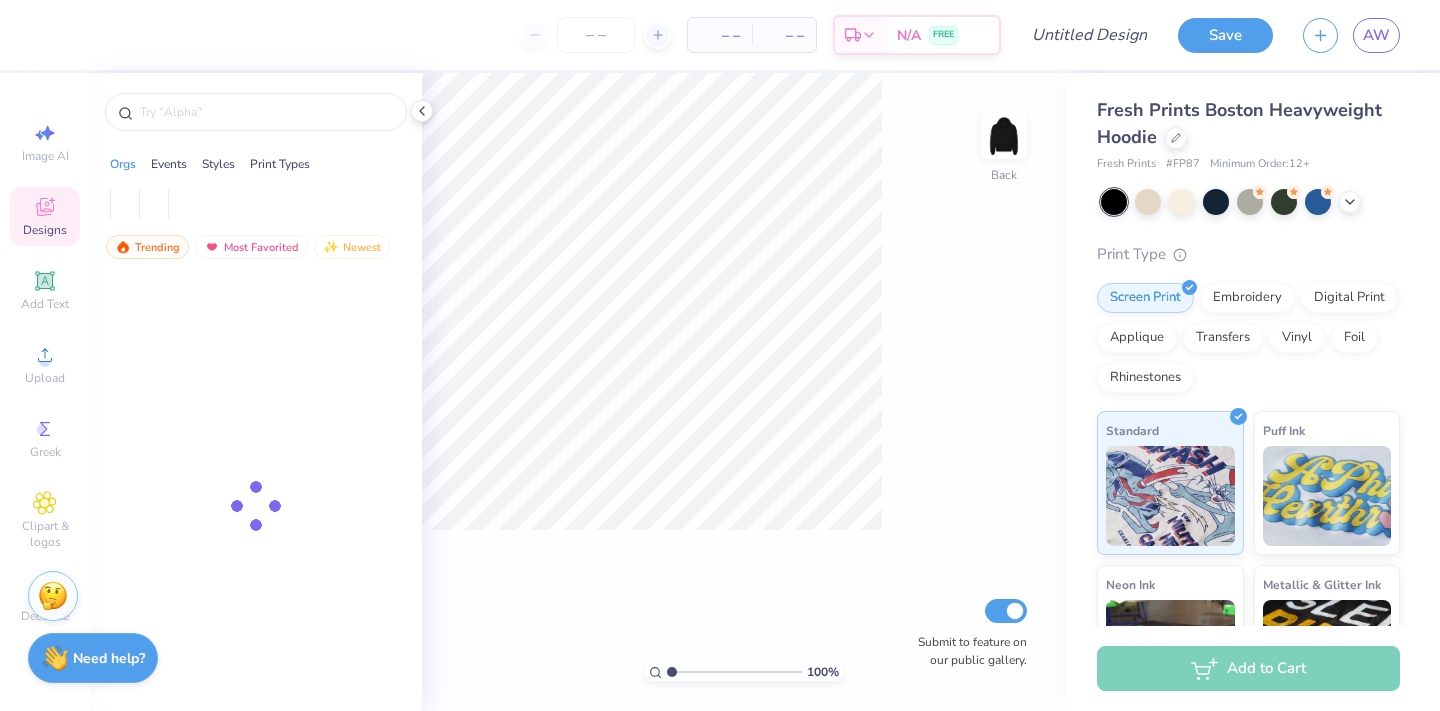 scroll, scrollTop: 0, scrollLeft: 0, axis: both 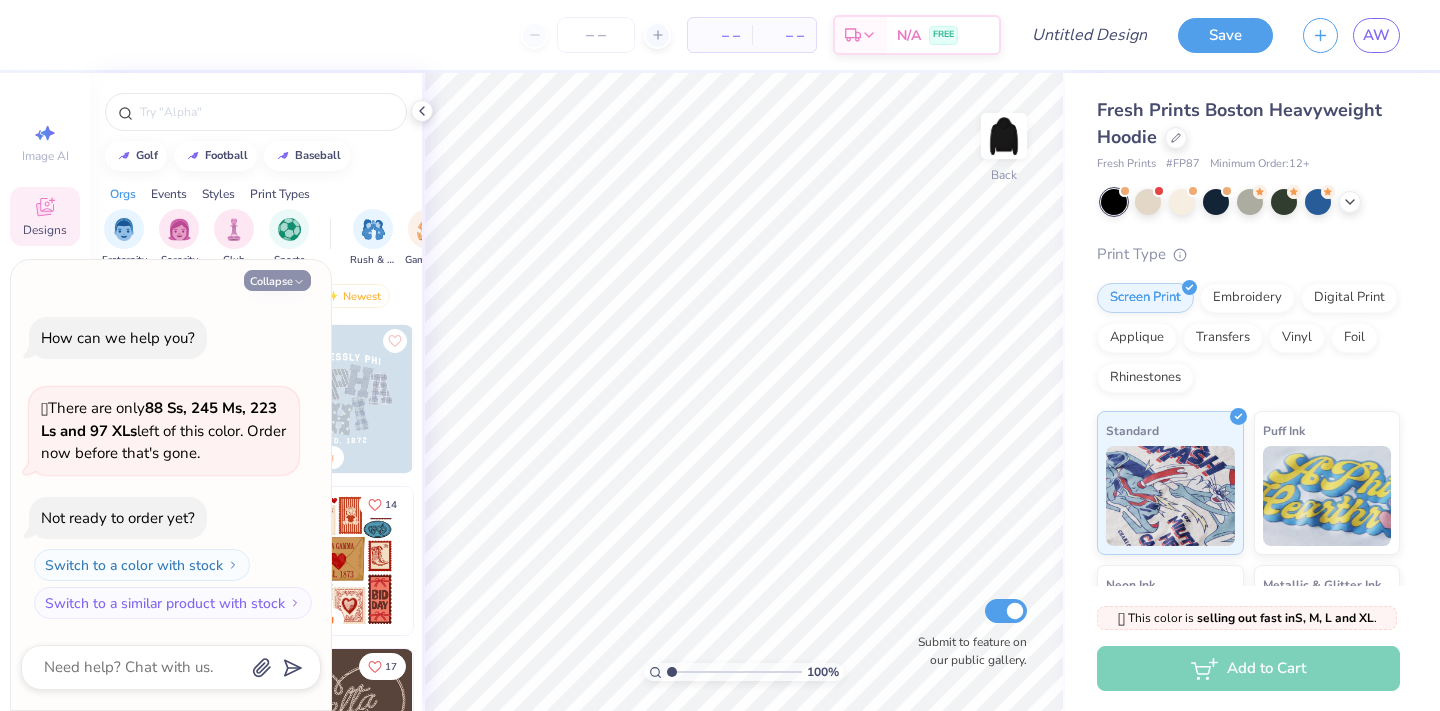 click 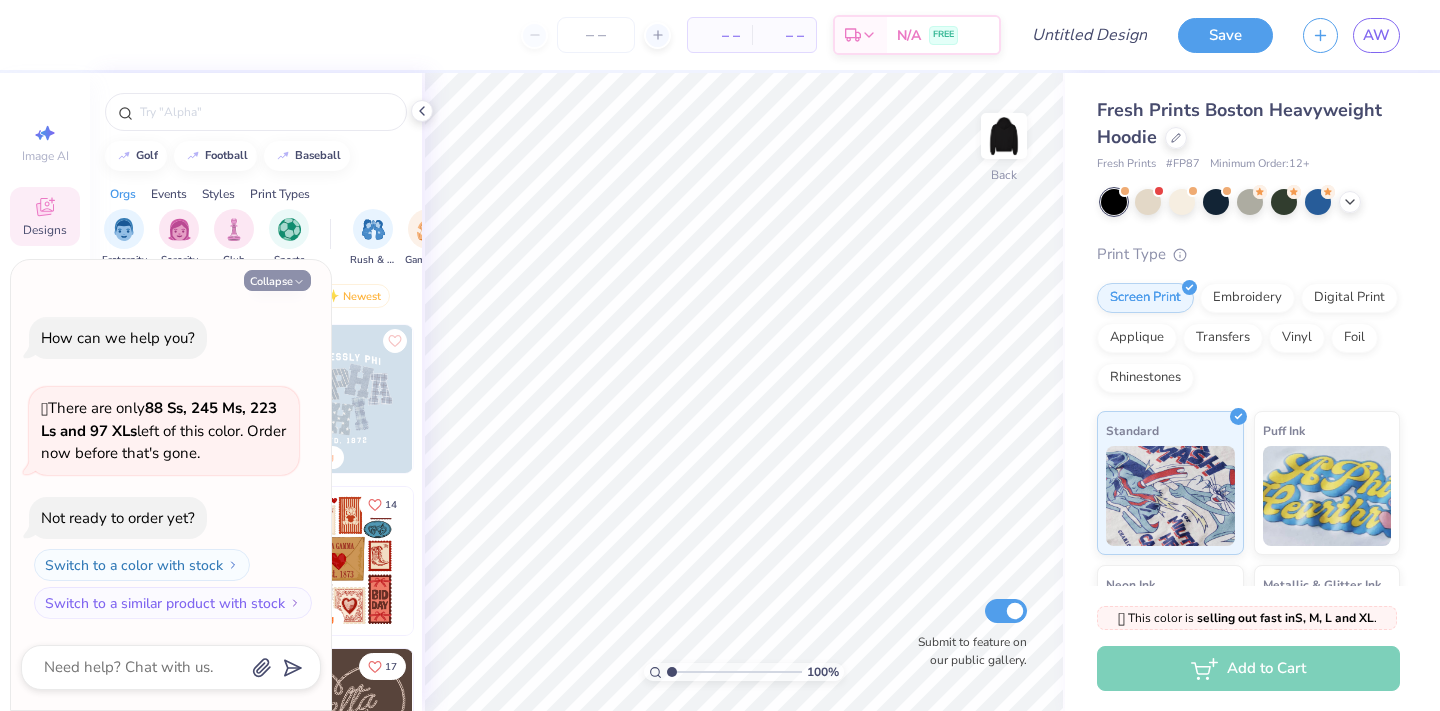 type on "x" 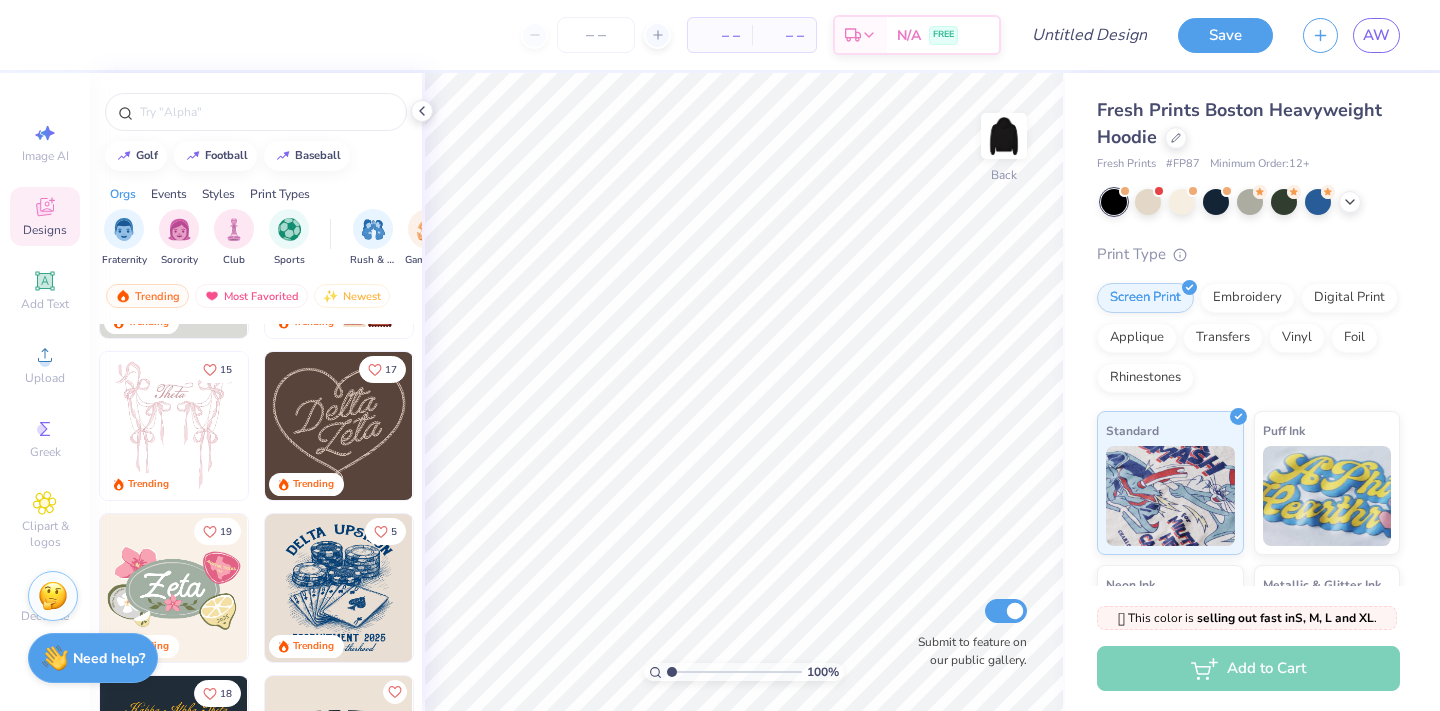scroll, scrollTop: 301, scrollLeft: 0, axis: vertical 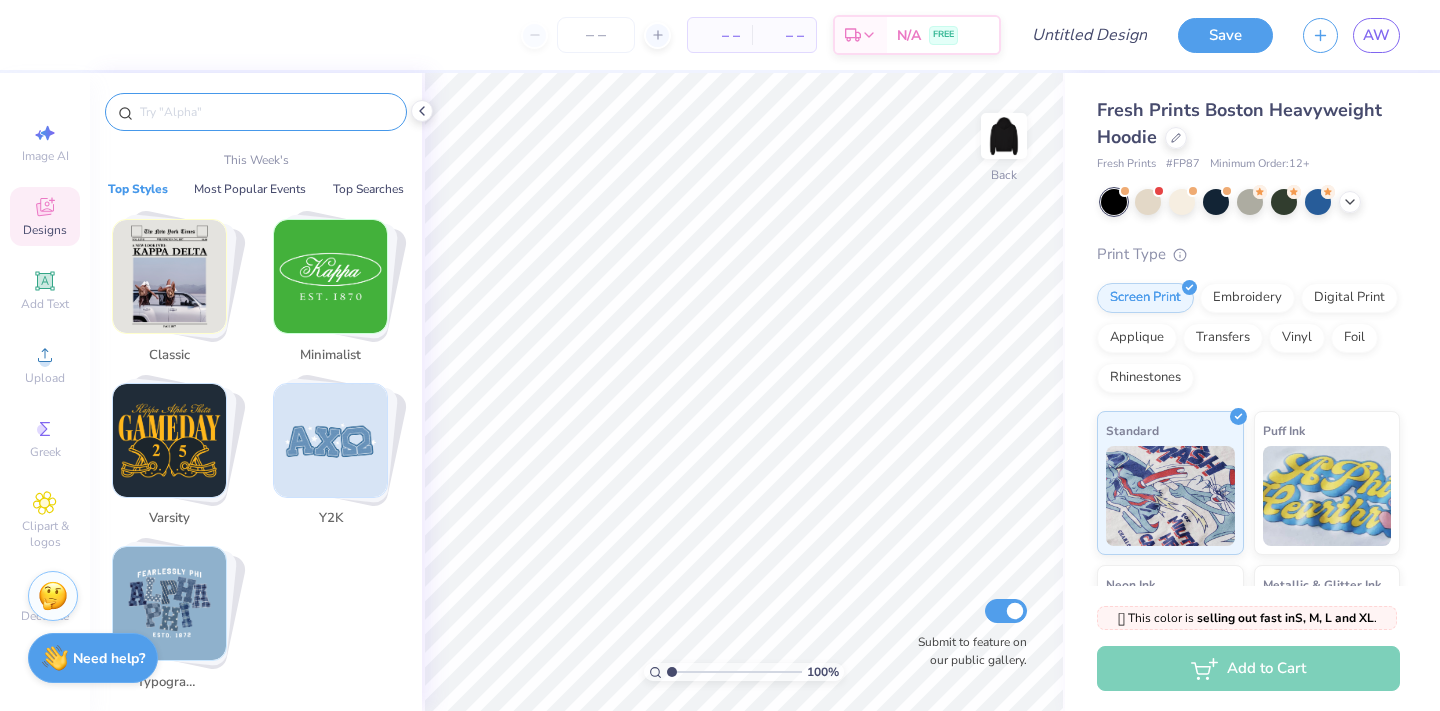 click at bounding box center [266, 112] 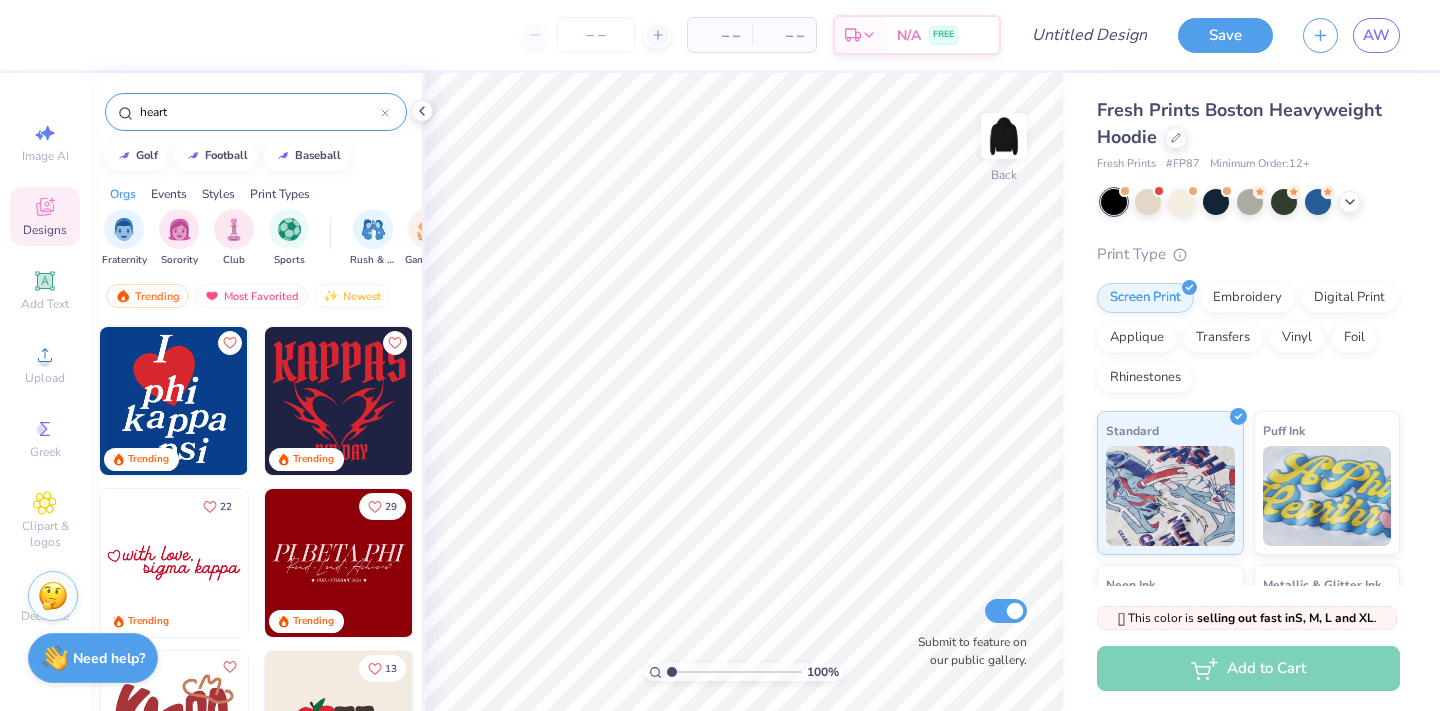 scroll, scrollTop: 0, scrollLeft: 0, axis: both 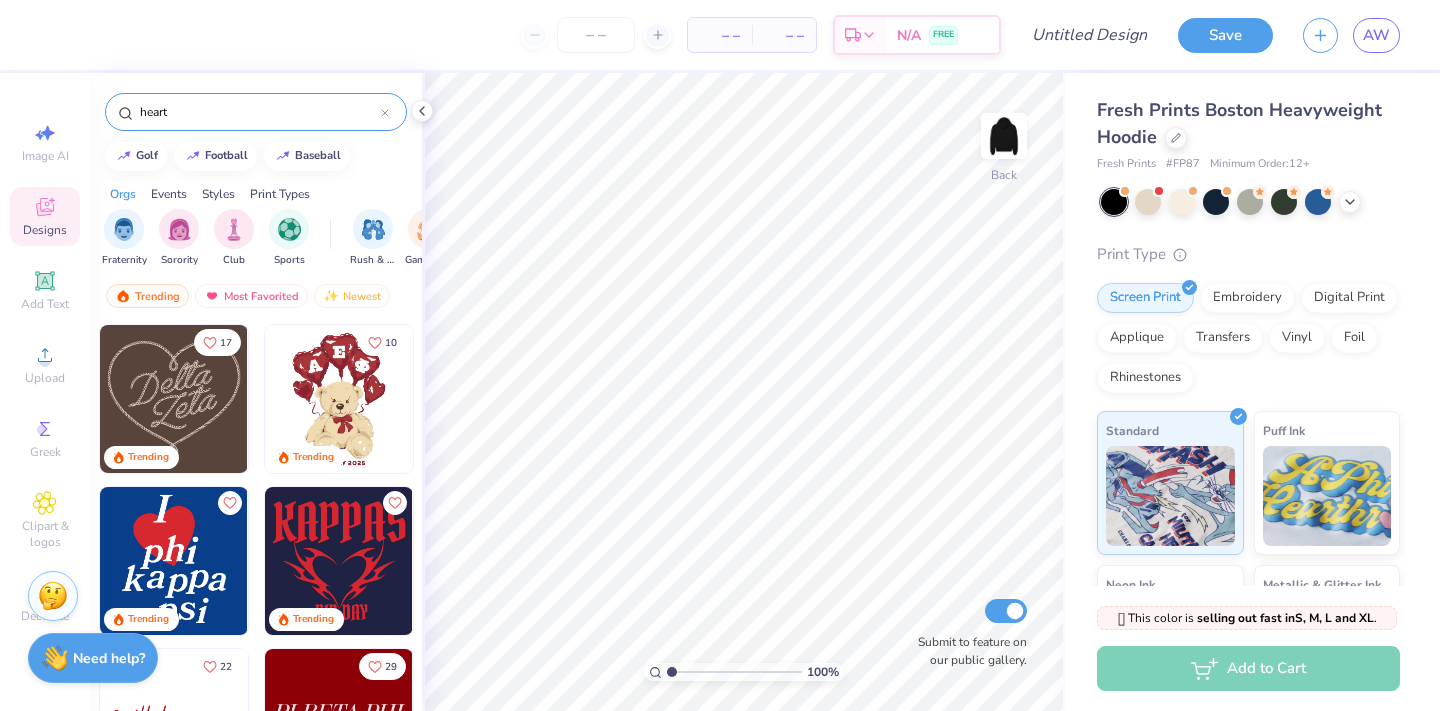 type on "♡" 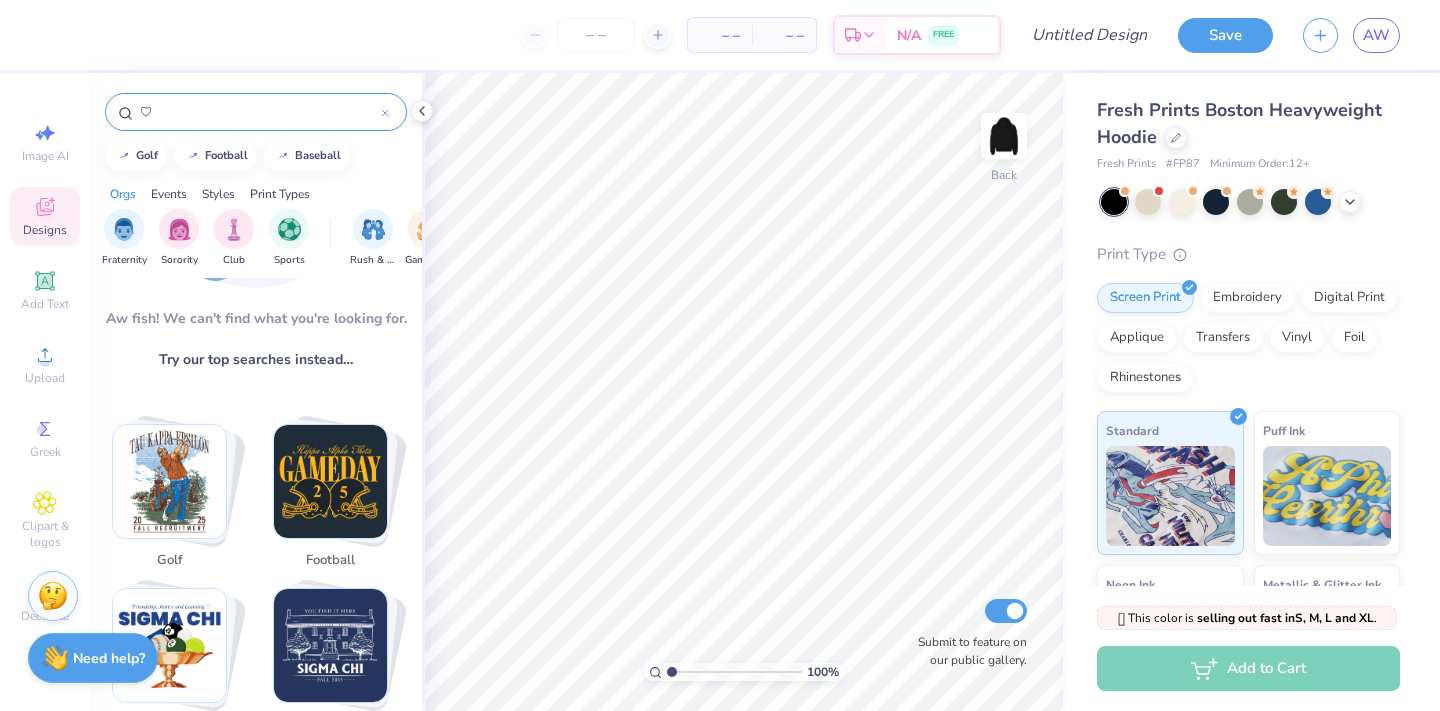 scroll, scrollTop: 0, scrollLeft: 0, axis: both 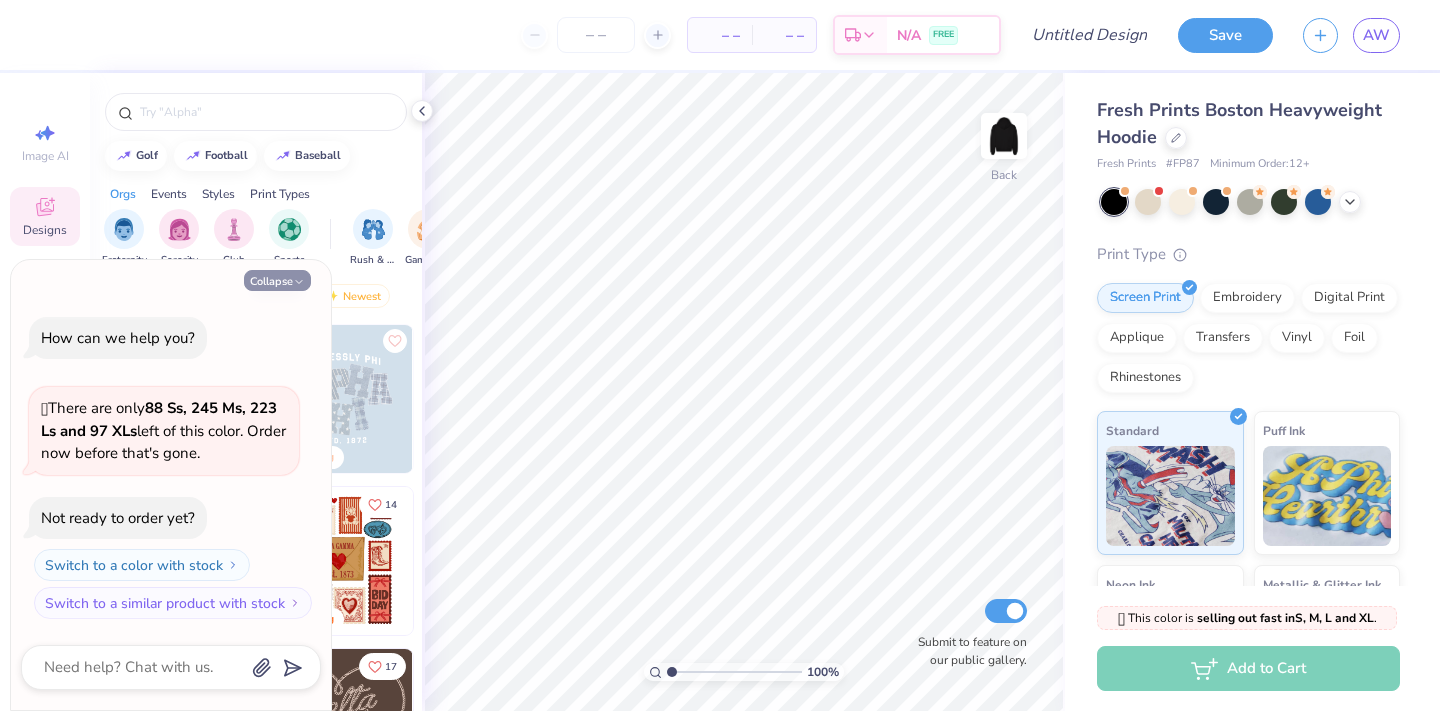 click on "Collapse" at bounding box center [277, 280] 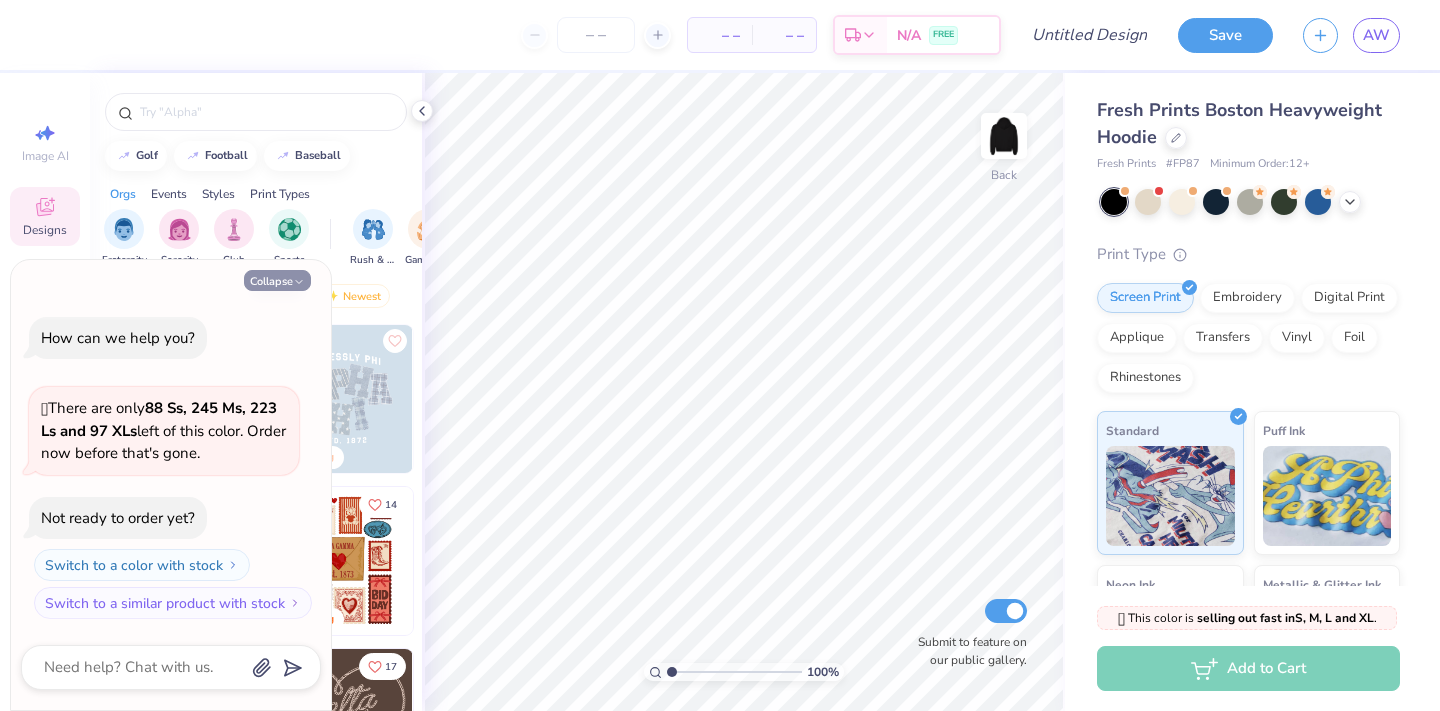 type on "x" 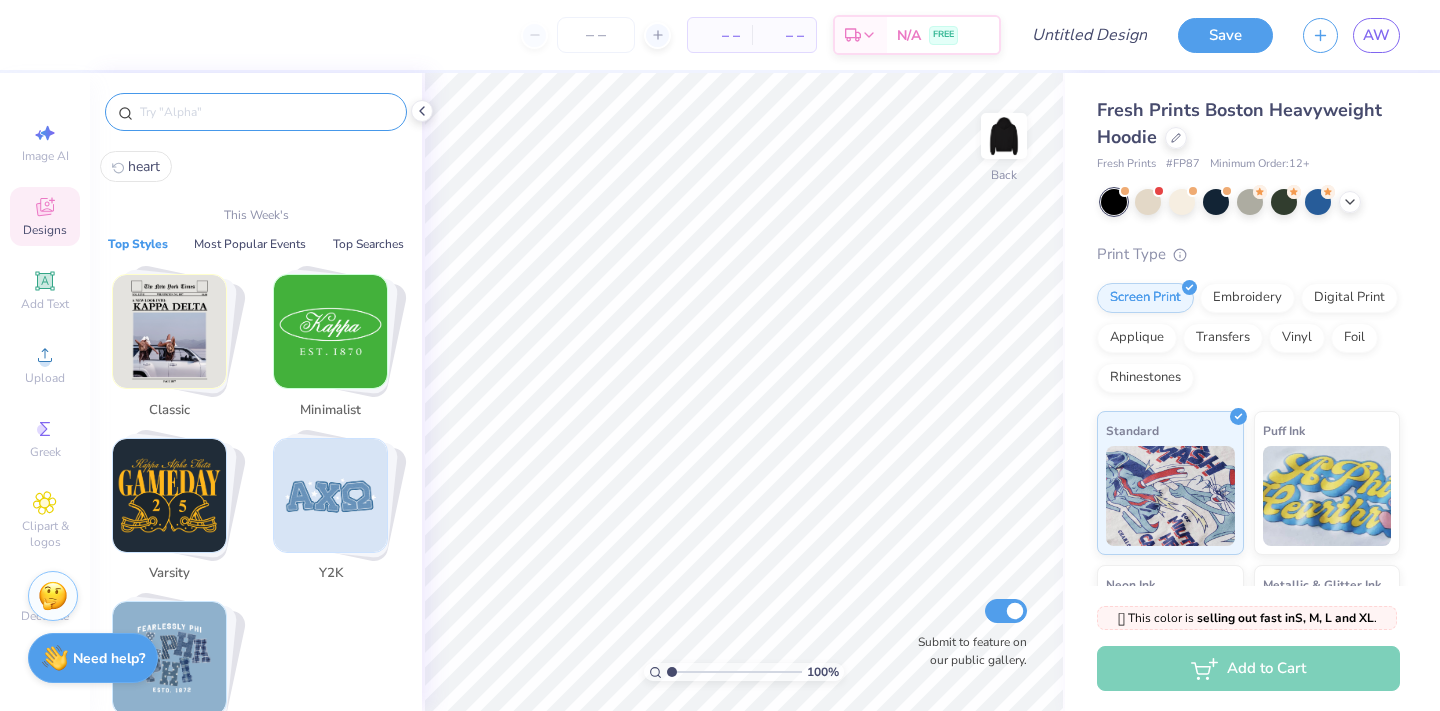 click at bounding box center [266, 112] 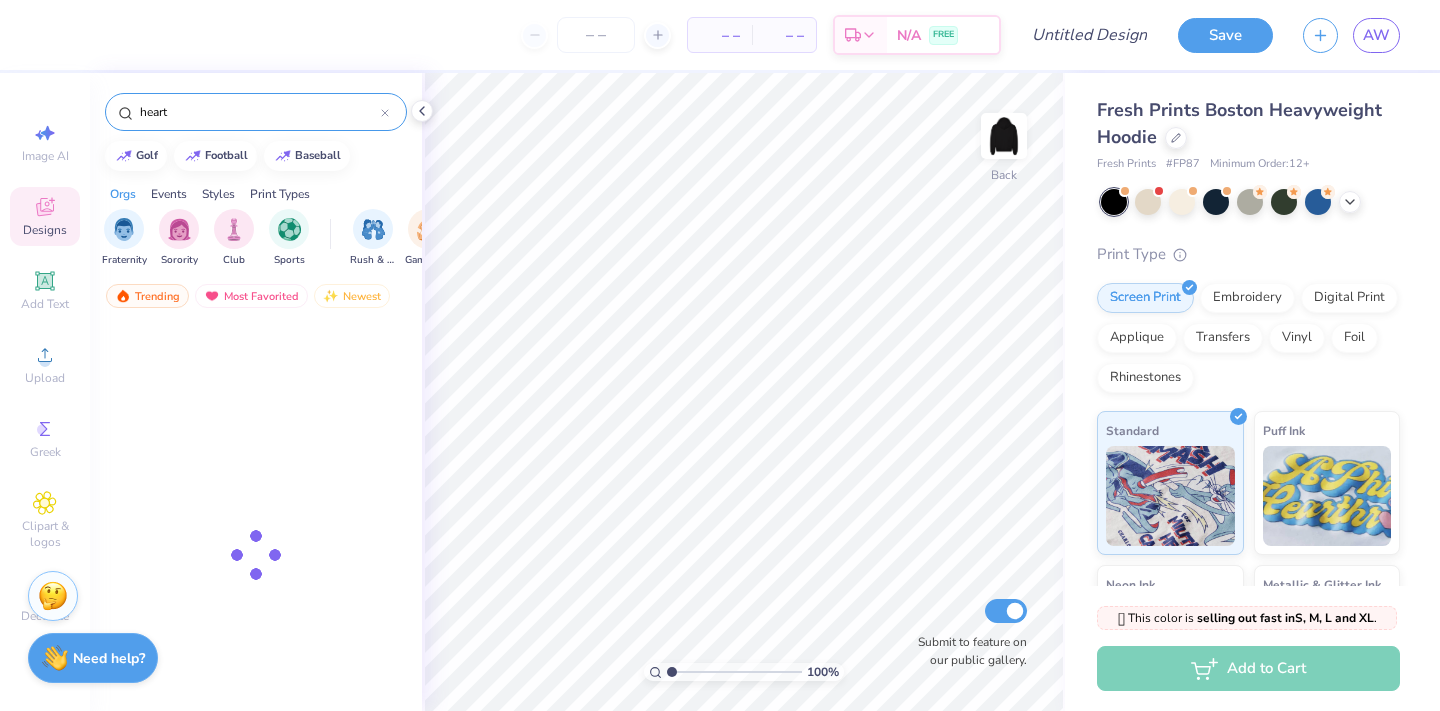 type on "♡" 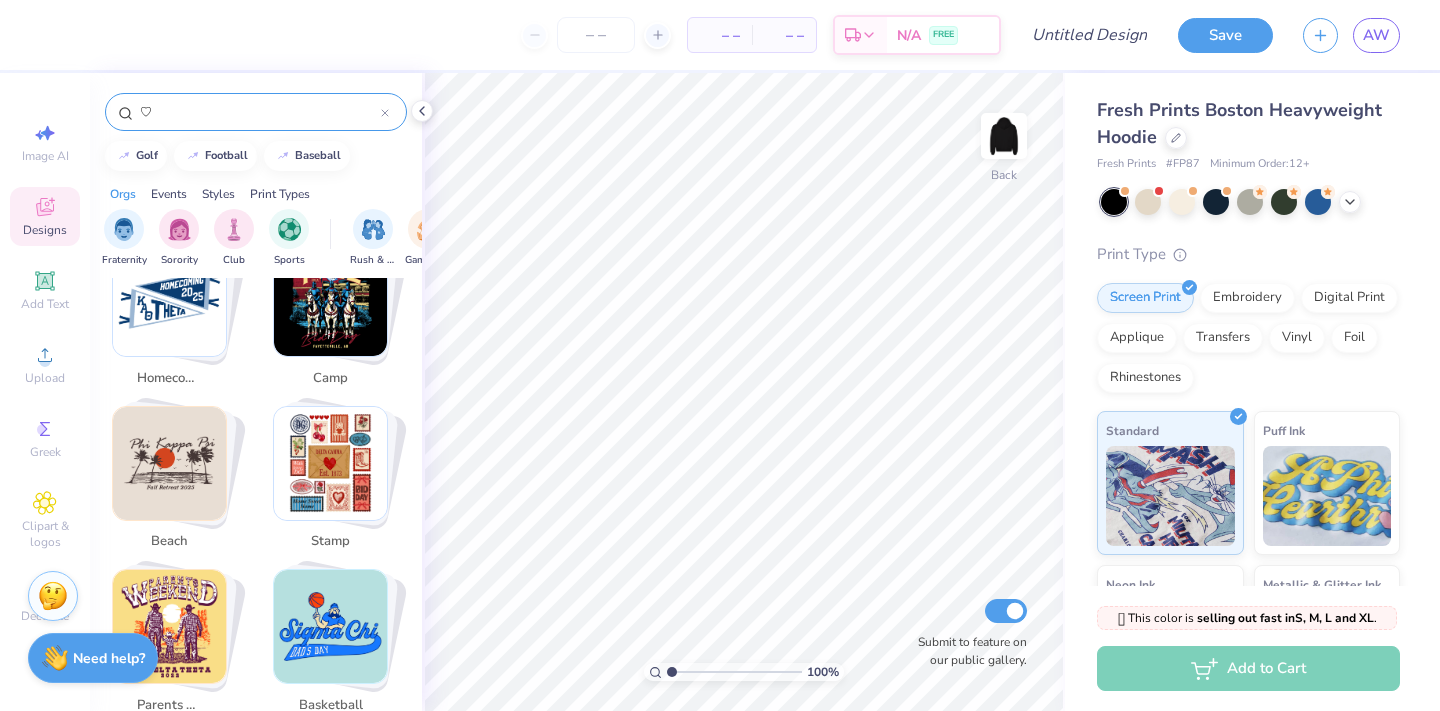 scroll, scrollTop: 0, scrollLeft: 0, axis: both 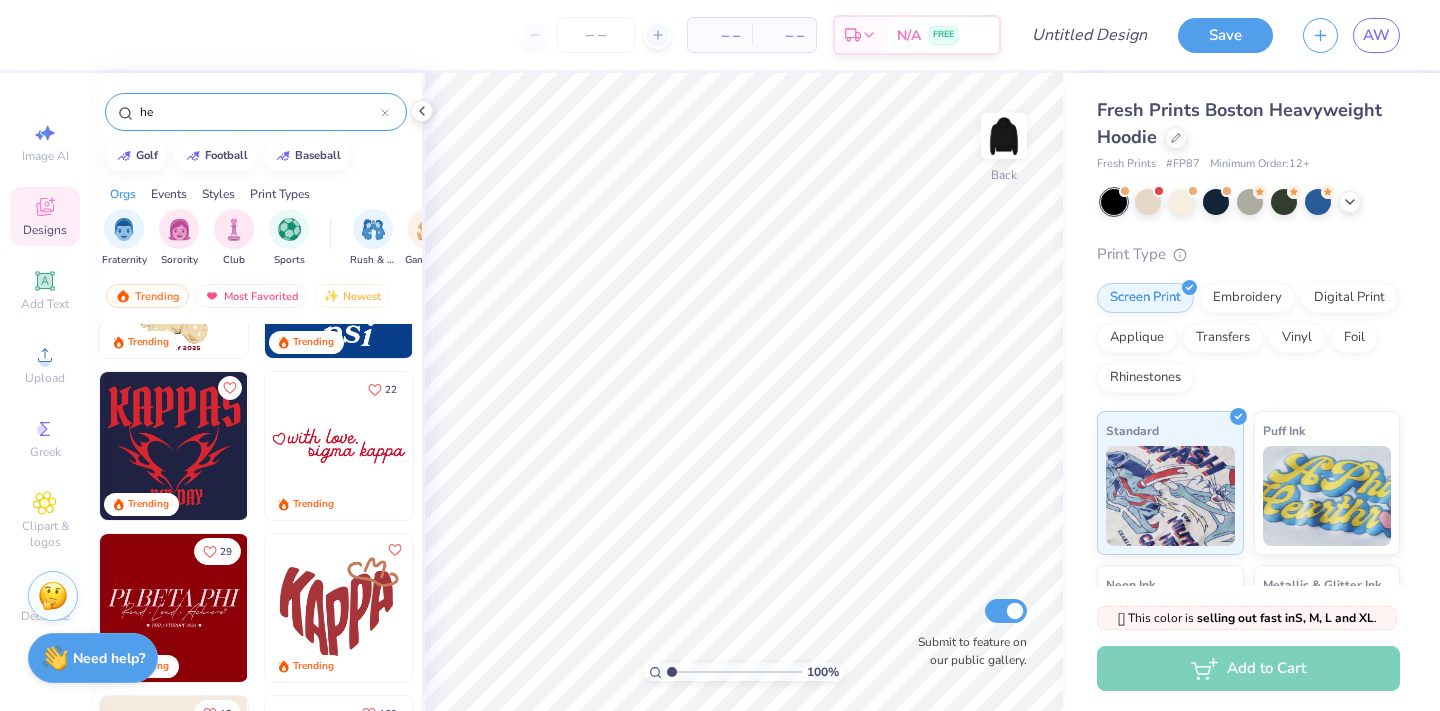 type on "he" 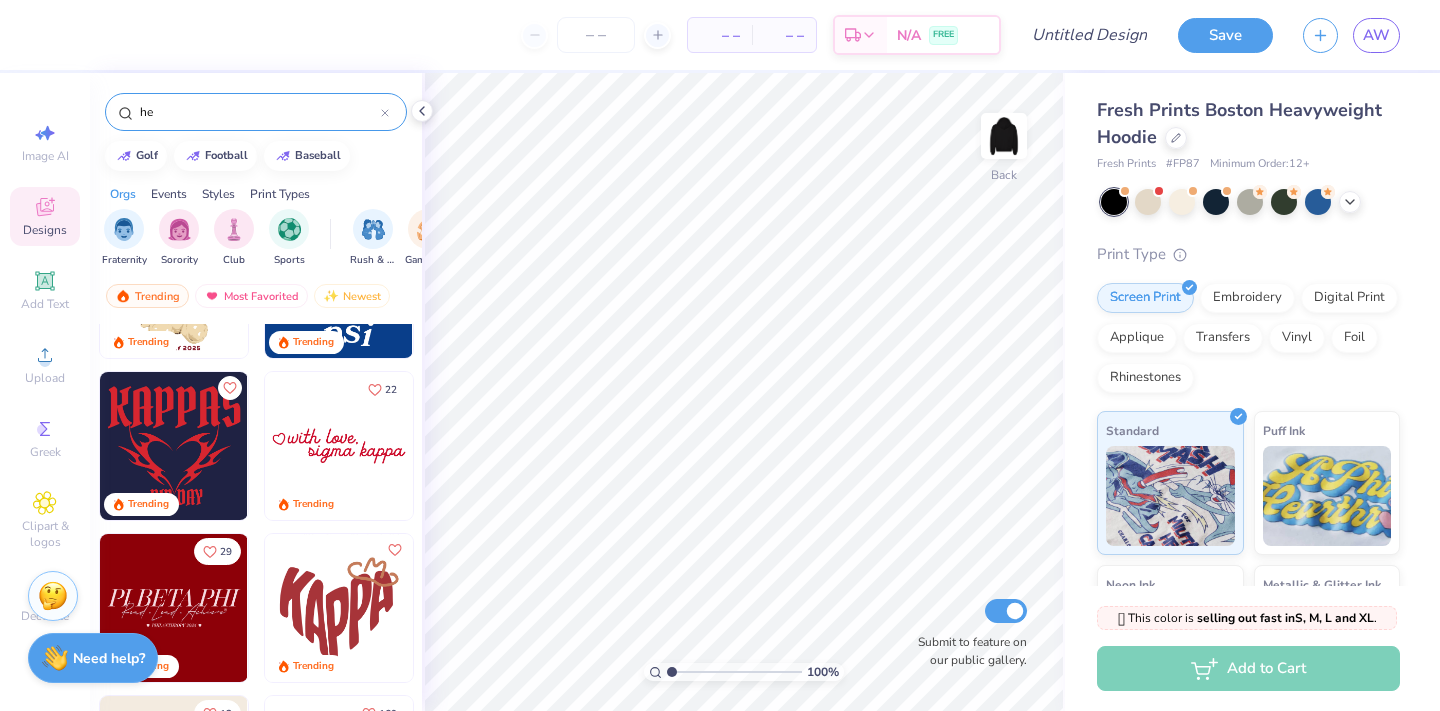 click at bounding box center (339, 446) 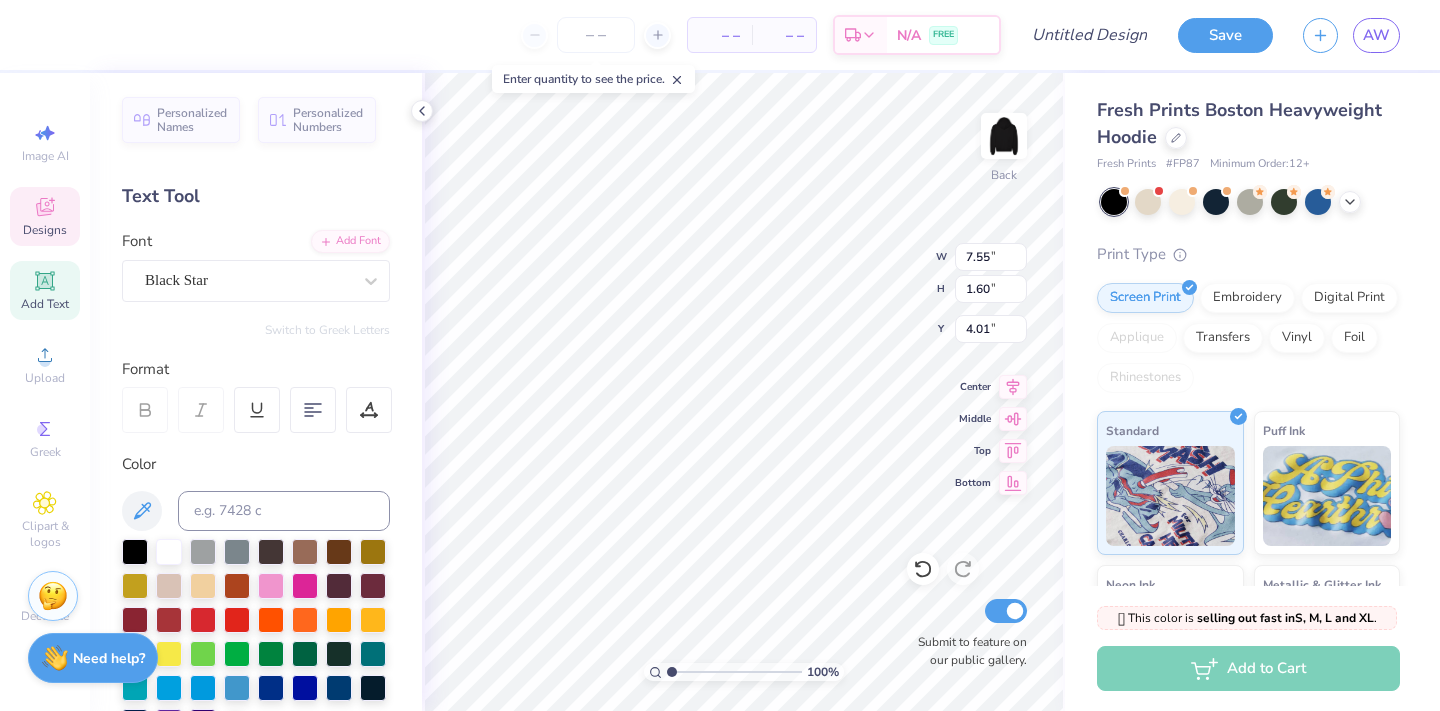 scroll, scrollTop: 0, scrollLeft: 0, axis: both 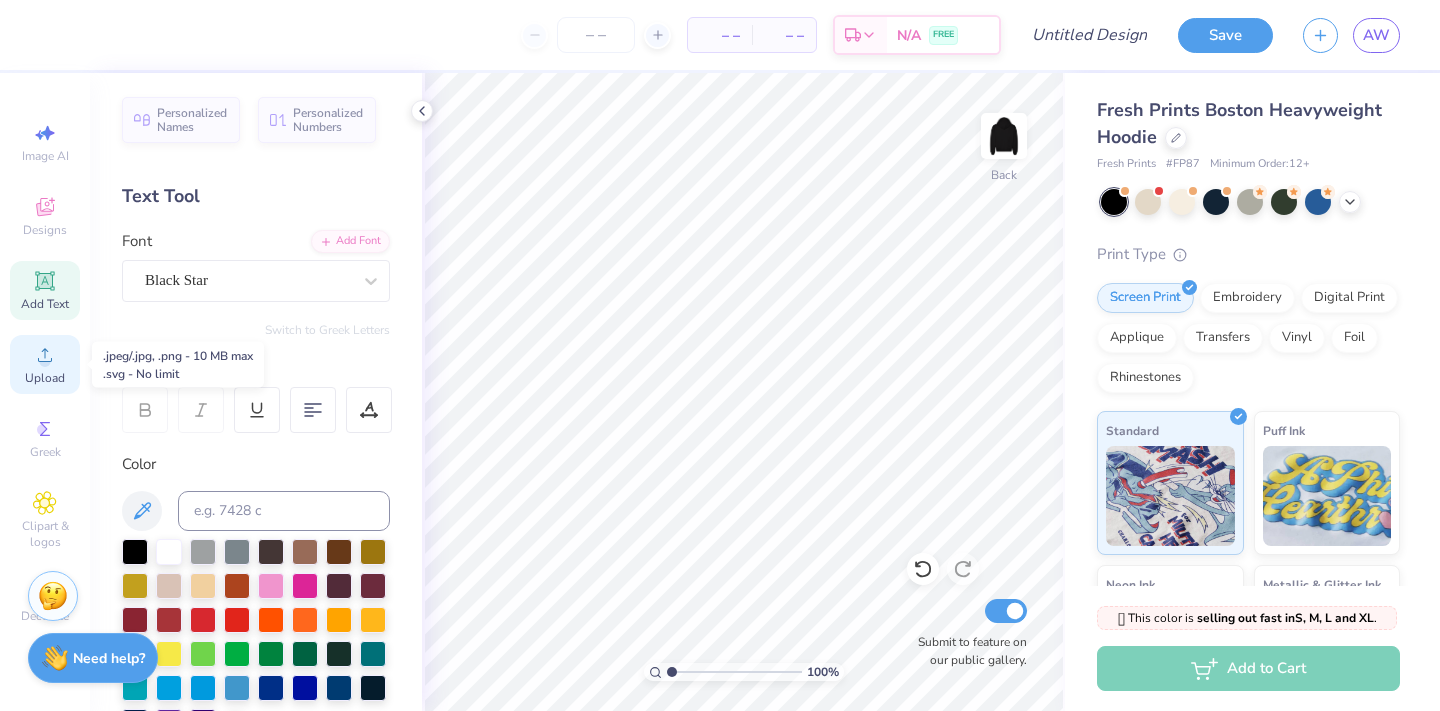 click 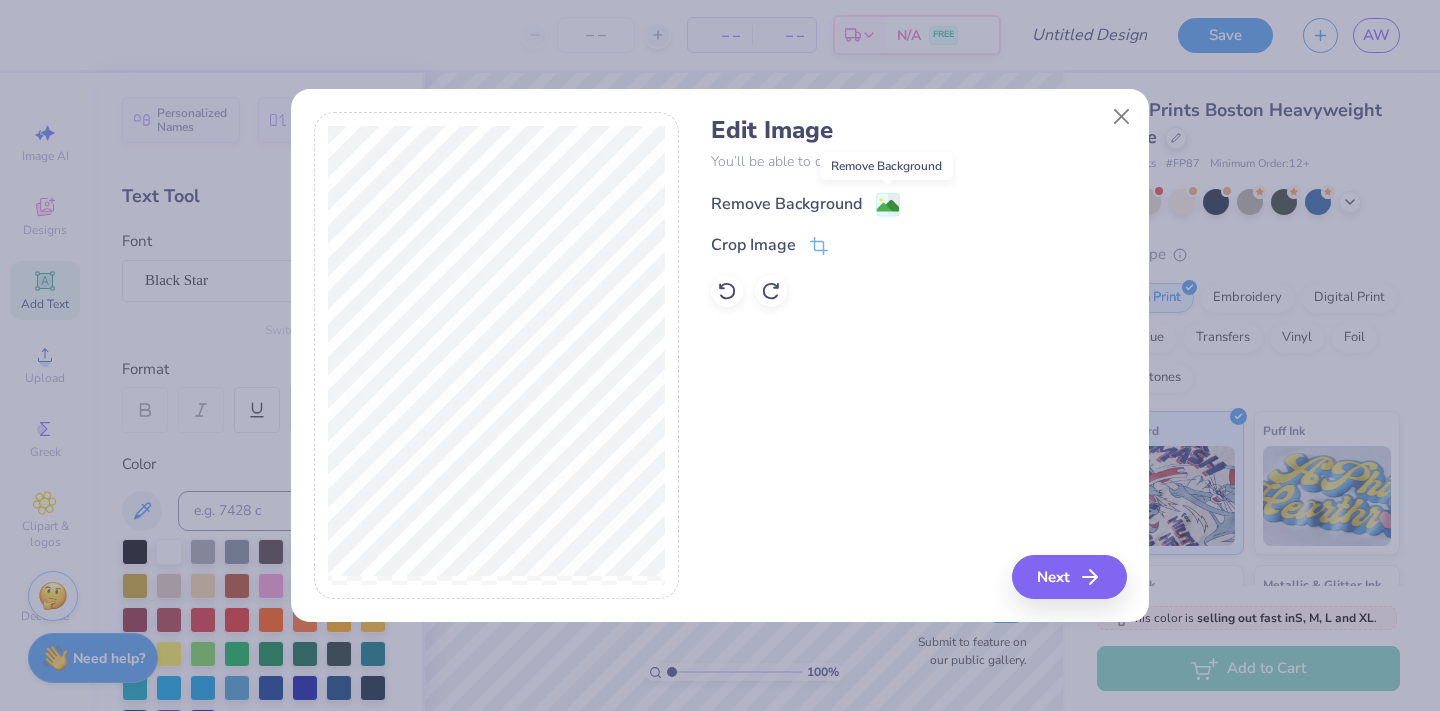 click 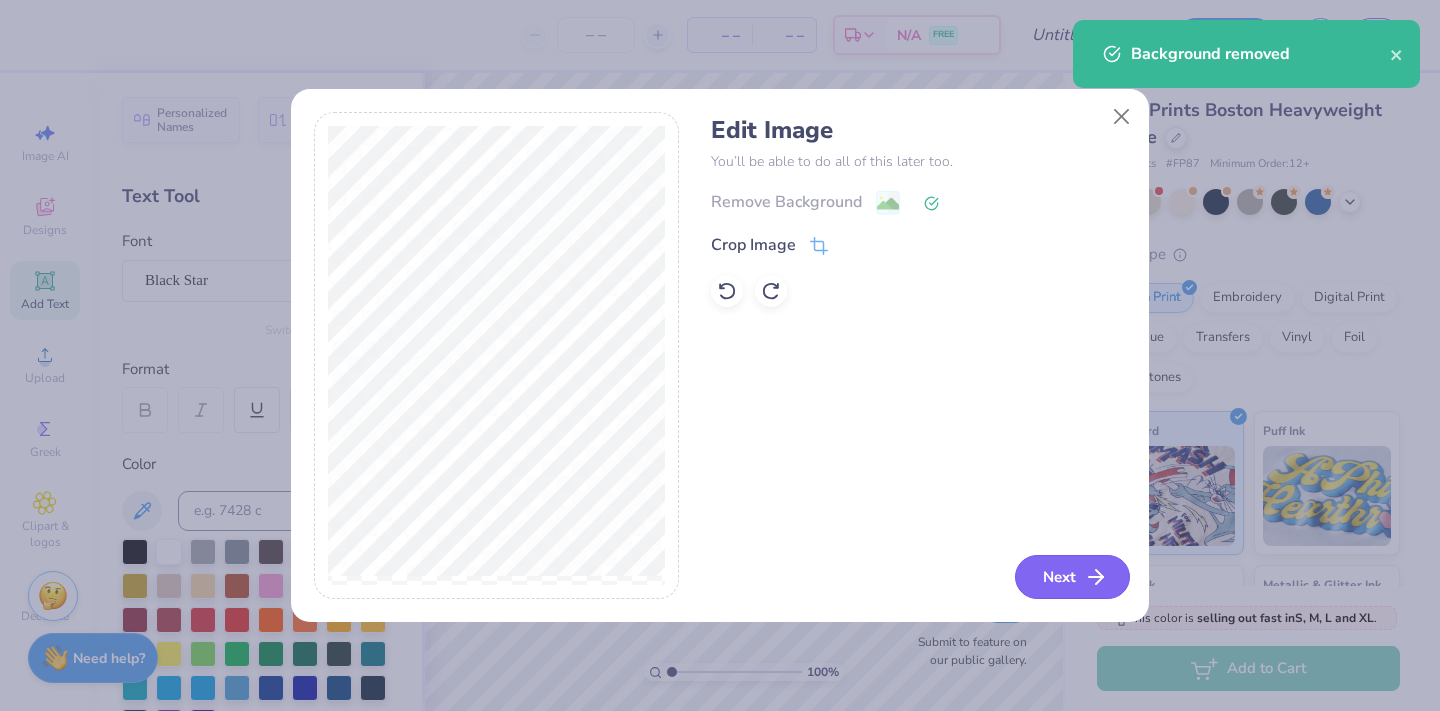 click 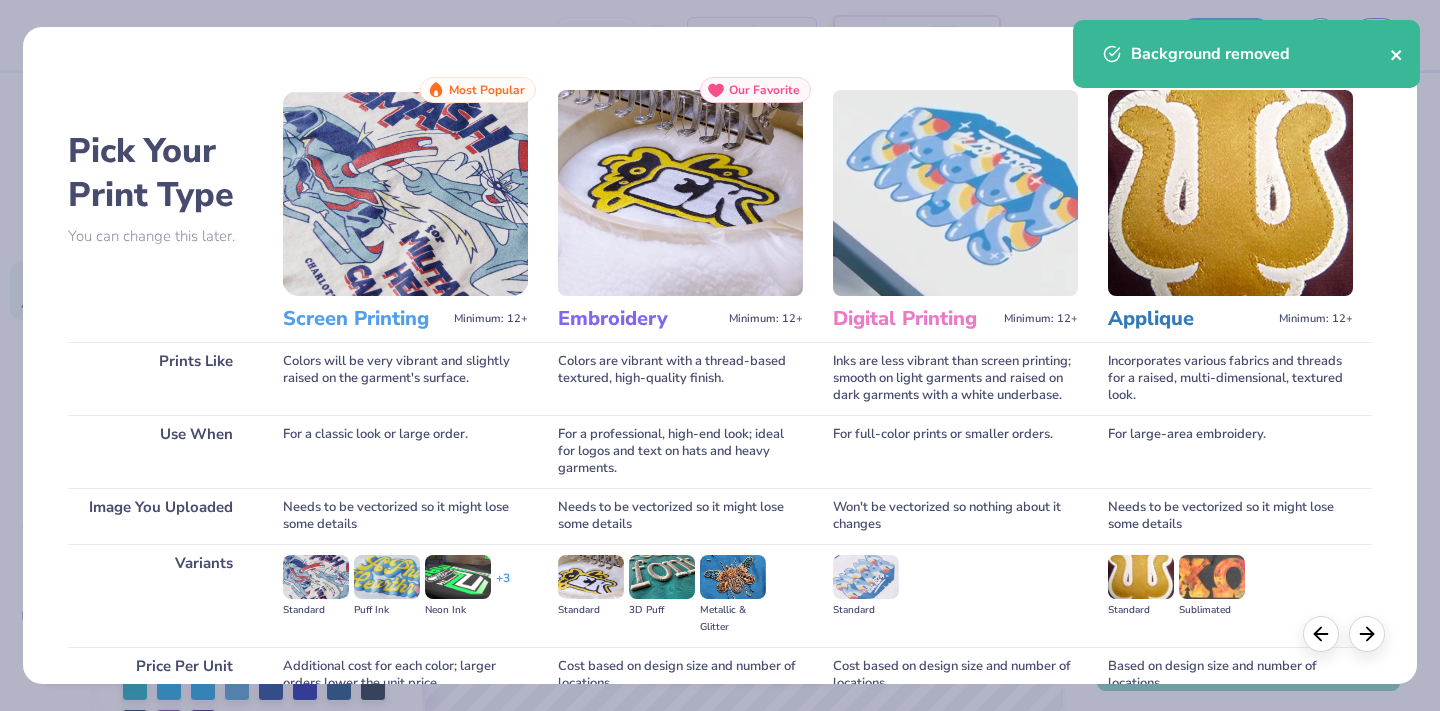 click 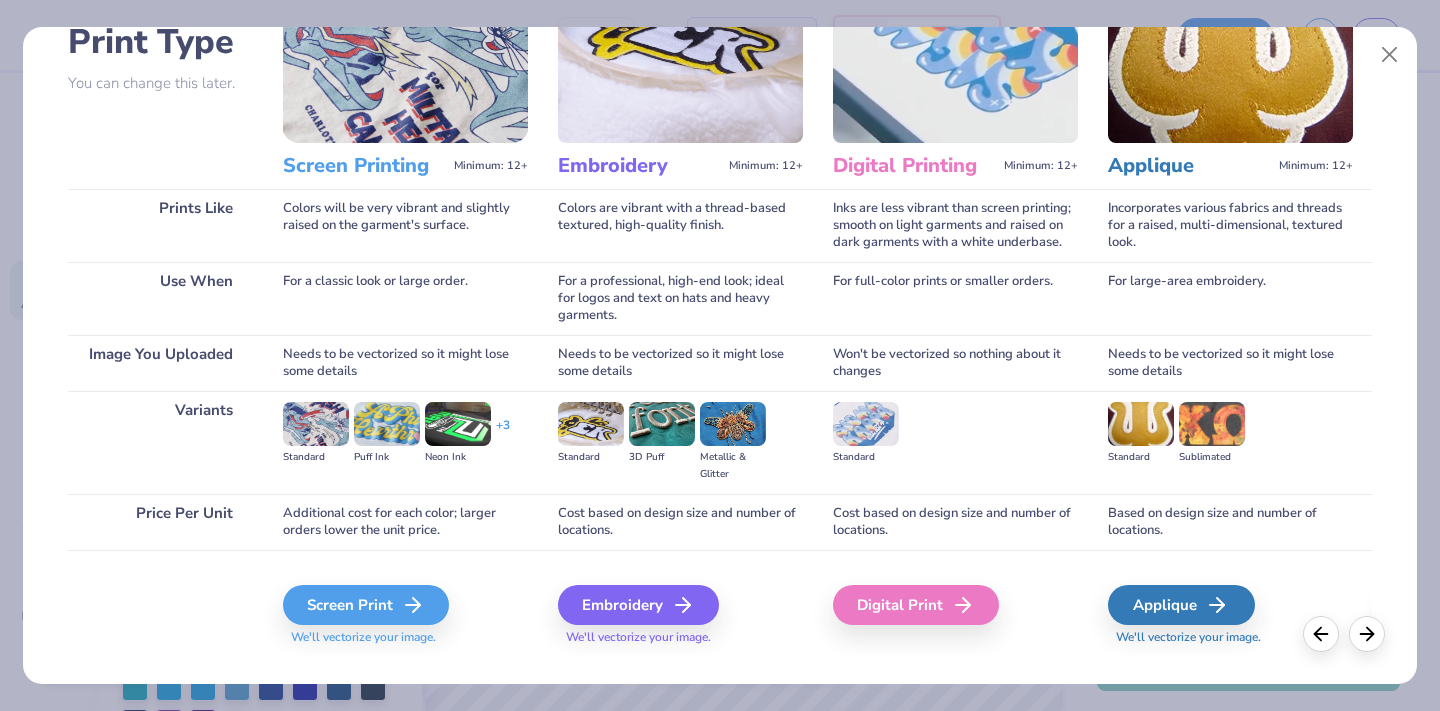 scroll, scrollTop: 174, scrollLeft: 0, axis: vertical 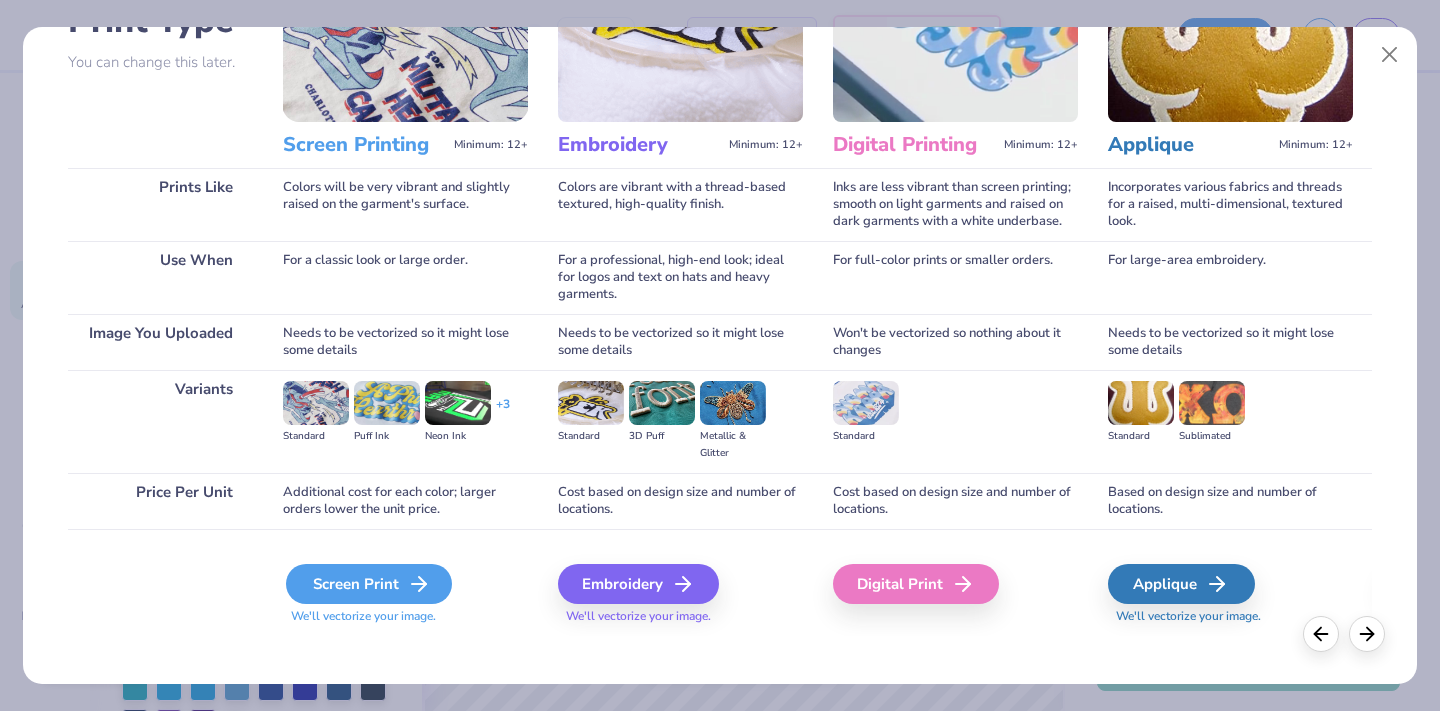 click on "Screen Print" at bounding box center (369, 584) 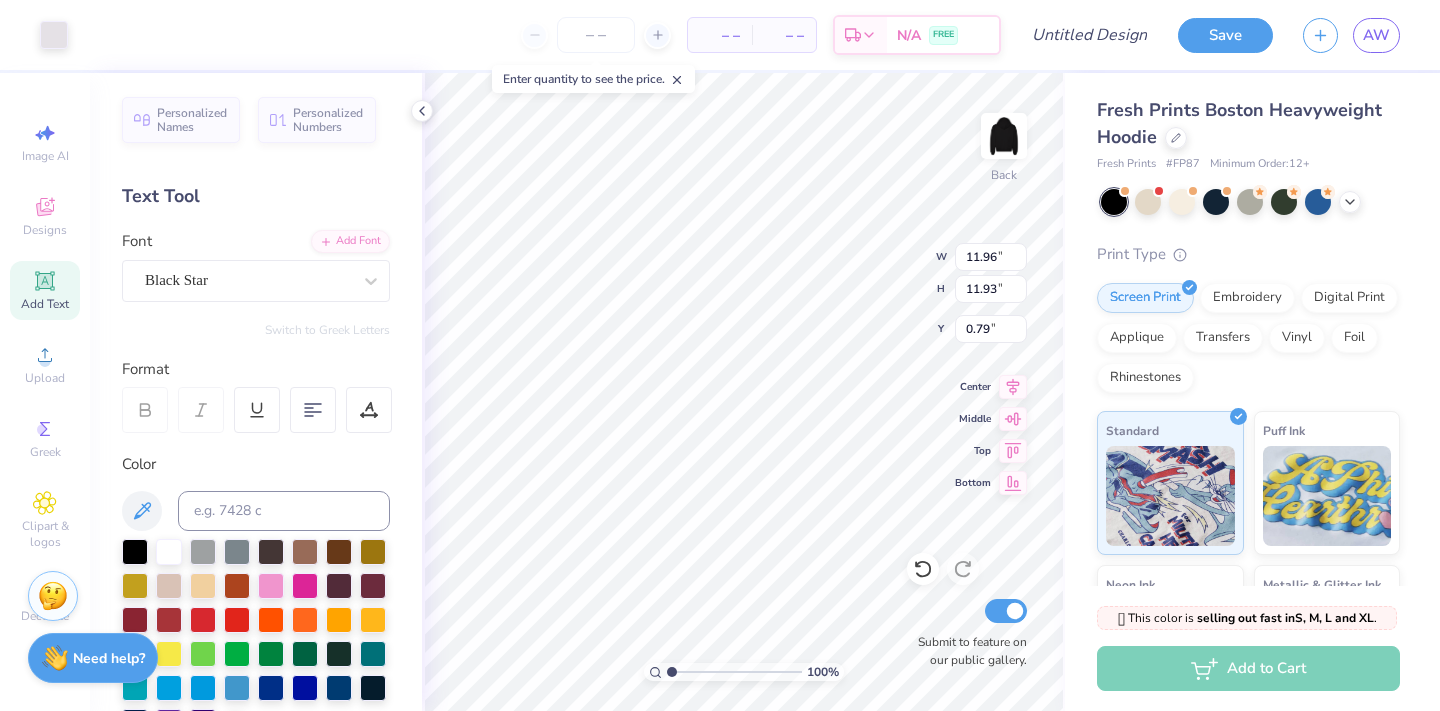 type on "2.43" 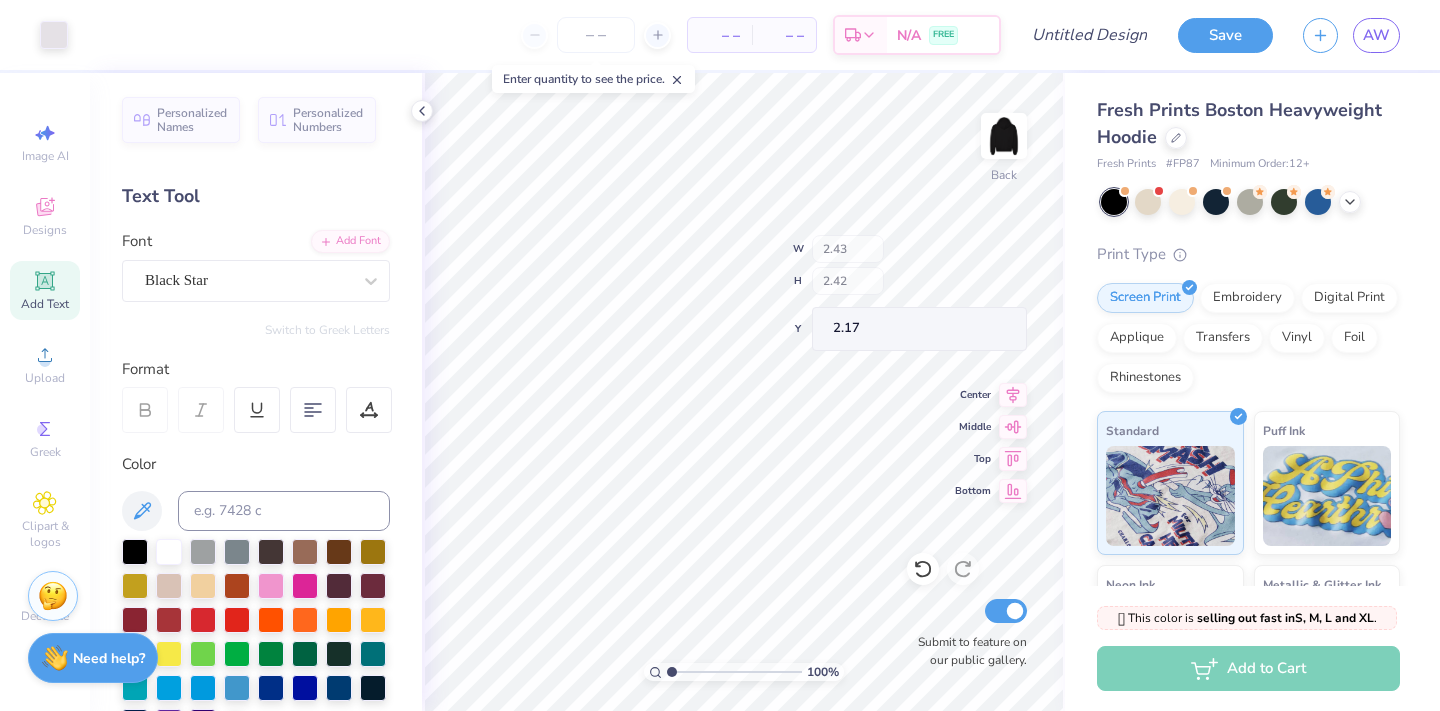 type on "2.17" 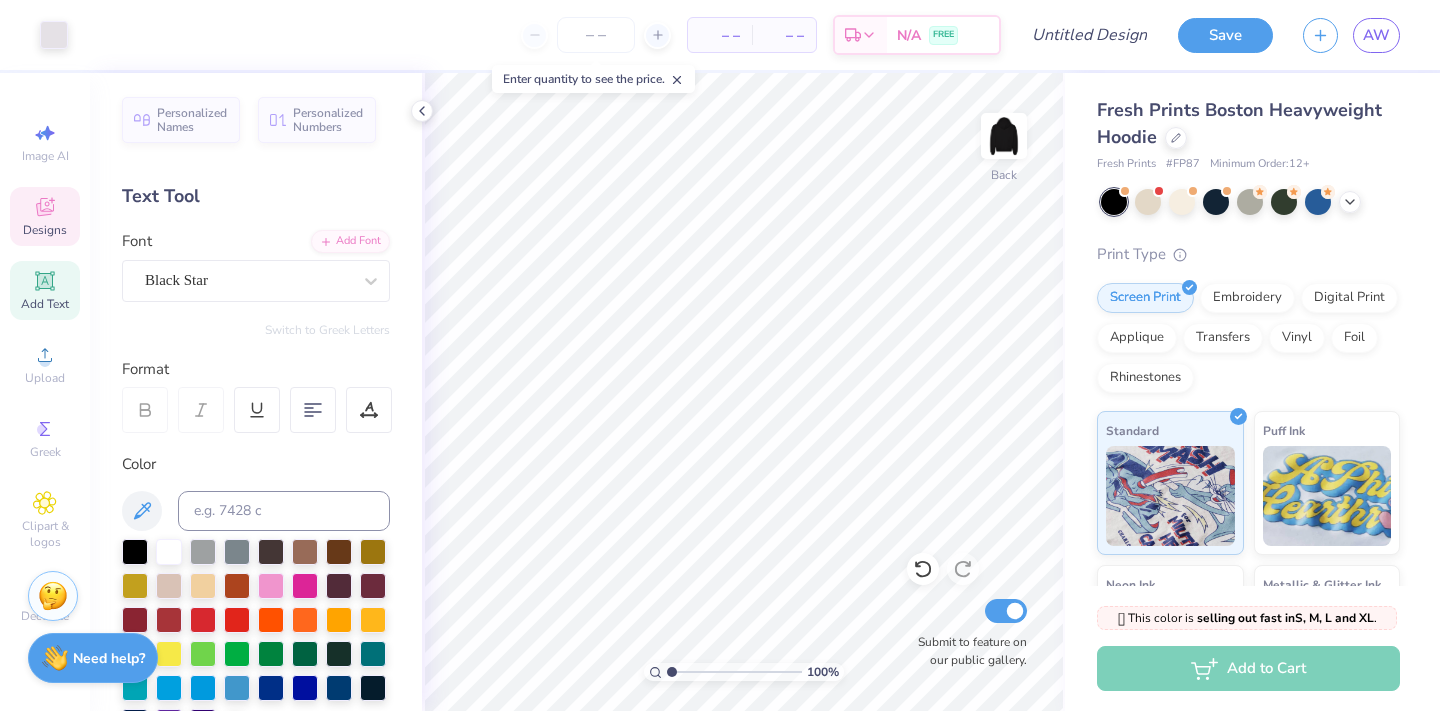 click on "Designs" at bounding box center [45, 216] 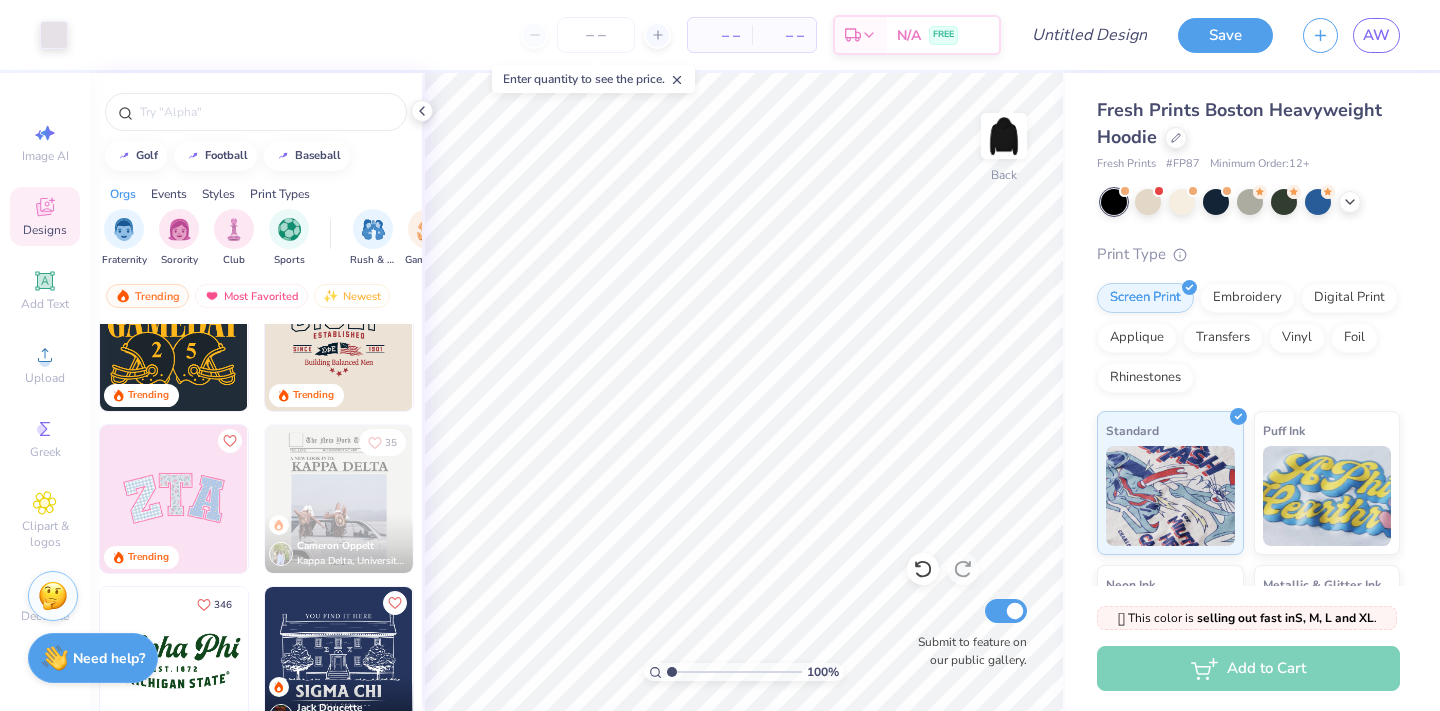 scroll, scrollTop: 677, scrollLeft: 0, axis: vertical 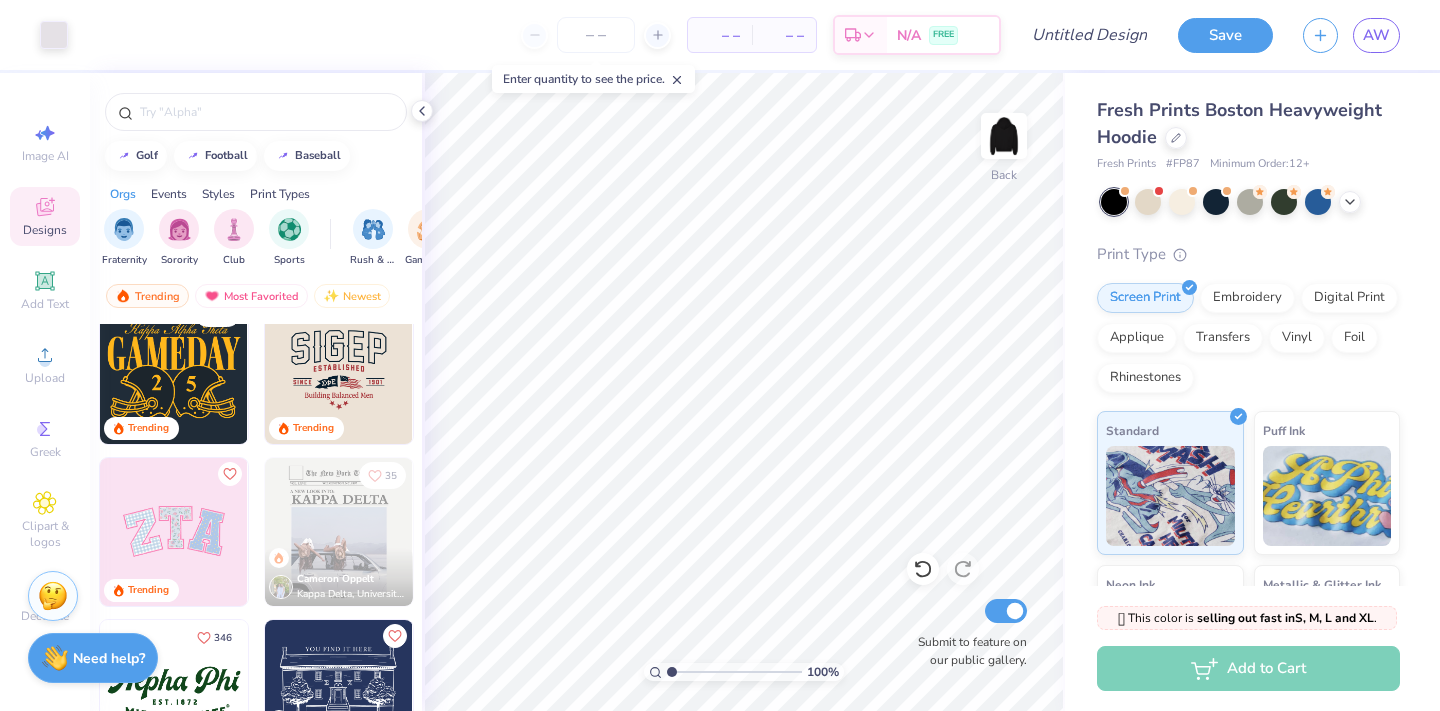 click at bounding box center (339, 370) 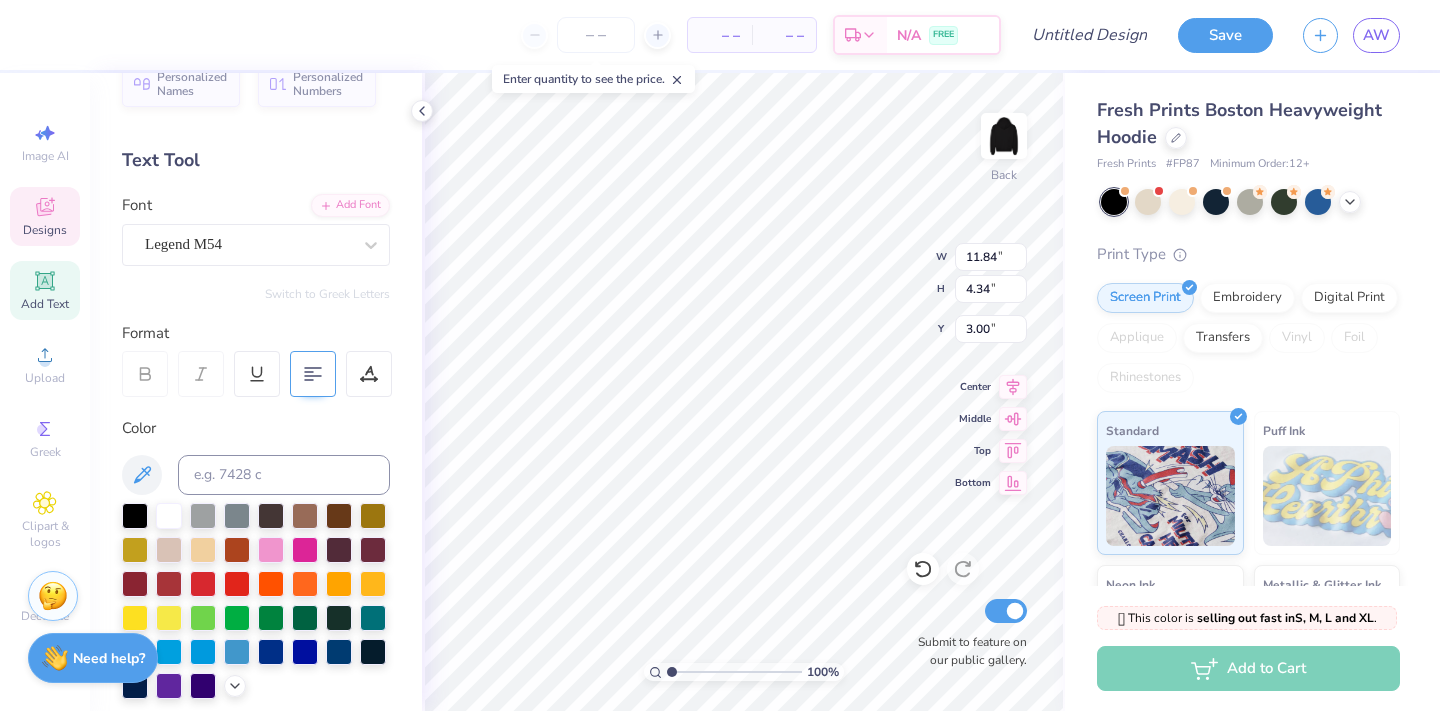 scroll, scrollTop: 37, scrollLeft: 0, axis: vertical 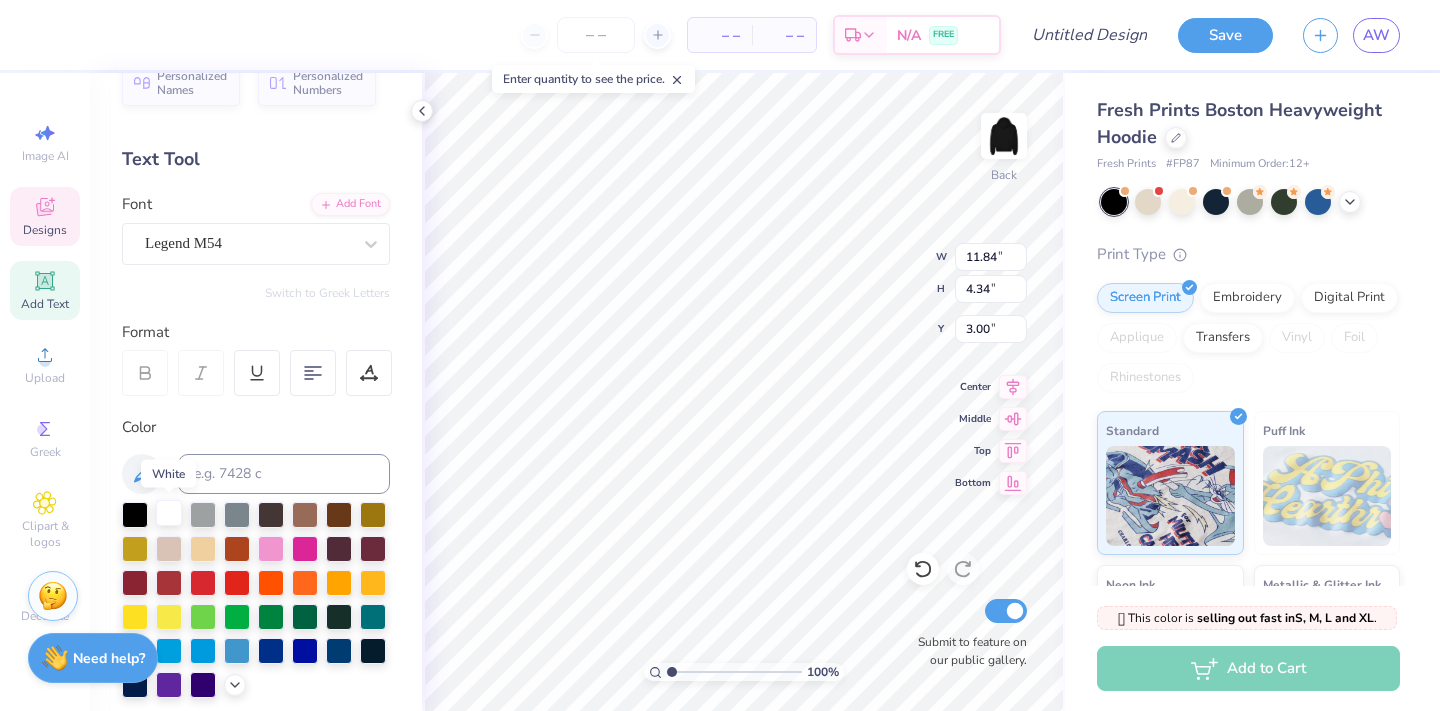 click at bounding box center (169, 513) 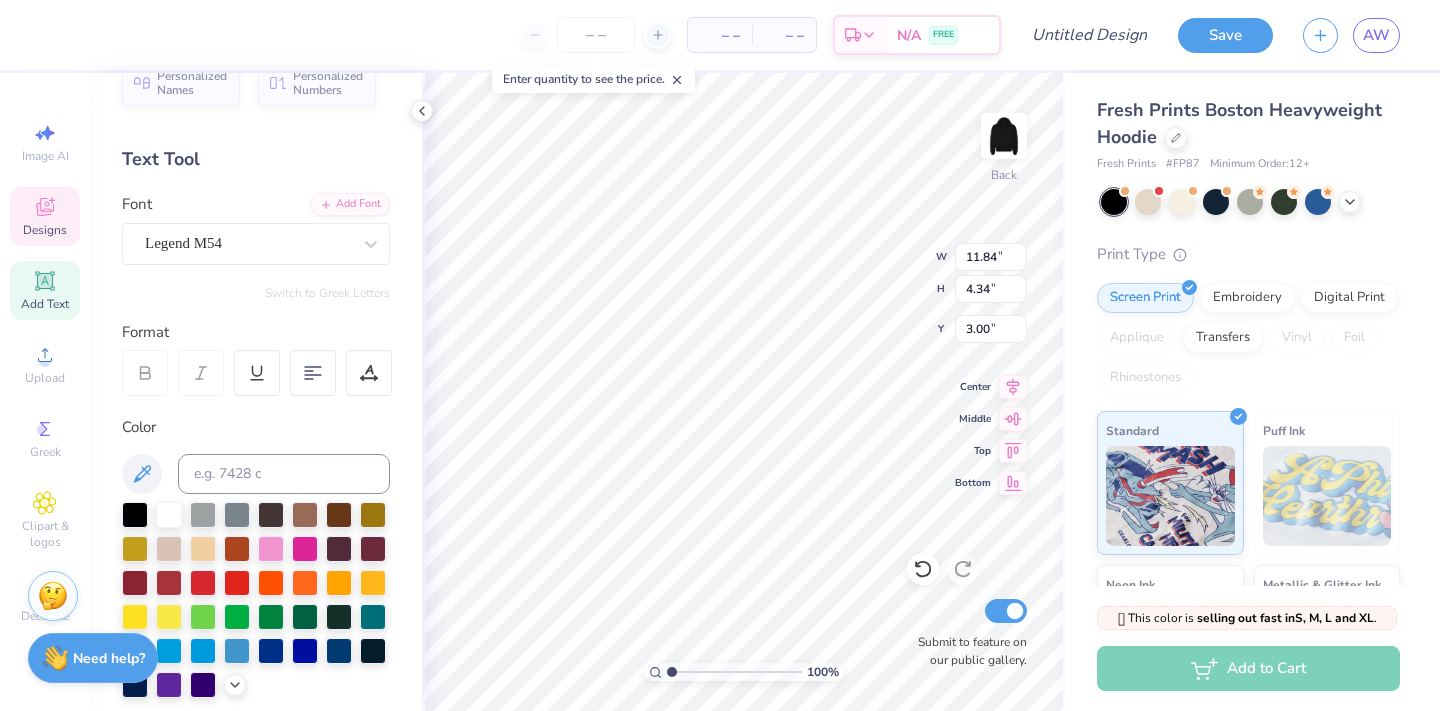scroll, scrollTop: 0, scrollLeft: 0, axis: both 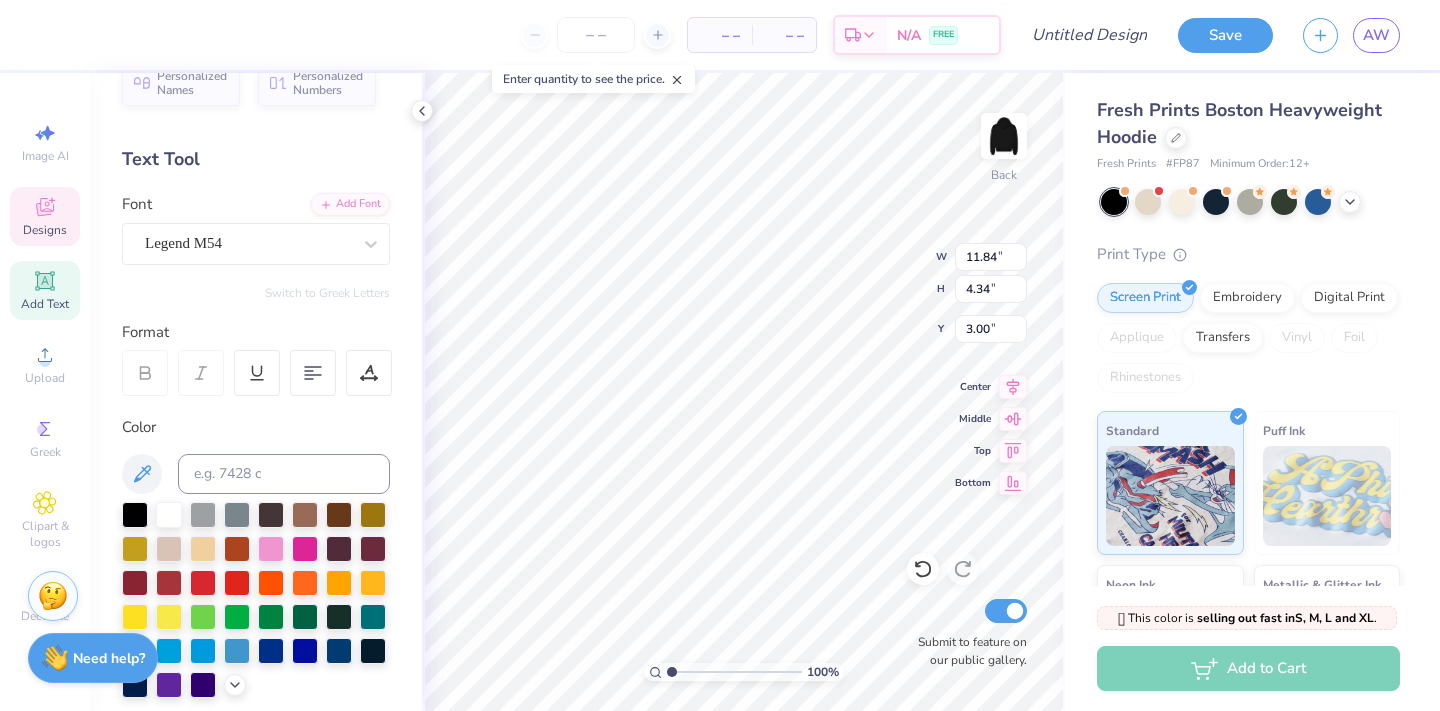 type on "hylo" 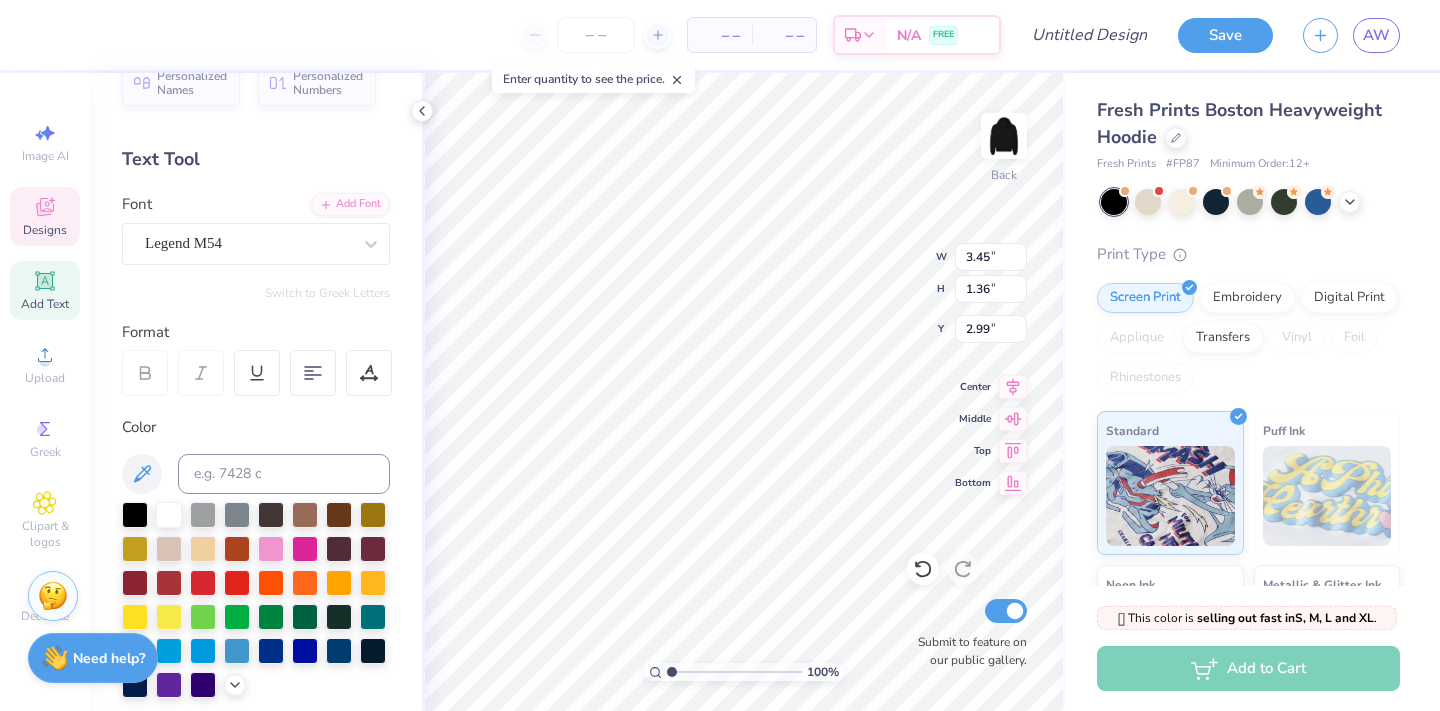 type on "3.45" 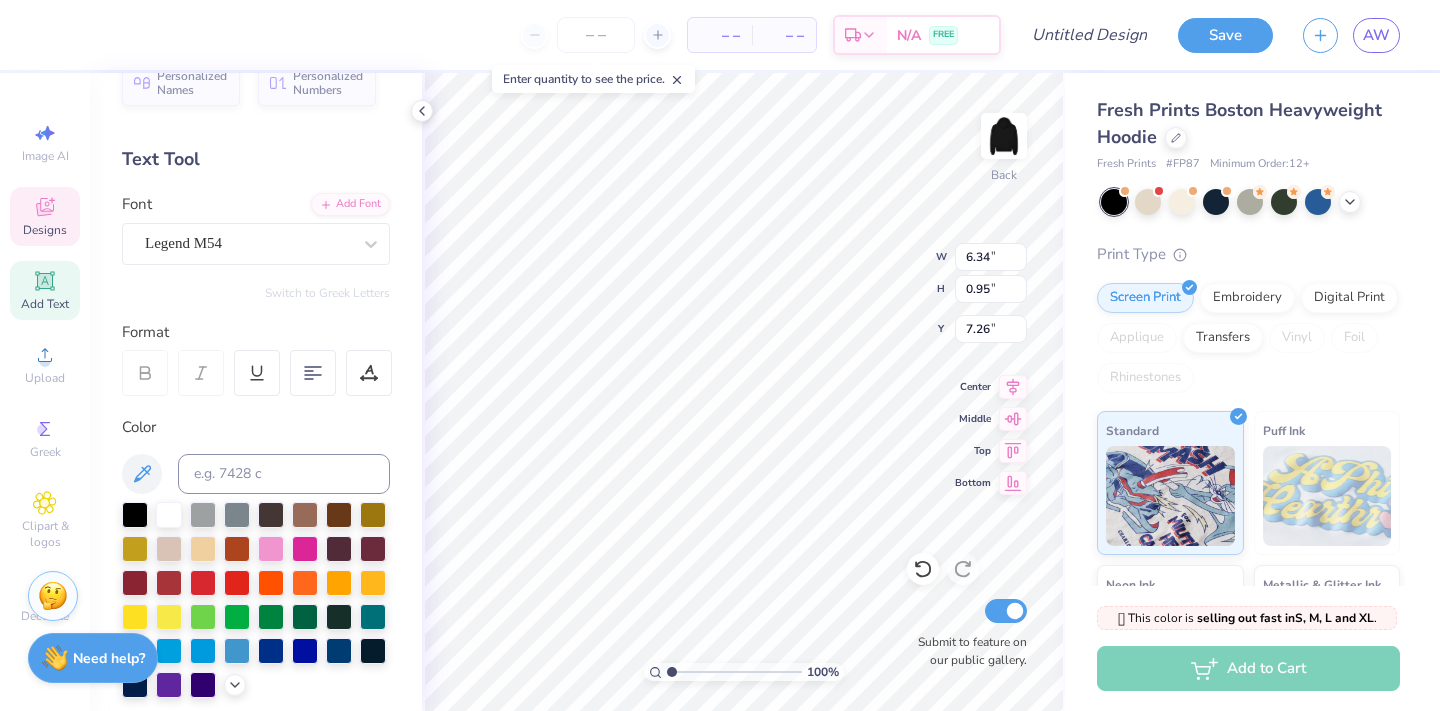 type on "3.45" 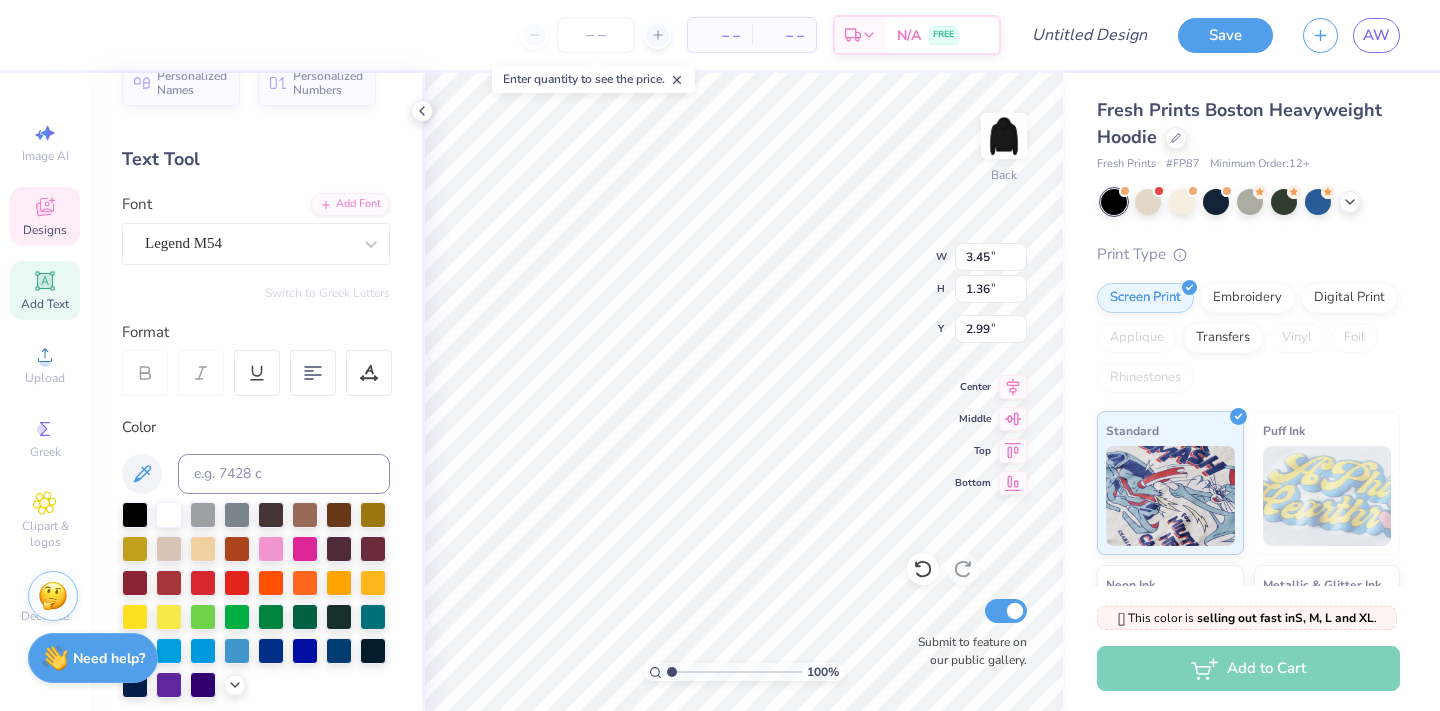 type on "5.03" 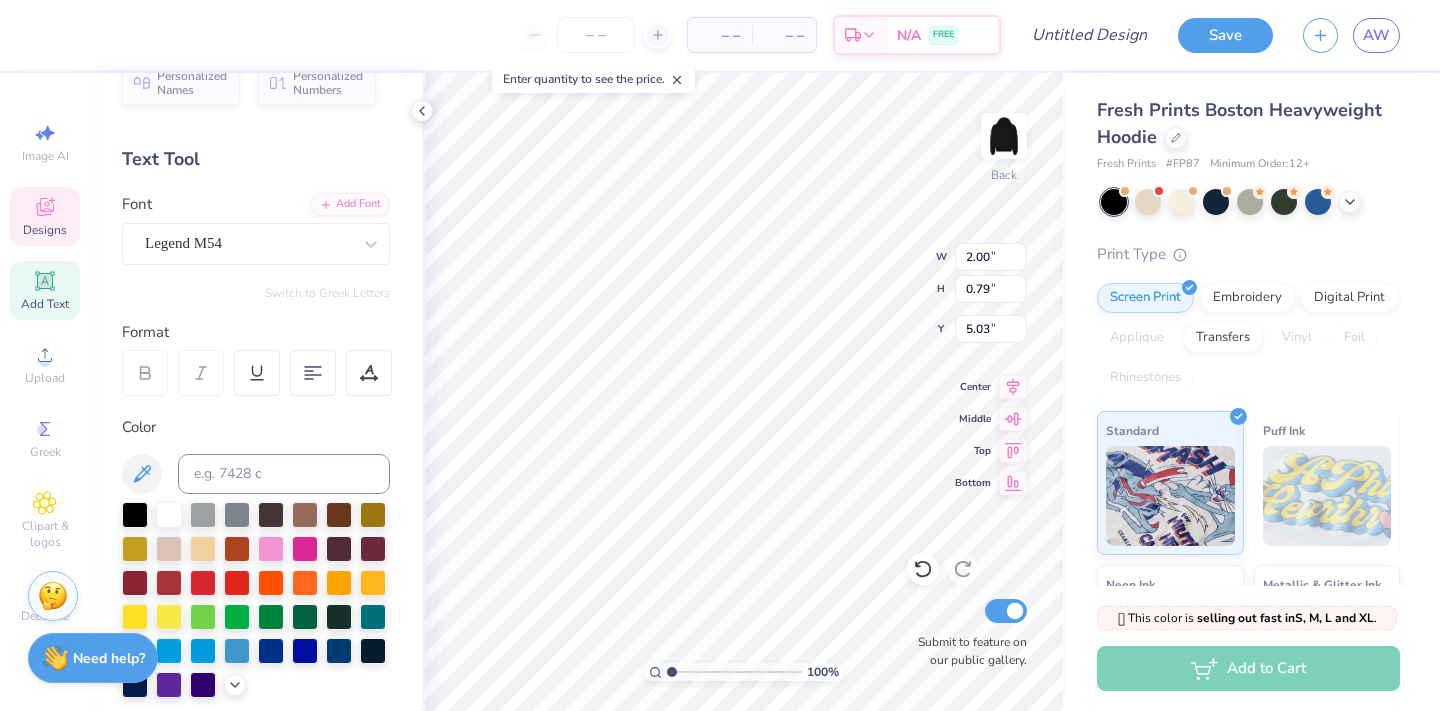 type on "2.00" 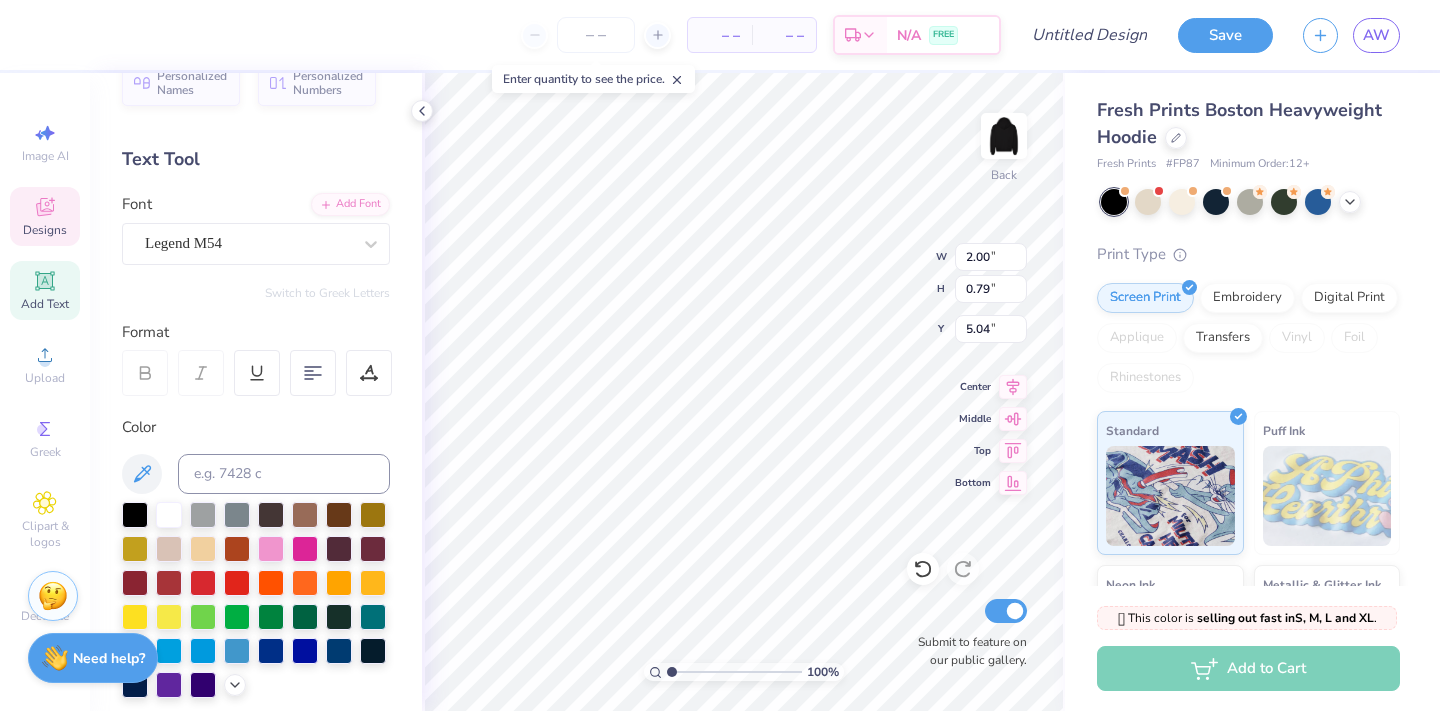 type on "5.05" 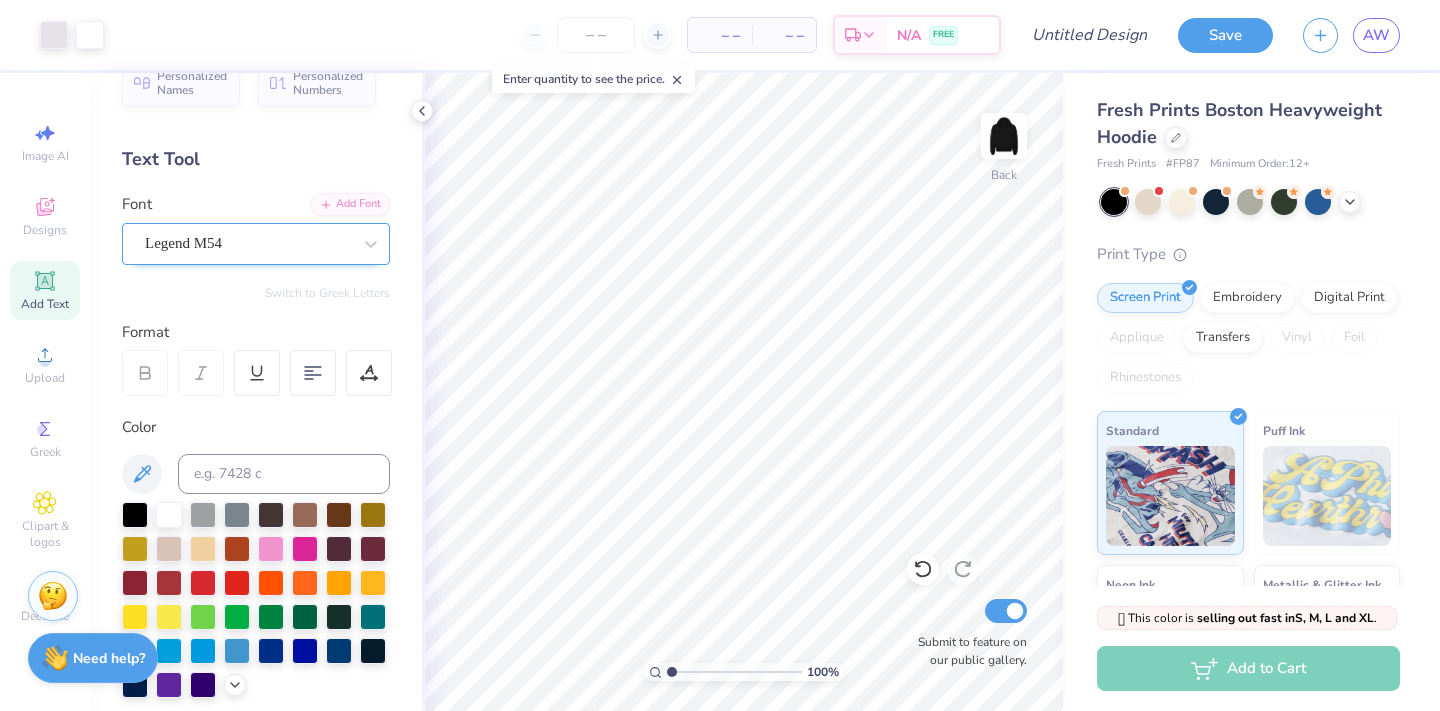 click at bounding box center [248, 243] 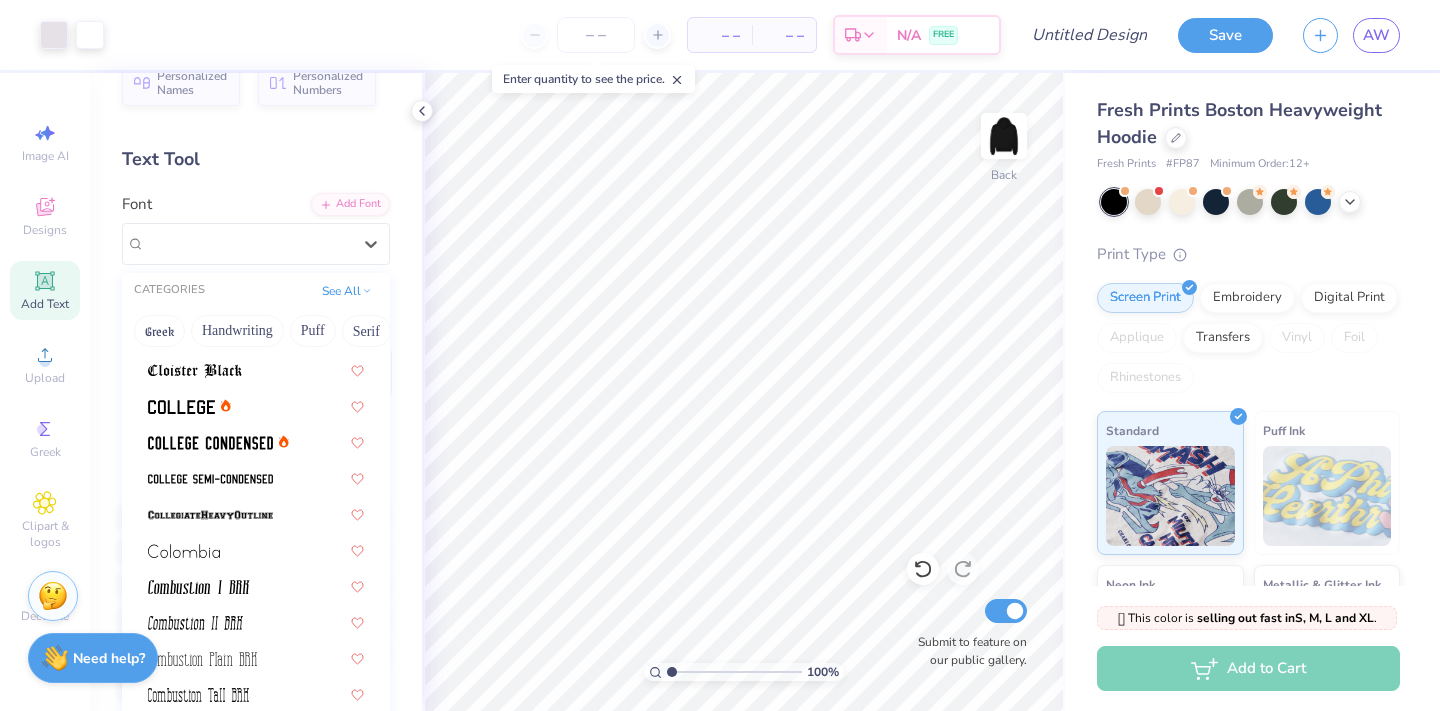 scroll, scrollTop: 2733, scrollLeft: 0, axis: vertical 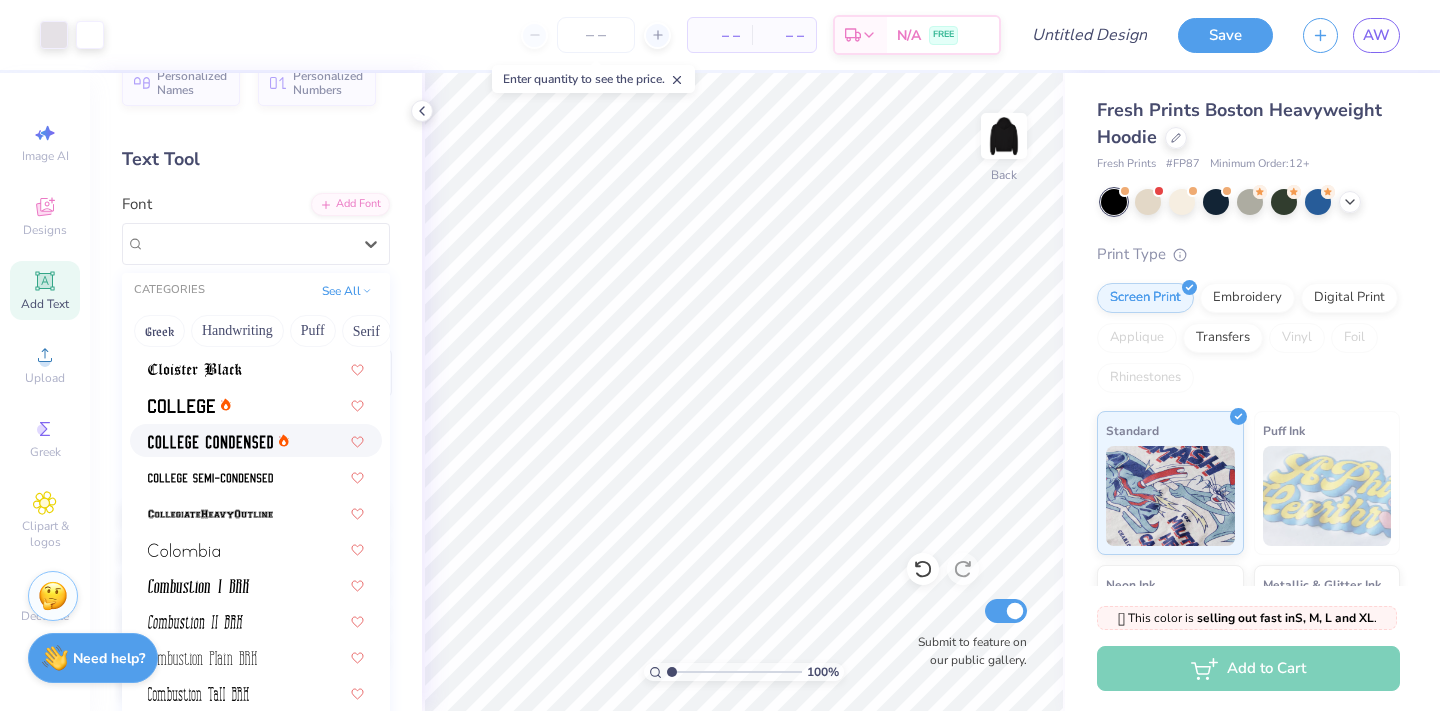 click at bounding box center (210, 442) 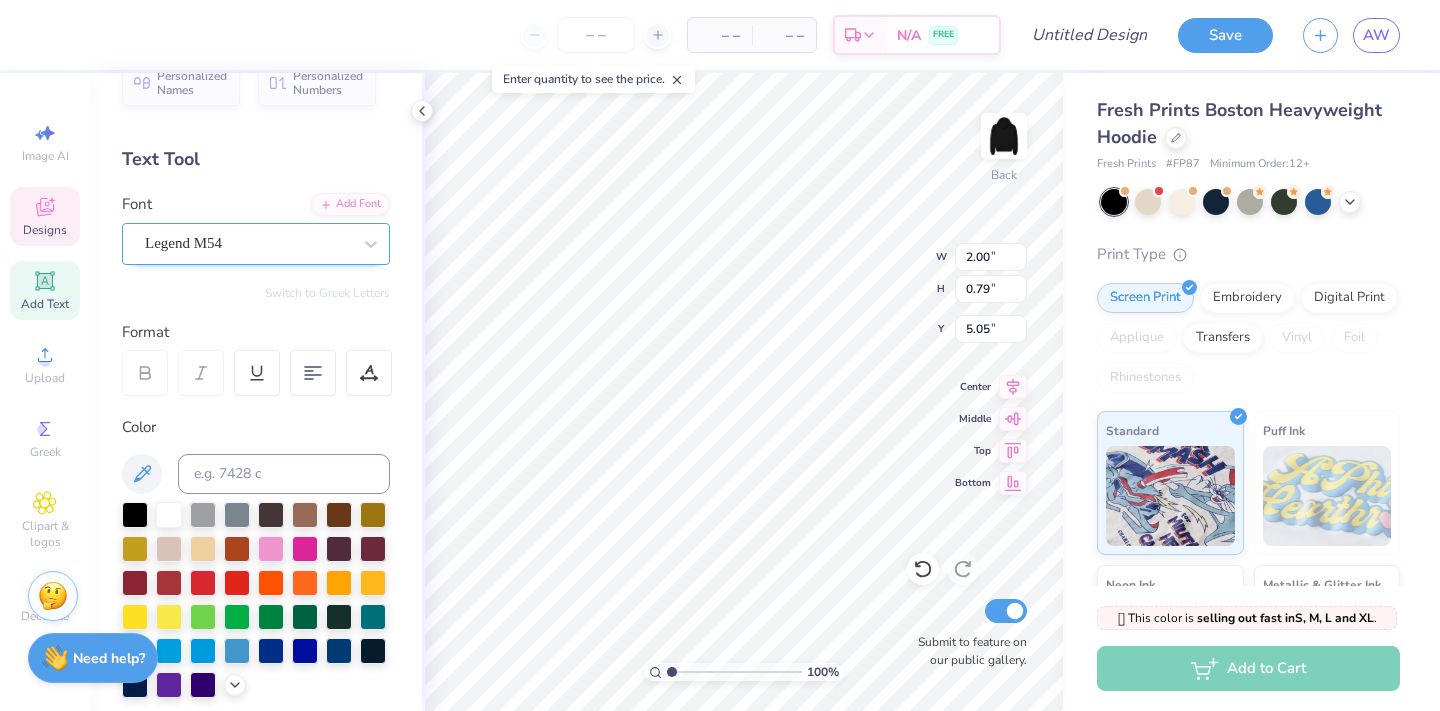 click on "Legend M54" at bounding box center [248, 243] 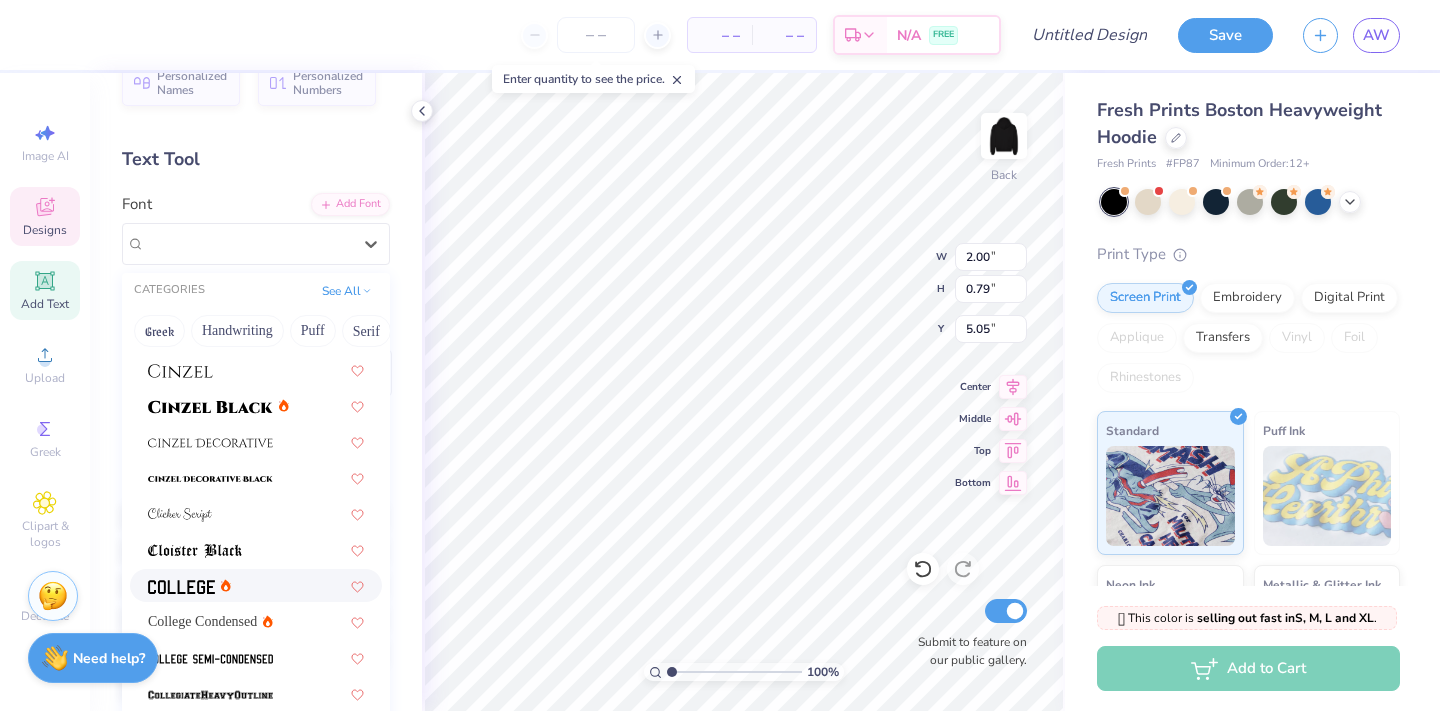 scroll, scrollTop: 2545, scrollLeft: 0, axis: vertical 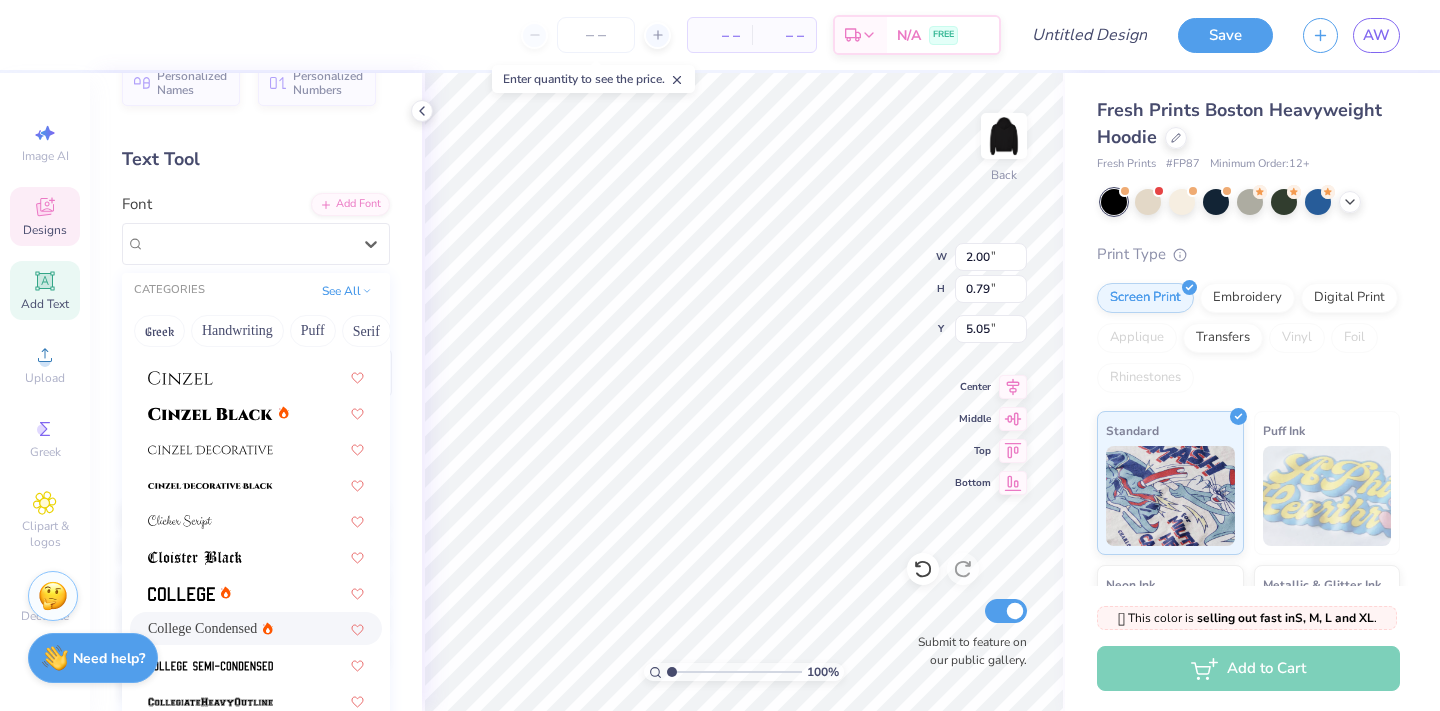 click on "College Condensed" at bounding box center [256, 628] 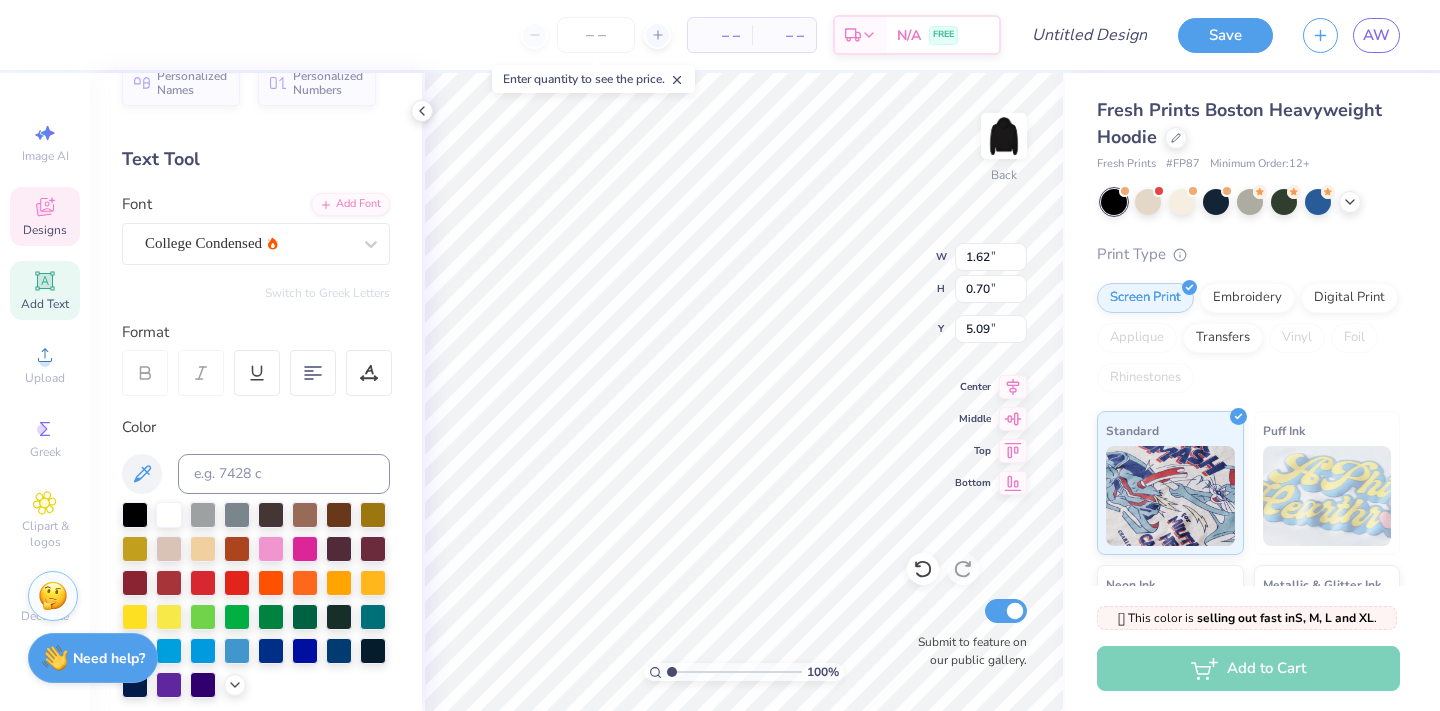 type on "1.62" 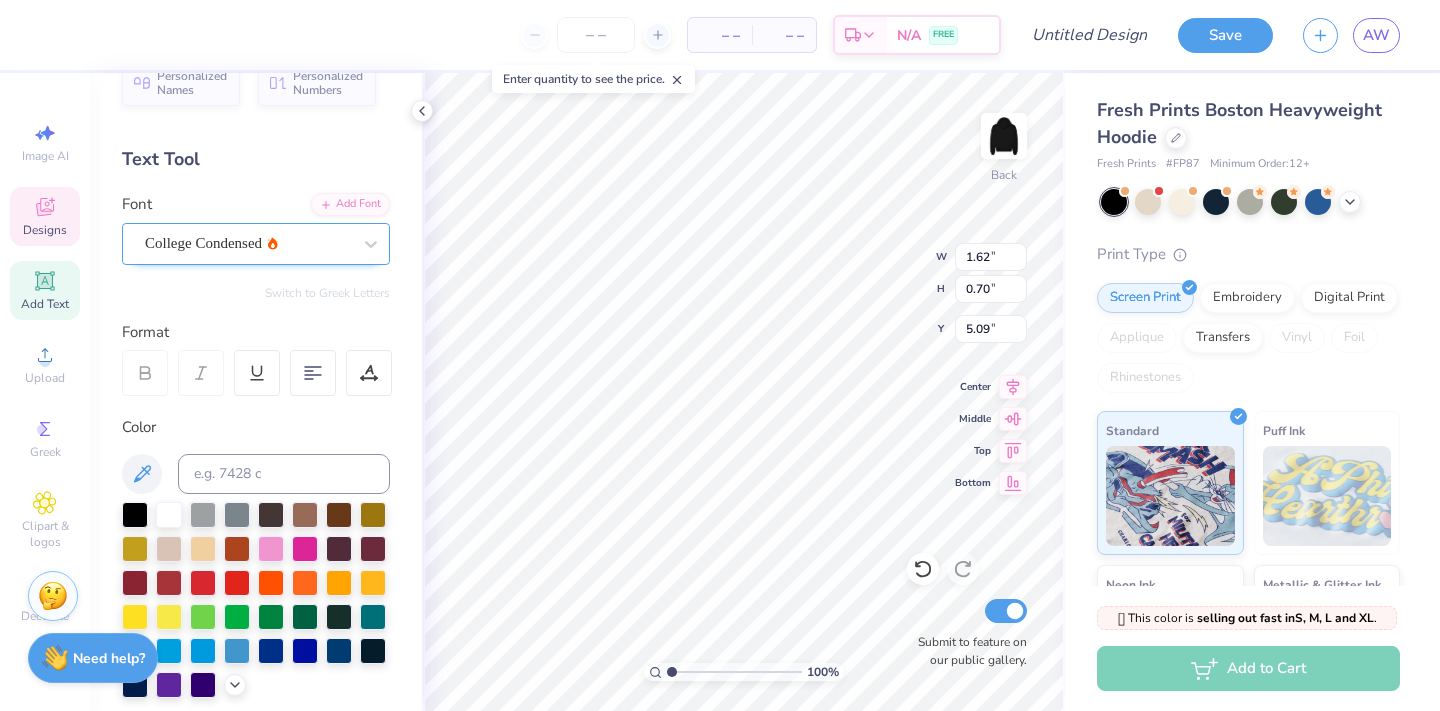 click on "College Condensed" at bounding box center (248, 243) 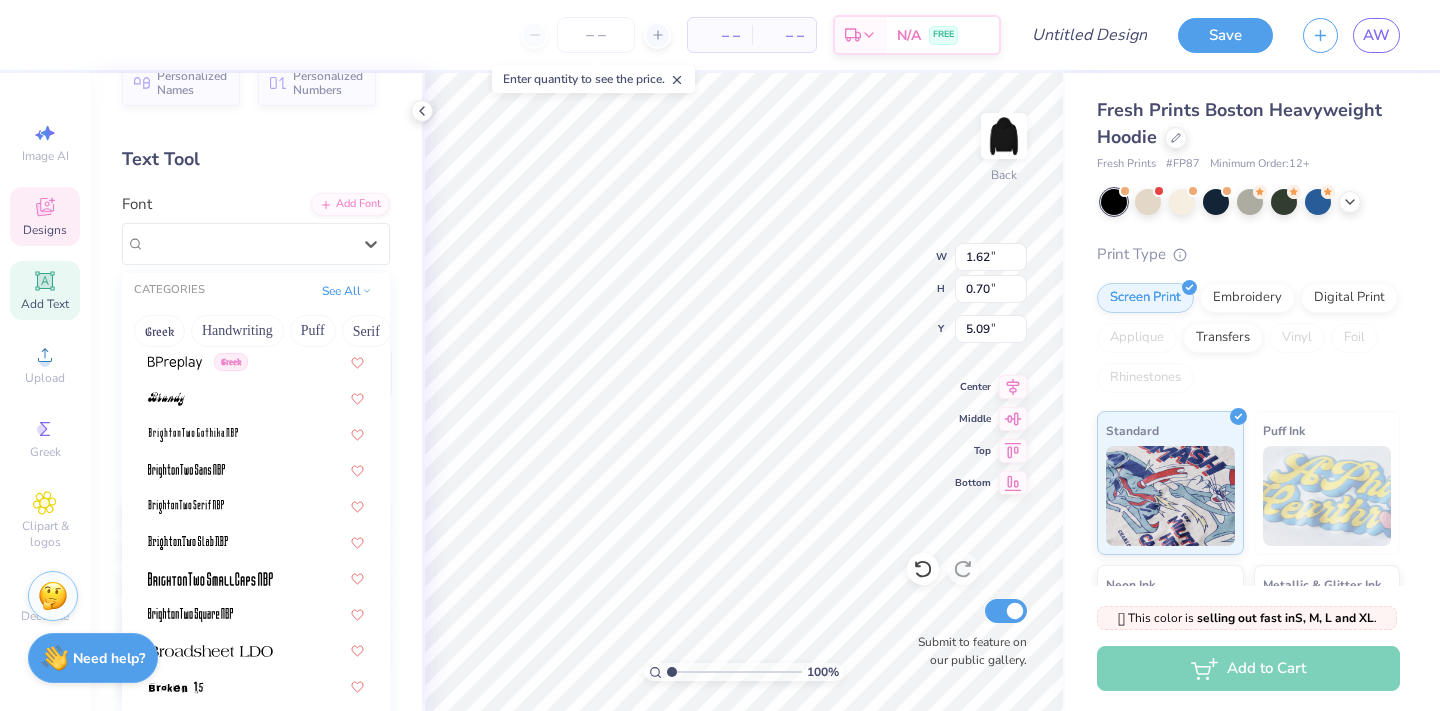 scroll, scrollTop: 2087, scrollLeft: 0, axis: vertical 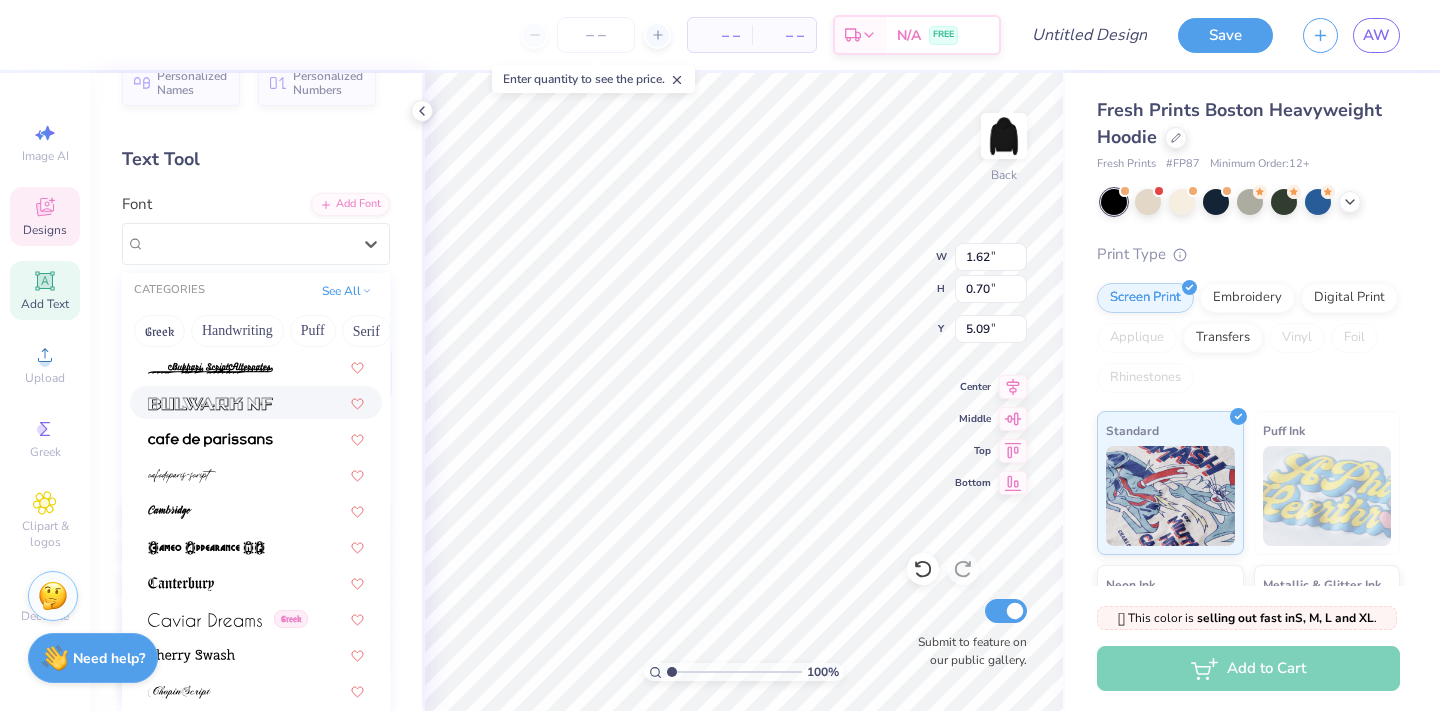 click on "Personalized Names Personalized Numbers Text Tool  Add Font Font option Bulwark NF focused, 58 of 314. 314 results available. Use Up and Down to choose options, press Enter to select the currently focused option, press Escape to exit the menu, press Tab to select the option and exit the menu. College Condensed CATEGORIES See All Greek Handwriting Puff Serif Bold Calligraphy Retro Sans Serif Minimal Fantasy Techno Others Custom Black Star ITC Garamond Std Book Narrow Legend M54 Default Greek Greek Greek Greek Greek Greek Greek Greek Greek Greek Greek Greek Greek College Condensed Greek Greek Greek Greek Greek Greek Greek Greek Greek Greek Greek Greek Greek Greek Greek Greek Greek Greek Greek Greek Greek Greek Greek Greek Greek Greek Super Dream Greek Greek Greek Greek Times New Roman Greek Varsity Team Greek Greek Greek Greek Greek Switch to Greek Letters Format Color Styles Text Shape" at bounding box center [256, 392] 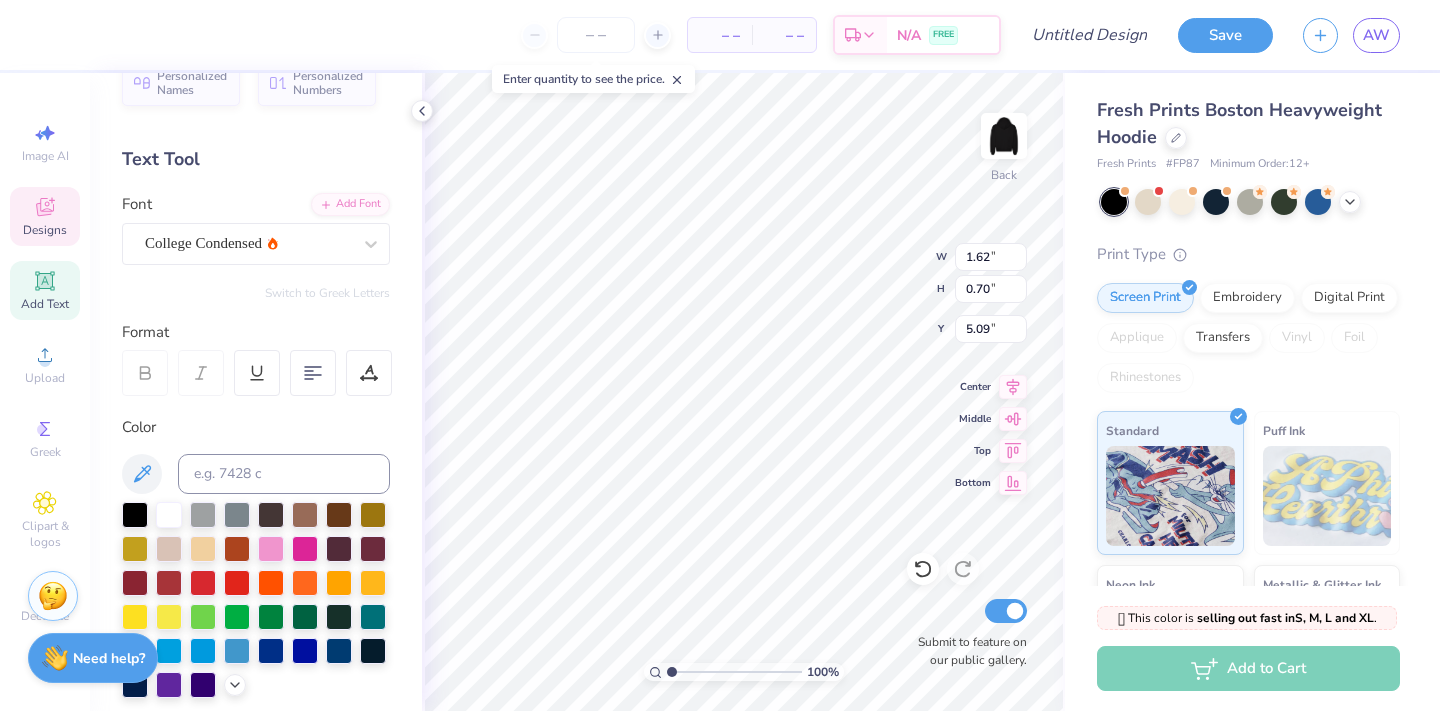 scroll, scrollTop: 451, scrollLeft: 0, axis: vertical 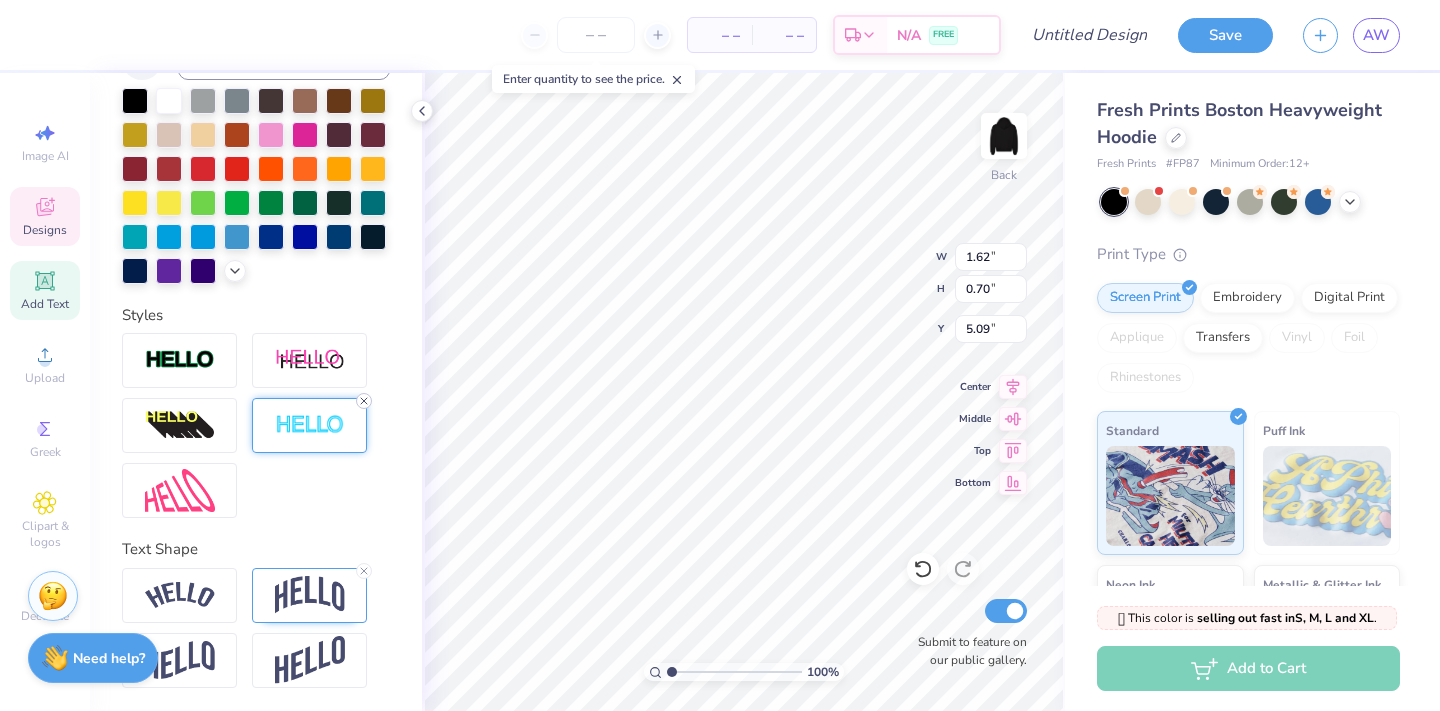 click 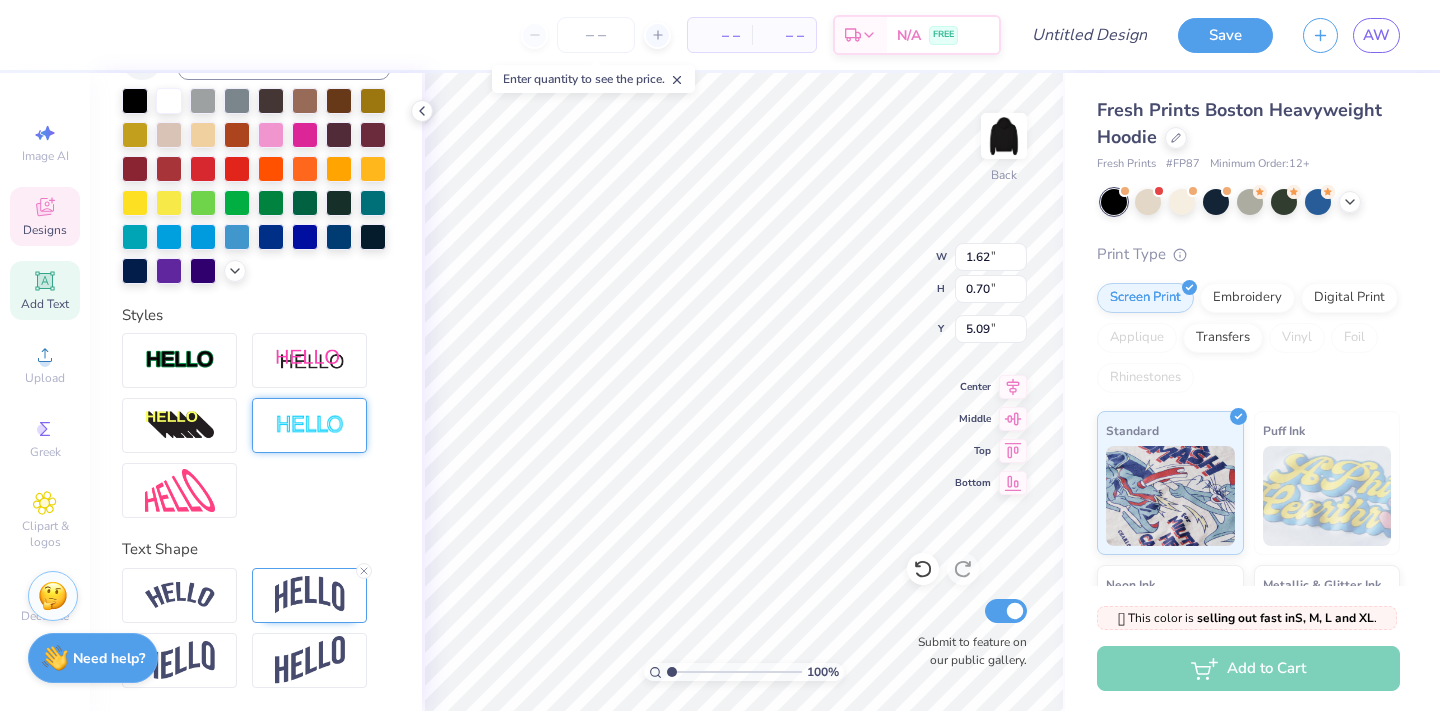 type on "1.59" 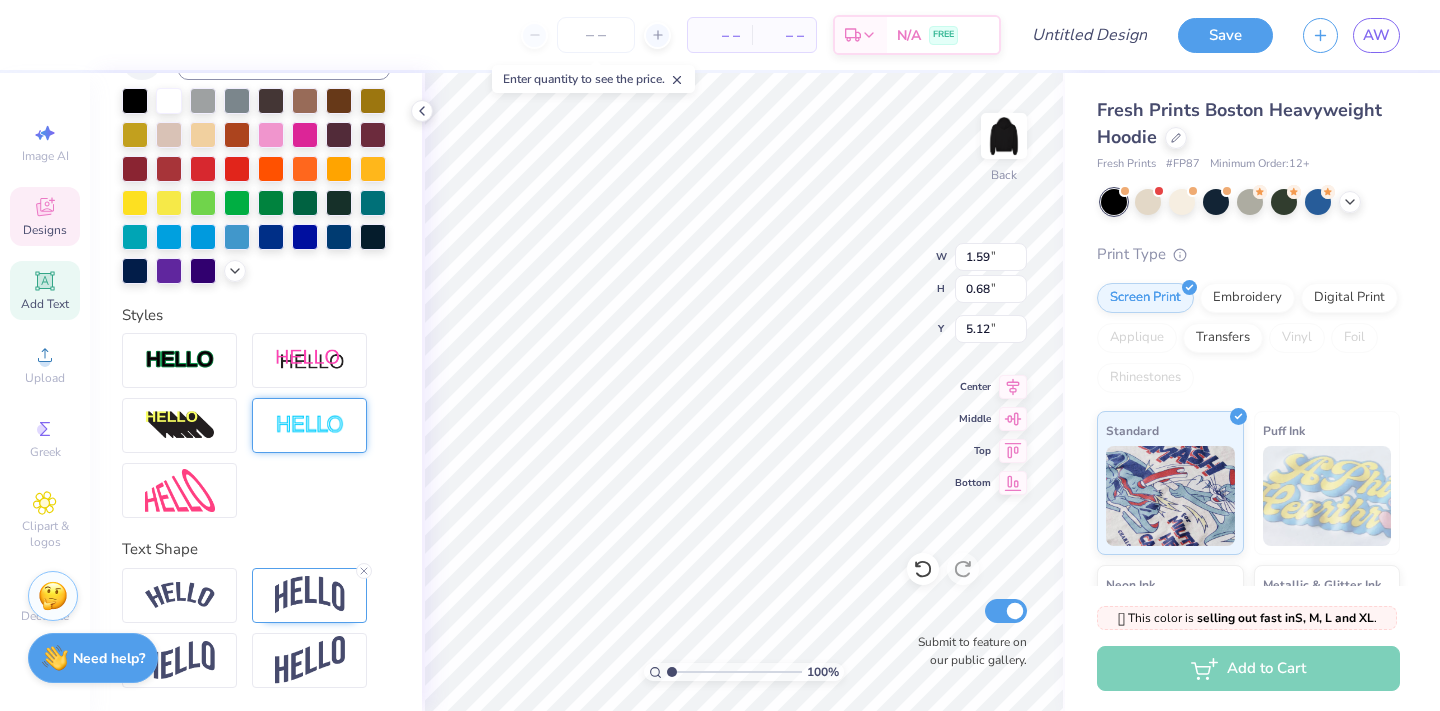 type on "5.12" 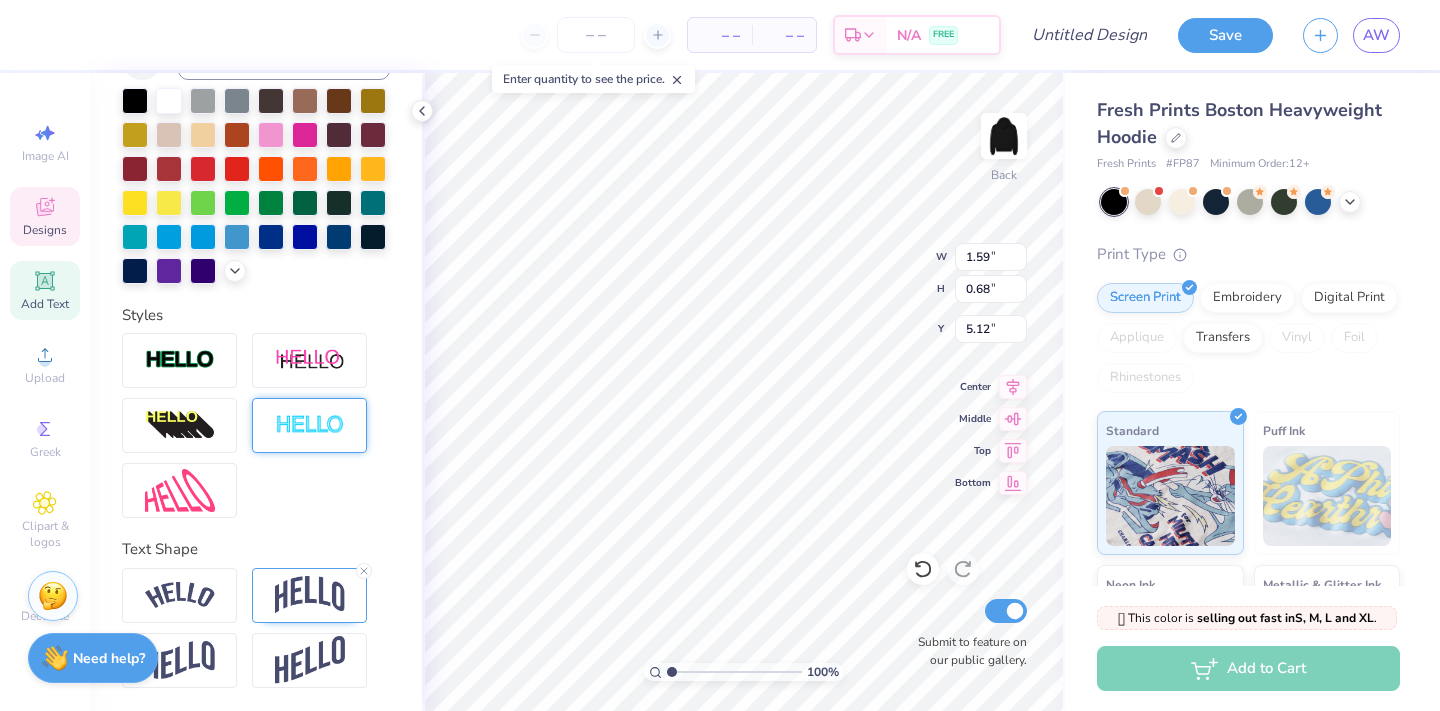 type on "5.15" 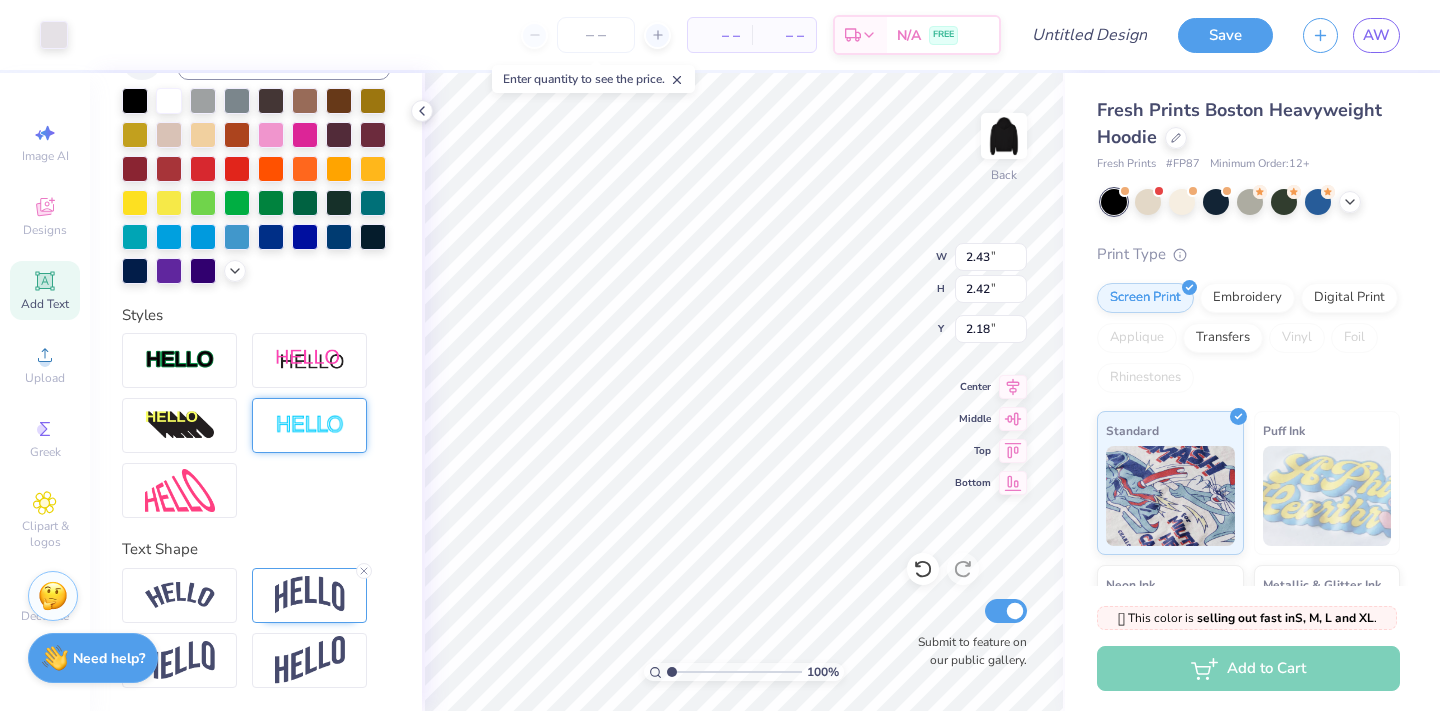 type on "2.18" 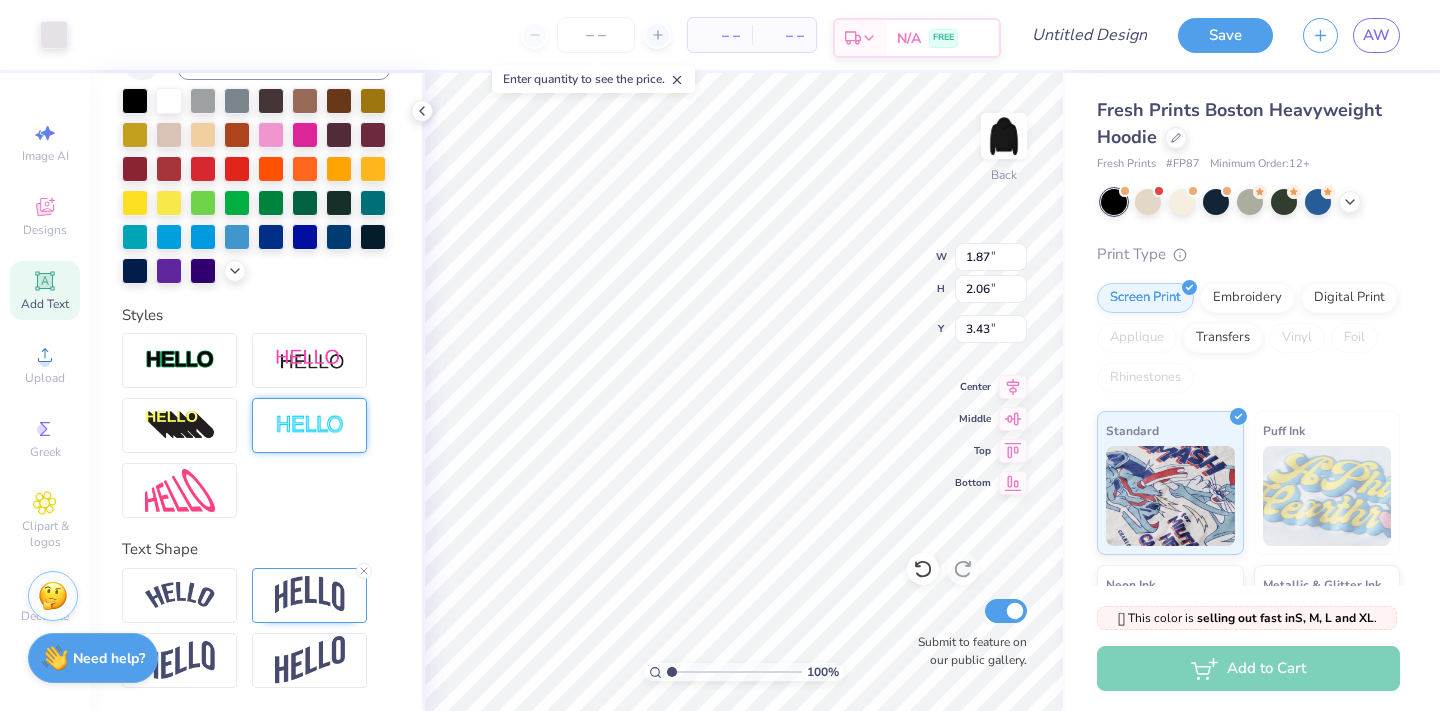 type on "2.55" 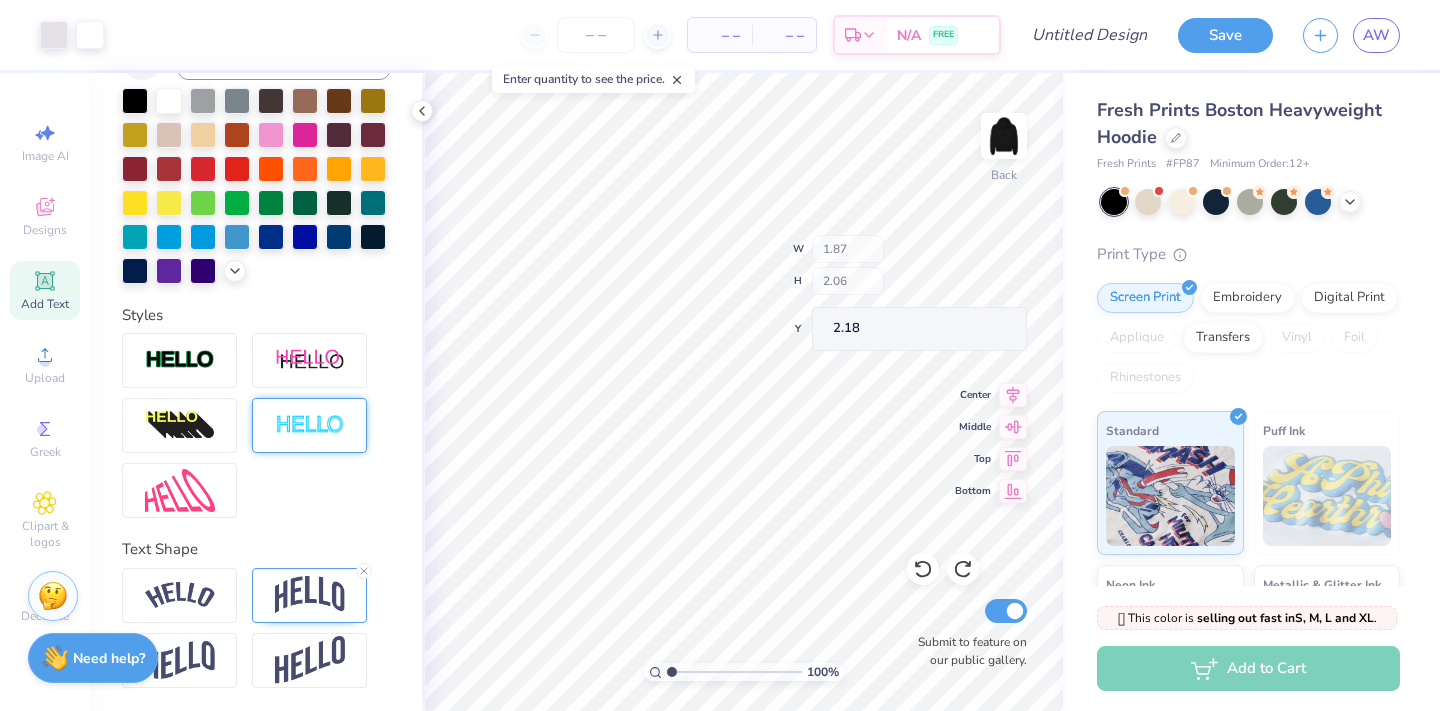 click on "100  % Back W 1.87 H 2.06 Y 2.18 Center Middle Top Bottom Submit to feature on our public gallery." at bounding box center [743, 392] 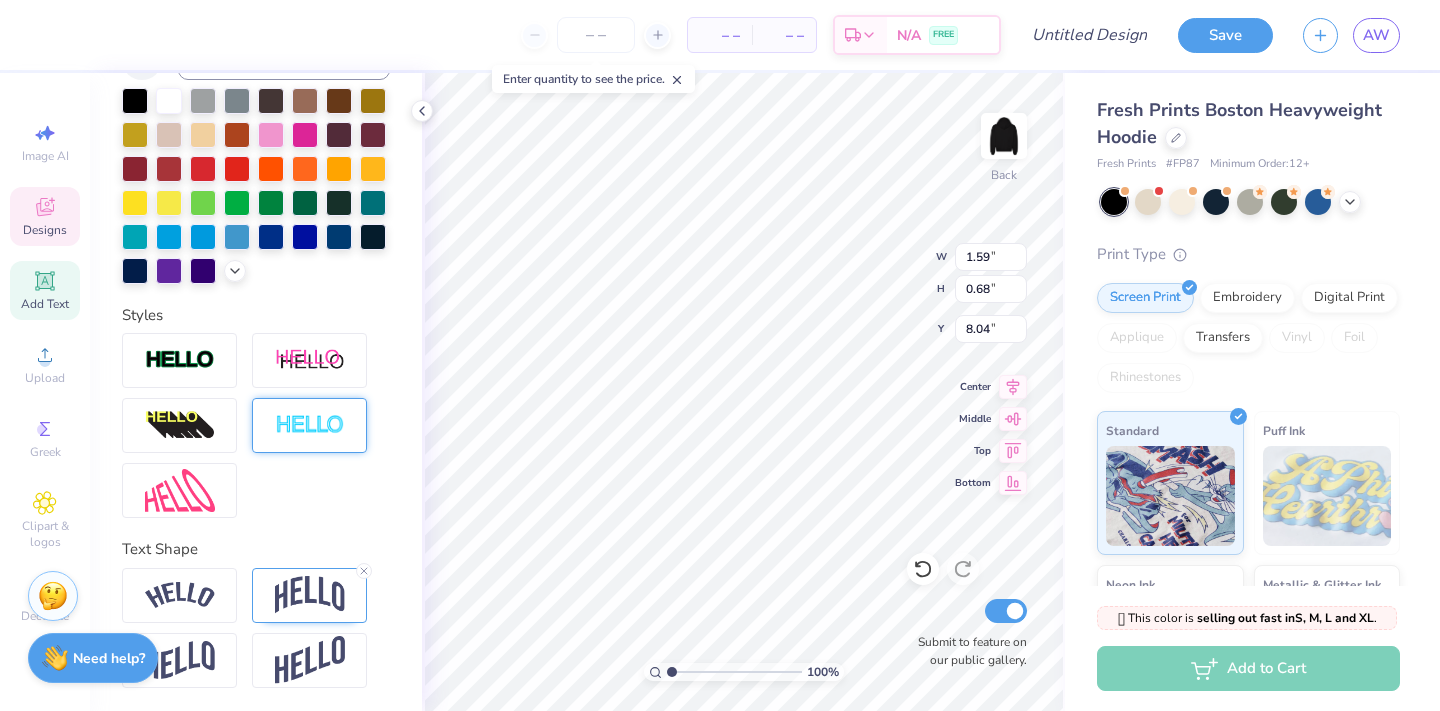 type on "5.19" 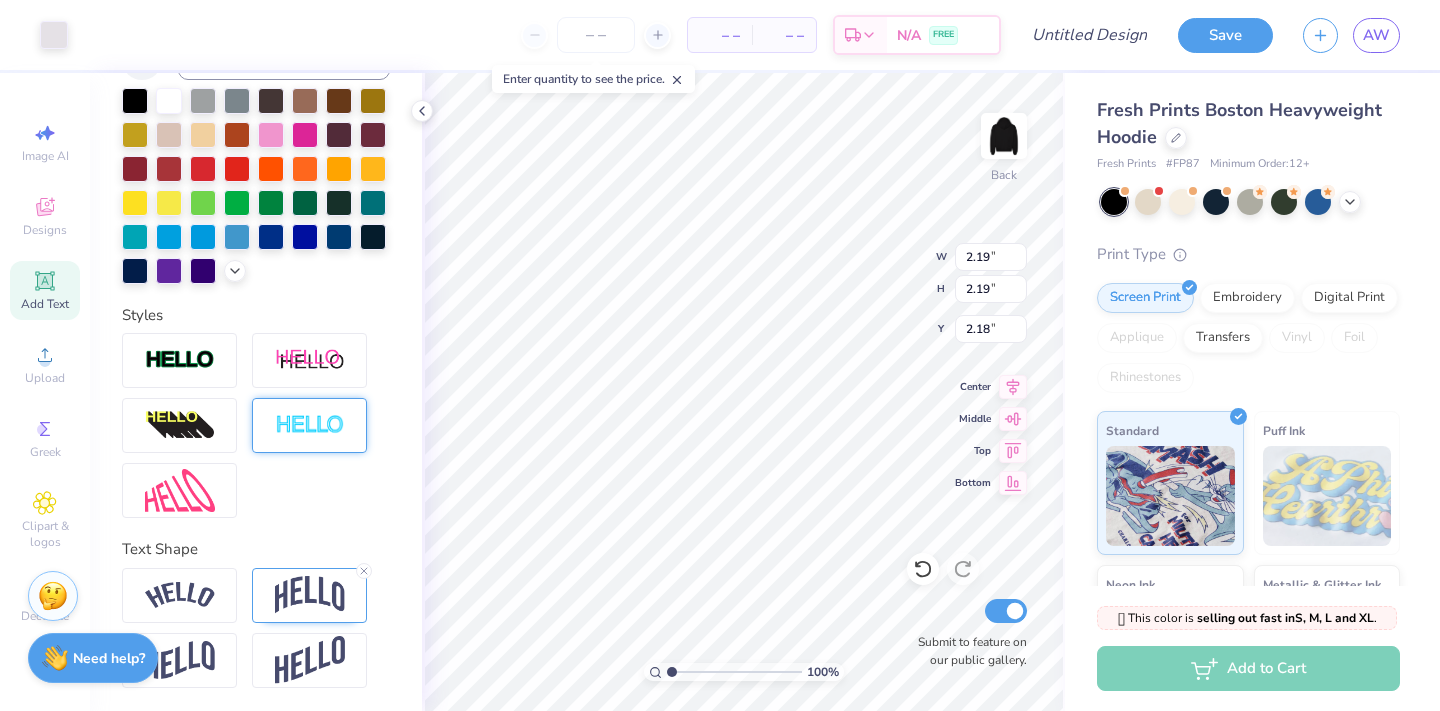 type on "2.19" 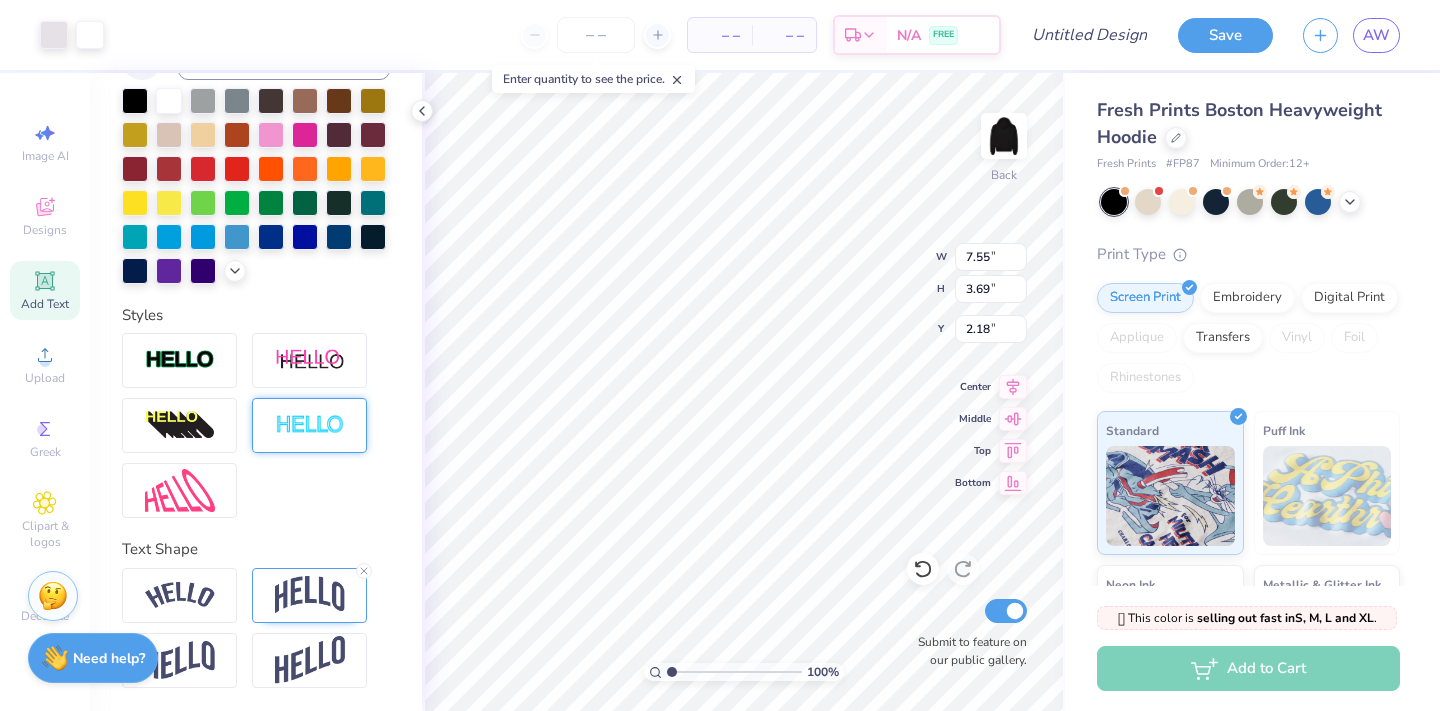 click on "100  % Back W 7.55 7.55 " H 3.69 3.69 " Y 2.18 2.18 " Center Middle Top Bottom Submit to feature on our public gallery." at bounding box center (743, 392) 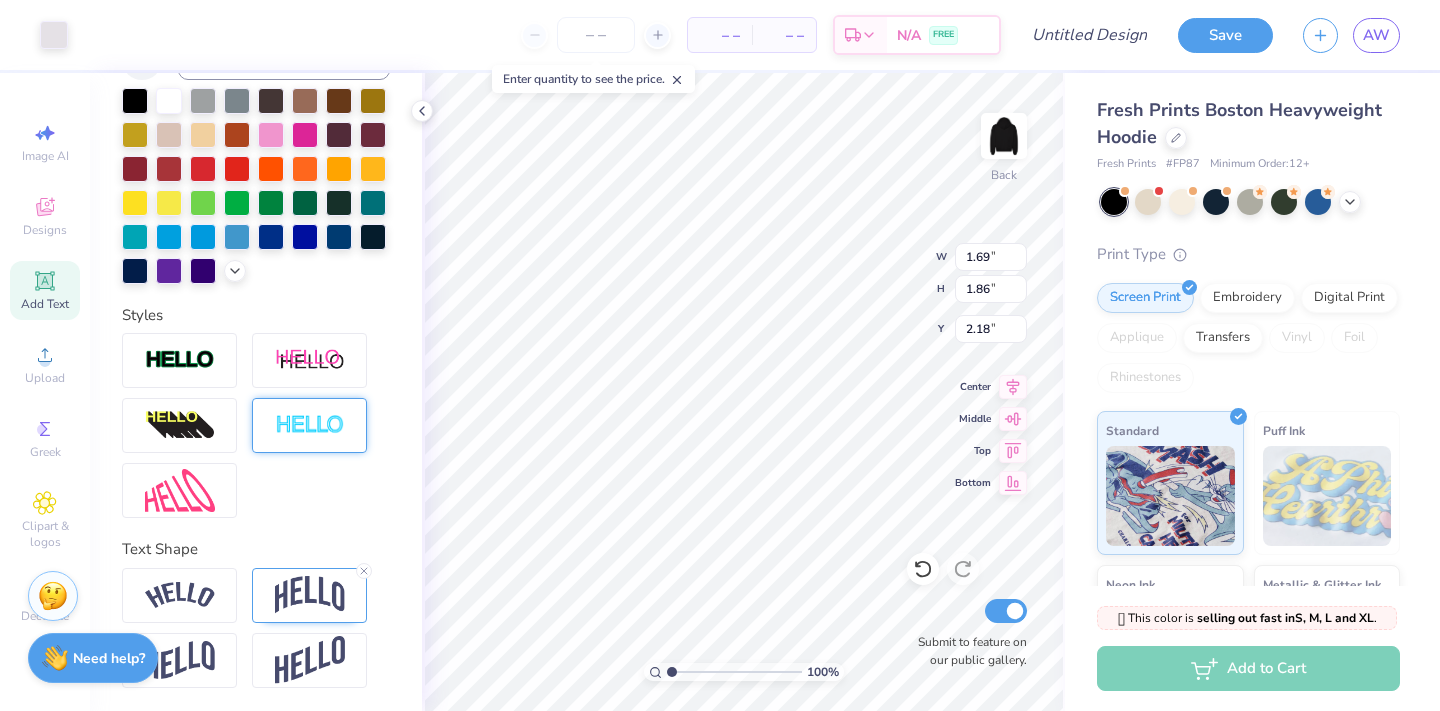 type on "1.53" 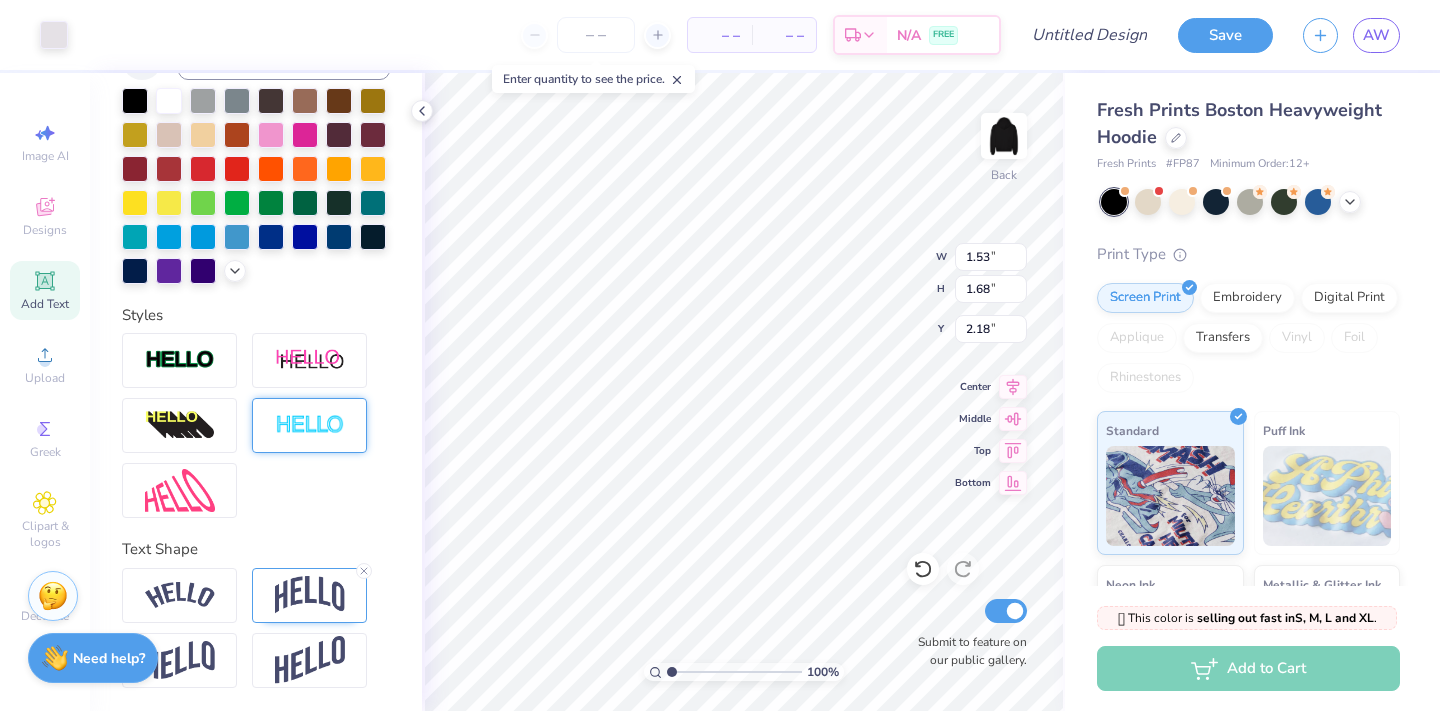 type on "1.69" 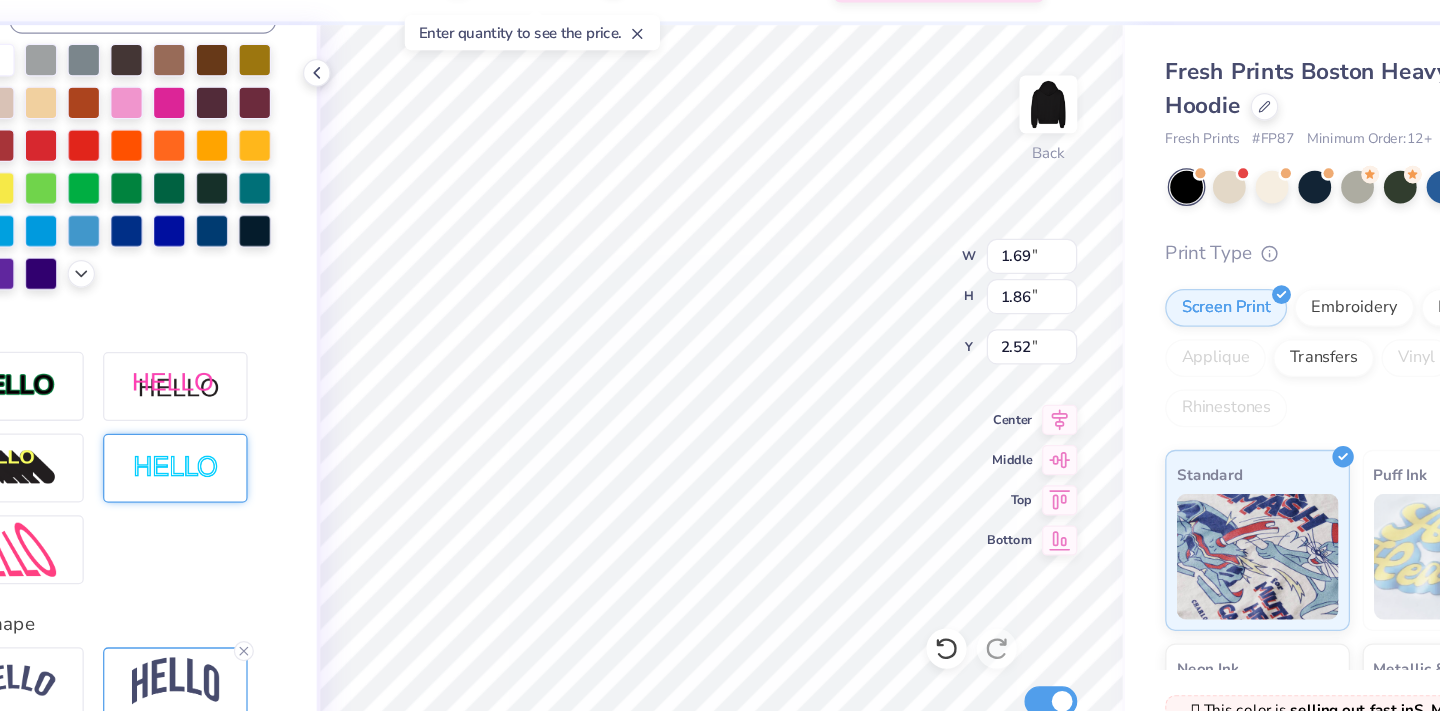type on "2.07" 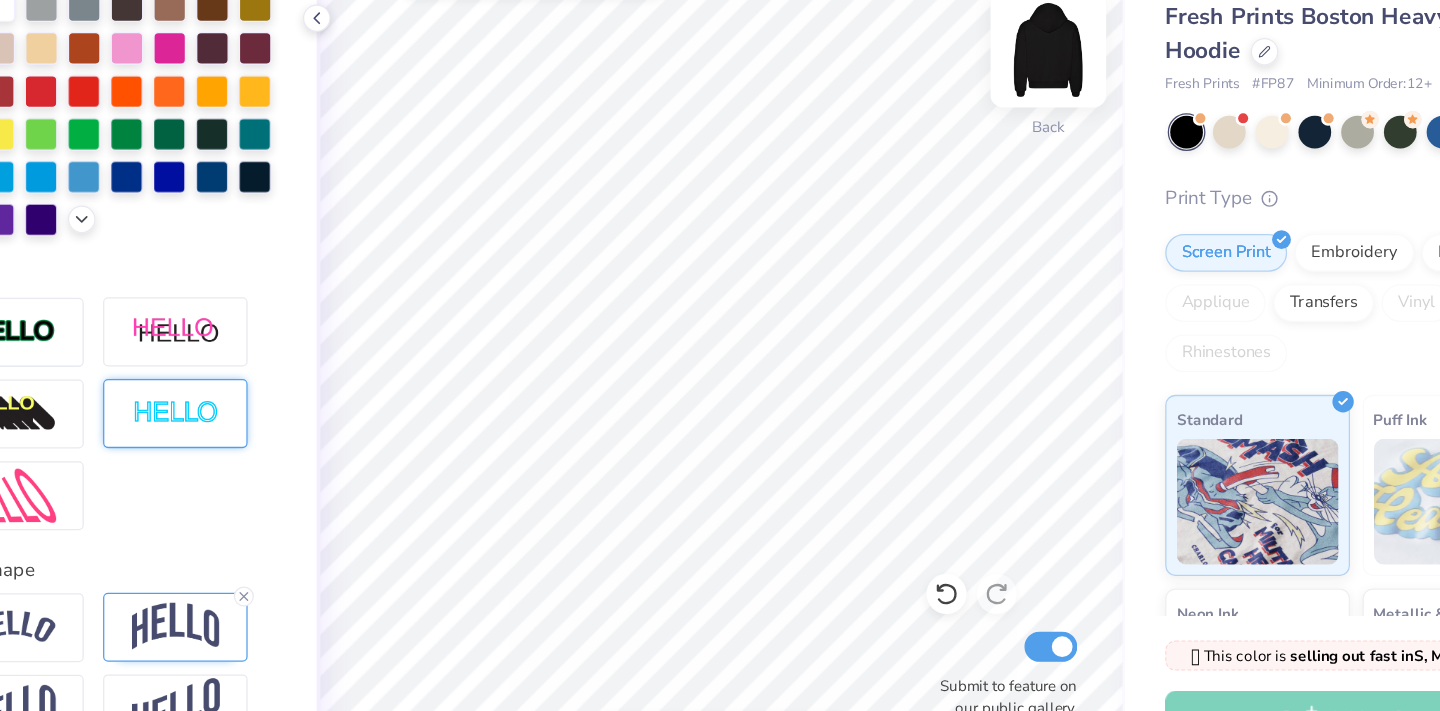 click at bounding box center (1004, 136) 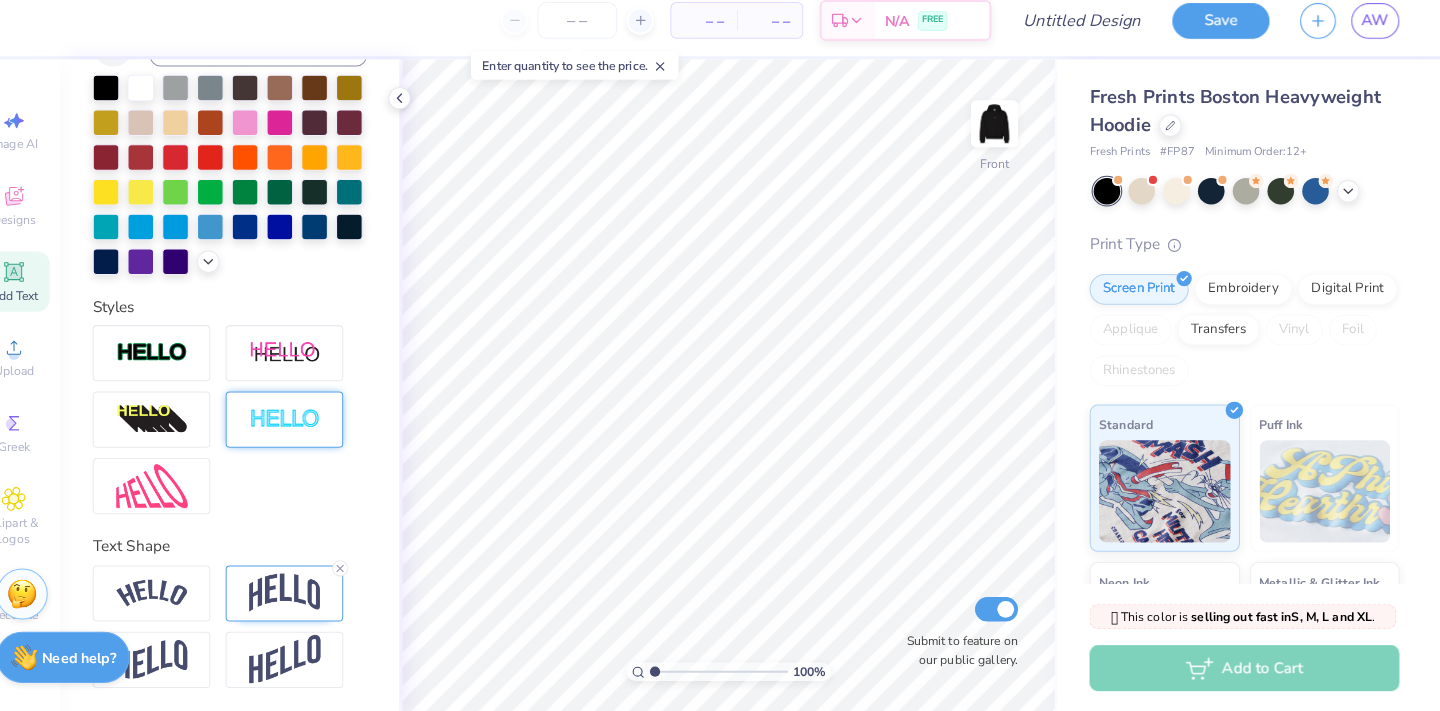 scroll, scrollTop: 0, scrollLeft: 0, axis: both 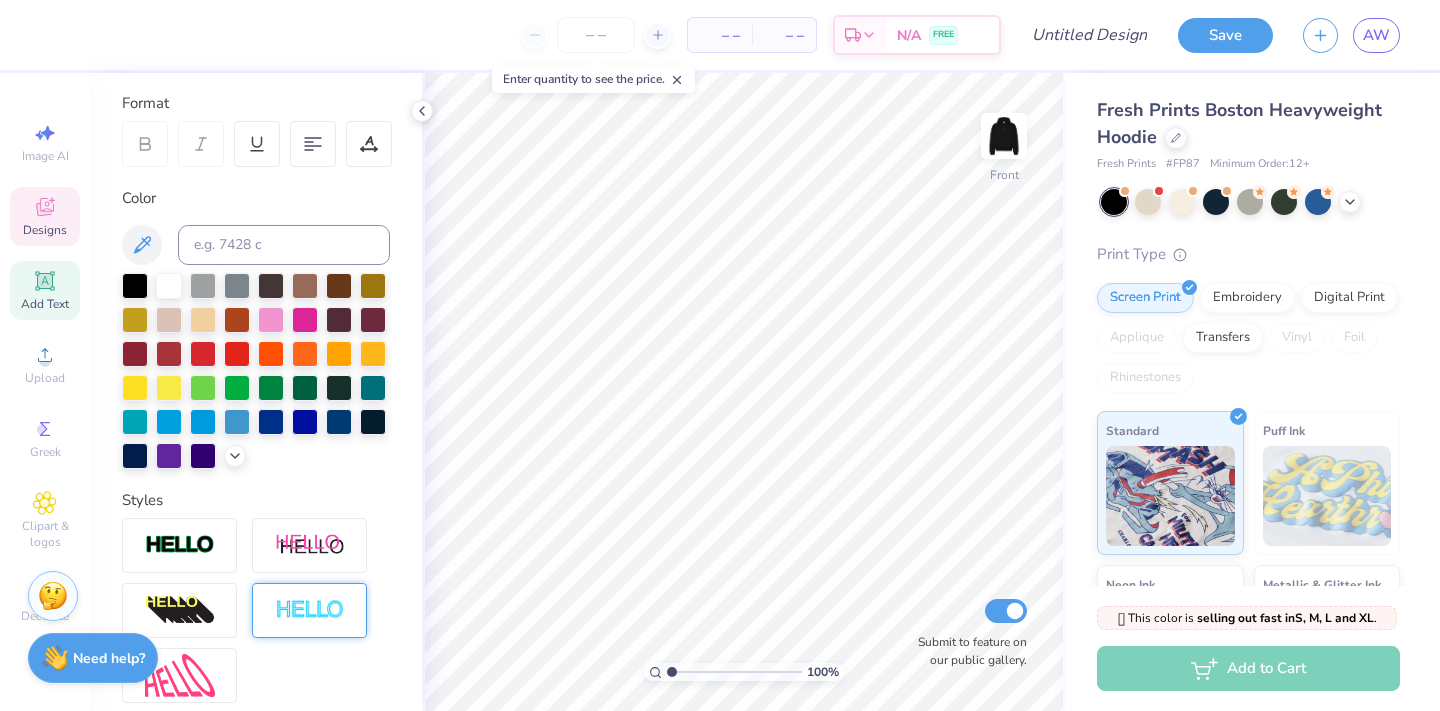 click on "Designs" at bounding box center [45, 230] 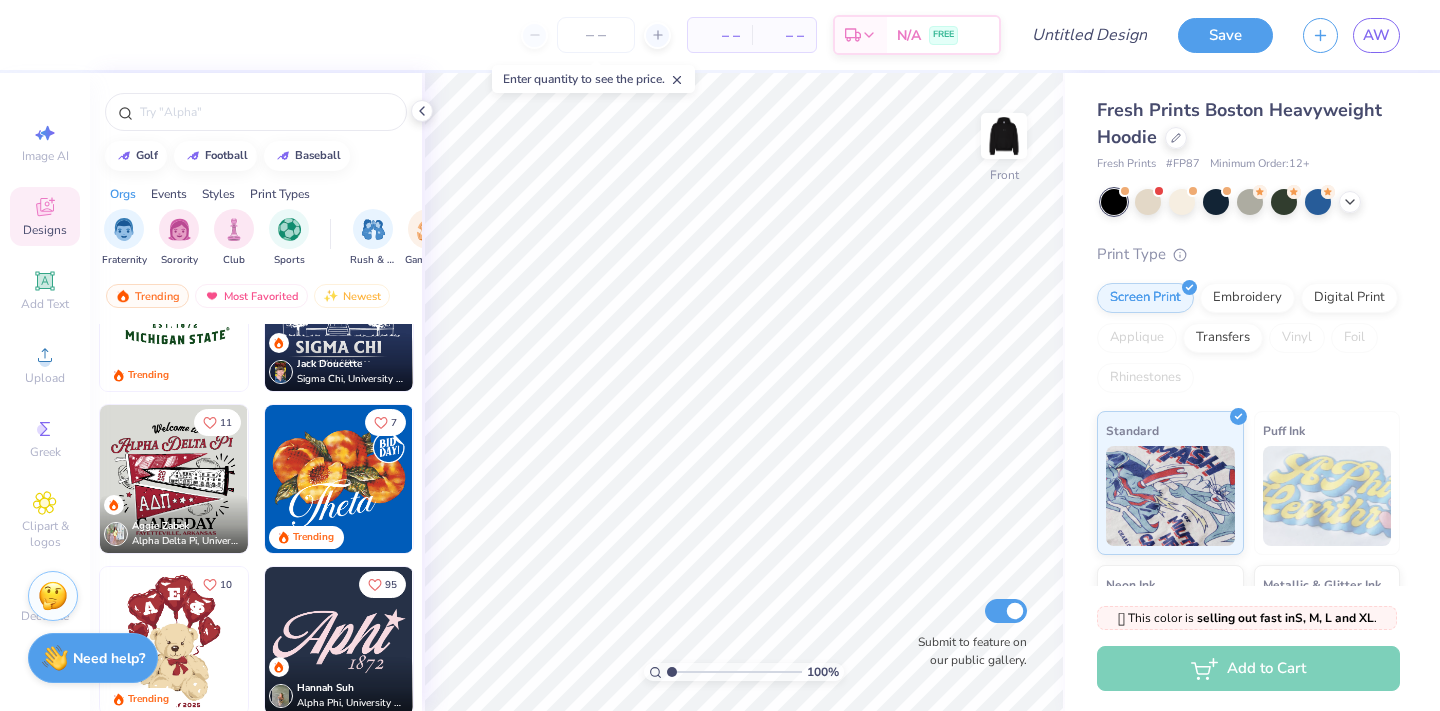 scroll, scrollTop: 1329, scrollLeft: 0, axis: vertical 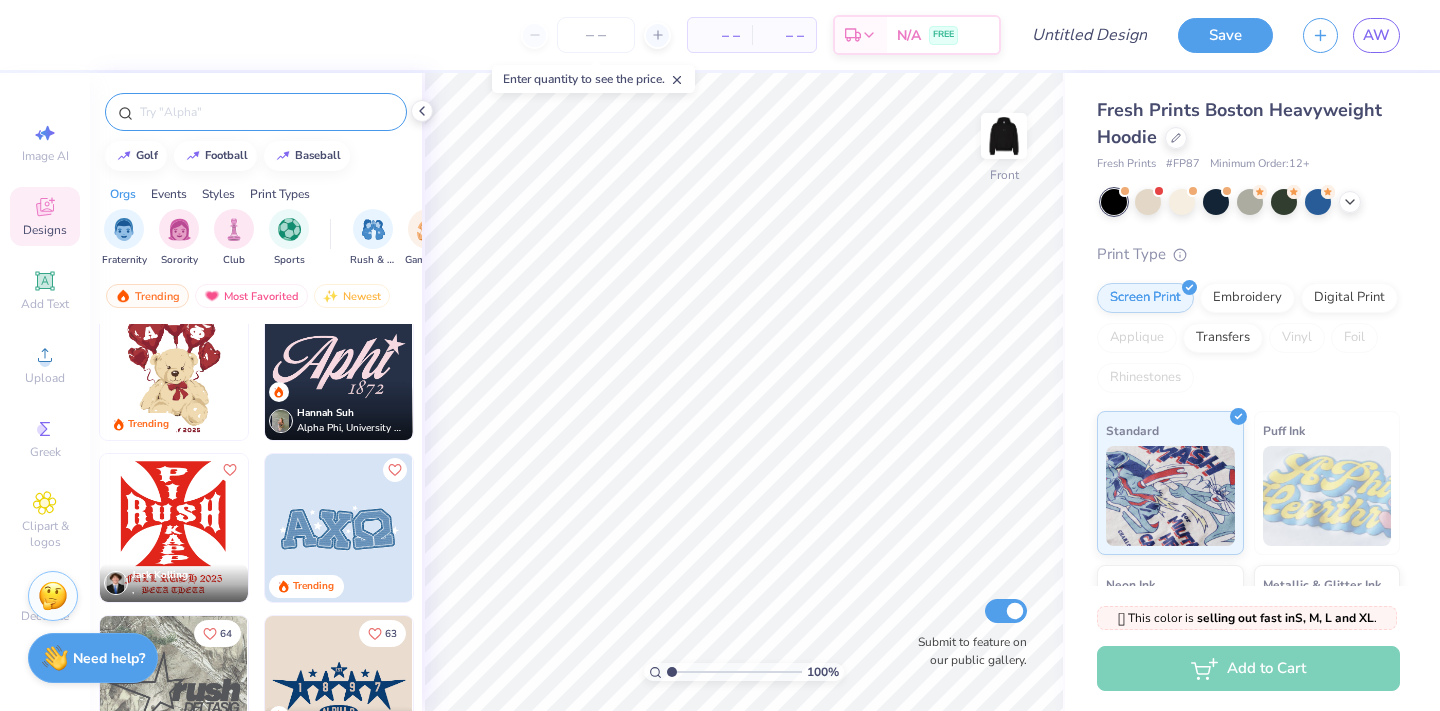 click at bounding box center (256, 112) 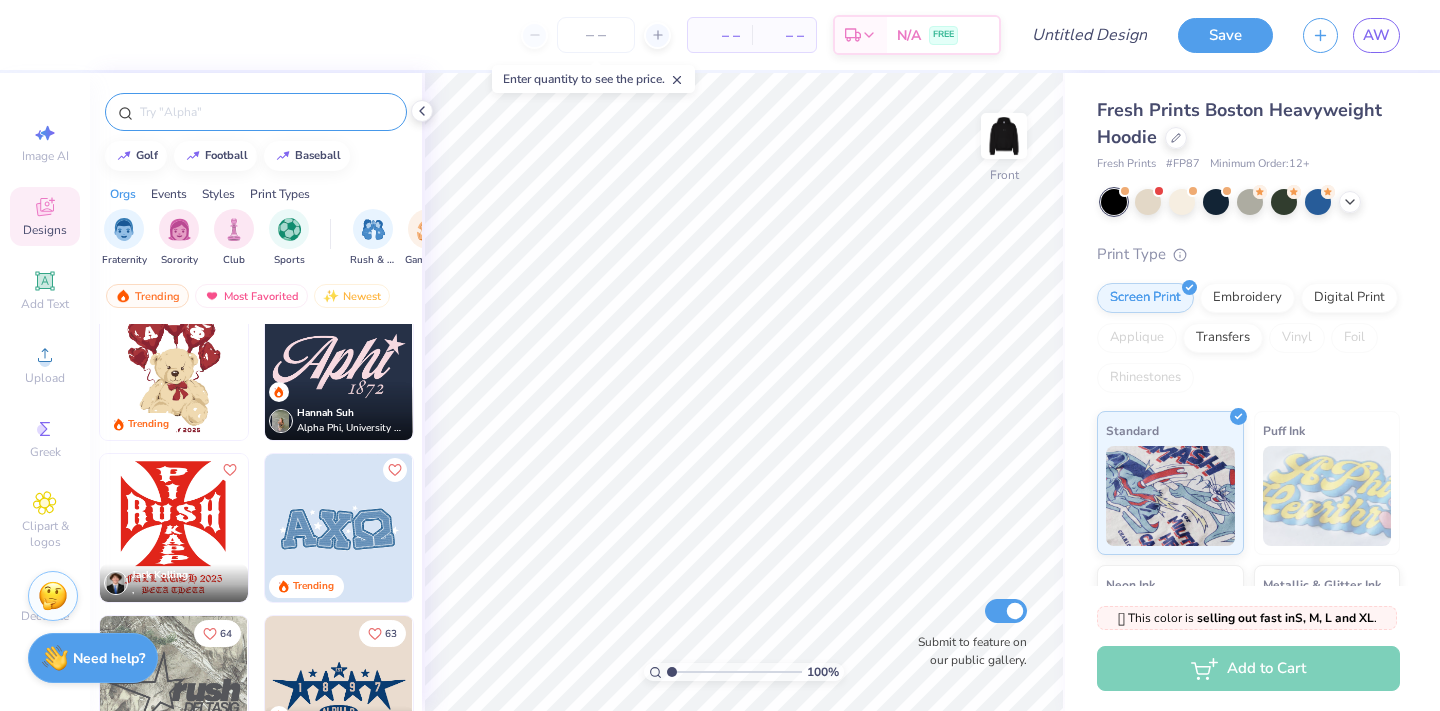 click at bounding box center [256, 112] 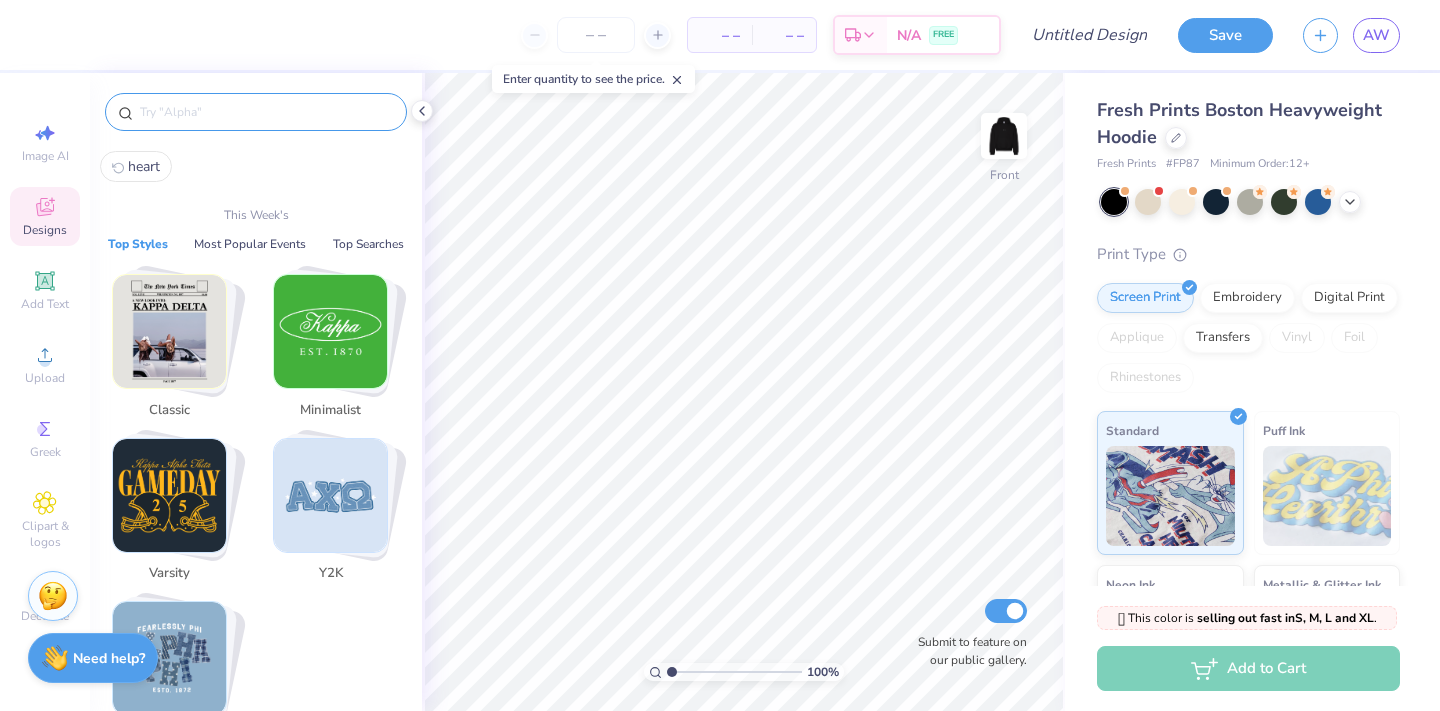 click at bounding box center (266, 112) 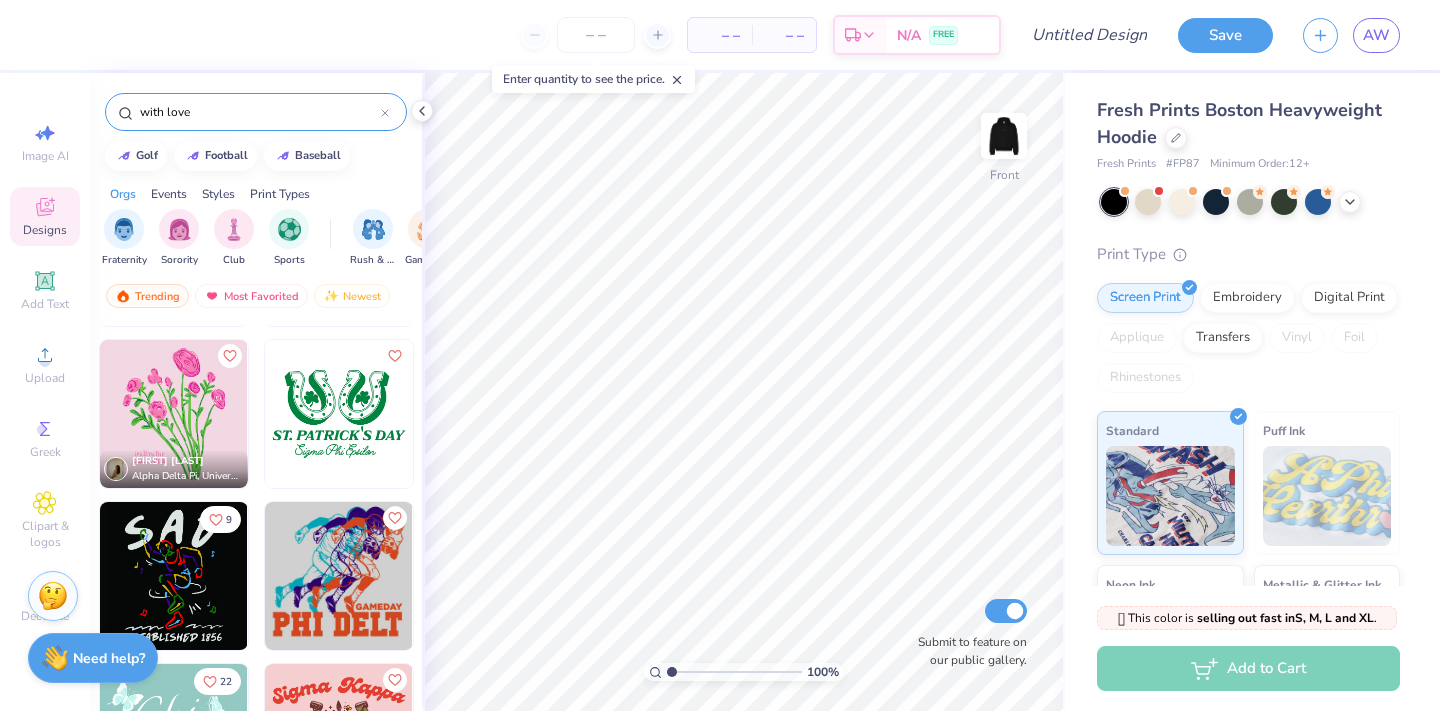 scroll, scrollTop: 1269, scrollLeft: 0, axis: vertical 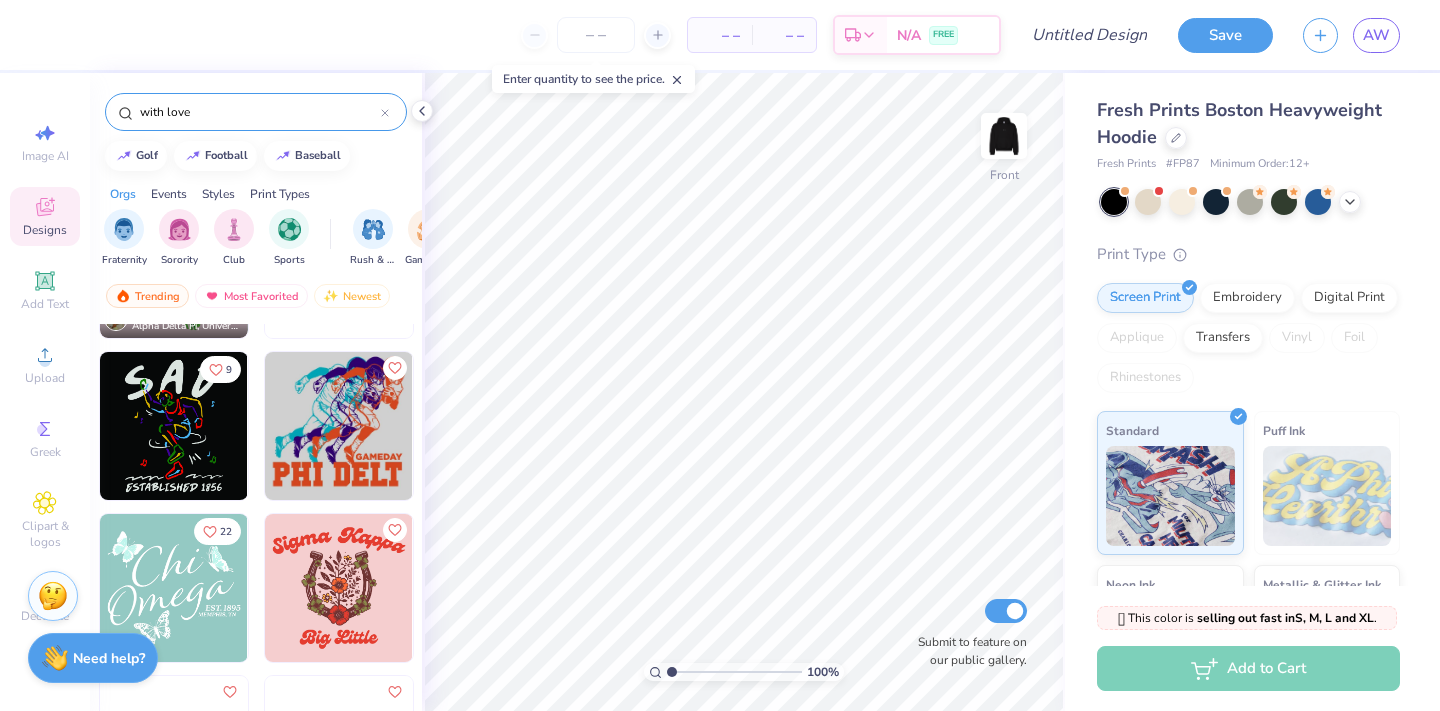 drag, startPoint x: 220, startPoint y: 119, endPoint x: 124, endPoint y: 113, distance: 96.18732 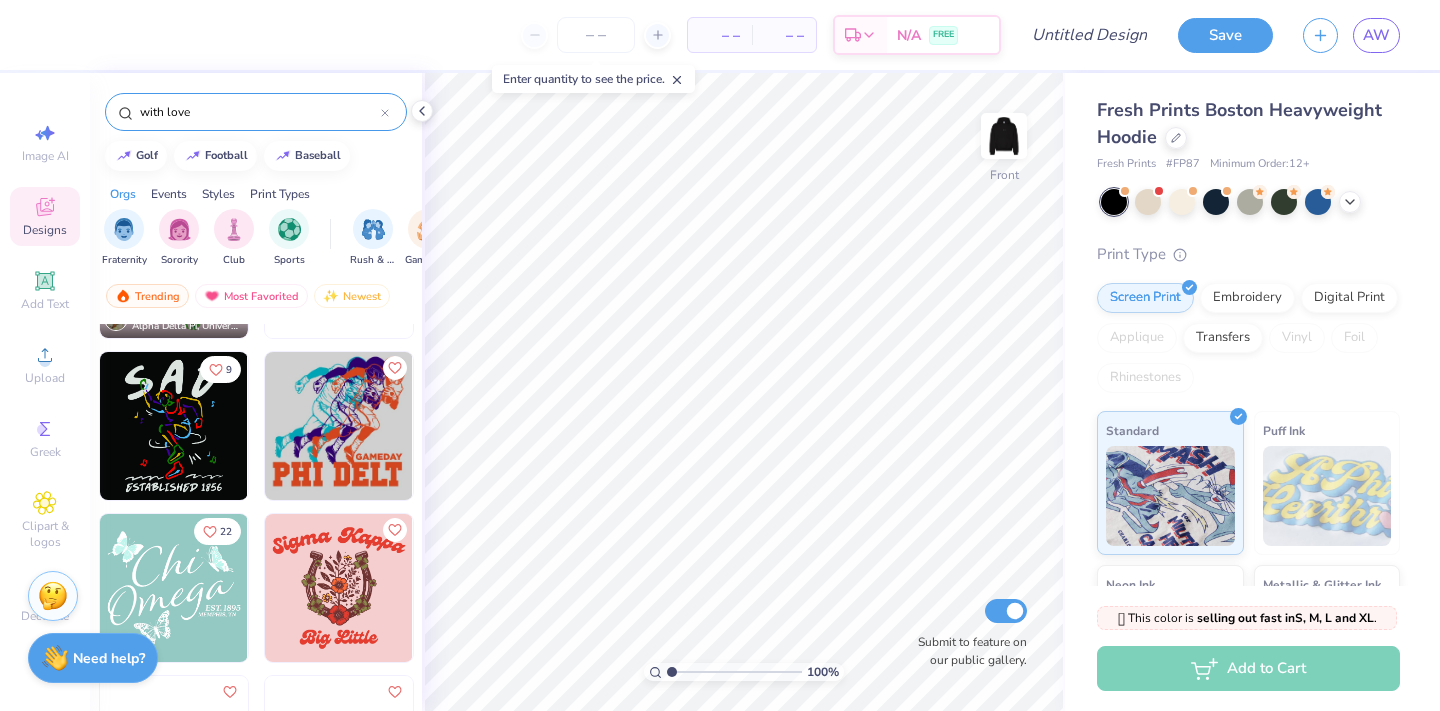click on "with love" at bounding box center (256, 112) 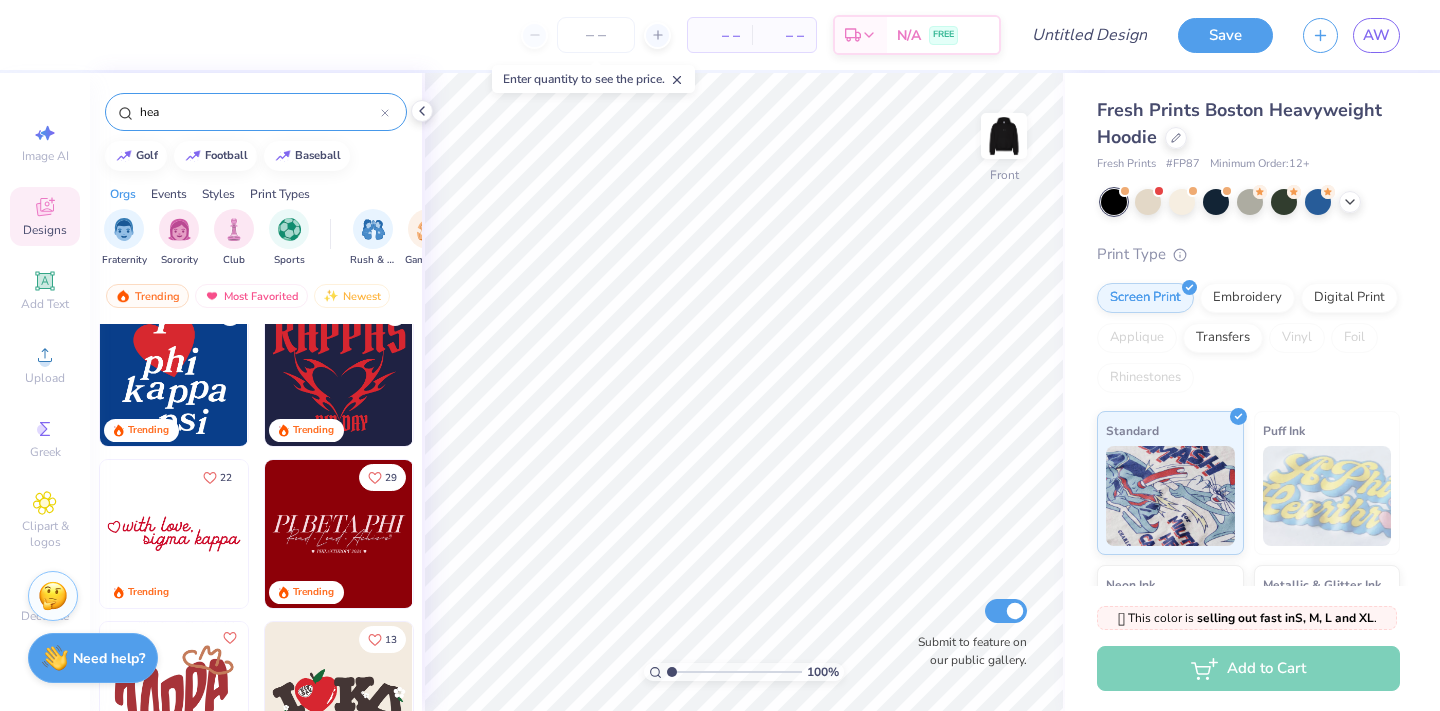 scroll, scrollTop: 195, scrollLeft: 0, axis: vertical 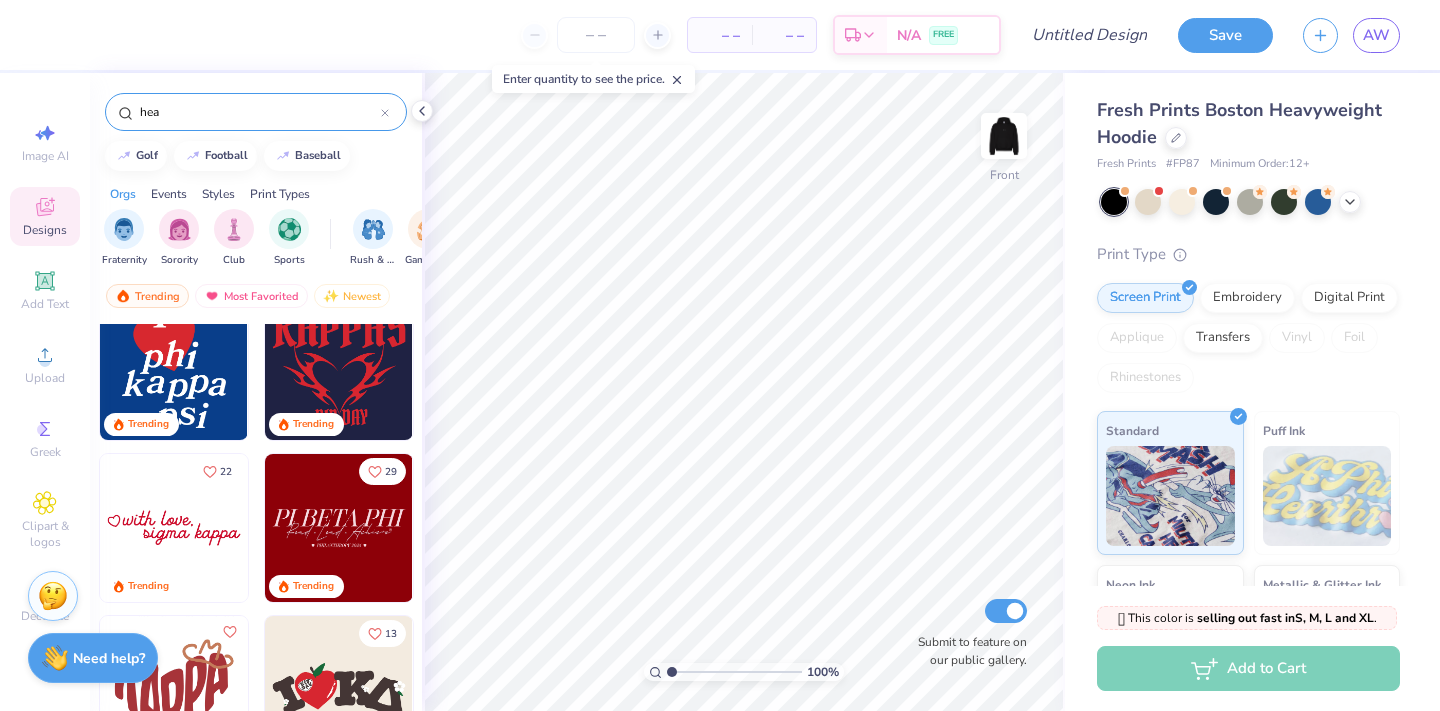 type on "hea" 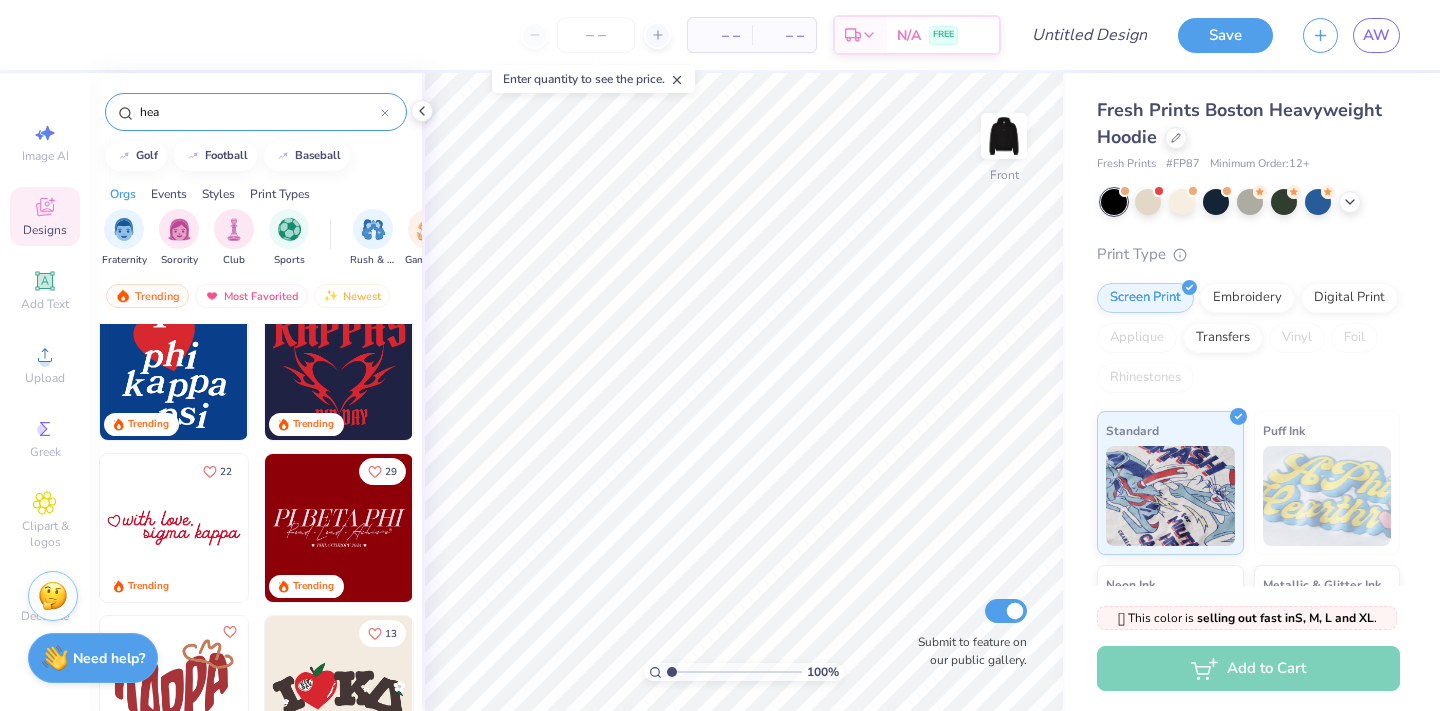 click at bounding box center (174, 528) 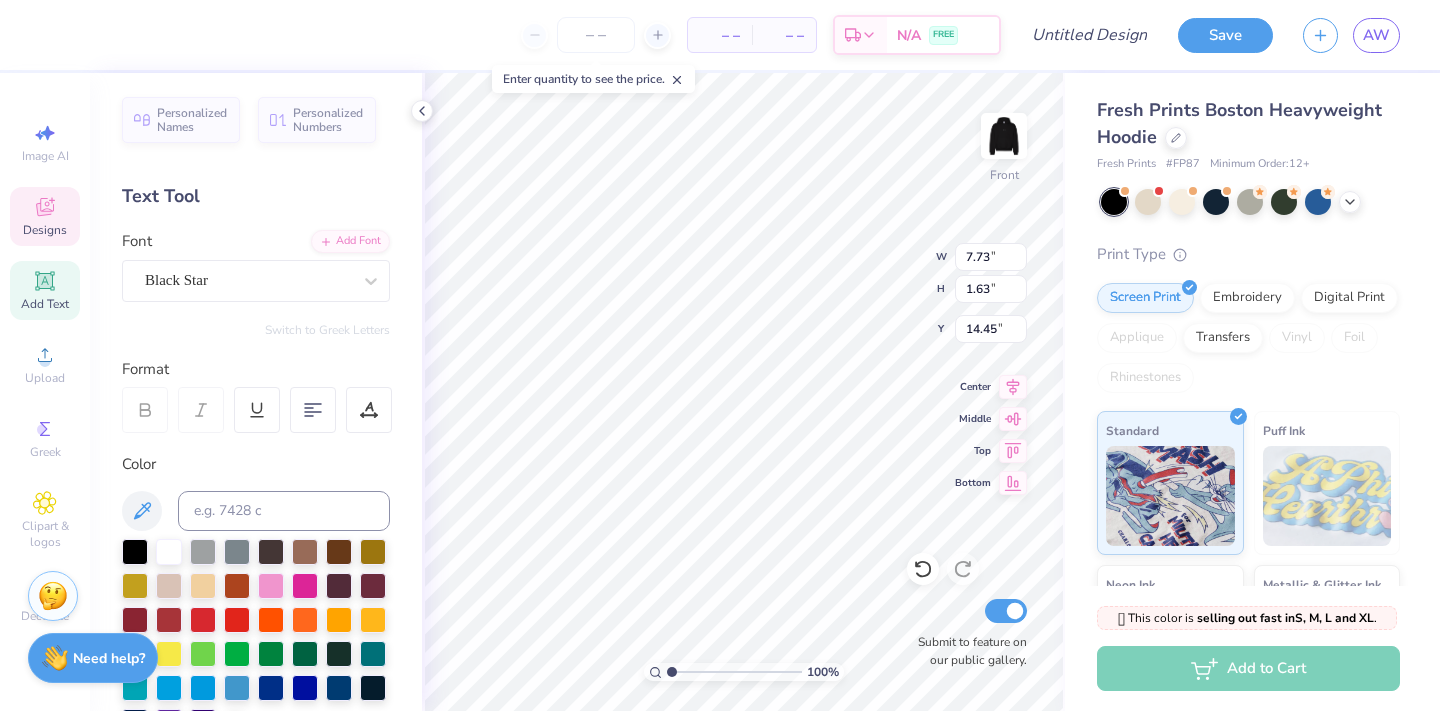 scroll, scrollTop: 0, scrollLeft: 3, axis: horizontal 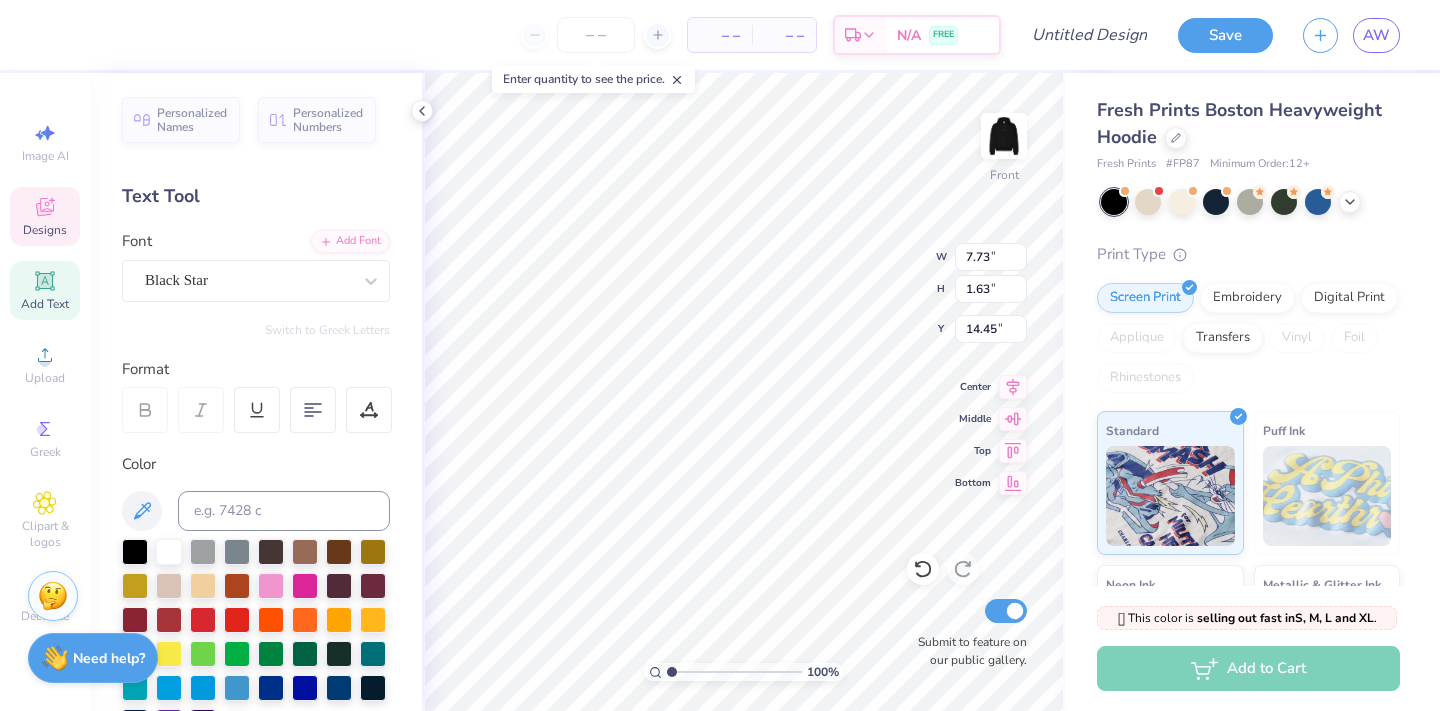 type on "hylo" 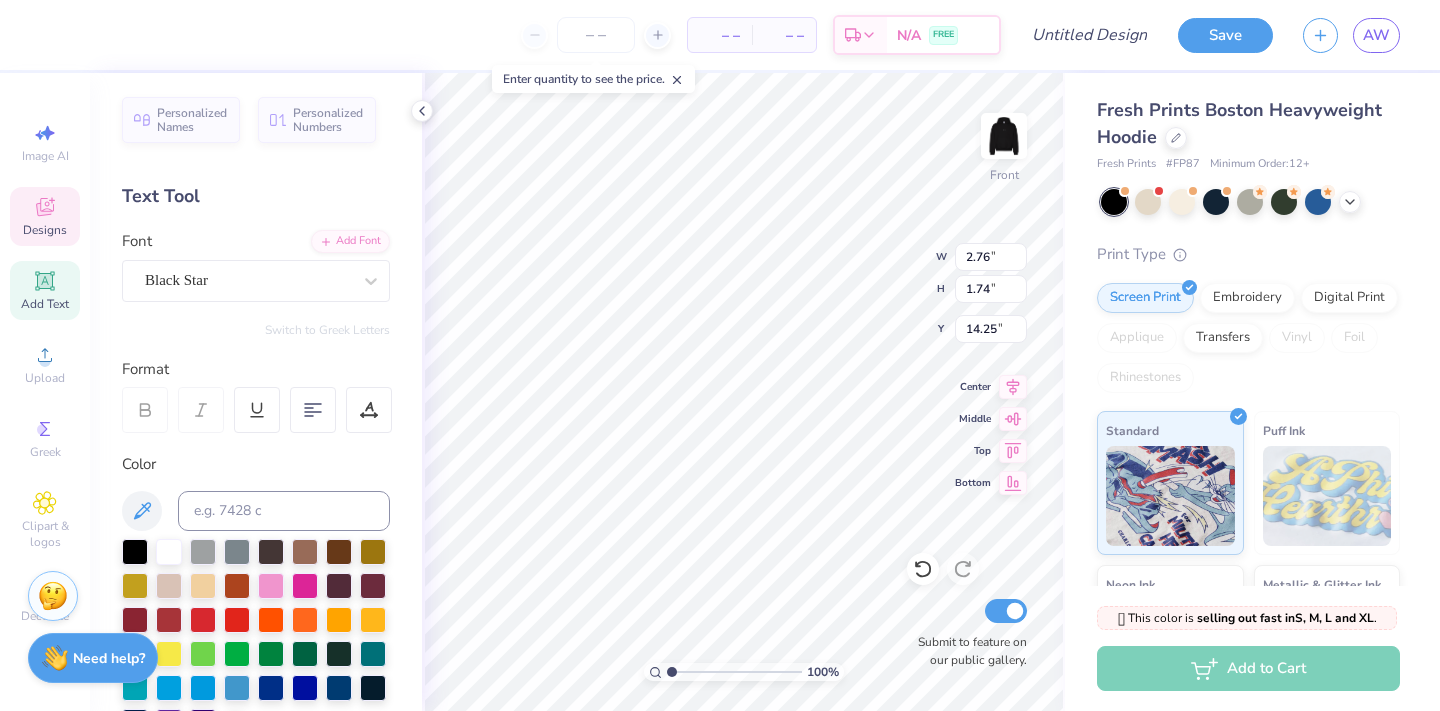 type on "14.75" 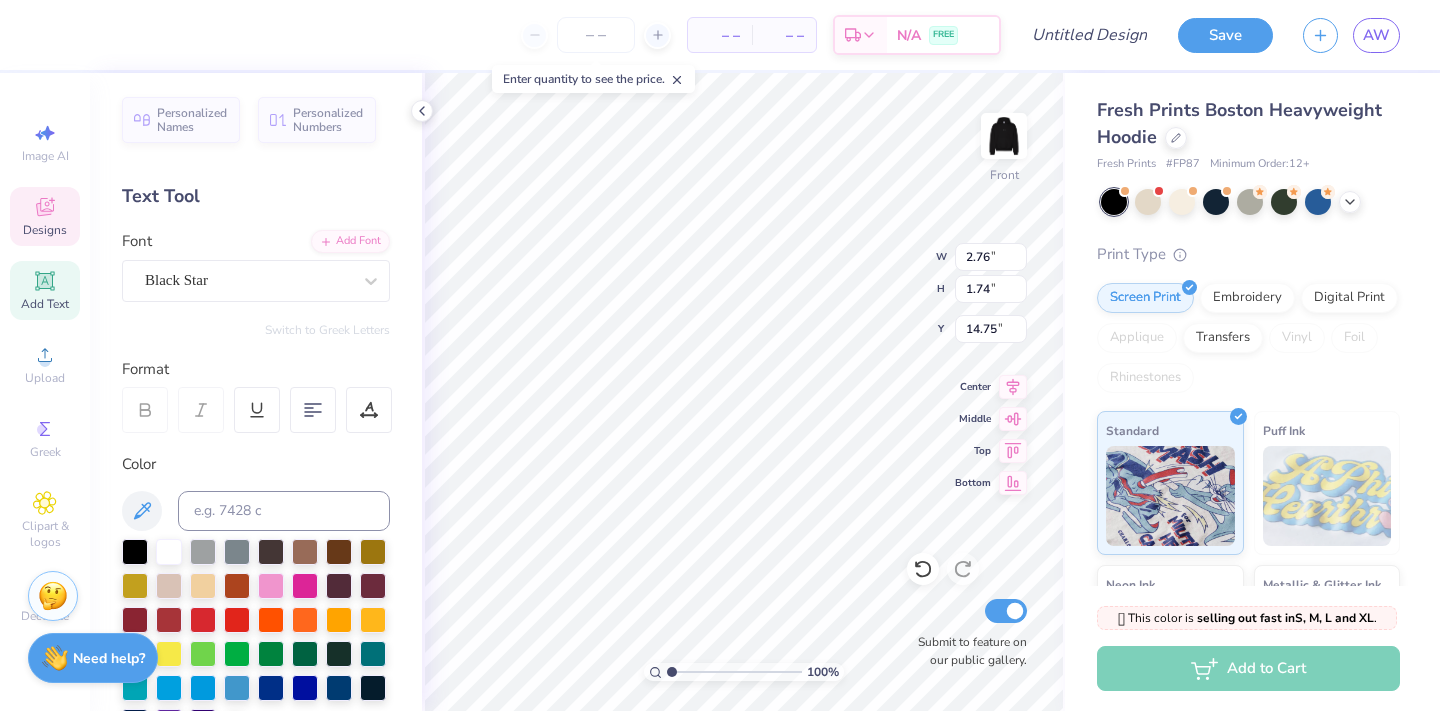 type on "5.68" 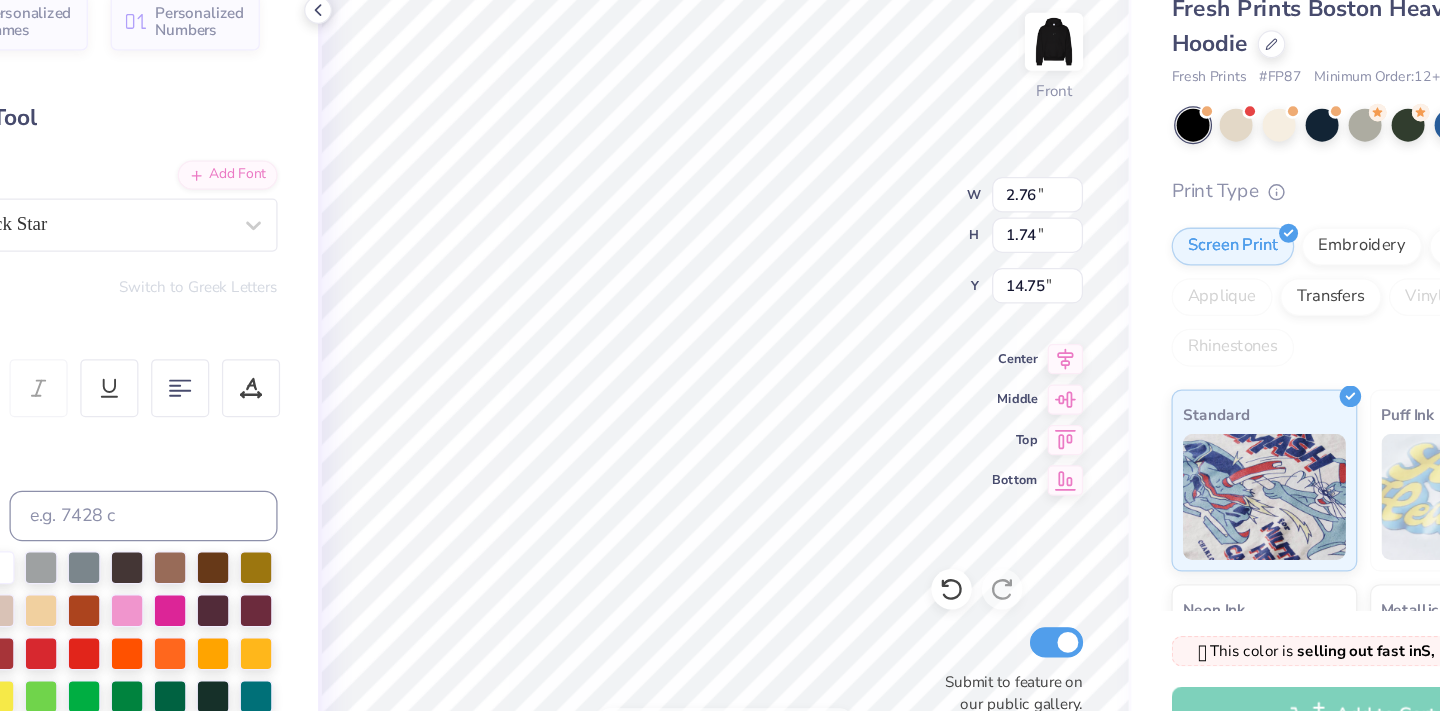 type on "21.05" 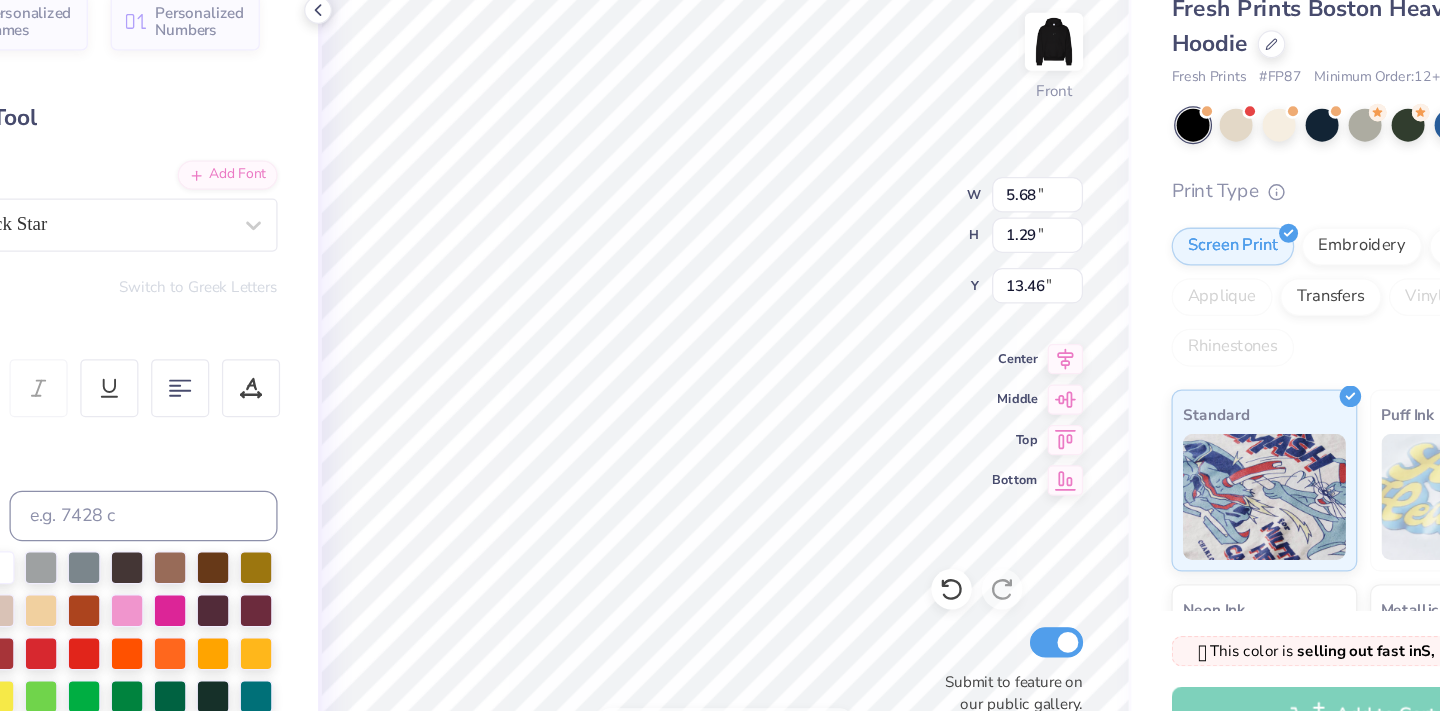 type on "19.76" 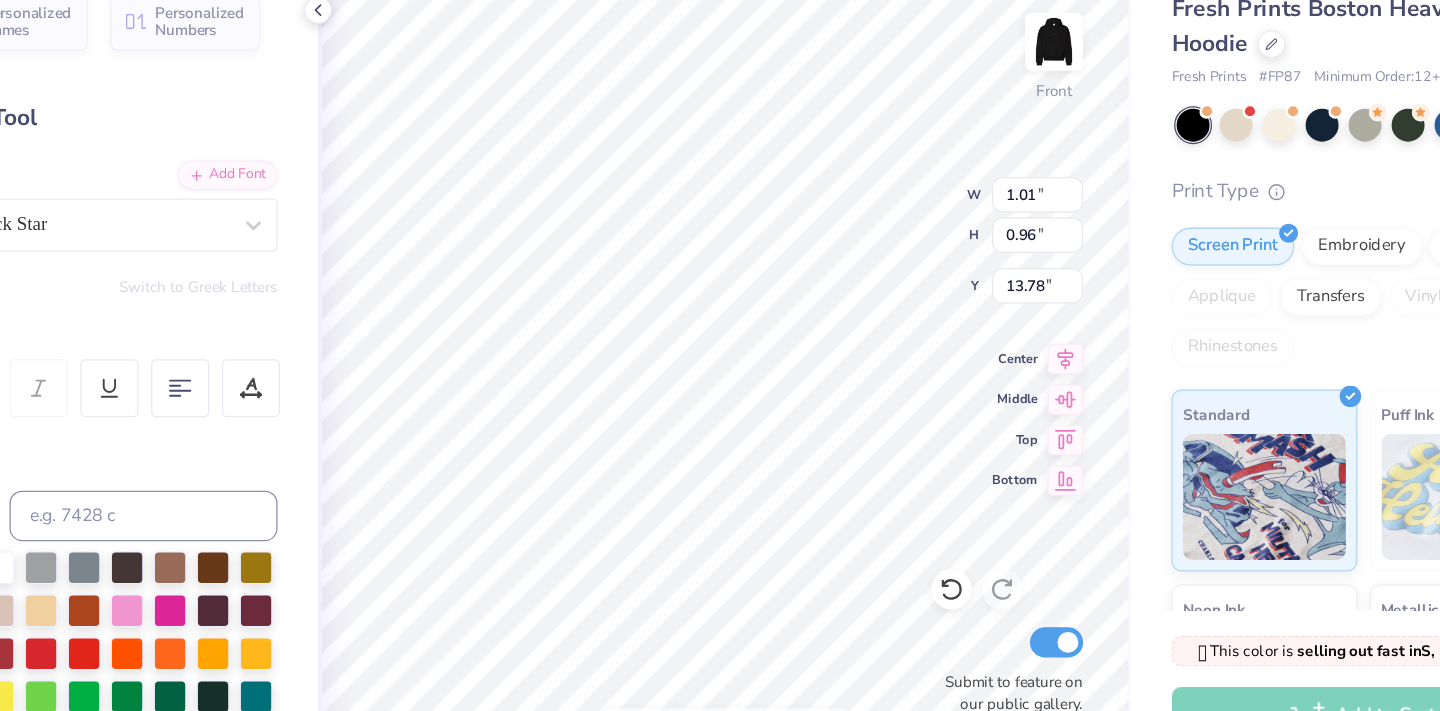 type on "20.09" 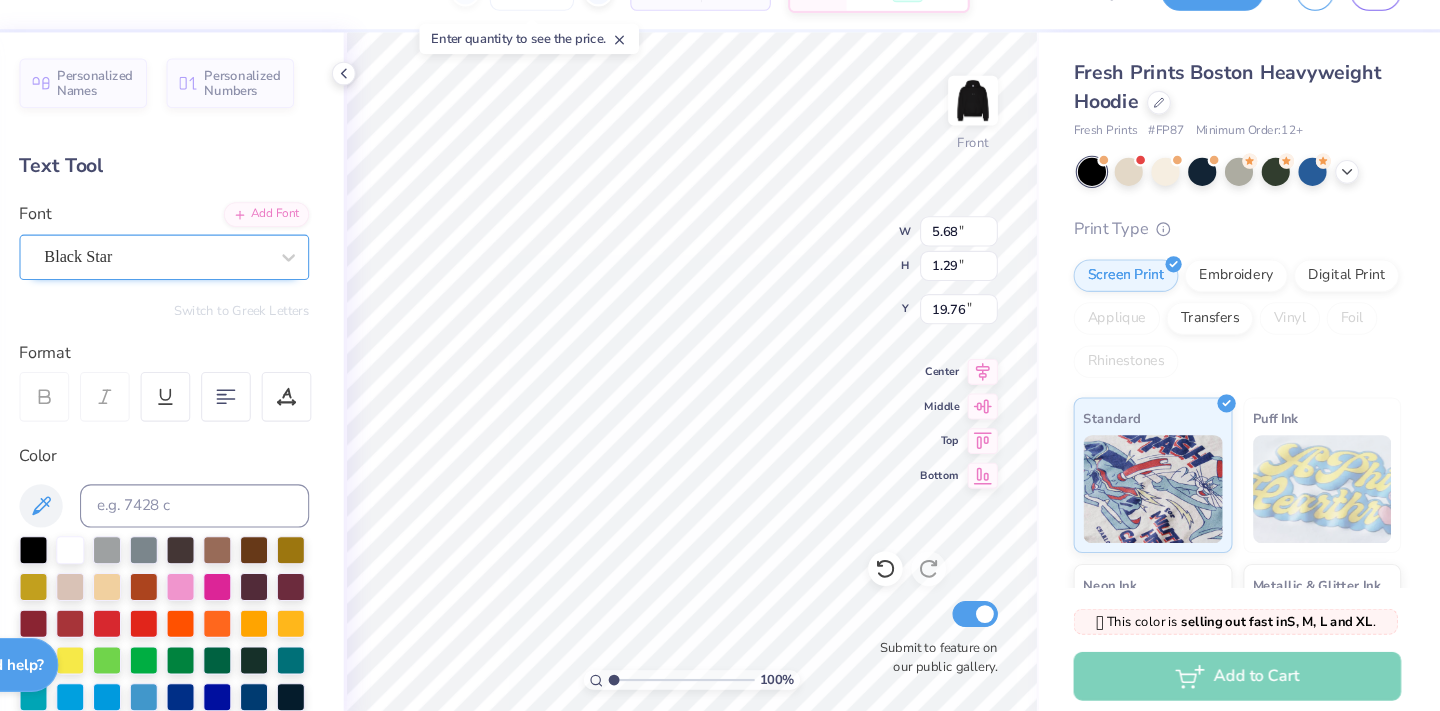 click on "Black Star" at bounding box center [248, 280] 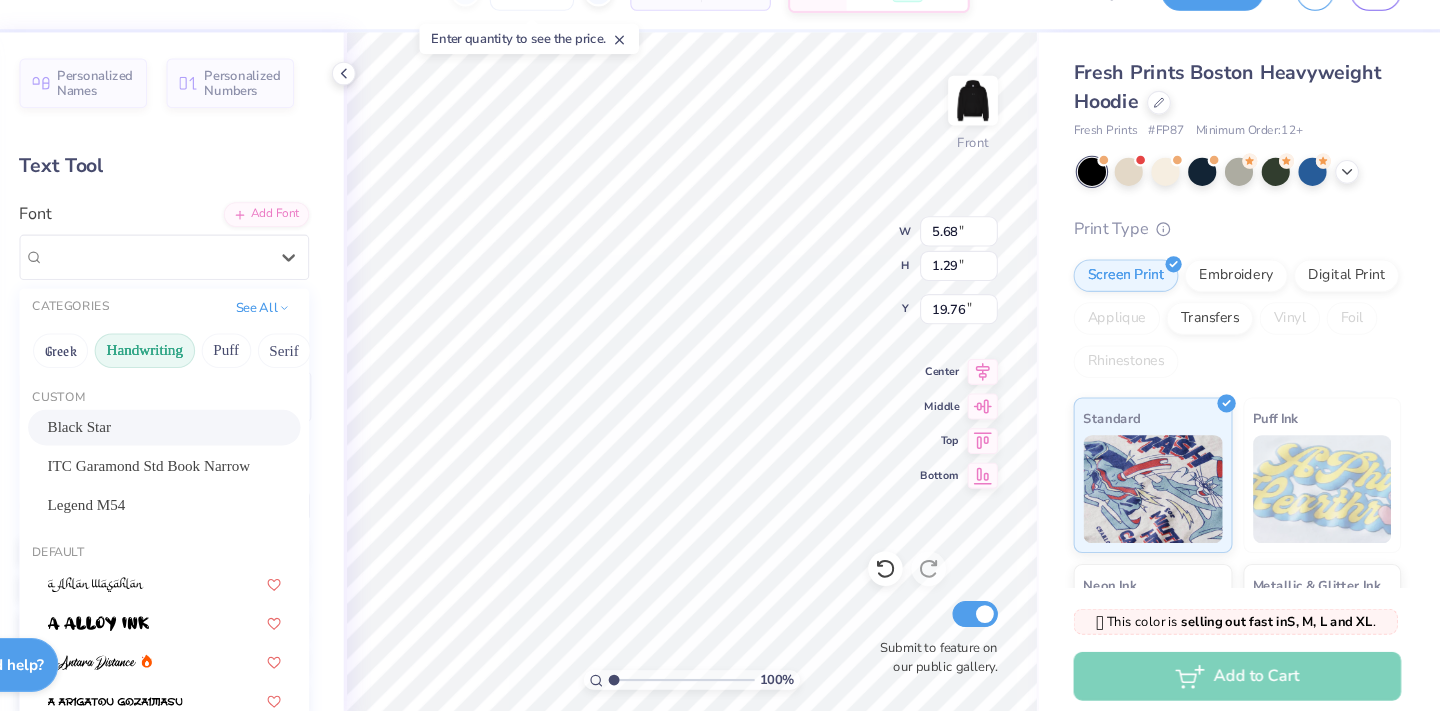 click on "Handwriting" at bounding box center [237, 368] 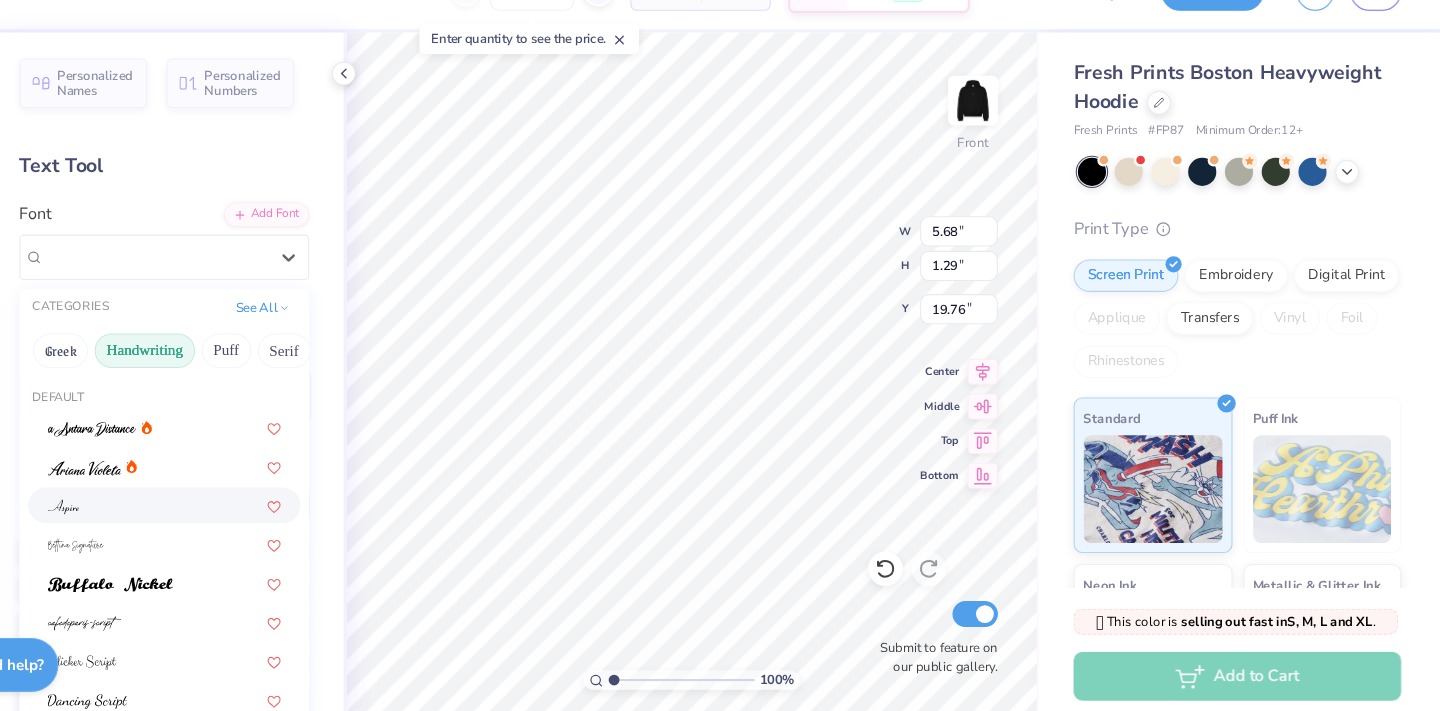 click at bounding box center [256, 510] 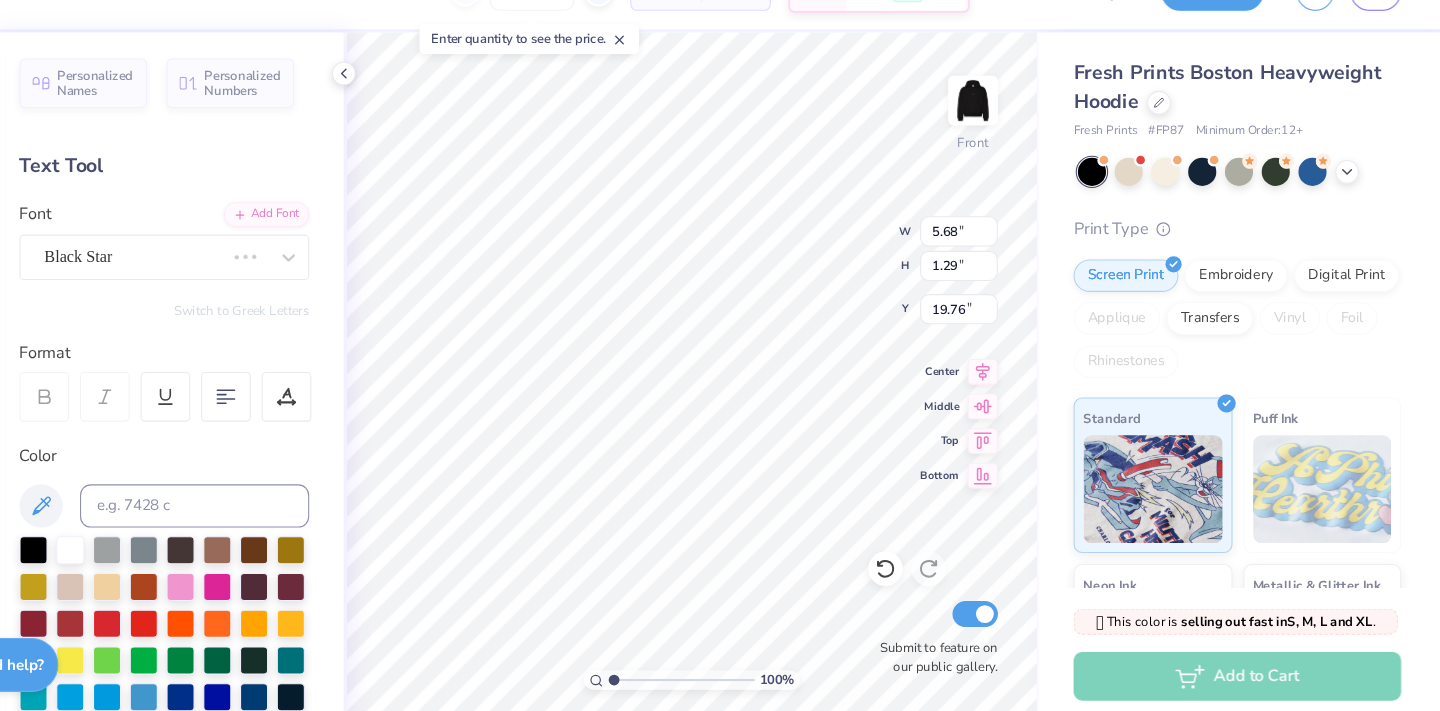 type on "4.13" 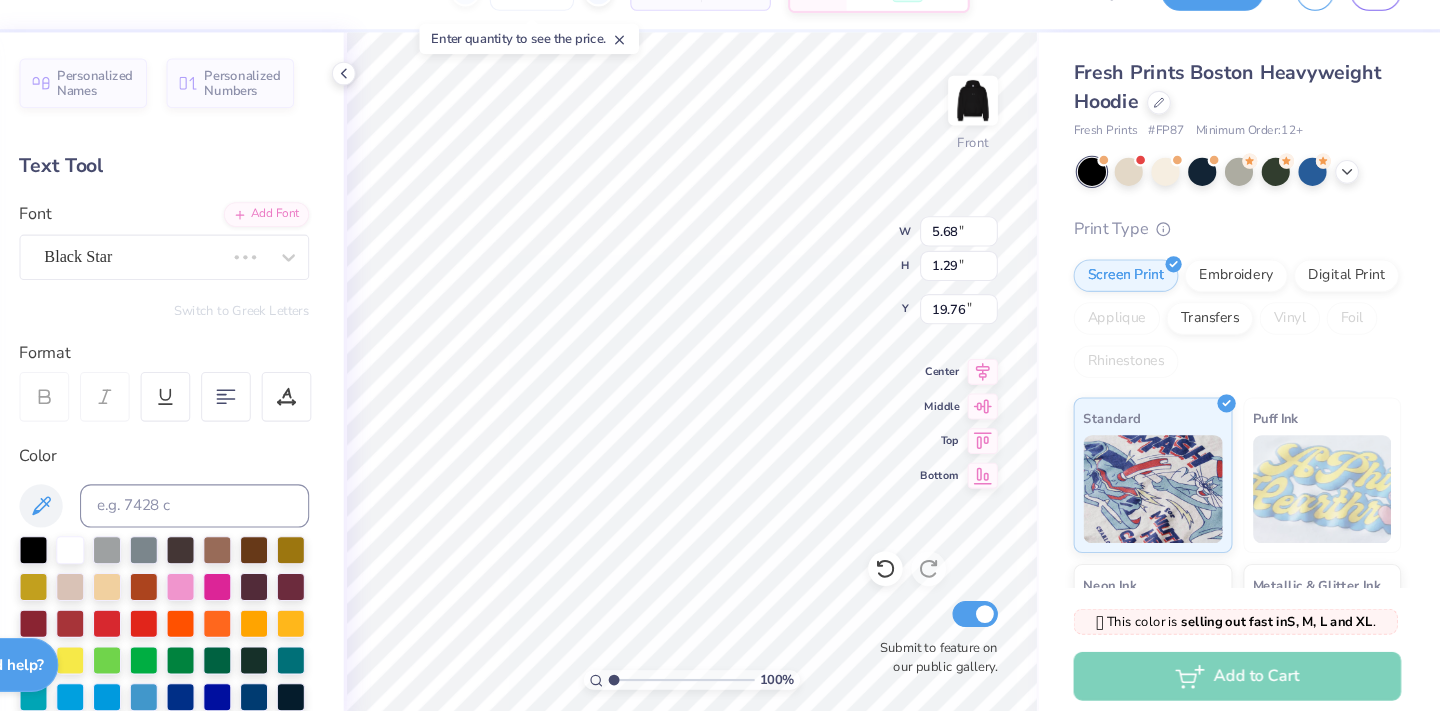 type on "1.54" 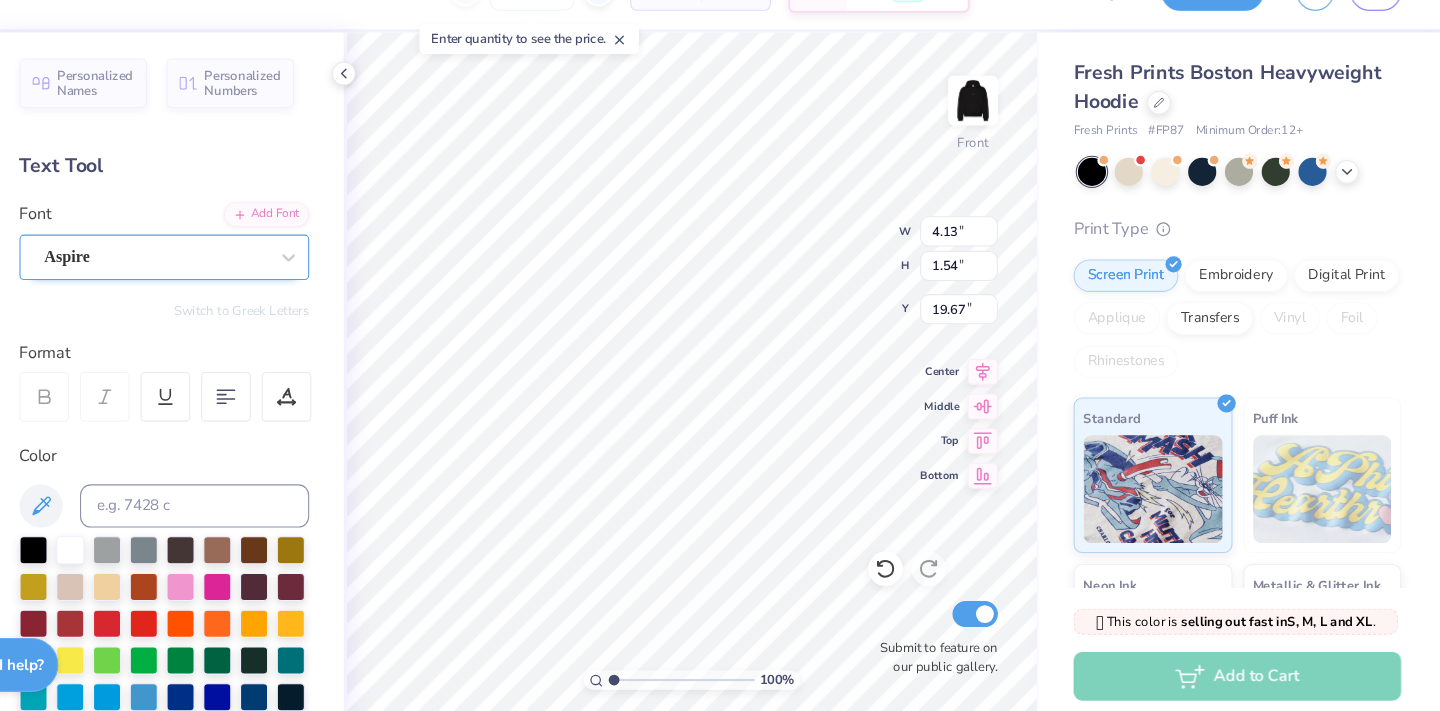 click on "Aspire" at bounding box center [248, 280] 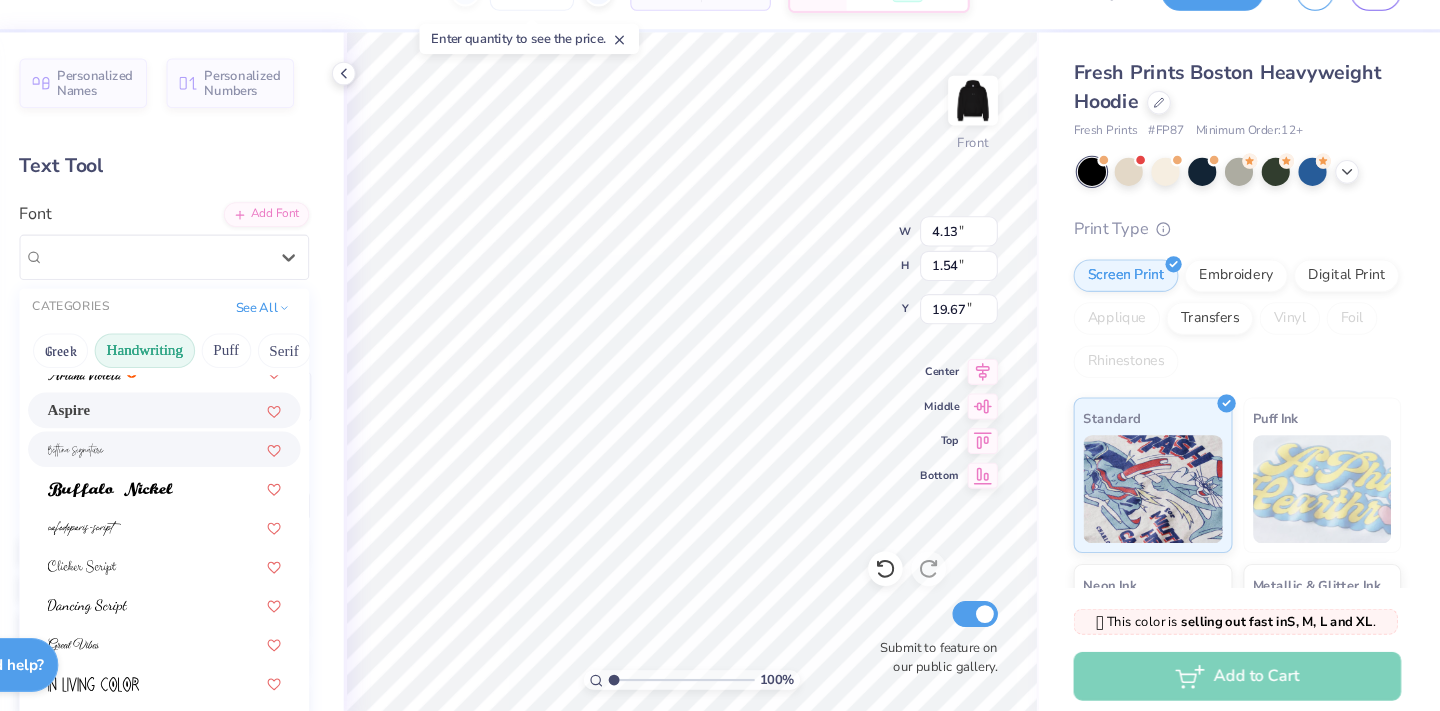 scroll, scrollTop: 98, scrollLeft: 0, axis: vertical 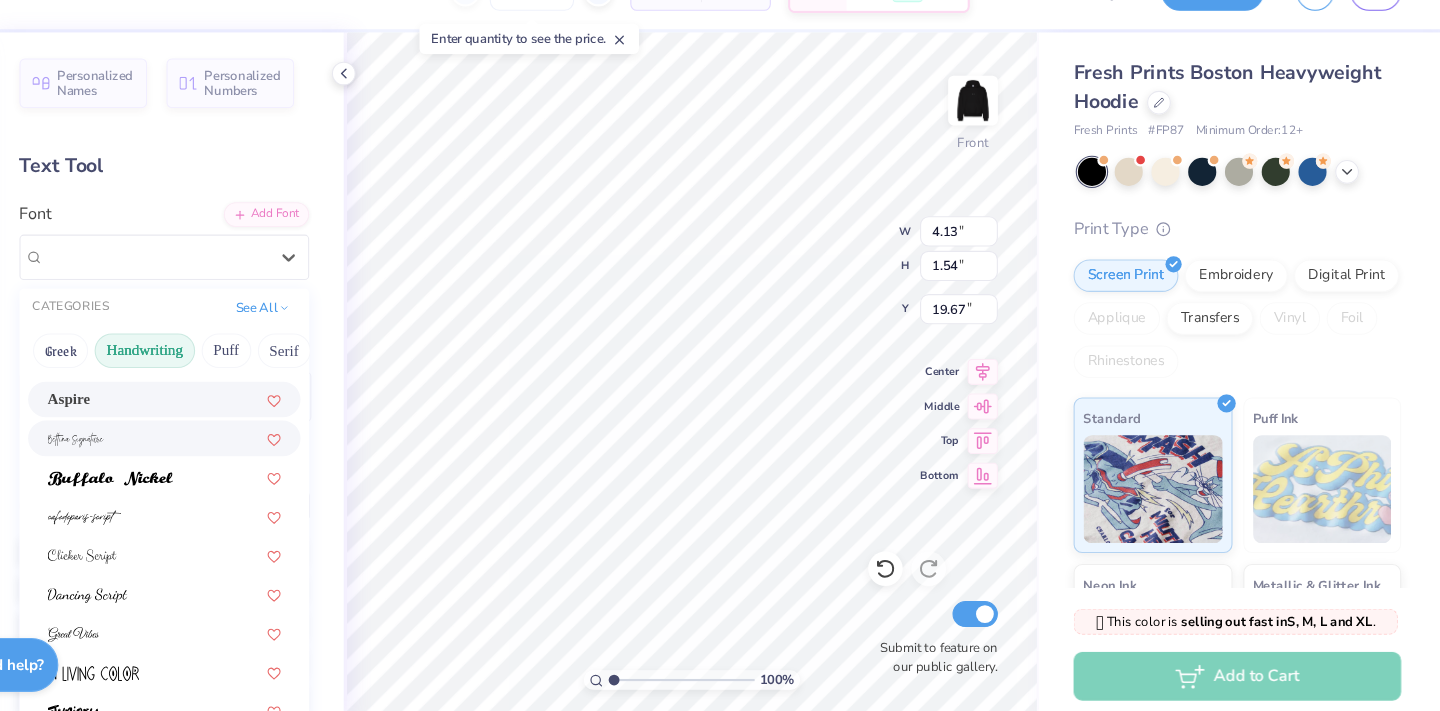 click at bounding box center (256, 448) 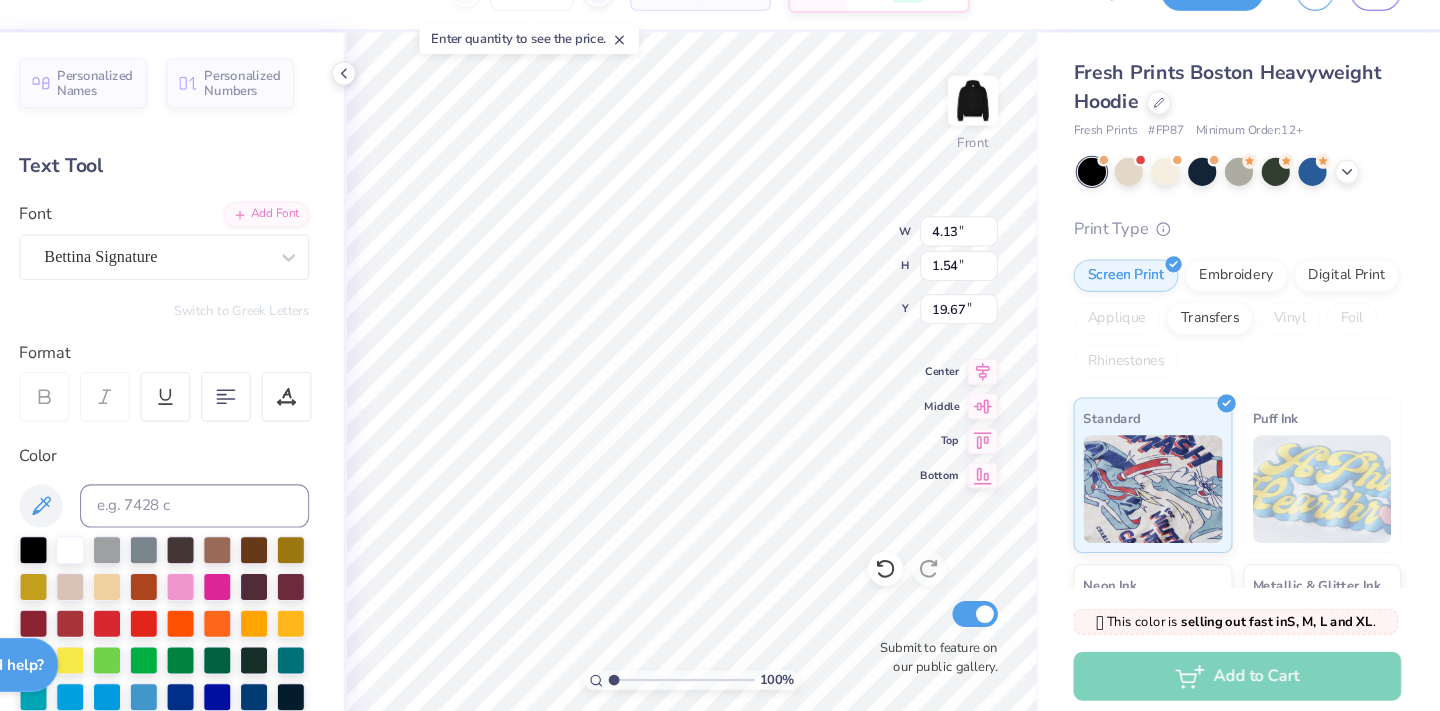 type on "11.46" 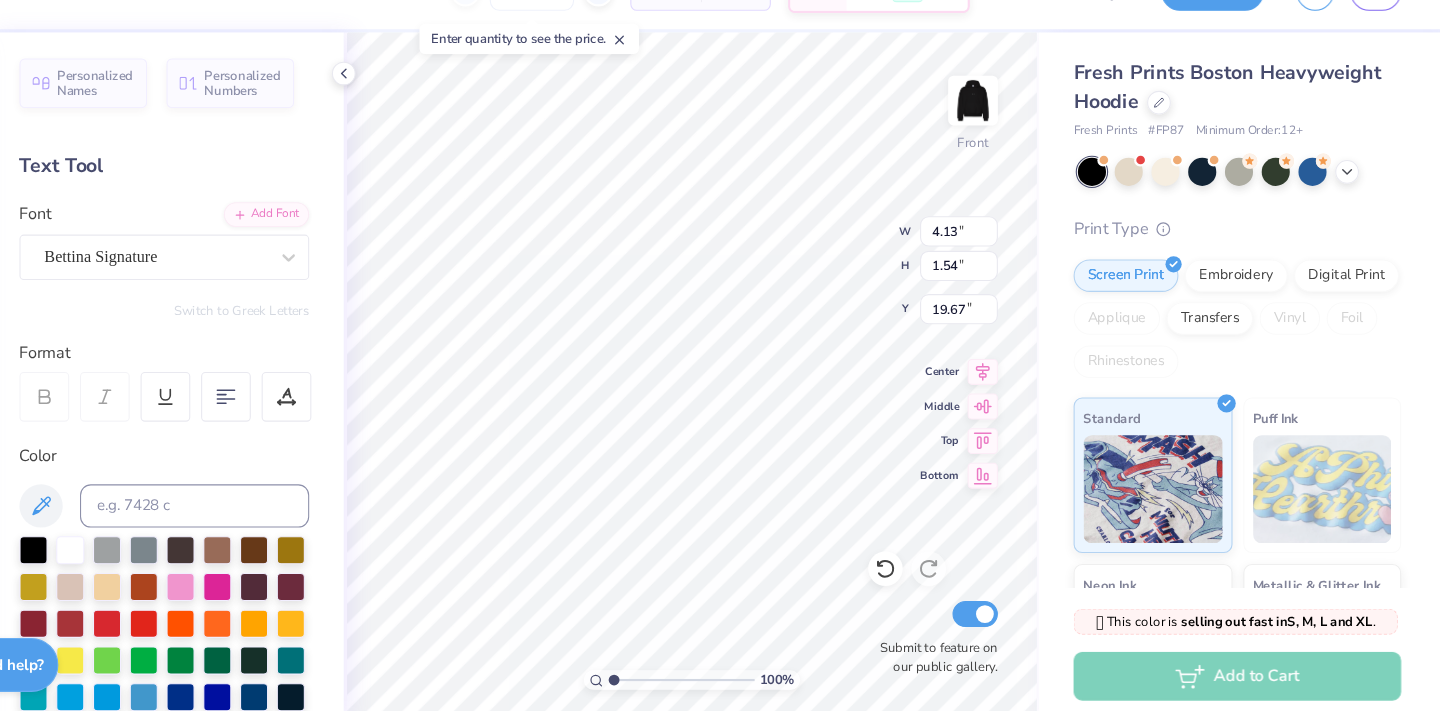 type on "4.84" 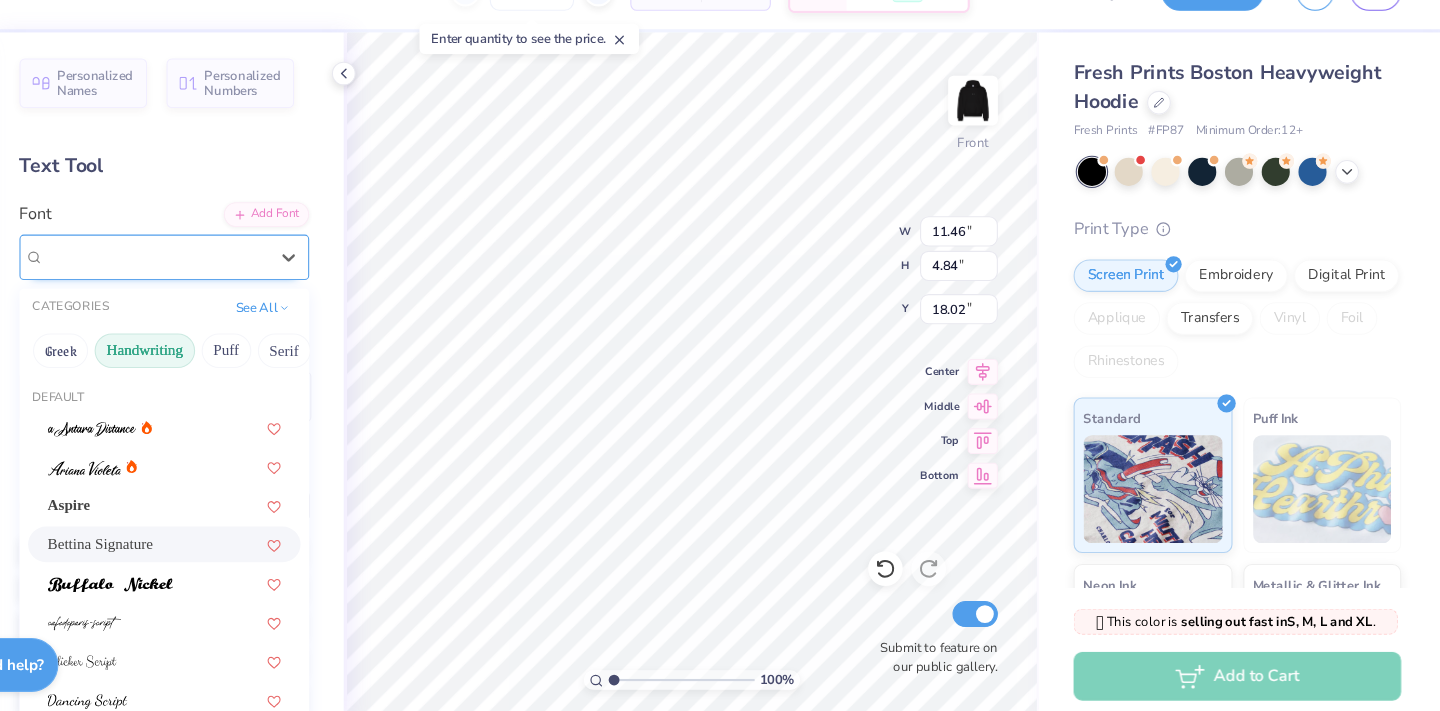click on "Bettina Signature" at bounding box center (248, 280) 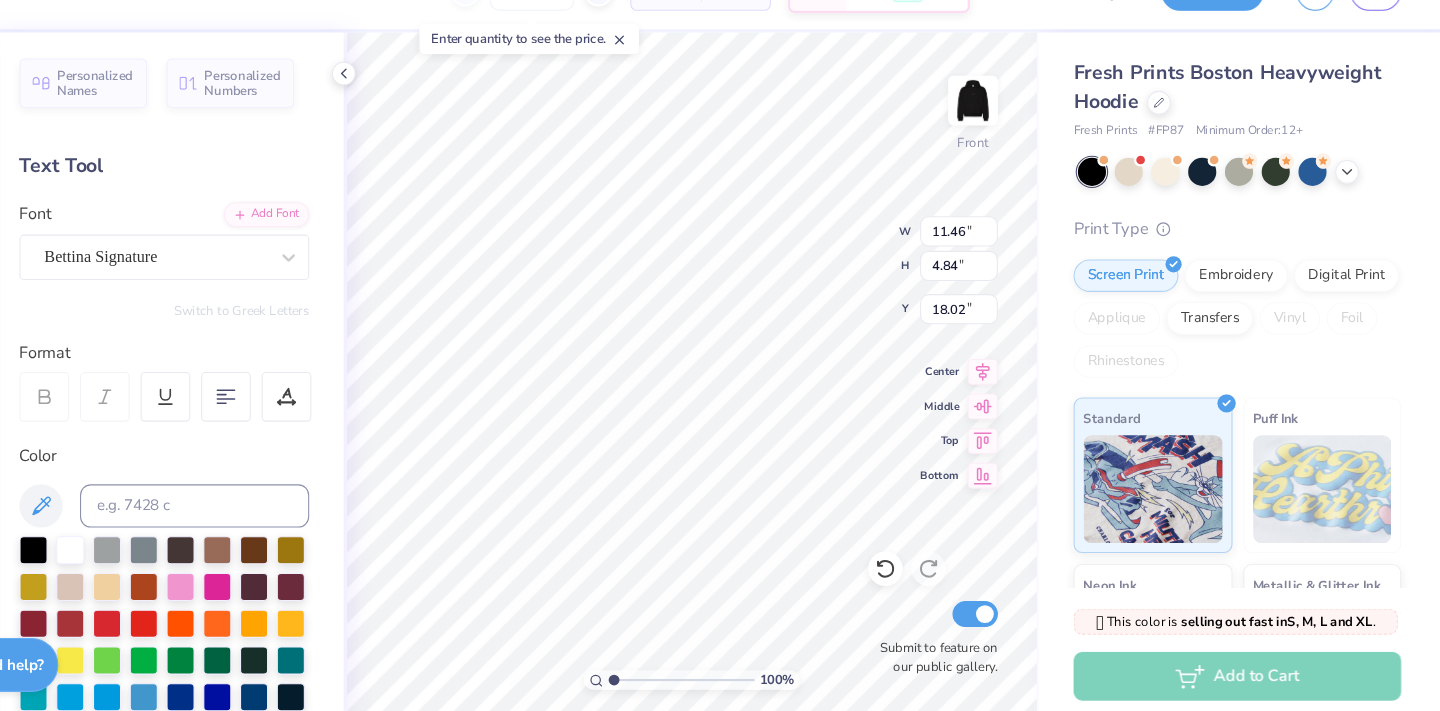 type on "4.87" 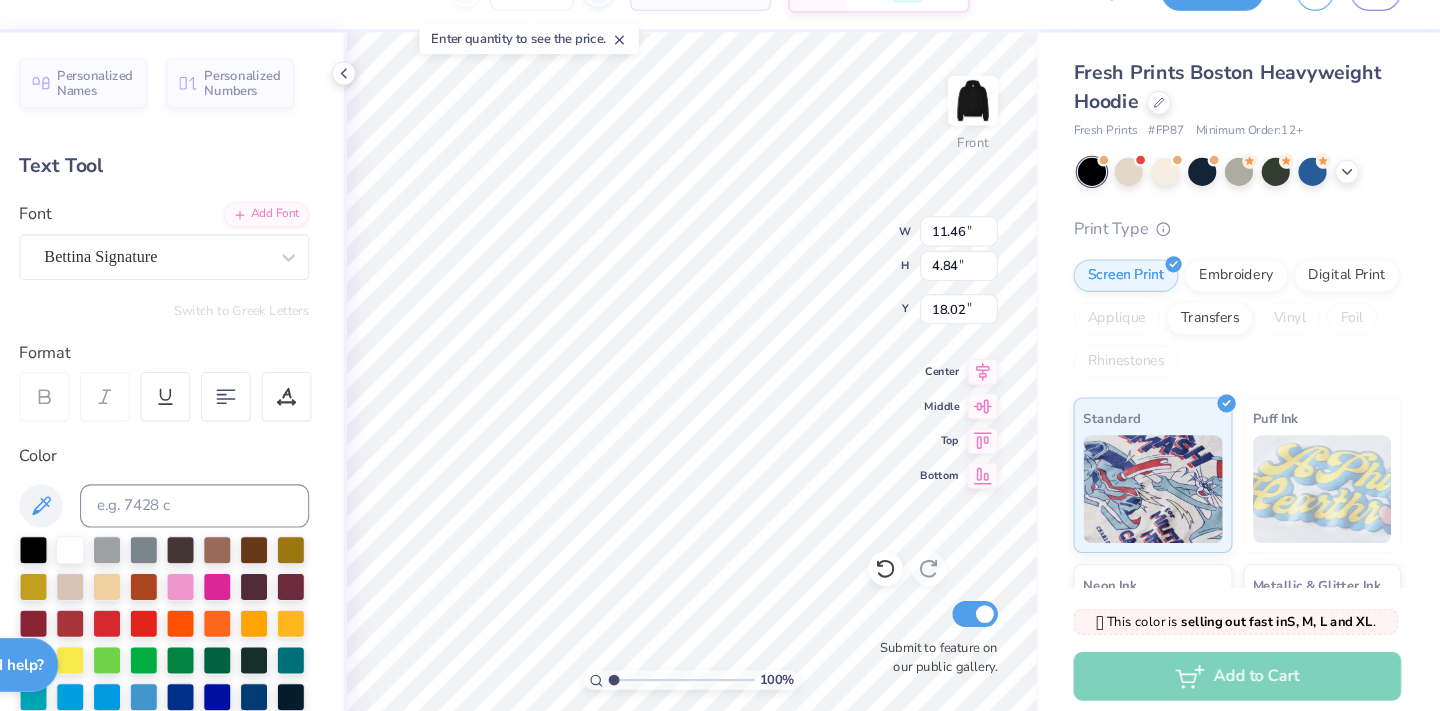 type on "2.06" 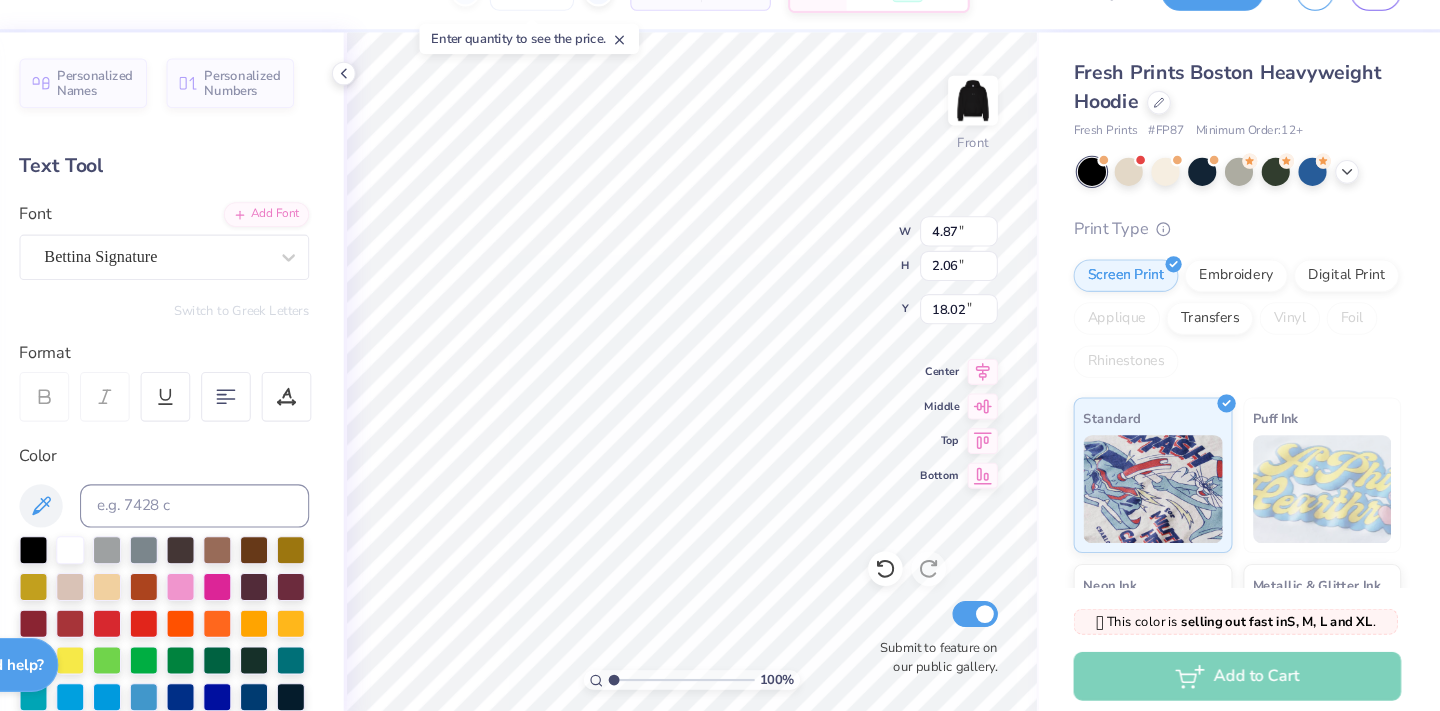 type on "19.54" 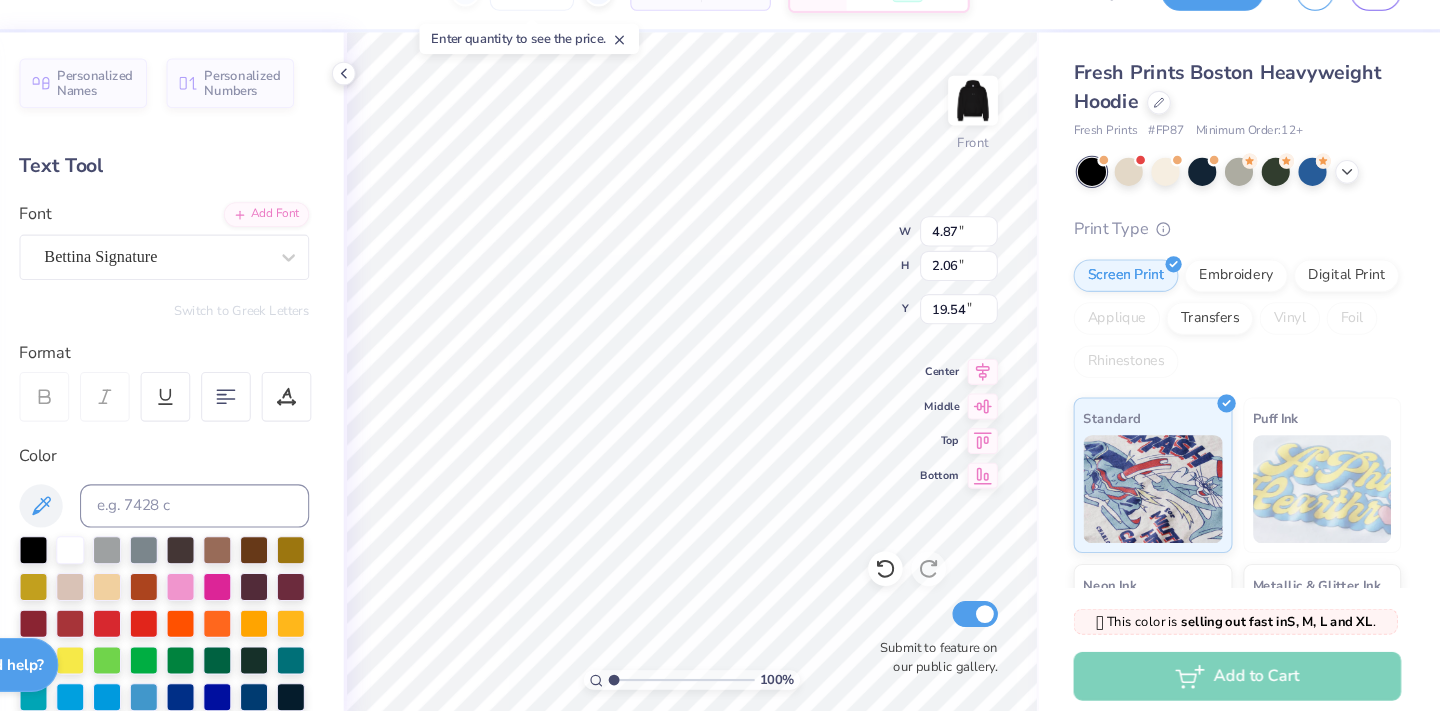 type on "1.01" 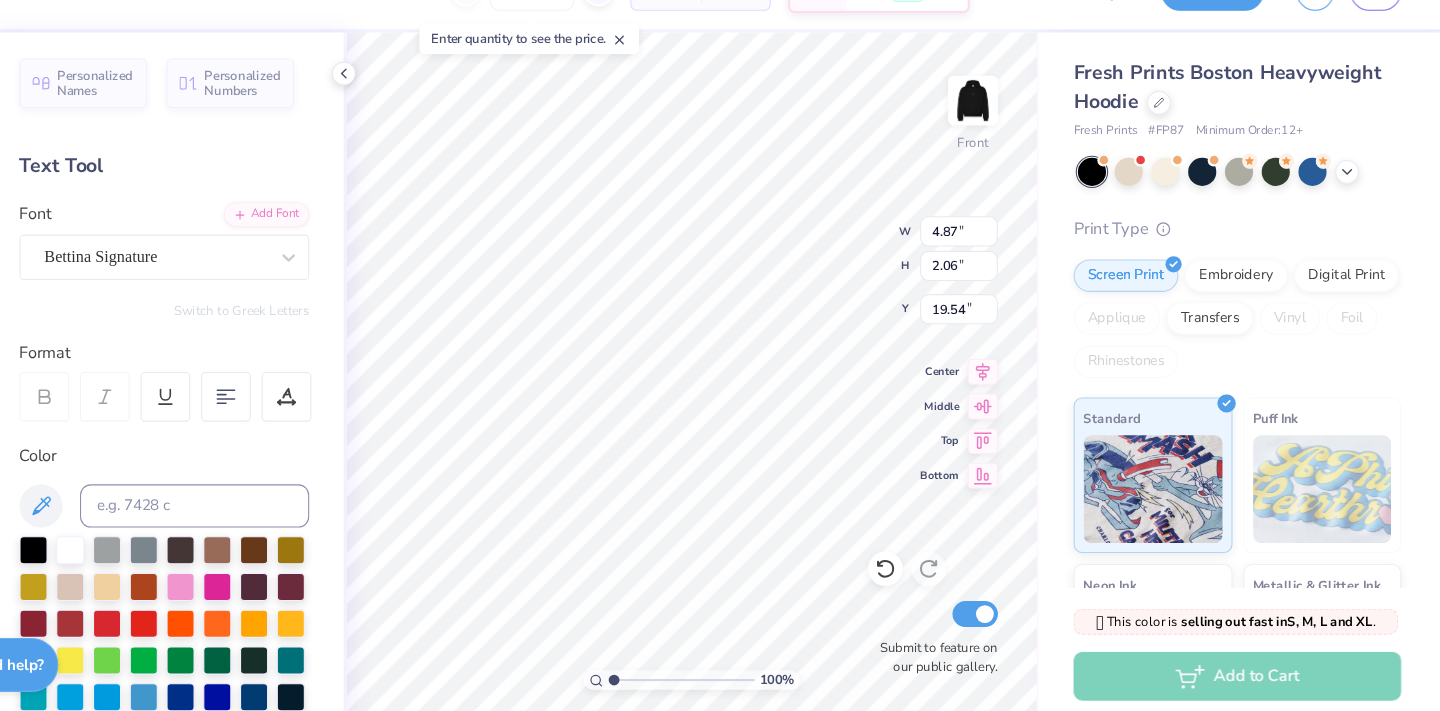 type on "0.96" 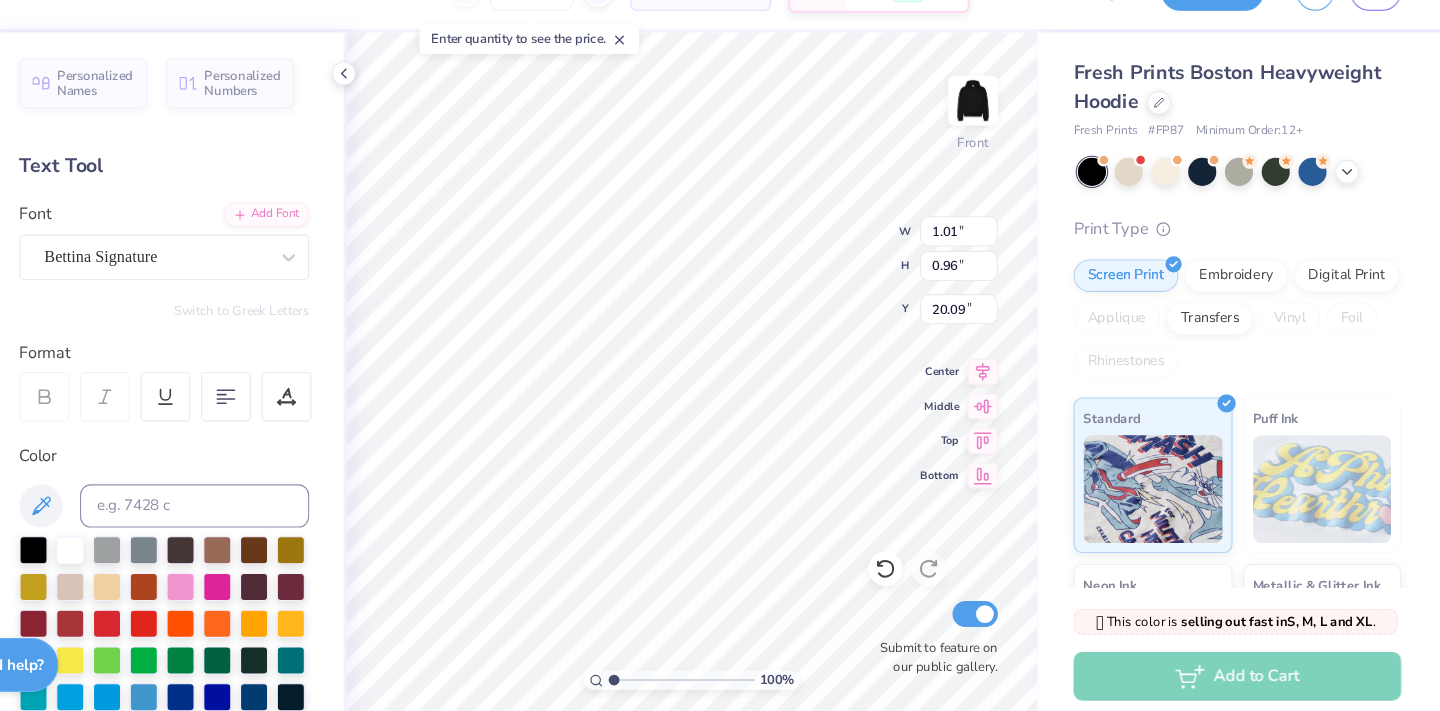 click on "Font Bettina Signature" at bounding box center [256, 266] 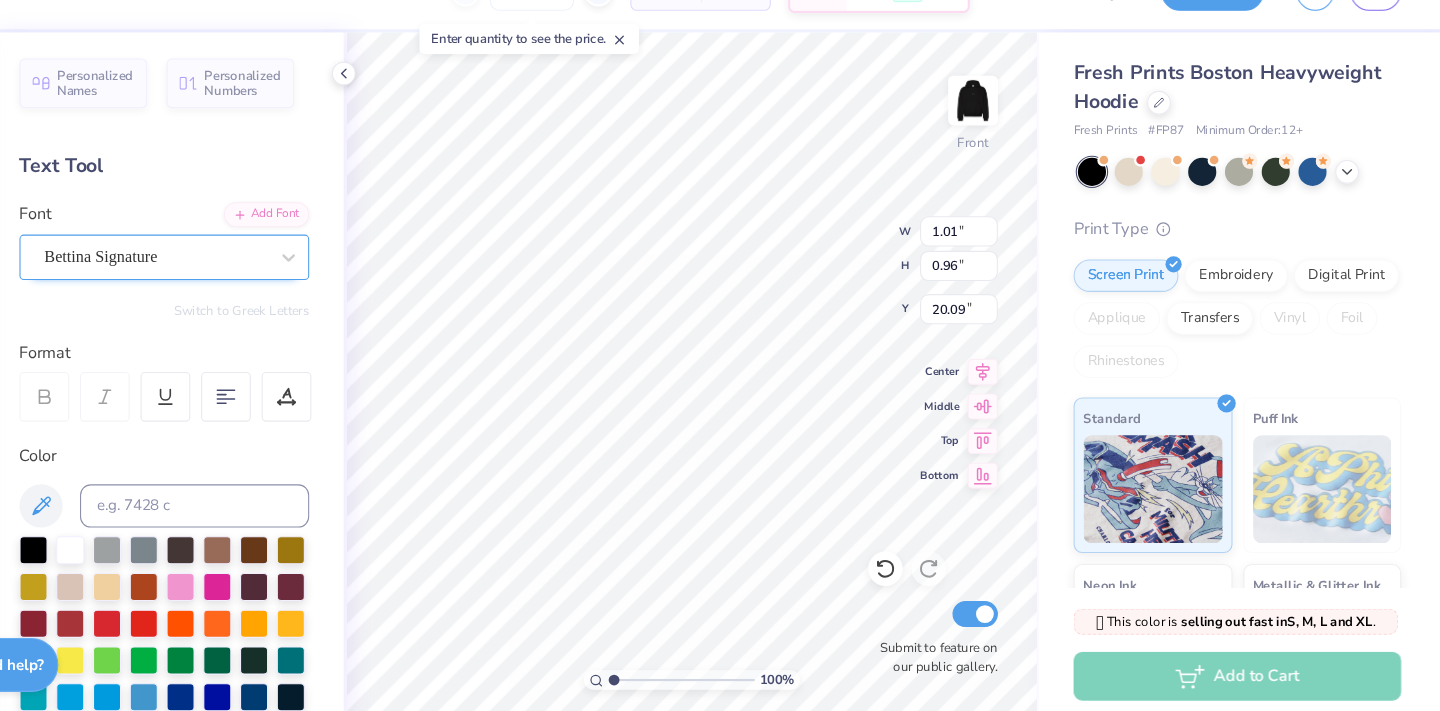 click on "Bettina Signature" at bounding box center [248, 280] 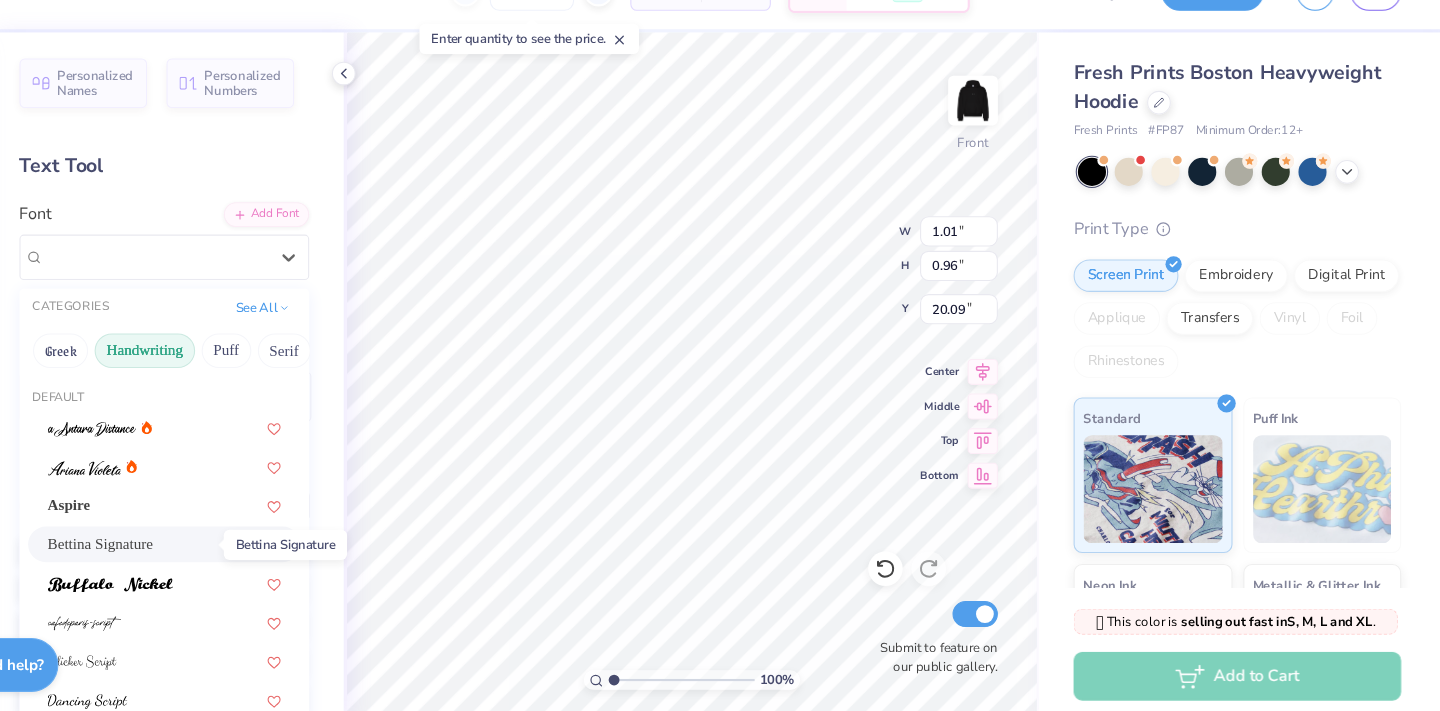 click on "Bettina Signature" at bounding box center (197, 546) 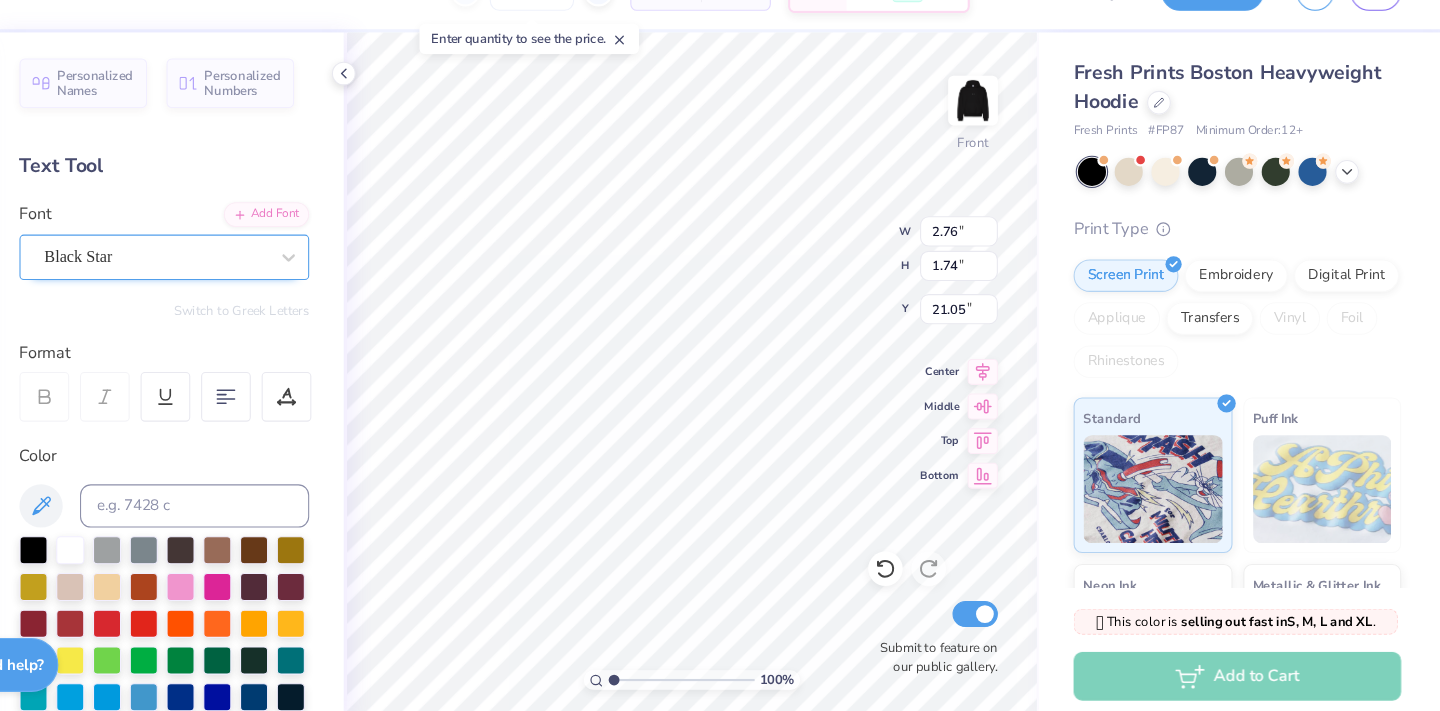 click on "Black Star" at bounding box center [248, 280] 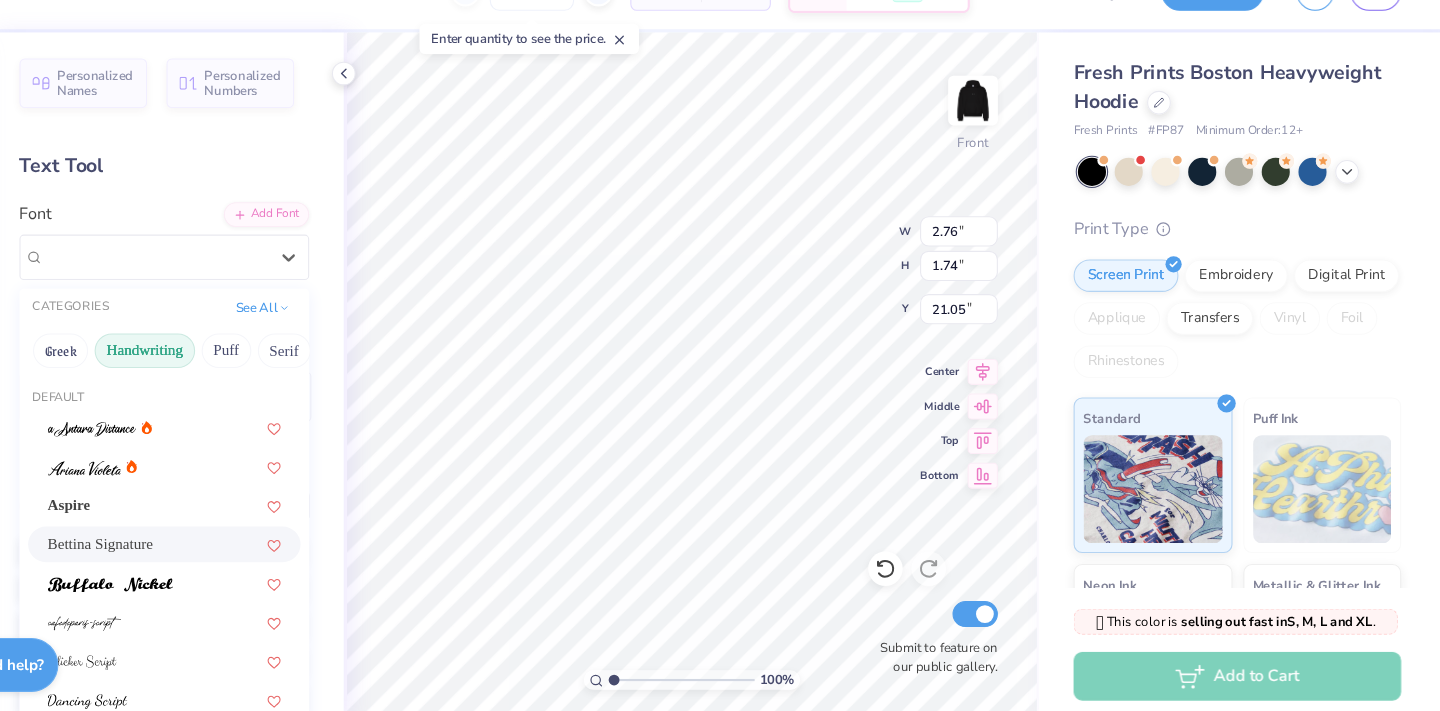 click on "Bettina Signature" at bounding box center [197, 546] 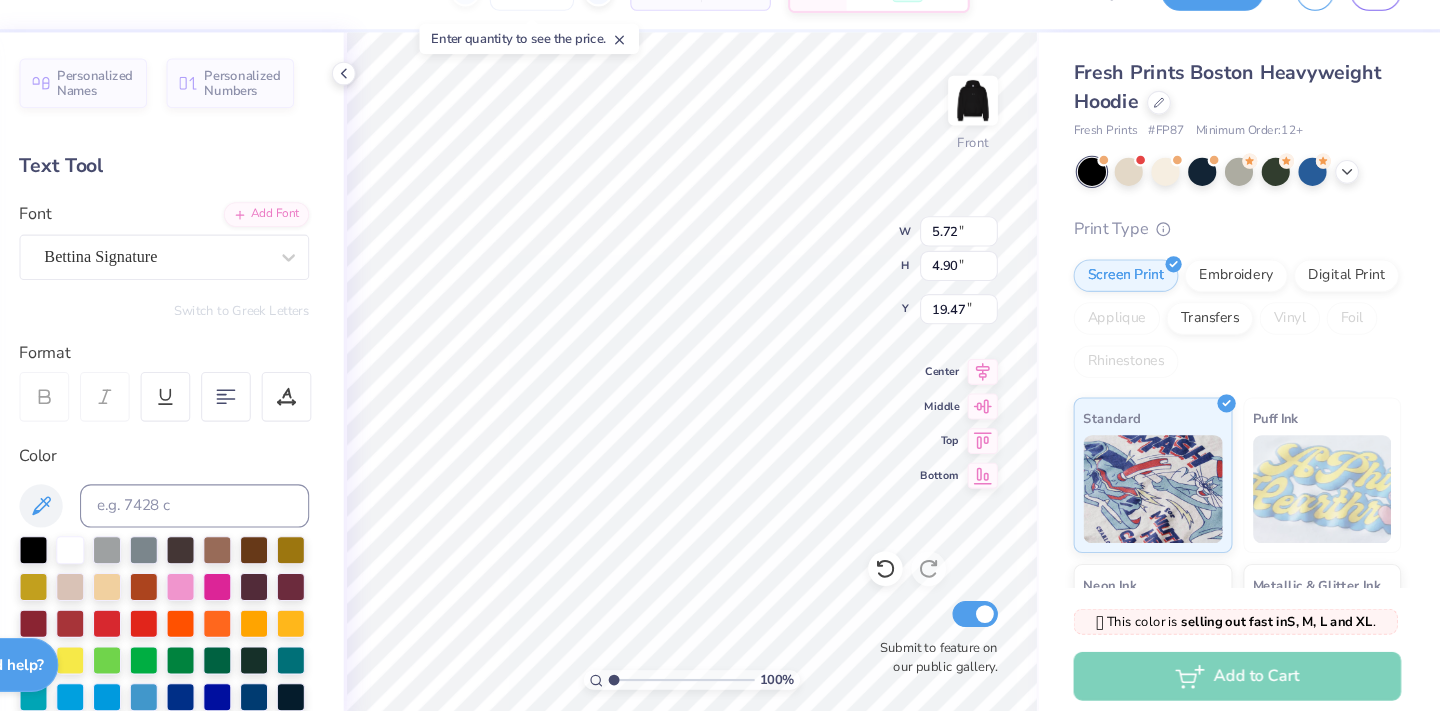 type on "2.65" 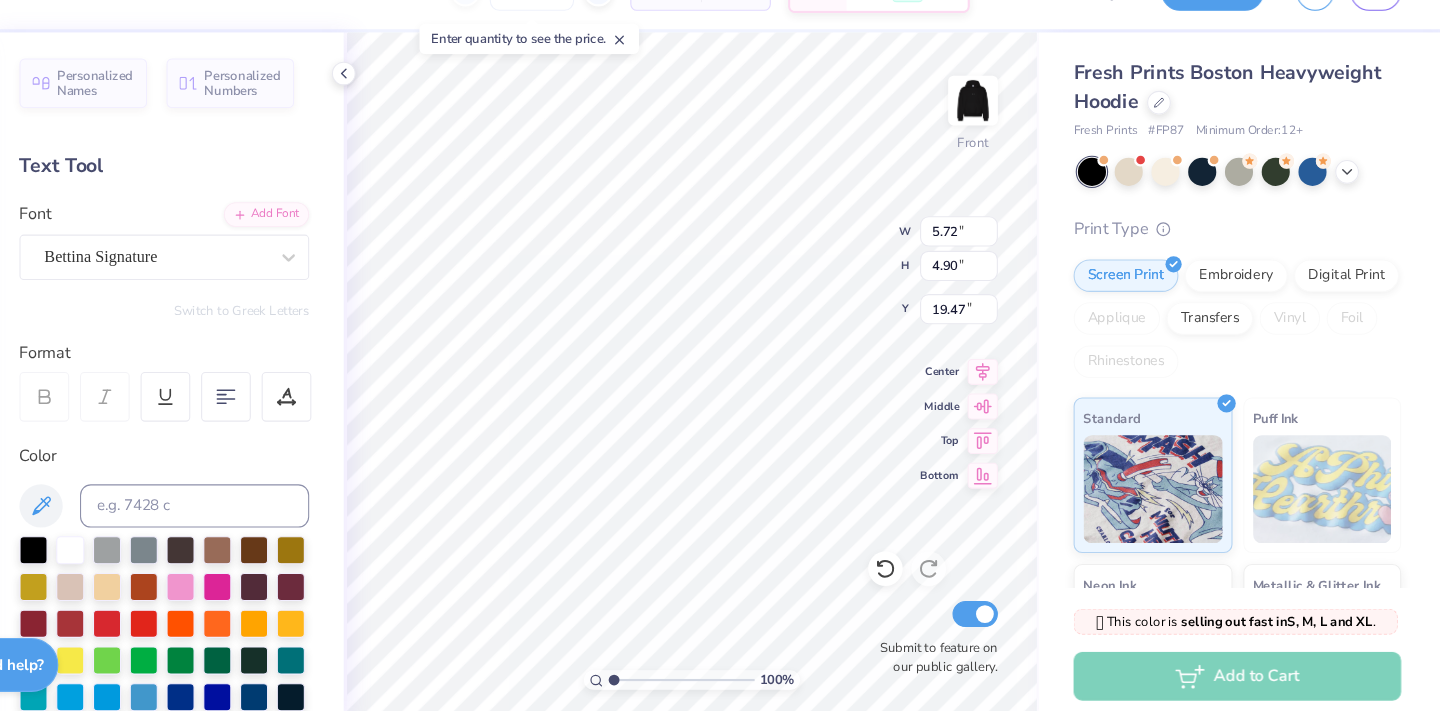 type on "2.27" 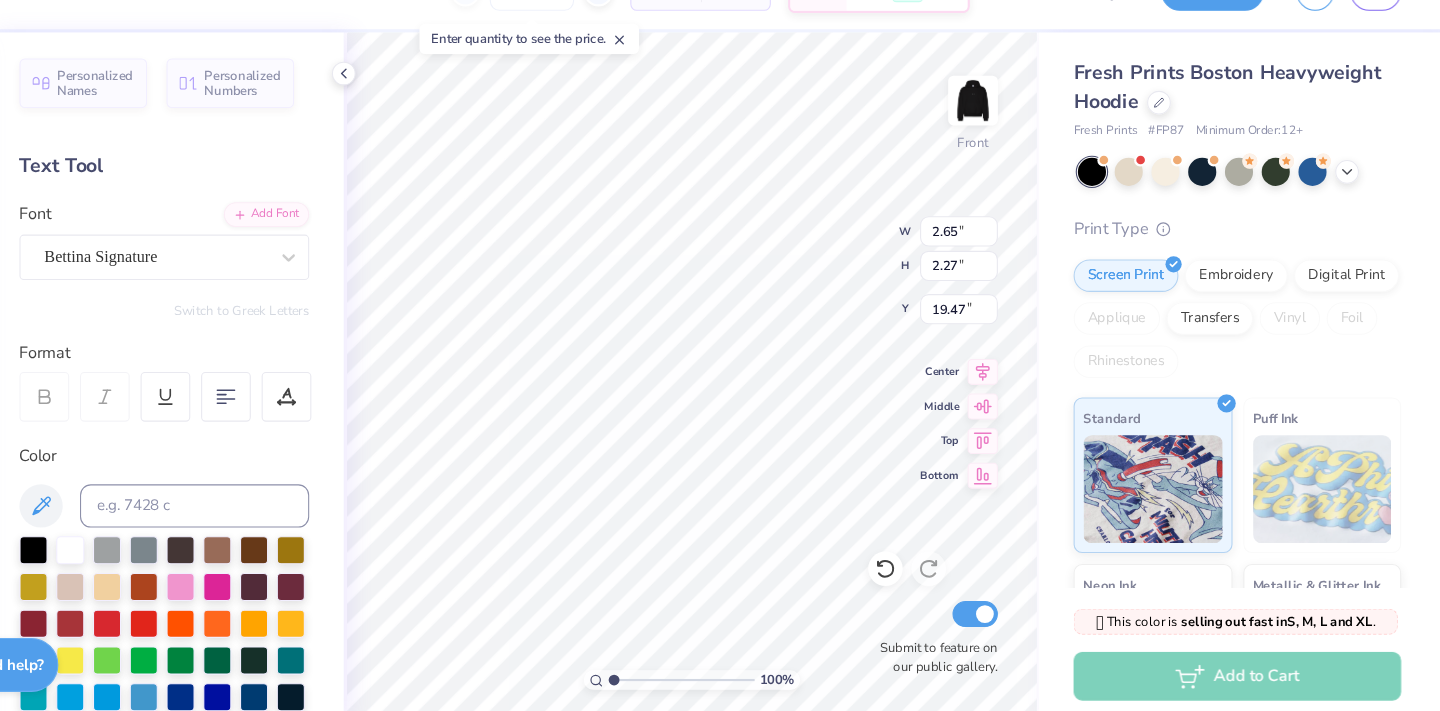 type on "21.05" 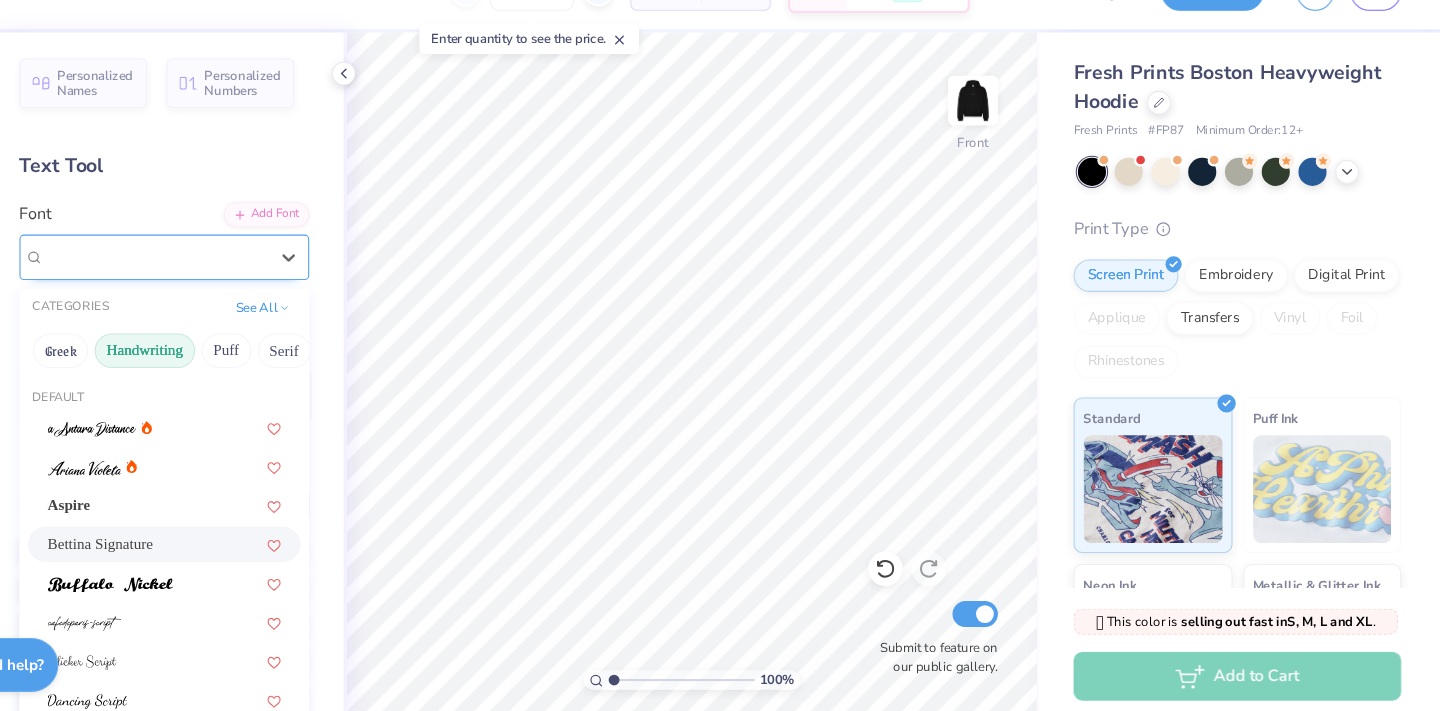 click on "Bettina Signature" at bounding box center (256, 281) 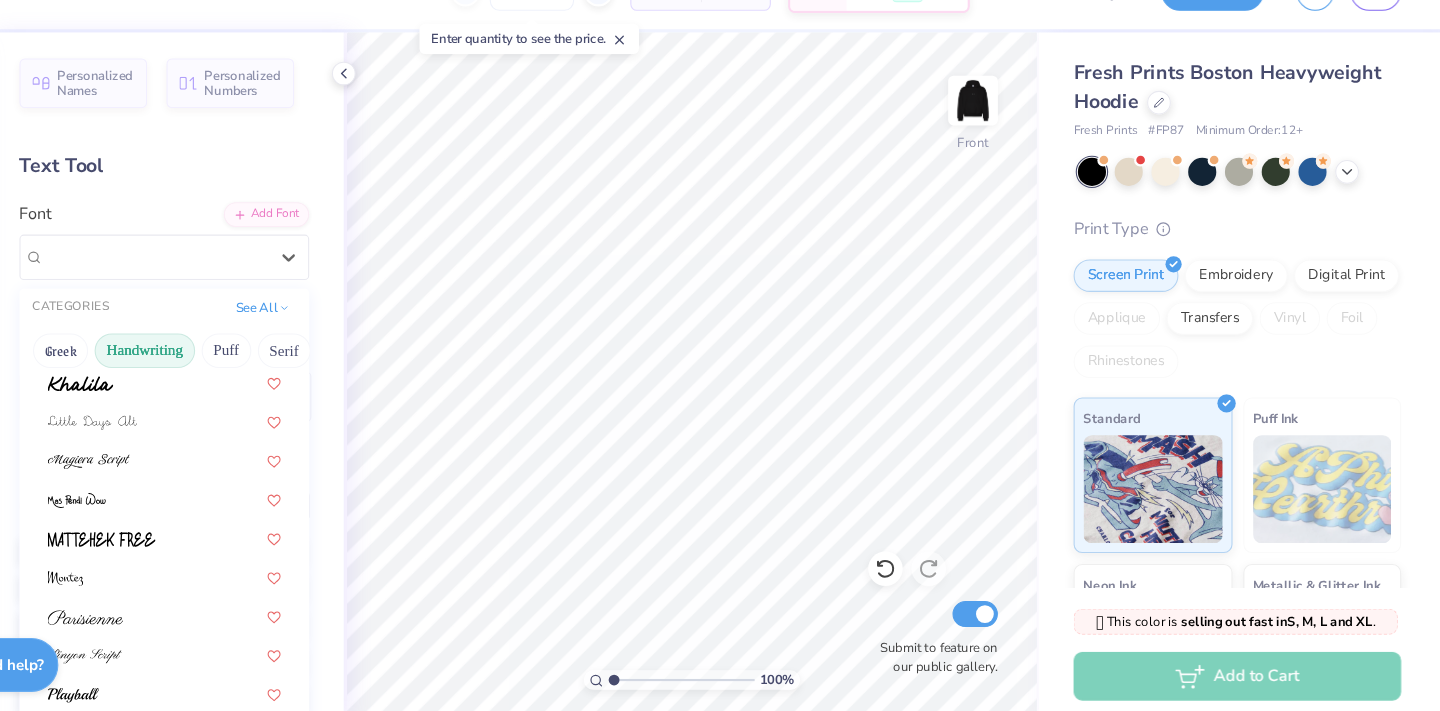 scroll, scrollTop: 454, scrollLeft: 0, axis: vertical 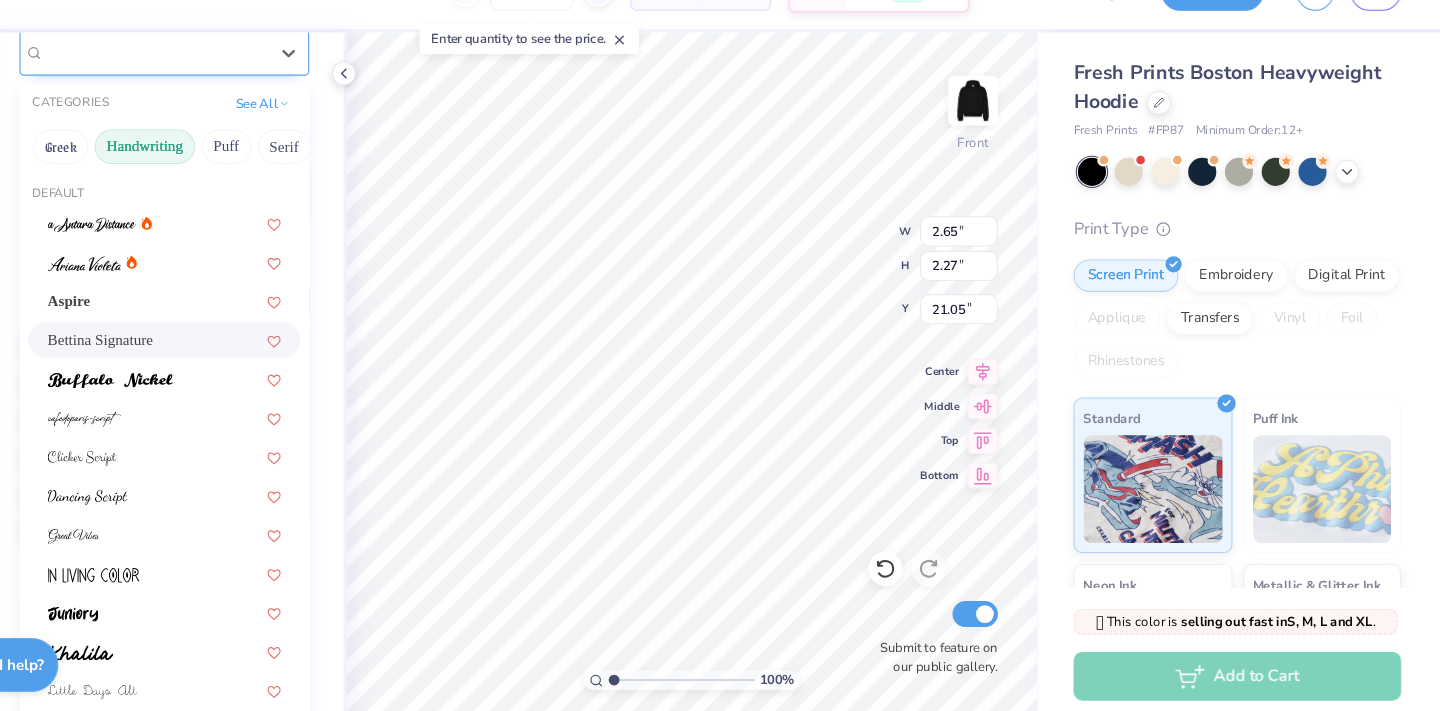 click on "Bettina Signature" at bounding box center [256, 92] 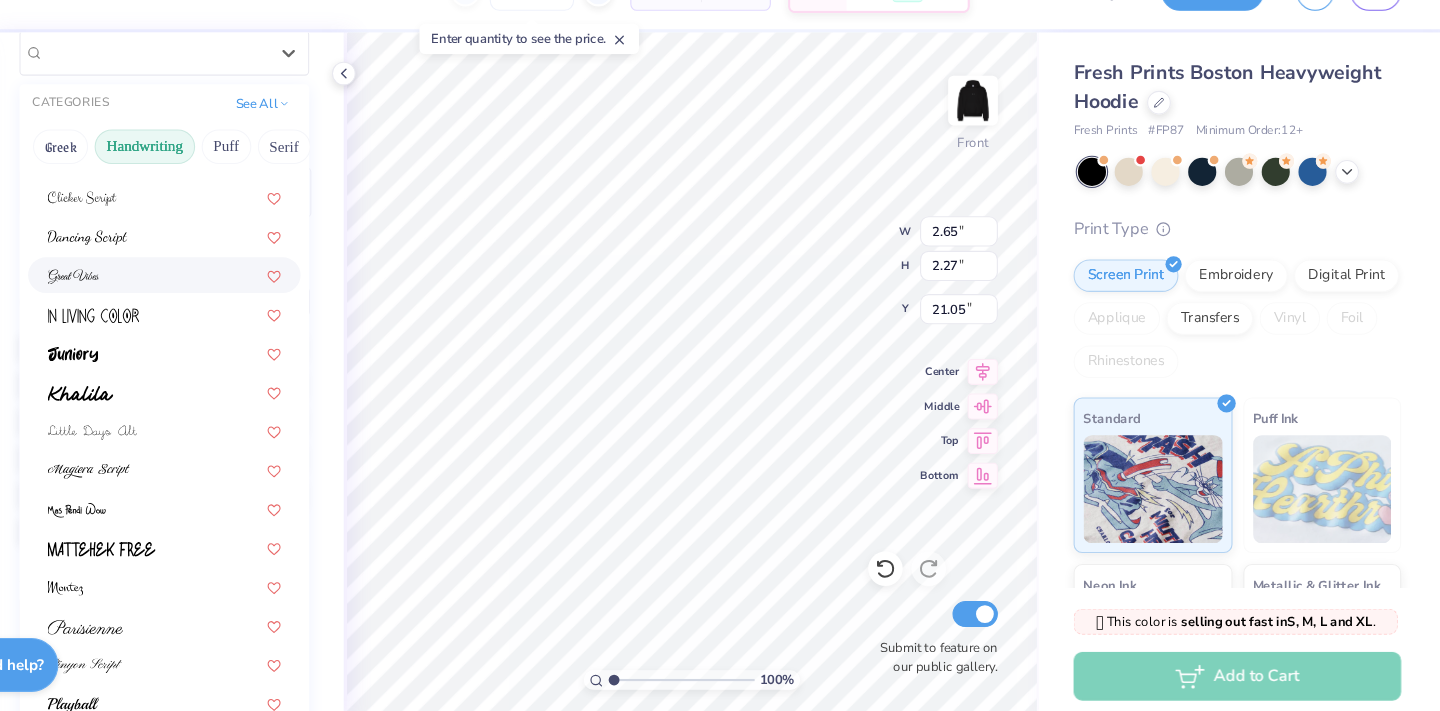scroll, scrollTop: 454, scrollLeft: 0, axis: vertical 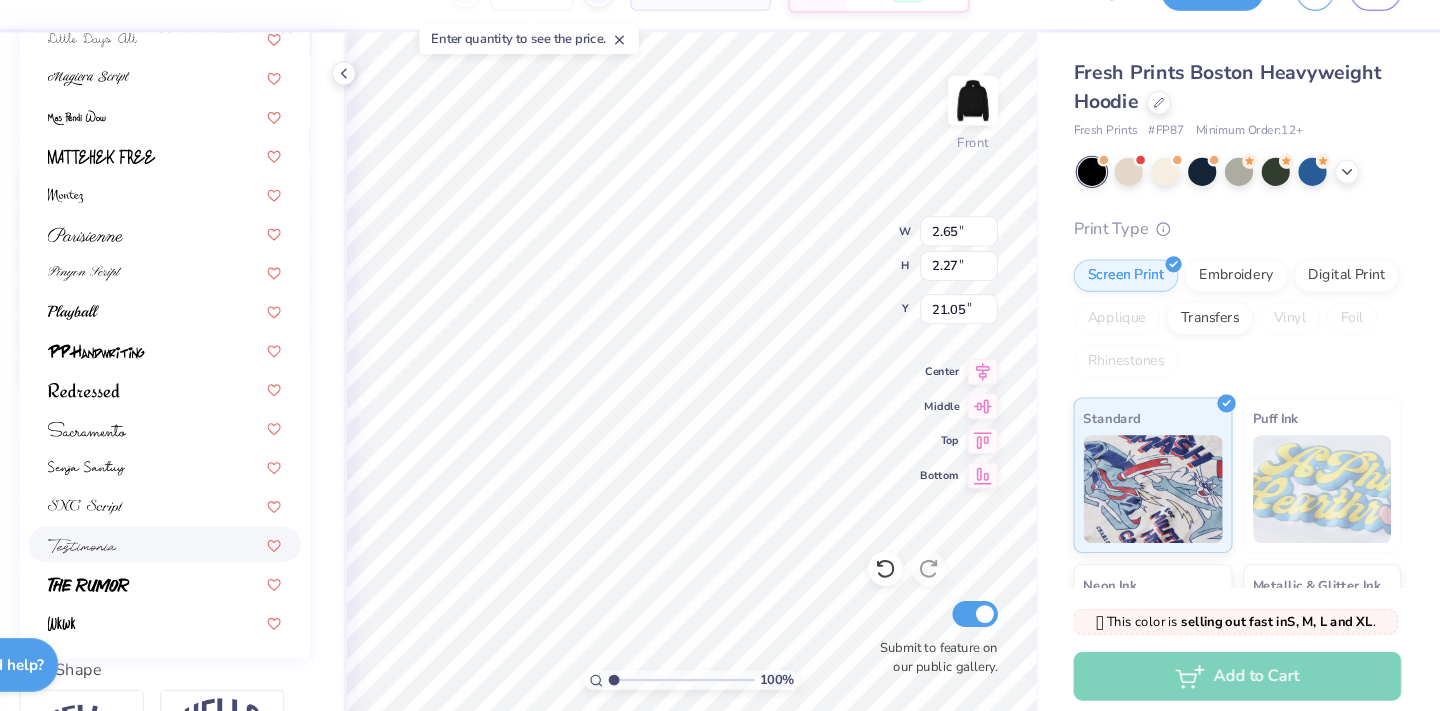 click at bounding box center (256, 546) 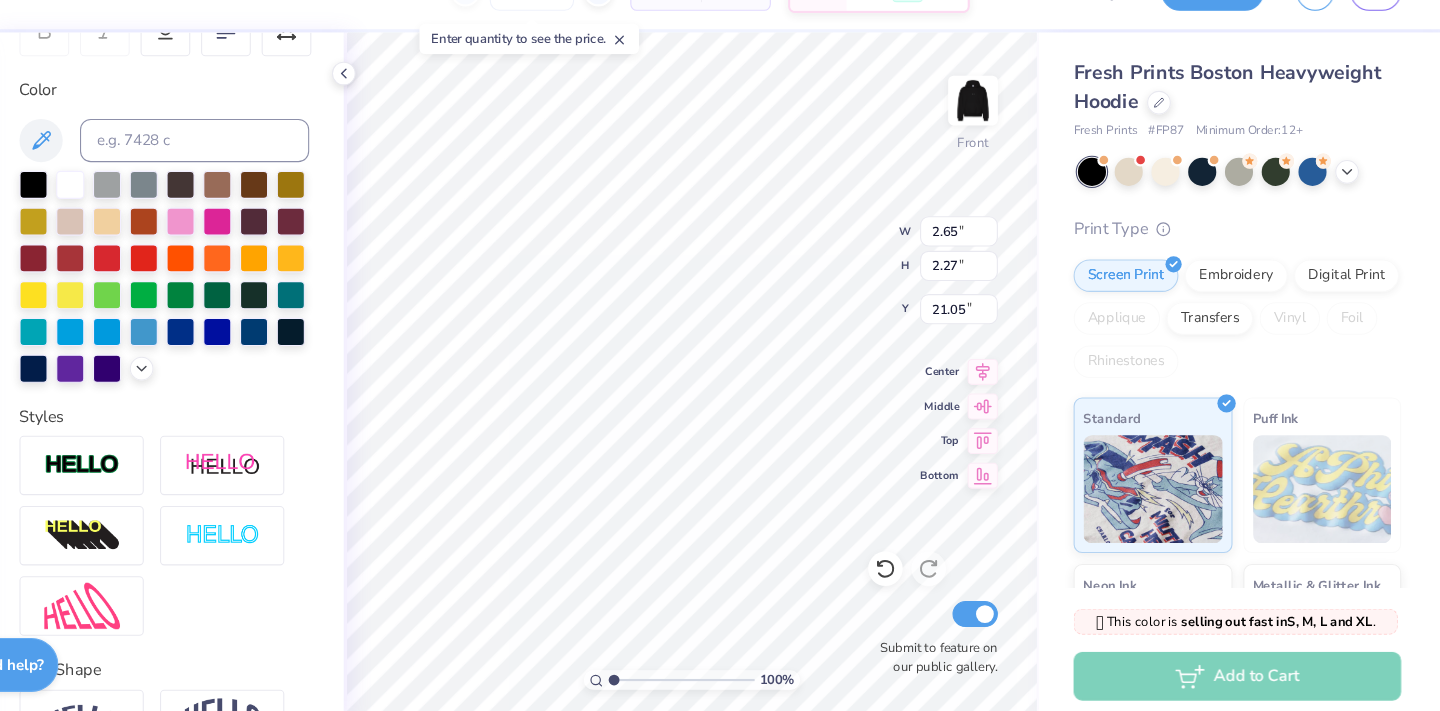type on "1.36" 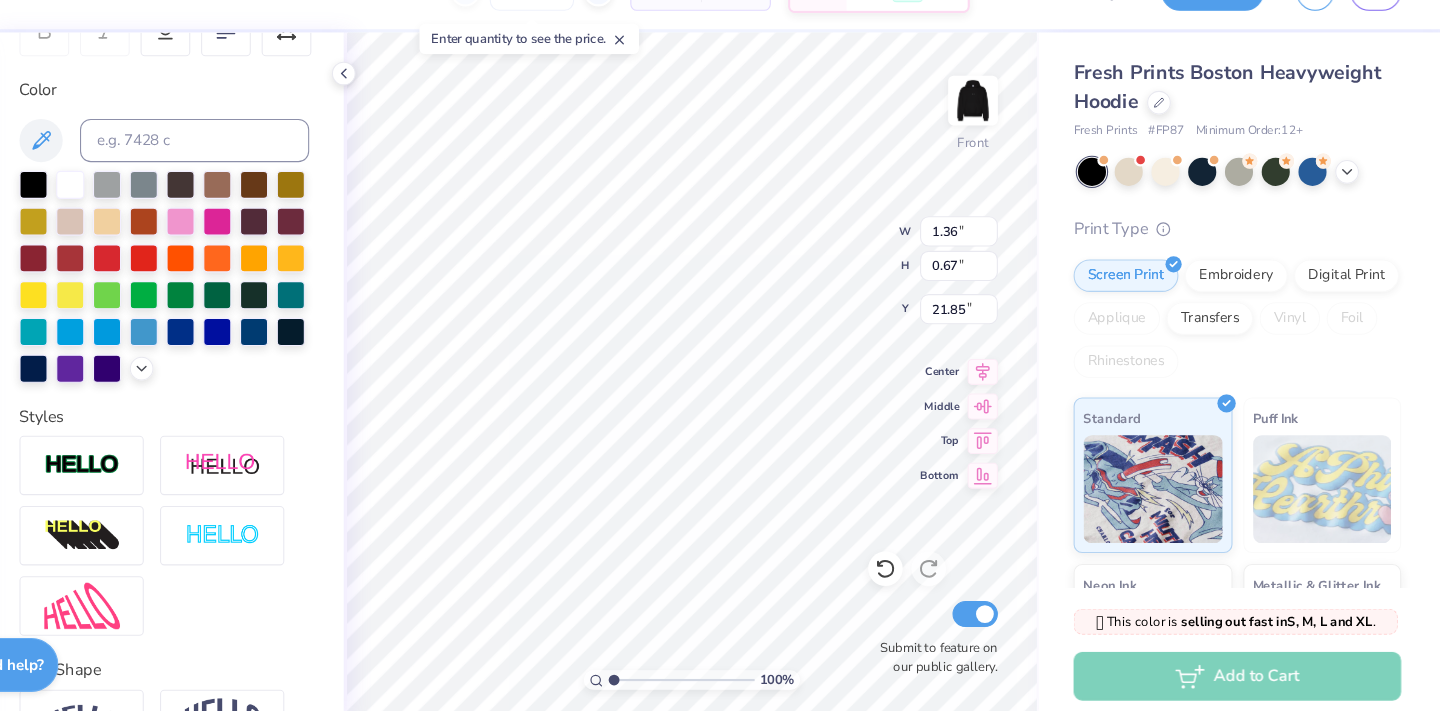 type on "3.25" 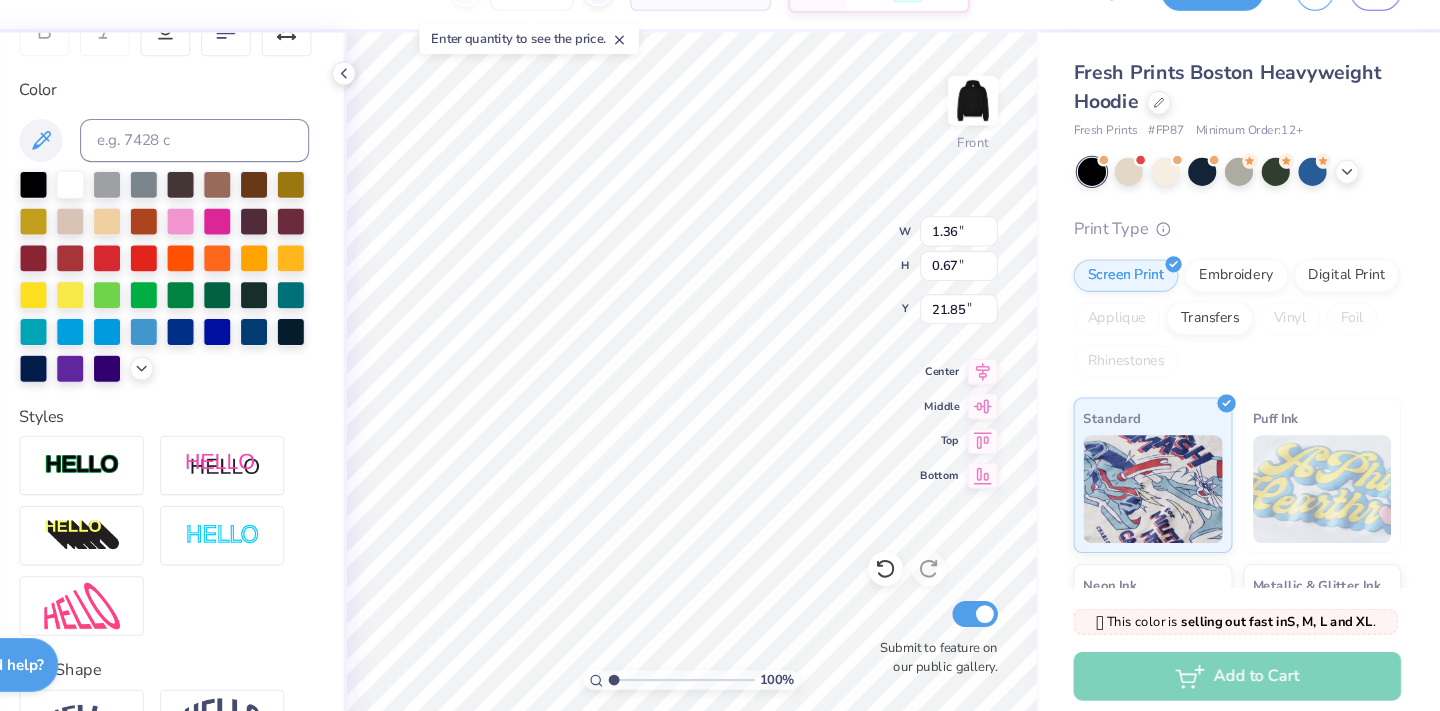 type on "1.60" 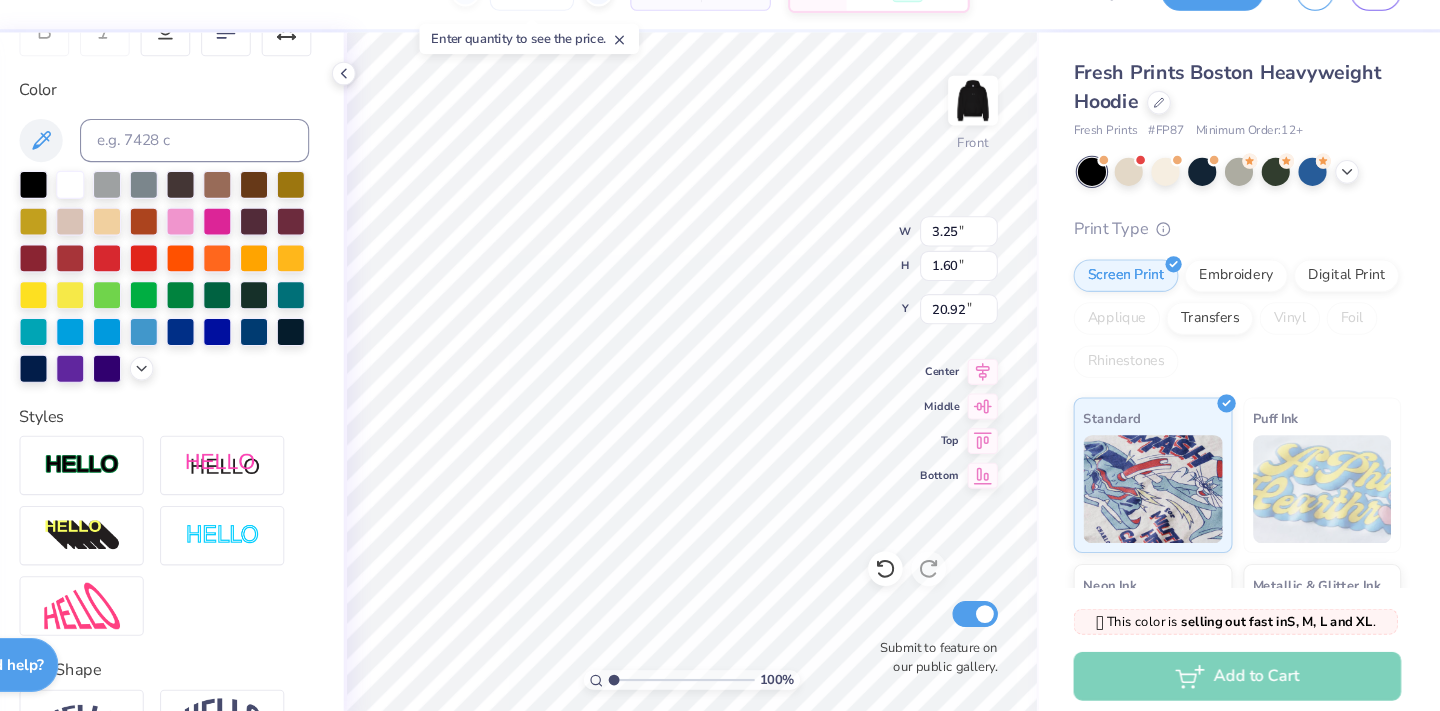type on "21.60" 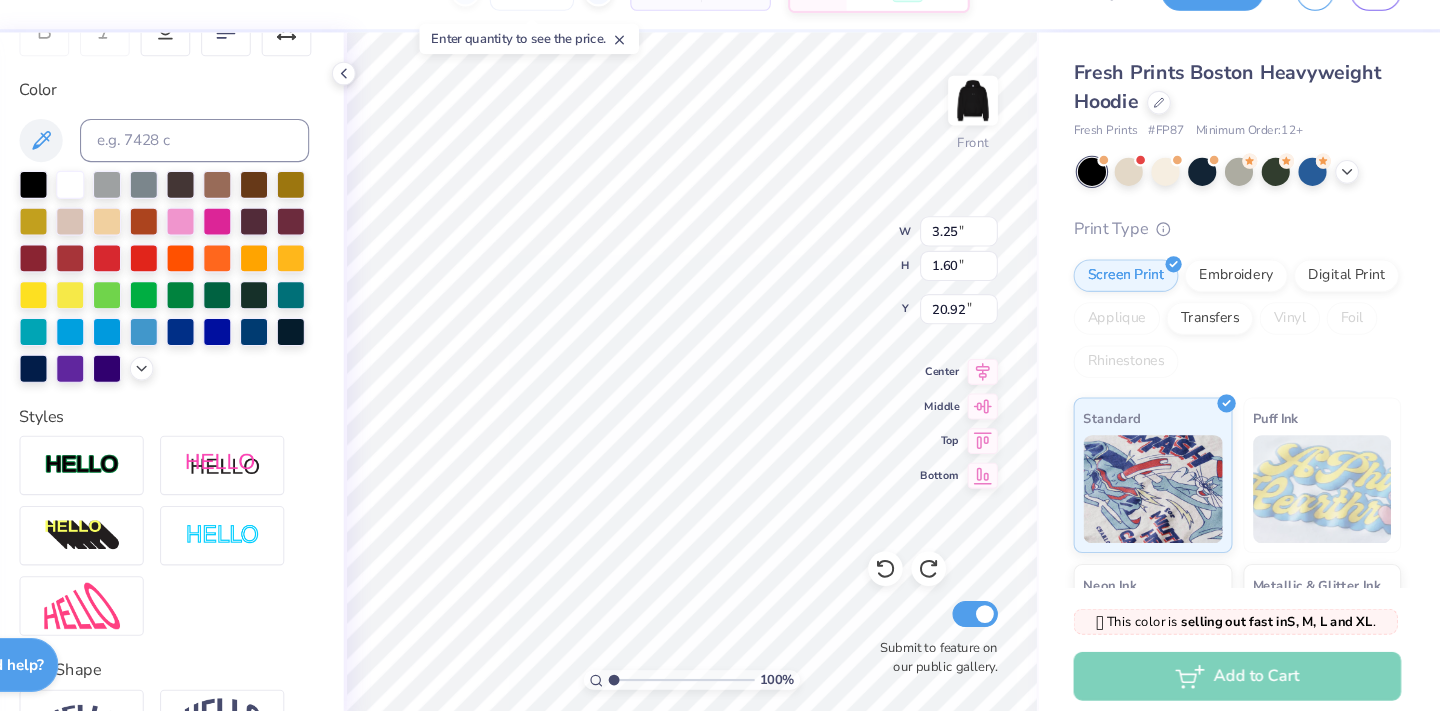 type on "20.92" 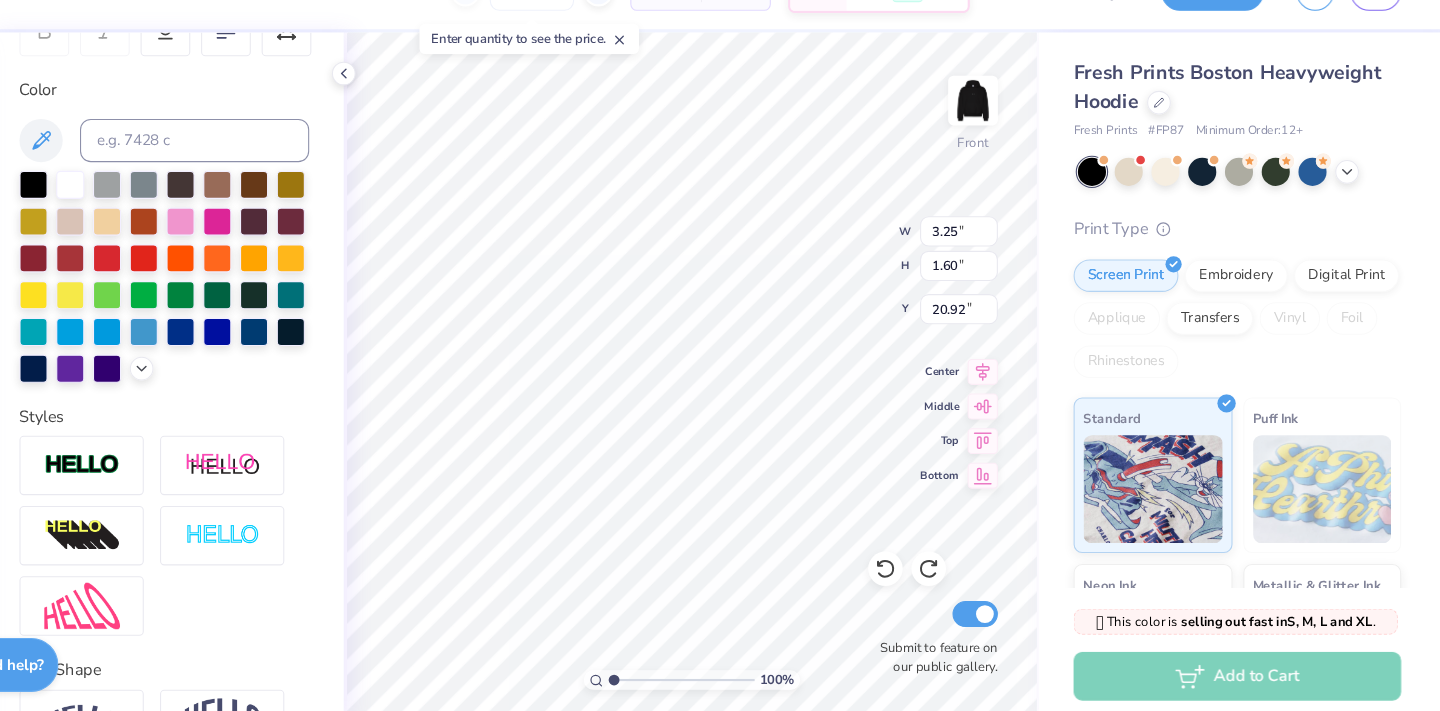 type on "0.67" 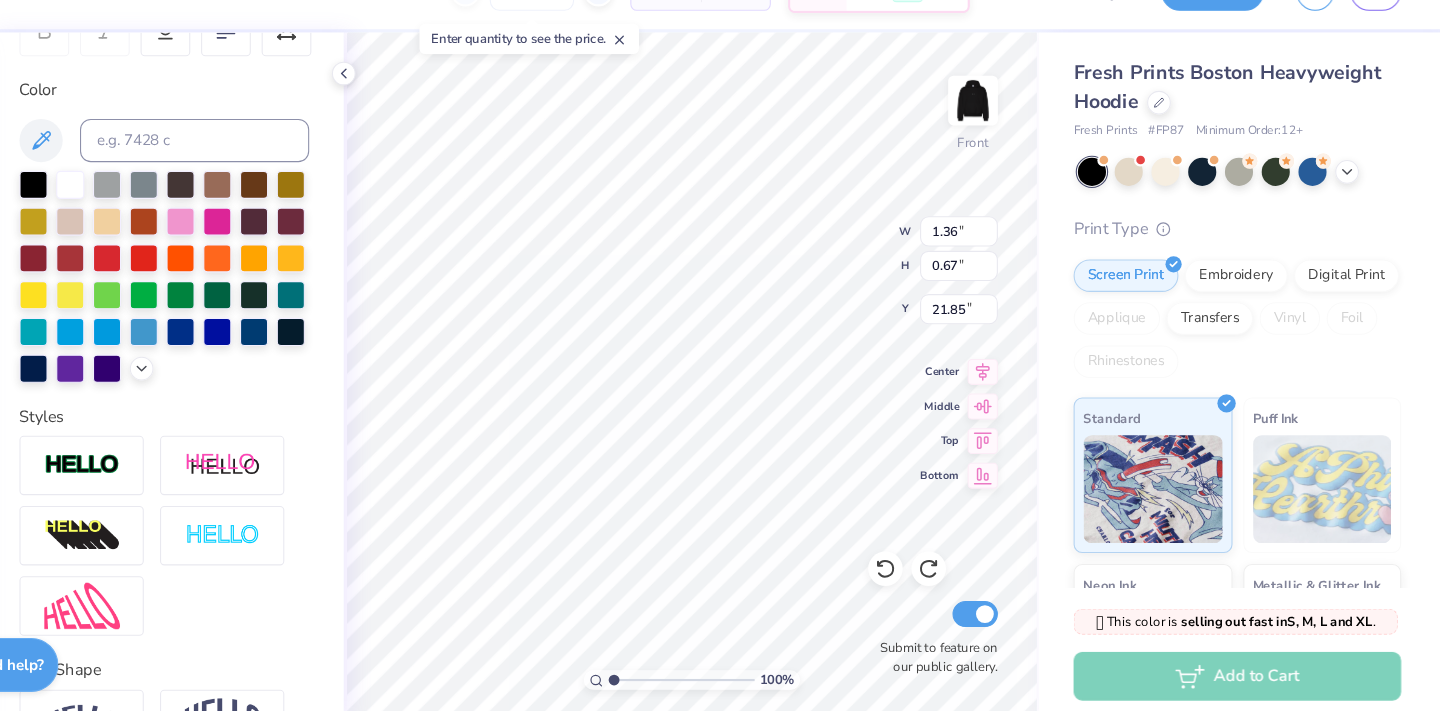 type on "2.65" 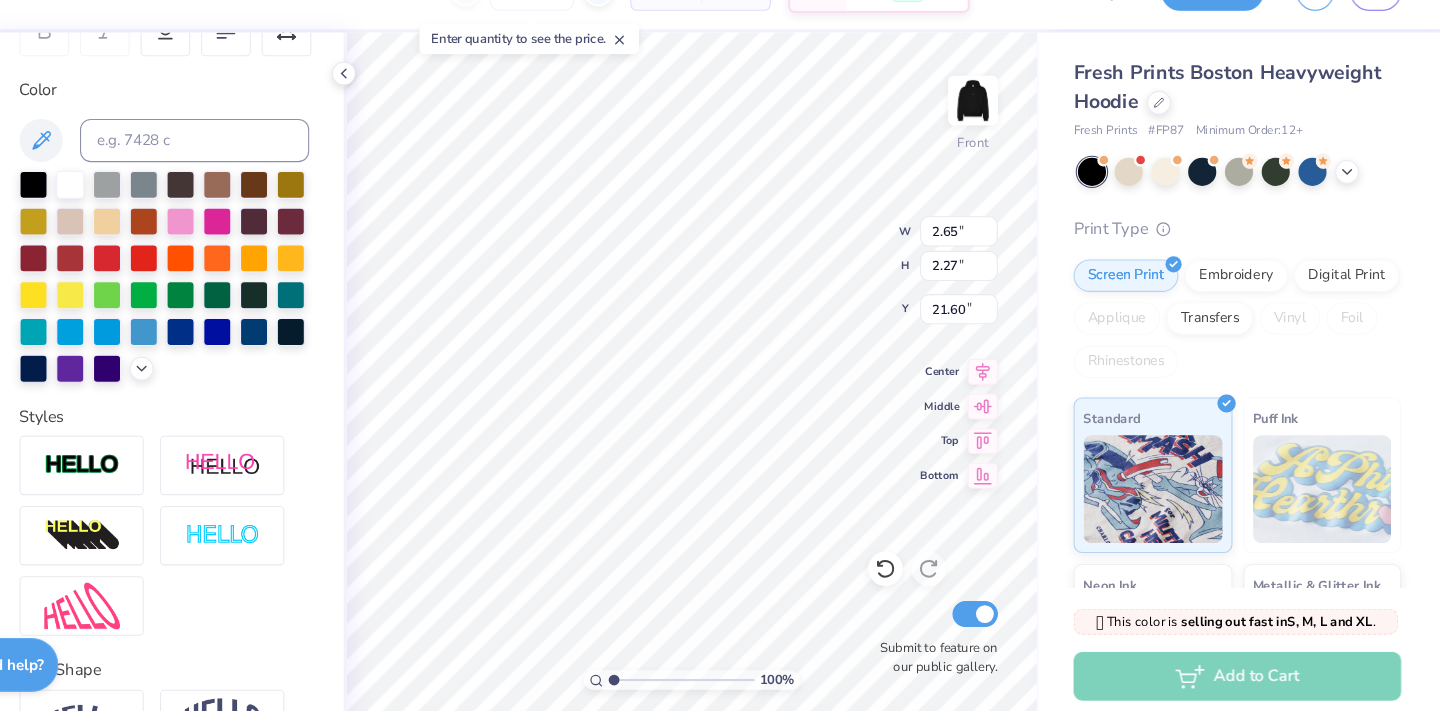 type on "21.60" 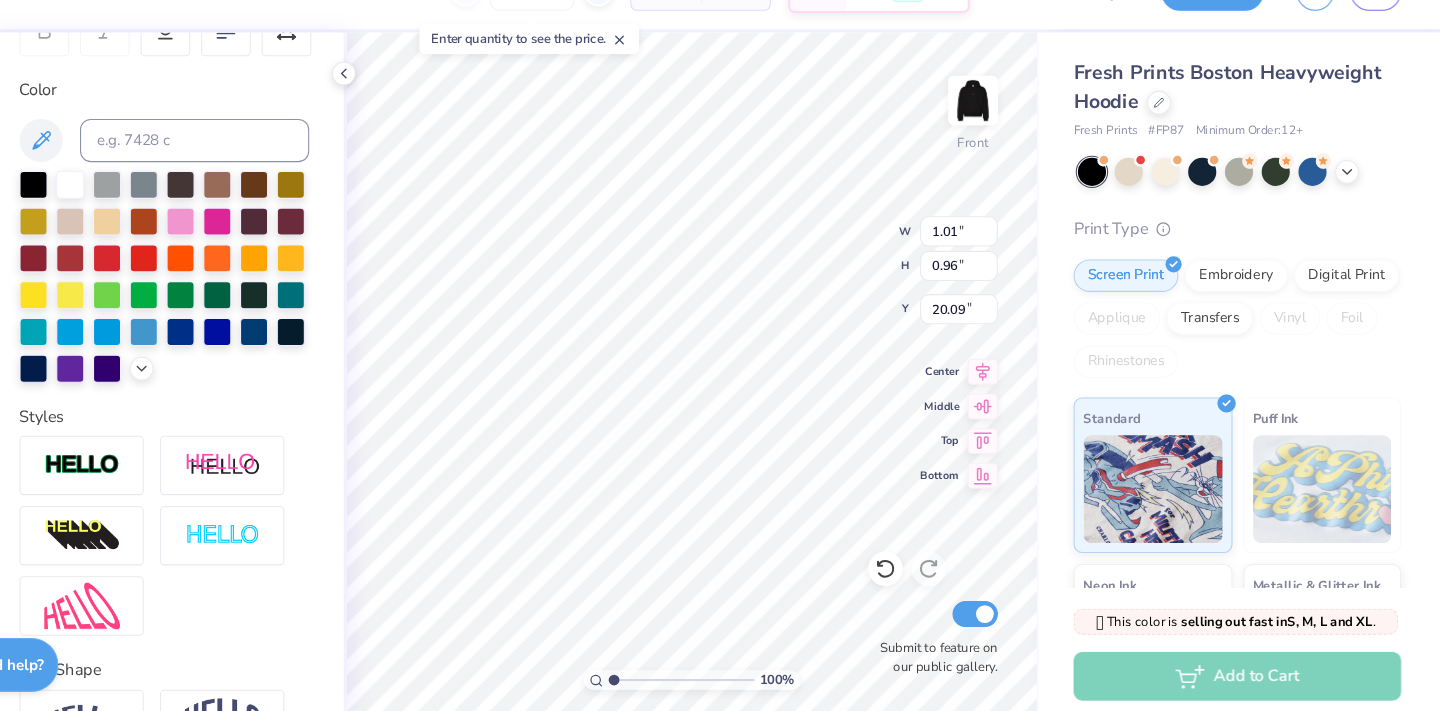 type on "2.13" 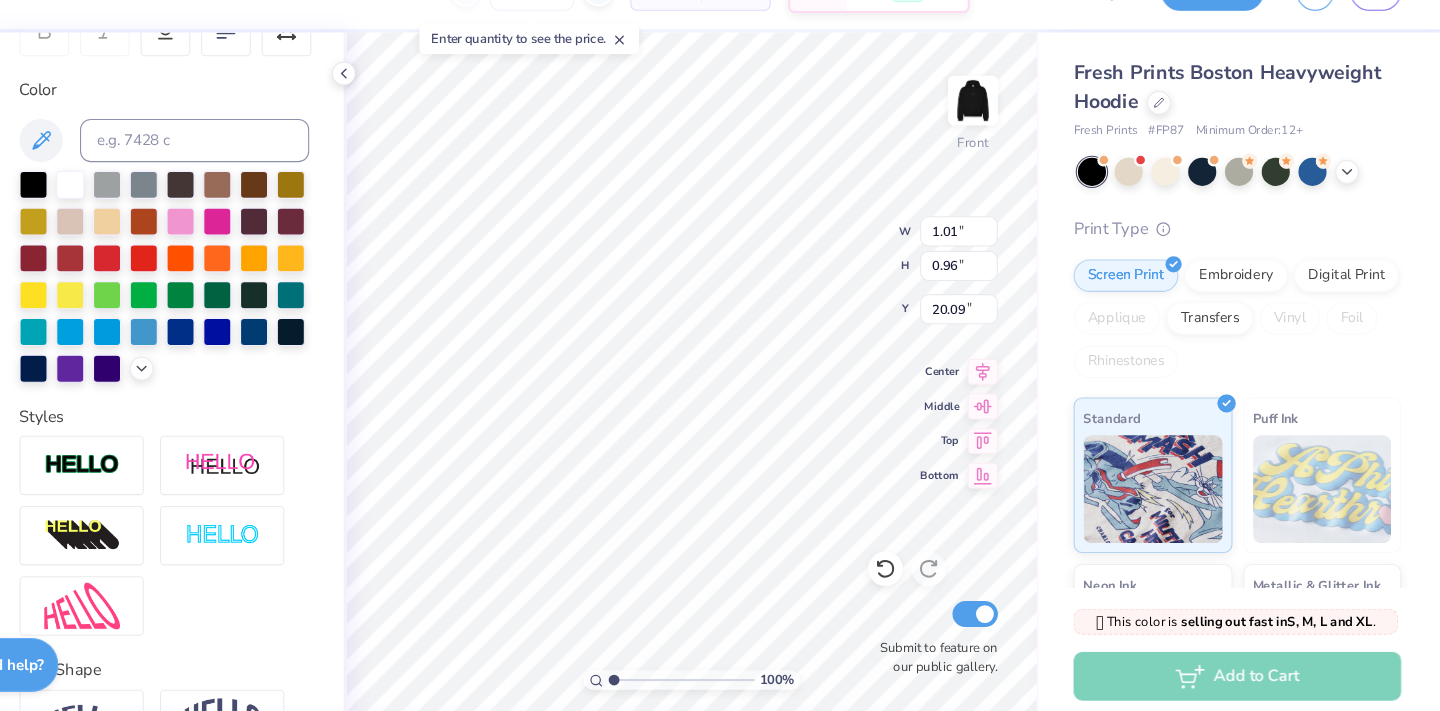 type on "2.03" 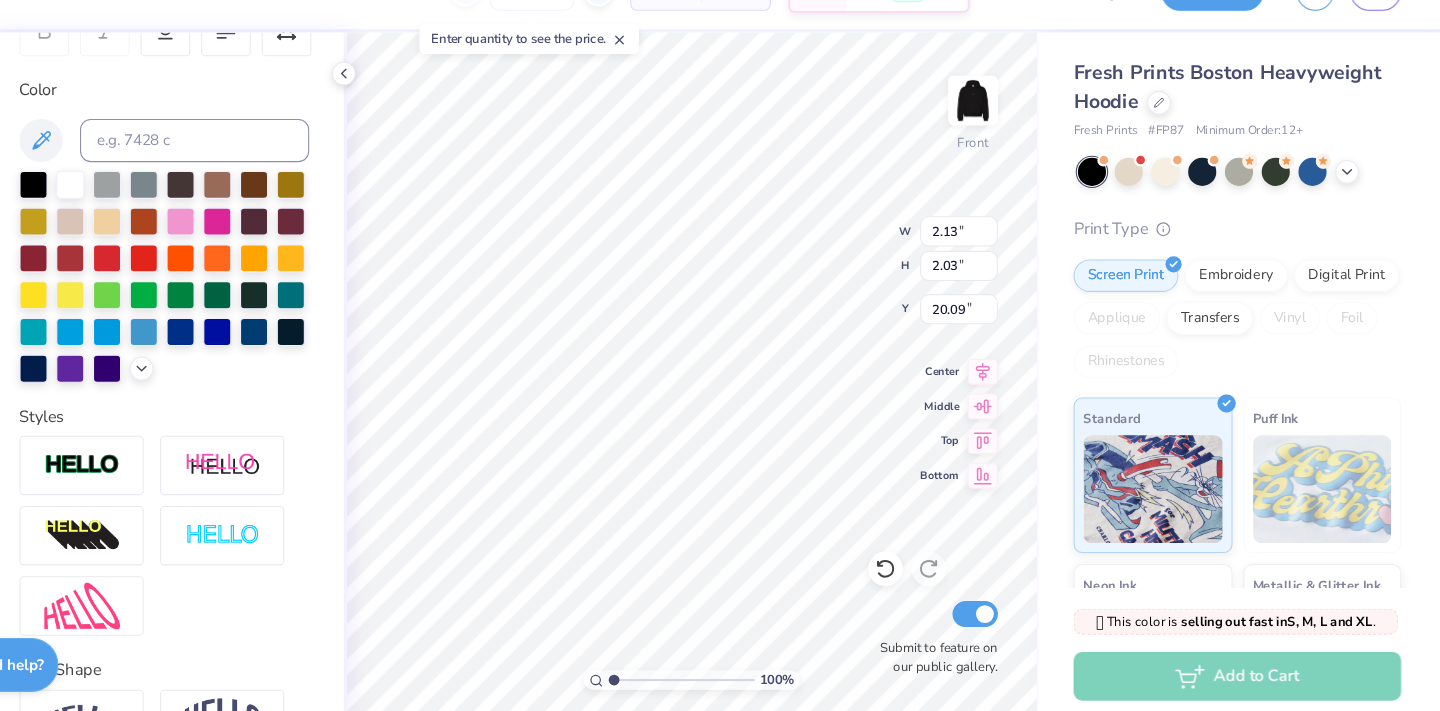 type on "4.87" 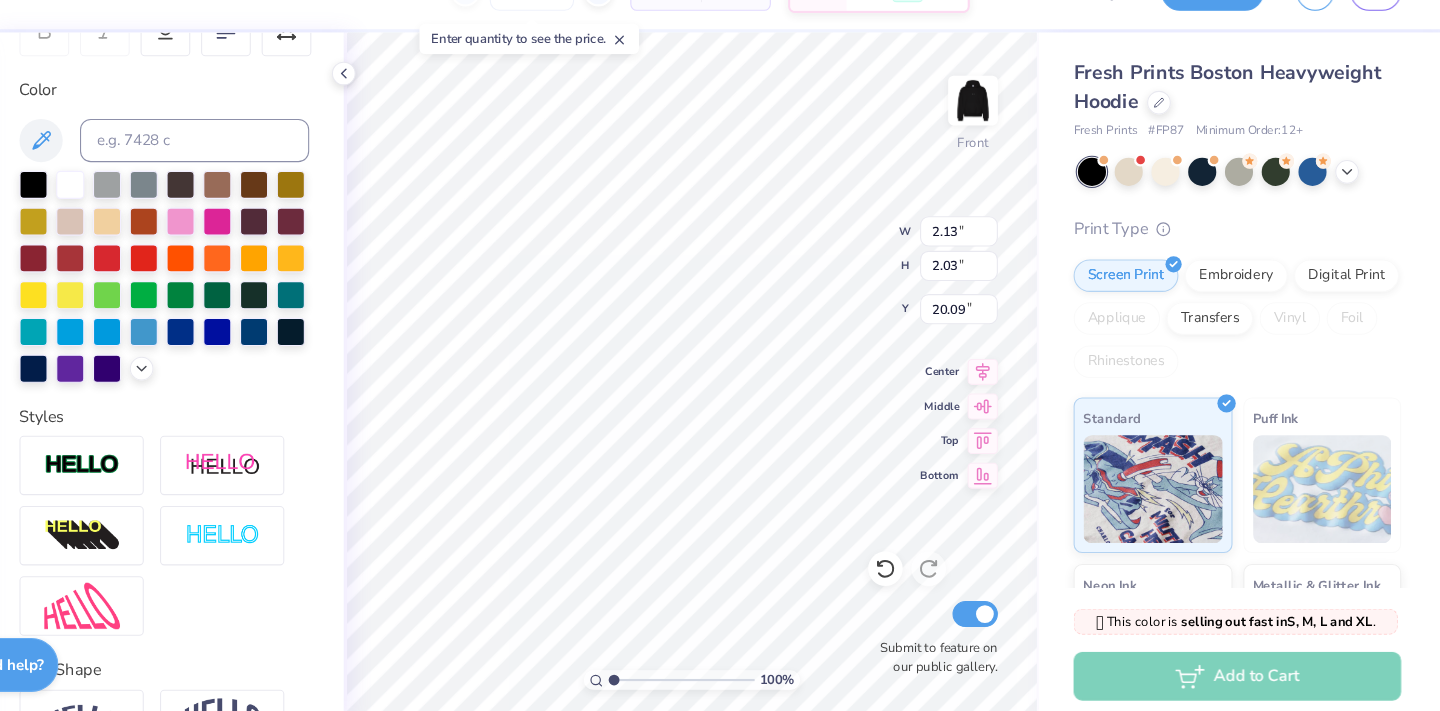 type on "2.06" 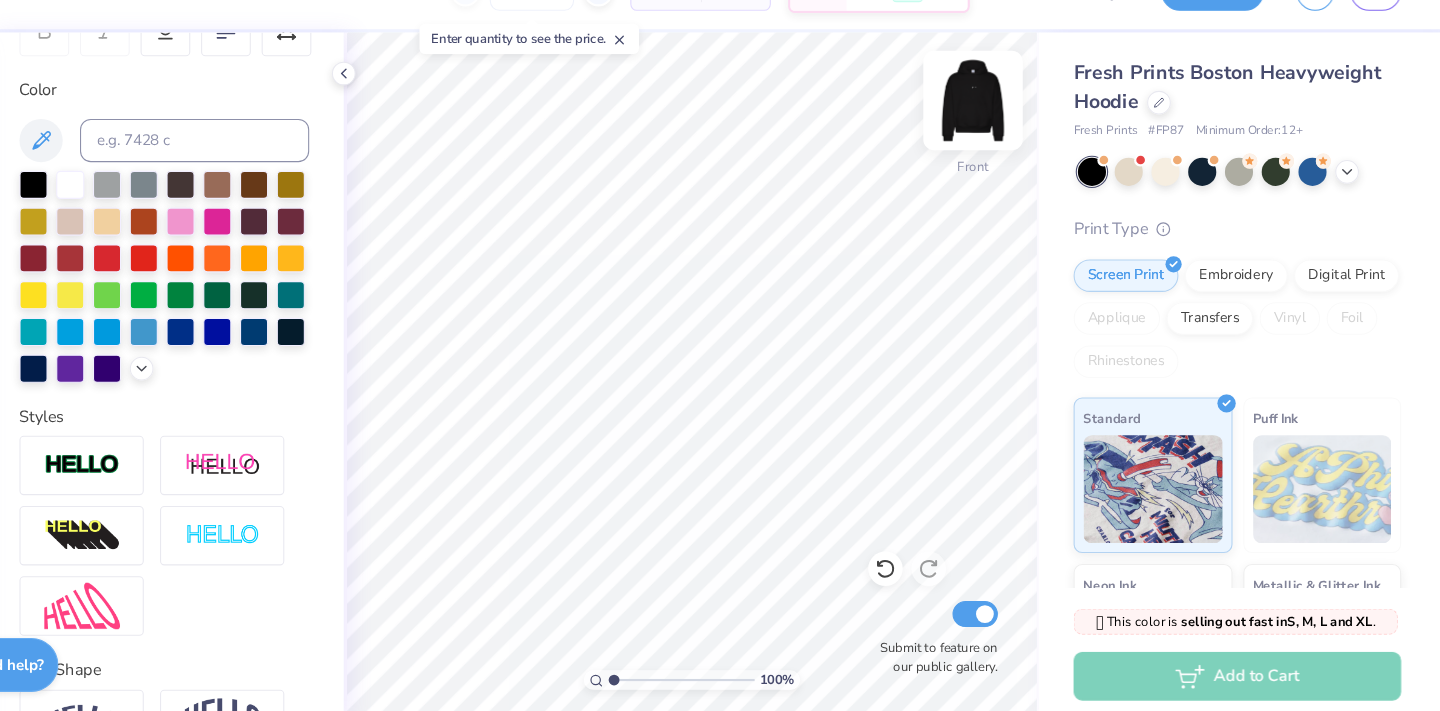 click at bounding box center [1004, 136] 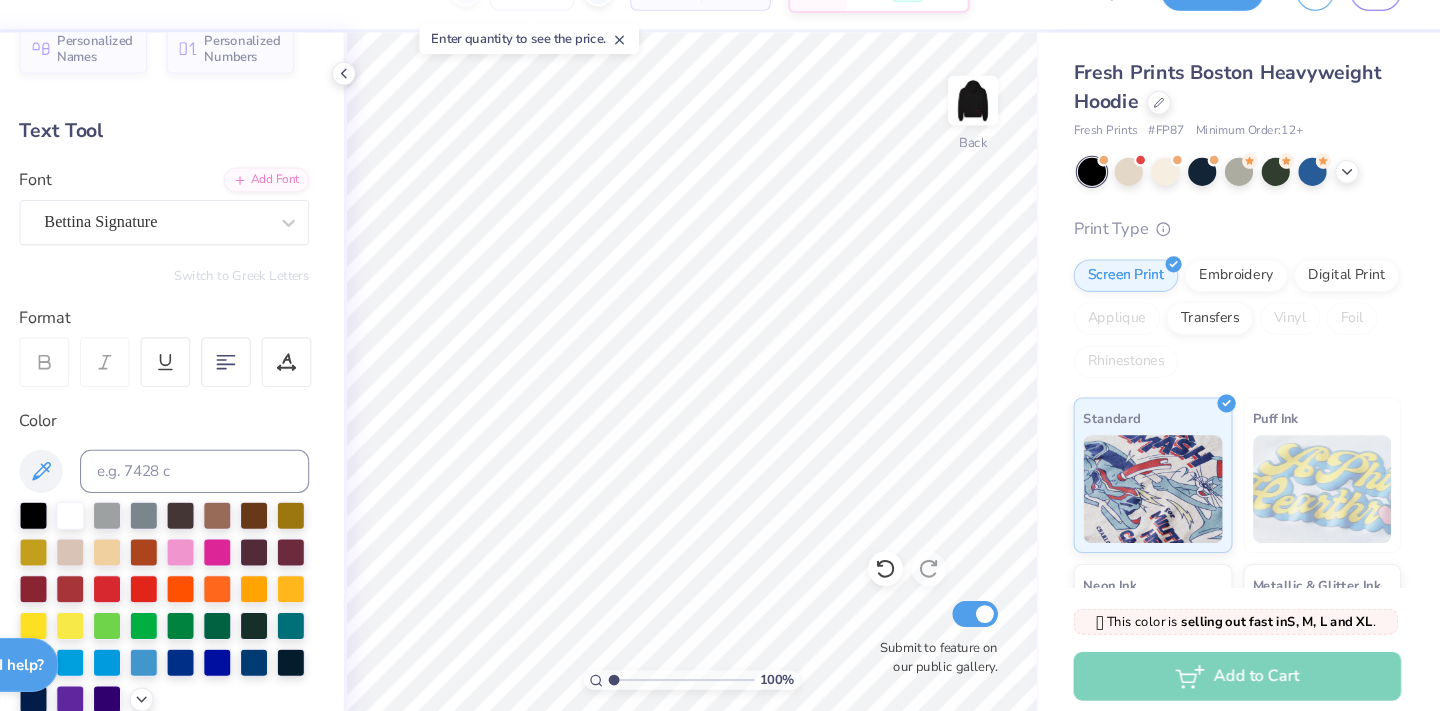 scroll, scrollTop: 0, scrollLeft: 0, axis: both 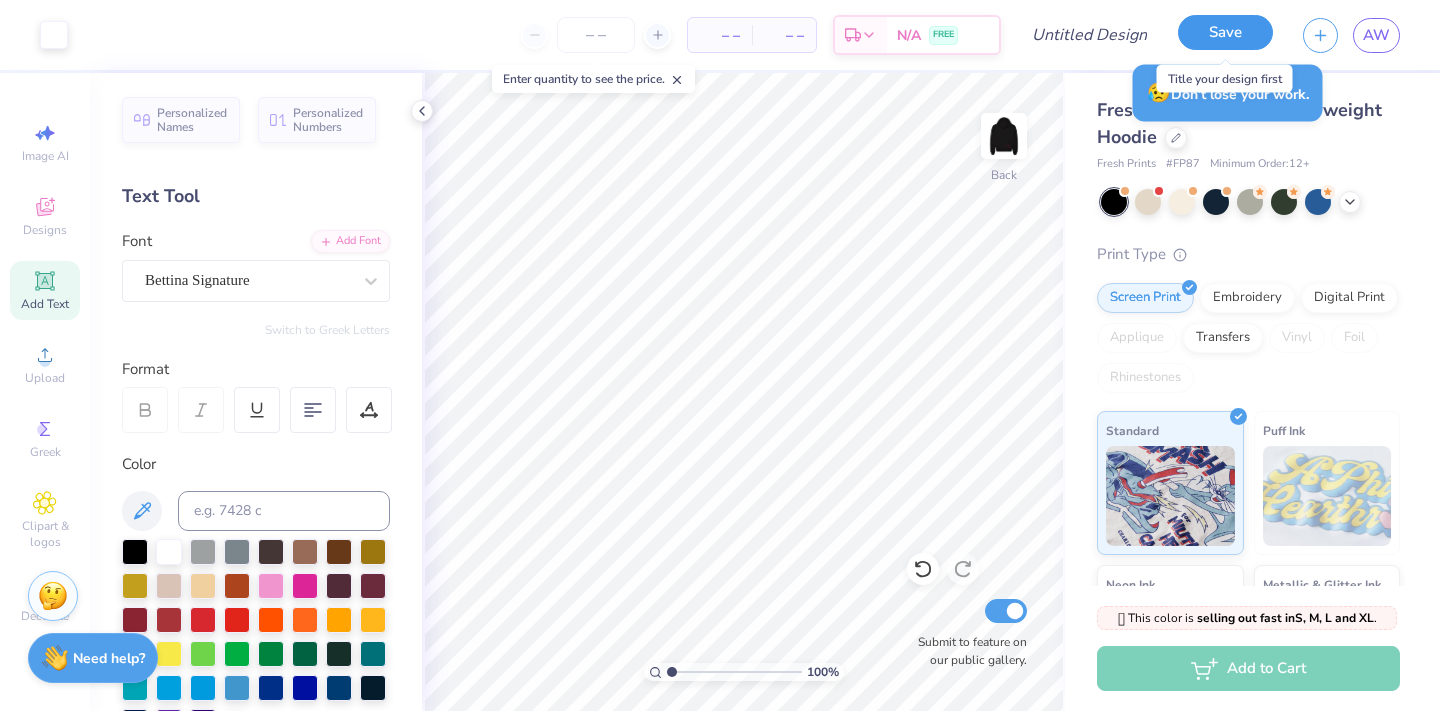 click on "Save" at bounding box center (1225, 32) 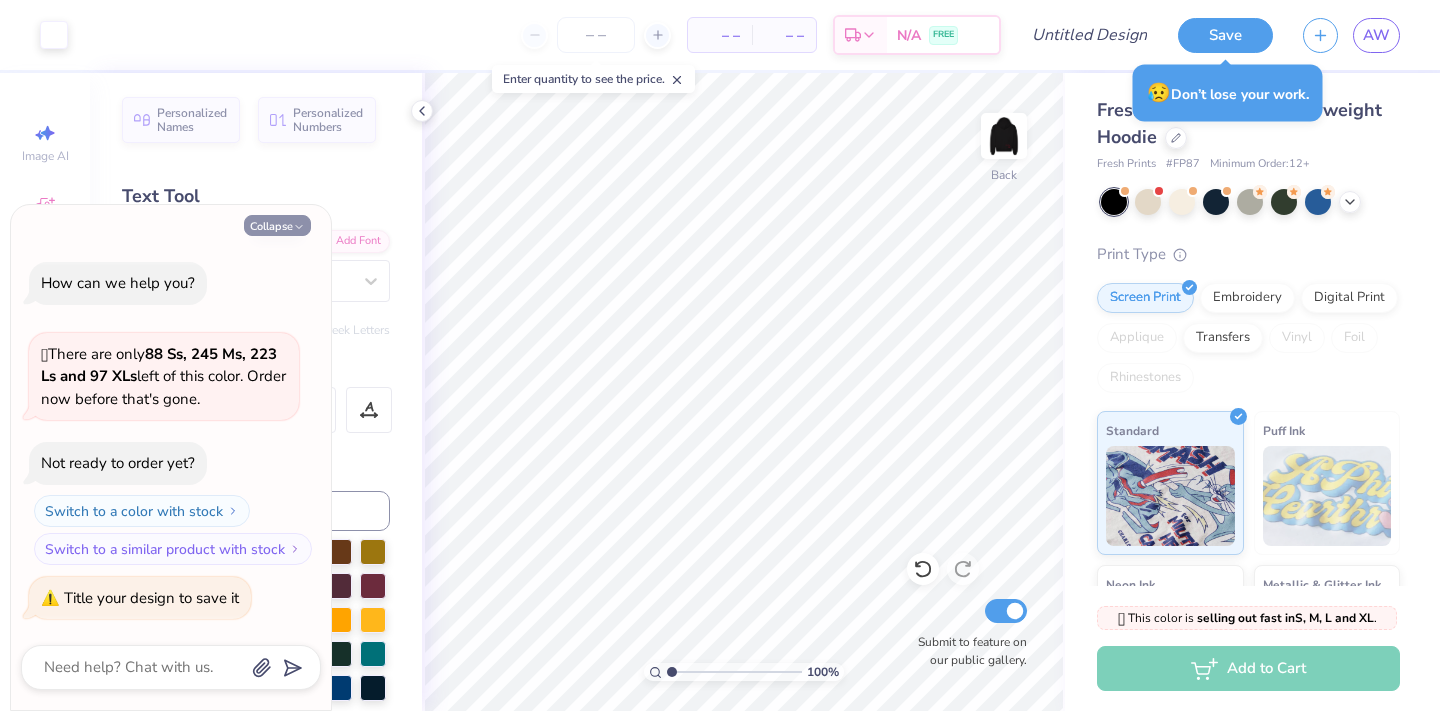 click on "Collapse" at bounding box center (277, 225) 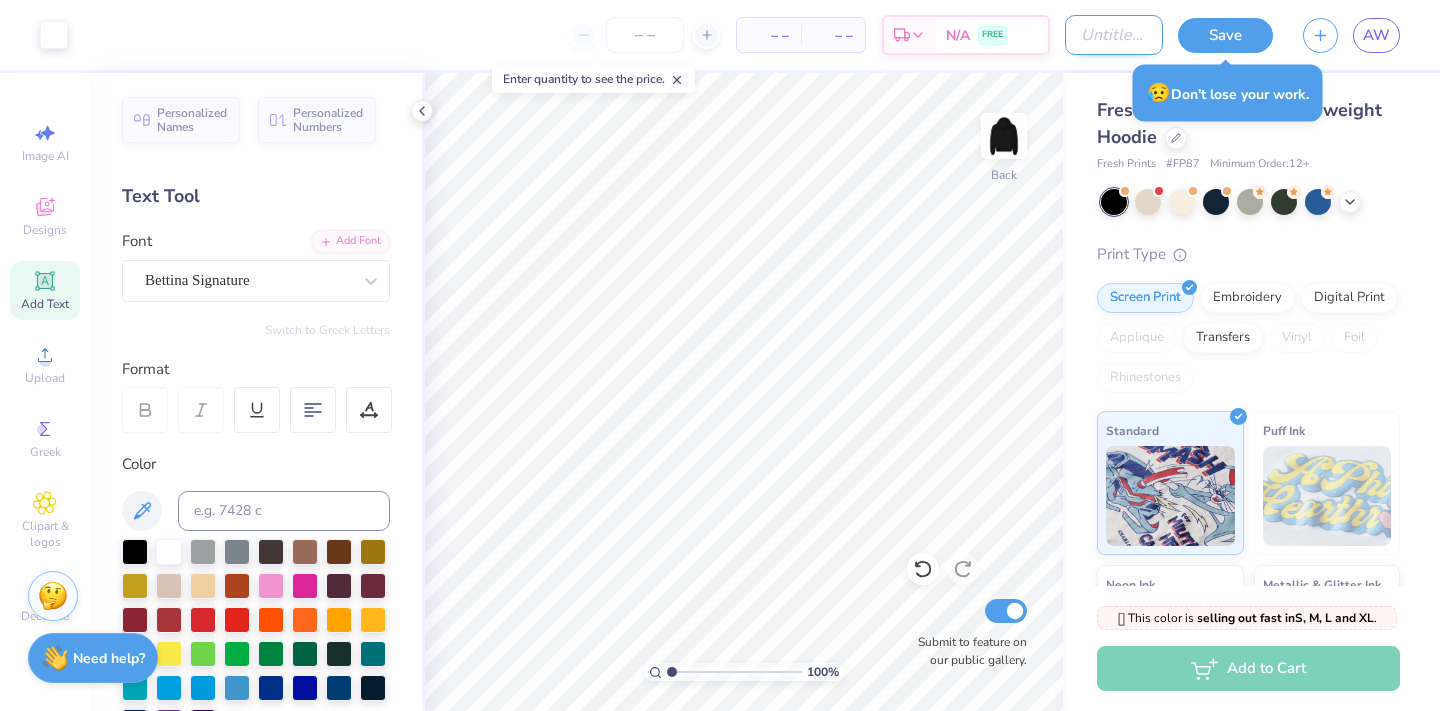 click on "Design Title" at bounding box center (1114, 35) 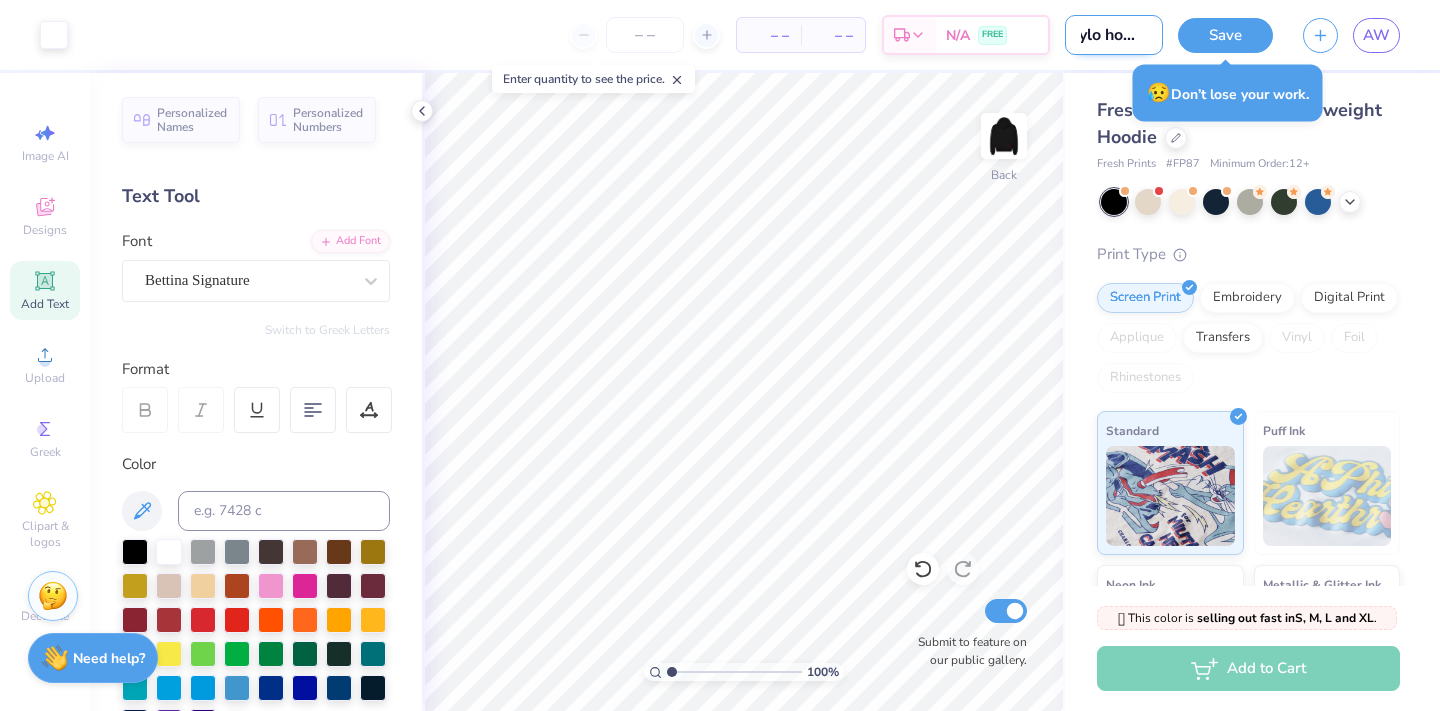 scroll, scrollTop: 0, scrollLeft: 20, axis: horizontal 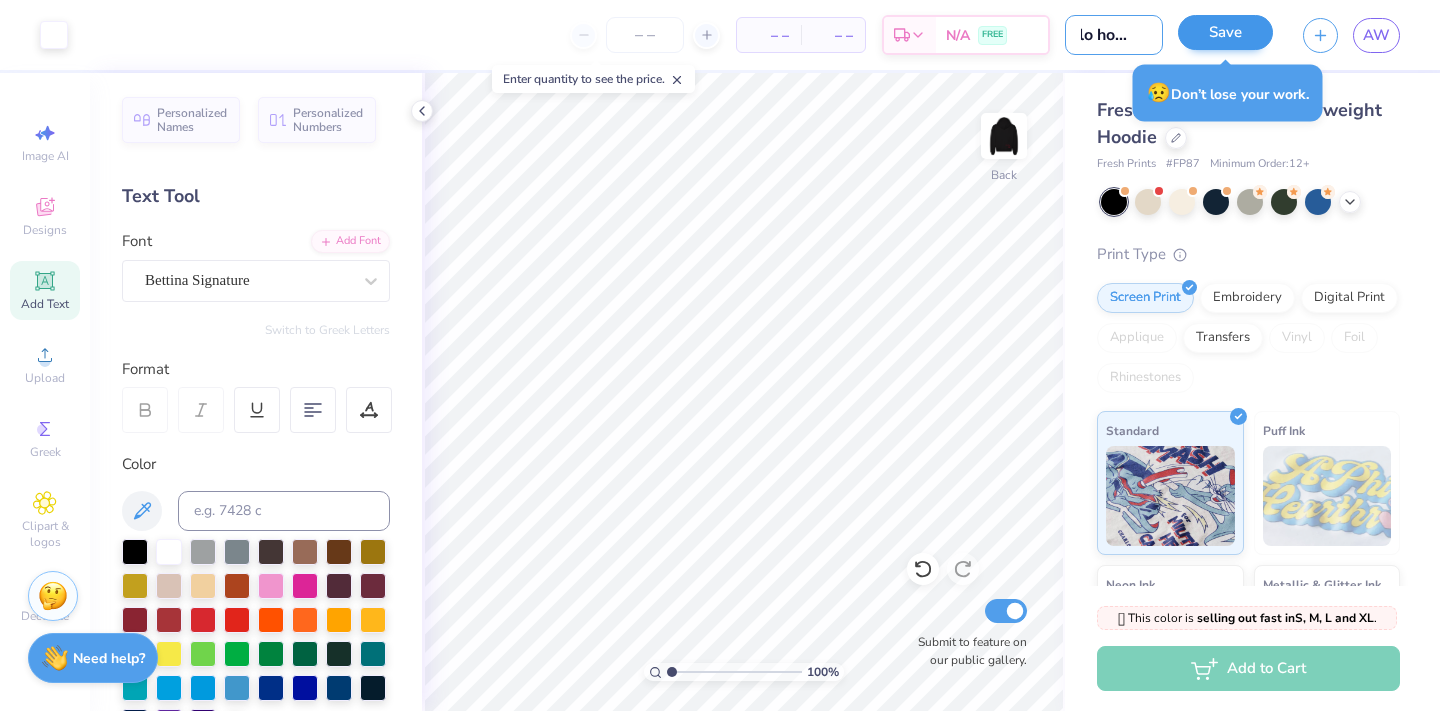 type on "hylo hoodie" 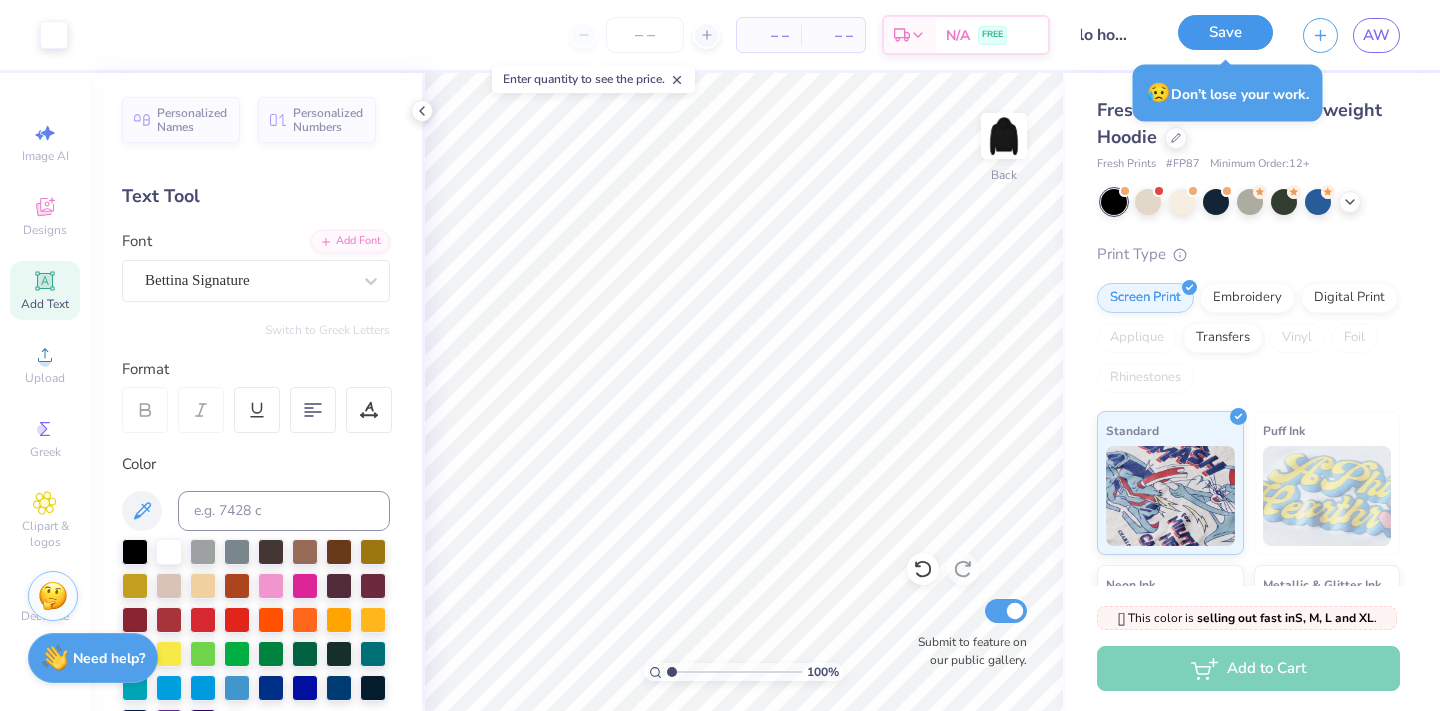 click on "Save" at bounding box center [1225, 32] 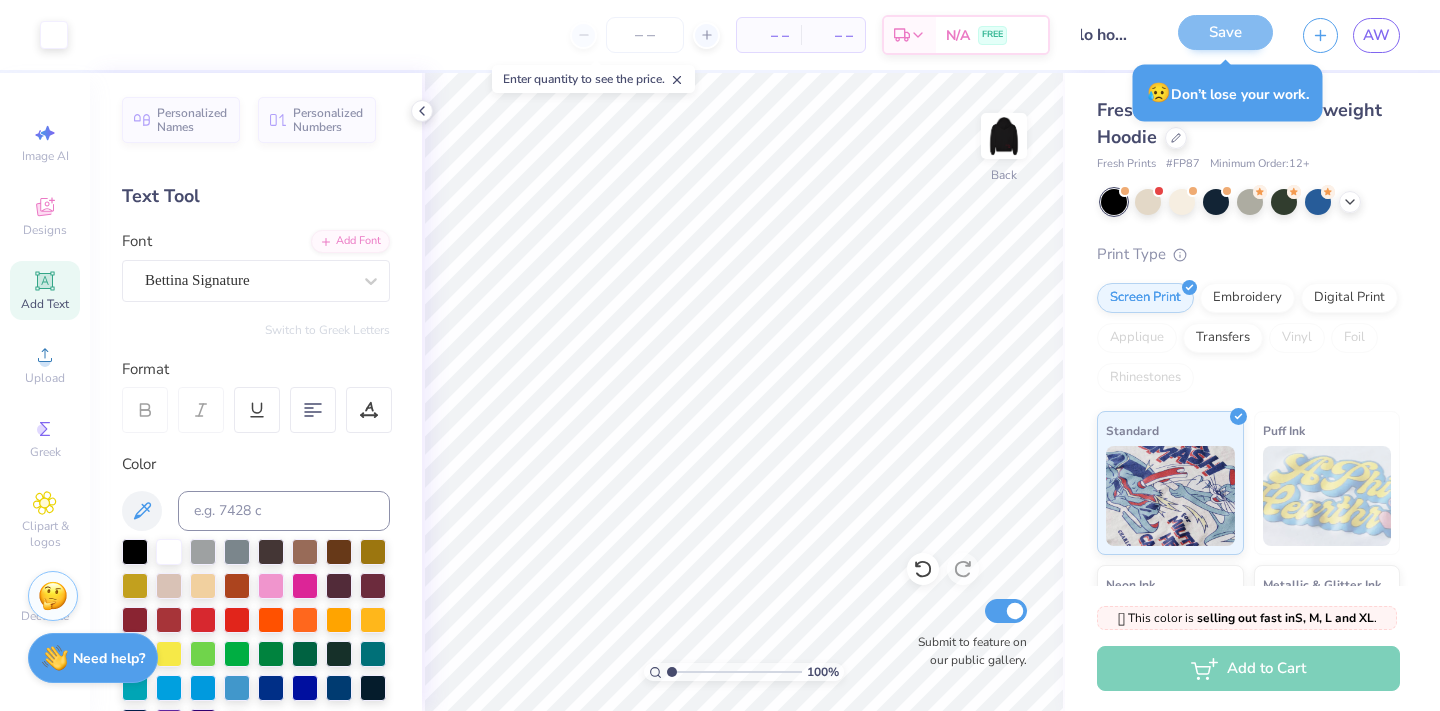 scroll, scrollTop: 0, scrollLeft: 0, axis: both 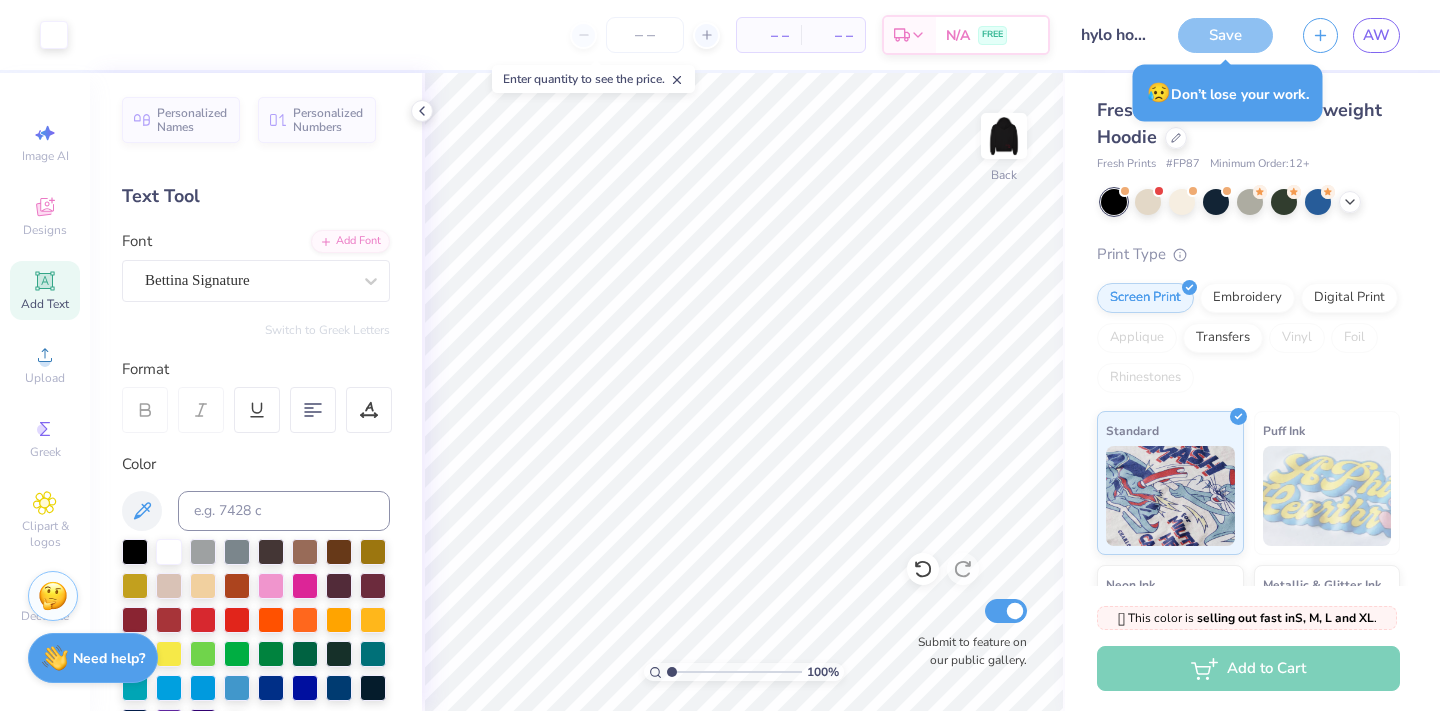 click on "Save" at bounding box center (1225, 35) 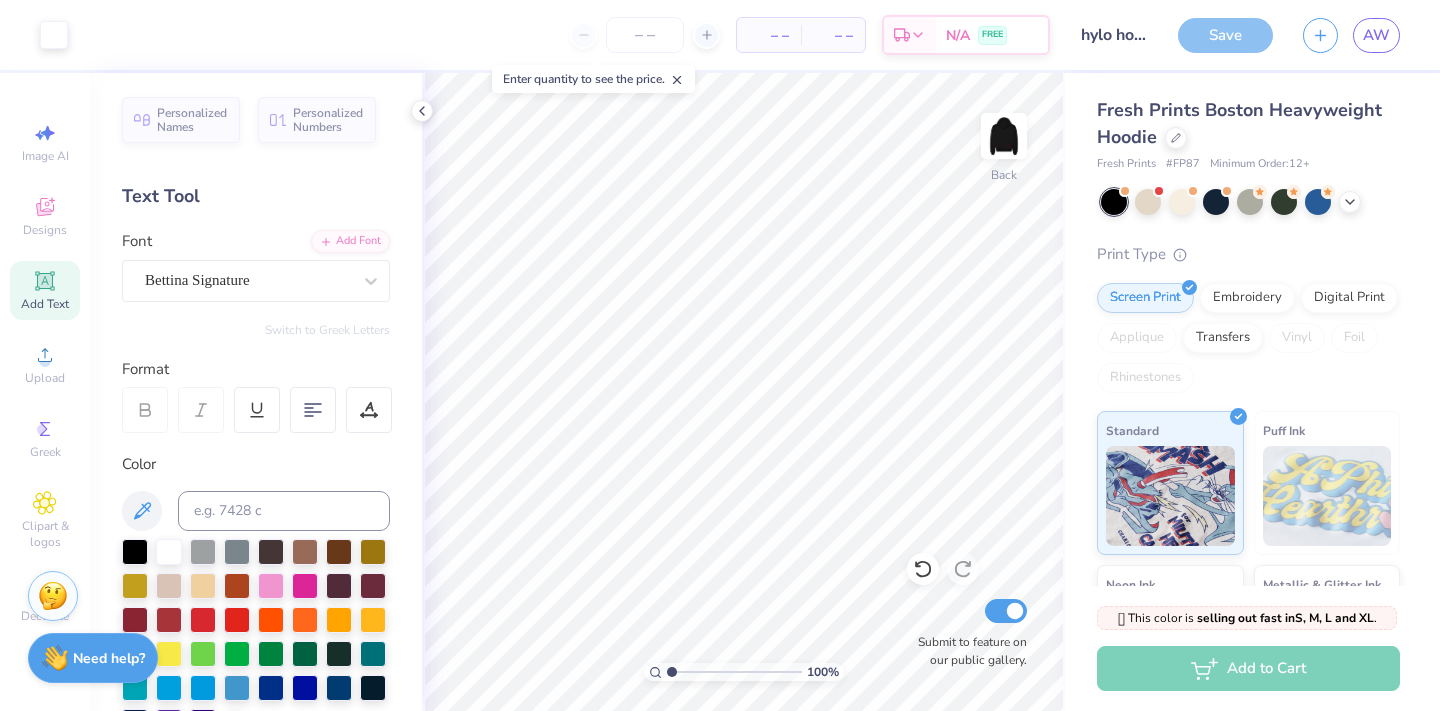 click on "Save" at bounding box center [1225, 35] 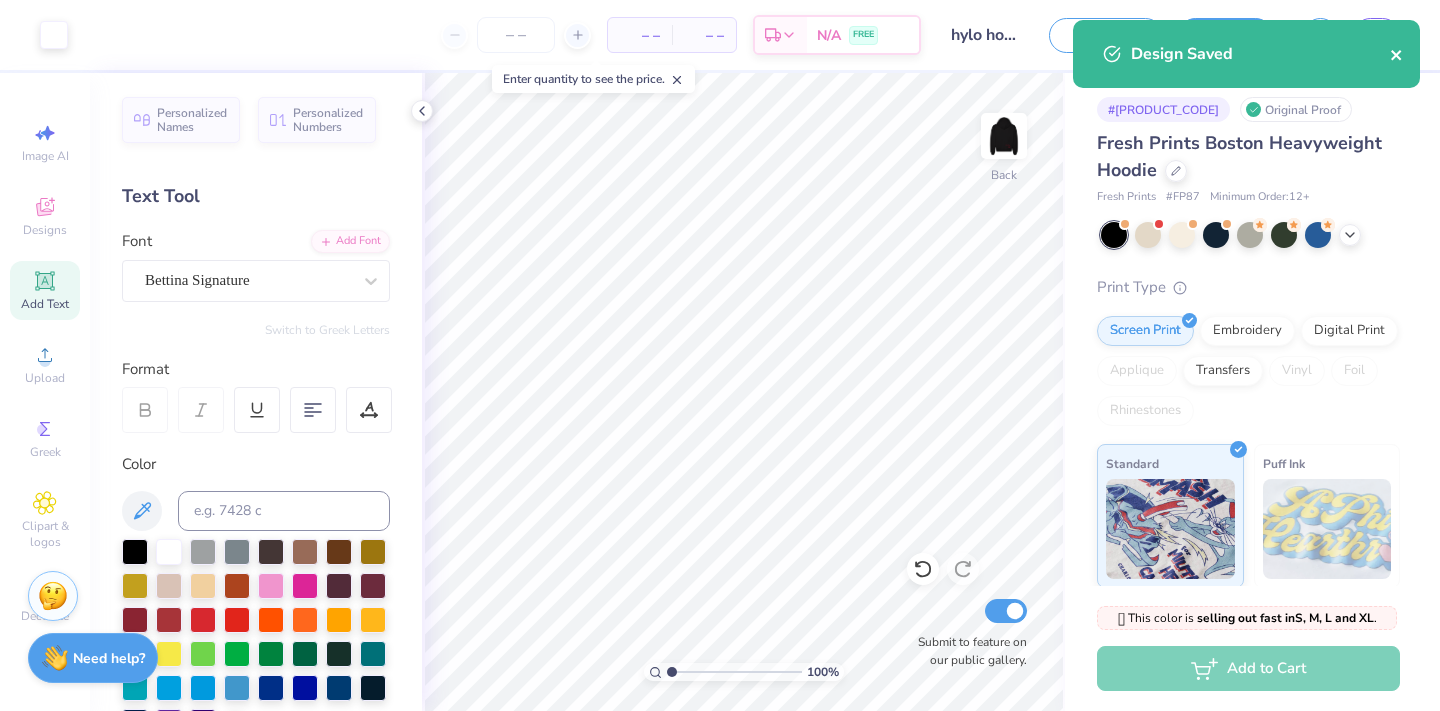 click 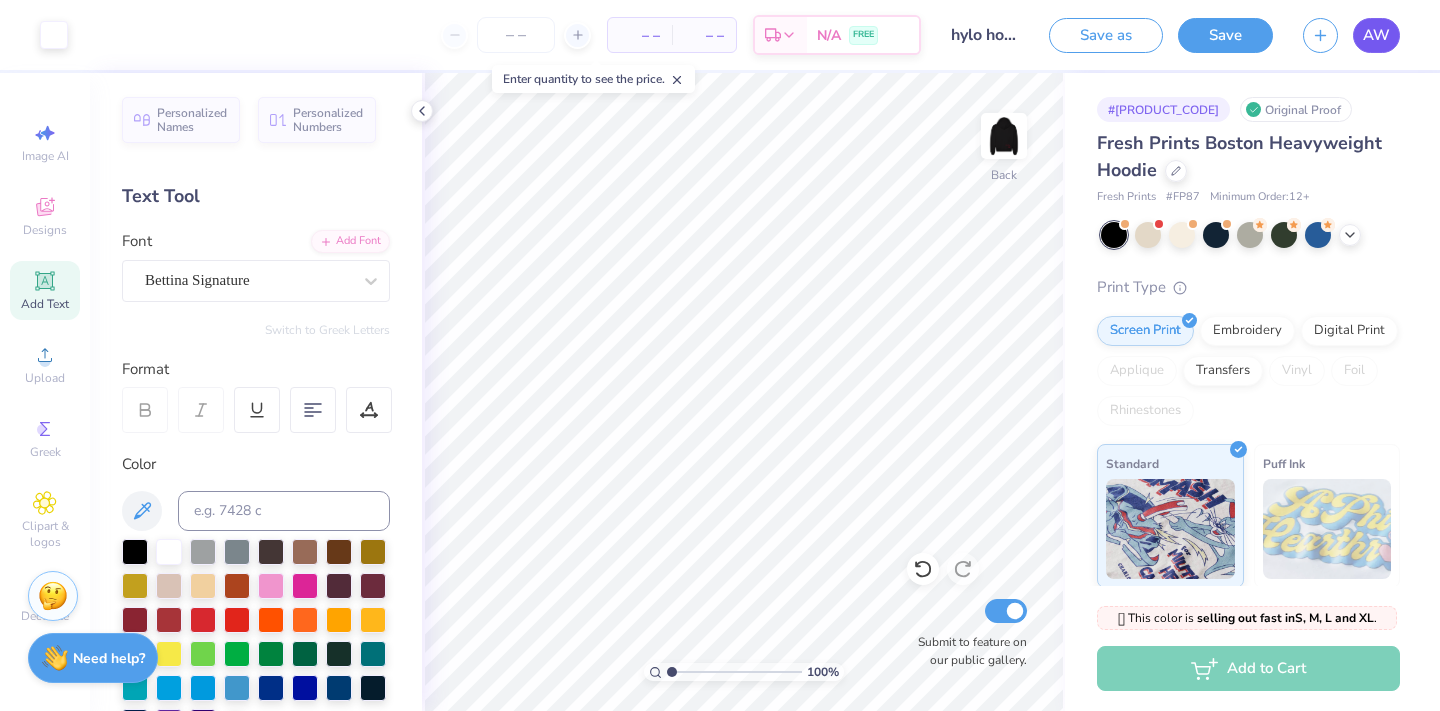 click on "AW" at bounding box center [1376, 35] 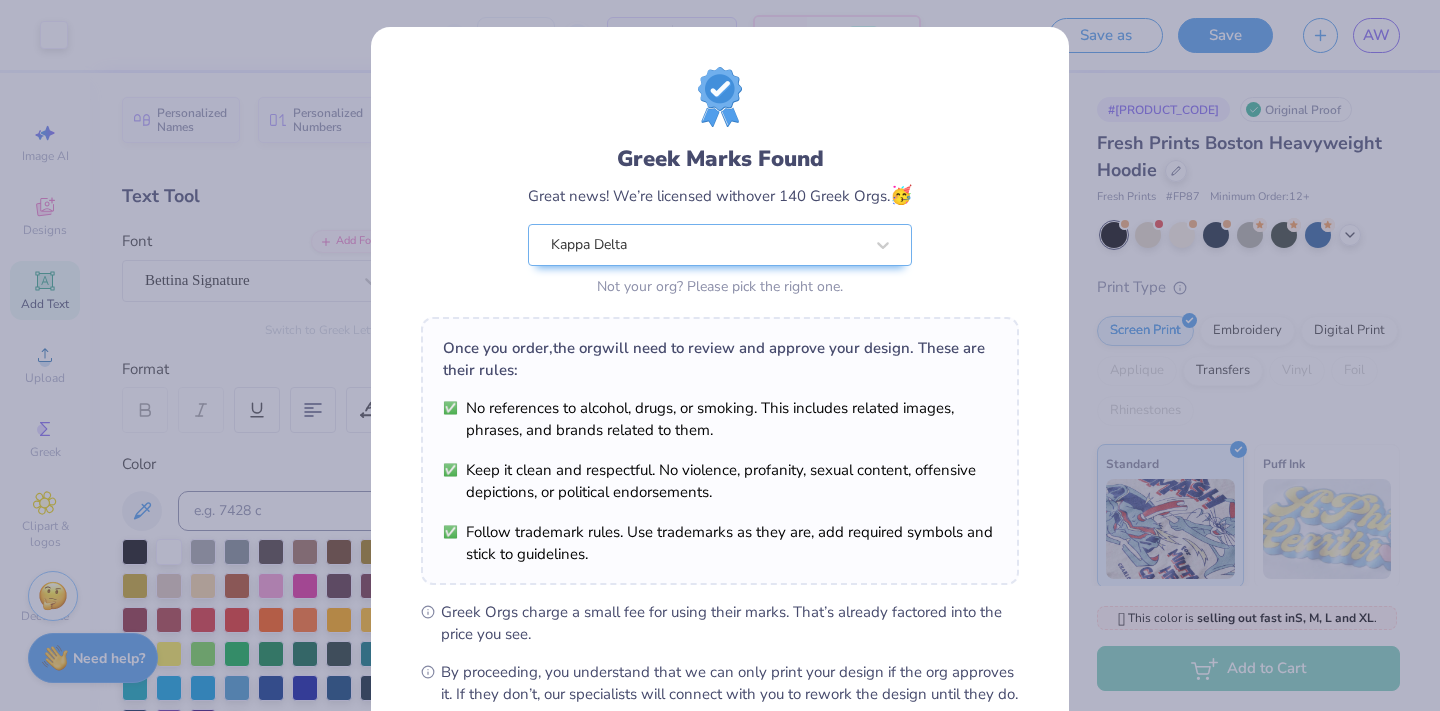 scroll, scrollTop: 225, scrollLeft: 0, axis: vertical 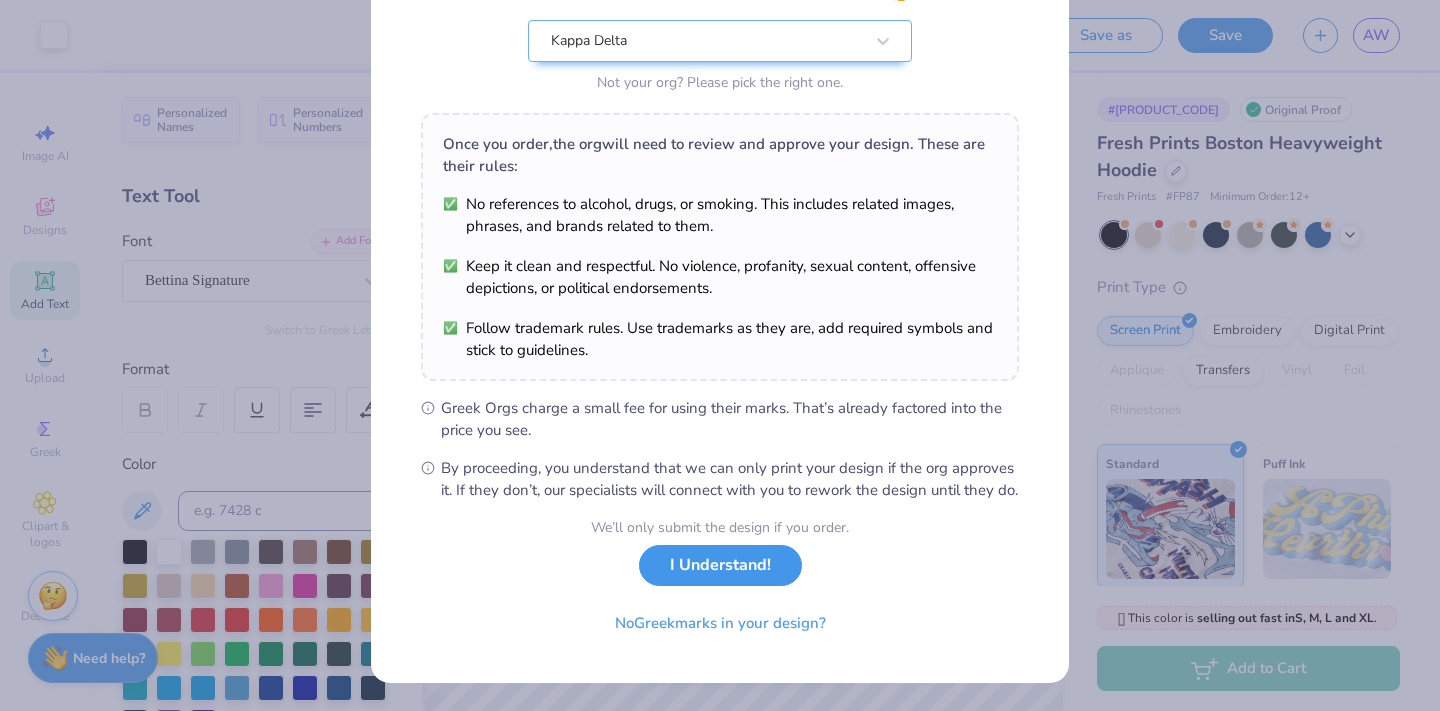click on "I Understand!" at bounding box center (720, 565) 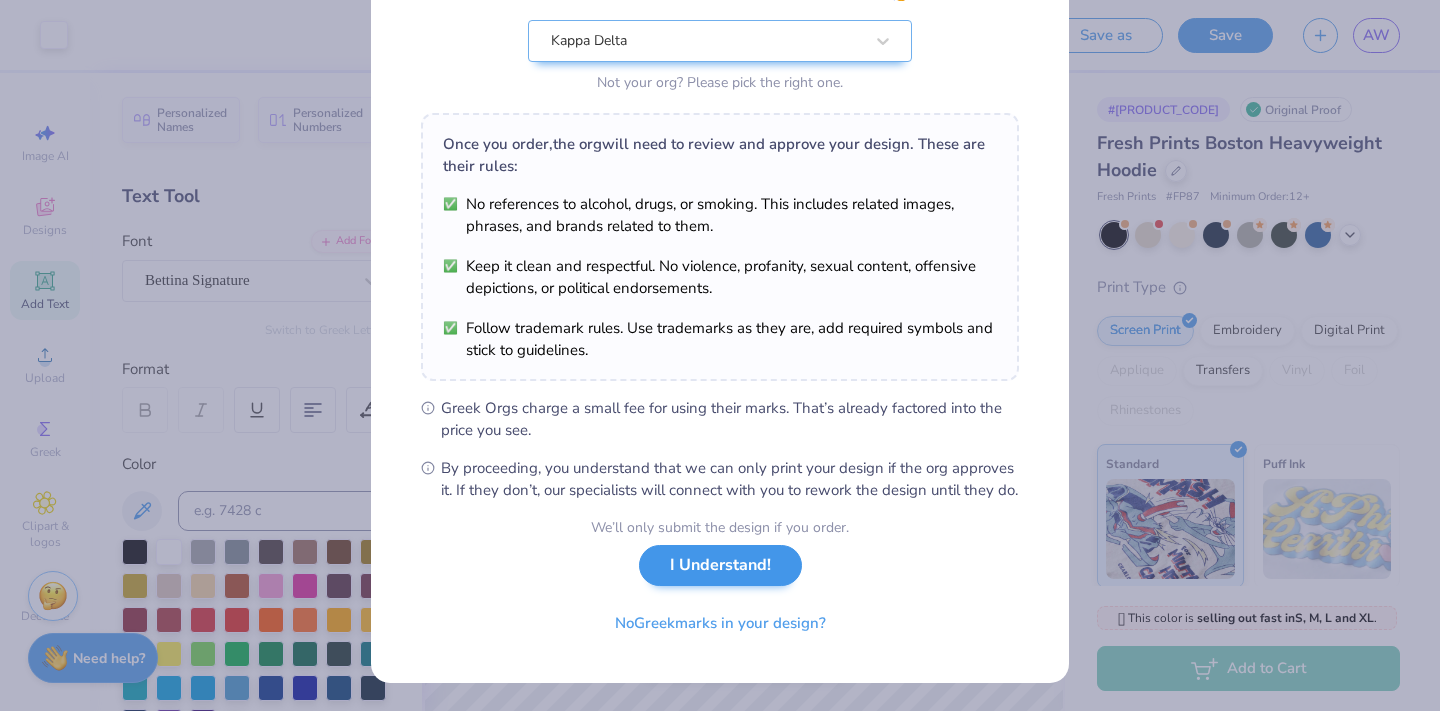 scroll, scrollTop: 0, scrollLeft: 0, axis: both 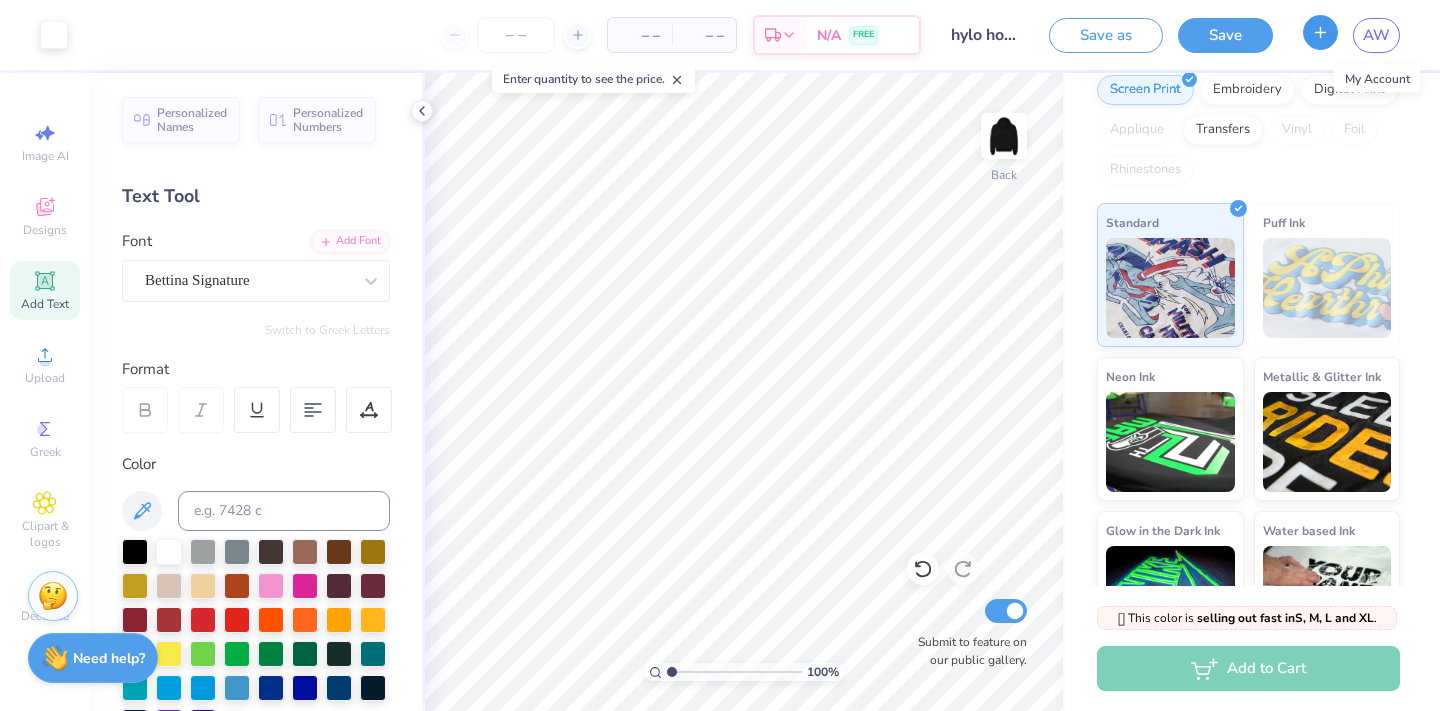 click 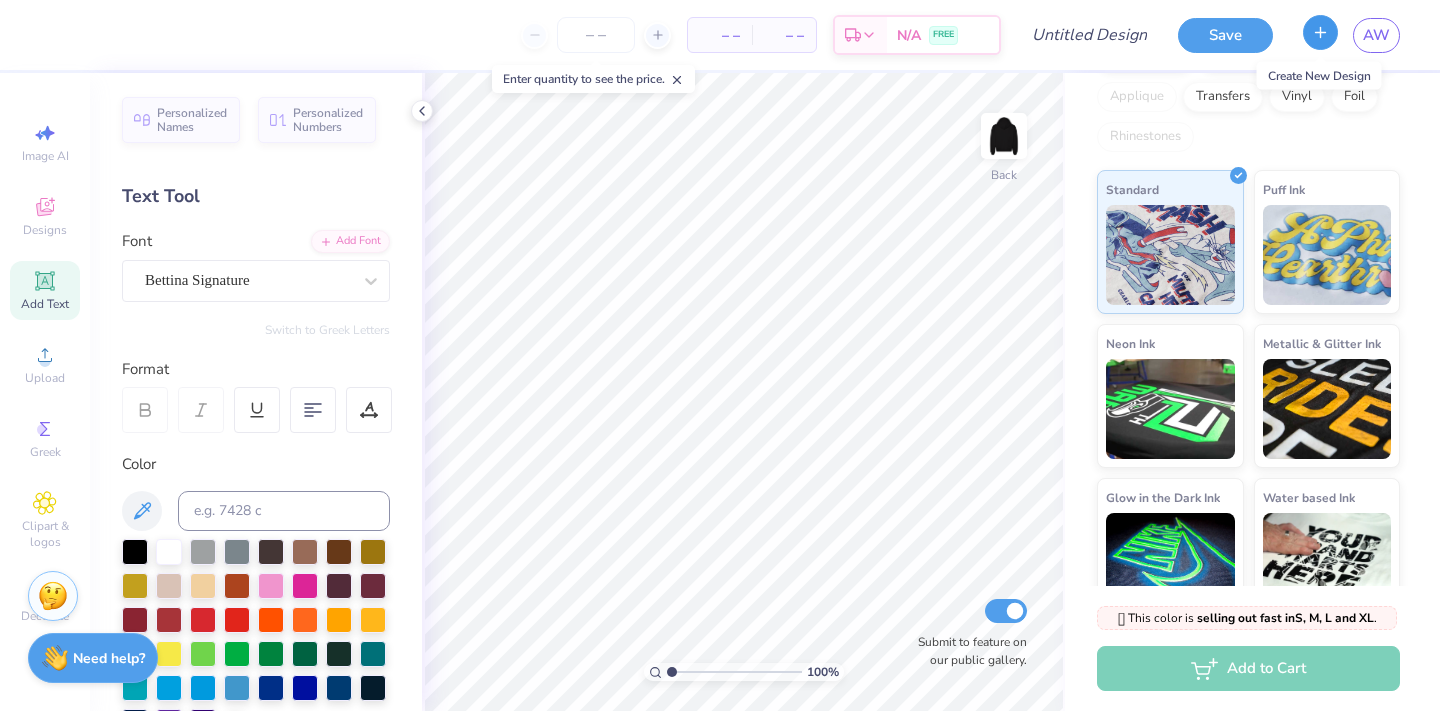 scroll, scrollTop: 208, scrollLeft: 0, axis: vertical 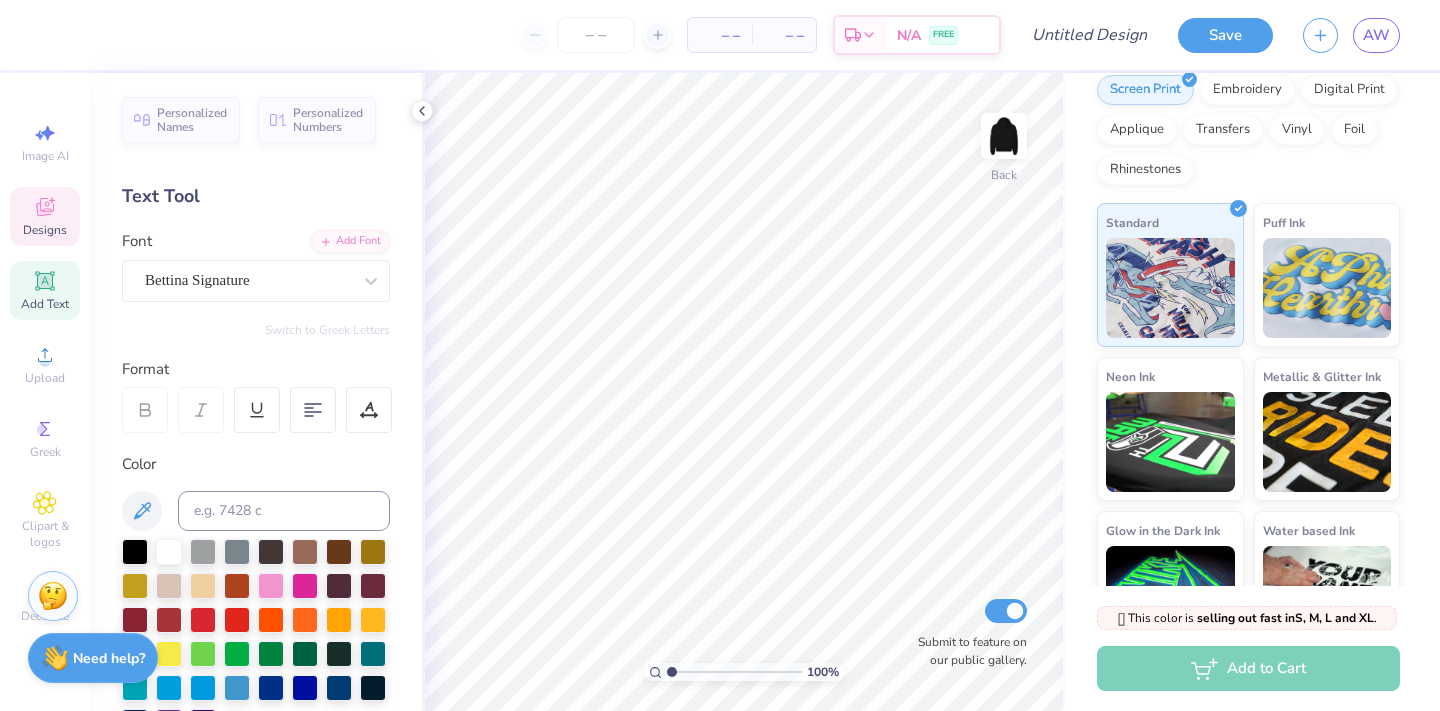 click on "Designs" at bounding box center (45, 230) 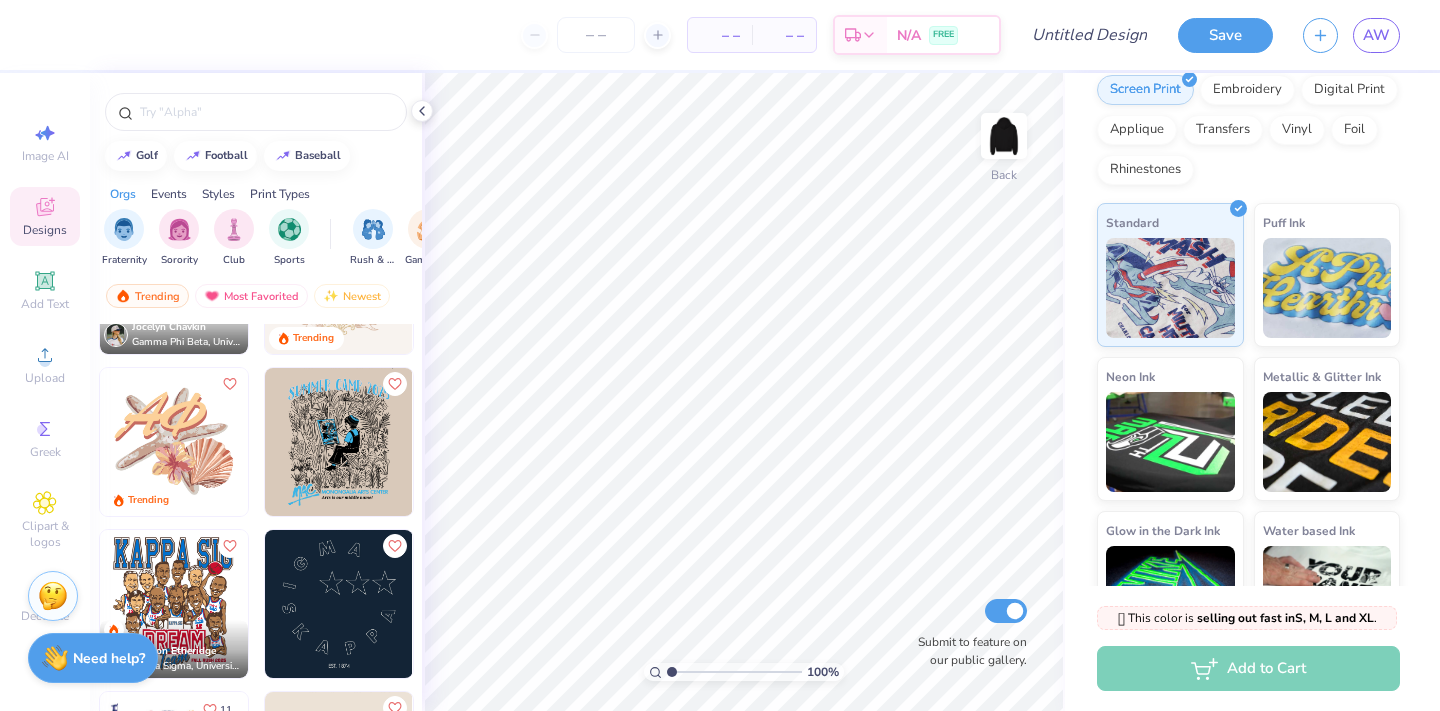 scroll, scrollTop: 7032, scrollLeft: 0, axis: vertical 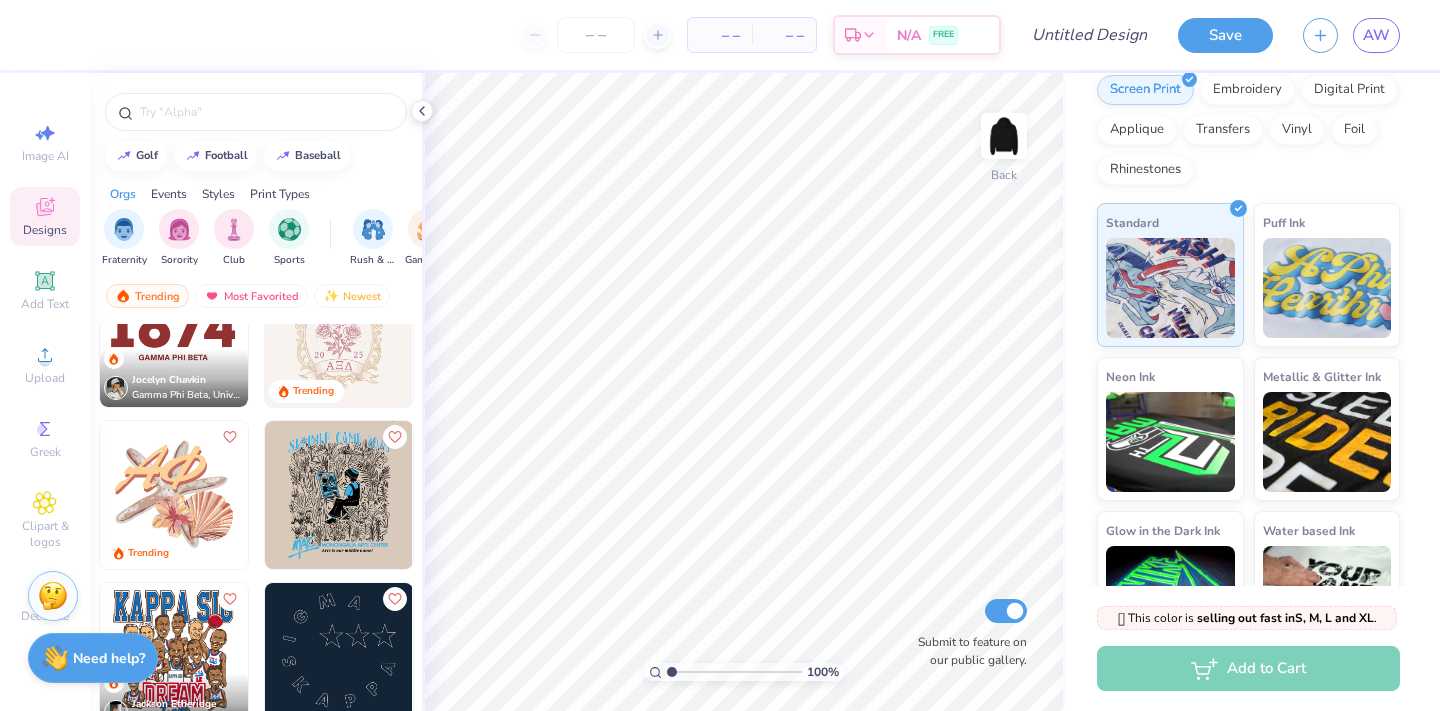 click at bounding box center [174, 333] 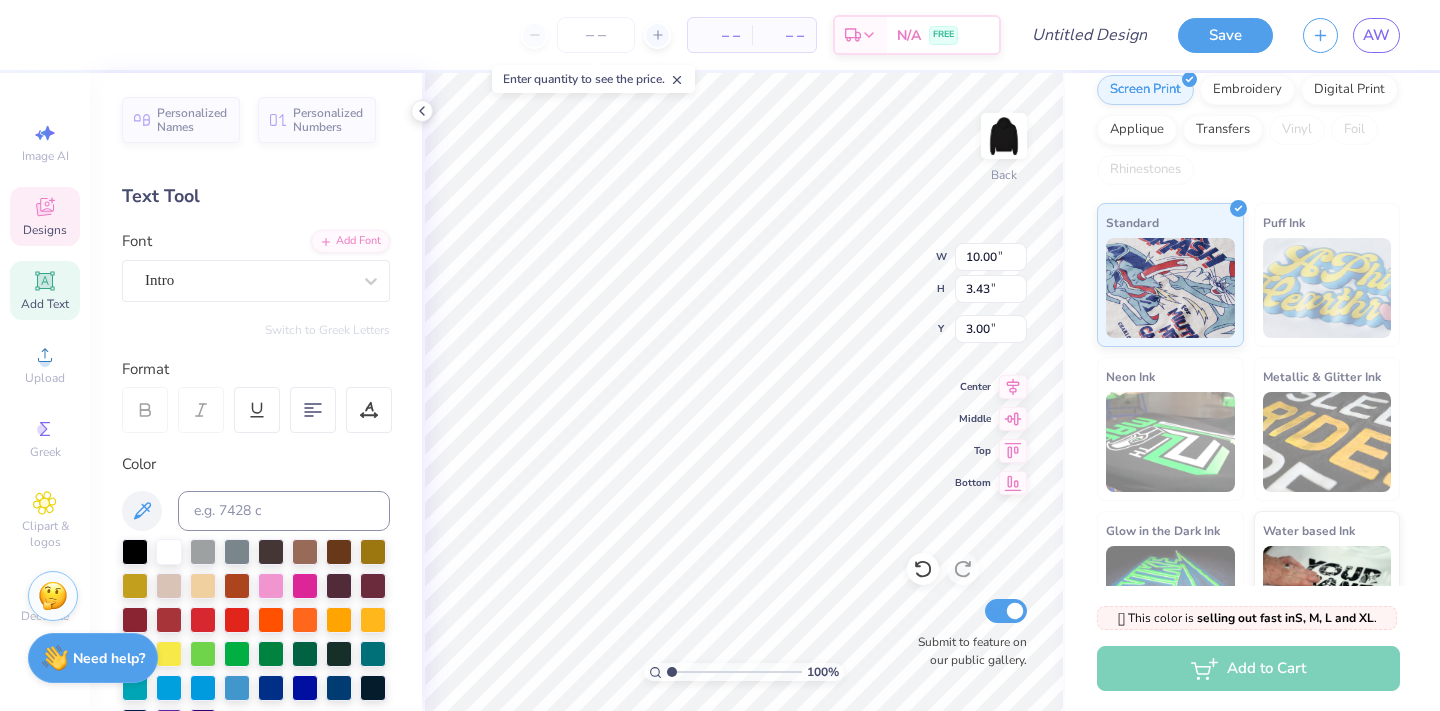 type on "2024" 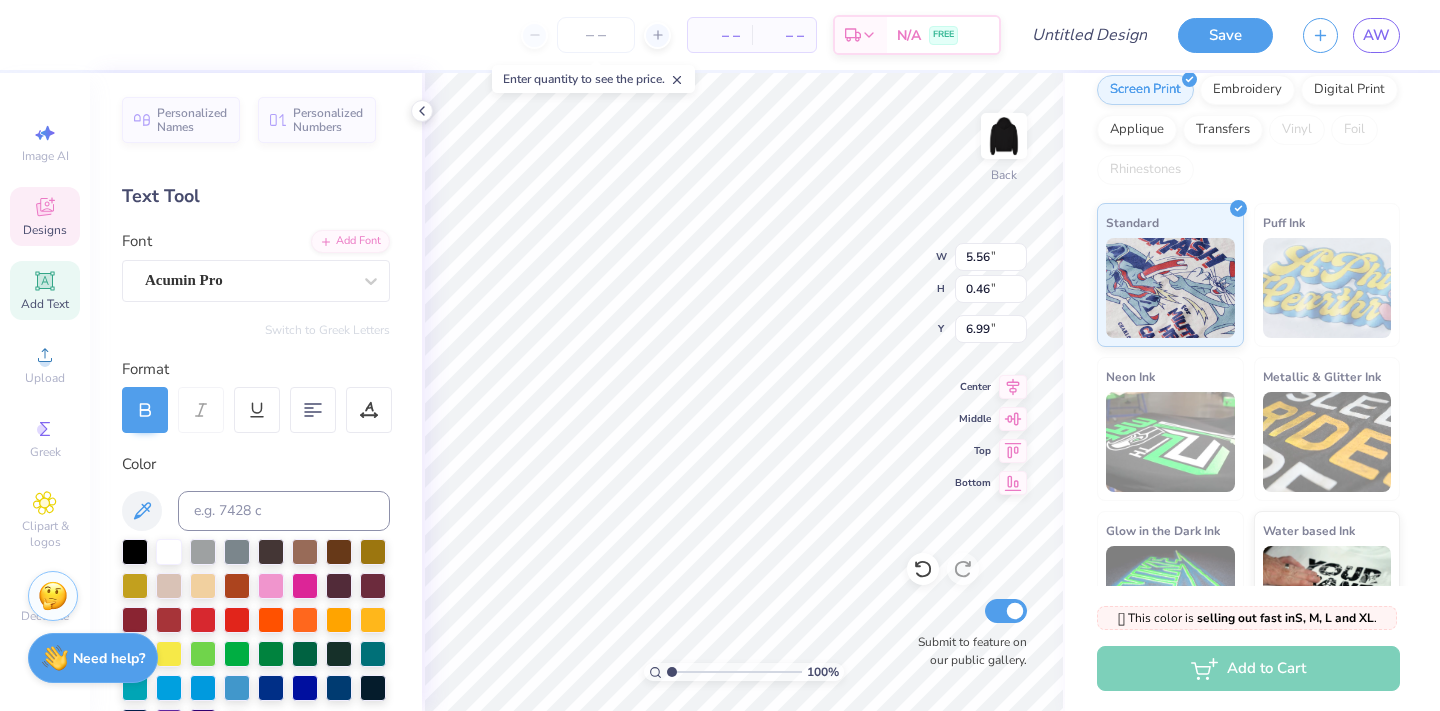 scroll, scrollTop: 0, scrollLeft: 0, axis: both 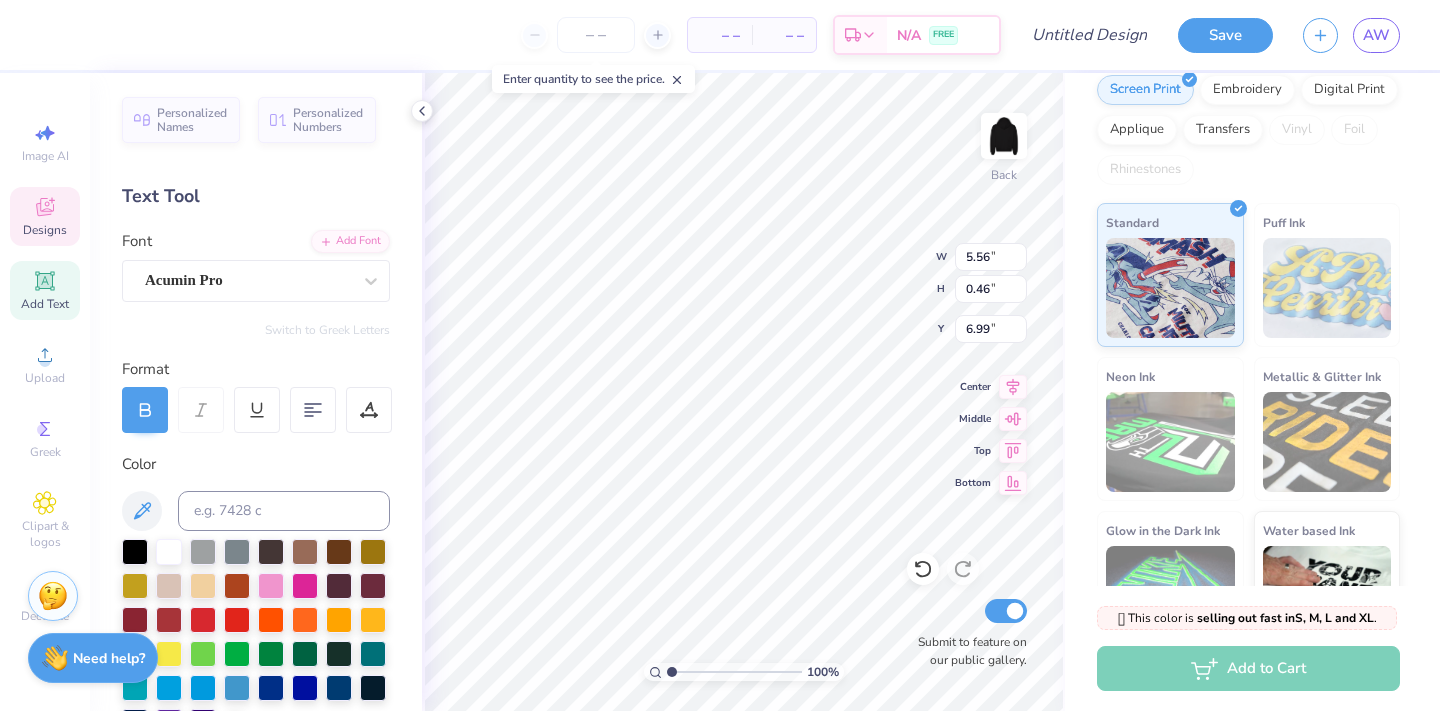 type on "HYLO KNOXVILLE" 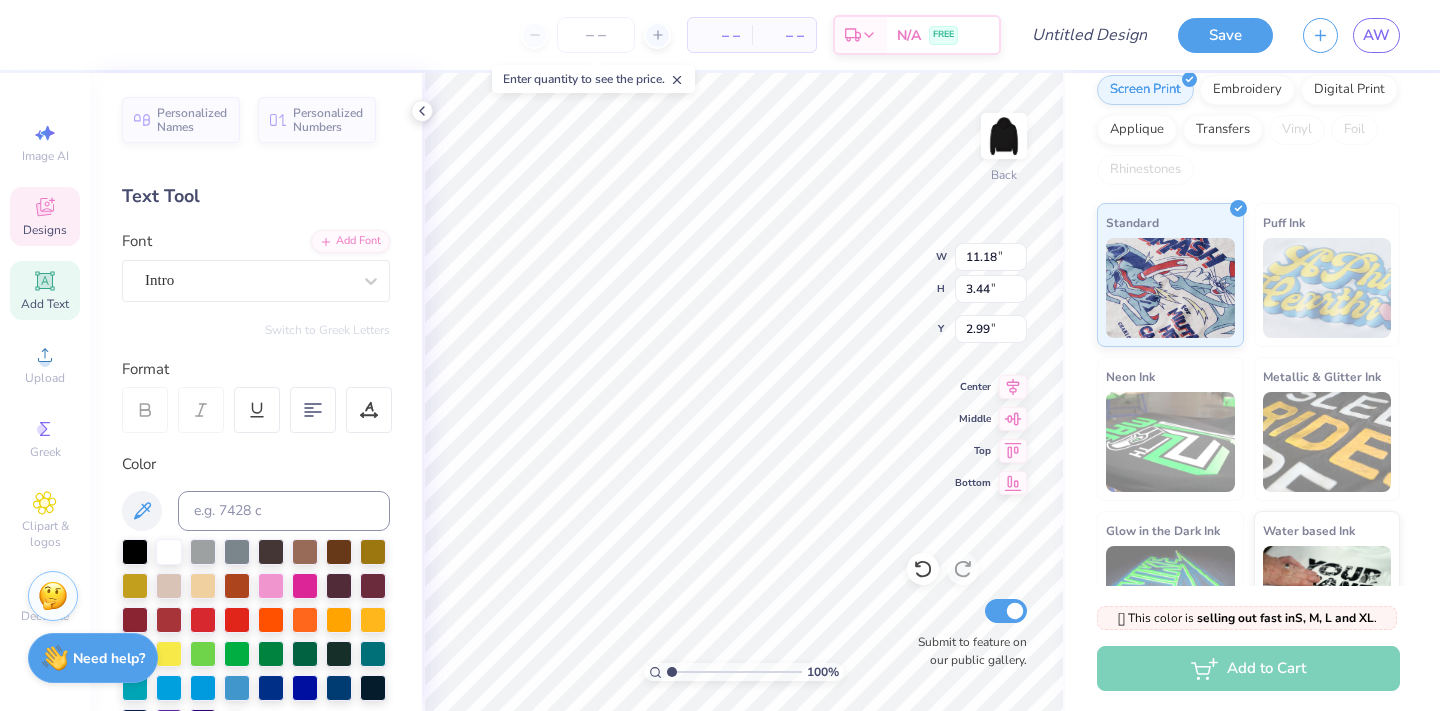 type on "6.11" 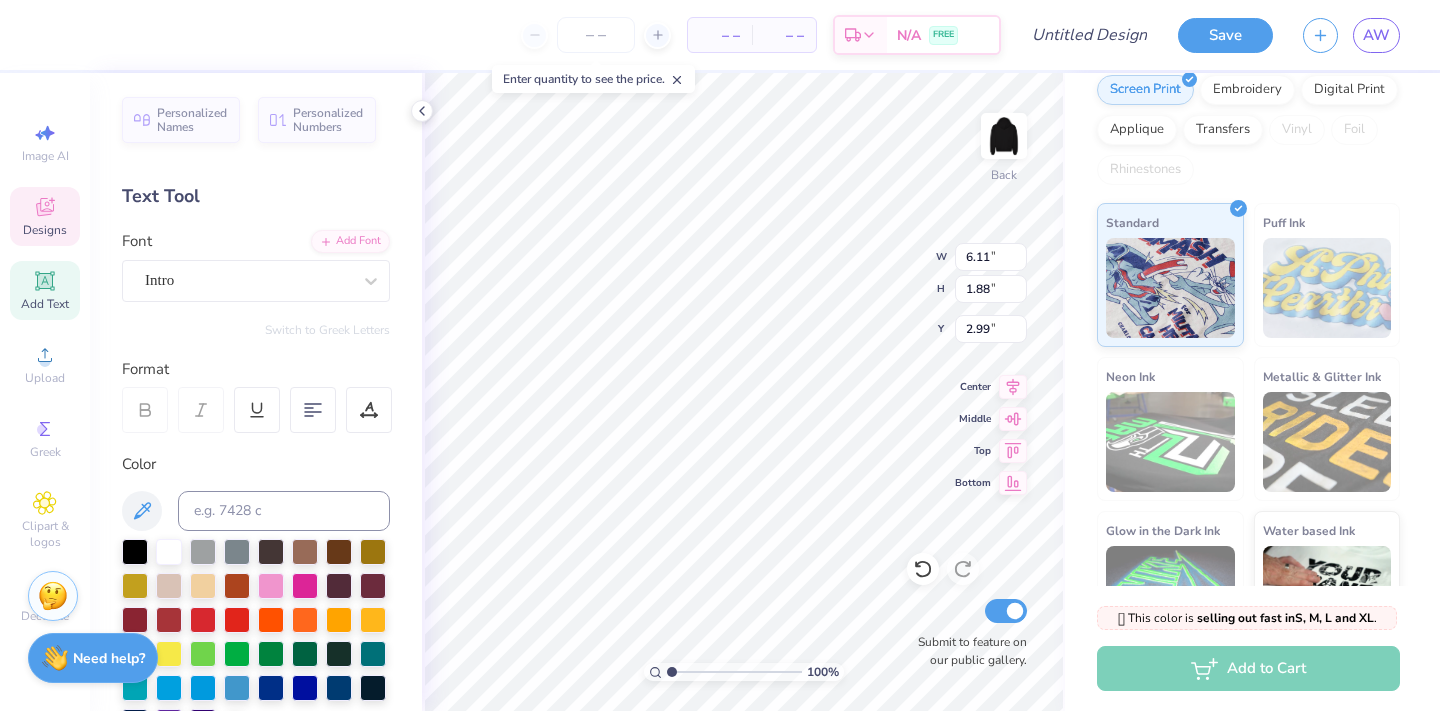 type on "3.00" 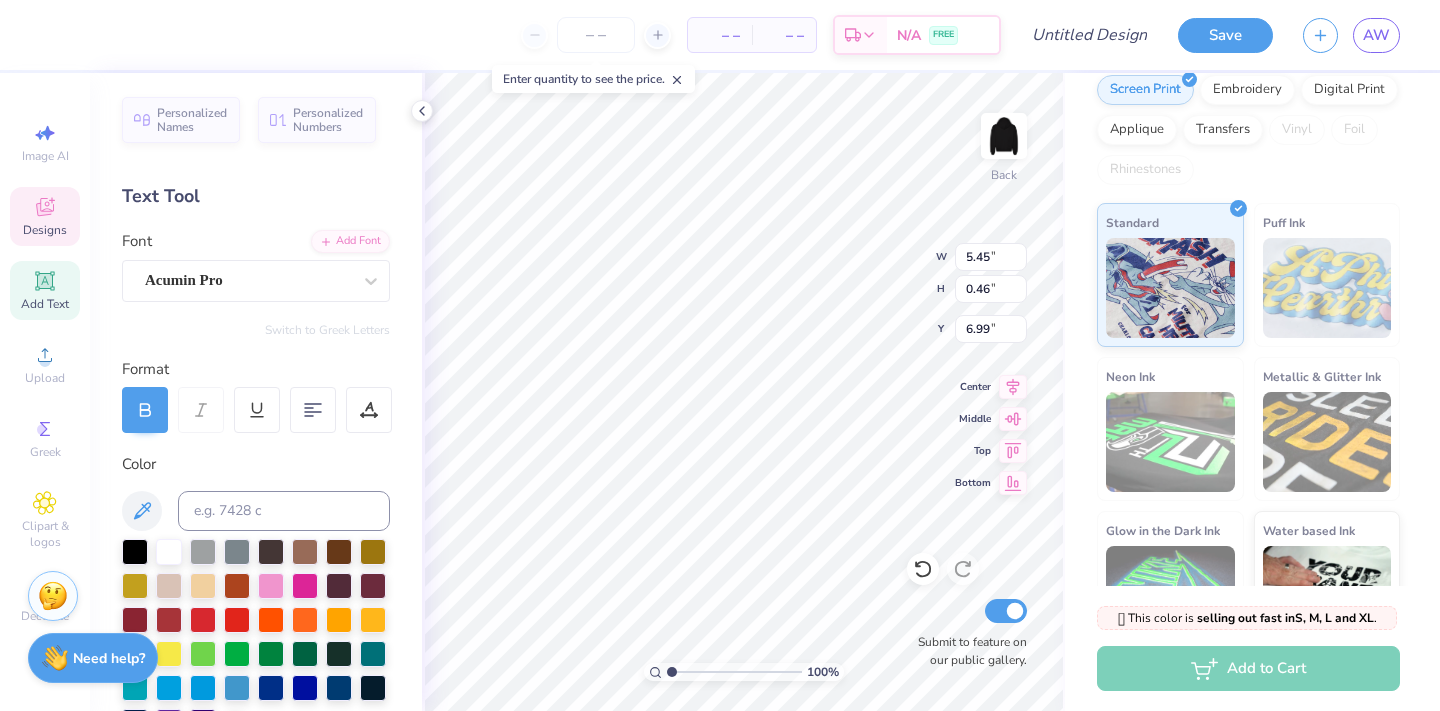 type on "5.48" 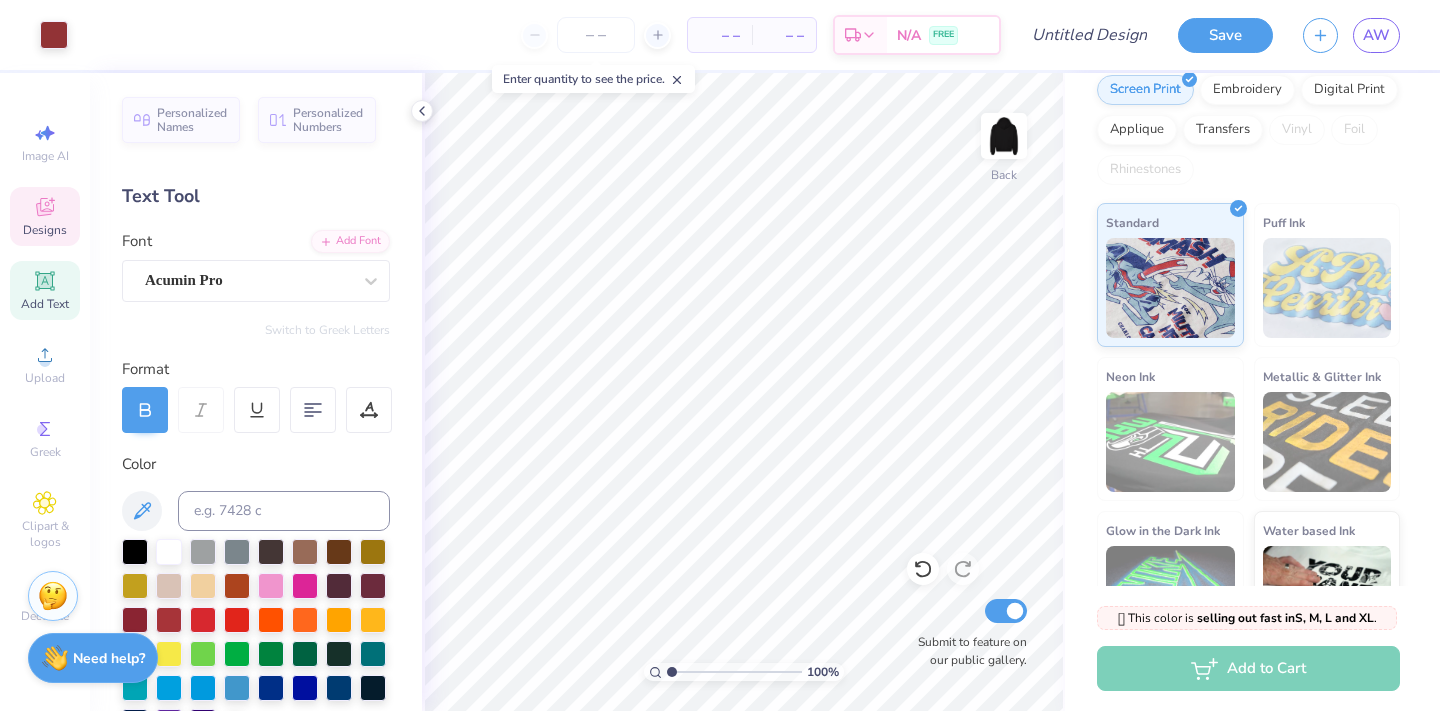 click on "Designs" at bounding box center [45, 216] 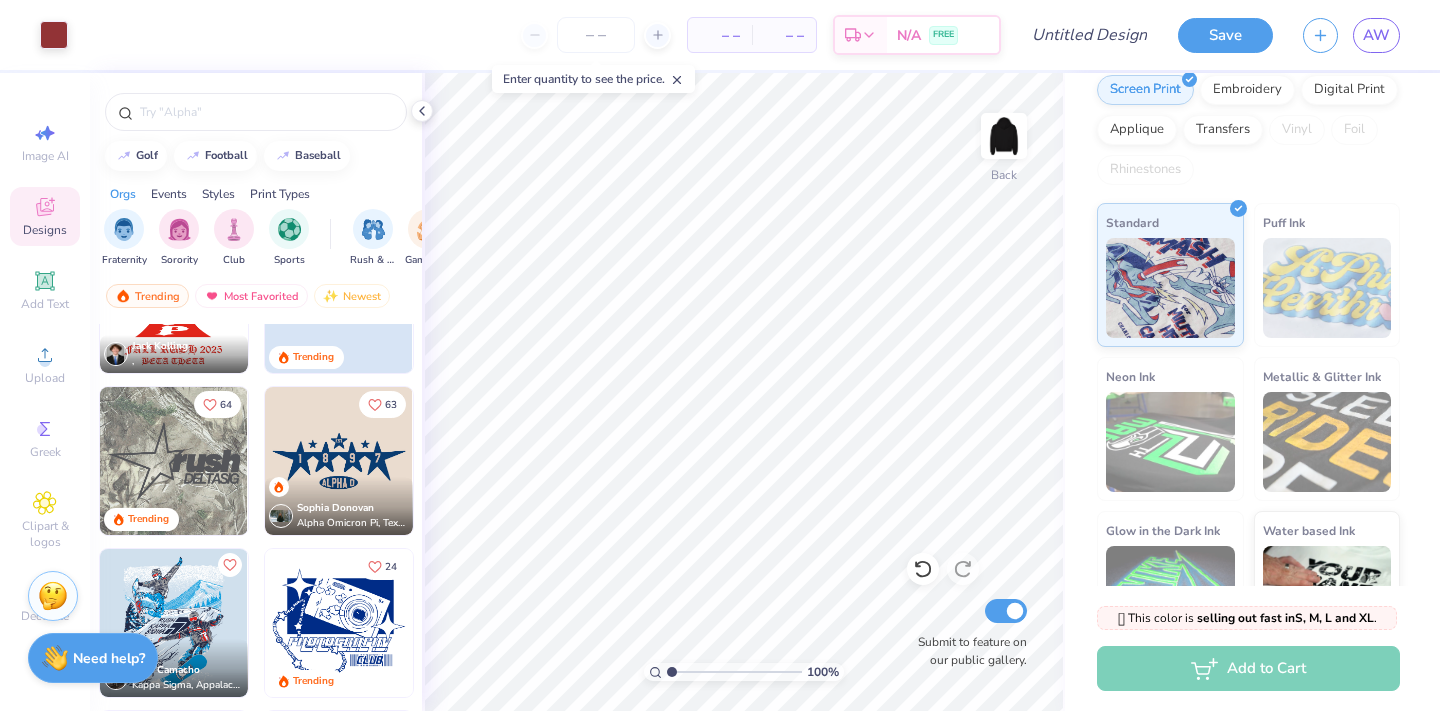 scroll, scrollTop: 1559, scrollLeft: 0, axis: vertical 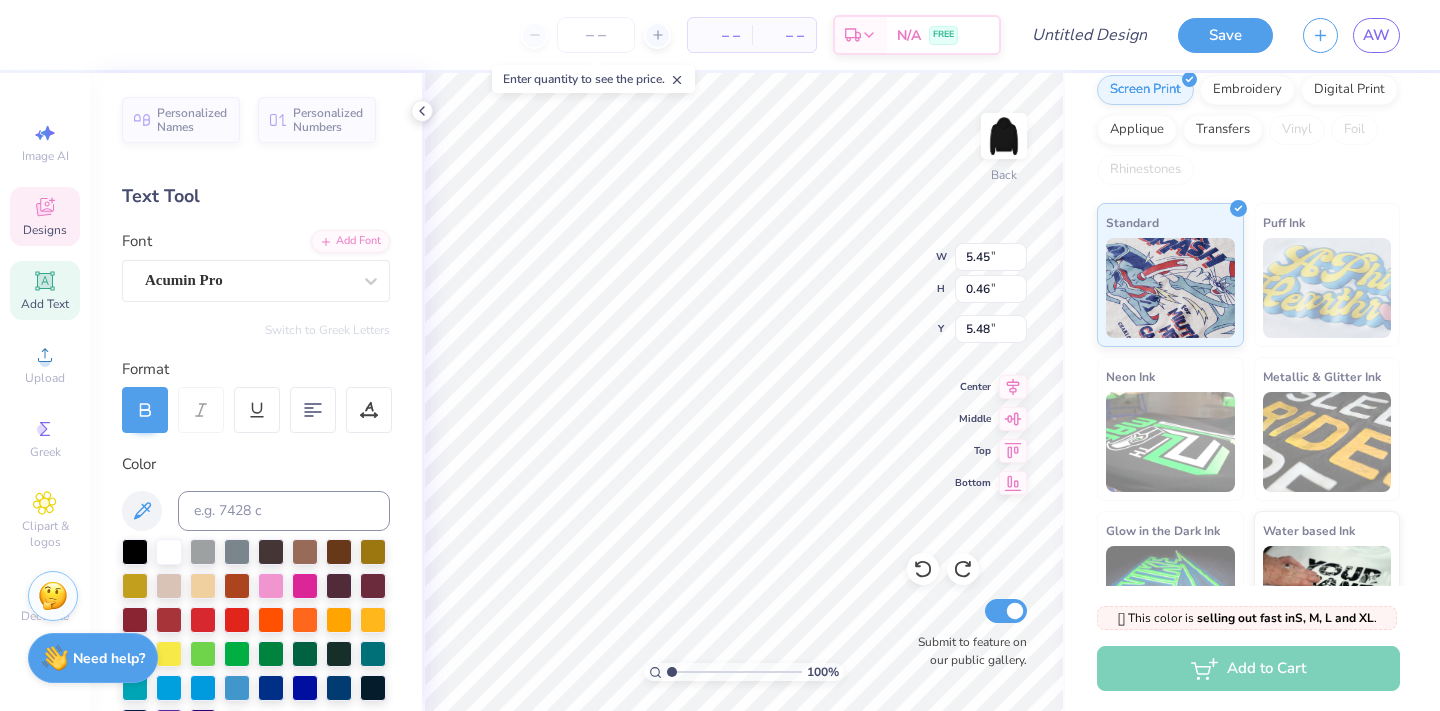 type on "6.11" 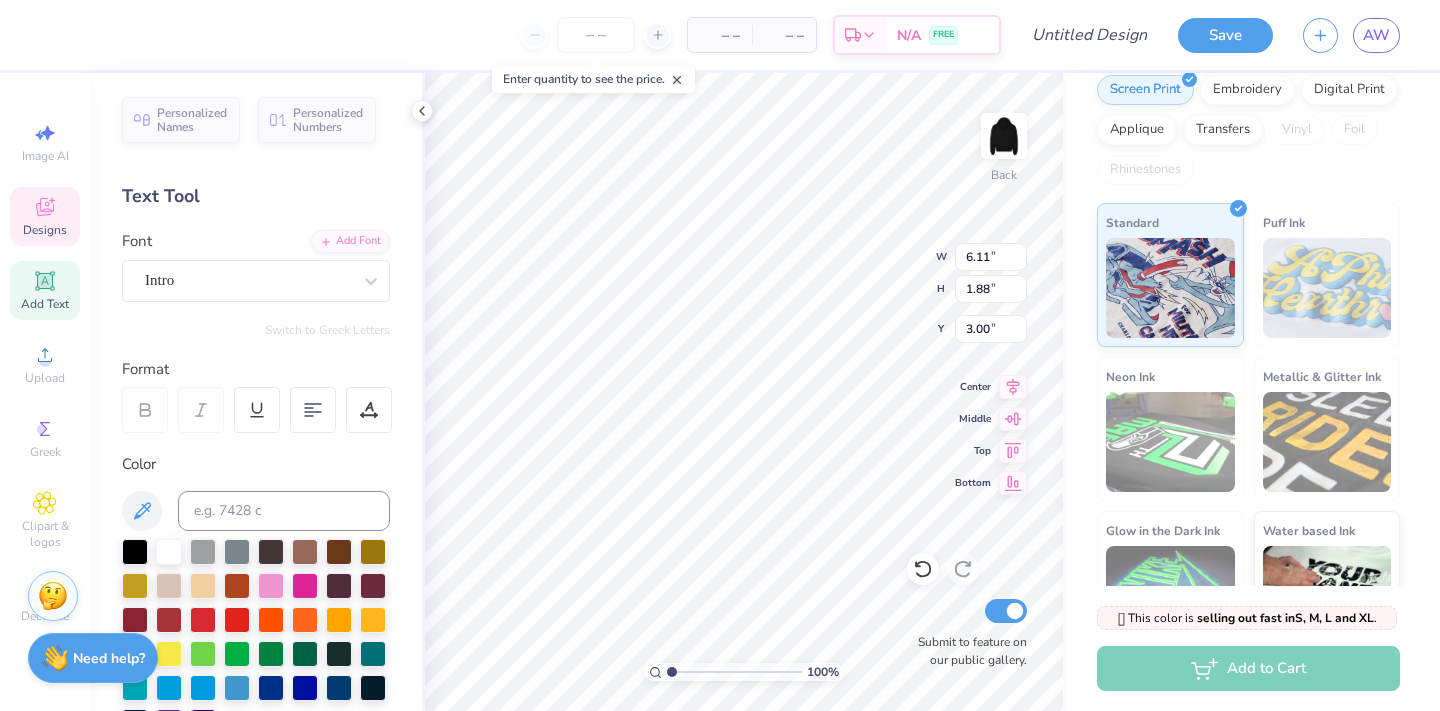 scroll, scrollTop: 0, scrollLeft: 0, axis: both 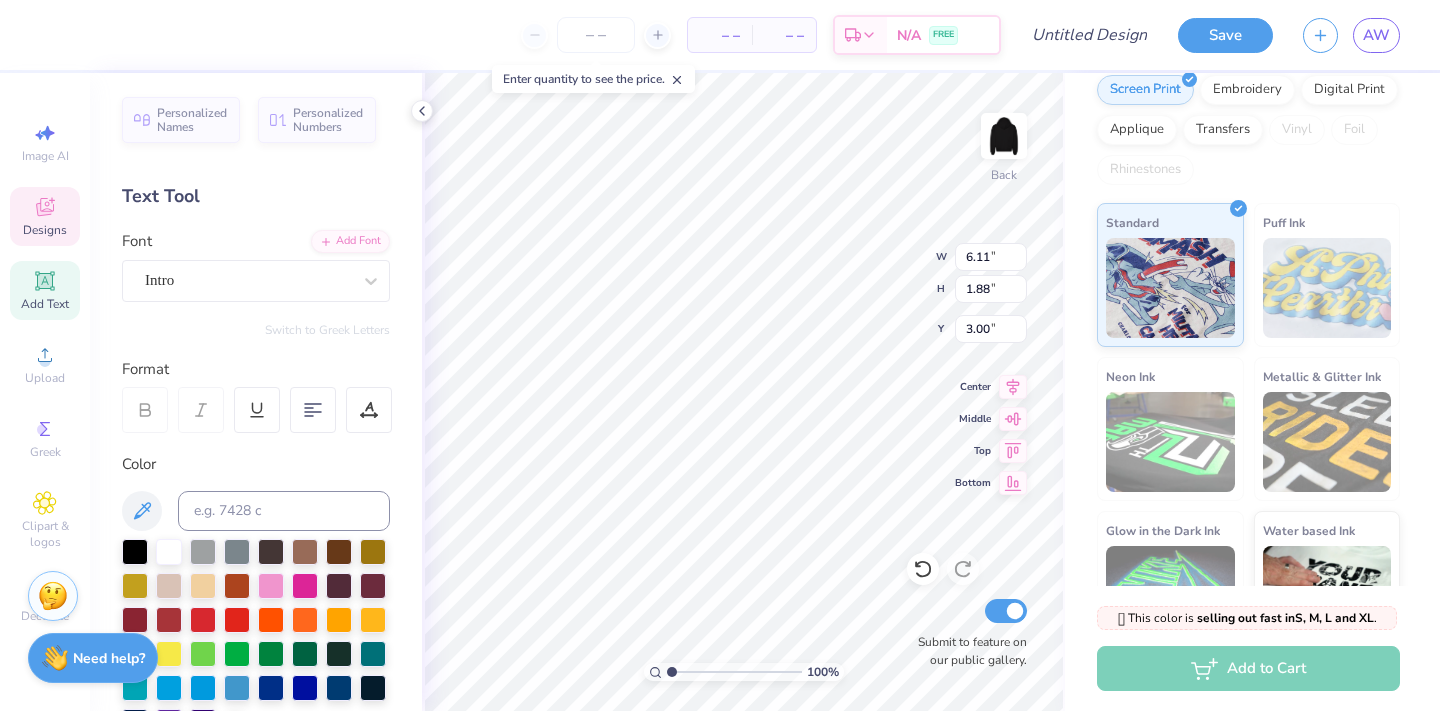 type on "HY  LO" 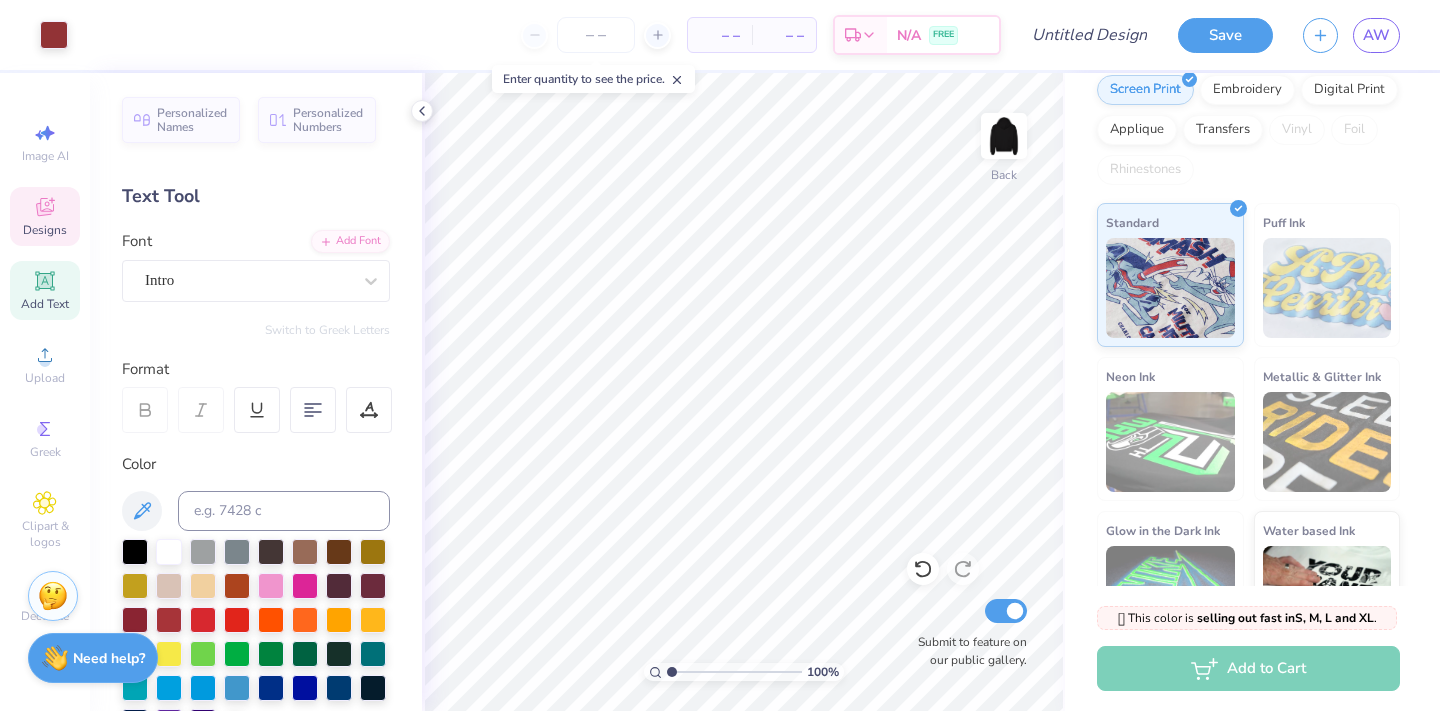 click 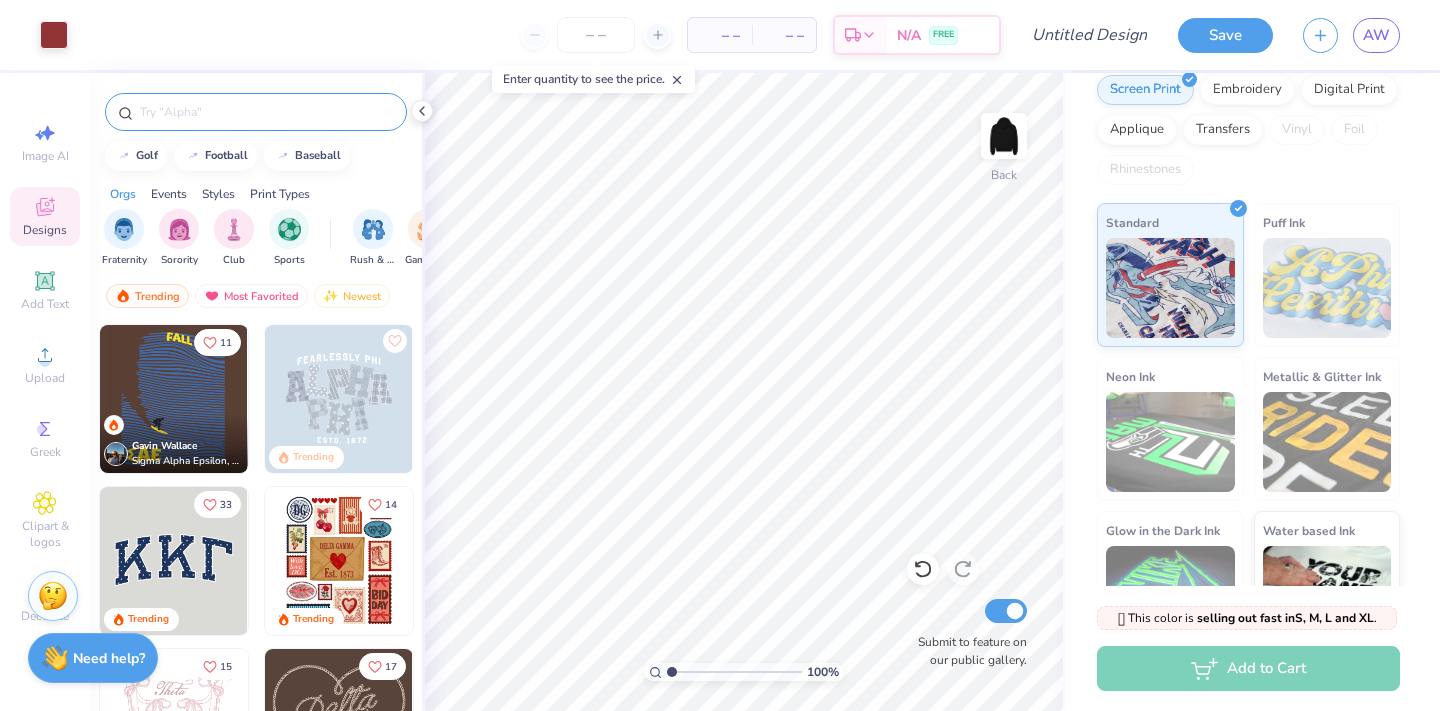 click at bounding box center (266, 112) 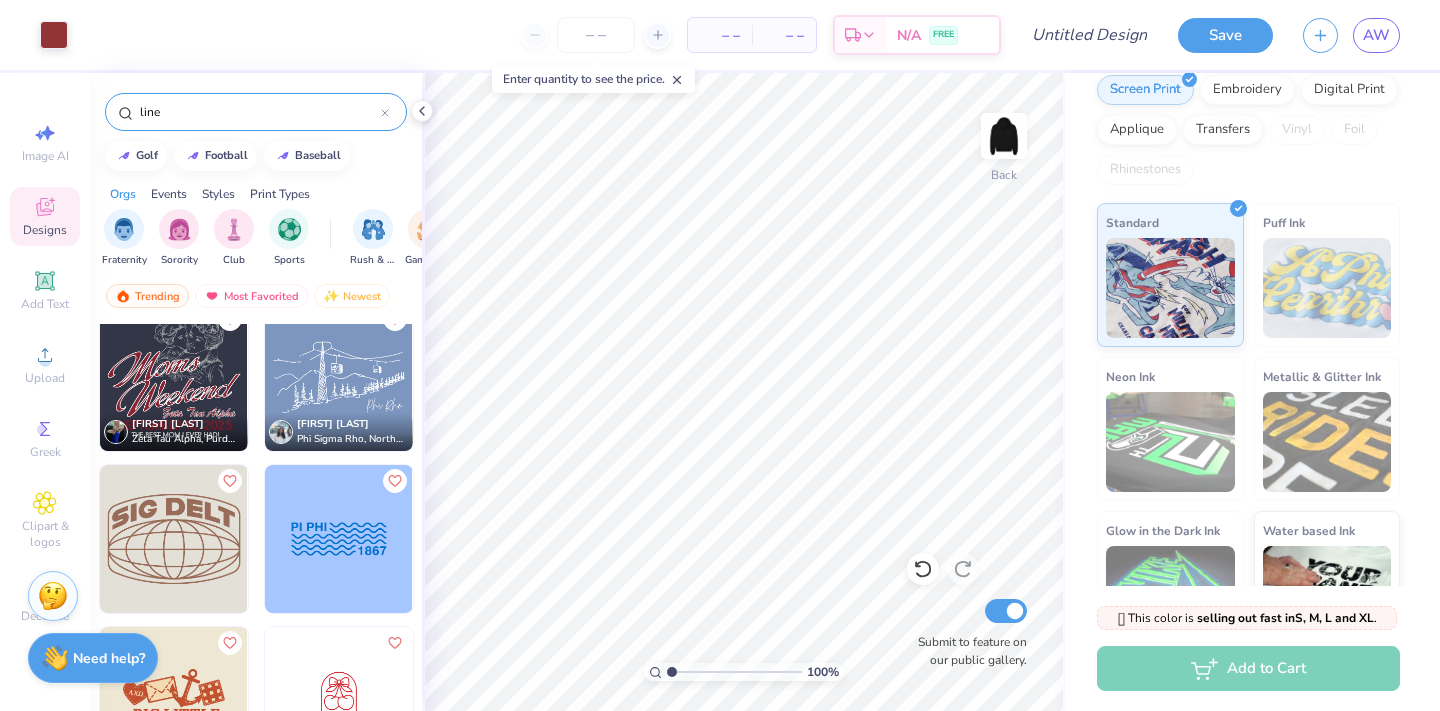 scroll, scrollTop: 834, scrollLeft: 0, axis: vertical 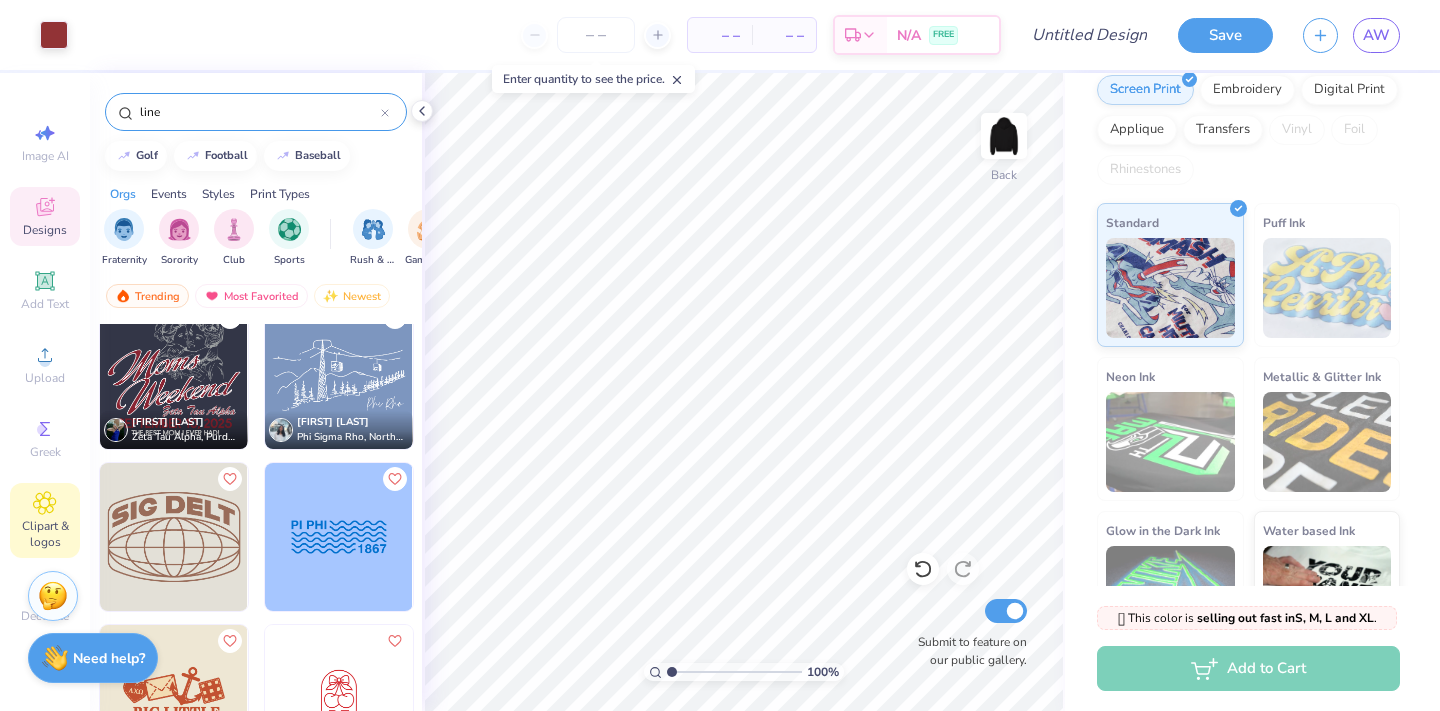 type on "line" 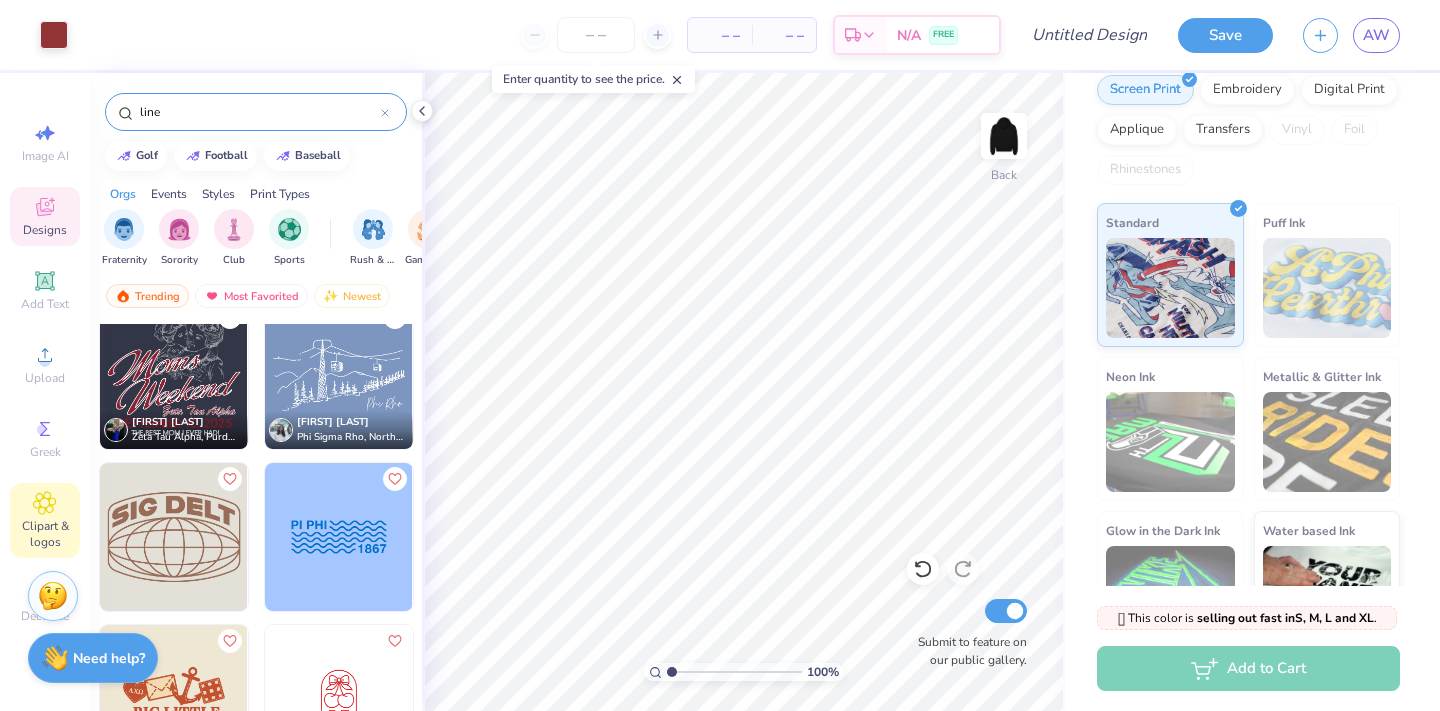 click on "Clipart & logos" at bounding box center [45, 520] 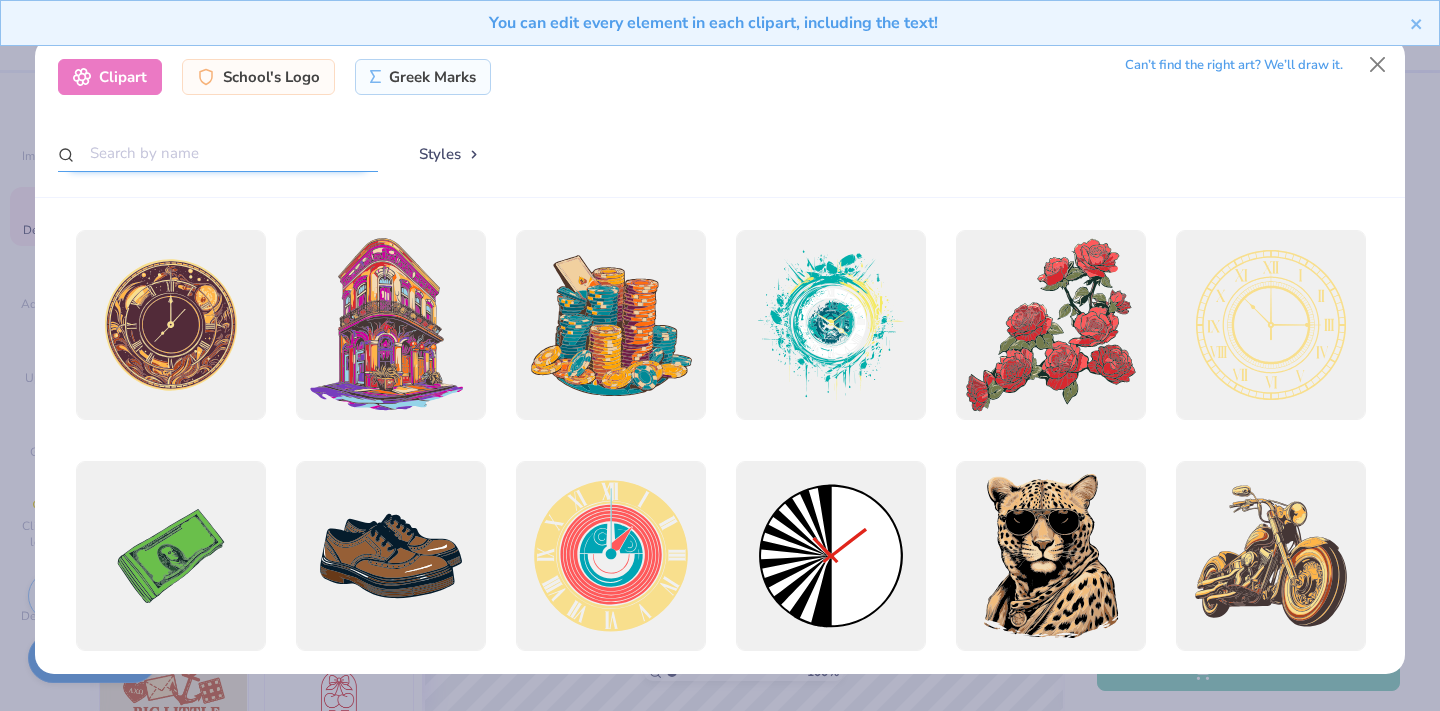 click at bounding box center (218, 153) 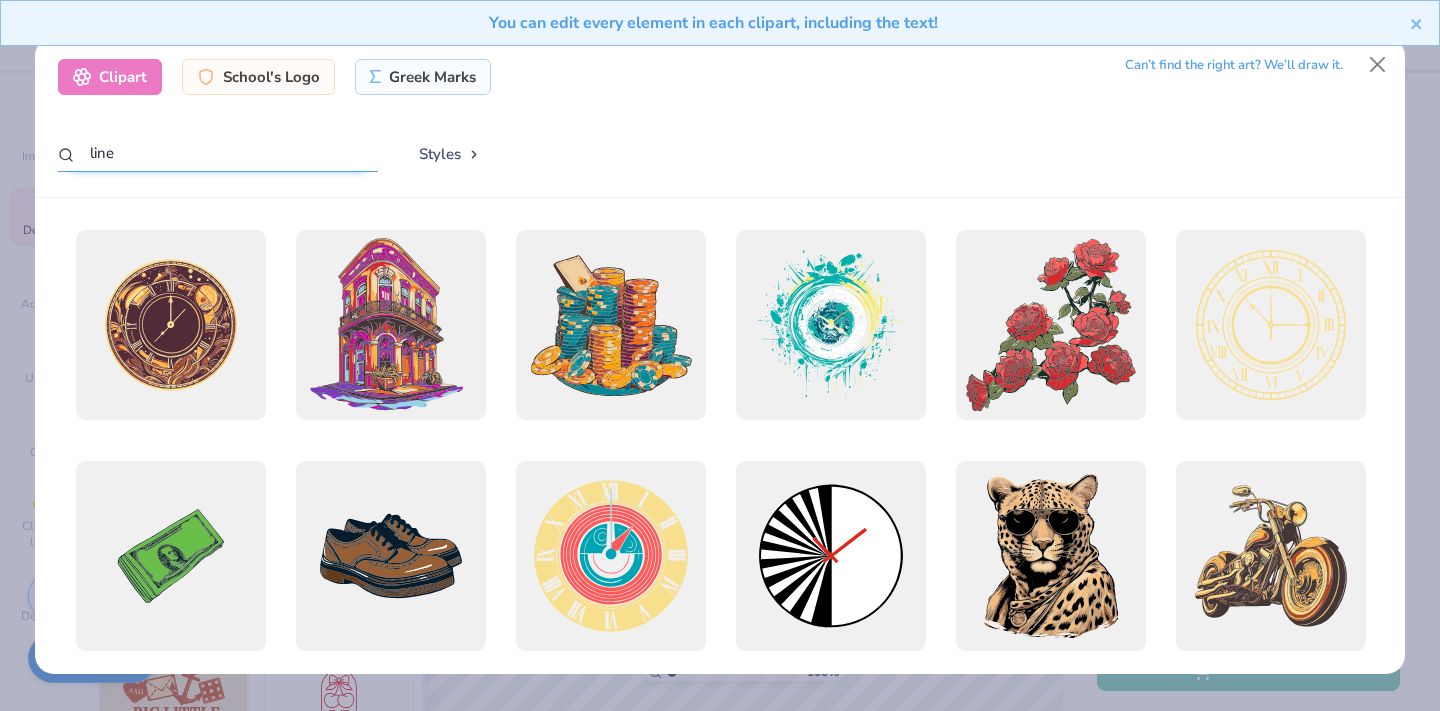 type on "line" 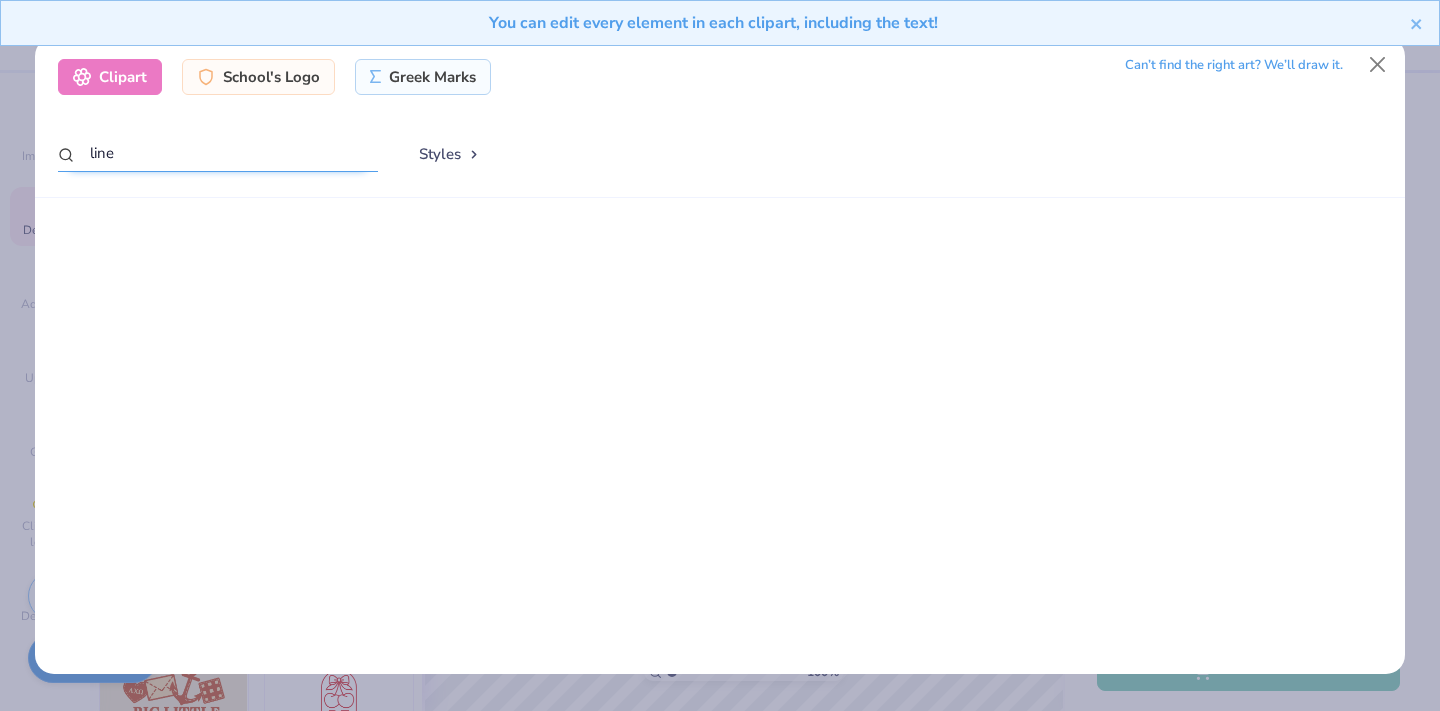 scroll, scrollTop: 475, scrollLeft: 0, axis: vertical 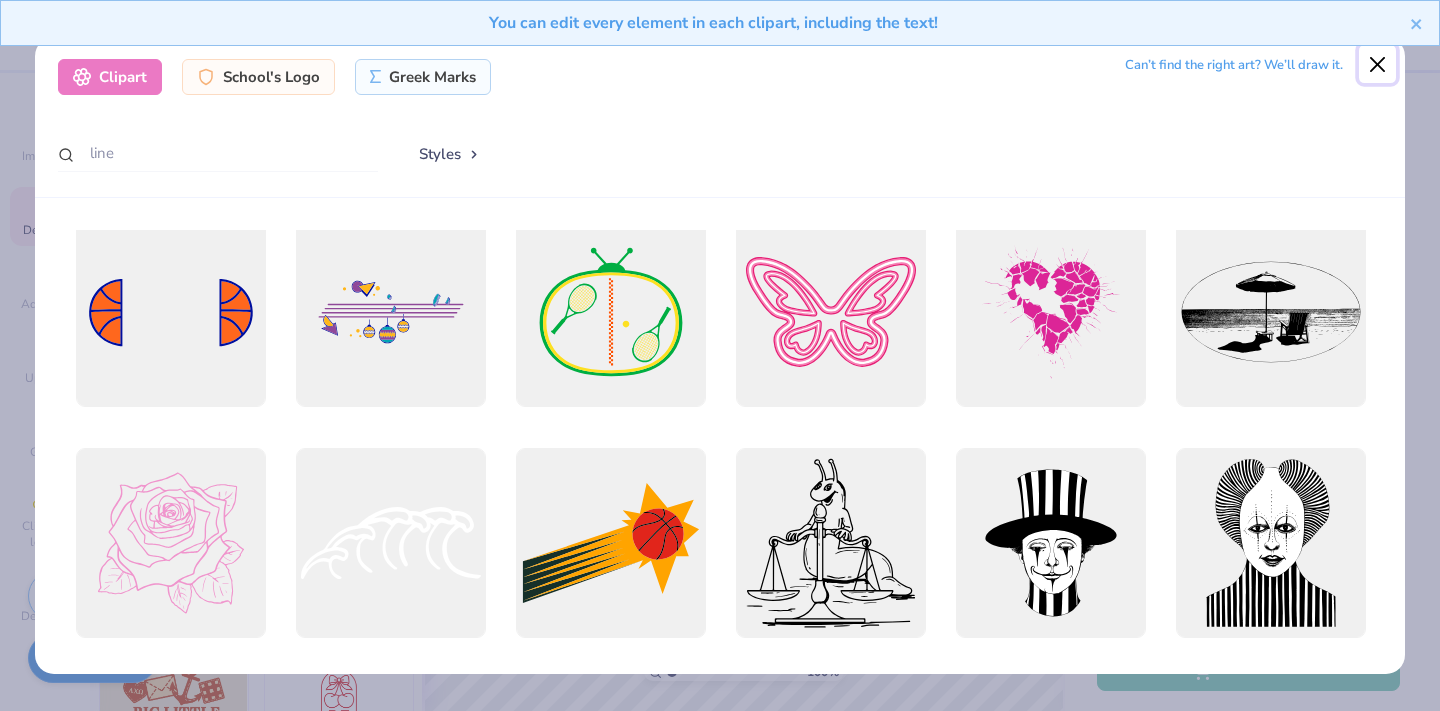 click at bounding box center [1378, 64] 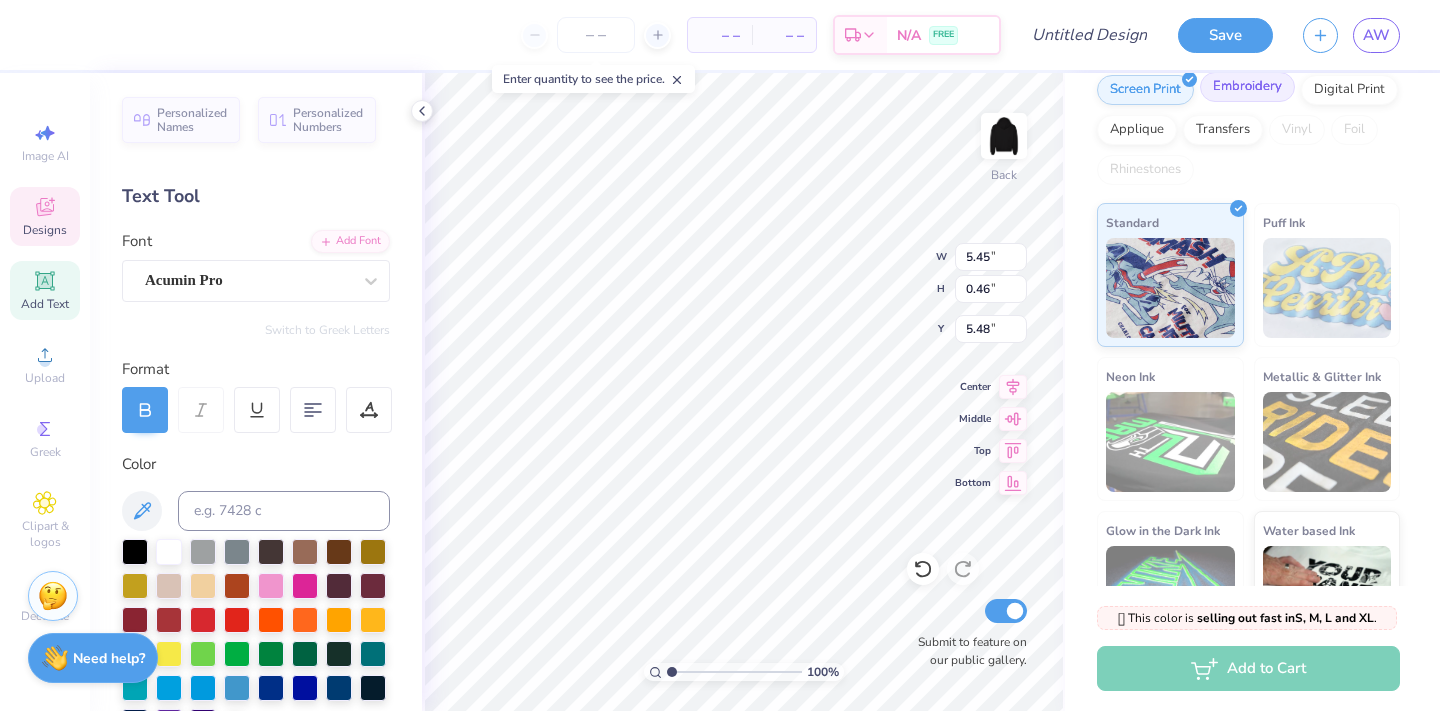 scroll, scrollTop: 0, scrollLeft: 3, axis: horizontal 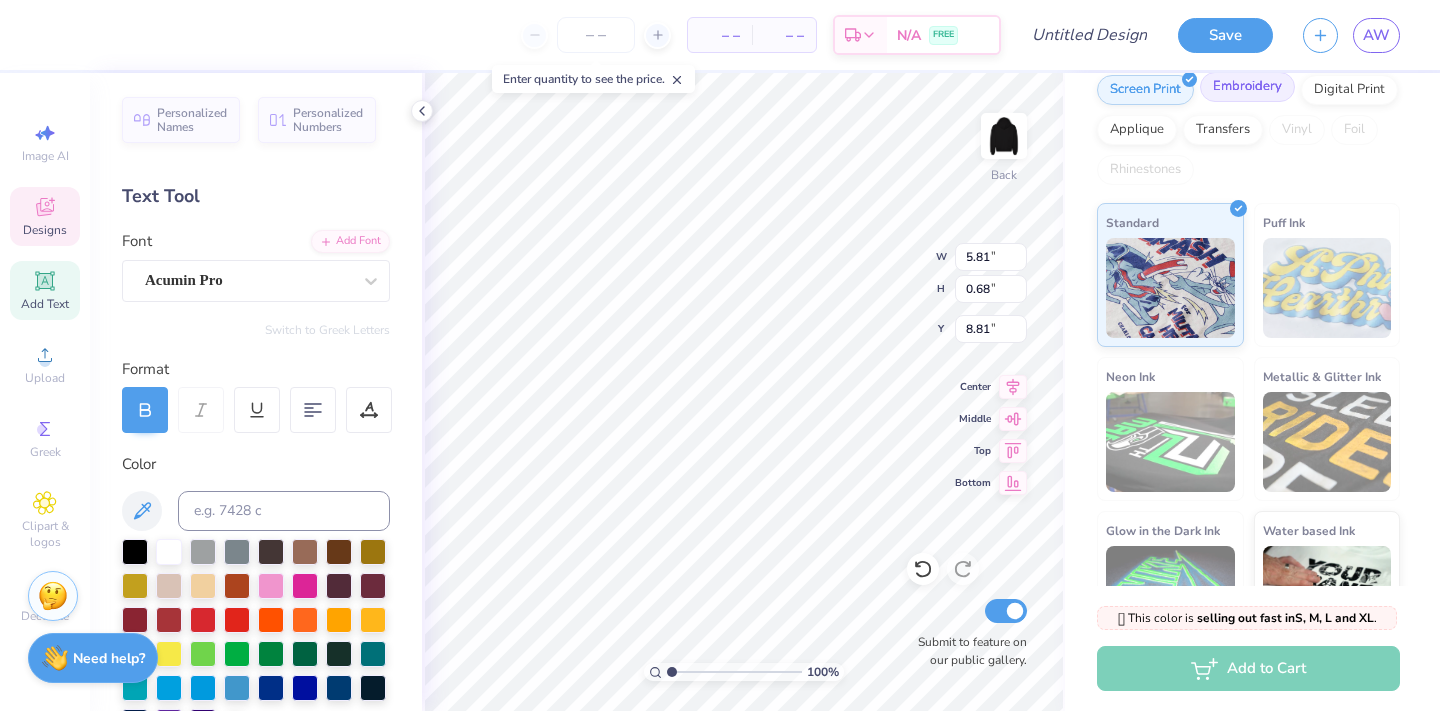 type on "8.81" 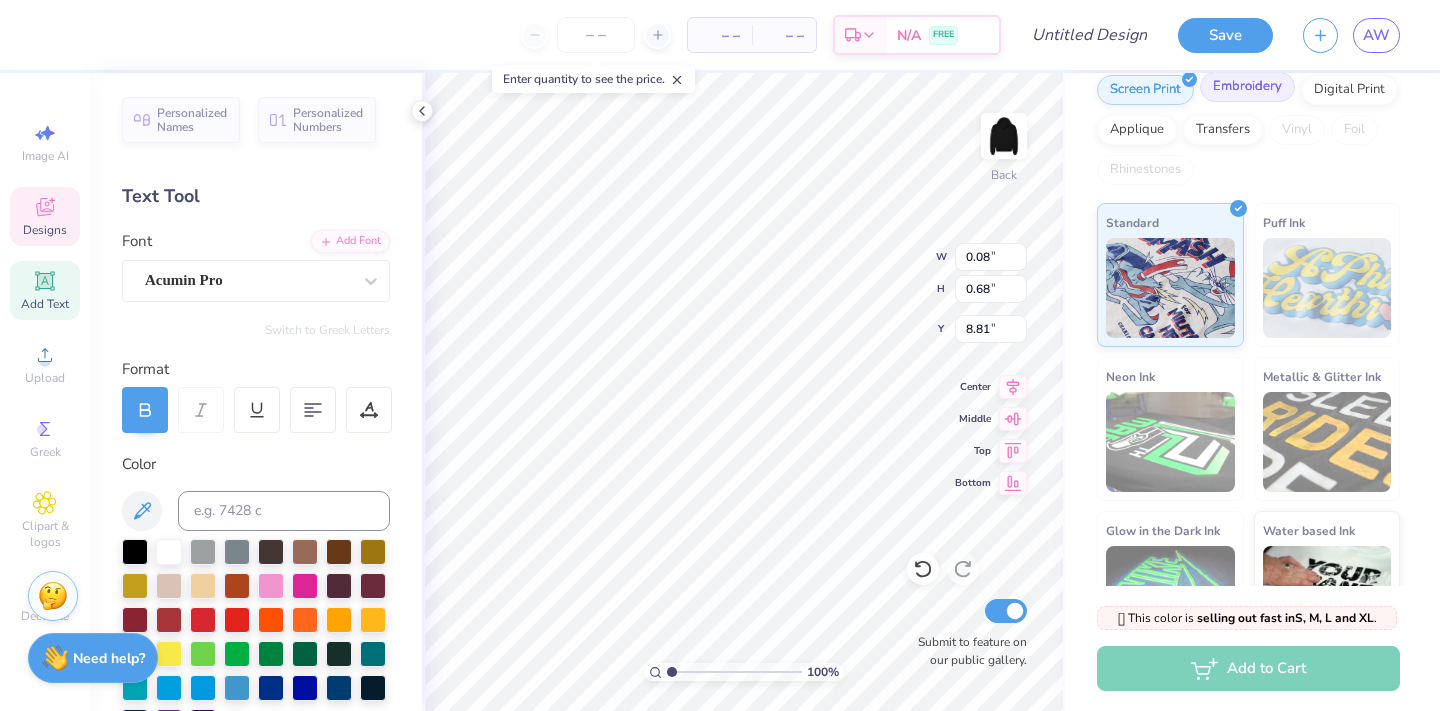type on "0.20" 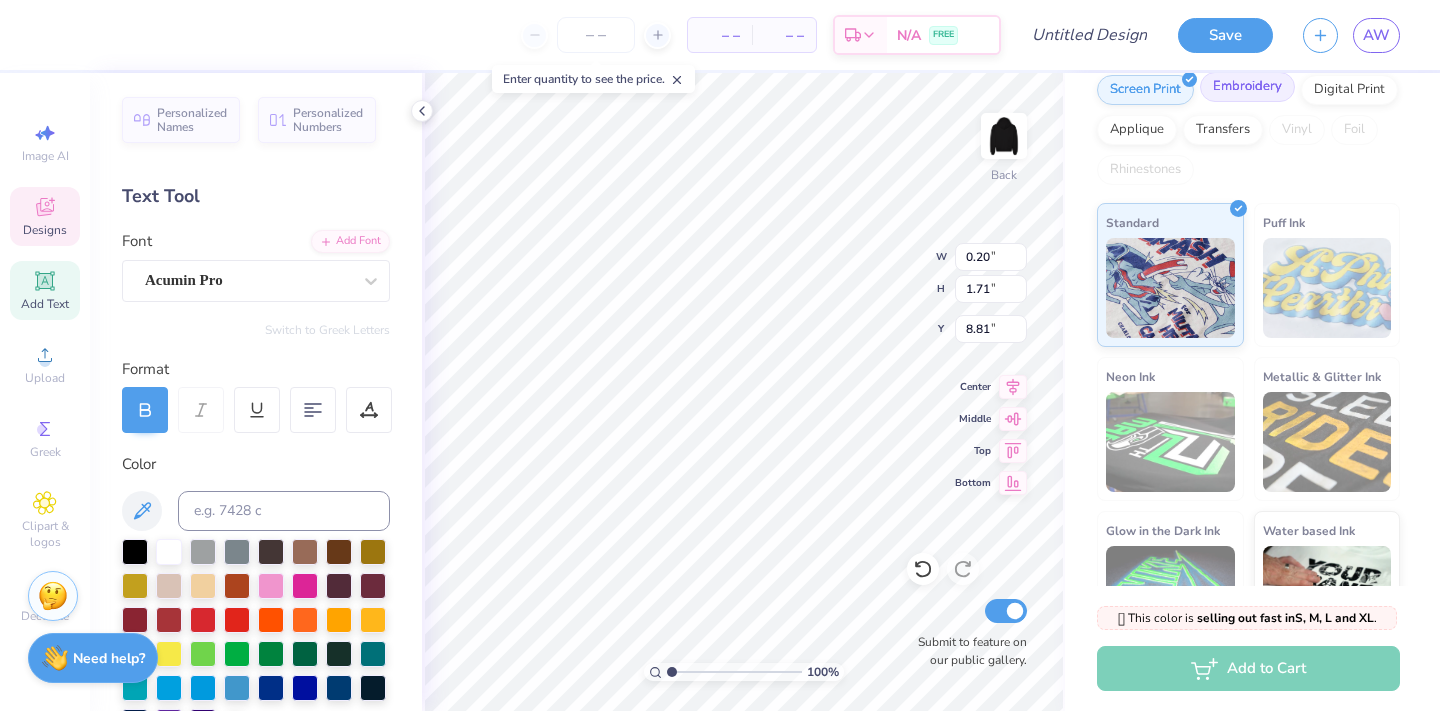 type on "3.00" 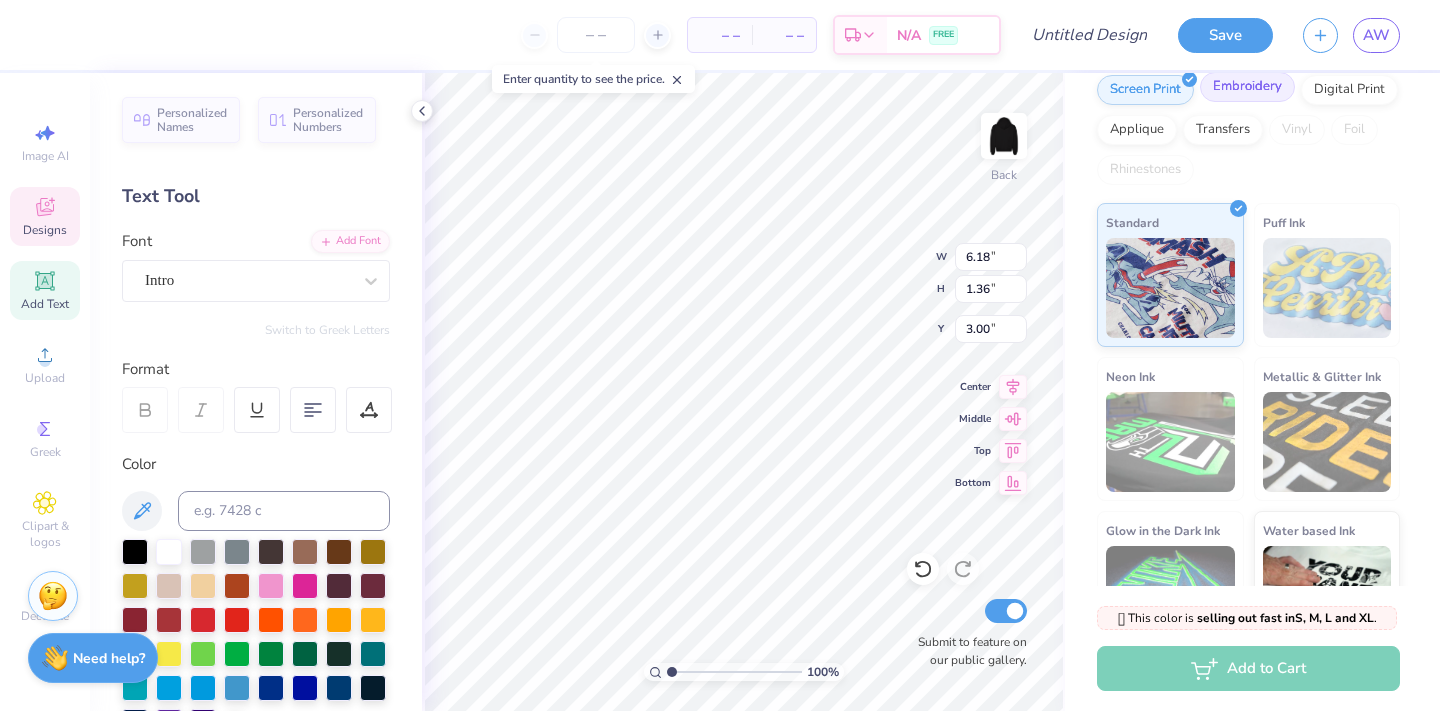 type on "6.18" 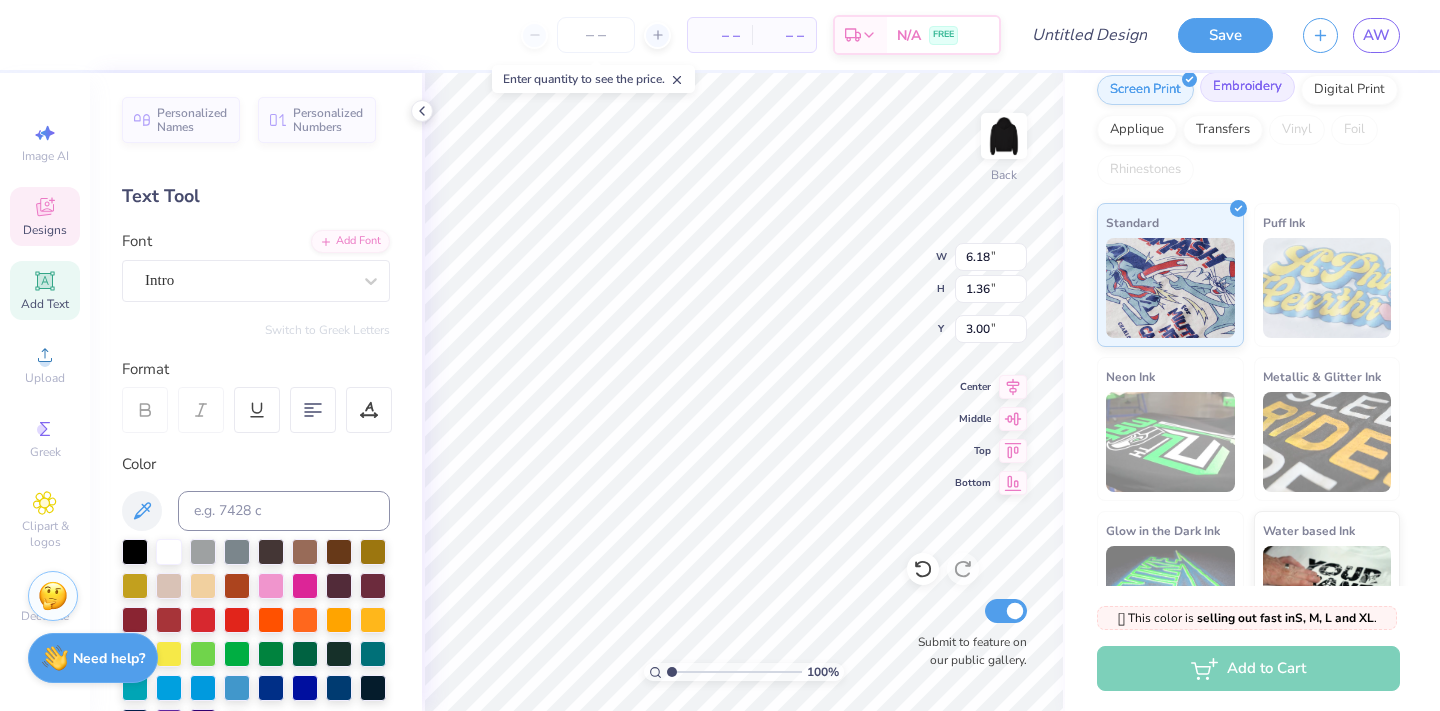type on "3.36" 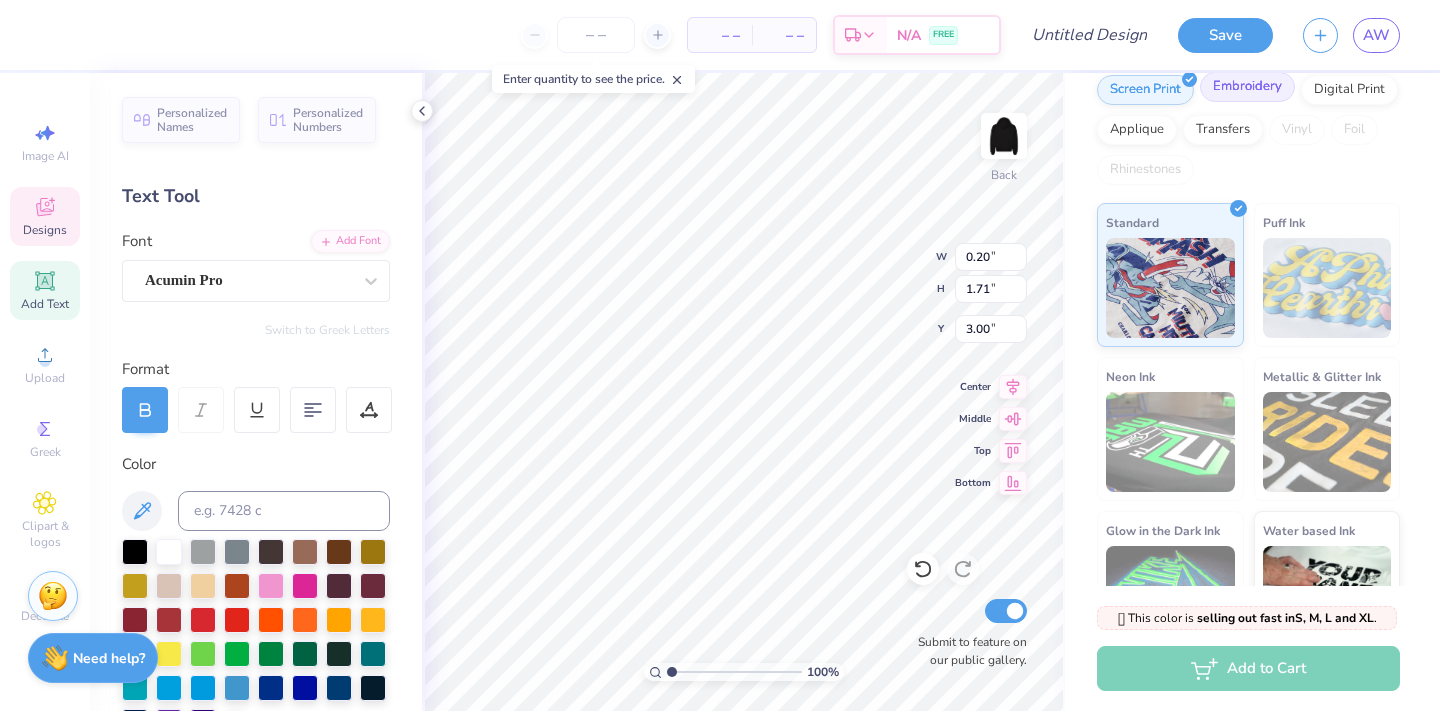 type on "0.15" 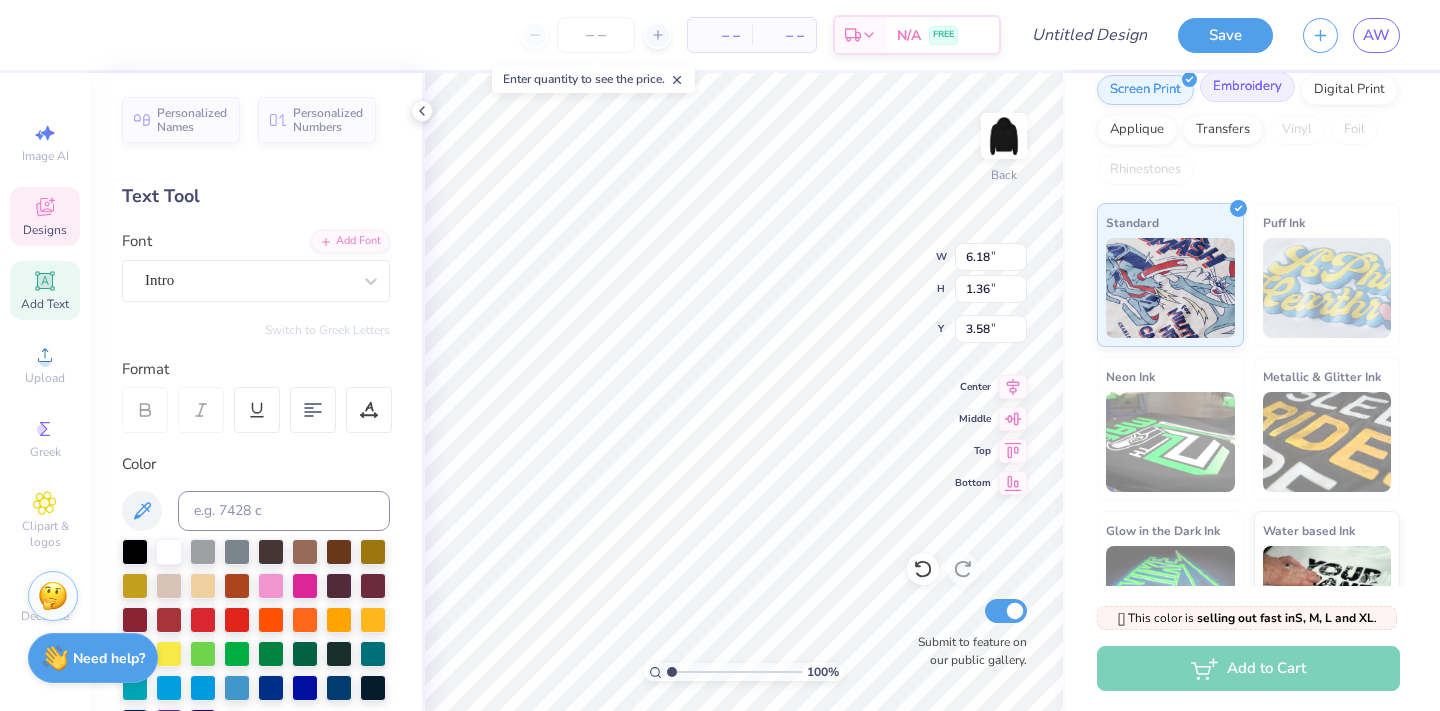 click on "100  % Back W 6.18 6.18 " H 1.36 1.36 " Y 3.58 3.58 " Center Middle Top Bottom Submit to feature on our public gallery." at bounding box center [743, 392] 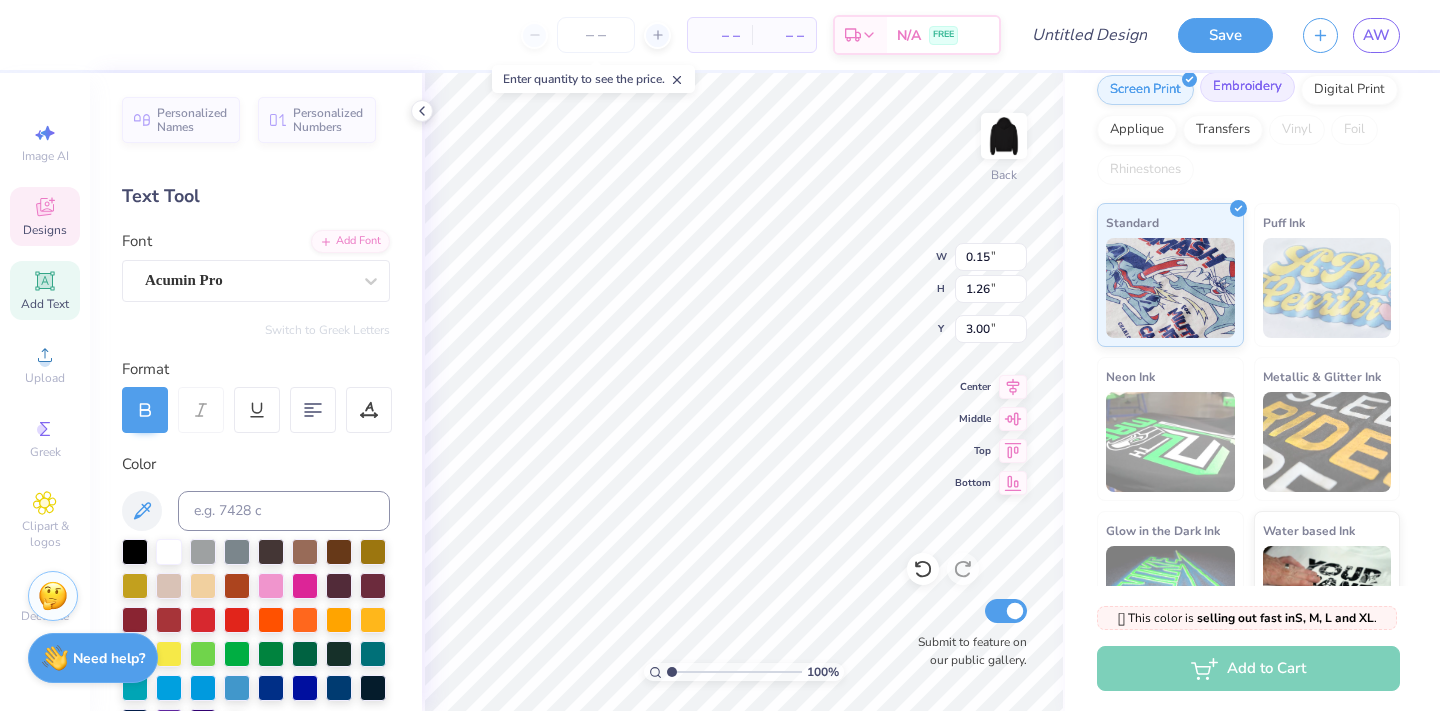 type on "0.13" 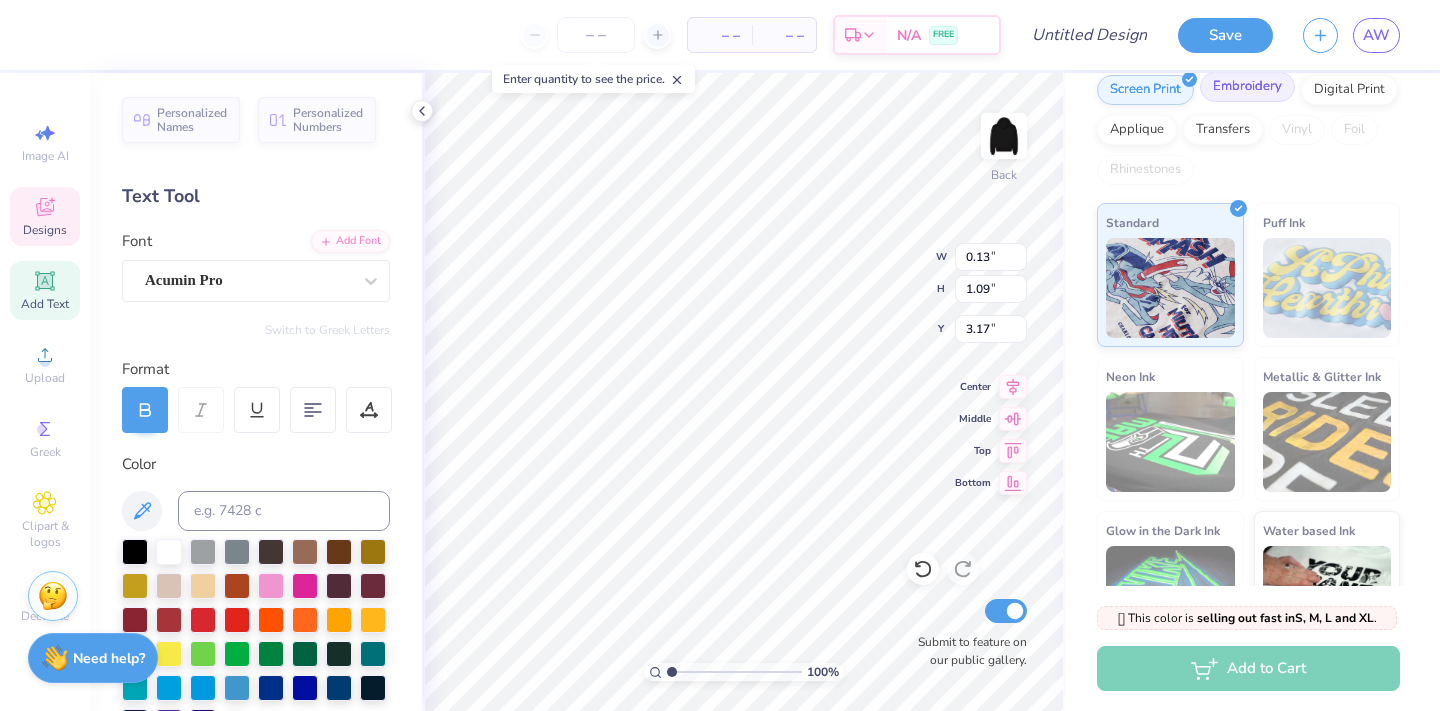 type on "3.58" 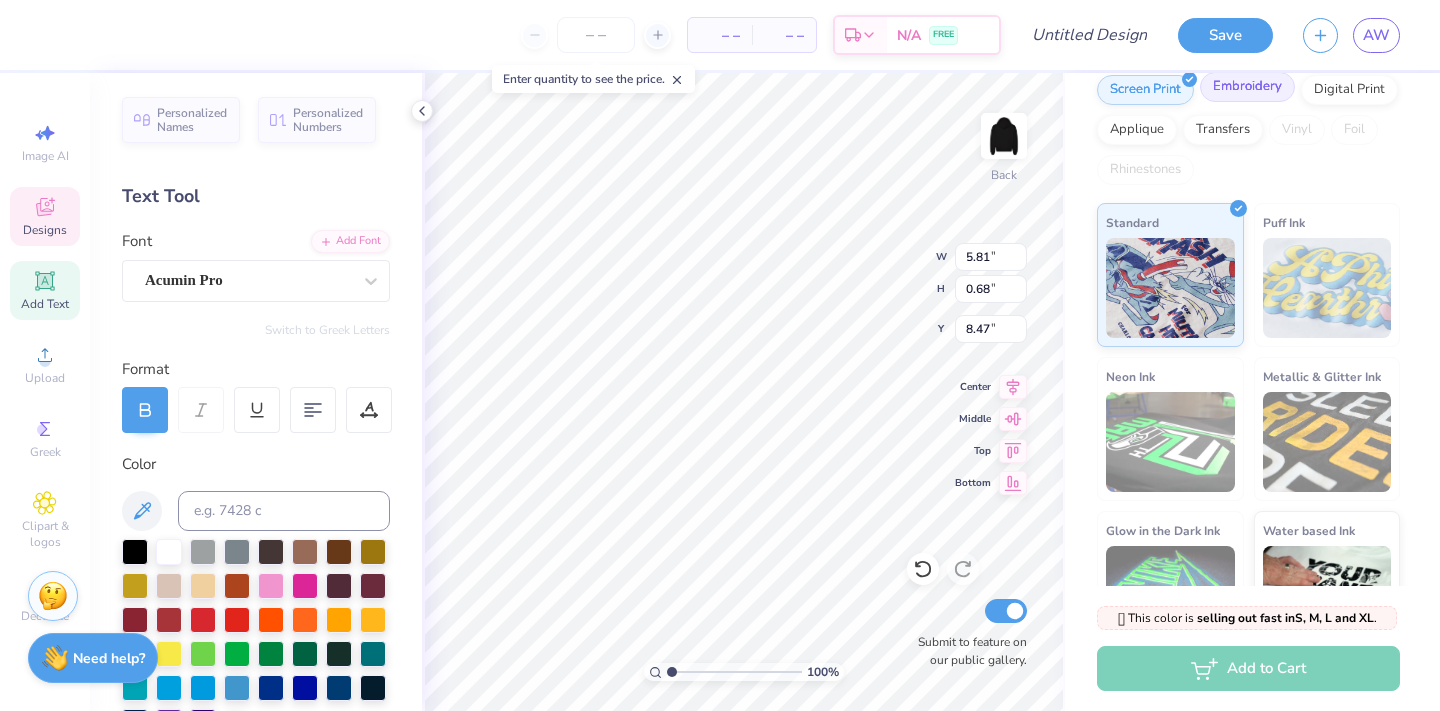 type on "8.47" 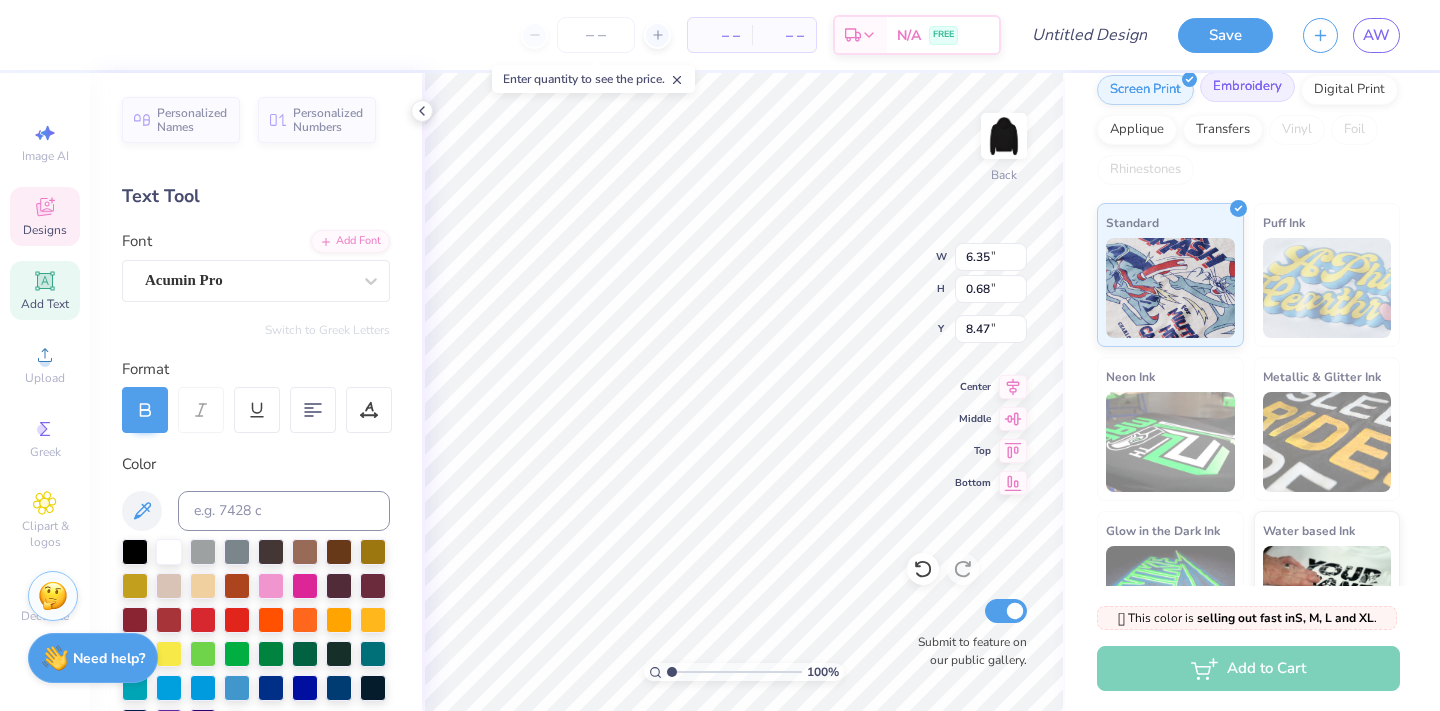 scroll, scrollTop: 0, scrollLeft: 3, axis: horizontal 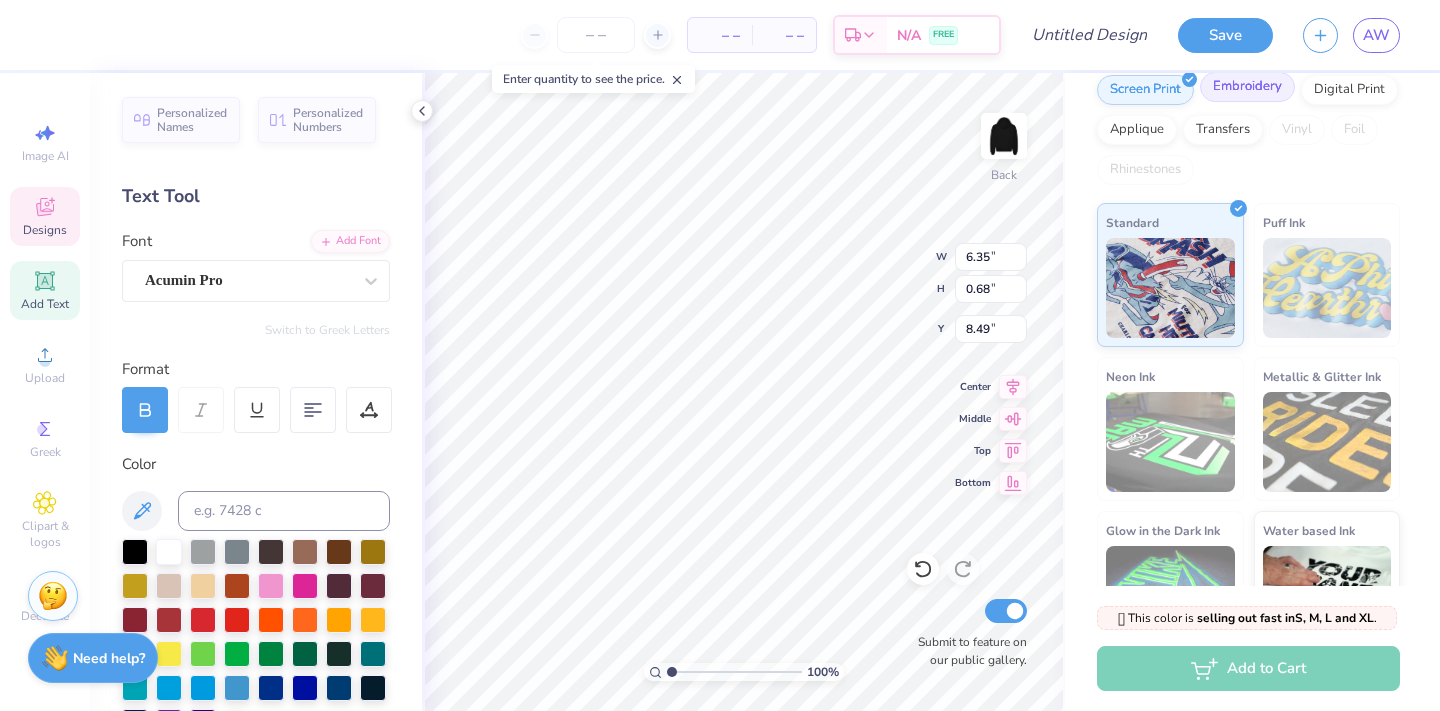 type on "HY | LO" 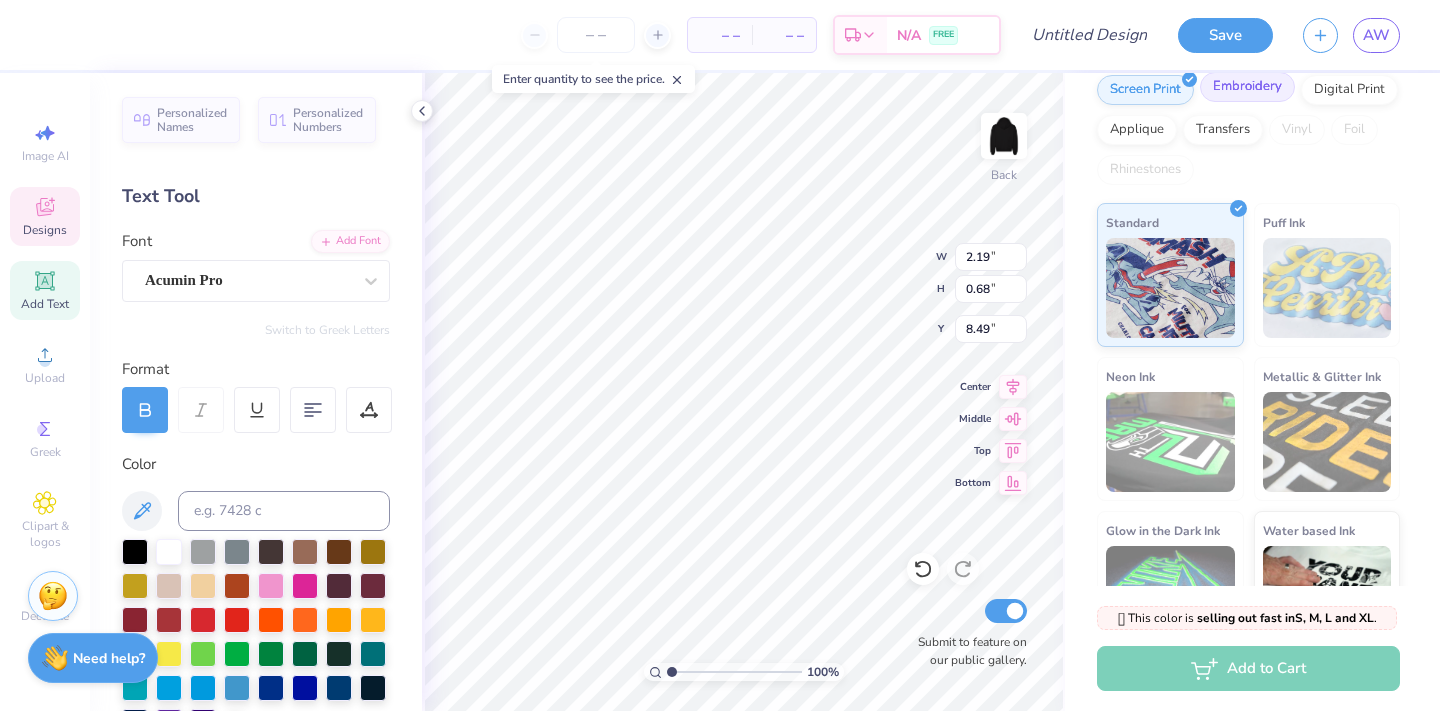 type on "3.87" 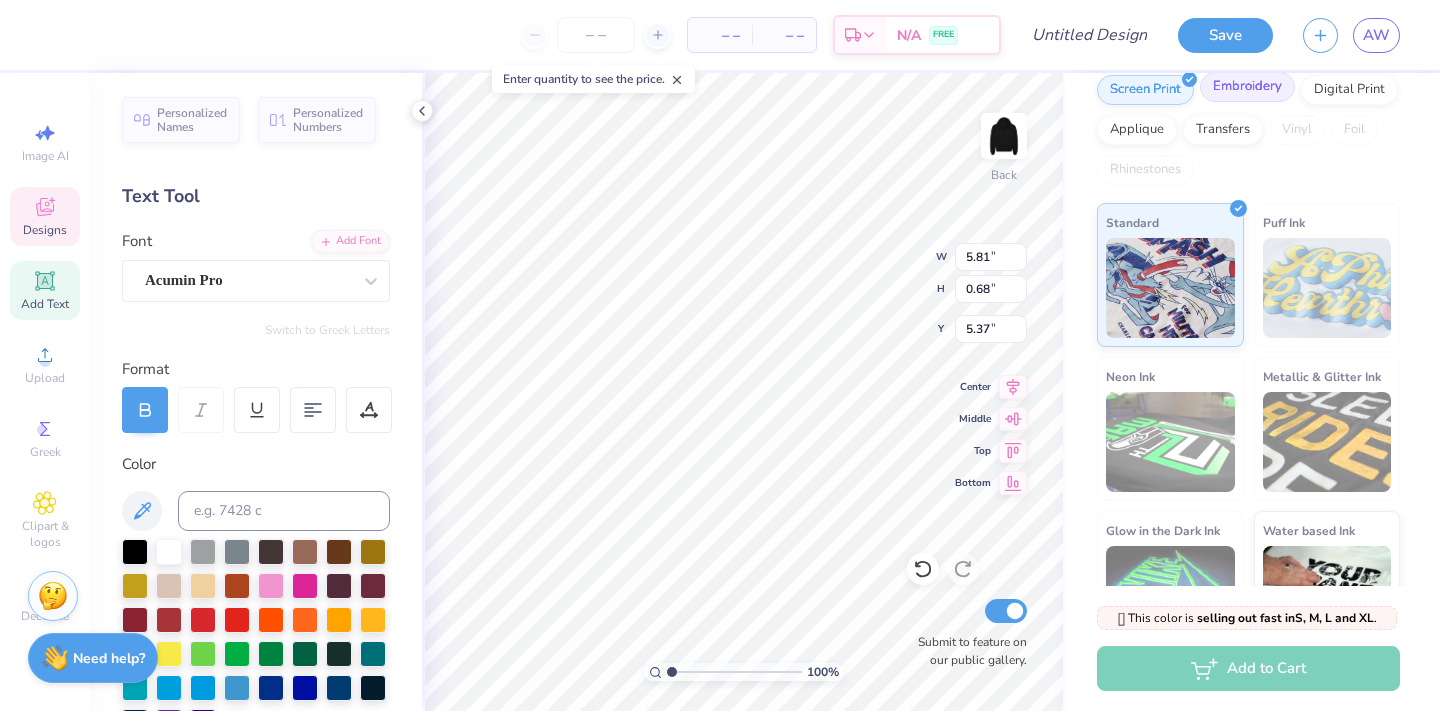 scroll, scrollTop: 0, scrollLeft: 1, axis: horizontal 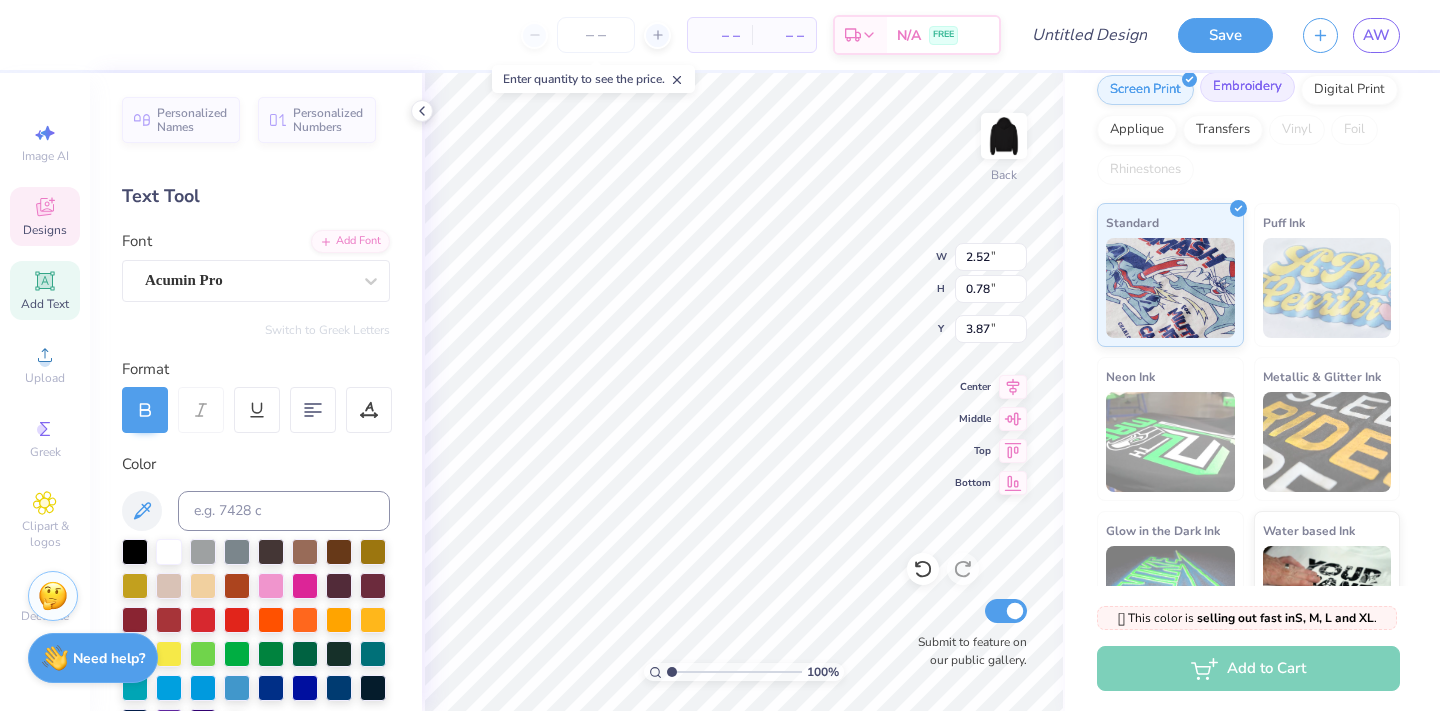 type on "2.52" 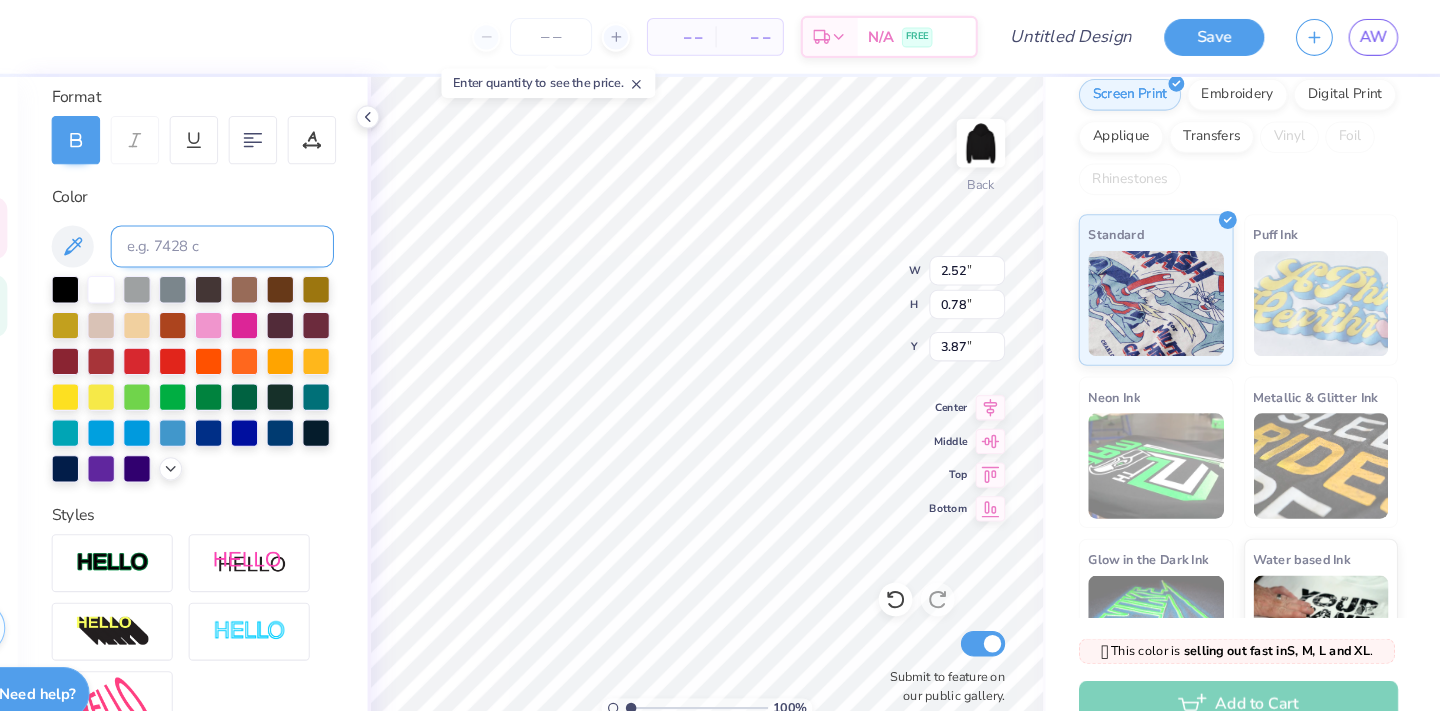 scroll, scrollTop: 116, scrollLeft: 0, axis: vertical 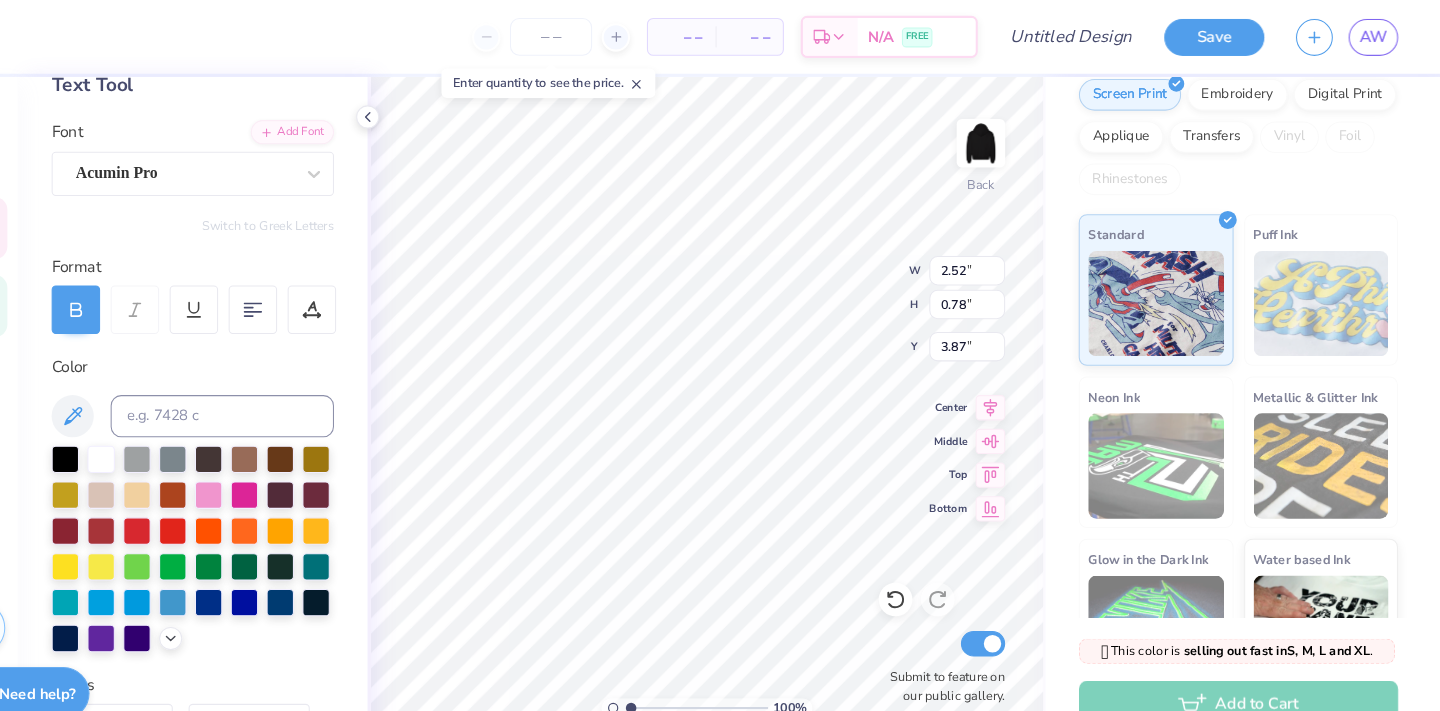 click at bounding box center (145, 294) 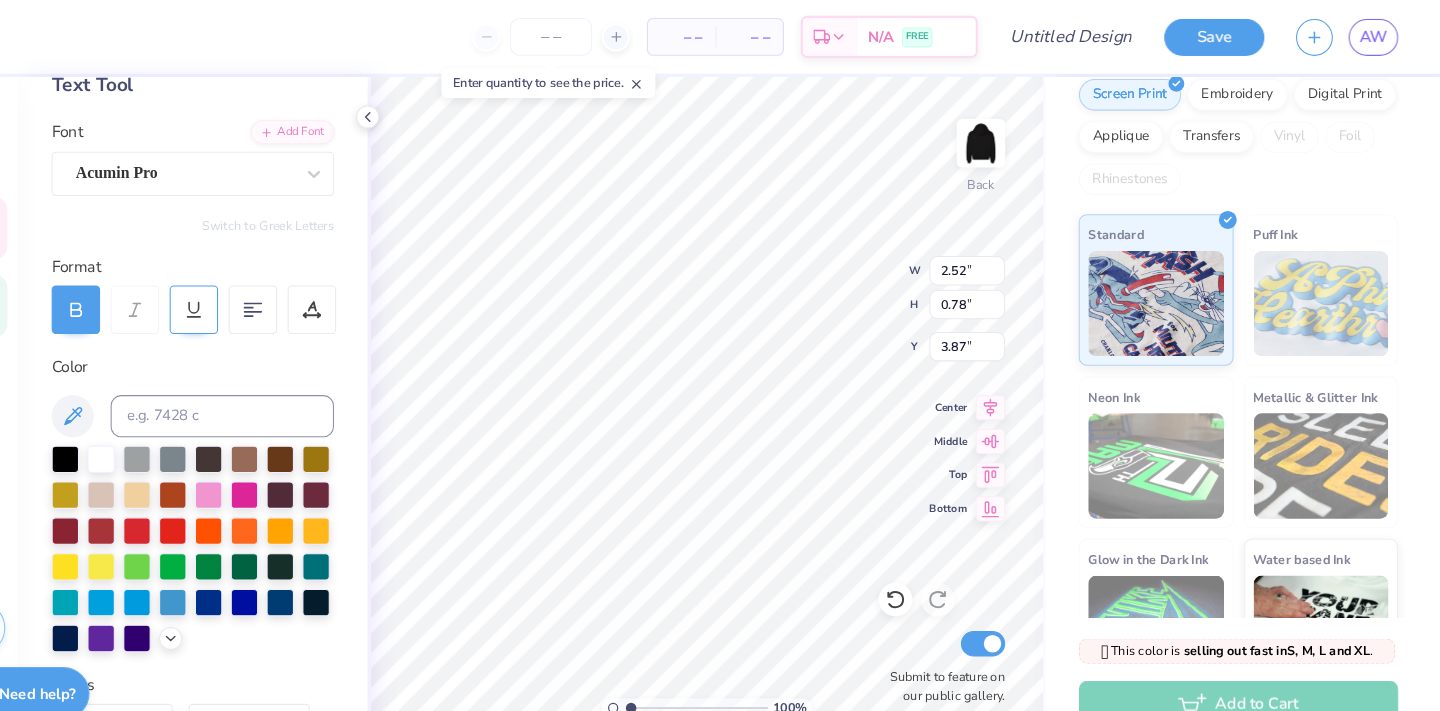 click at bounding box center [257, 294] 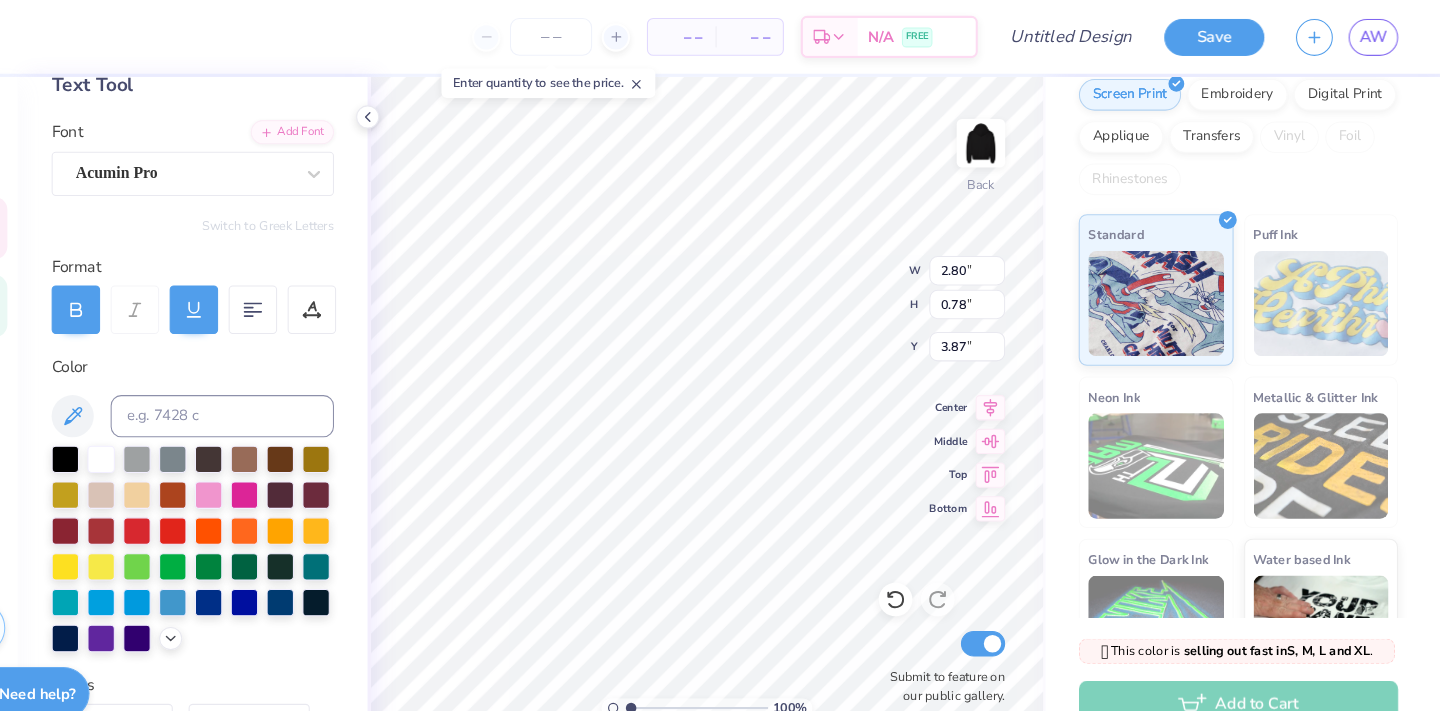 click at bounding box center (257, 294) 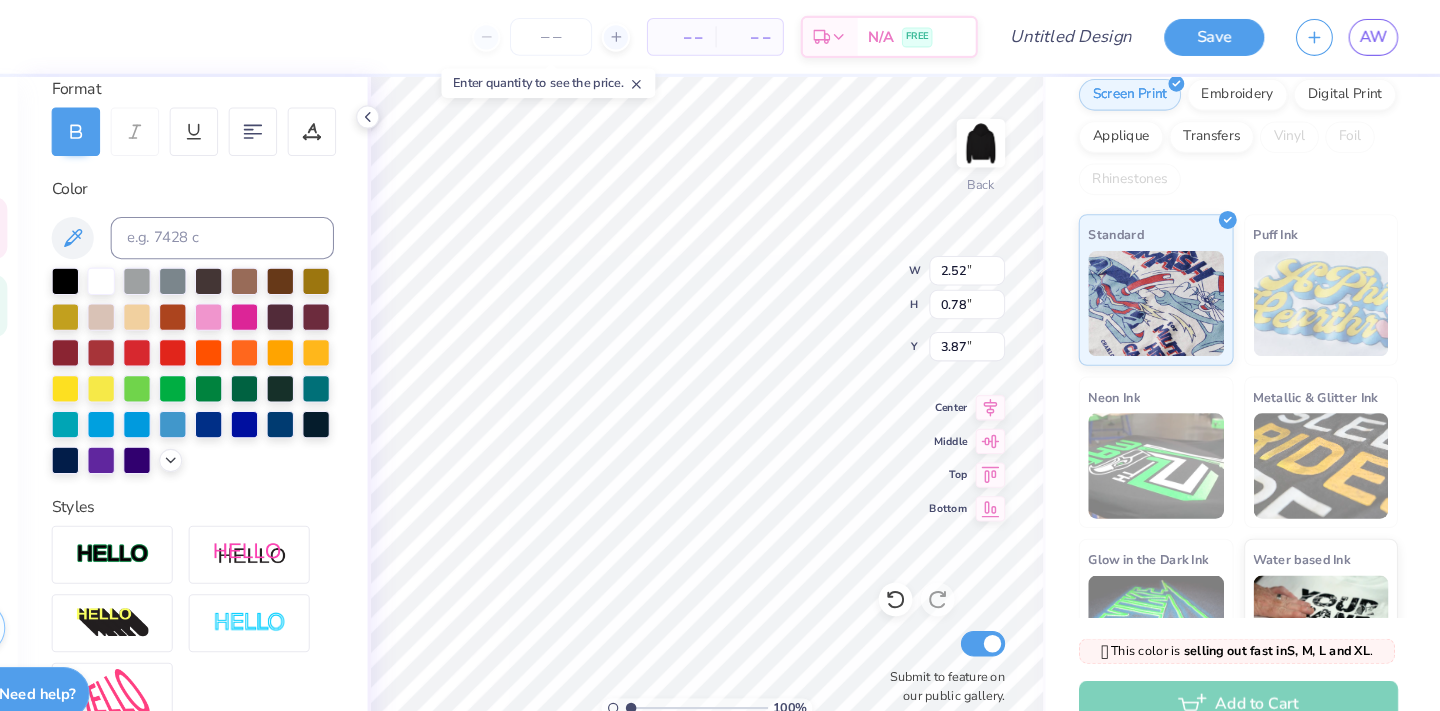 scroll, scrollTop: 451, scrollLeft: 0, axis: vertical 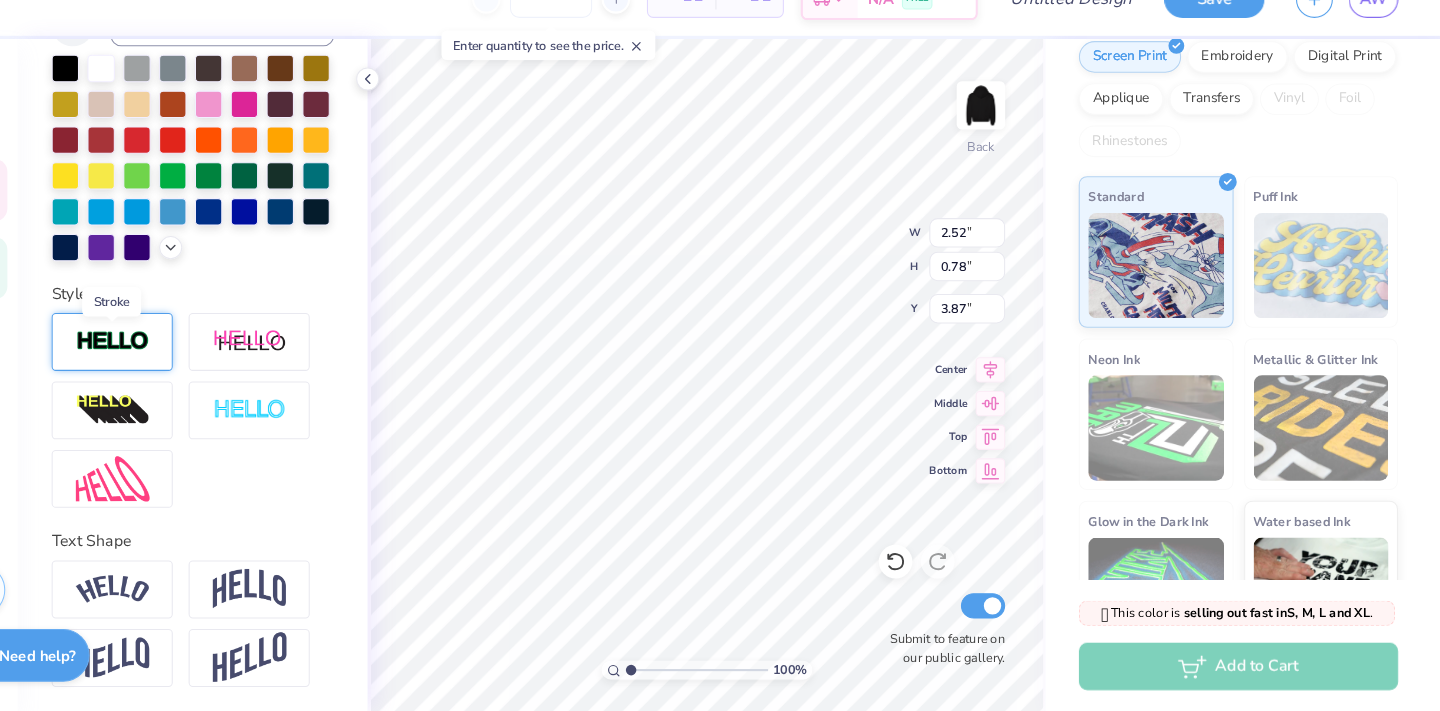 click at bounding box center [180, 360] 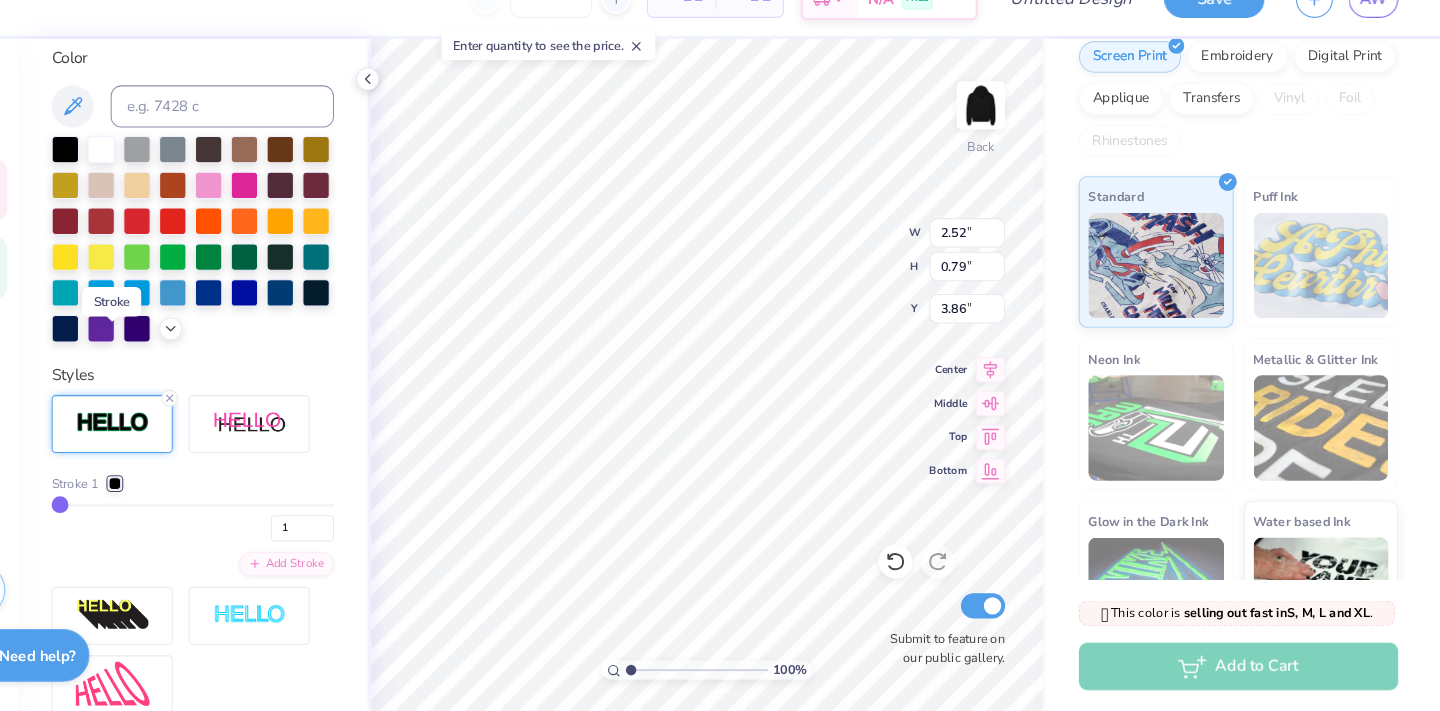 type on "2.53" 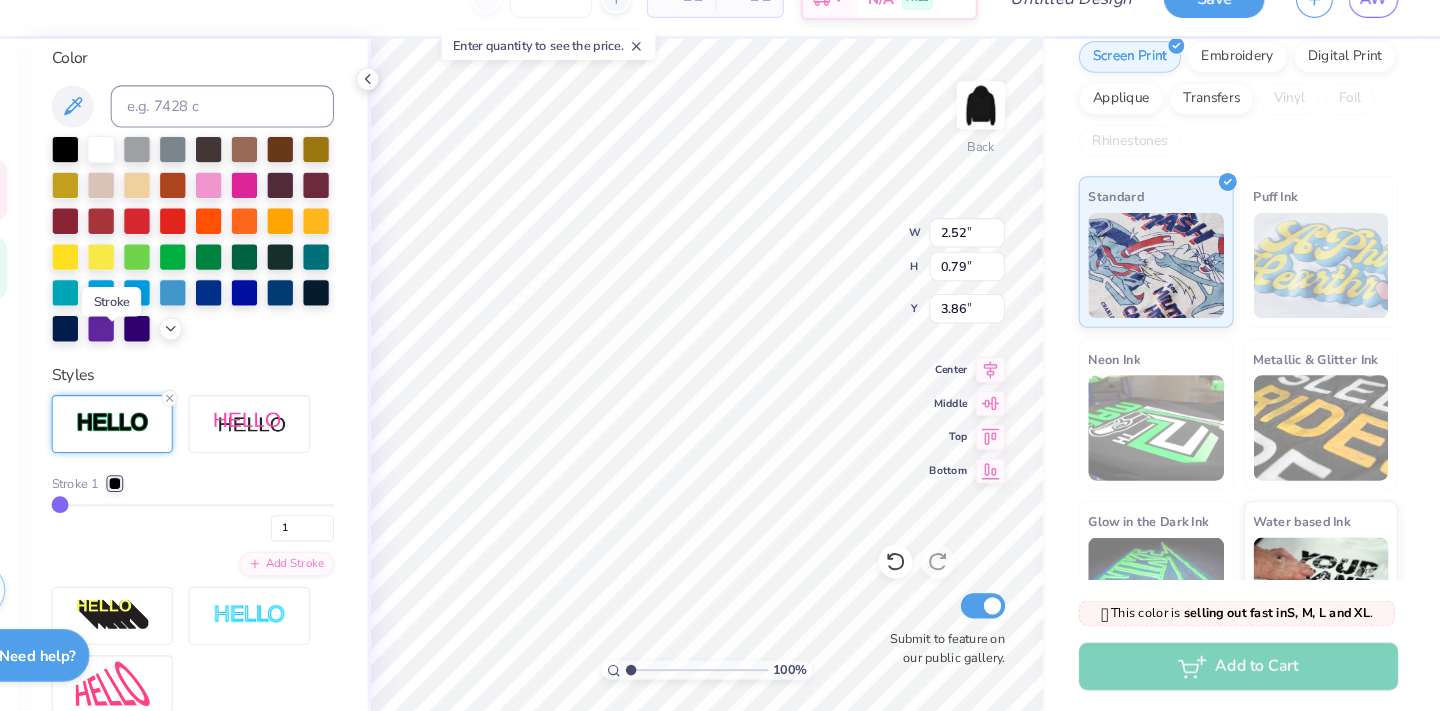 type on "0.79" 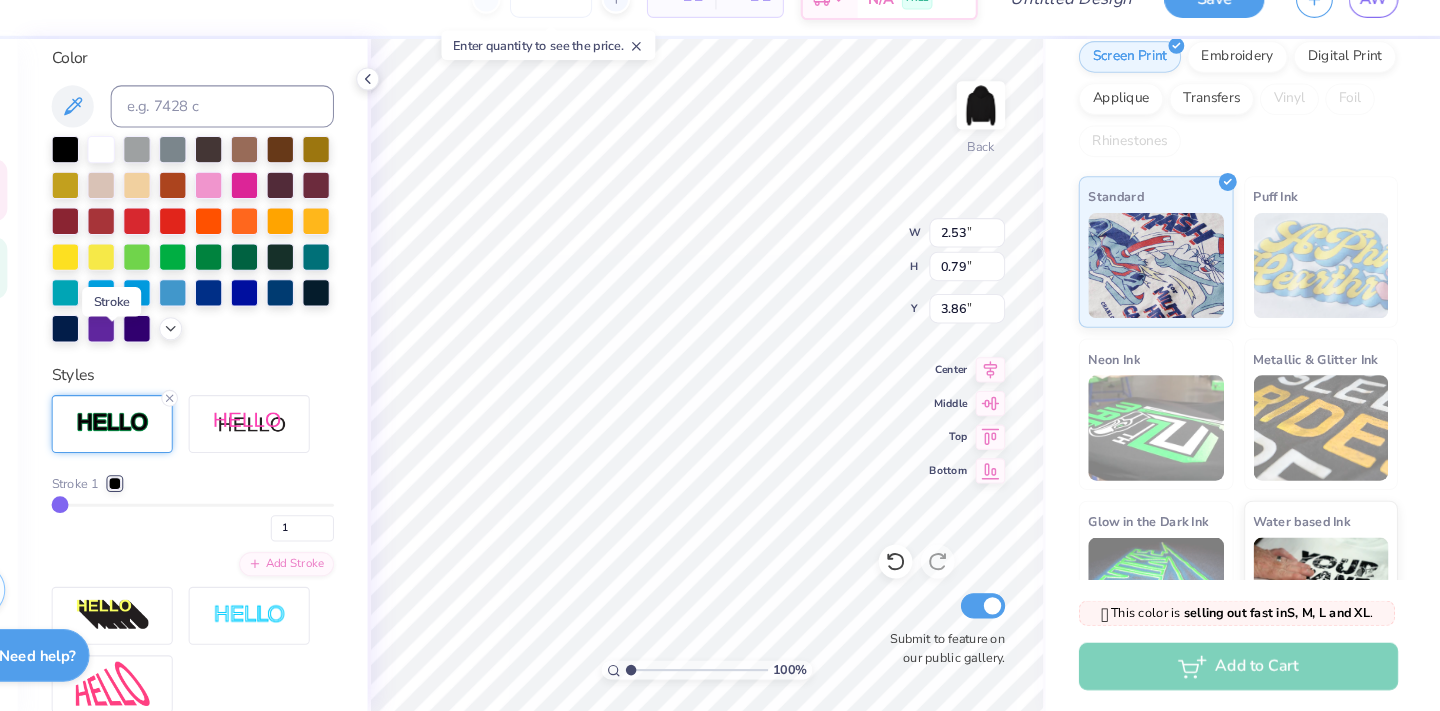 scroll, scrollTop: 529, scrollLeft: 0, axis: vertical 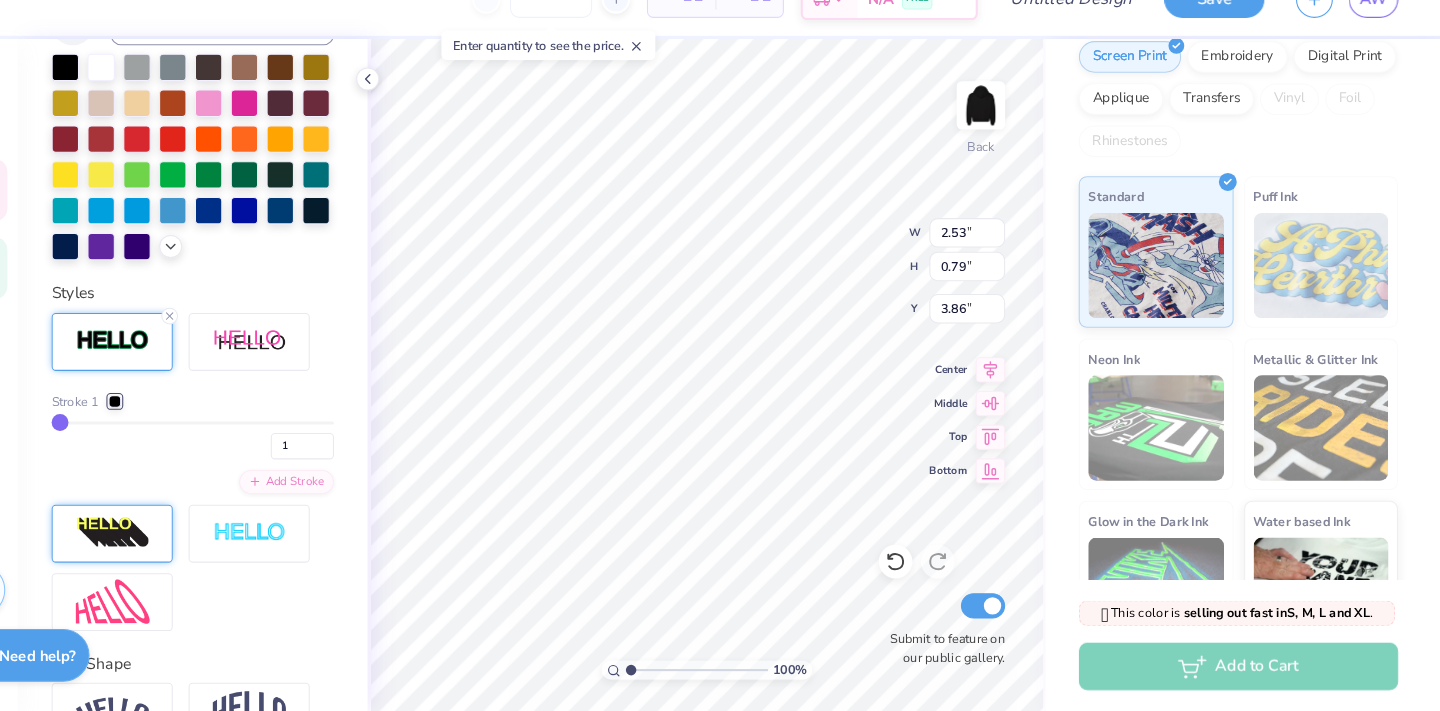 click at bounding box center (180, 542) 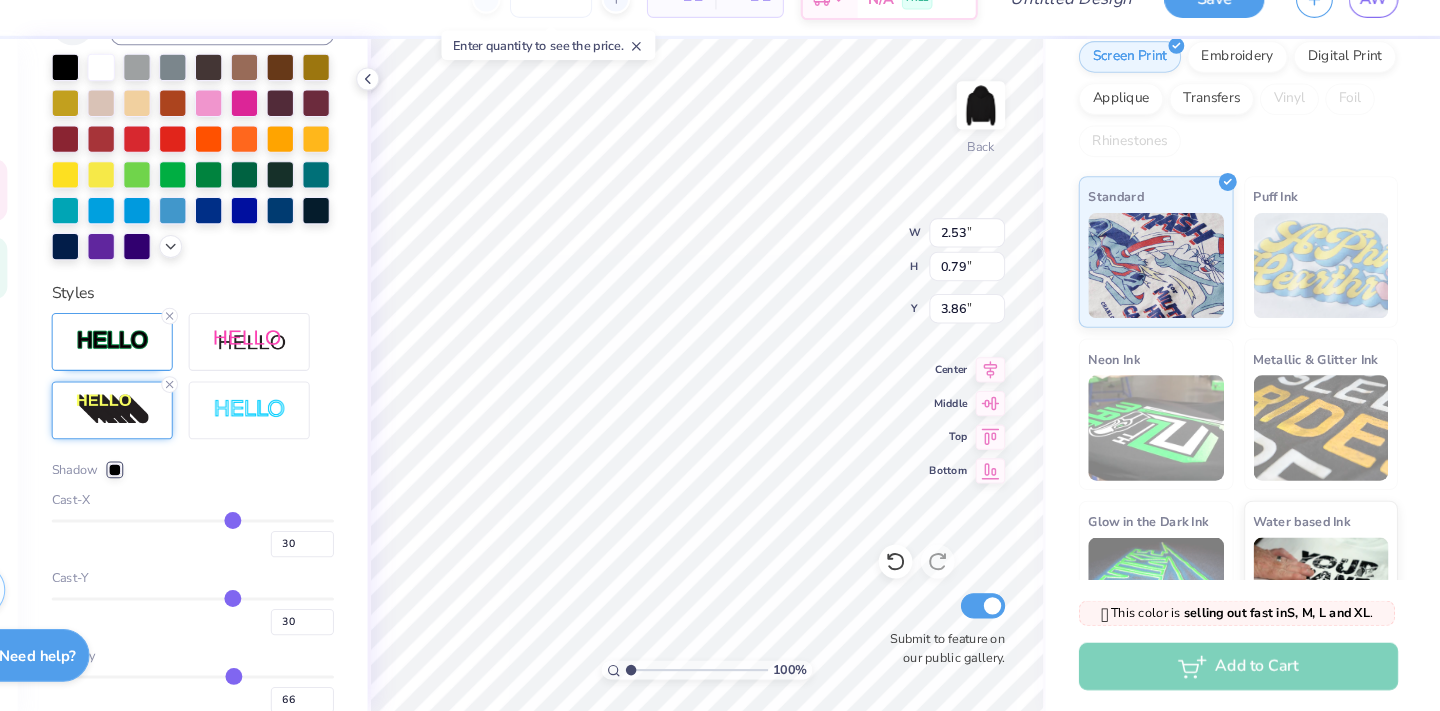 type on "3.28" 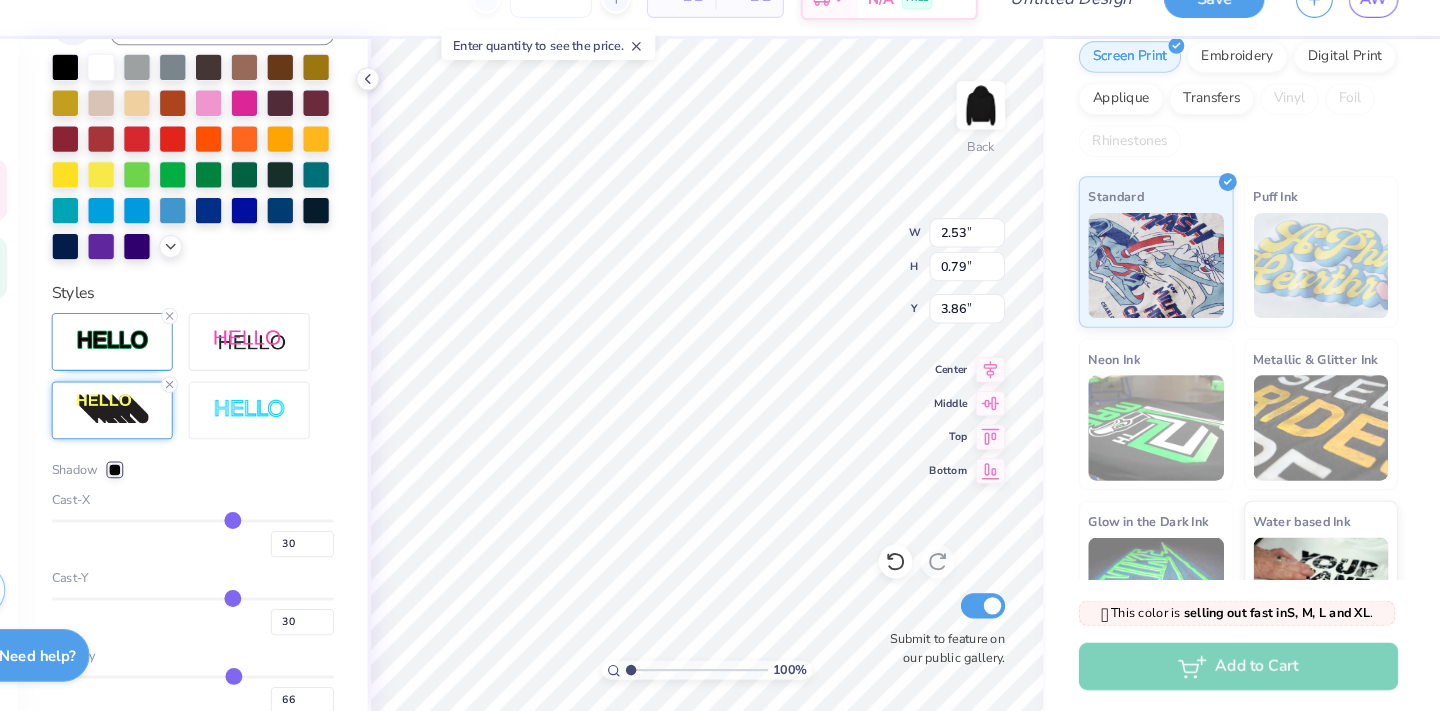 type on "1.02" 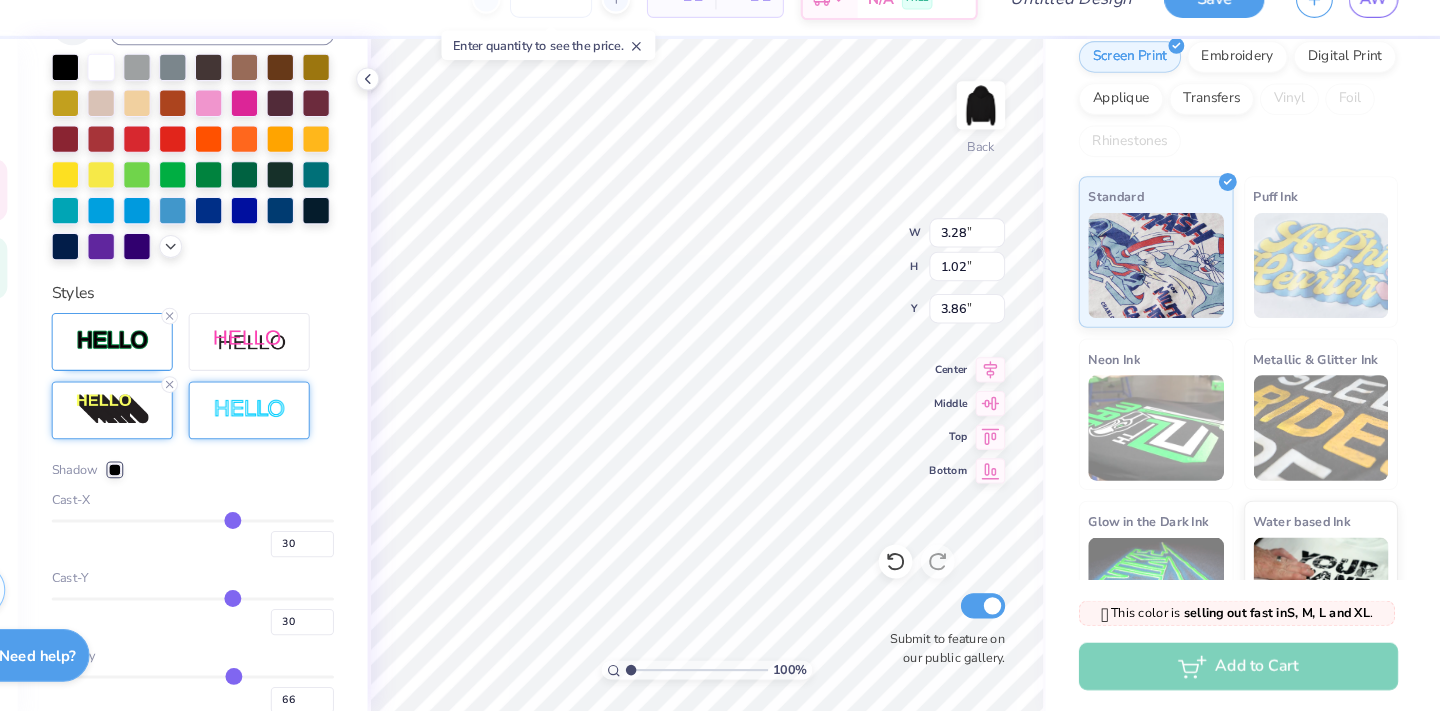 click at bounding box center (309, 425) 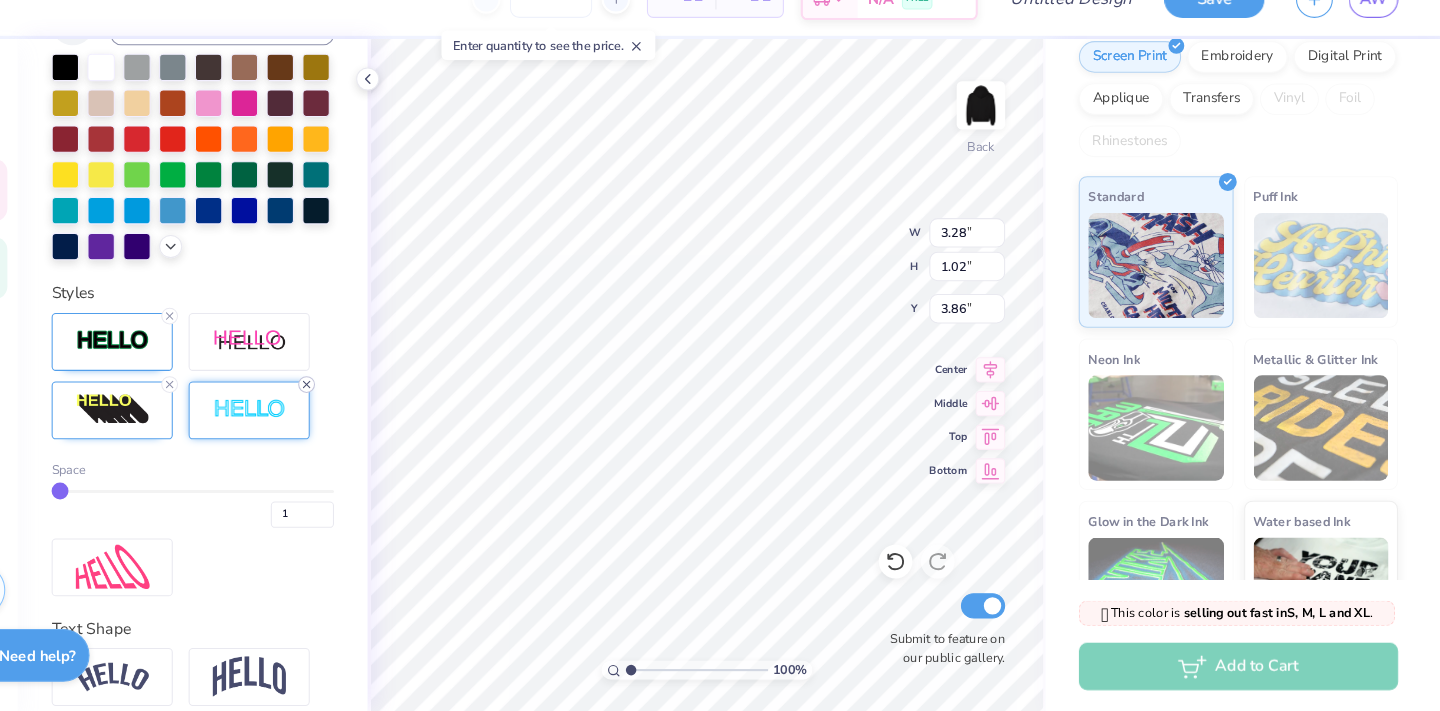 click 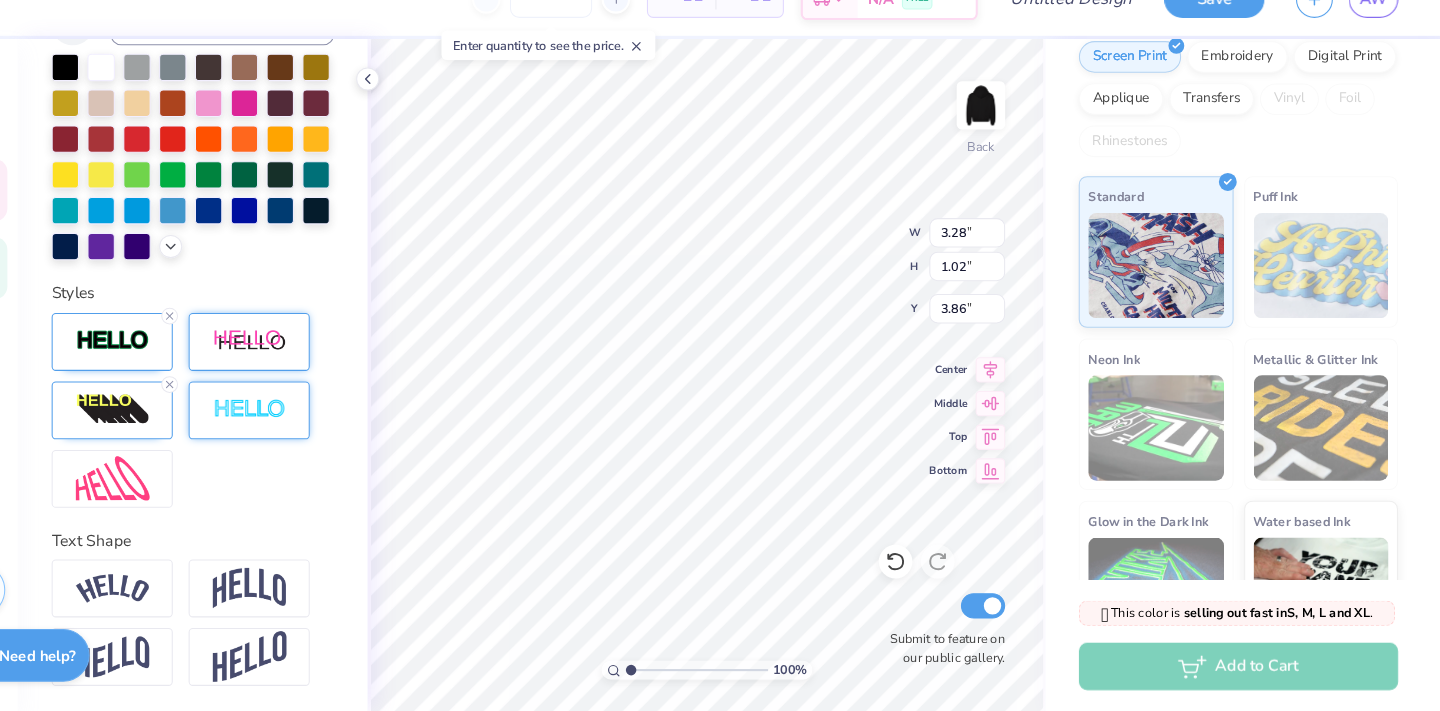 click at bounding box center [310, 360] 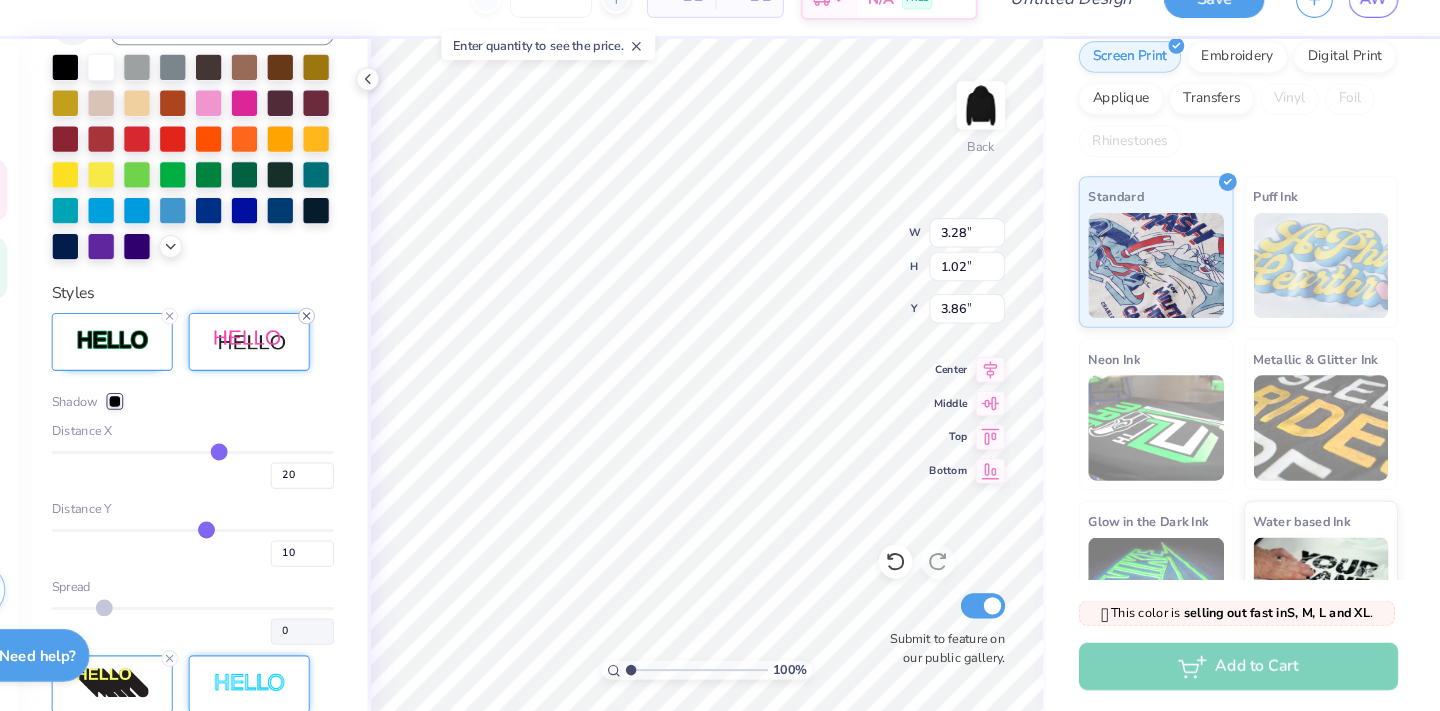 click 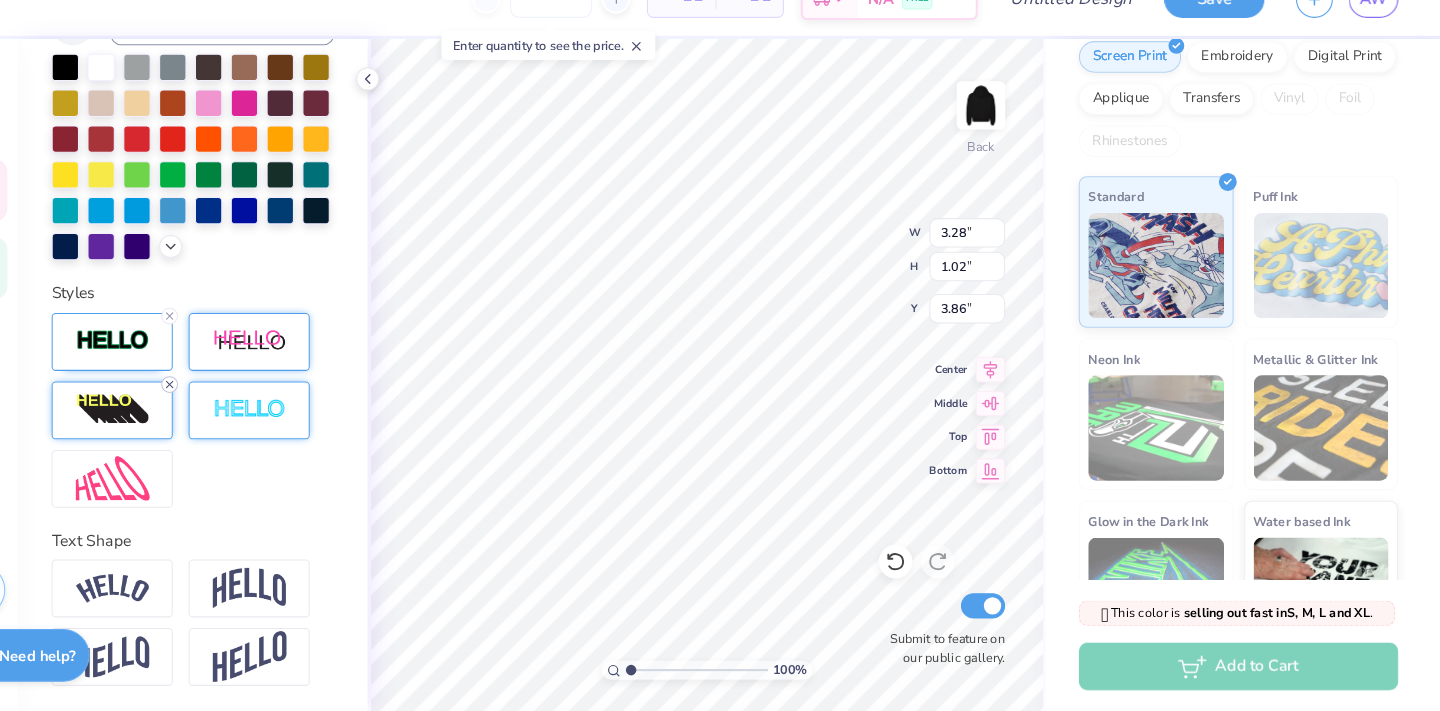 click 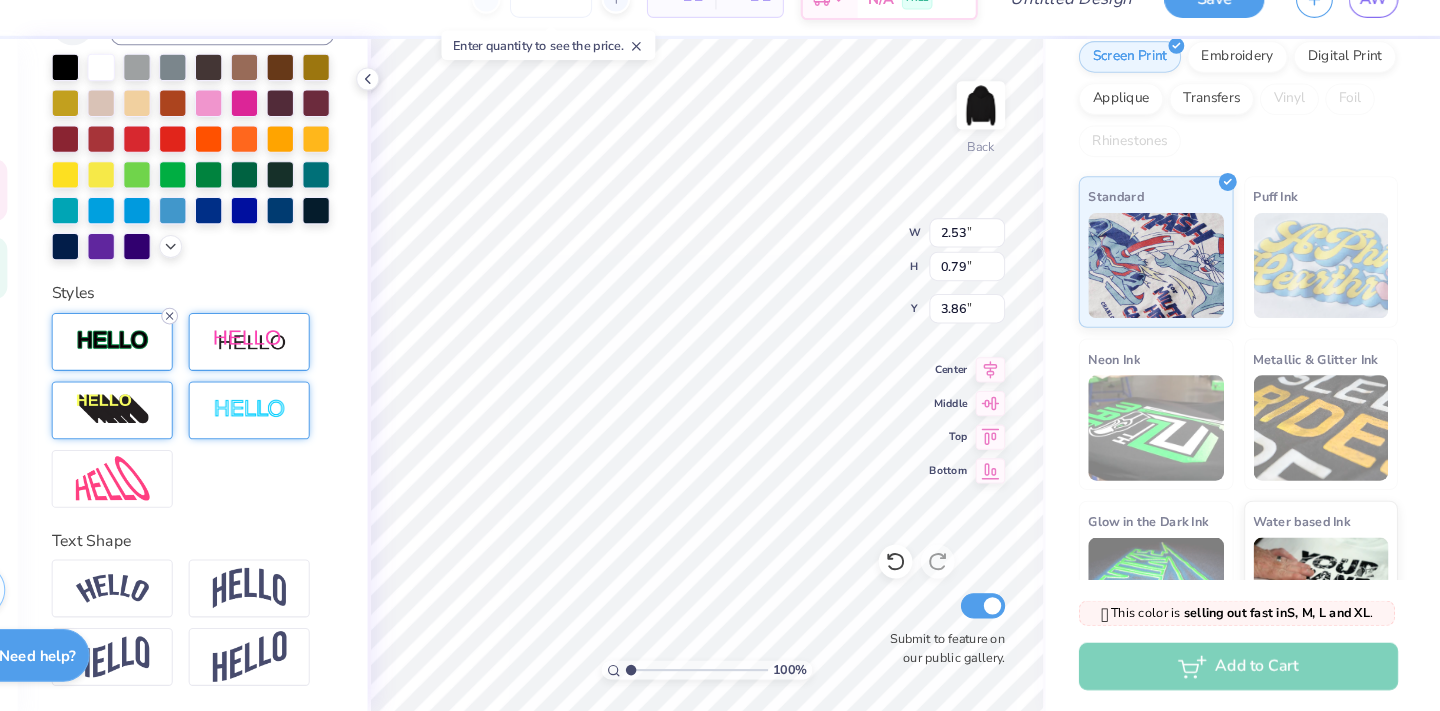 click 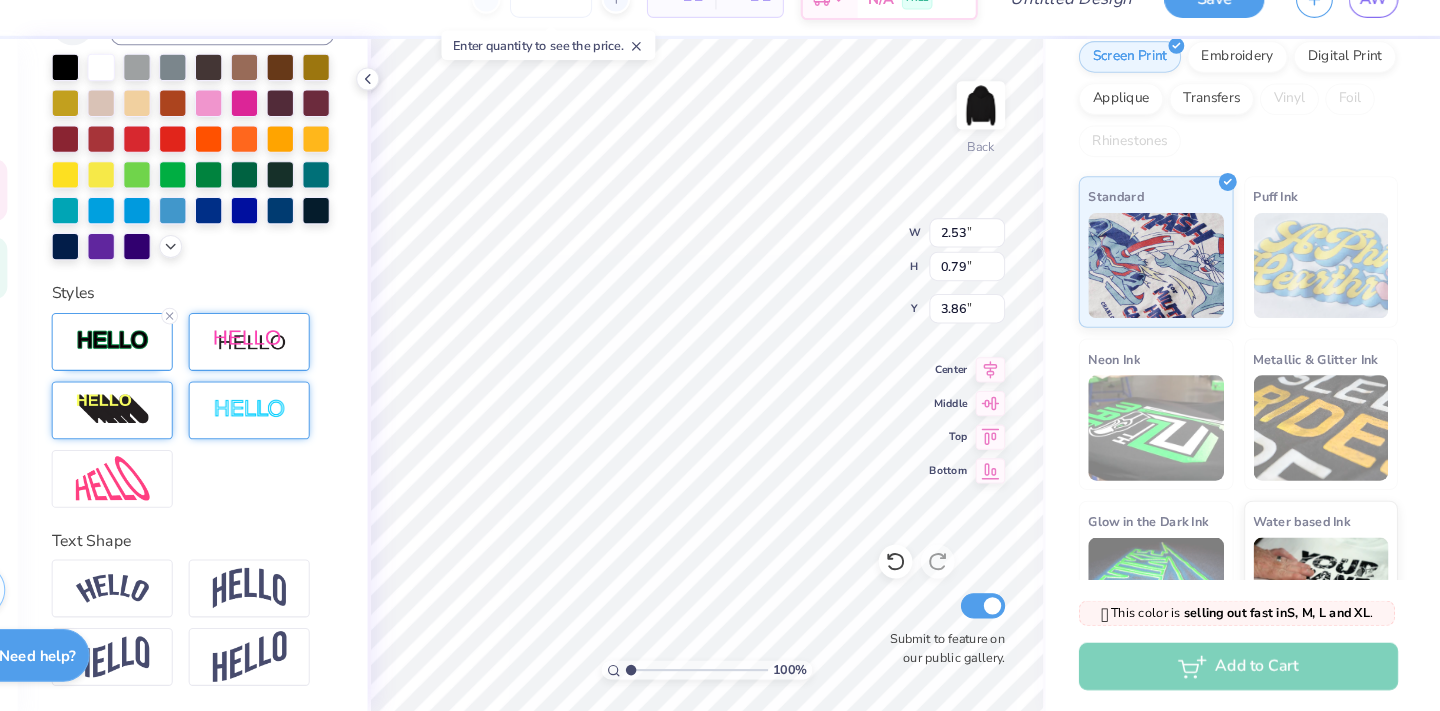 type on "2.52" 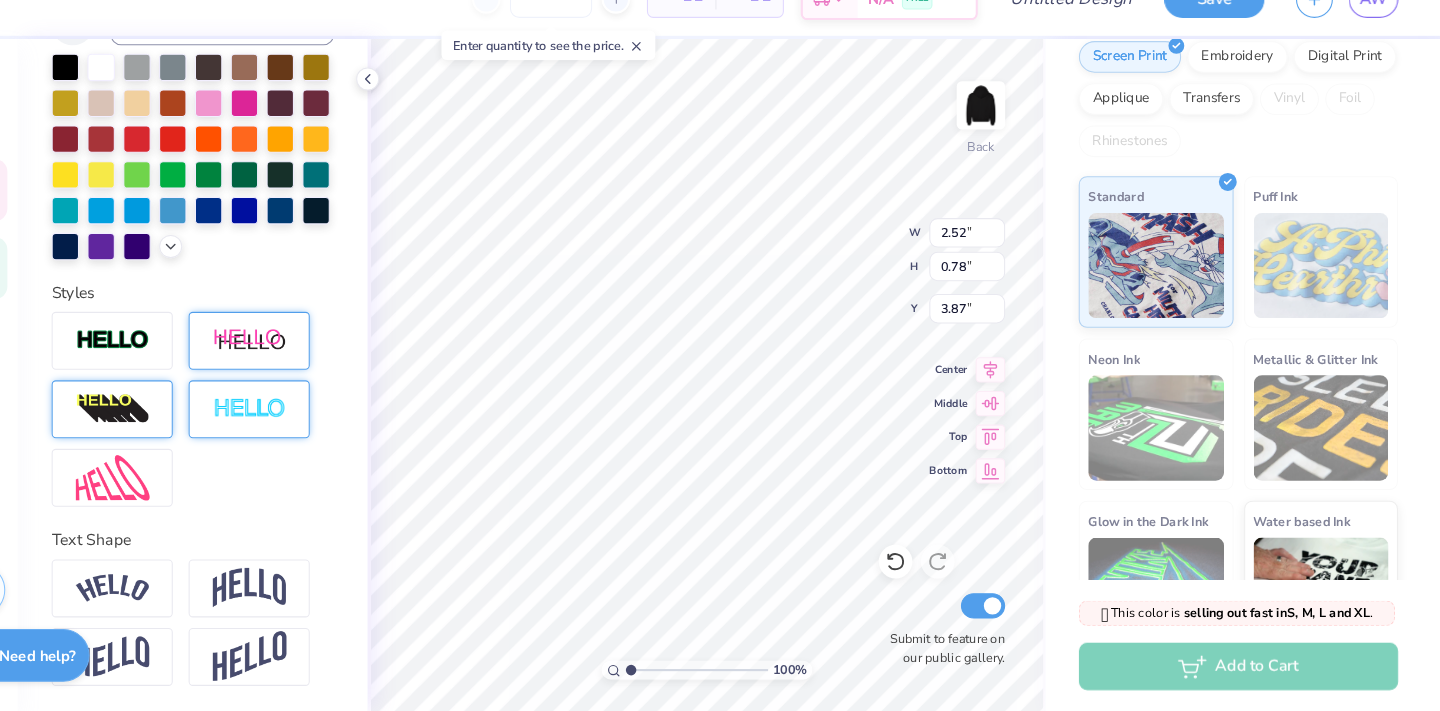 scroll, scrollTop: 451, scrollLeft: 0, axis: vertical 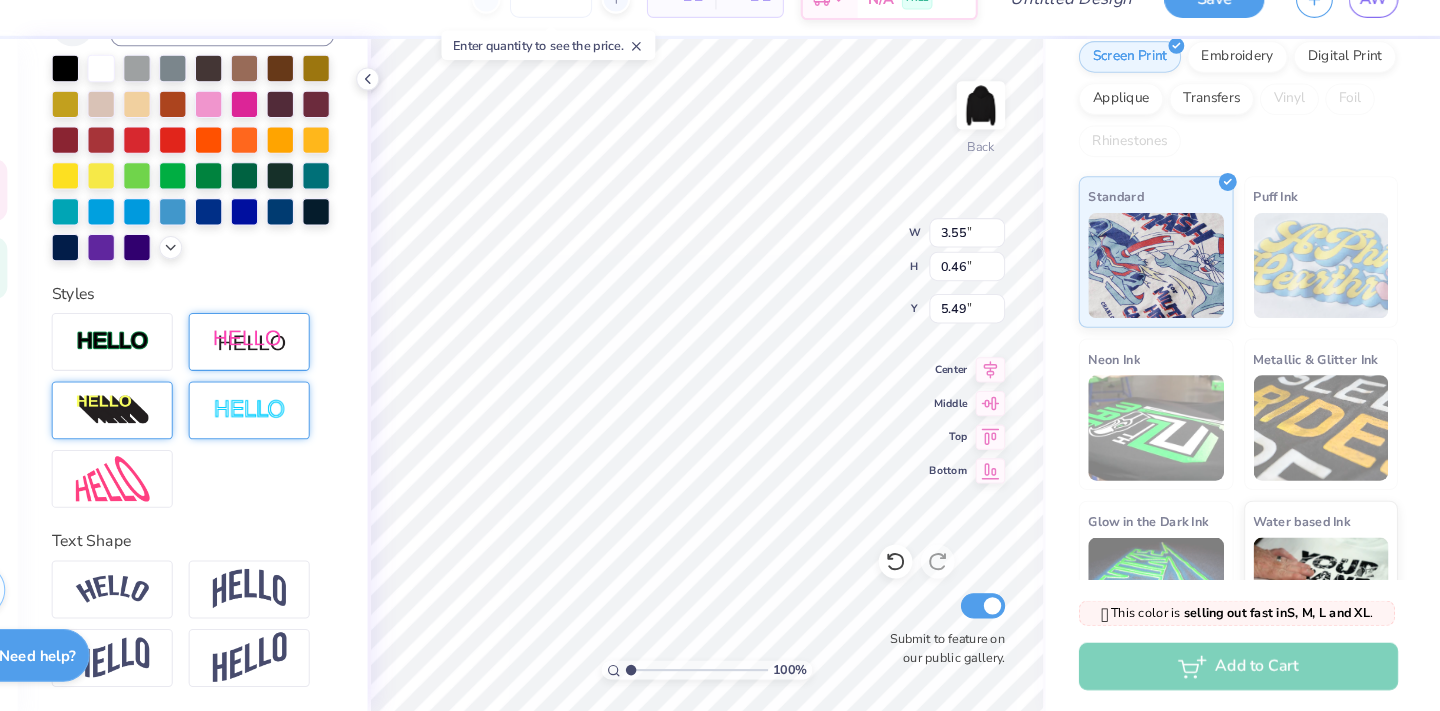 type on "5.15" 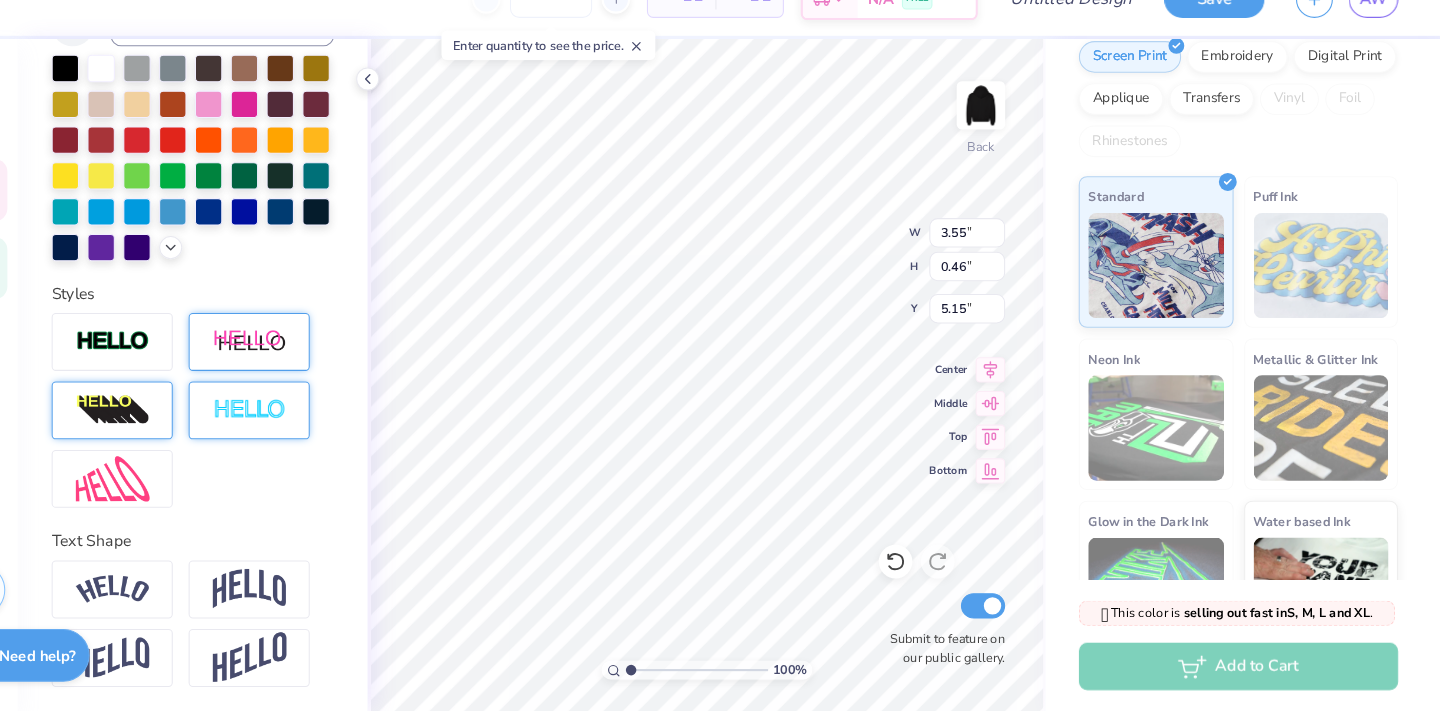 scroll, scrollTop: 0, scrollLeft: 0, axis: both 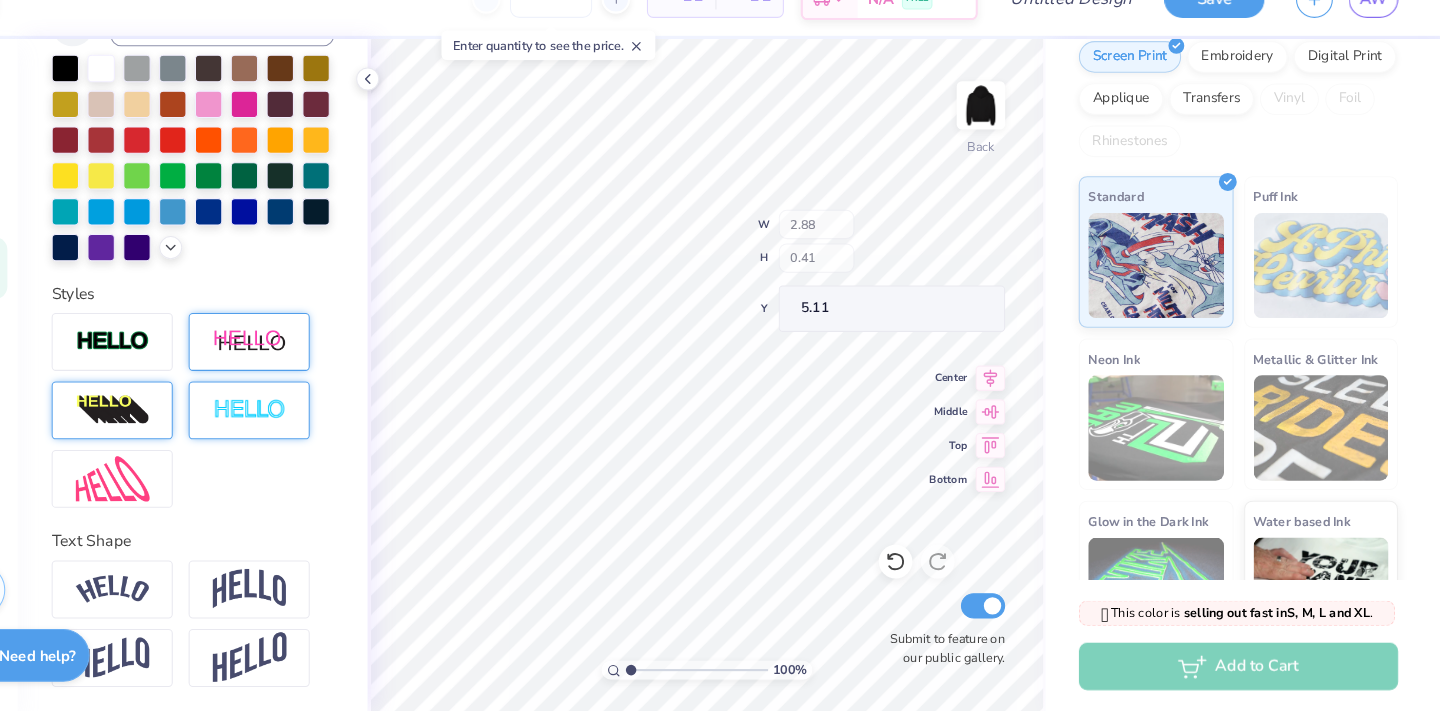 type on "2.88" 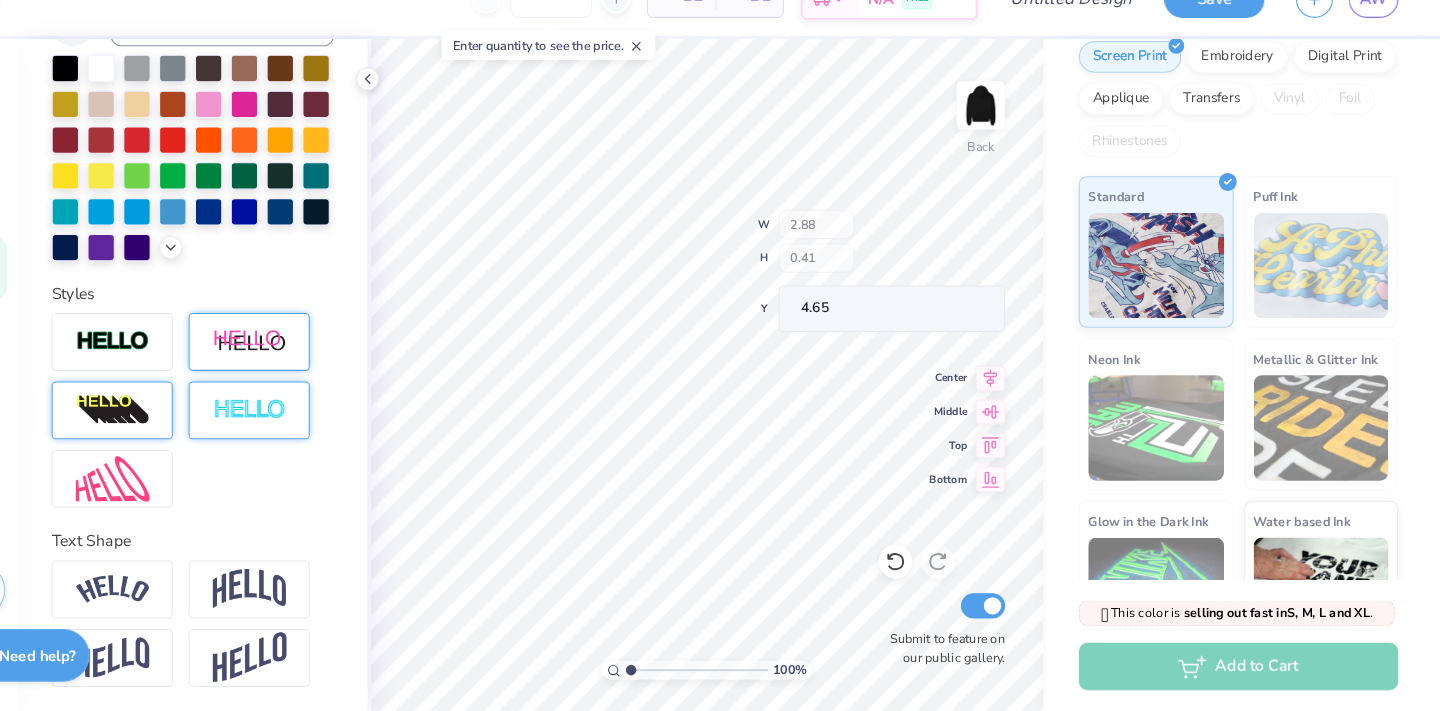 type on "4.65" 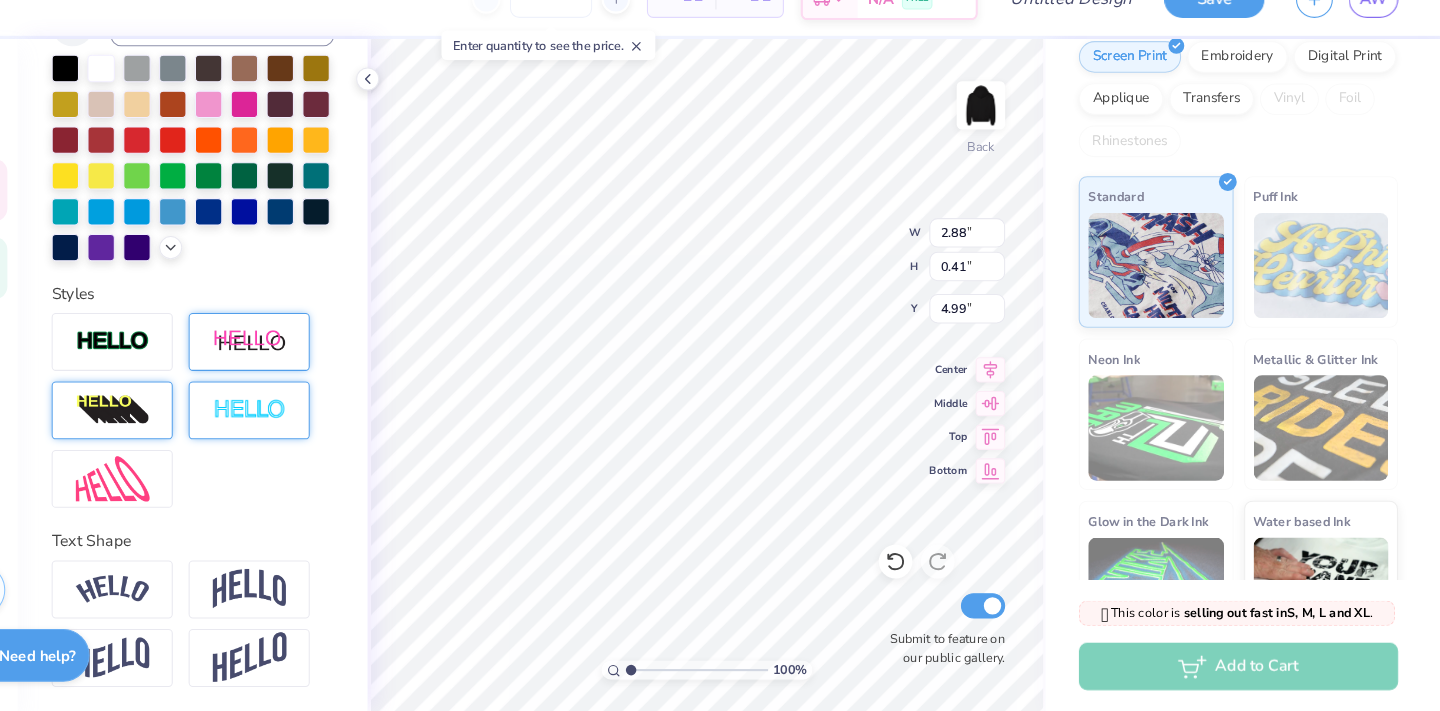 type on "4.99" 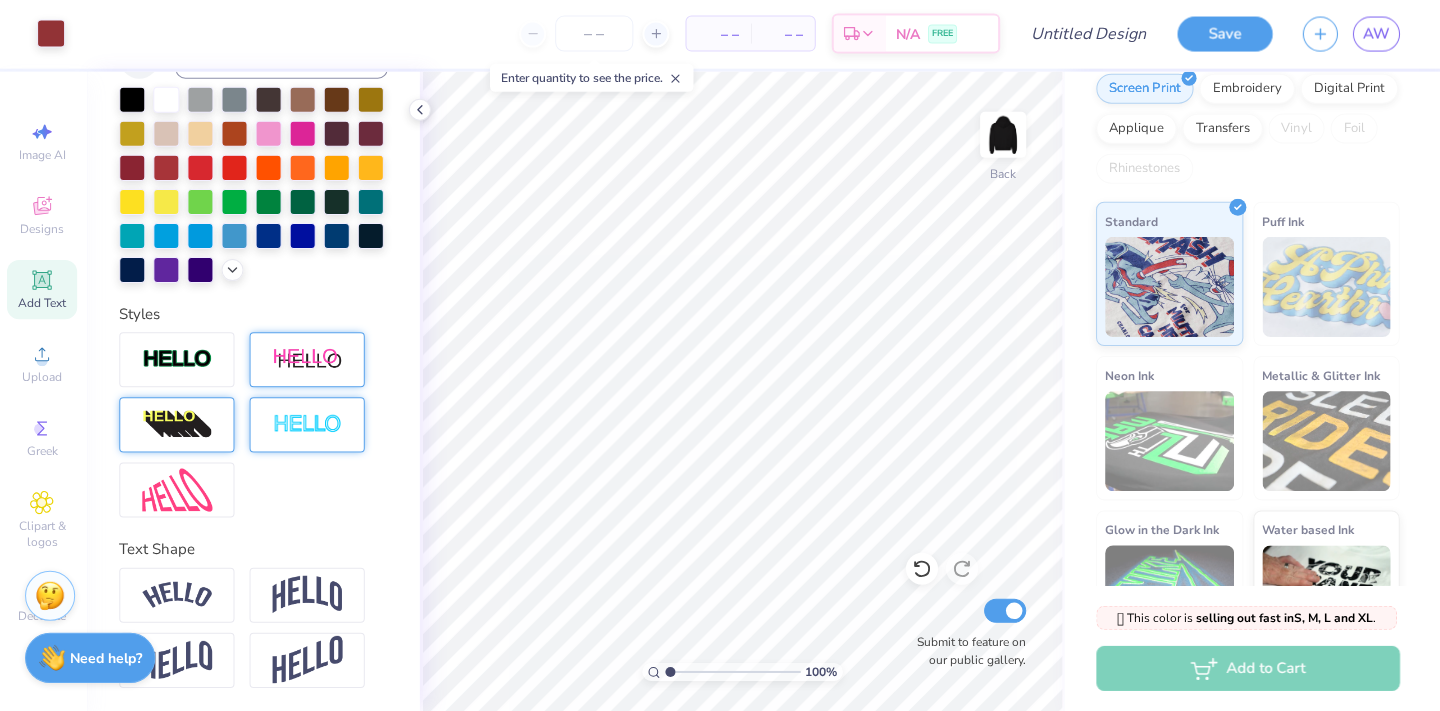 scroll, scrollTop: 0, scrollLeft: 0, axis: both 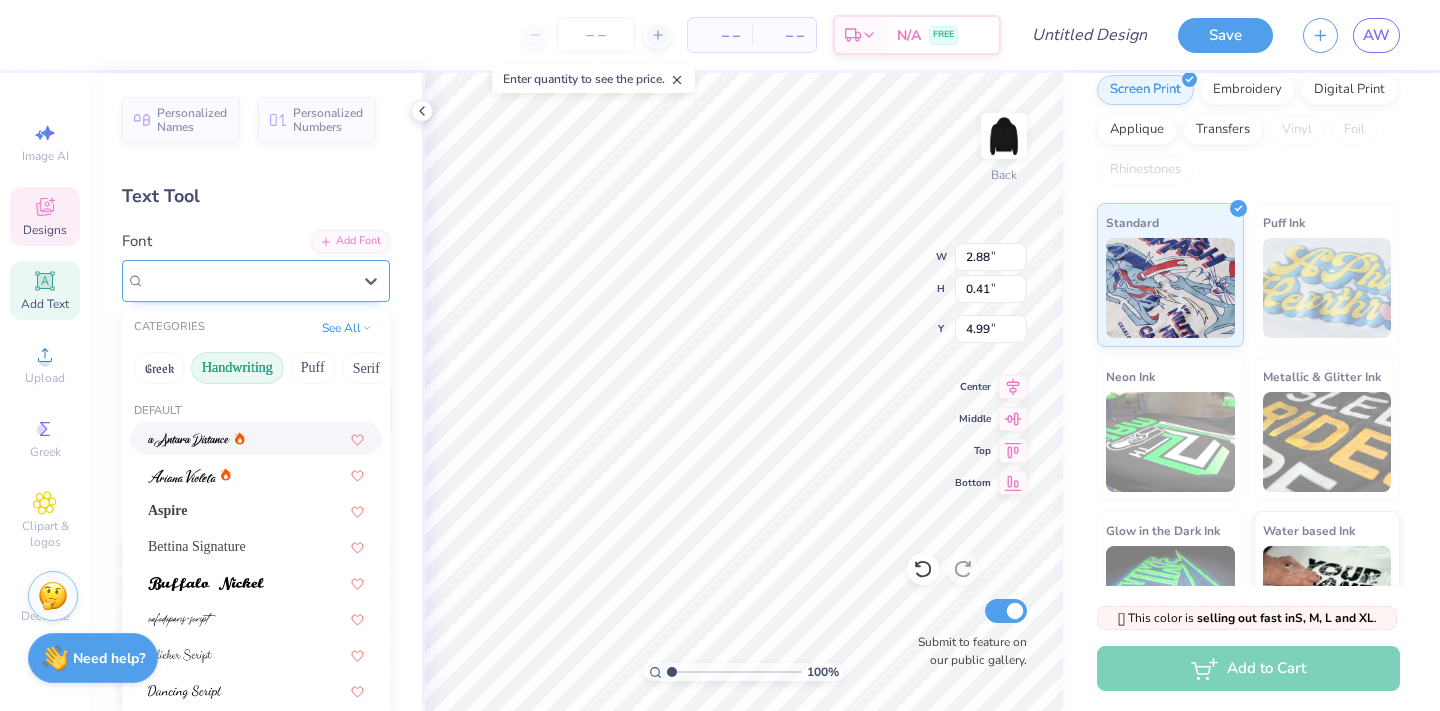click on "Acumin Pro" at bounding box center (248, 280) 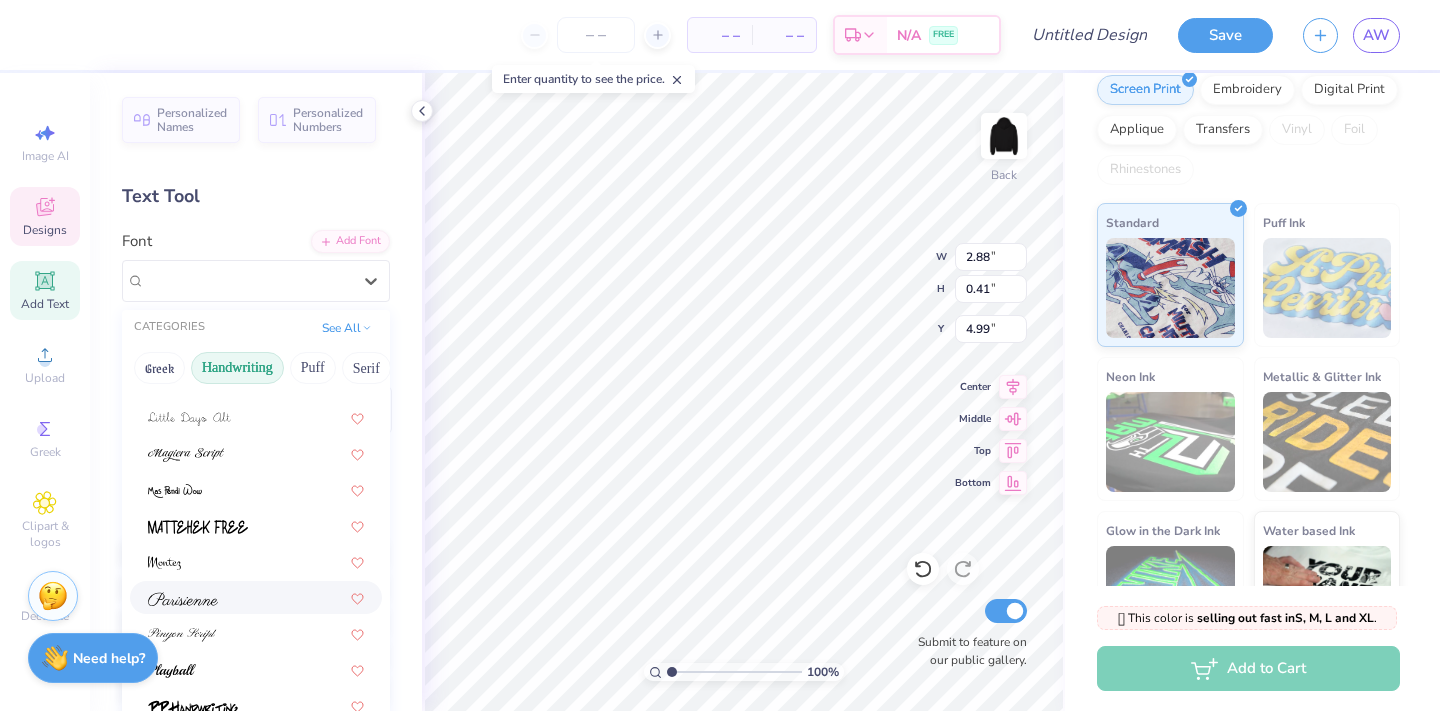 scroll, scrollTop: 454, scrollLeft: 0, axis: vertical 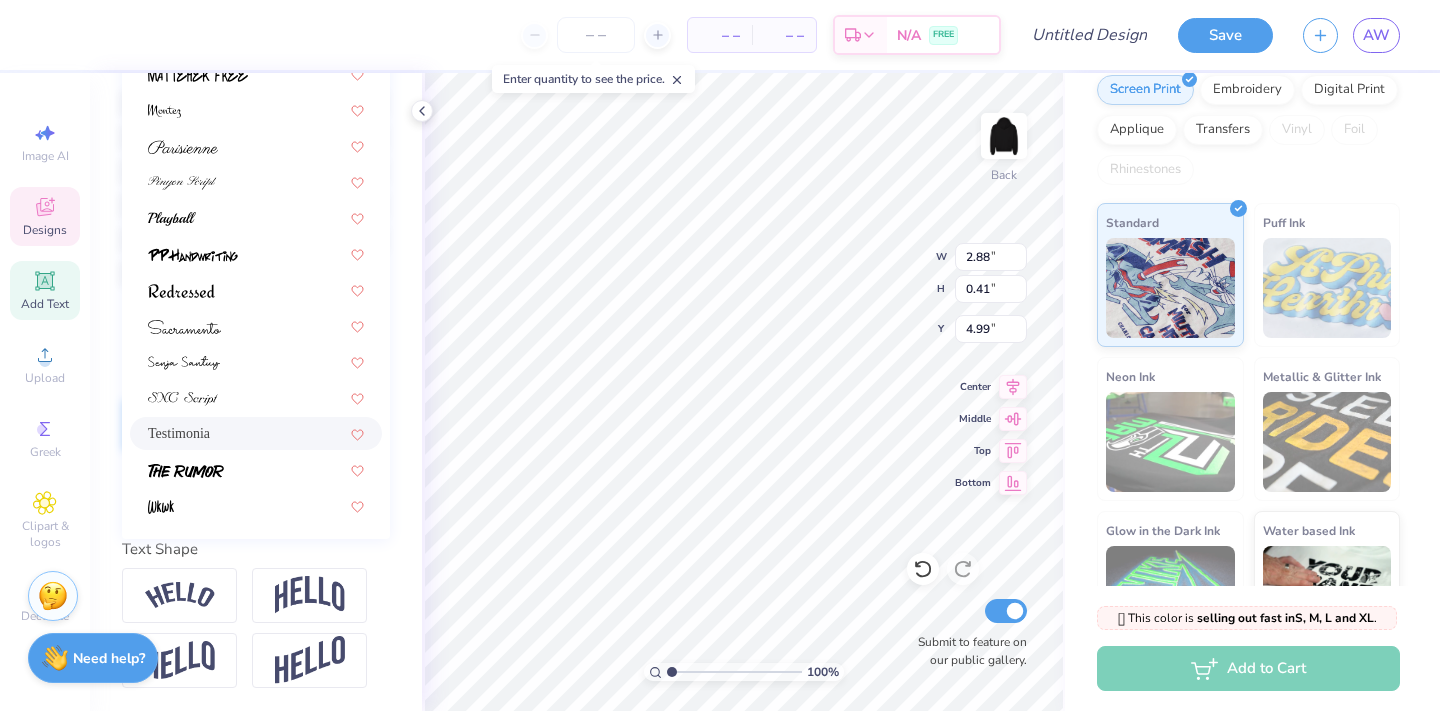 click on "Testimonia" at bounding box center (256, 433) 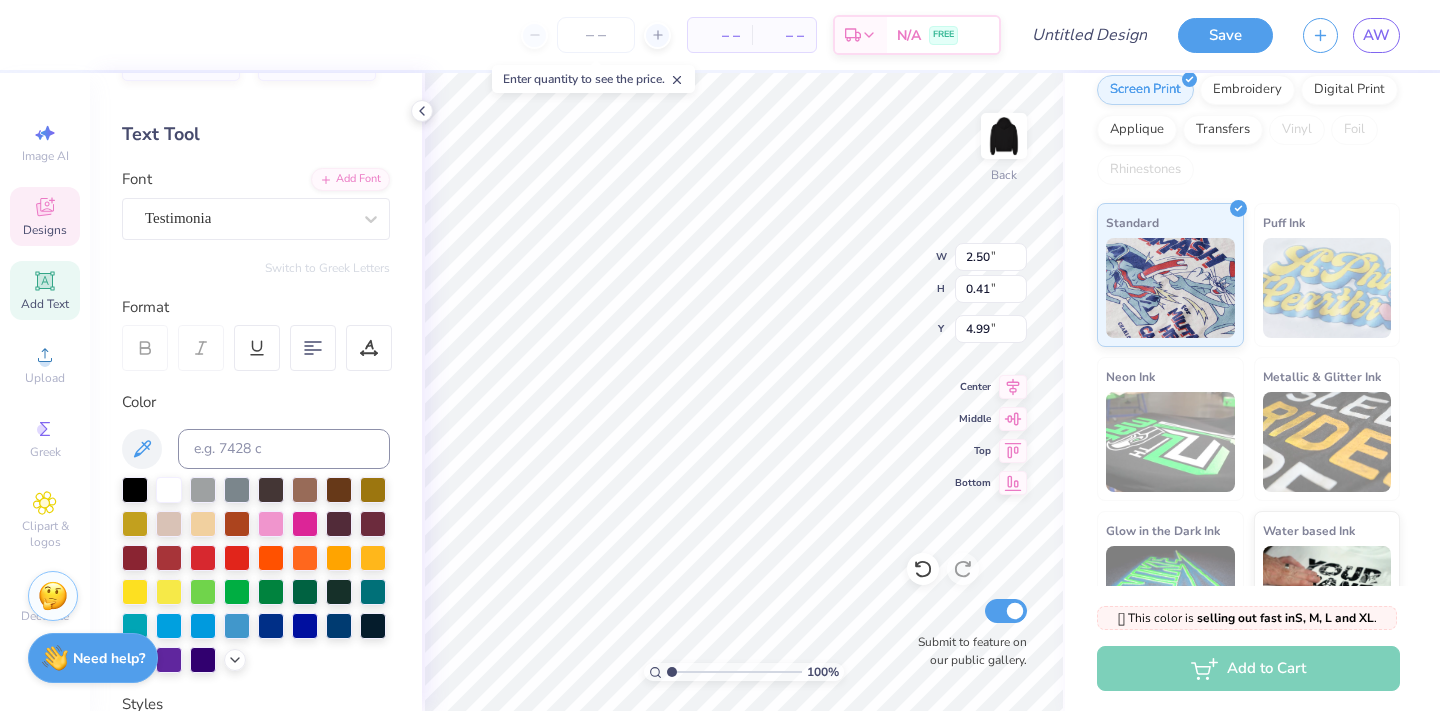 scroll, scrollTop: 0, scrollLeft: 0, axis: both 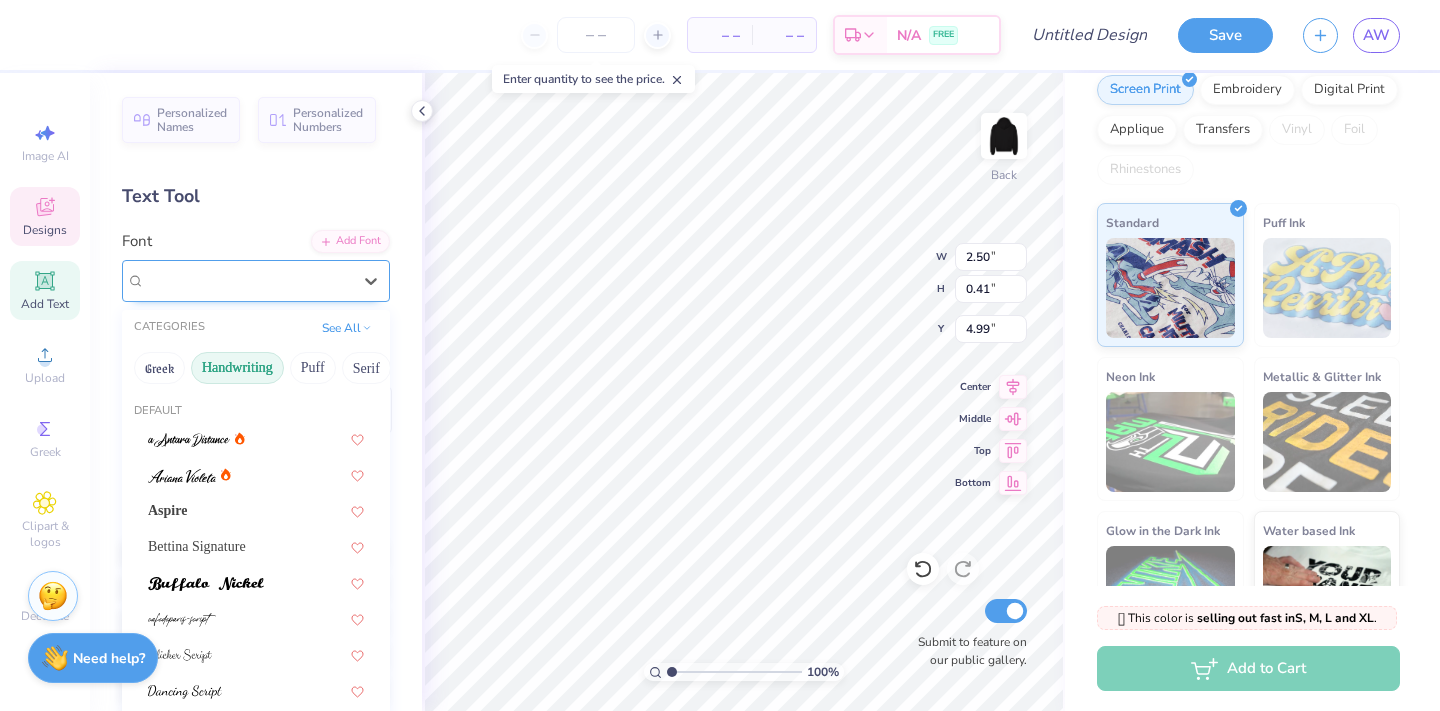 click at bounding box center (248, 280) 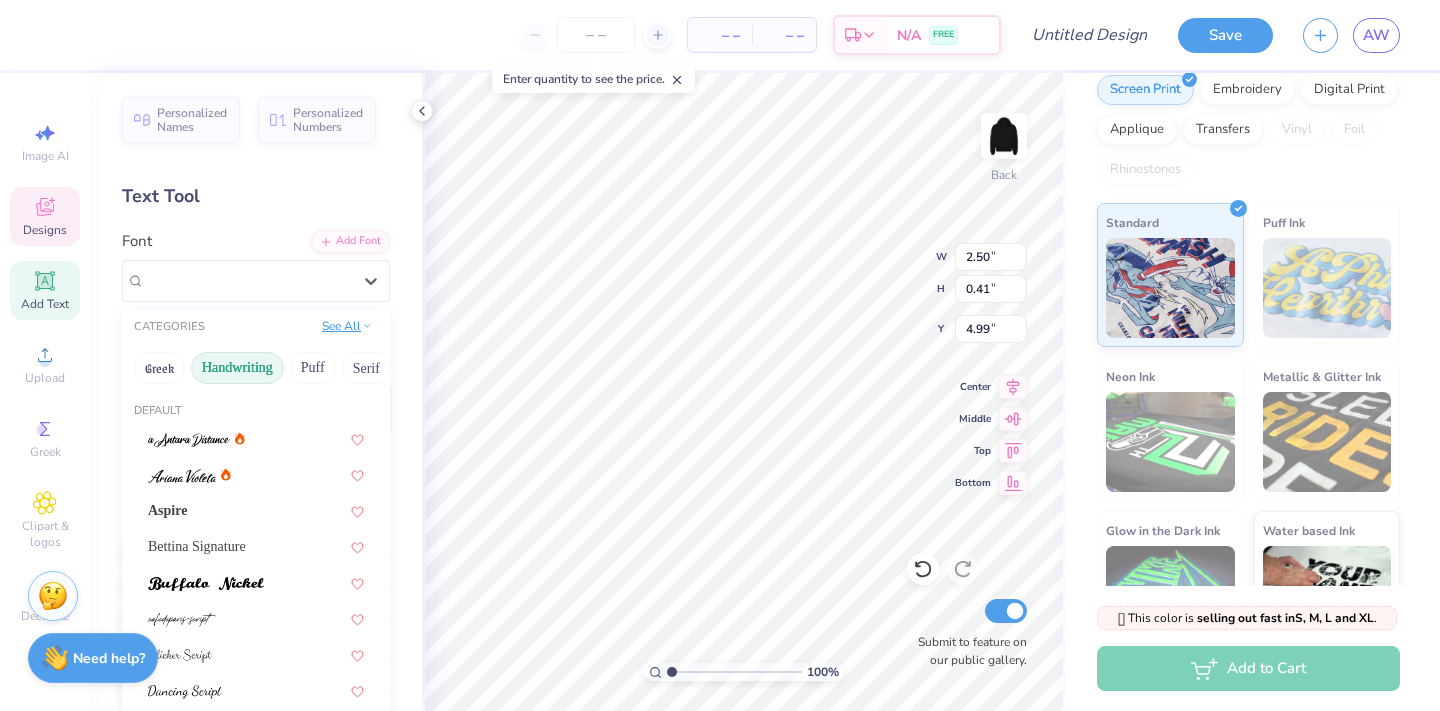 click on "See All" at bounding box center (347, 326) 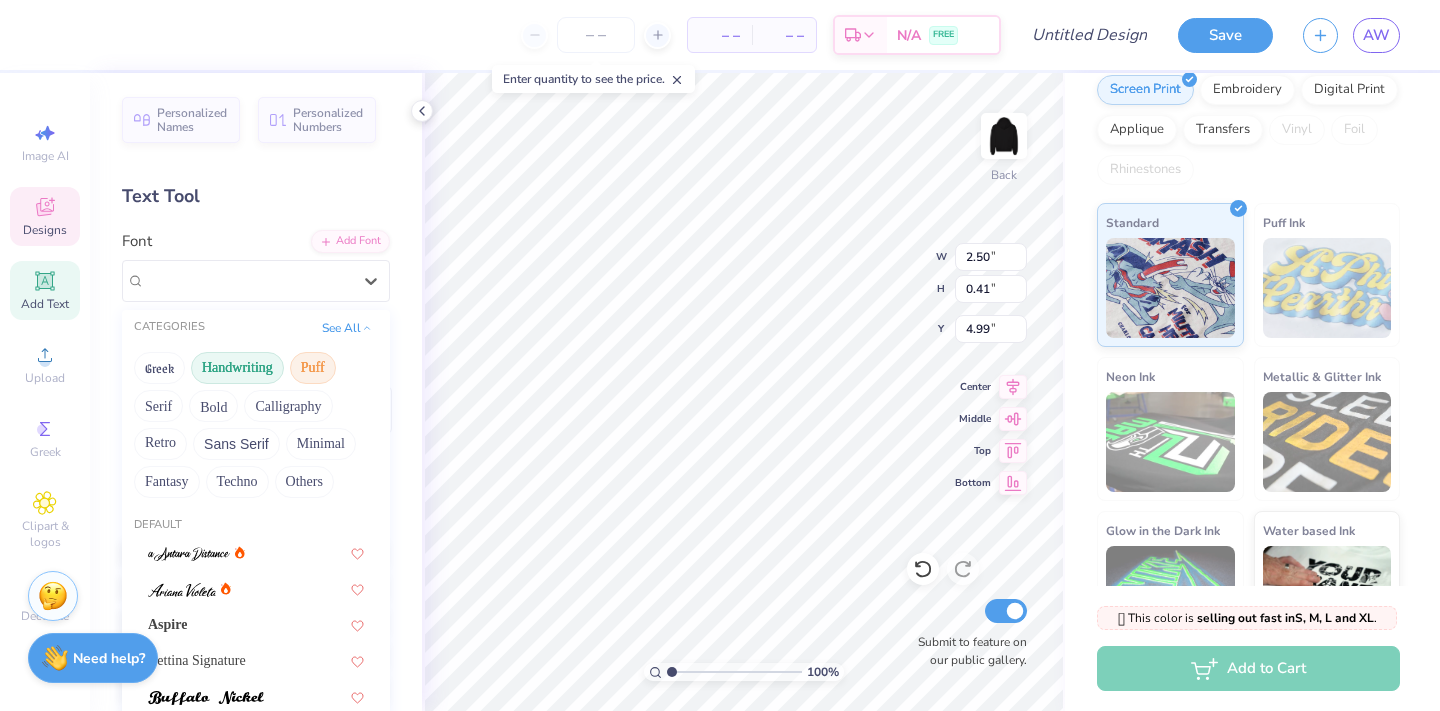 click on "Puff" at bounding box center (313, 368) 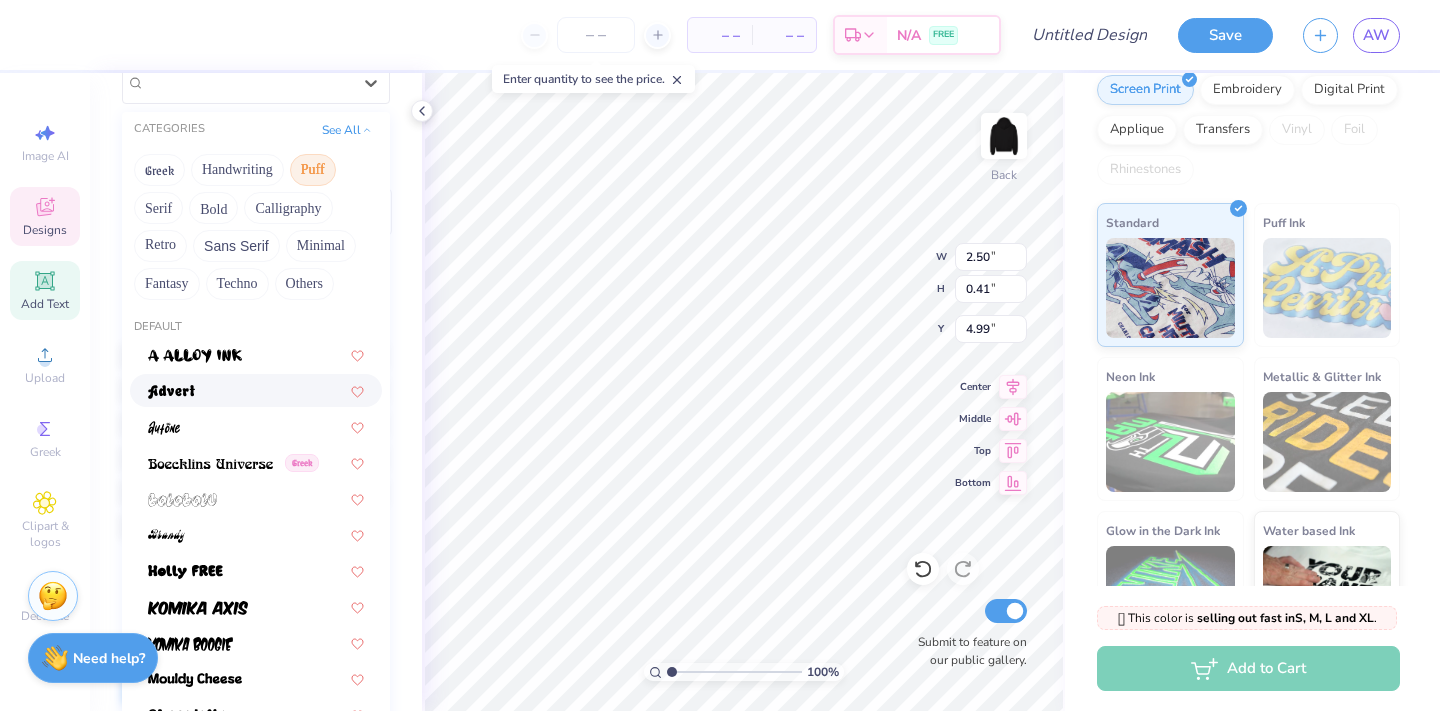 scroll, scrollTop: 195, scrollLeft: 0, axis: vertical 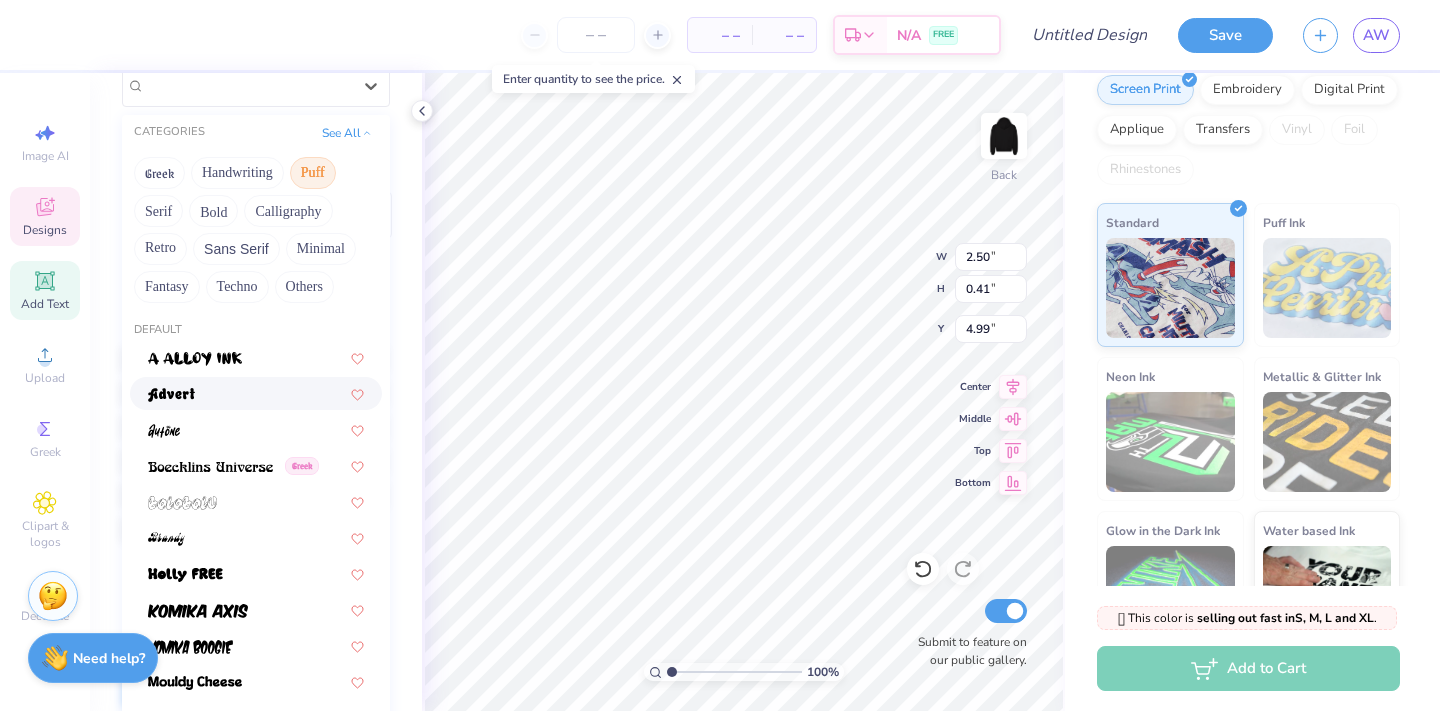 click at bounding box center [256, 393] 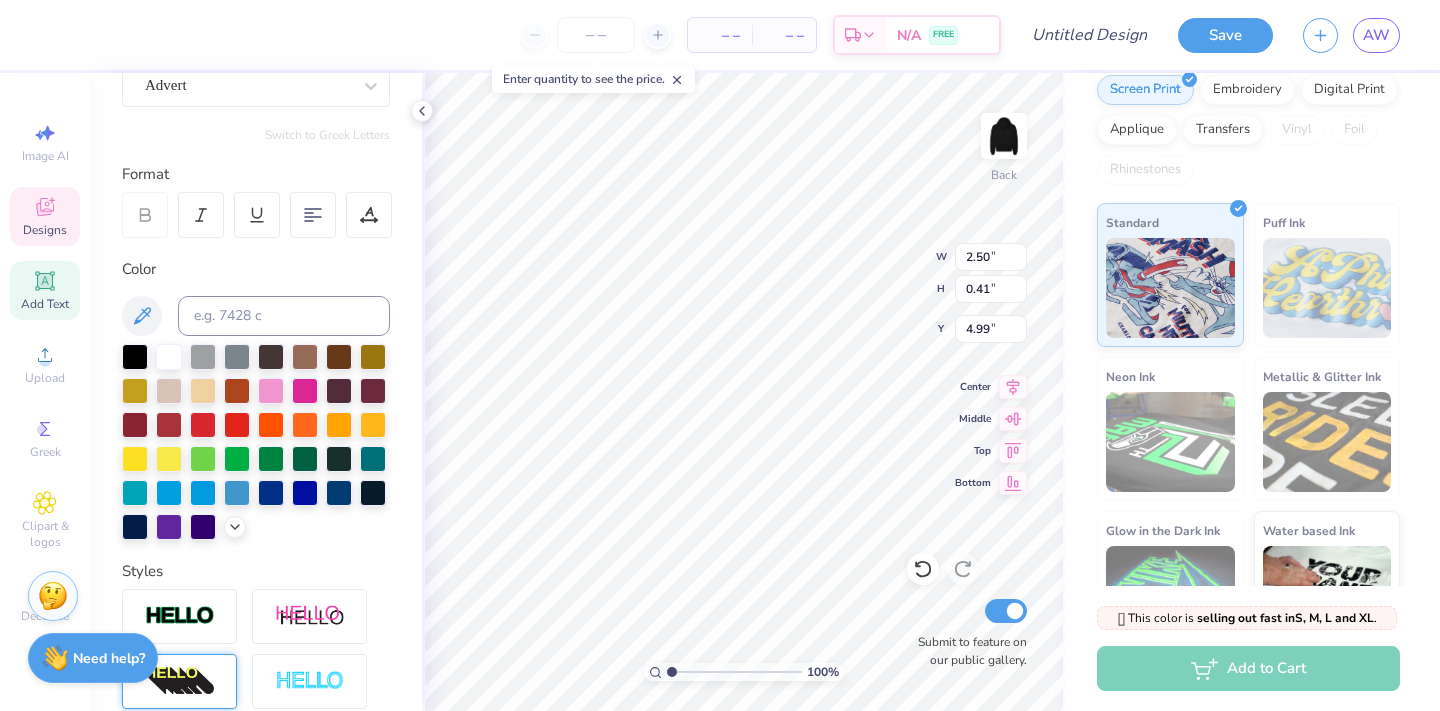 type on "3.10" 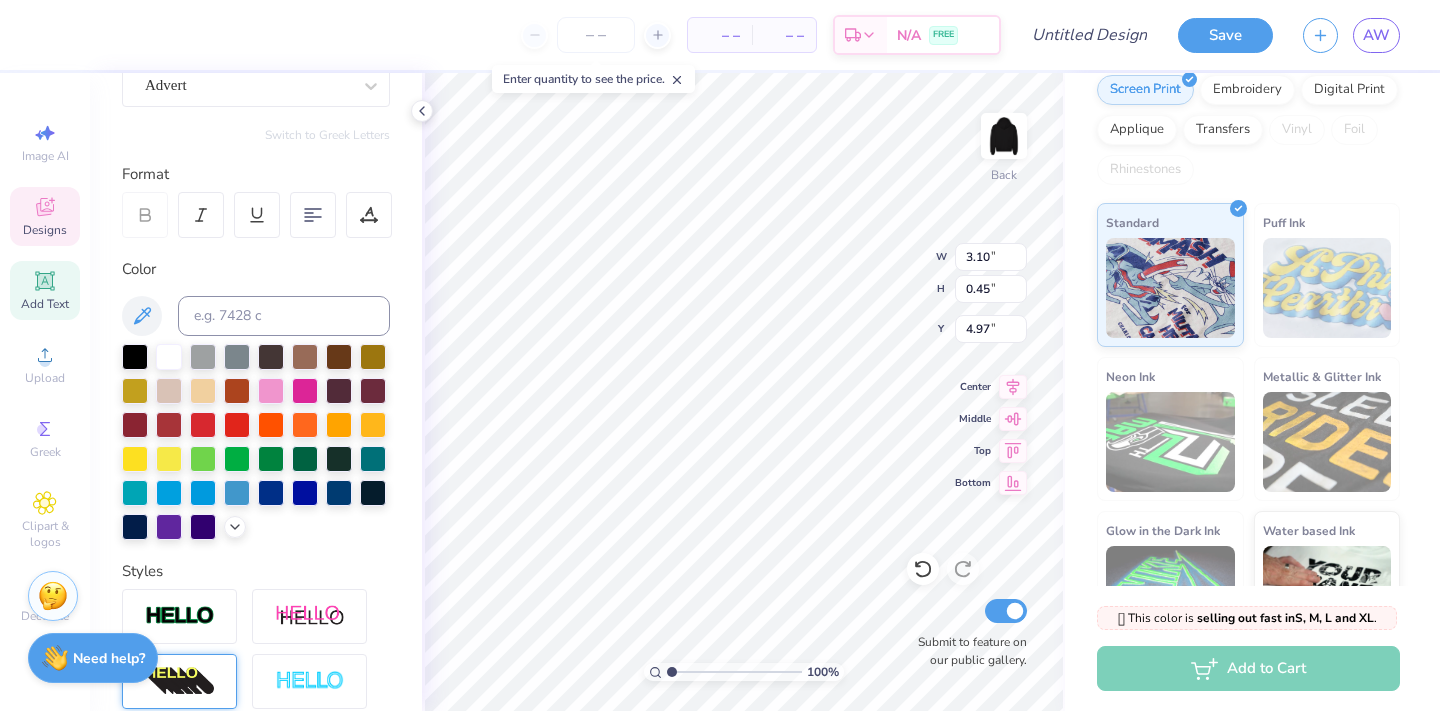 scroll, scrollTop: 137, scrollLeft: 0, axis: vertical 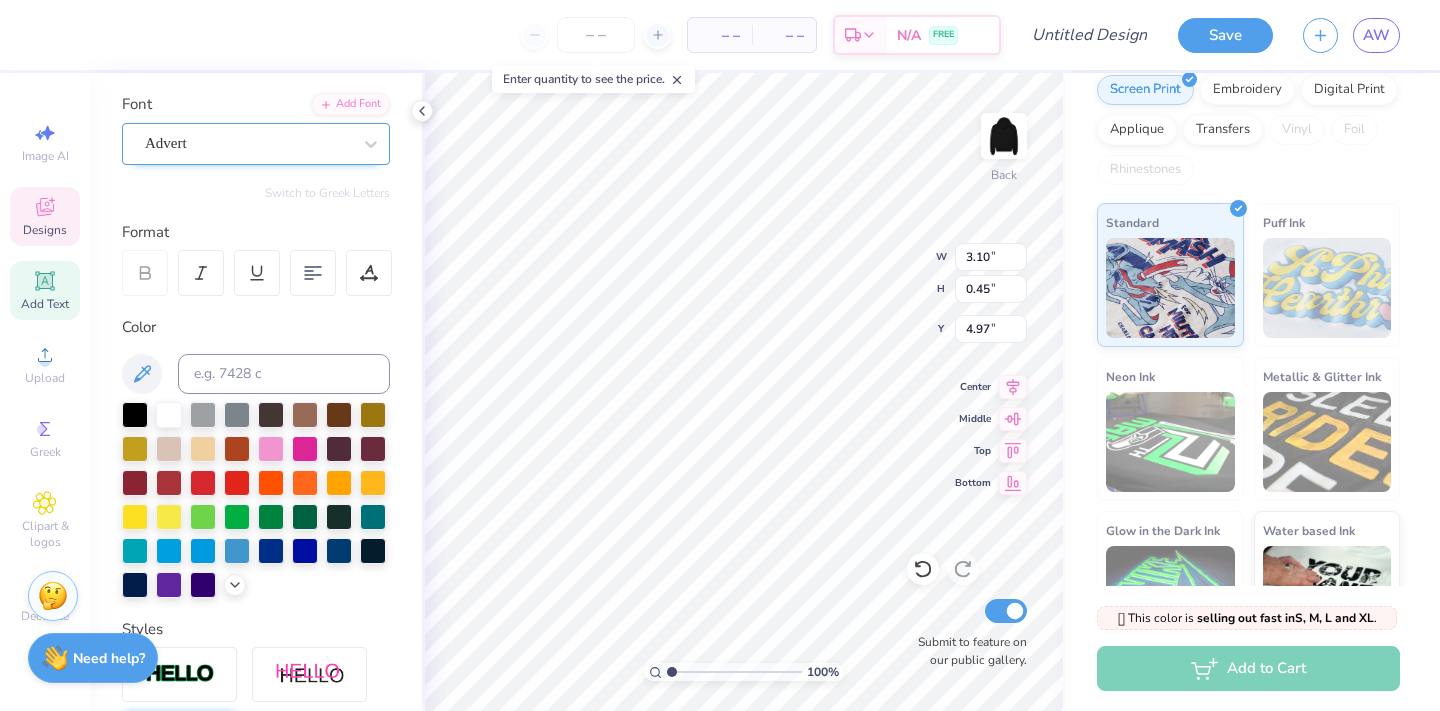 click on "Advert" at bounding box center (248, 143) 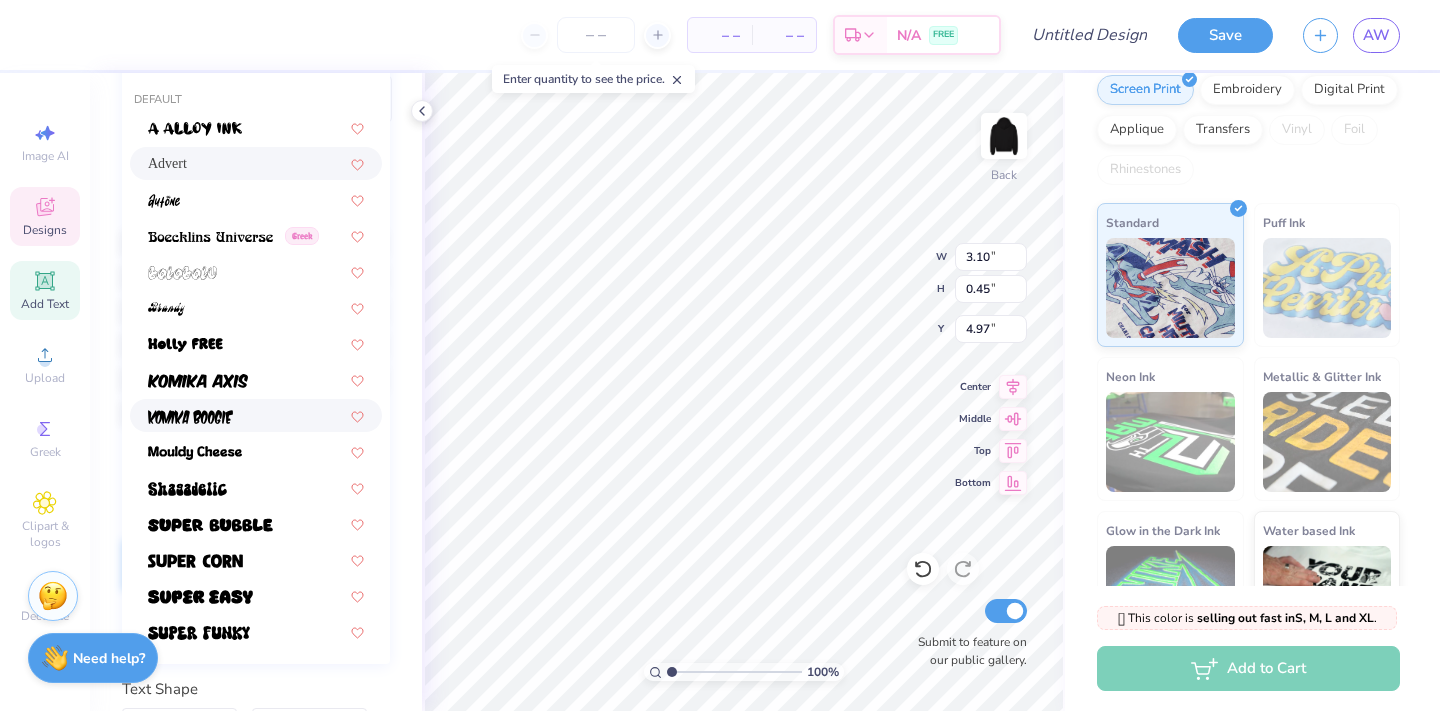 scroll, scrollTop: 451, scrollLeft: 0, axis: vertical 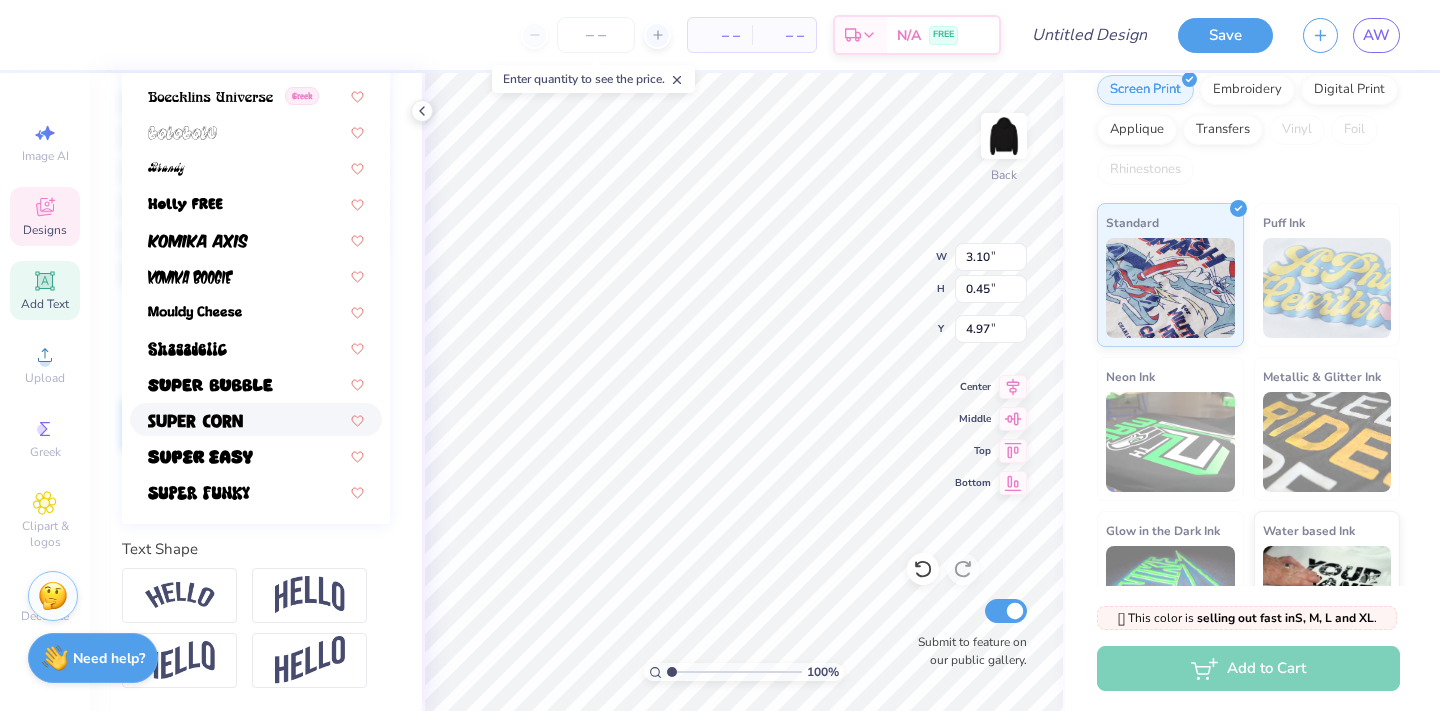click at bounding box center (256, 419) 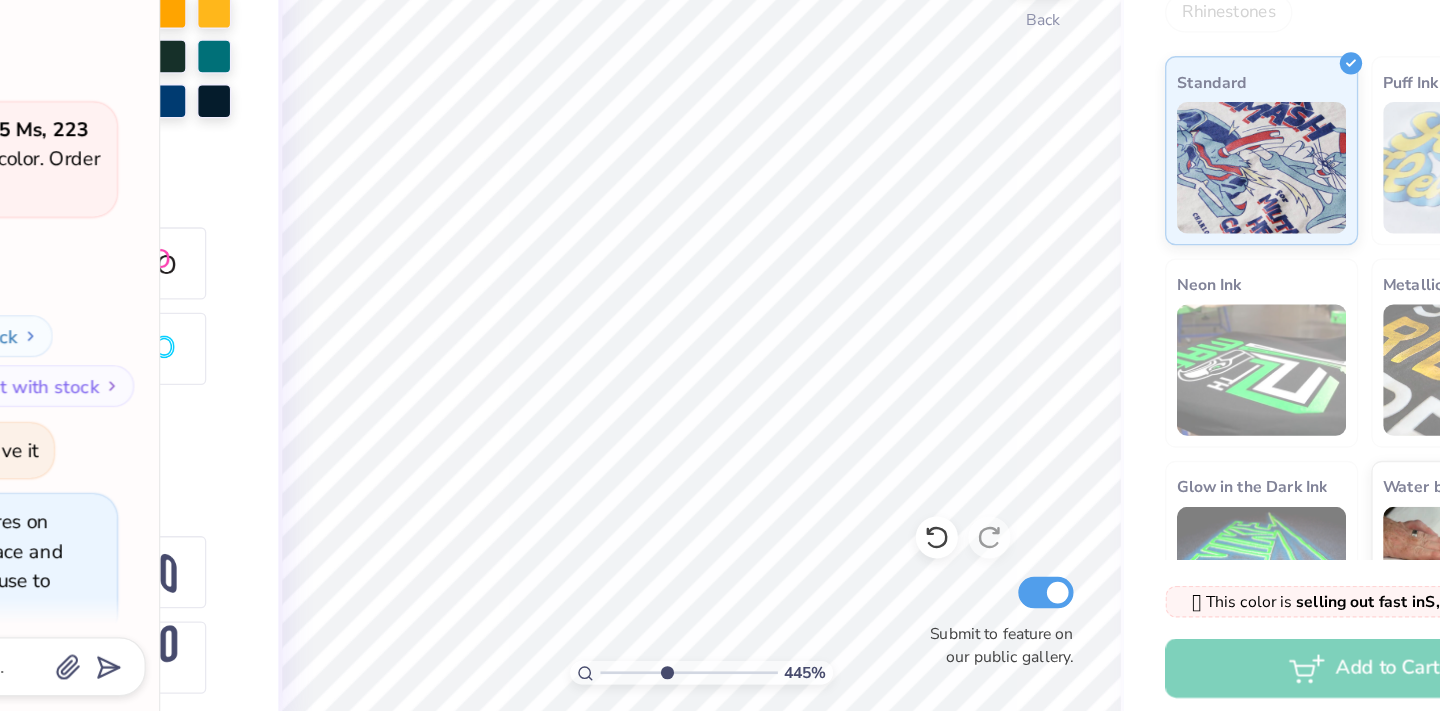 type on "4.45" 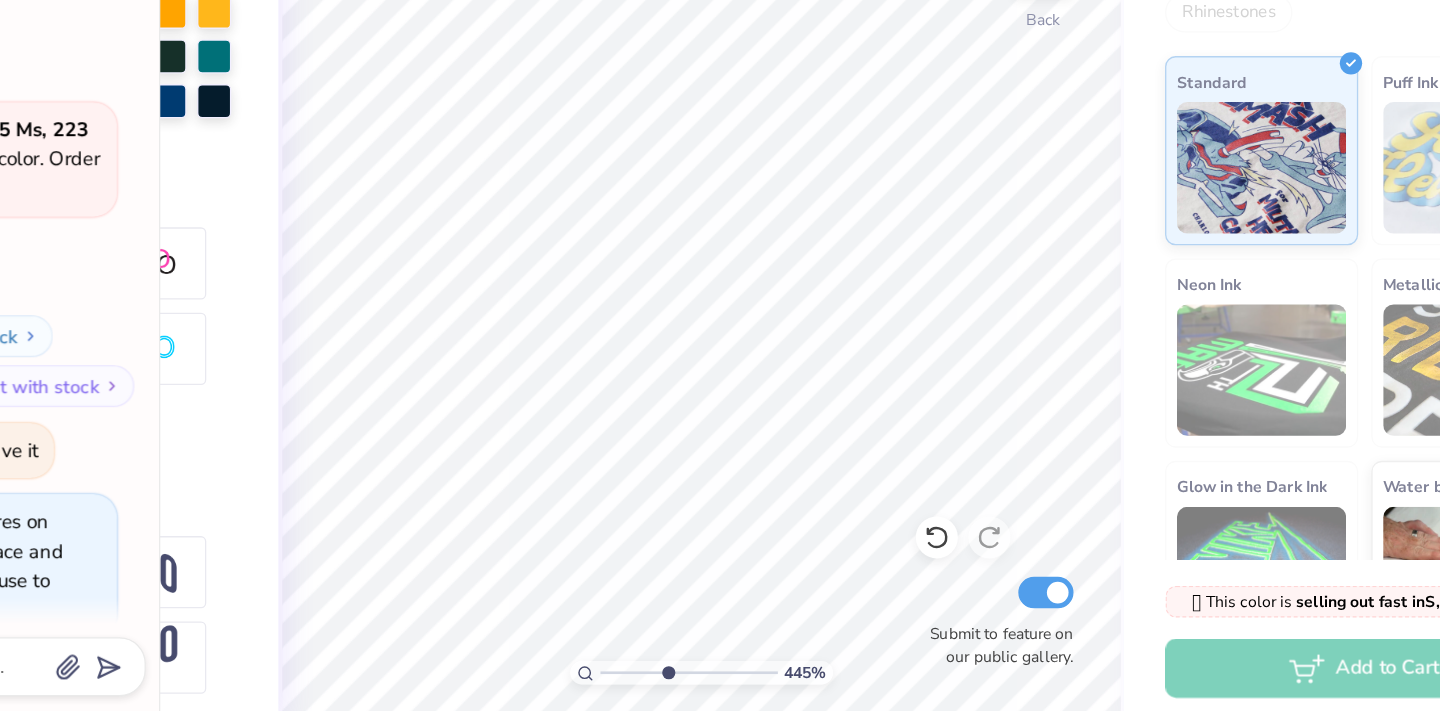 type on "x" 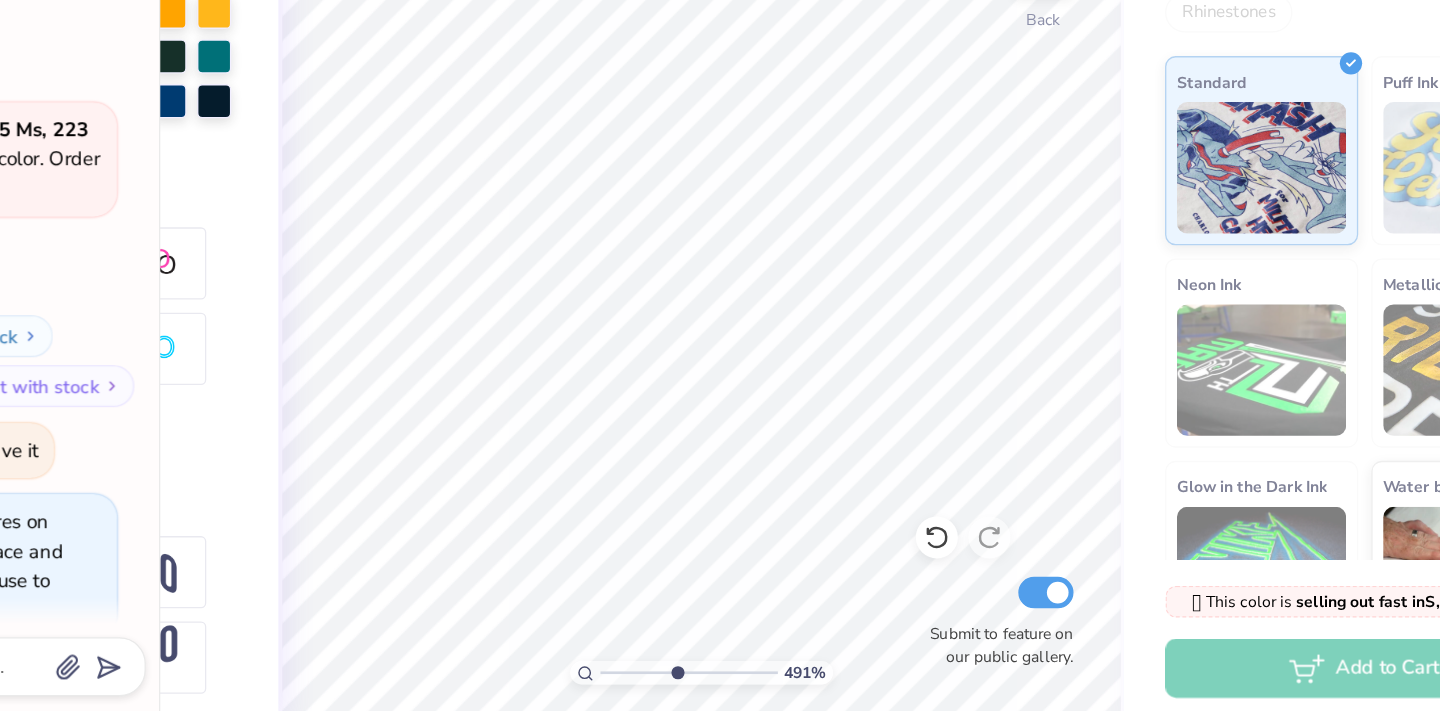 scroll, scrollTop: 27, scrollLeft: 0, axis: vertical 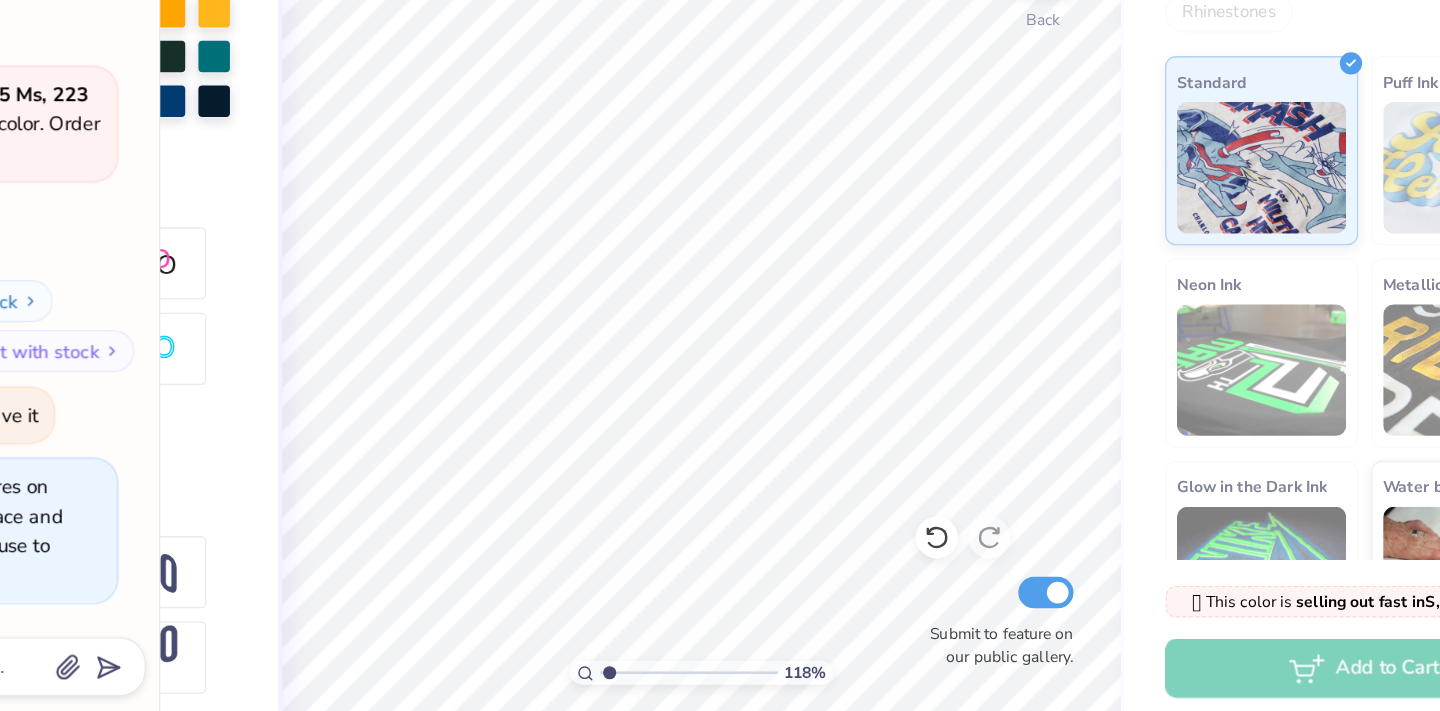click at bounding box center [734, 672] 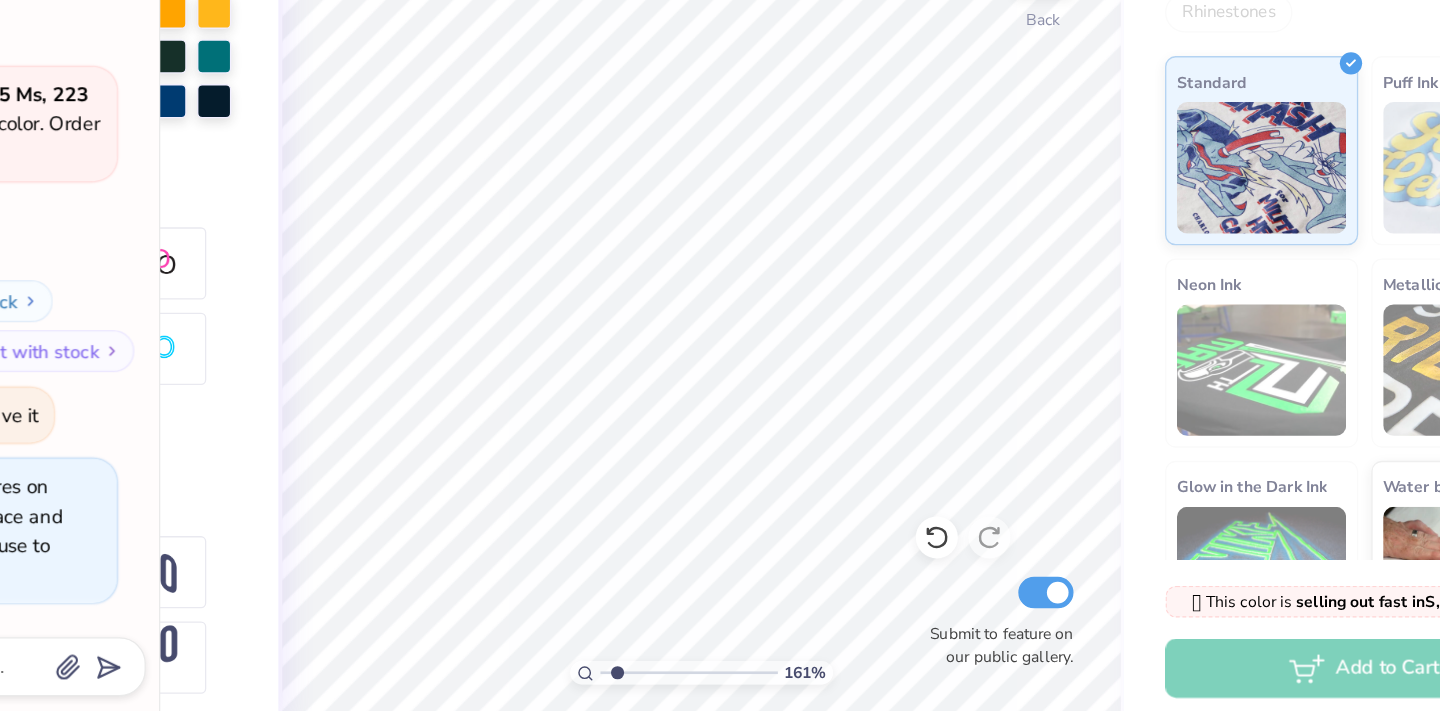 drag, startPoint x: 672, startPoint y: 673, endPoint x: 680, endPoint y: 664, distance: 12.0415945 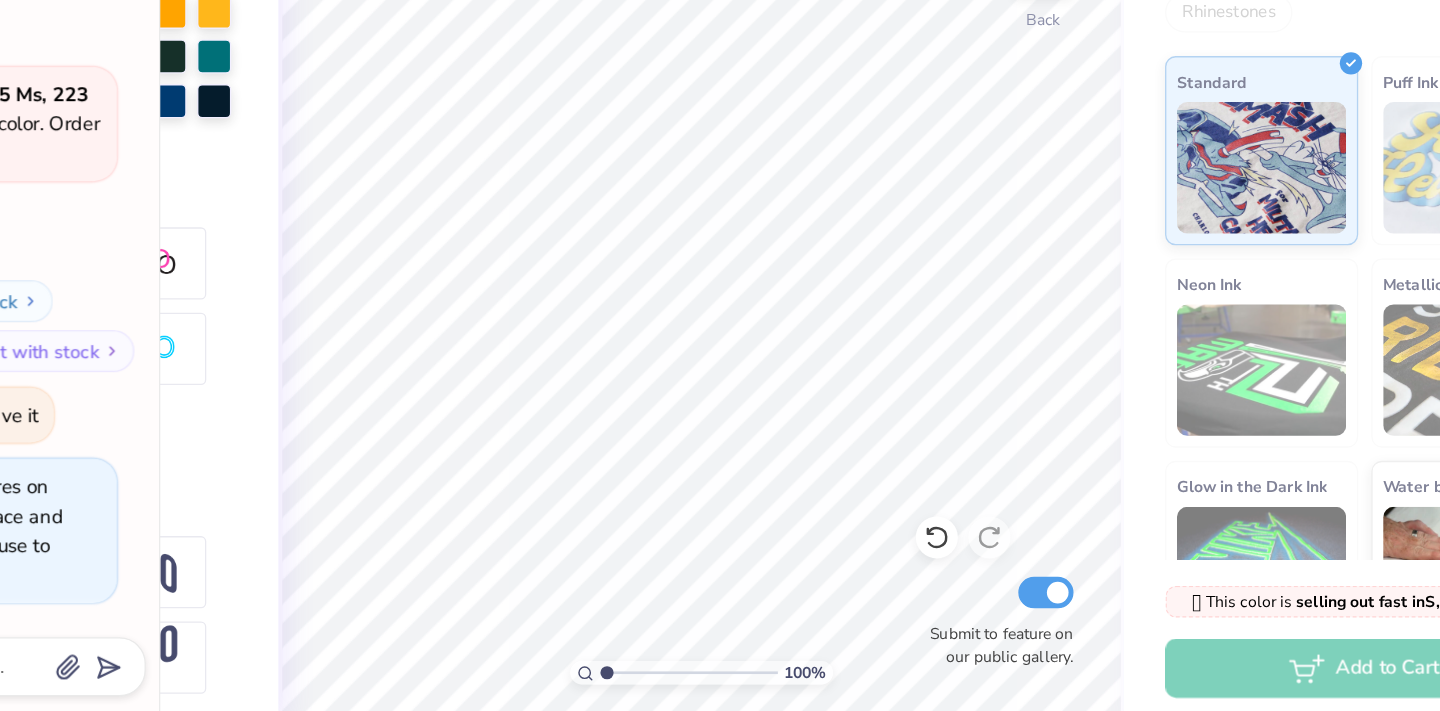 drag, startPoint x: 683, startPoint y: 674, endPoint x: 643, endPoint y: 675, distance: 40.012497 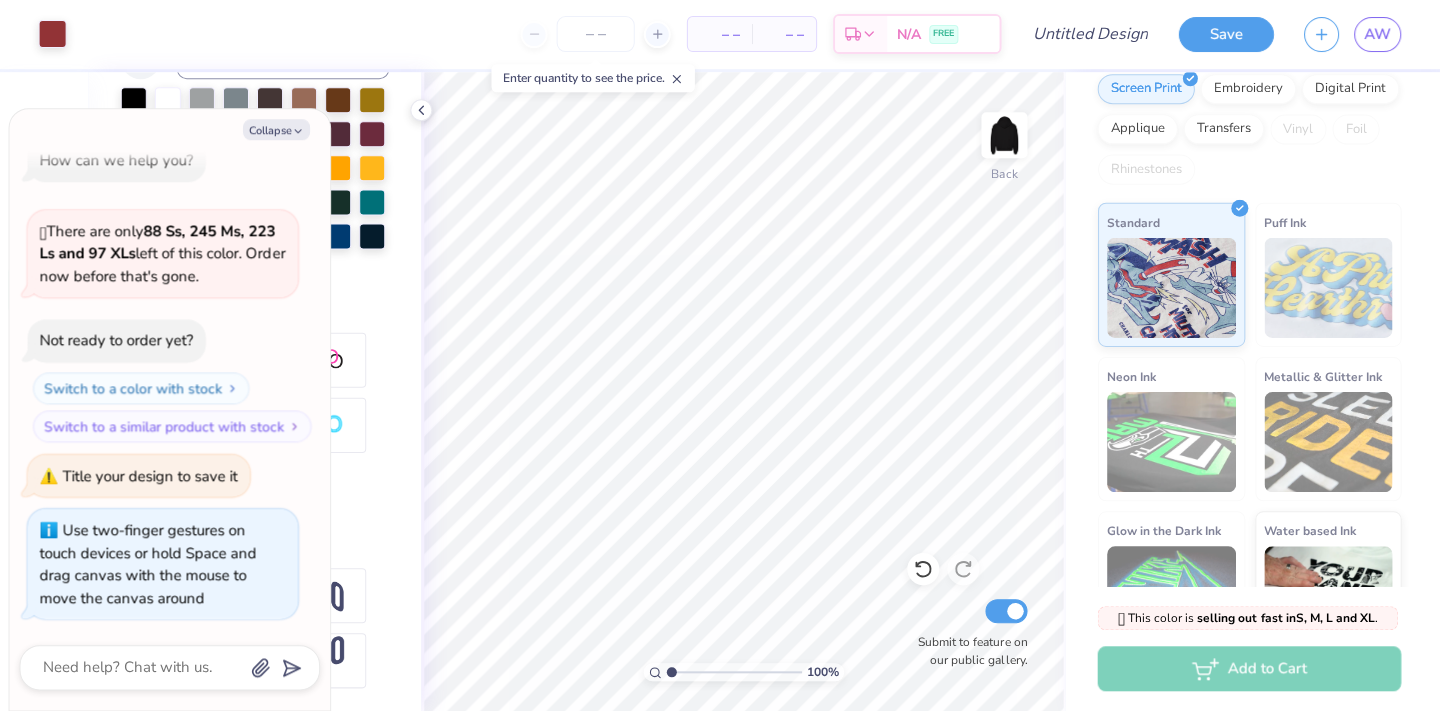 scroll, scrollTop: 0, scrollLeft: 0, axis: both 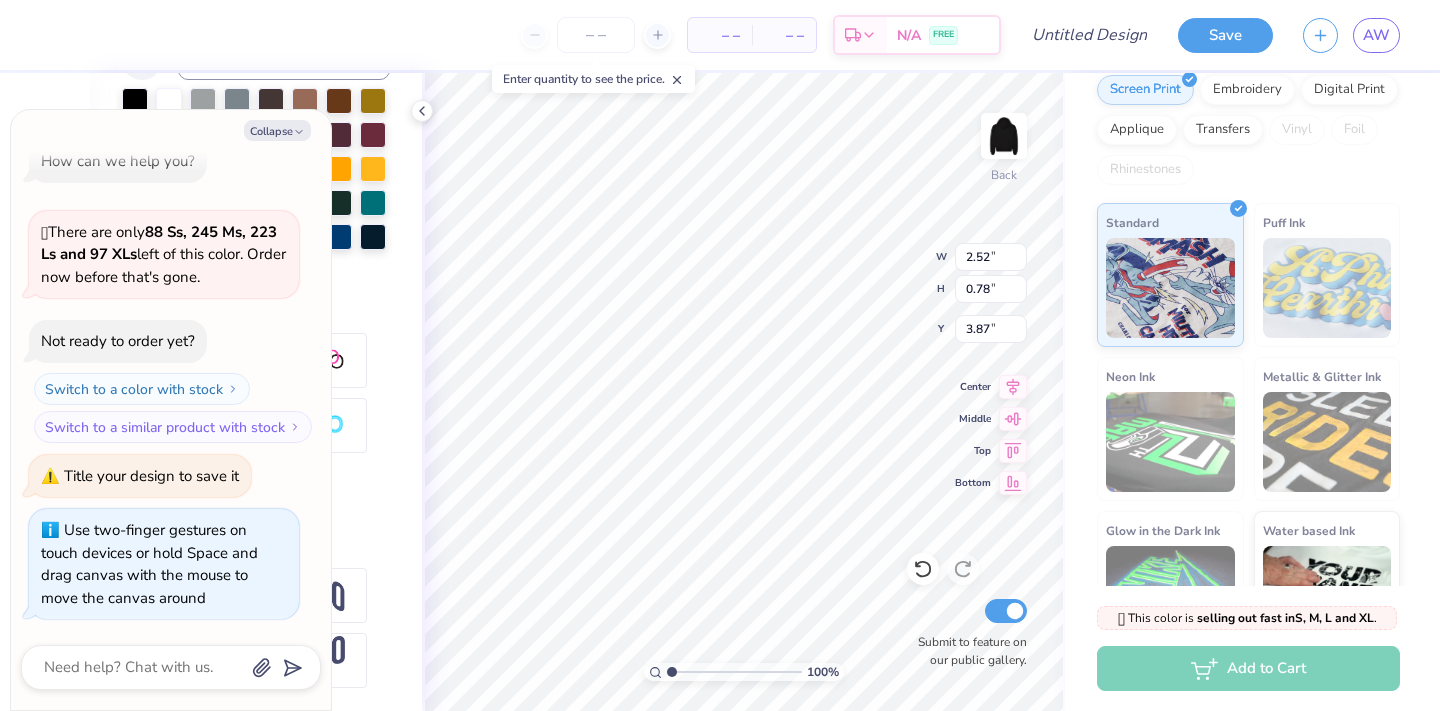 type on "x" 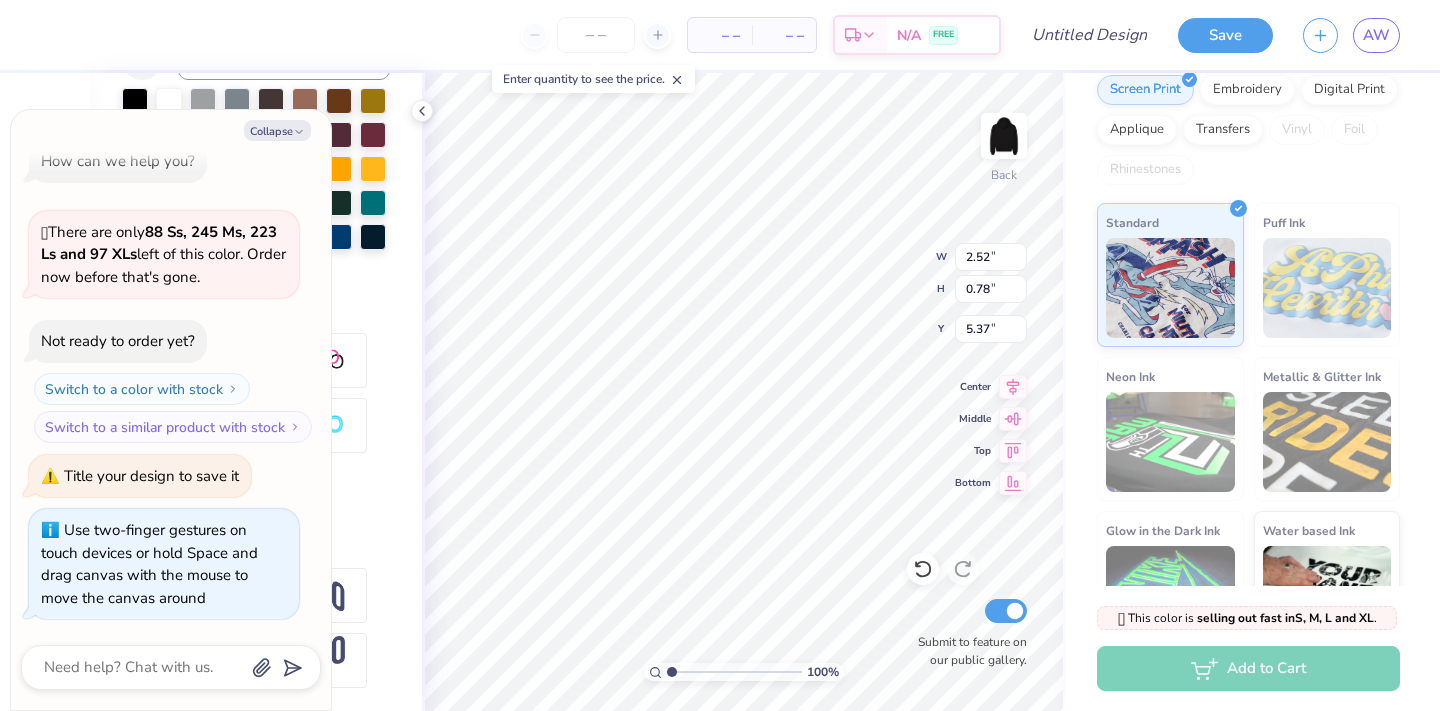 type on "x" 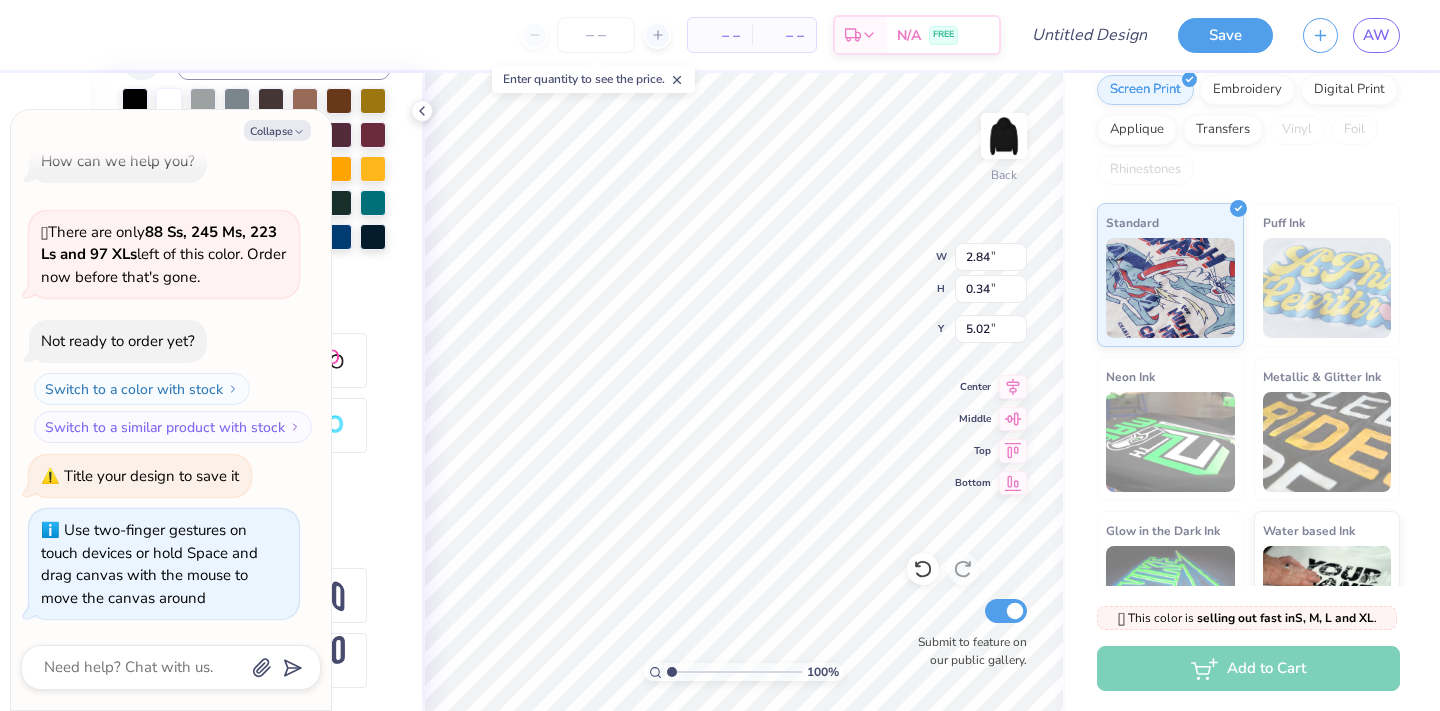 type on "x" 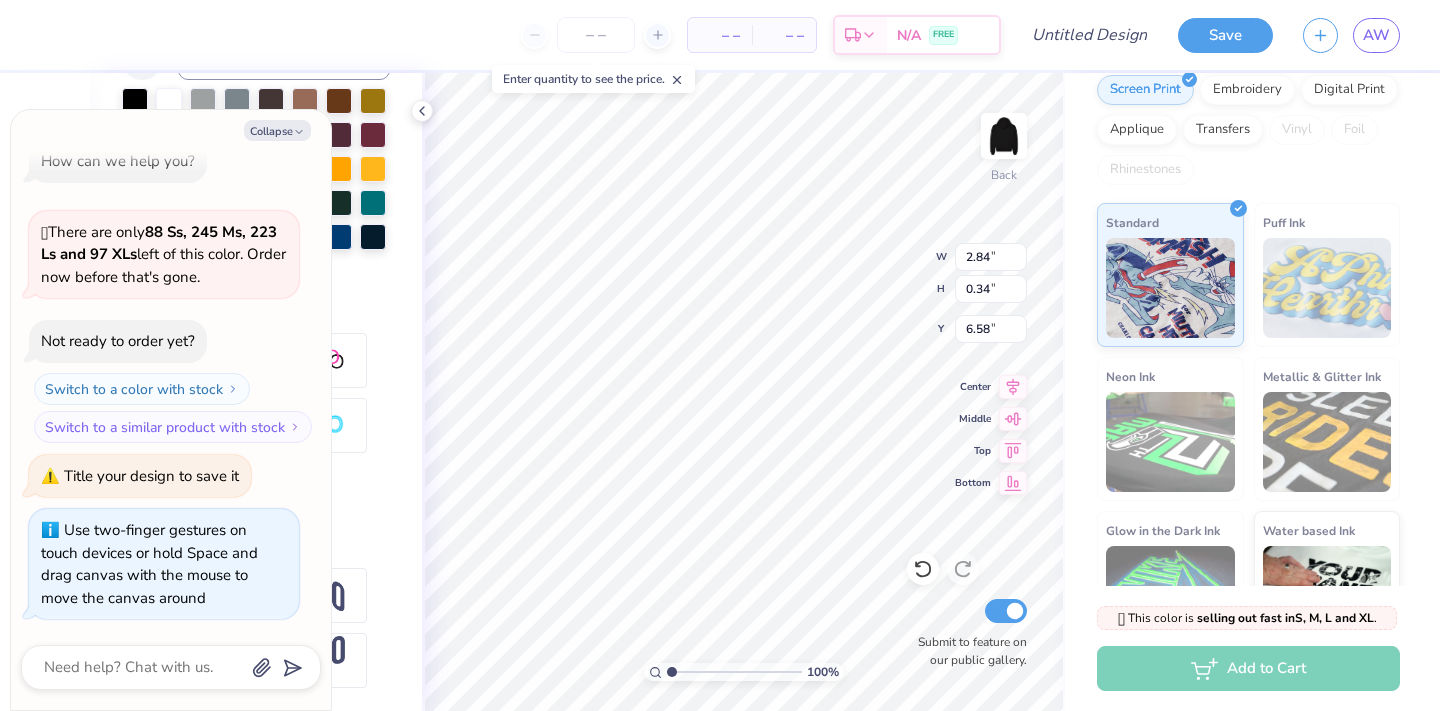 type on "x" 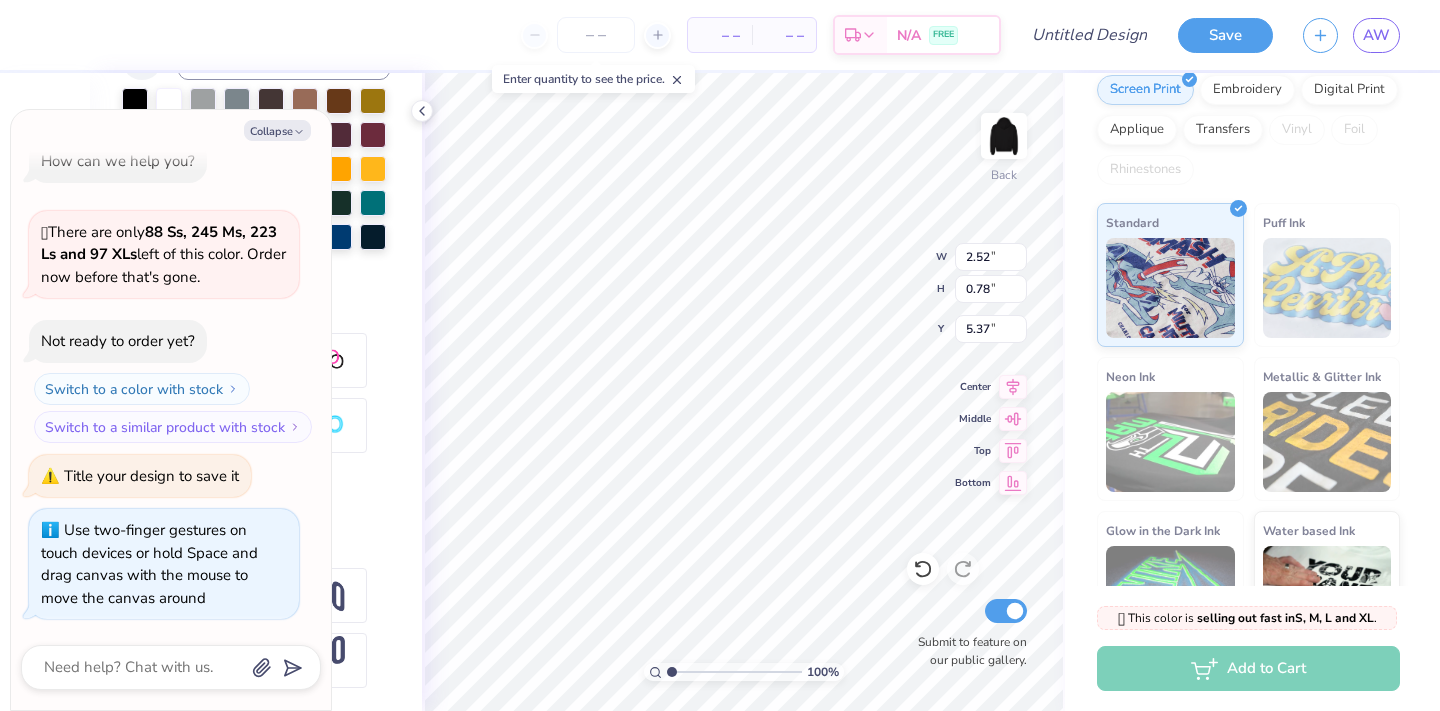 type on "x" 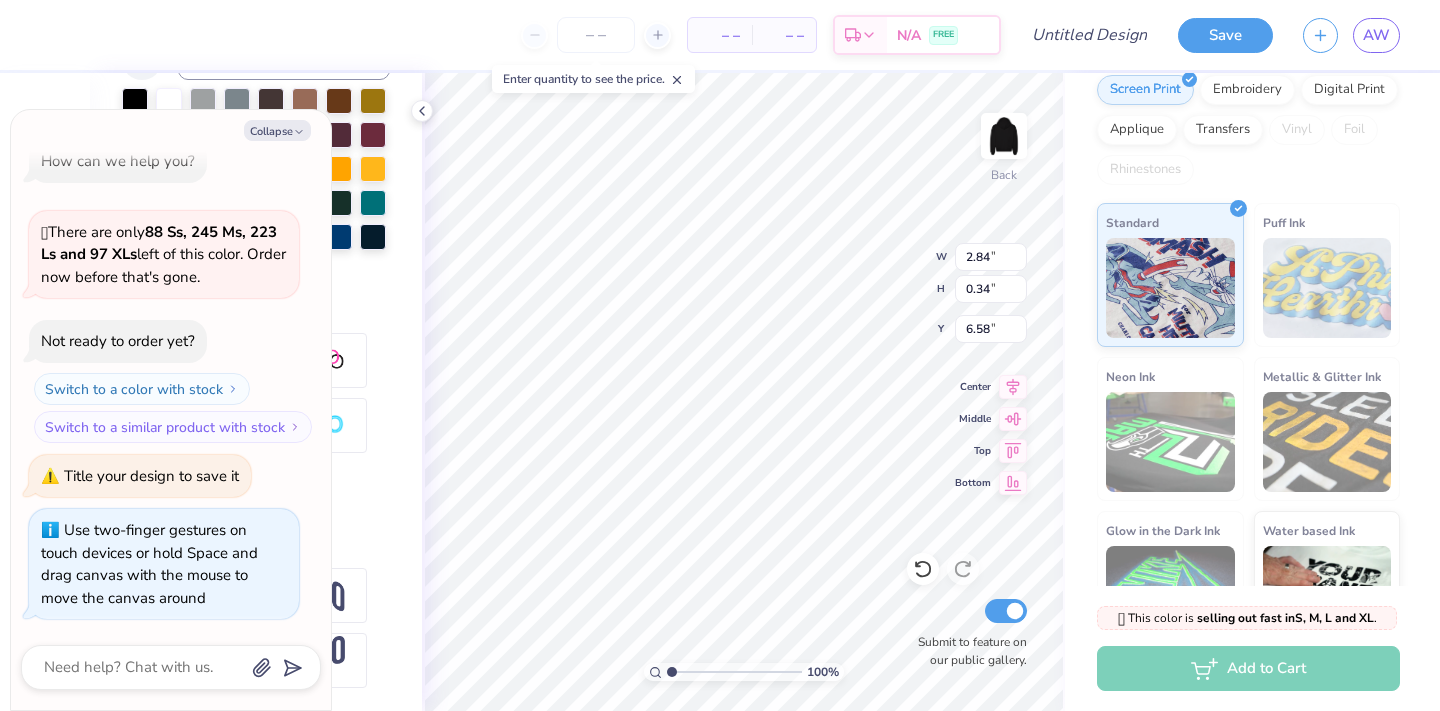type on "x" 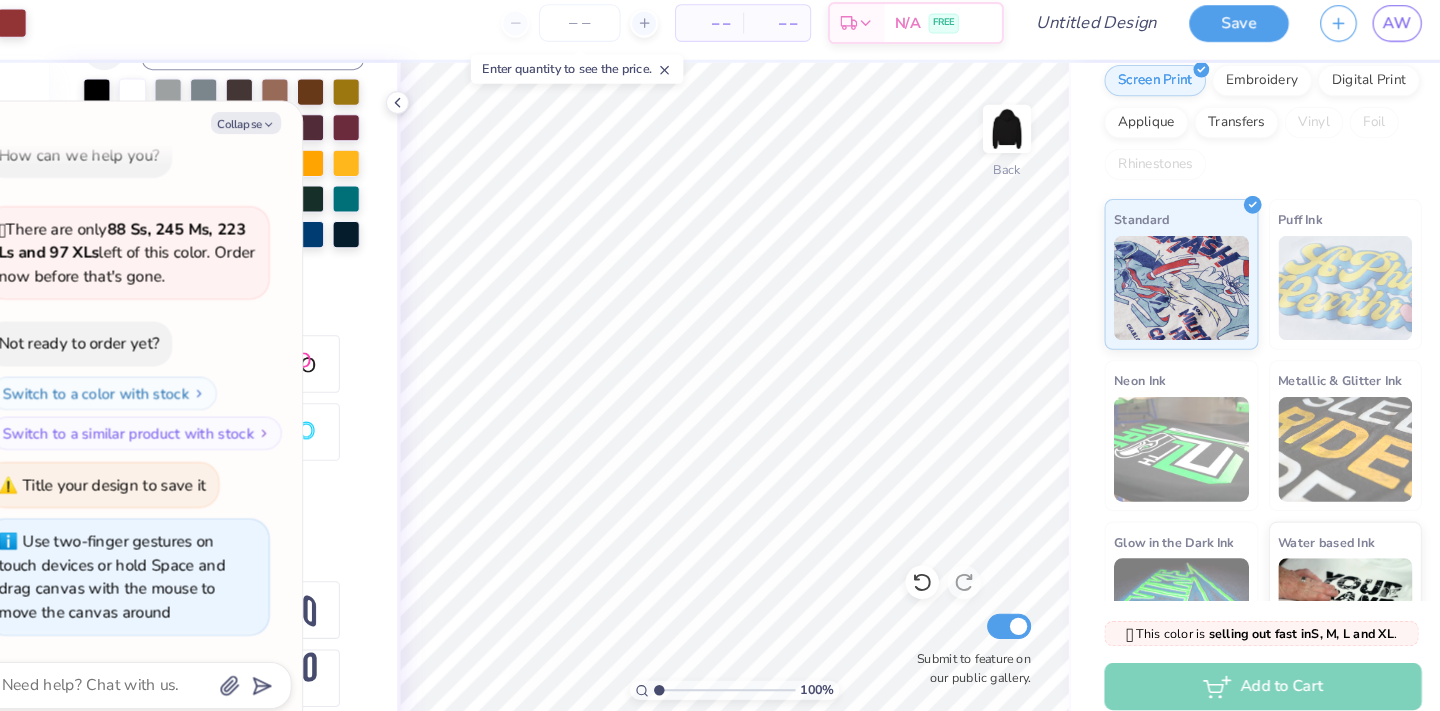 type on "x" 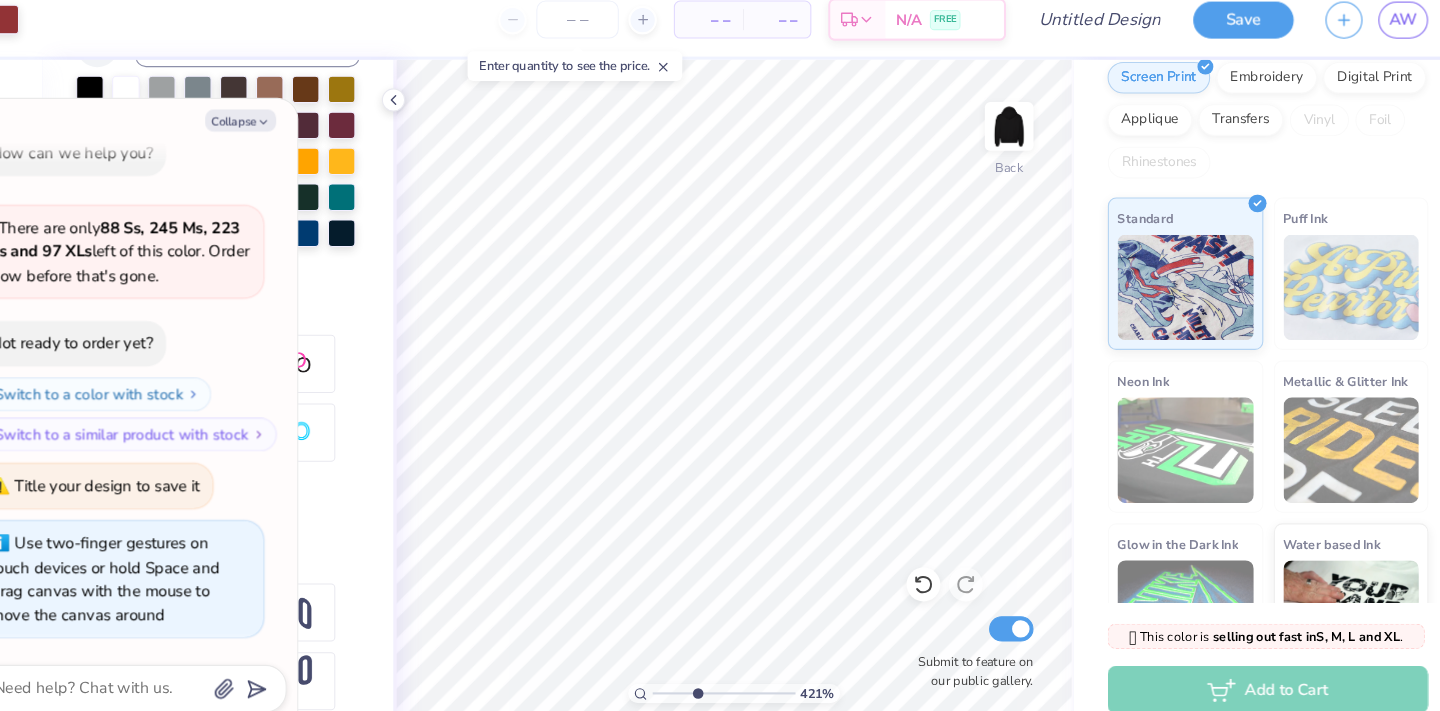 drag, startPoint x: 672, startPoint y: 672, endPoint x: 710, endPoint y: 671, distance: 38.013157 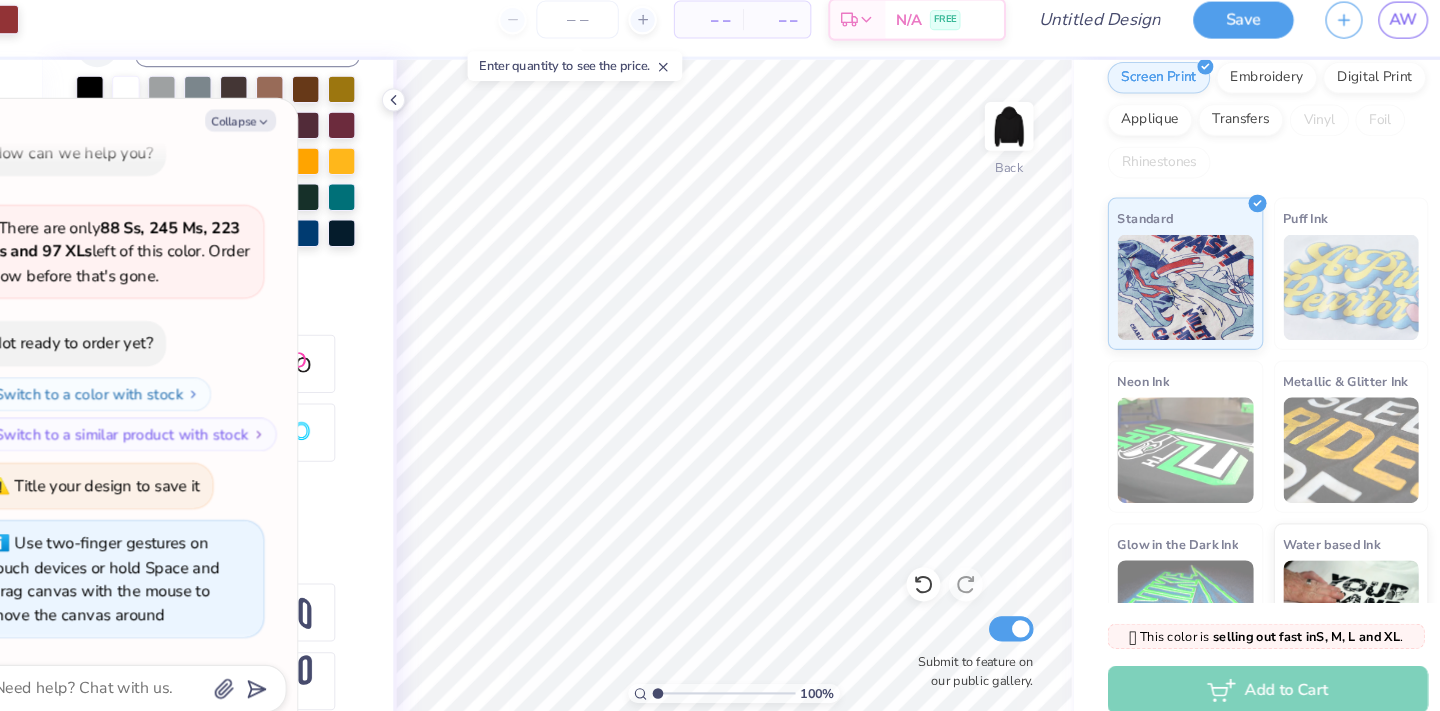 drag, startPoint x: 709, startPoint y: 671, endPoint x: 641, endPoint y: 671, distance: 68 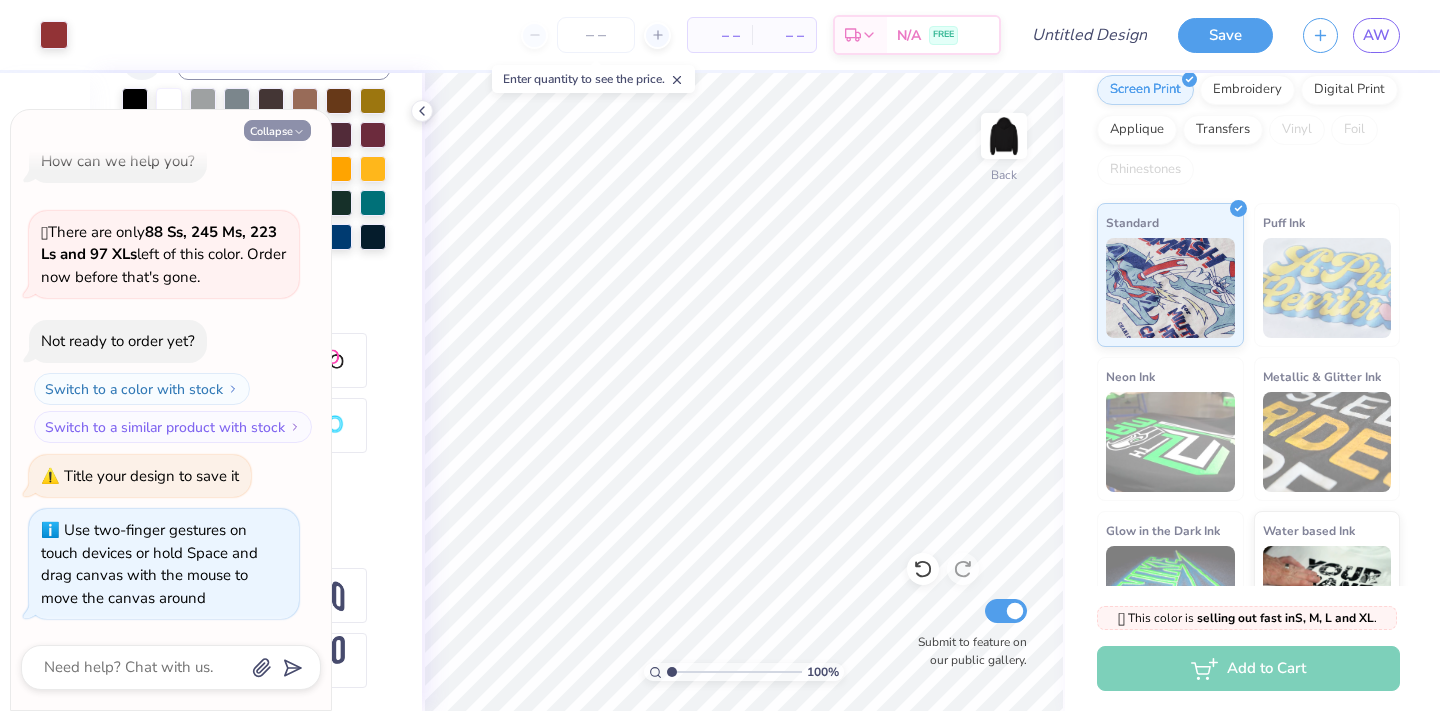 click on "Collapse" at bounding box center (277, 130) 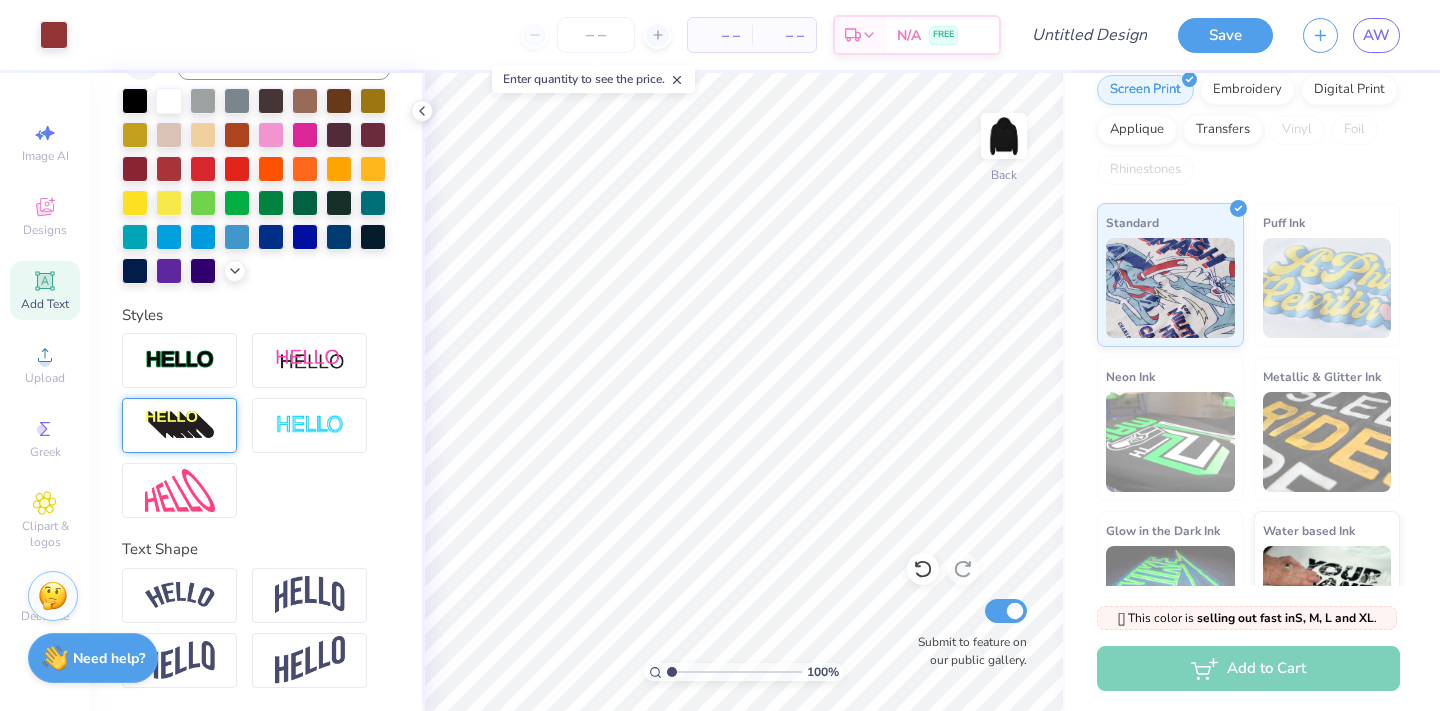 click on "AW" at bounding box center (1351, 35) 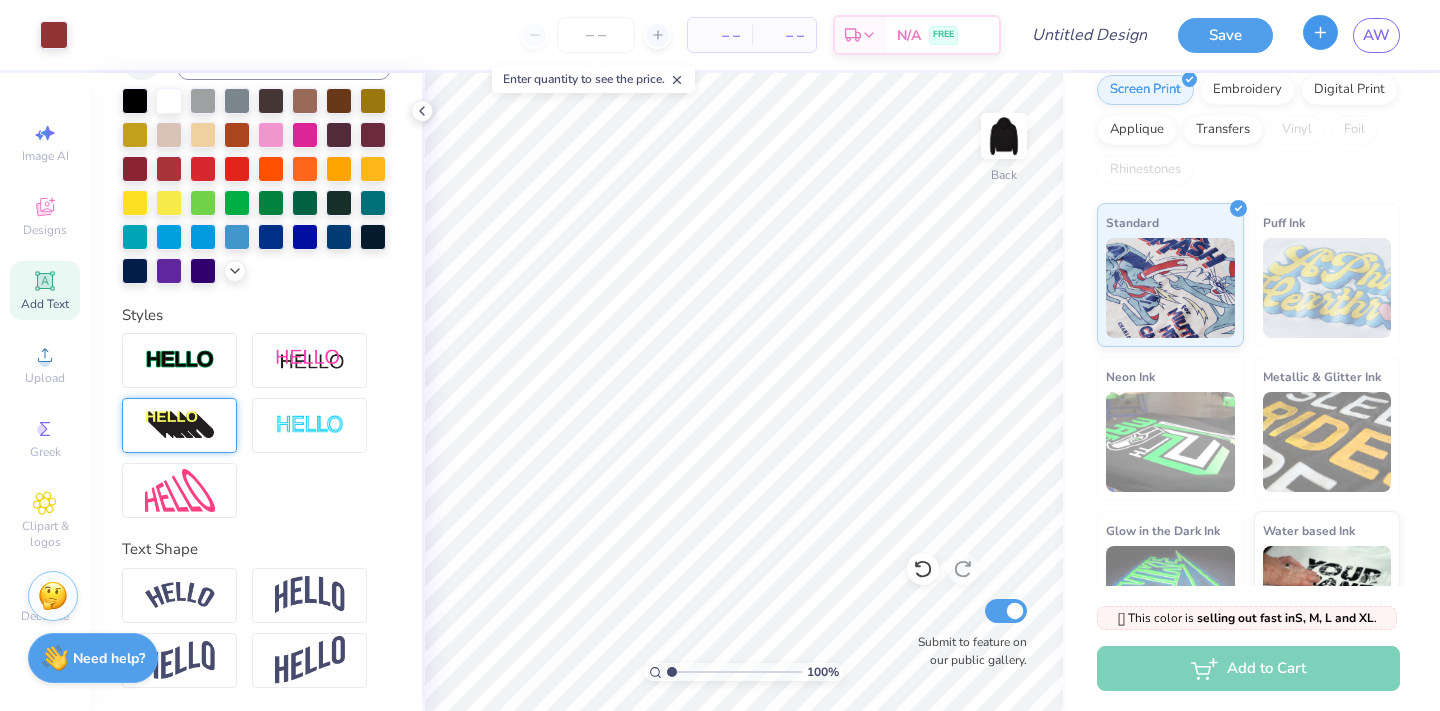 click at bounding box center (1320, 32) 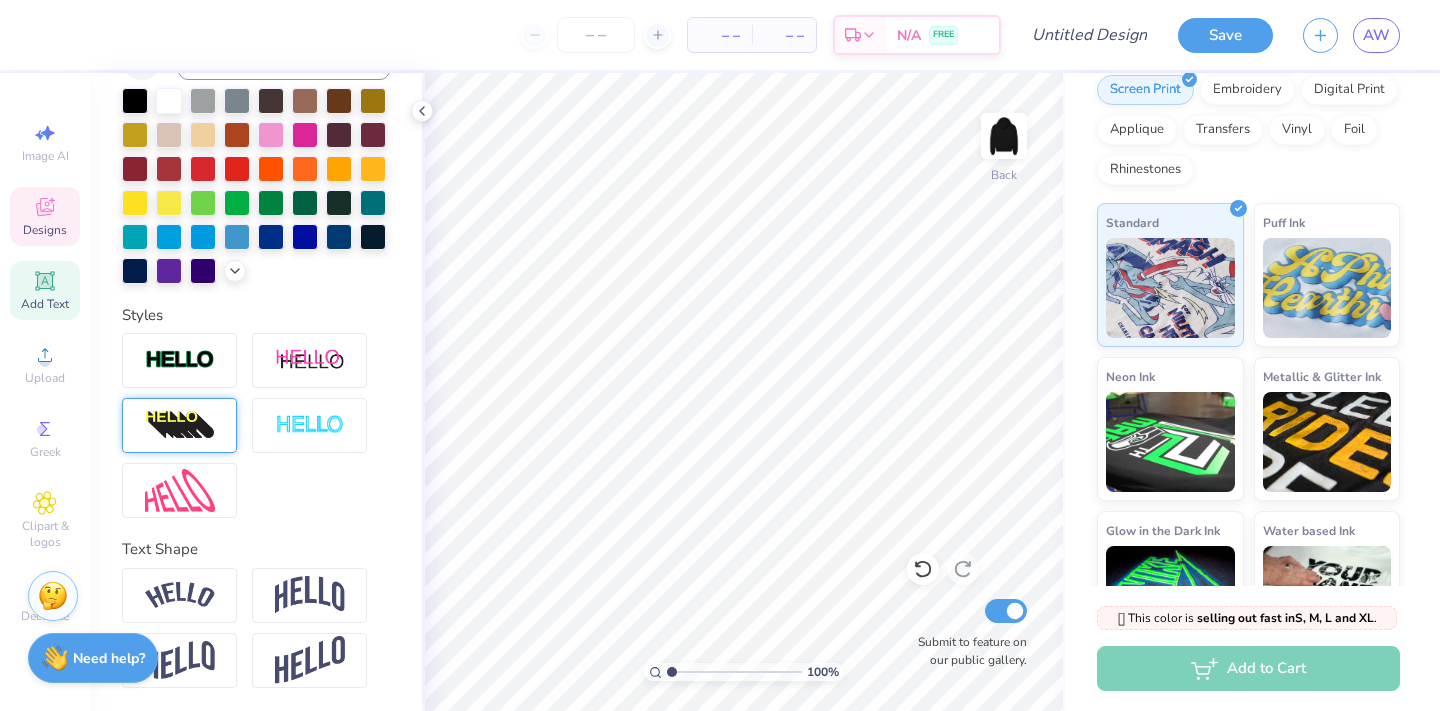 click on "Designs" at bounding box center (45, 230) 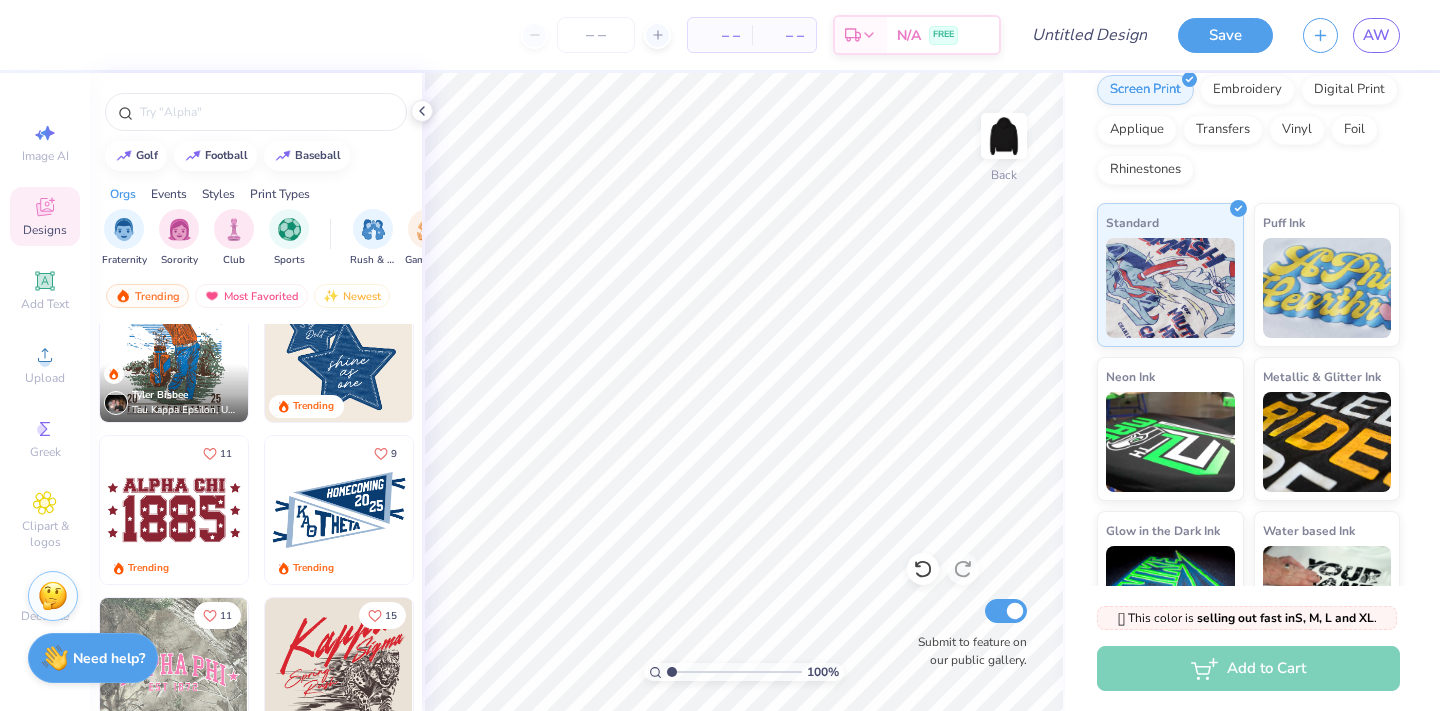 scroll, scrollTop: 5239, scrollLeft: 0, axis: vertical 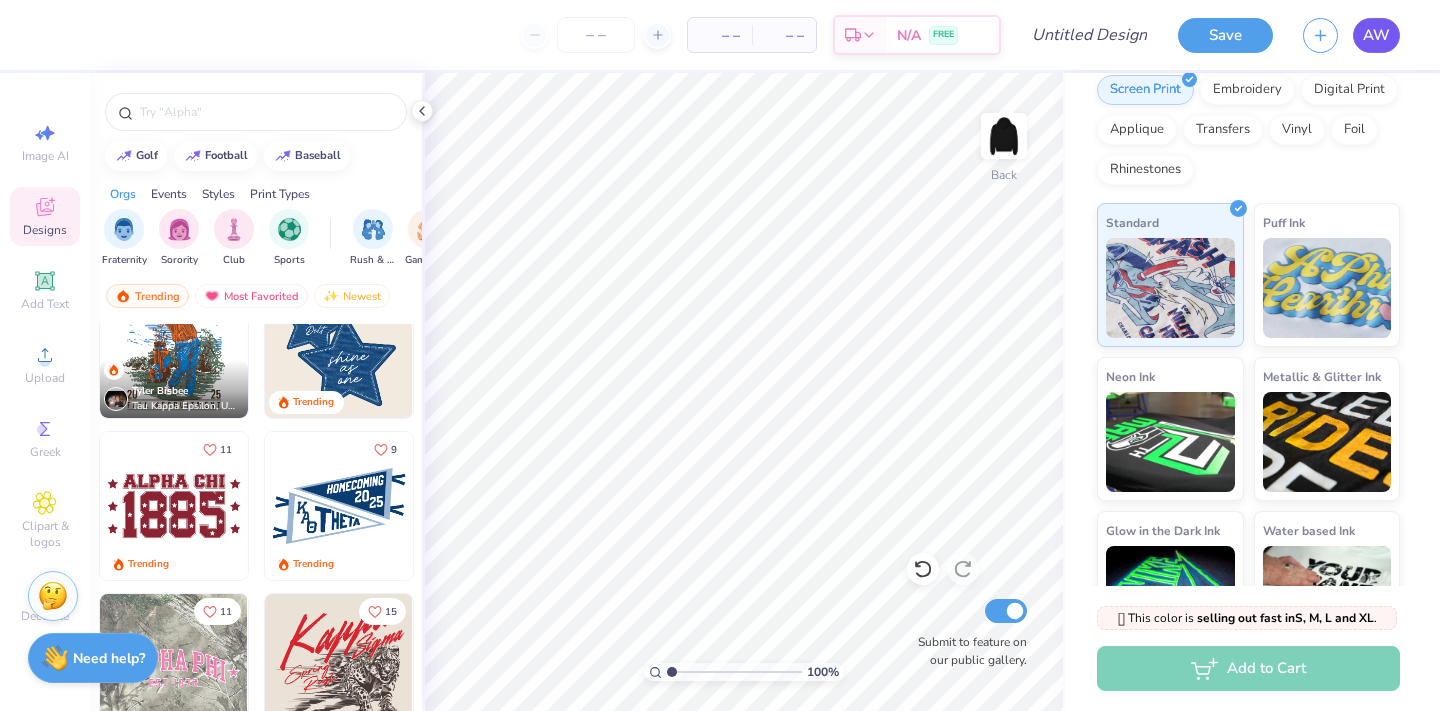 click on "AW" at bounding box center (1376, 35) 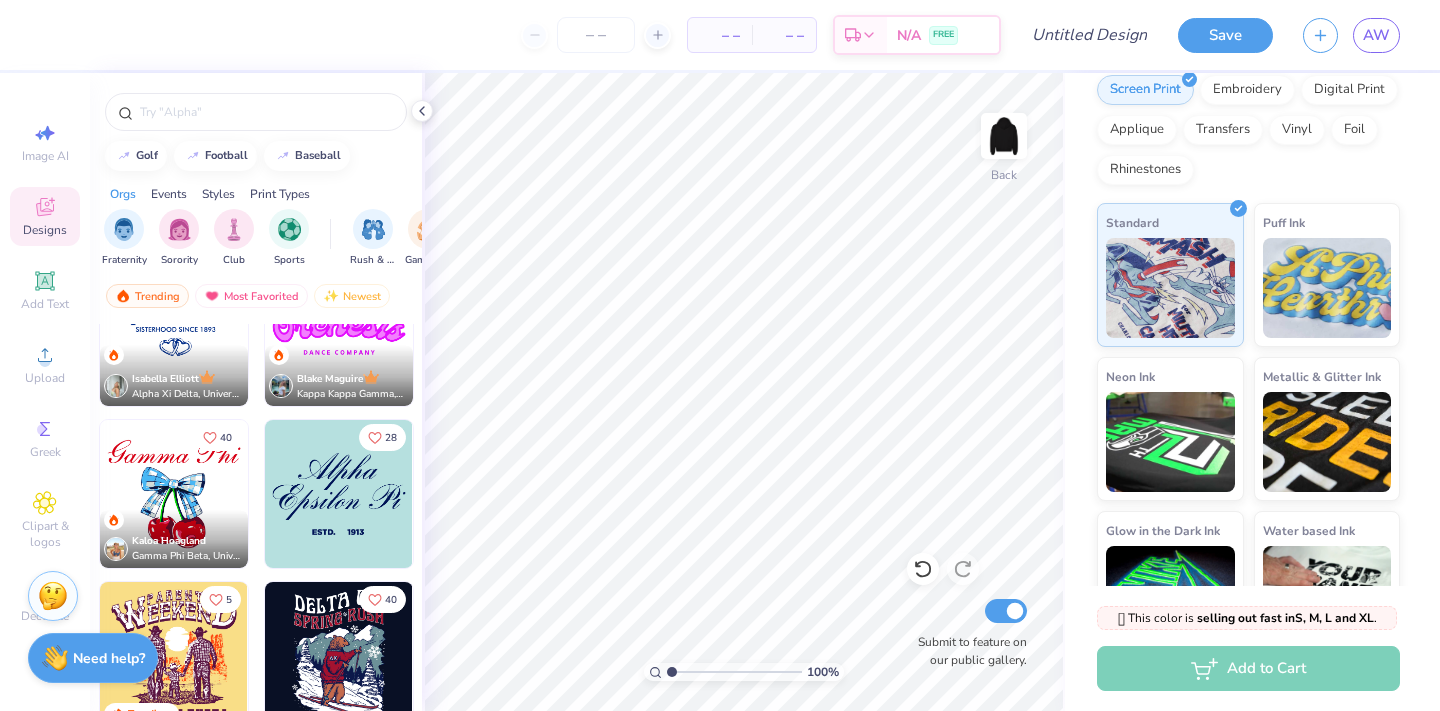 scroll, scrollTop: 6137, scrollLeft: 0, axis: vertical 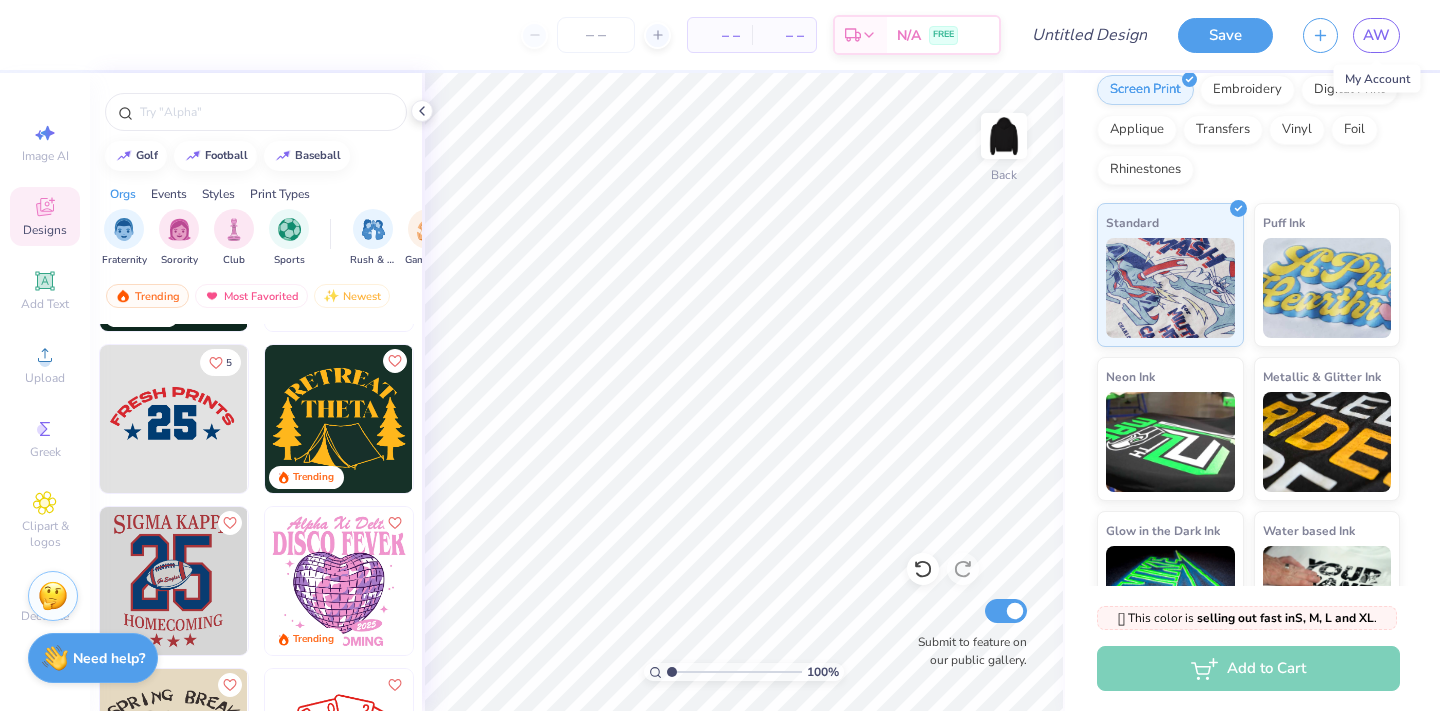 click at bounding box center [25, 419] 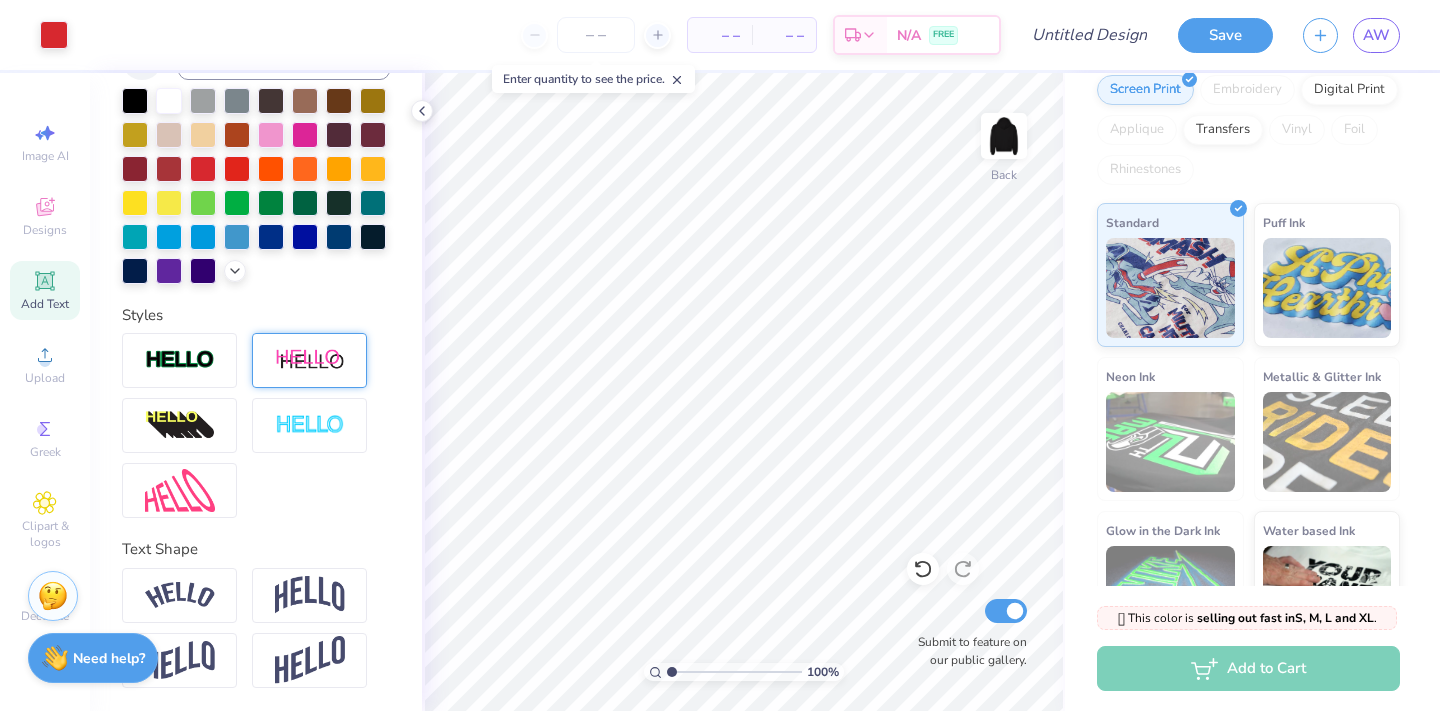 scroll, scrollTop: 0, scrollLeft: 0, axis: both 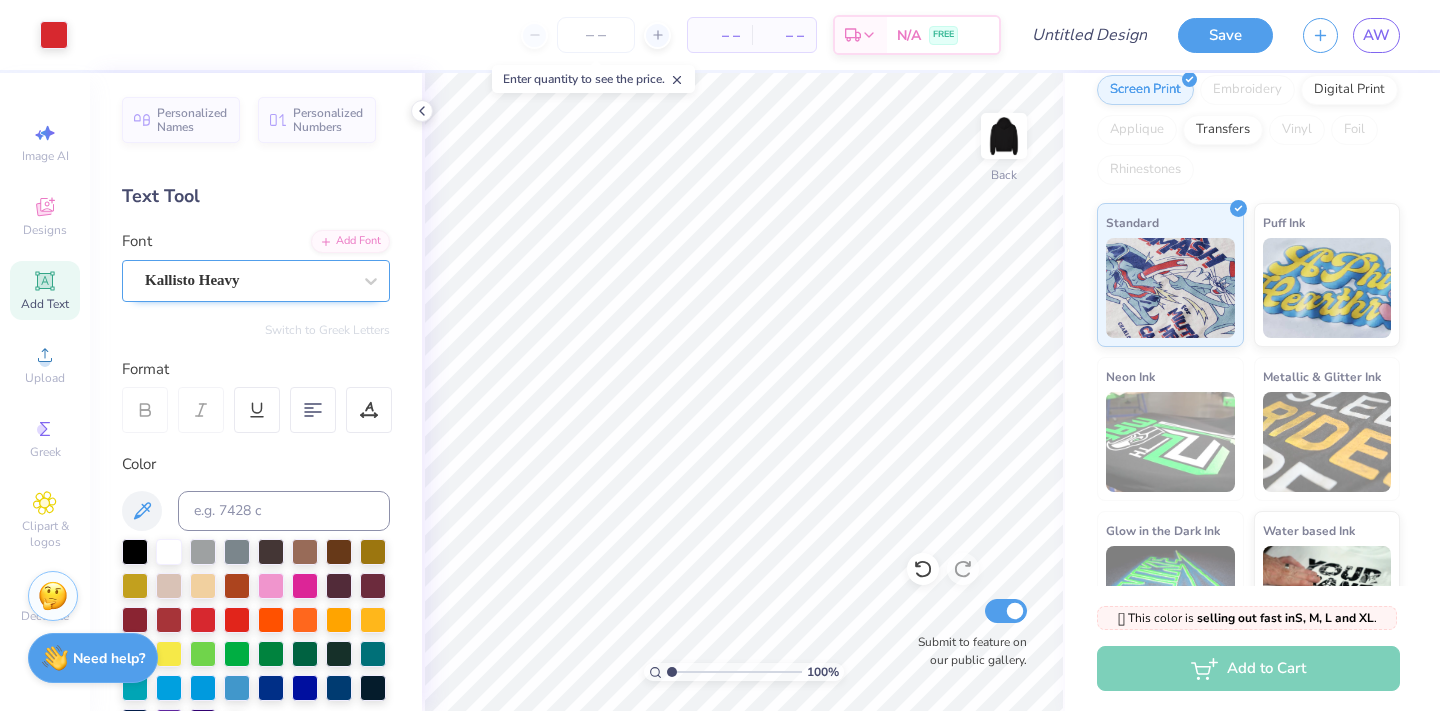 click on "Kallisto Heavy" at bounding box center (248, 280) 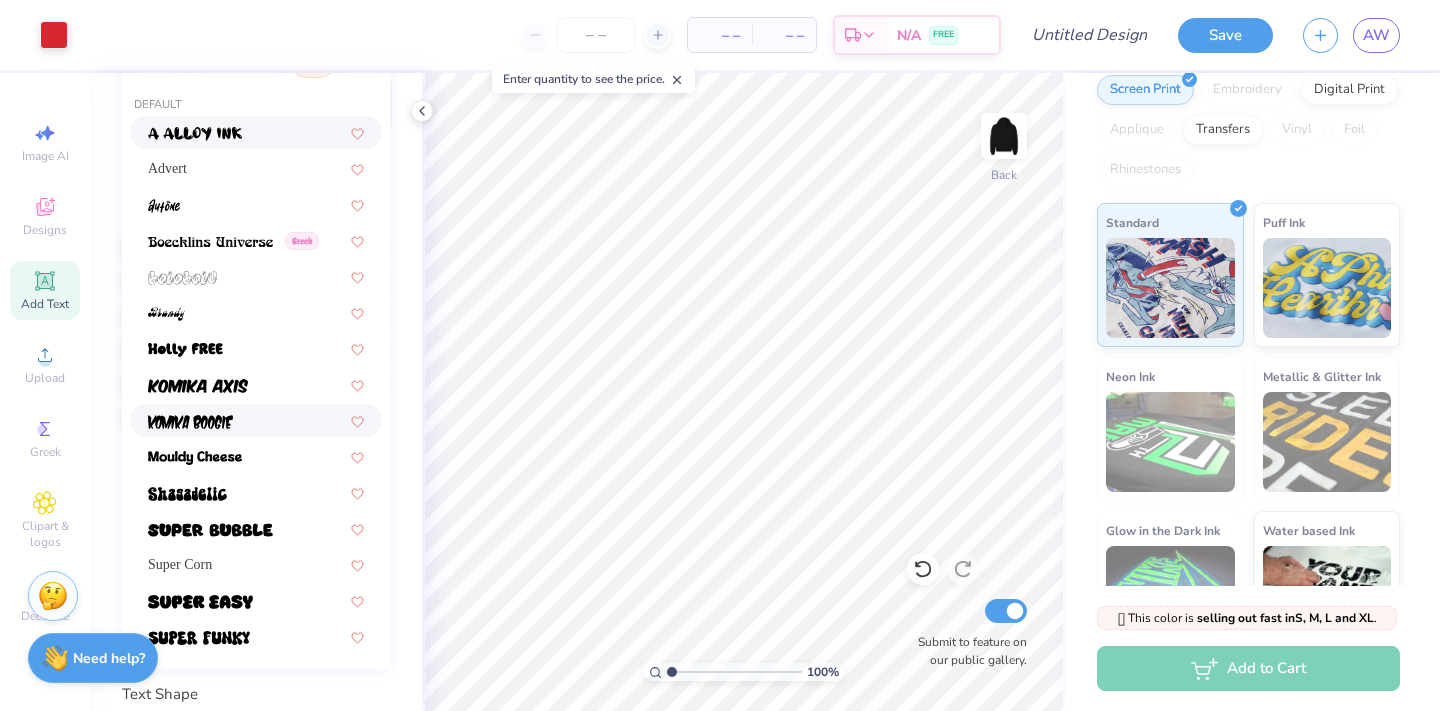 scroll, scrollTop: 325, scrollLeft: 0, axis: vertical 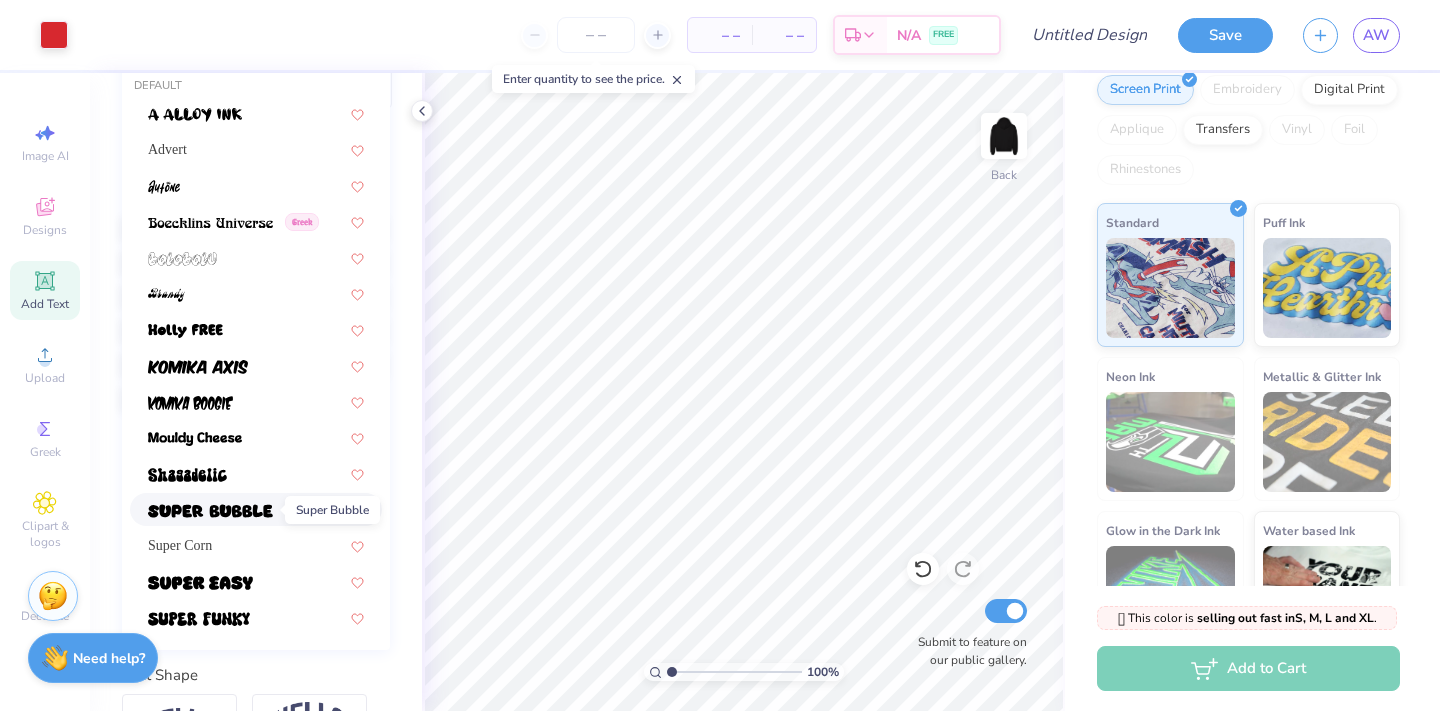 click at bounding box center (210, 511) 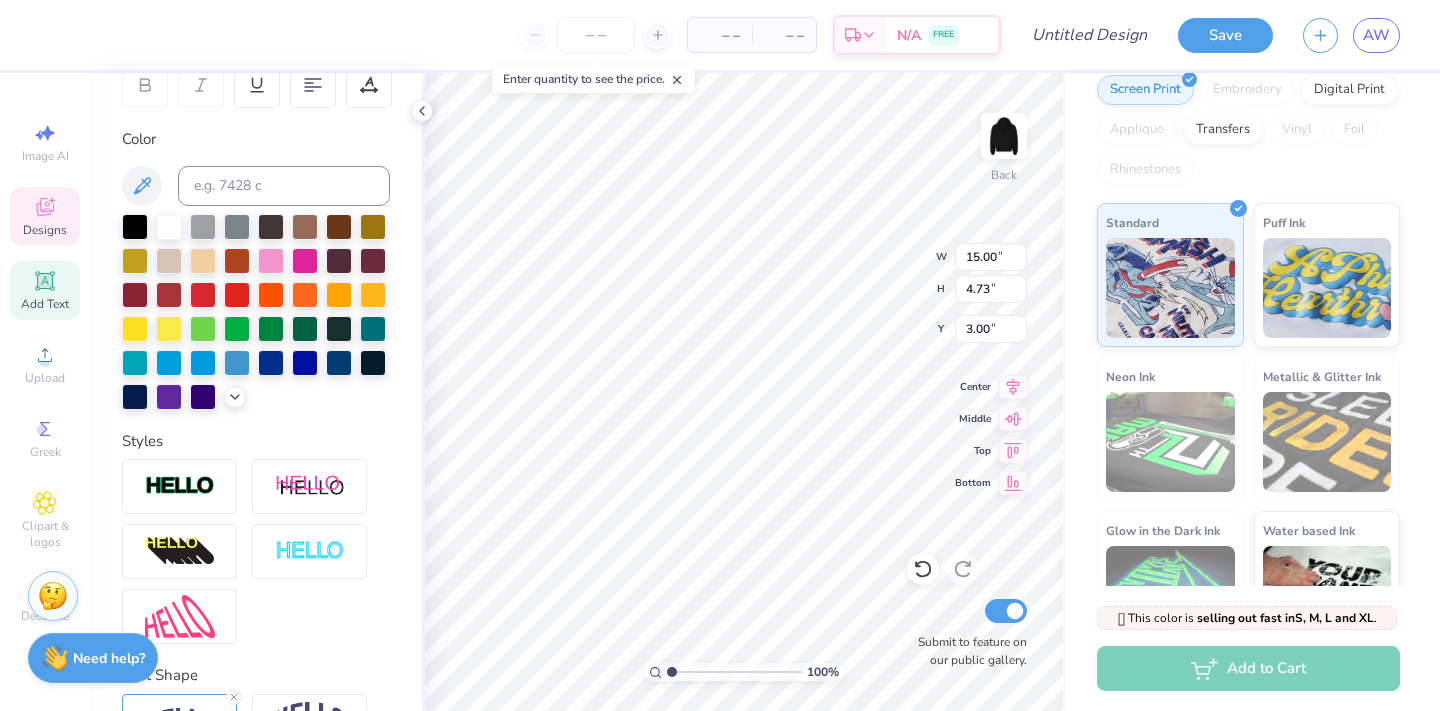 scroll, scrollTop: 0, scrollLeft: 1, axis: horizontal 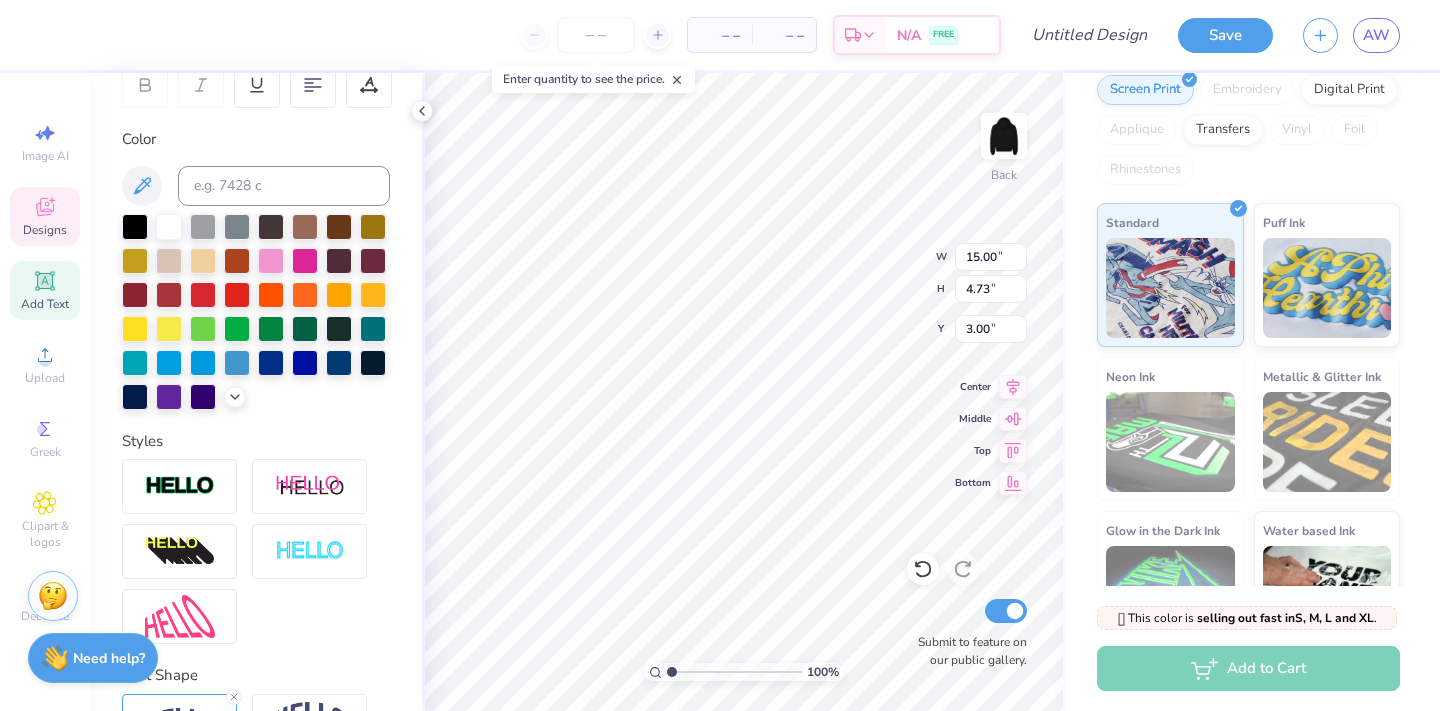 type on "w" 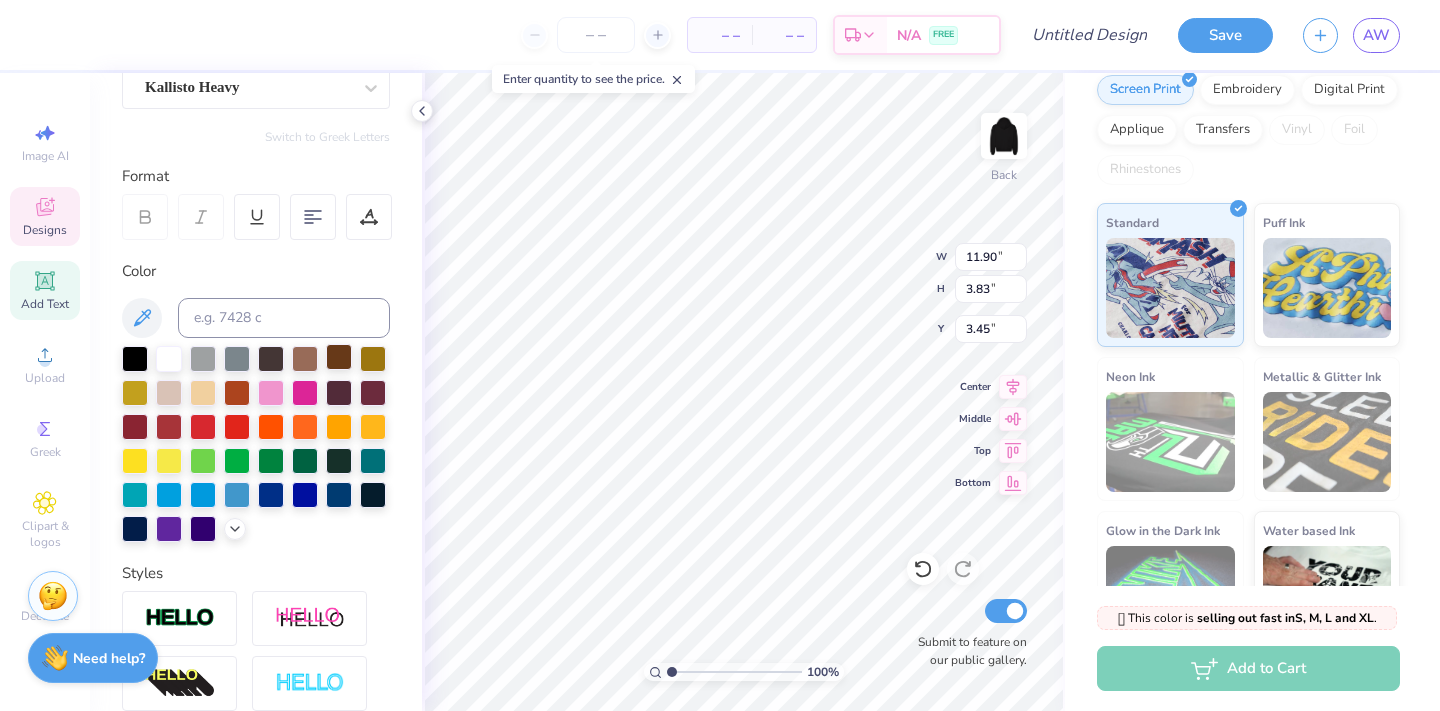 scroll, scrollTop: 174, scrollLeft: 0, axis: vertical 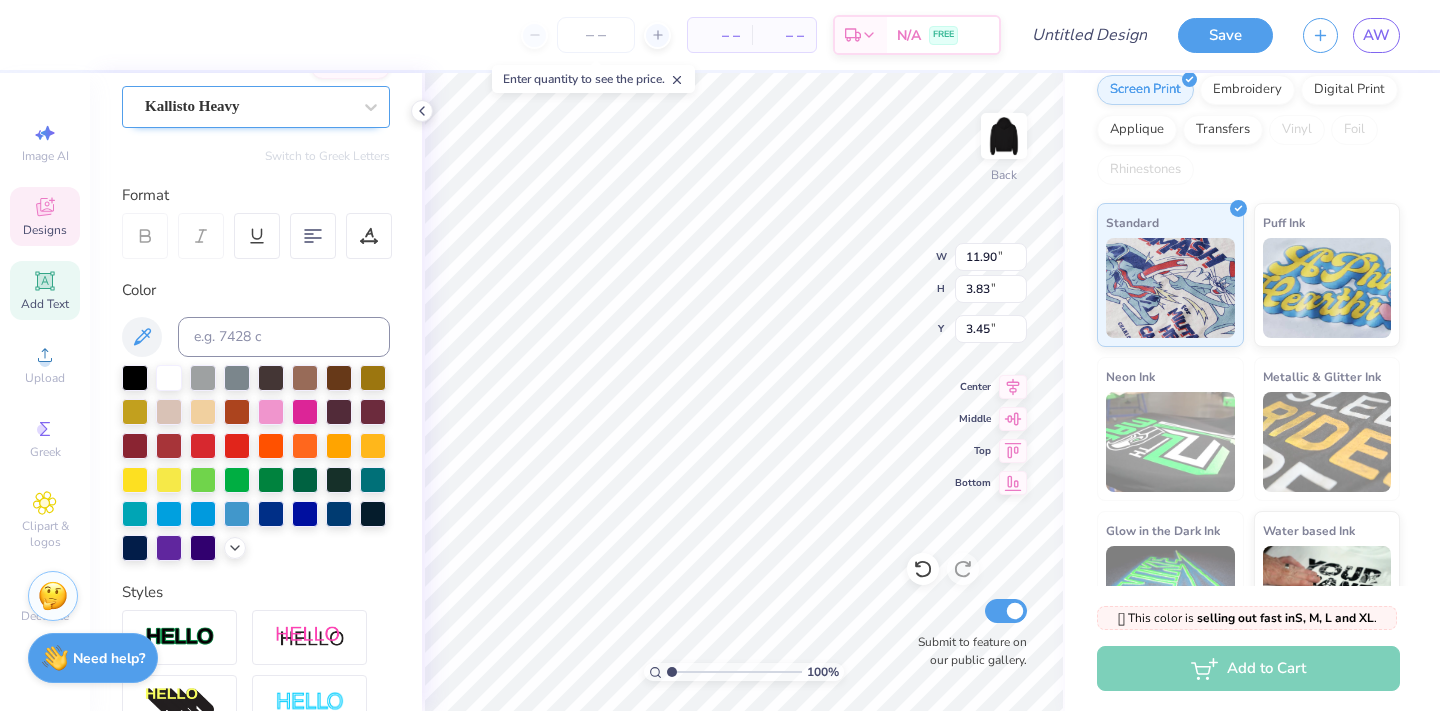 click on "Kallisto Heavy" at bounding box center [248, 106] 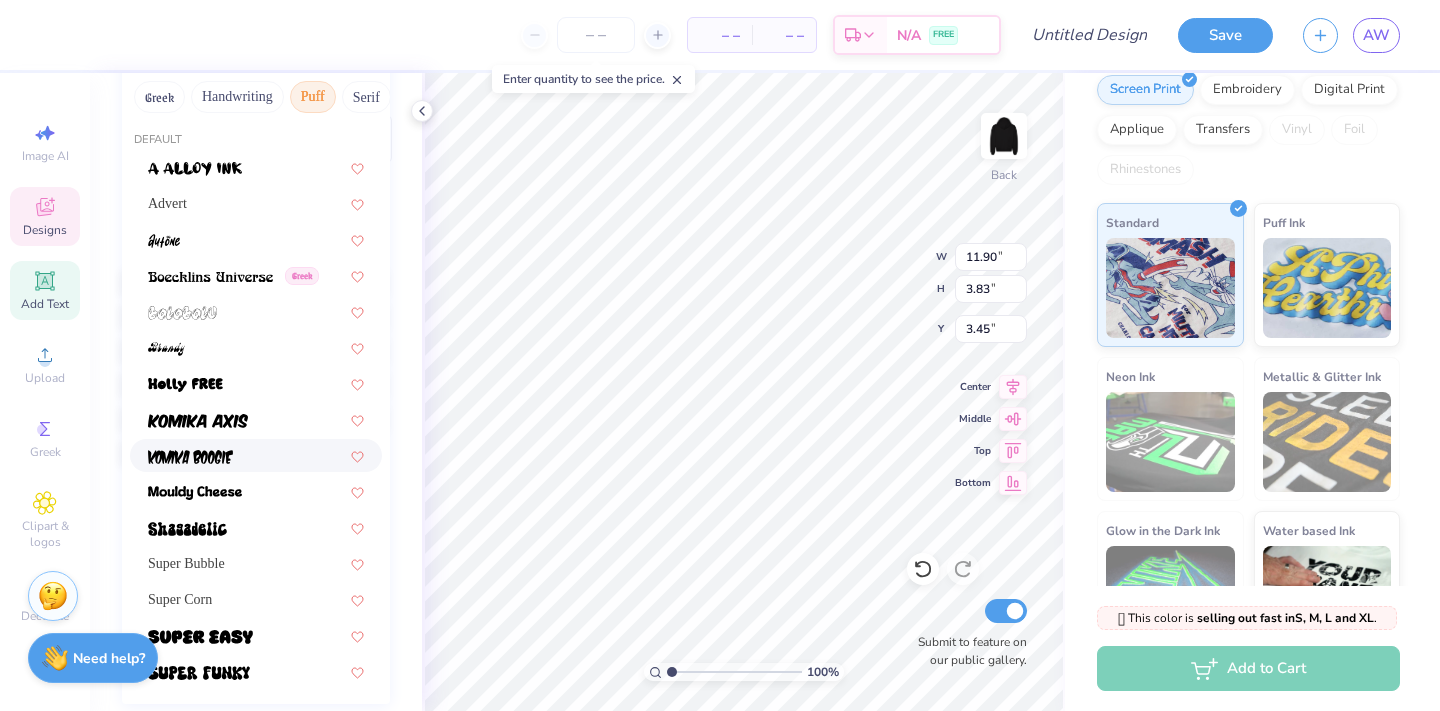 scroll, scrollTop: 273, scrollLeft: 0, axis: vertical 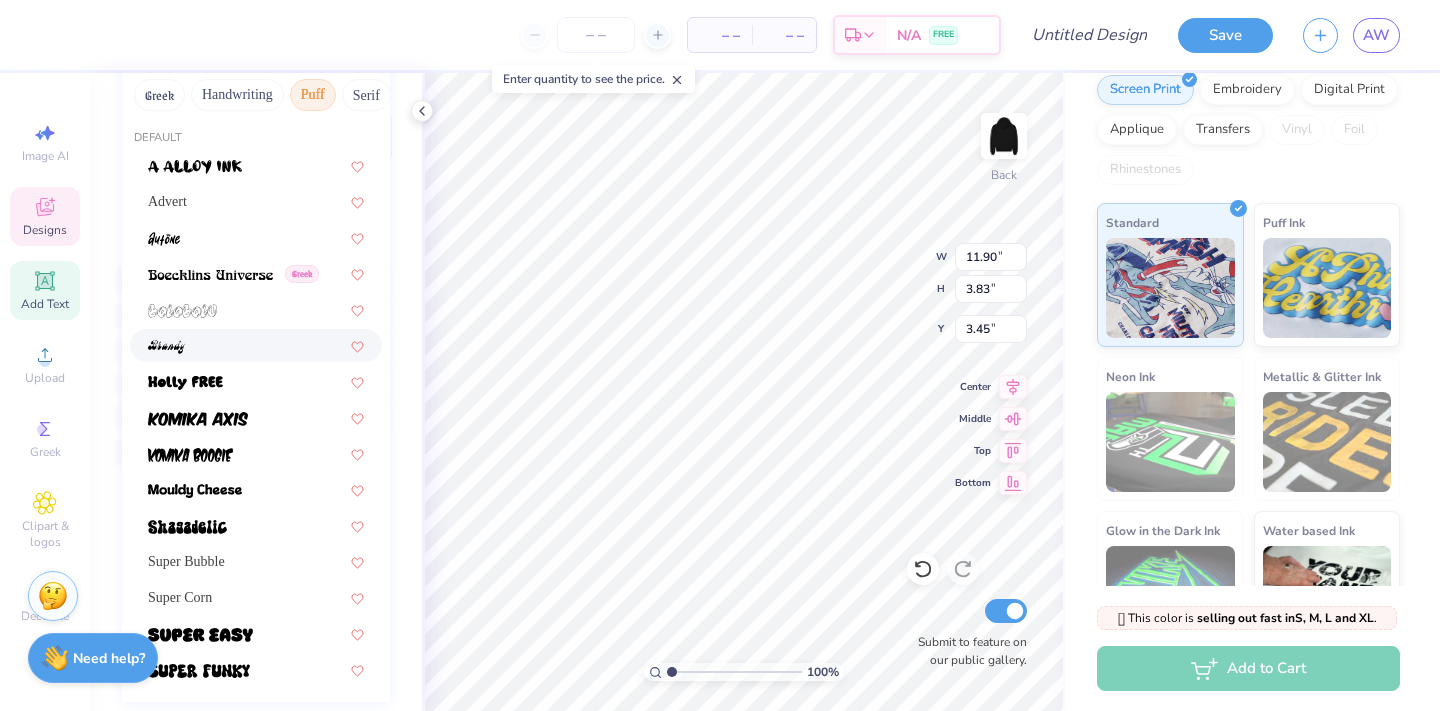 click at bounding box center [256, 345] 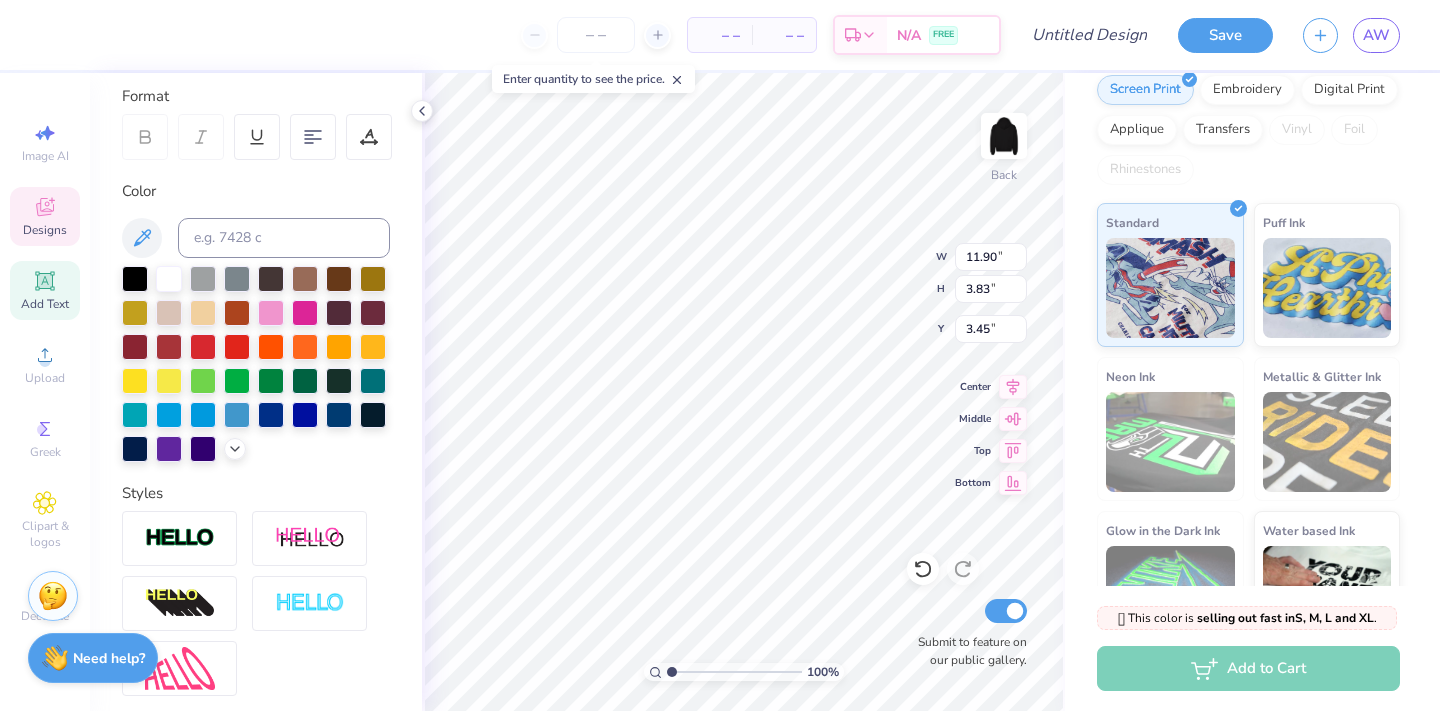 type on "8.26" 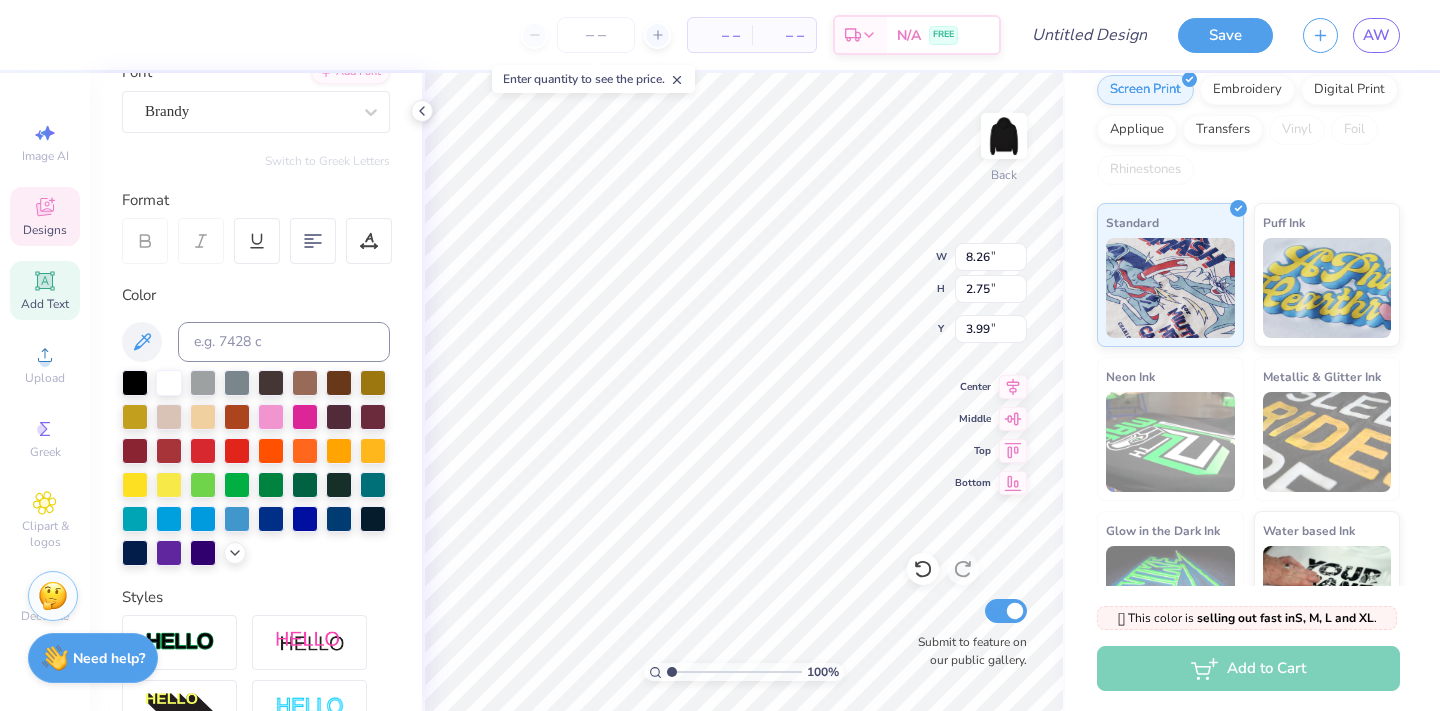 scroll, scrollTop: 150, scrollLeft: 0, axis: vertical 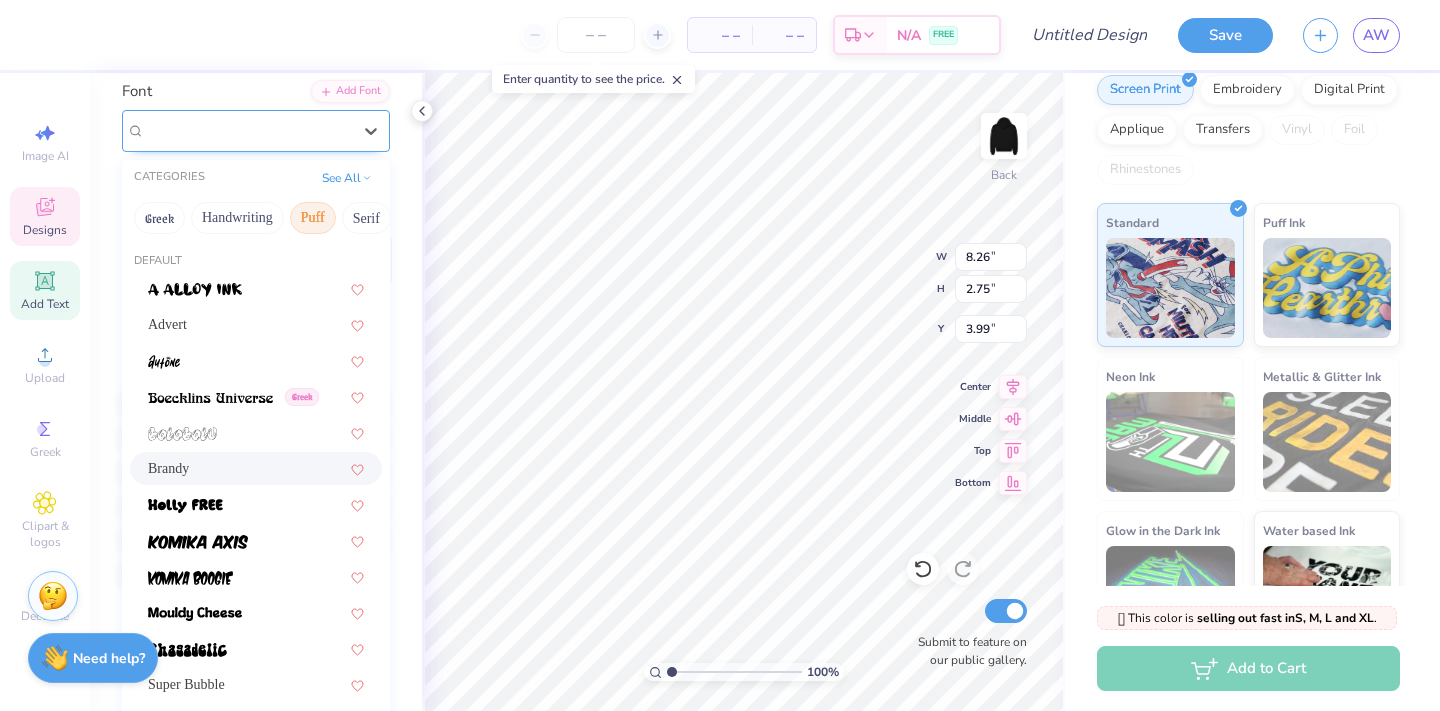 click on "Brandy" at bounding box center (248, 130) 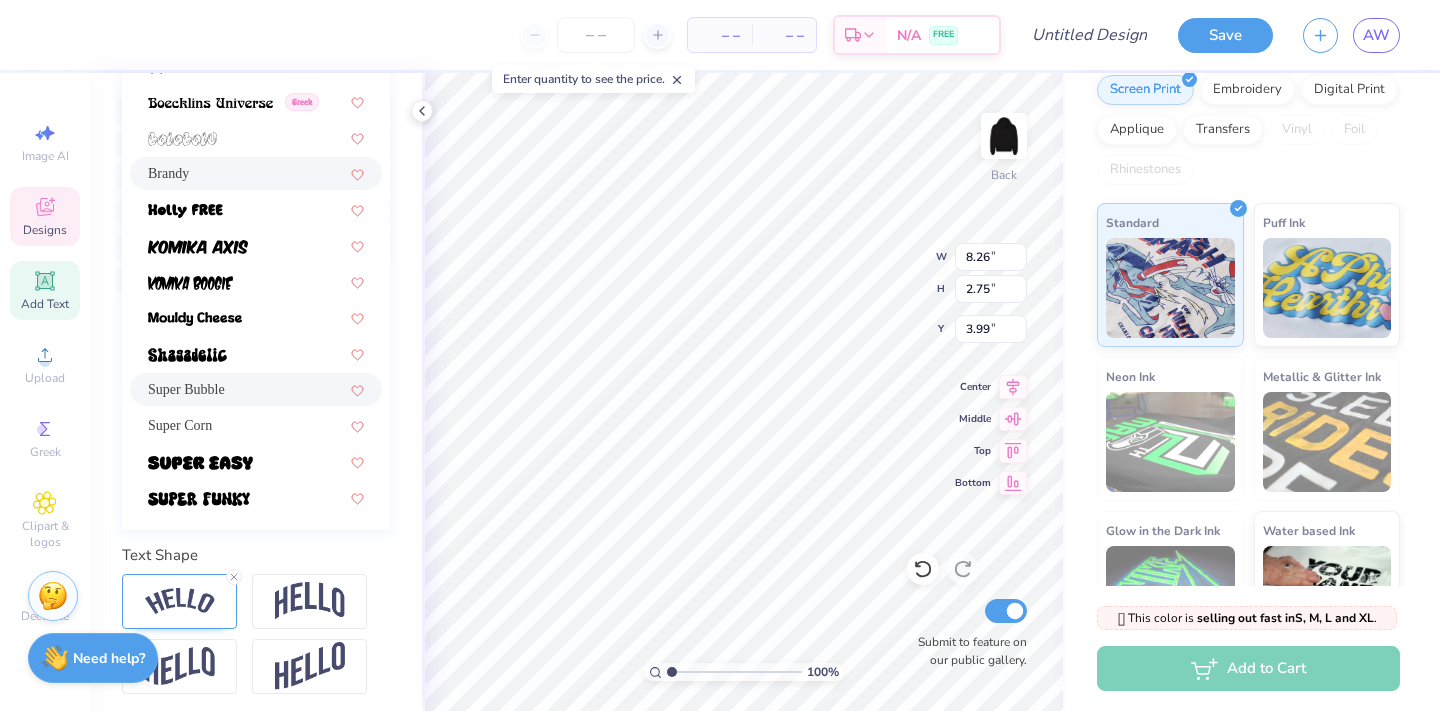 scroll, scrollTop: 451, scrollLeft: 0, axis: vertical 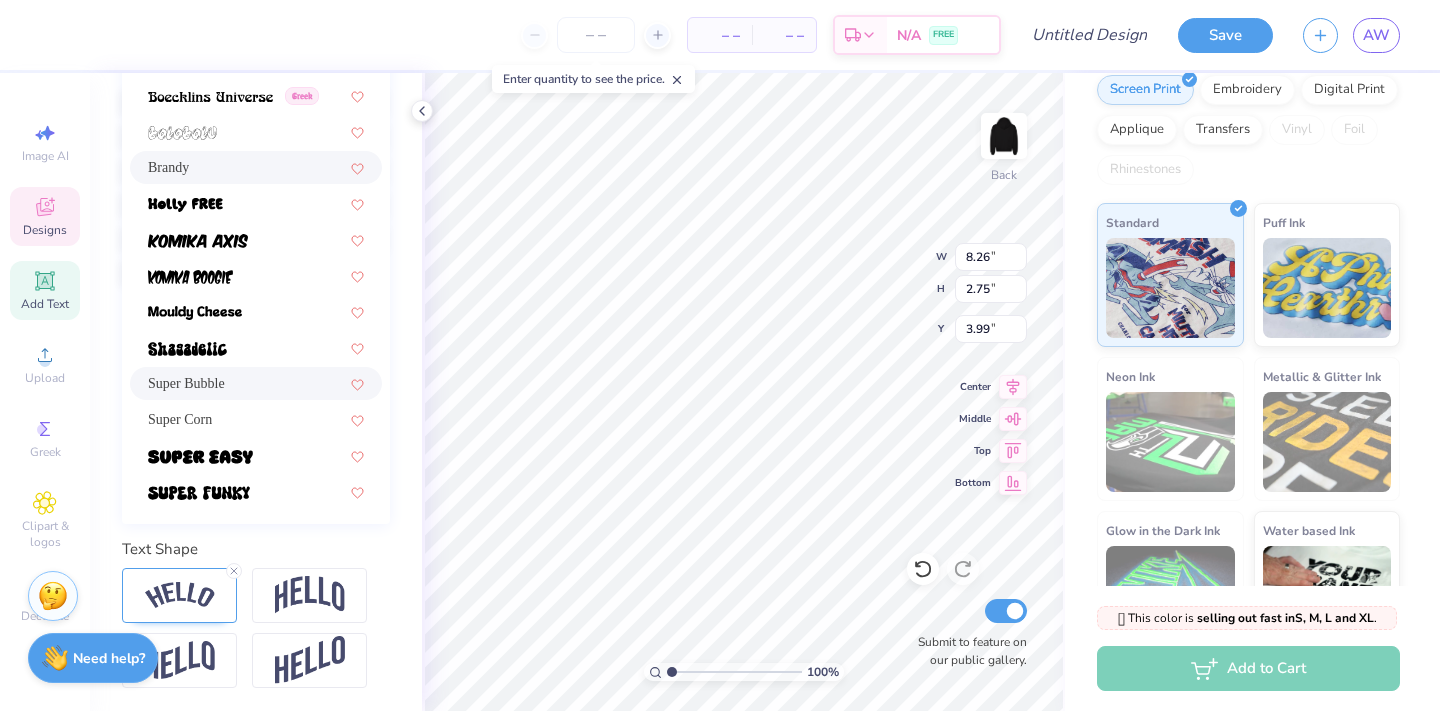 click on "Super Bubble" at bounding box center [256, 383] 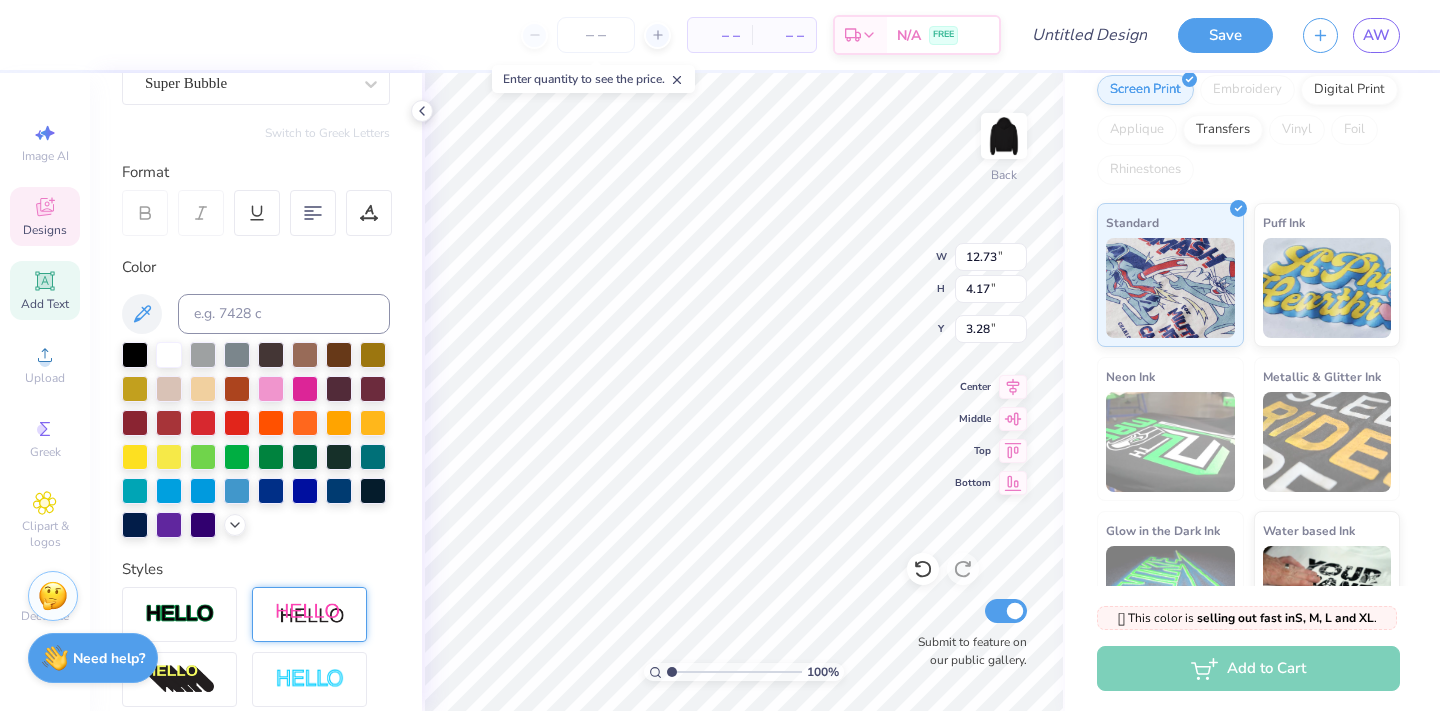 scroll, scrollTop: 0, scrollLeft: 0, axis: both 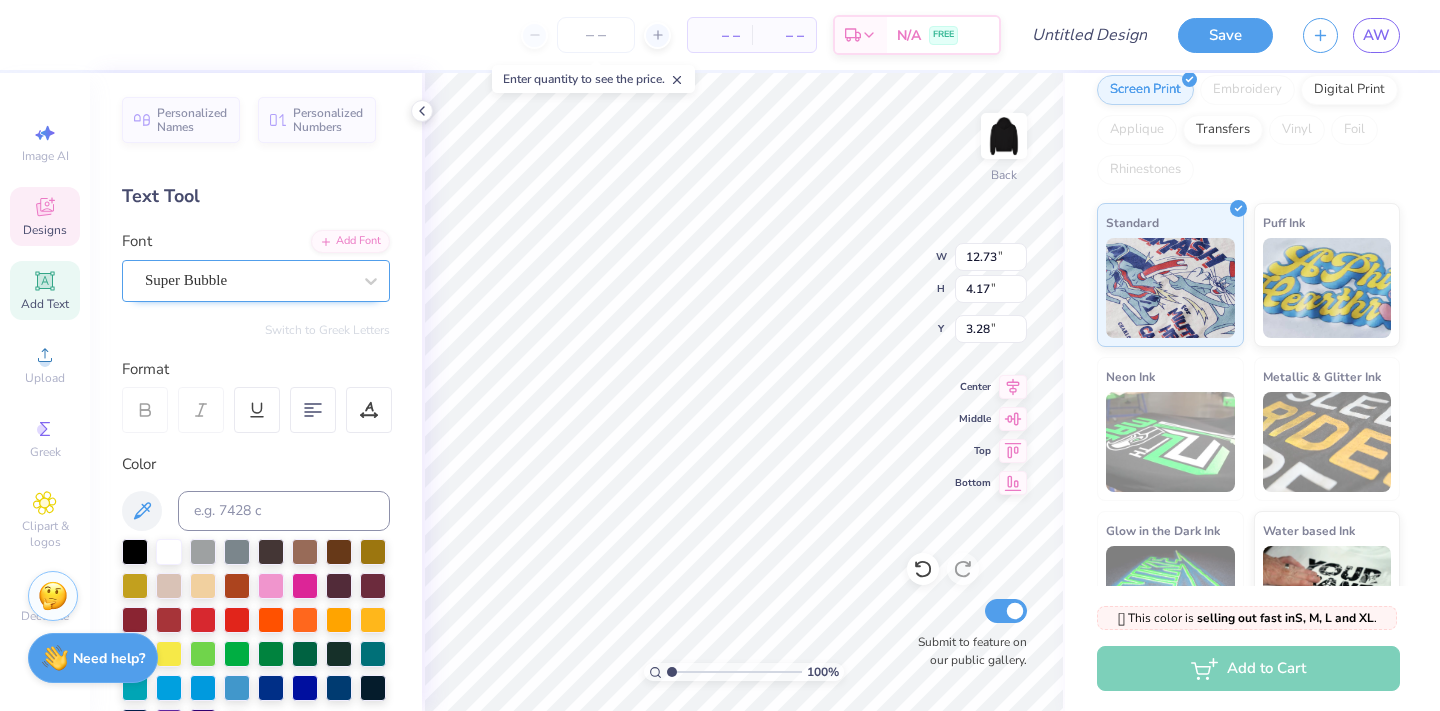 click on "Super Bubble" at bounding box center (248, 280) 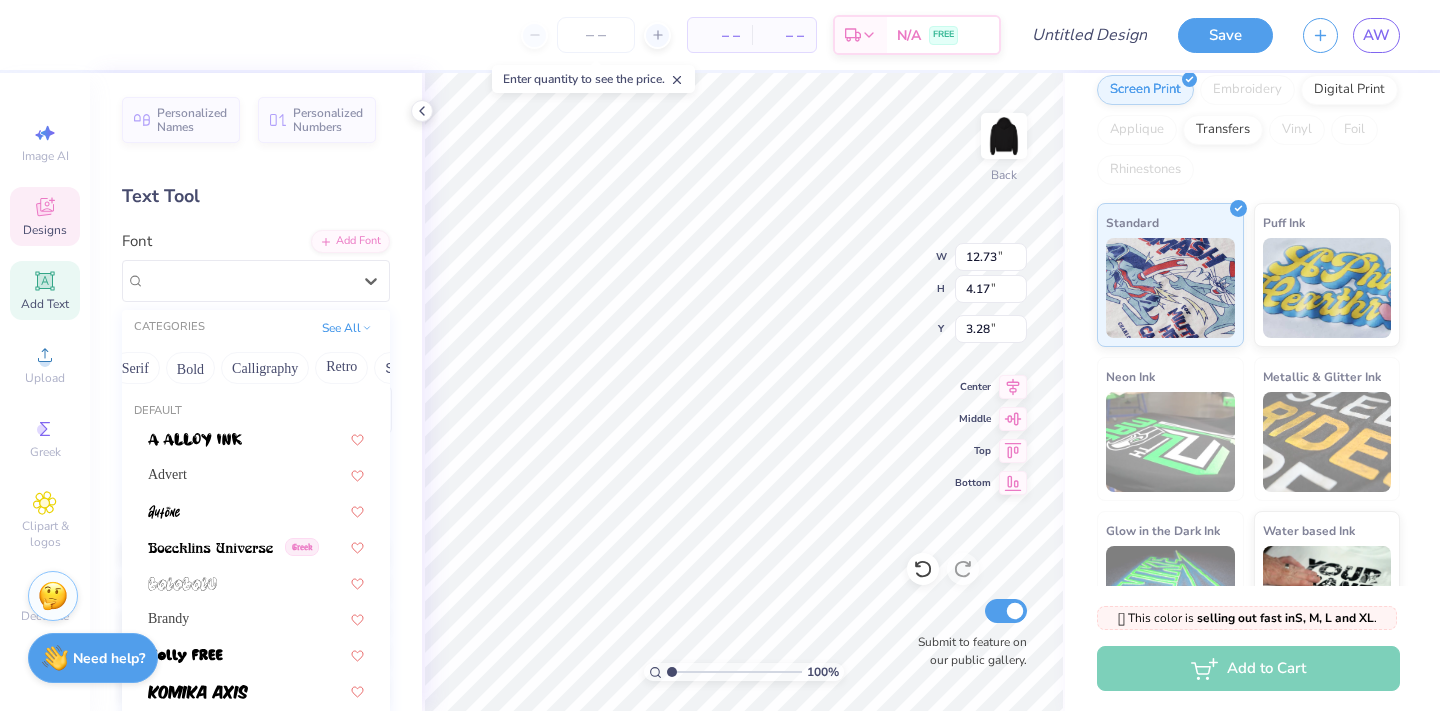 scroll, scrollTop: 0, scrollLeft: 232, axis: horizontal 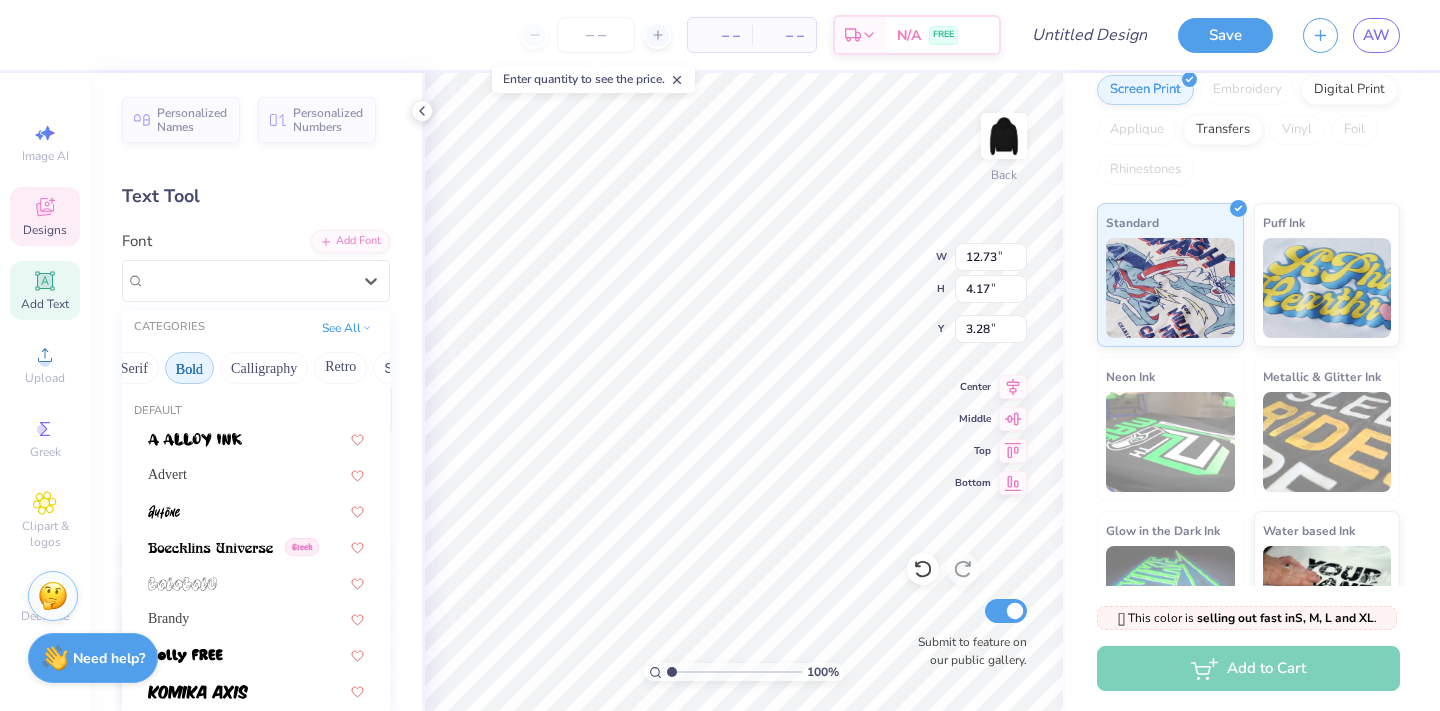 click on "Bold" at bounding box center (189, 368) 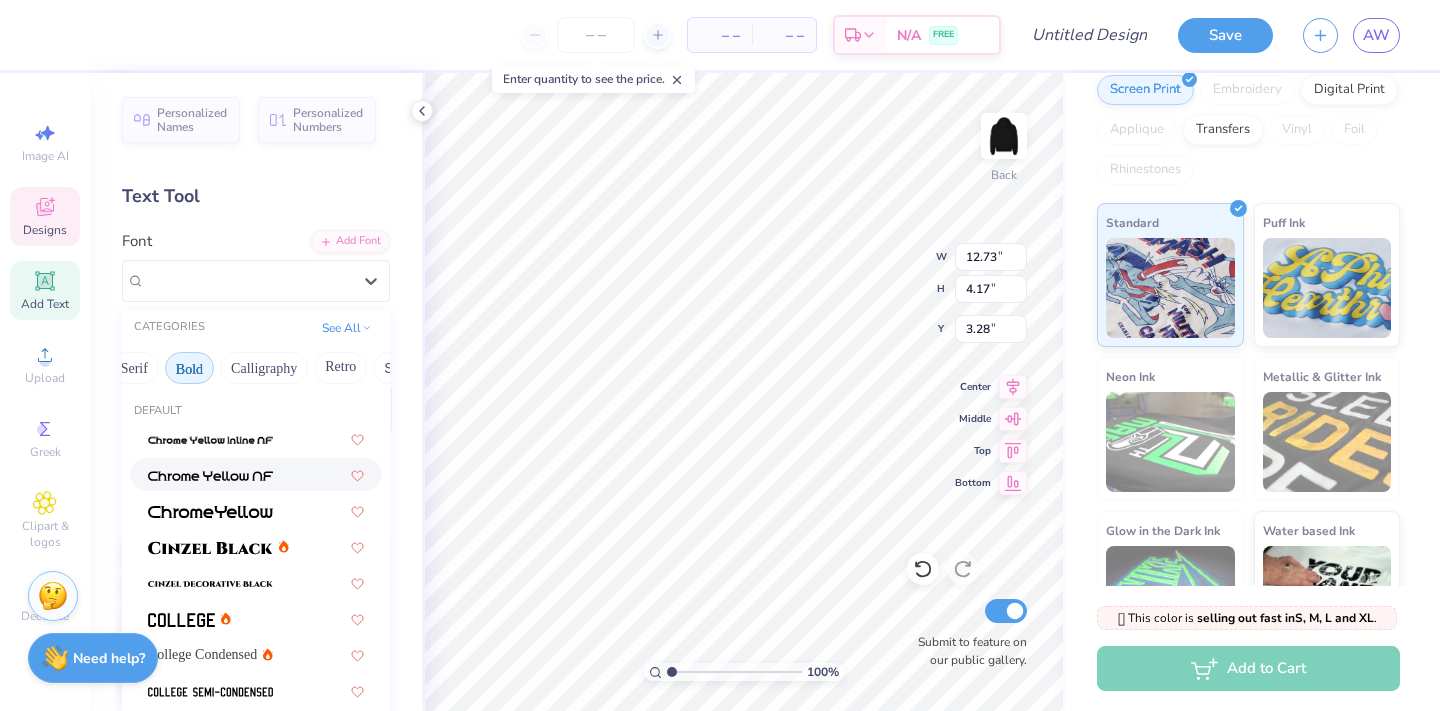 click at bounding box center [210, 474] 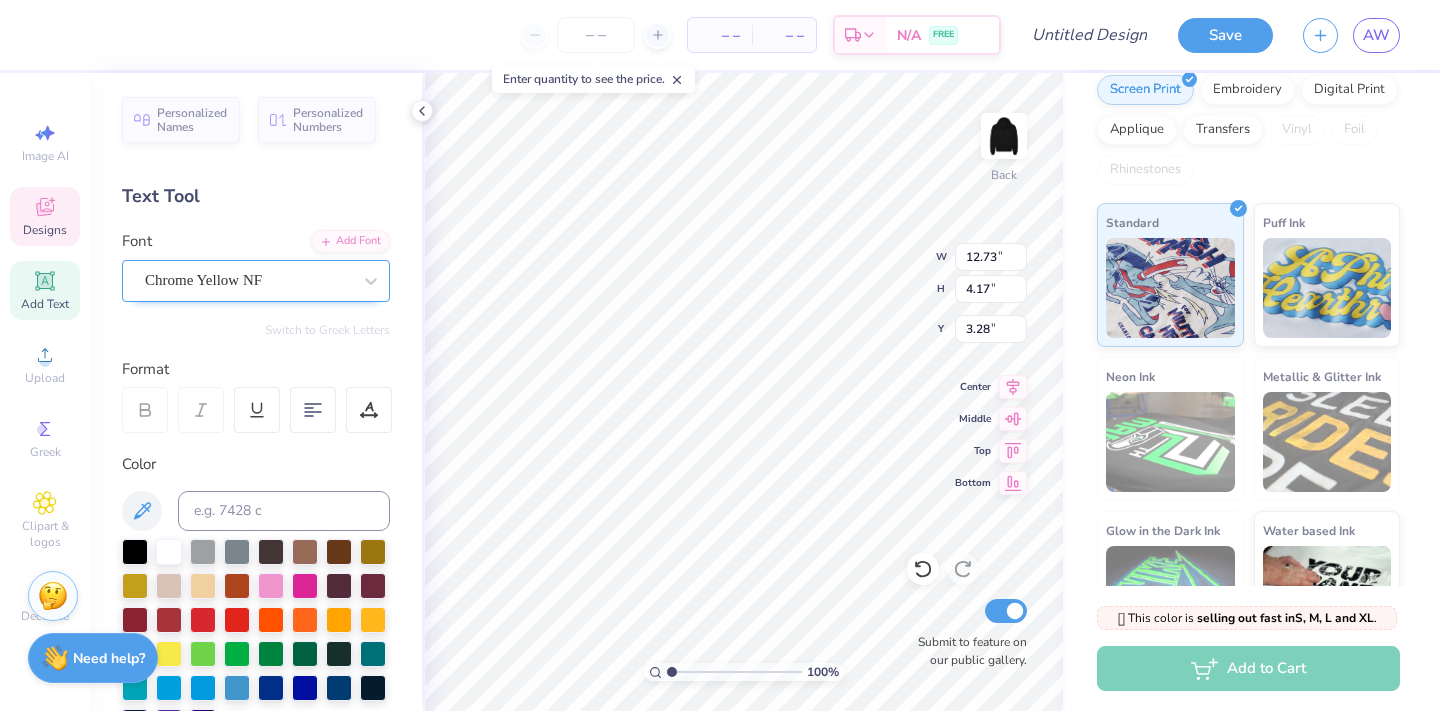 type on "11.29" 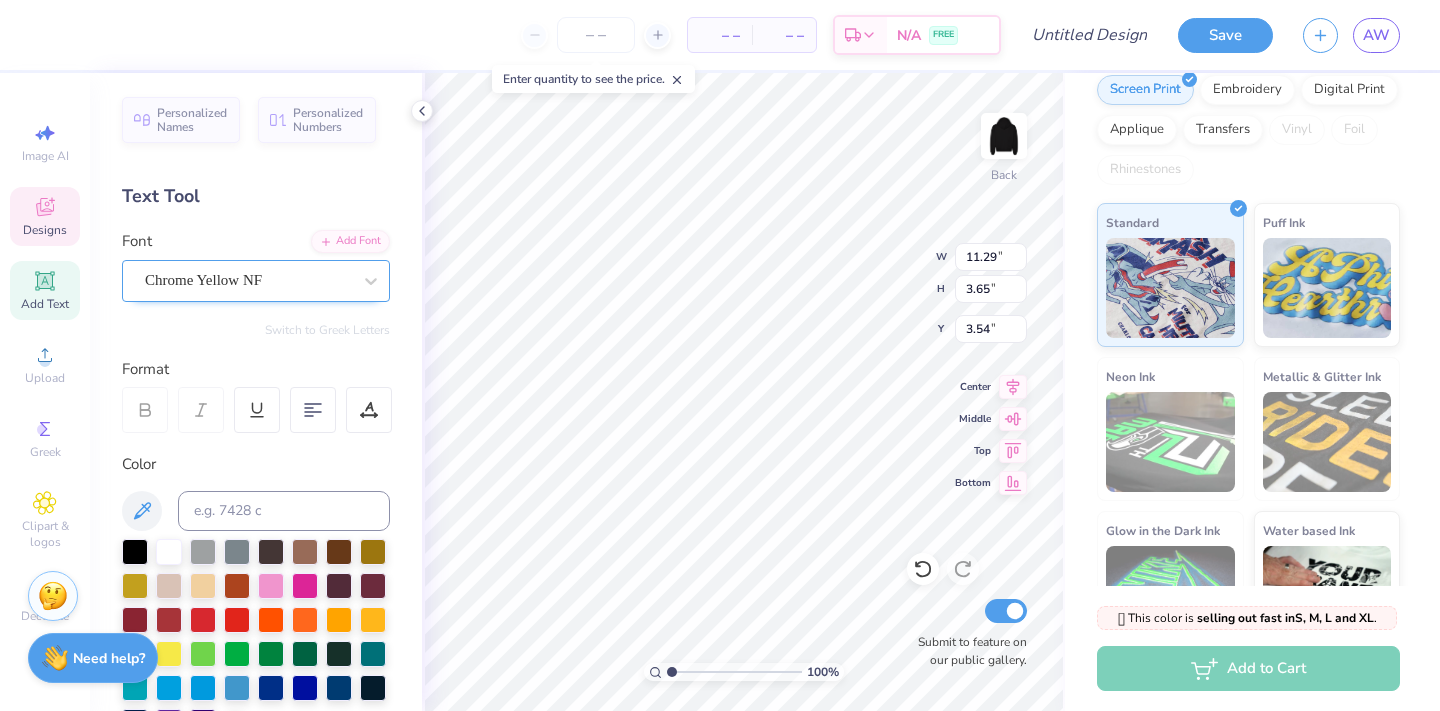 click on "Chrome Yellow NF" at bounding box center [248, 280] 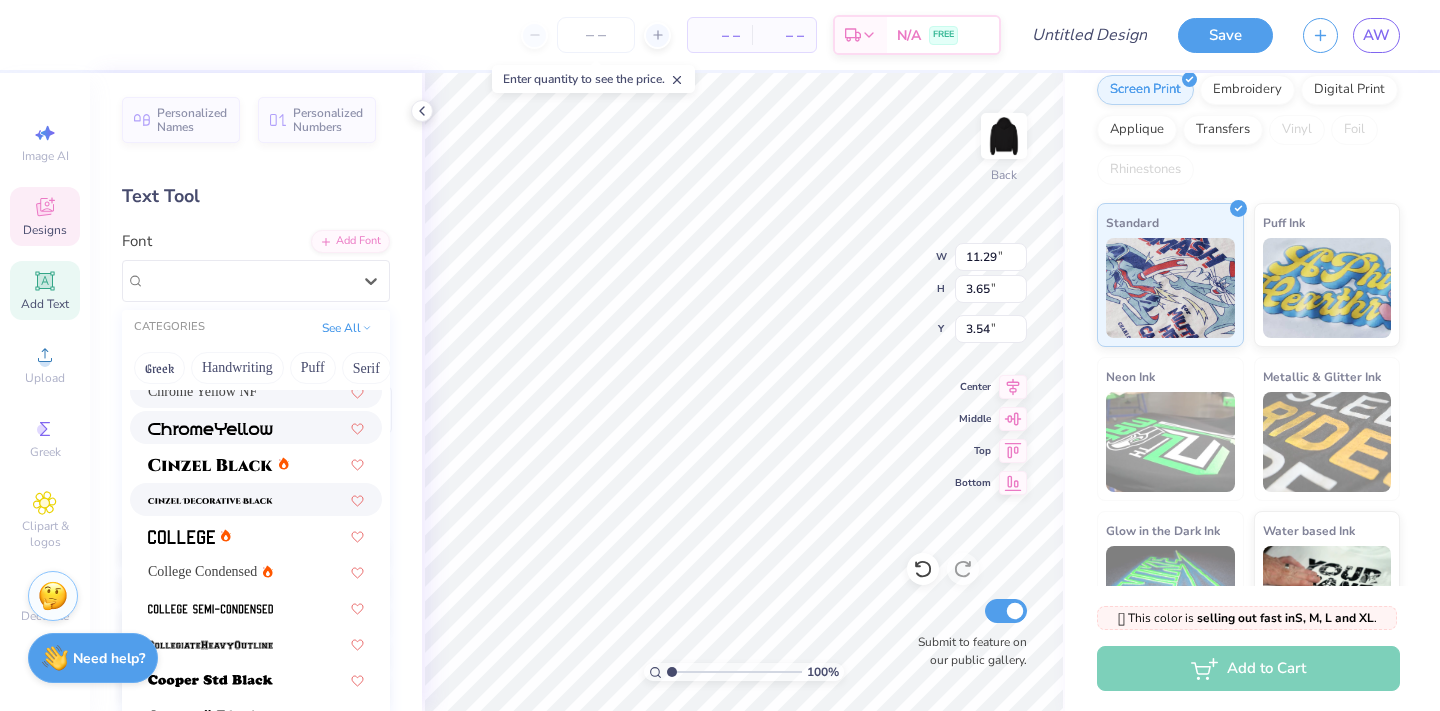scroll, scrollTop: 80, scrollLeft: 0, axis: vertical 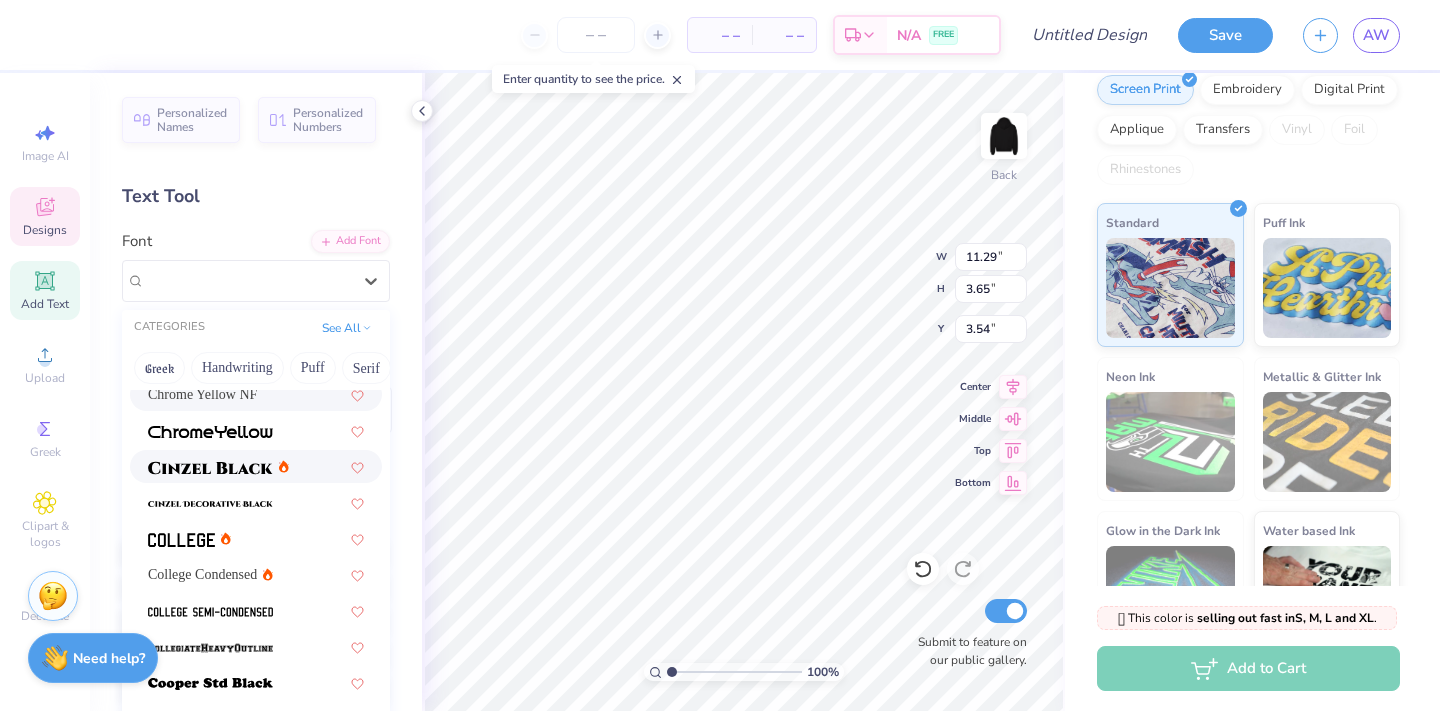 click at bounding box center [256, 466] 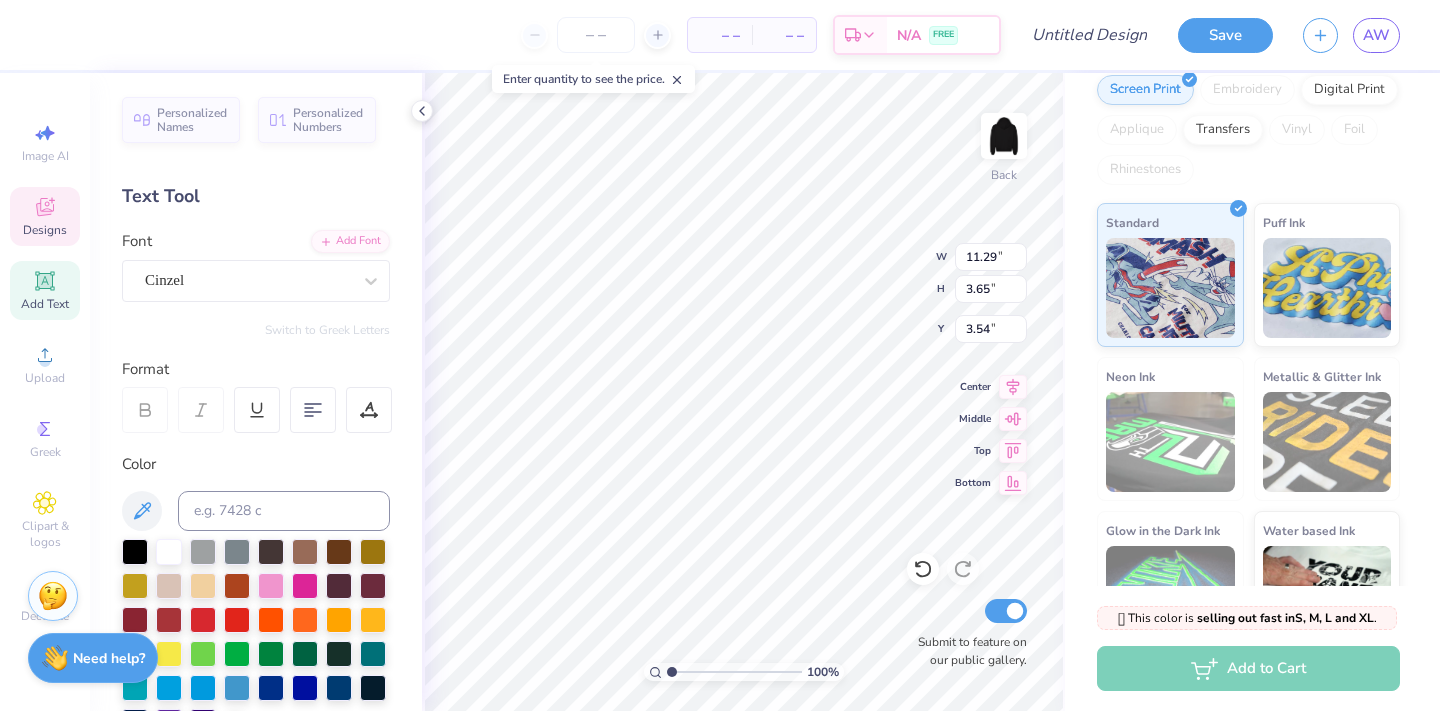 type on "12.29" 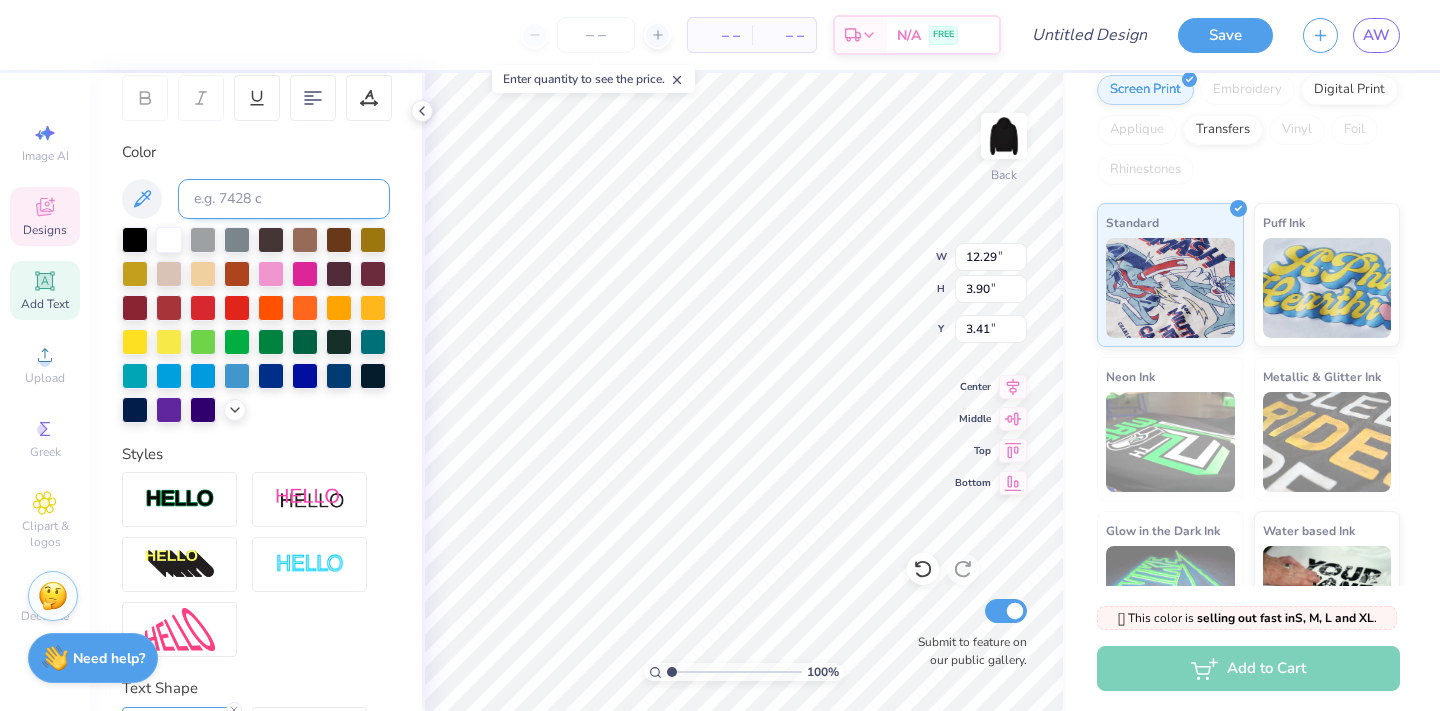 scroll, scrollTop: 451, scrollLeft: 0, axis: vertical 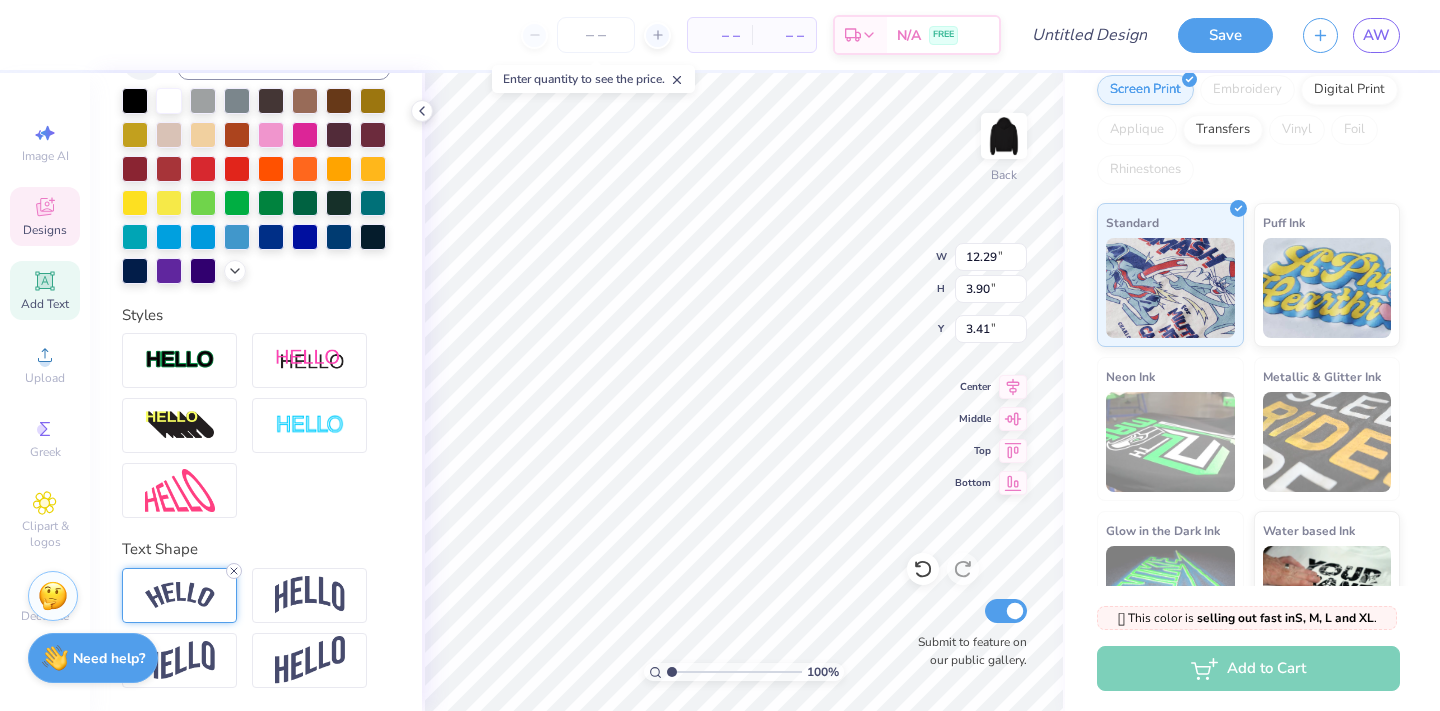 click 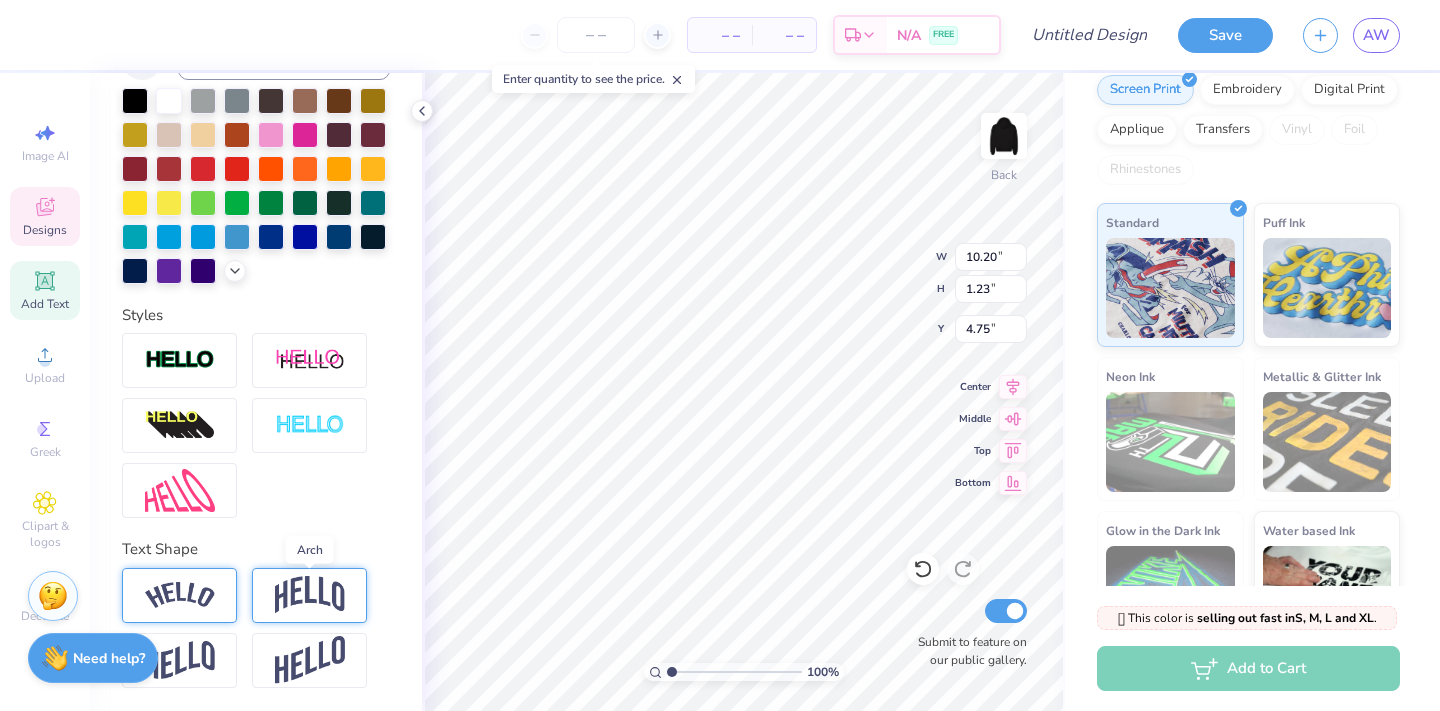 click at bounding box center (310, 595) 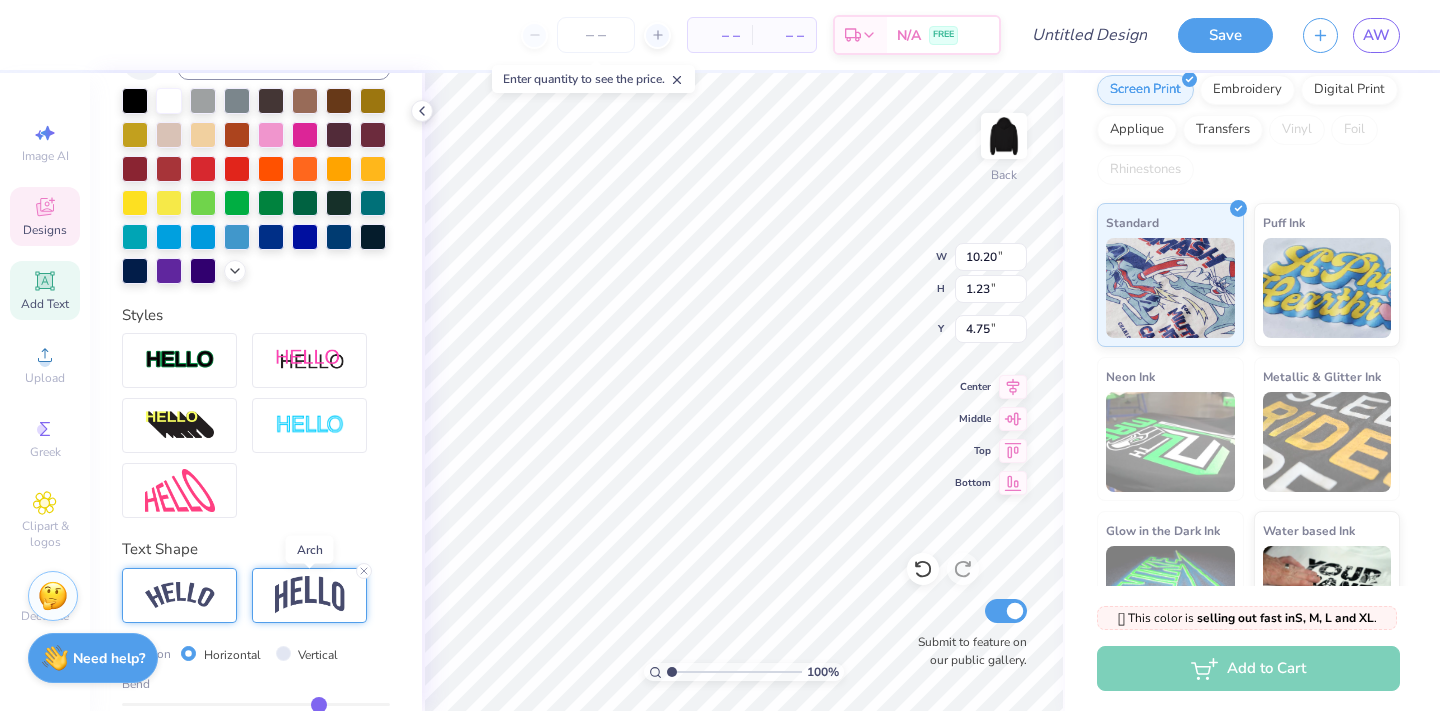 type on "3.21" 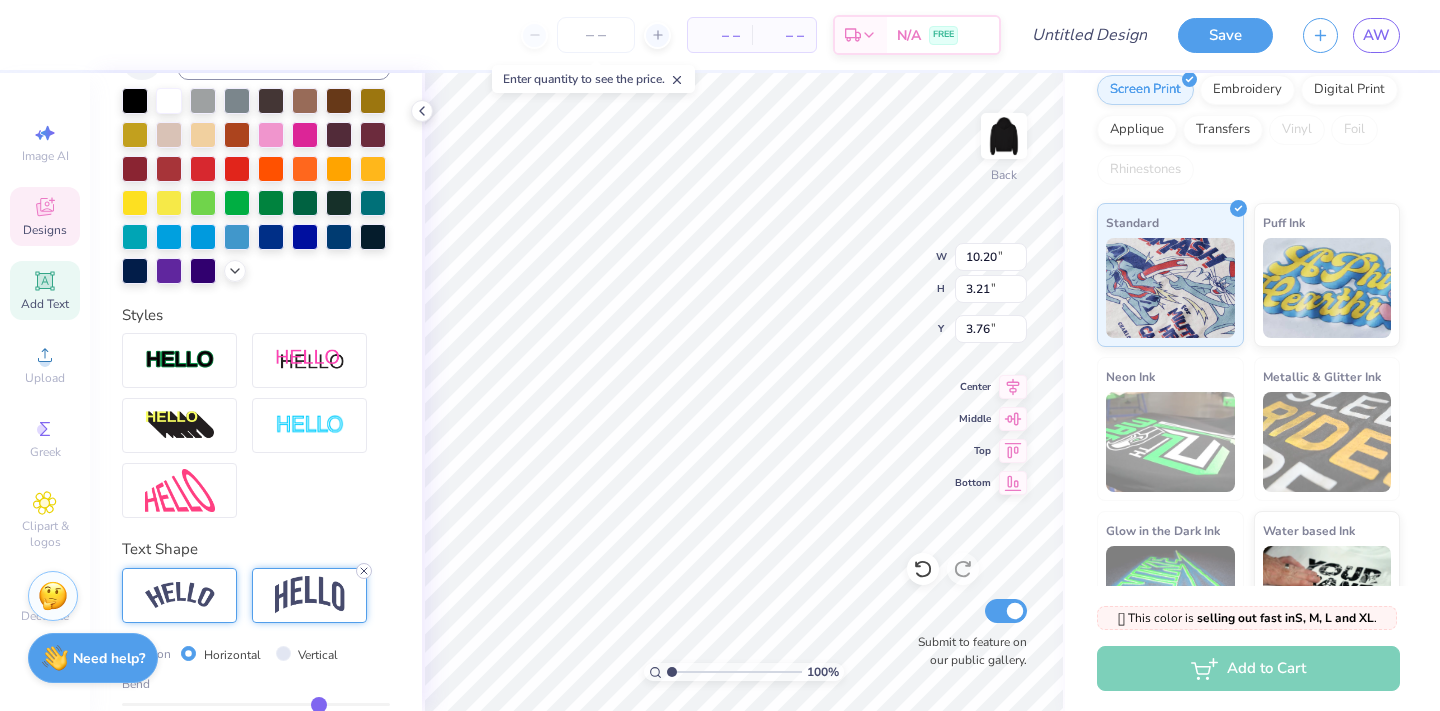 click 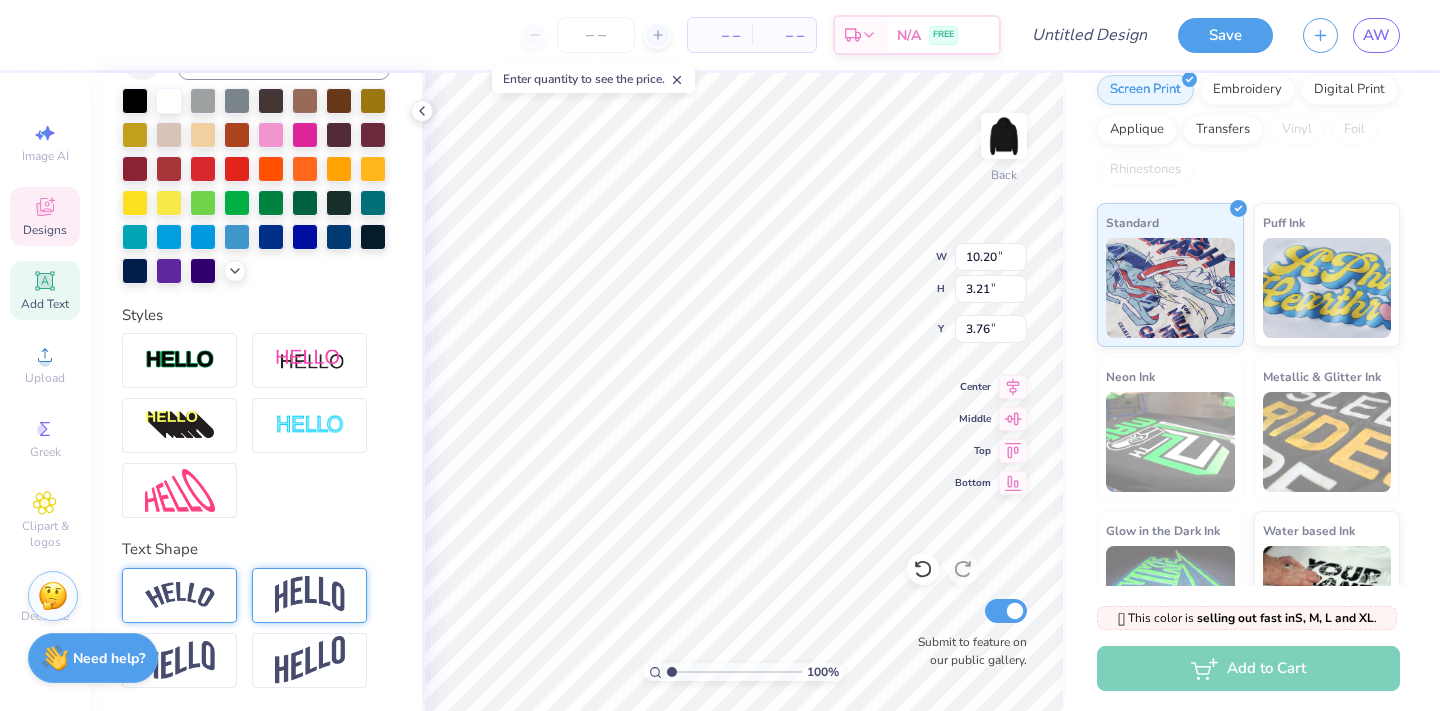 type on "1.23" 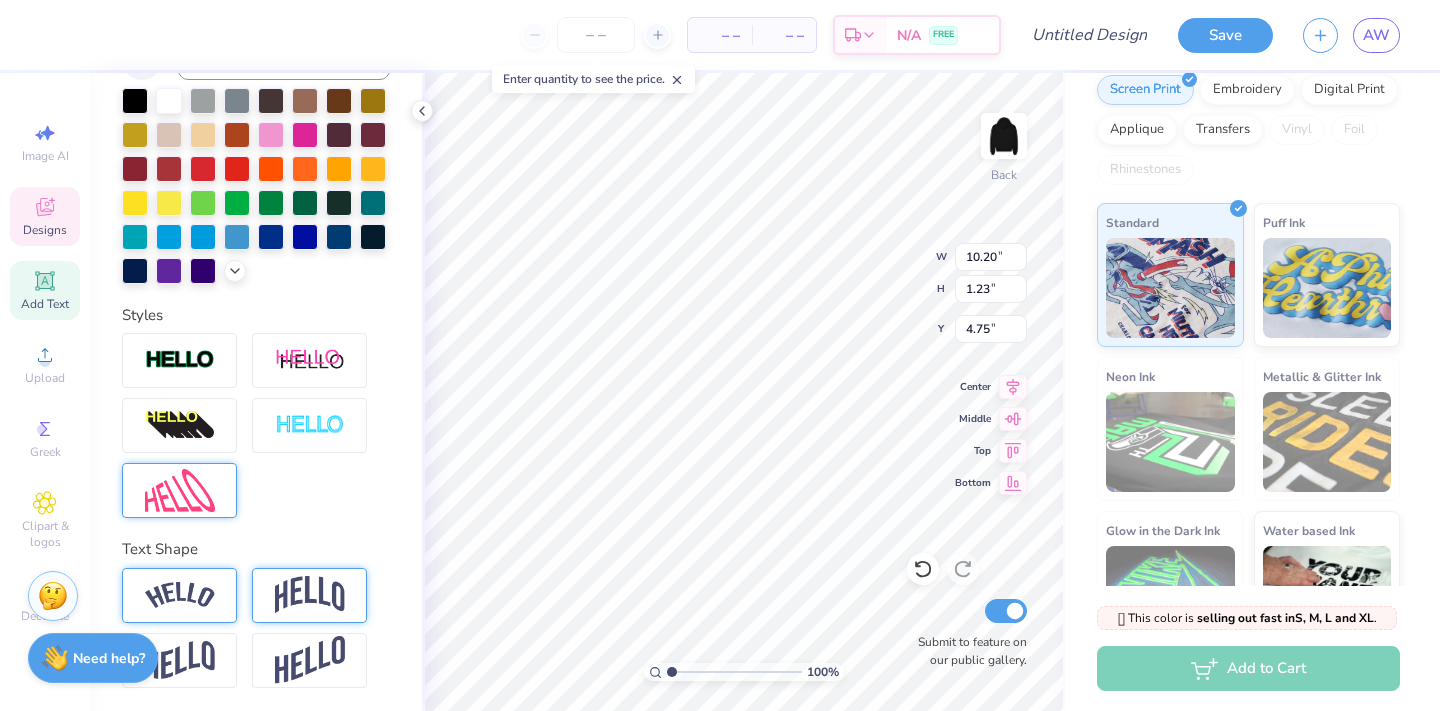 click at bounding box center [180, 490] 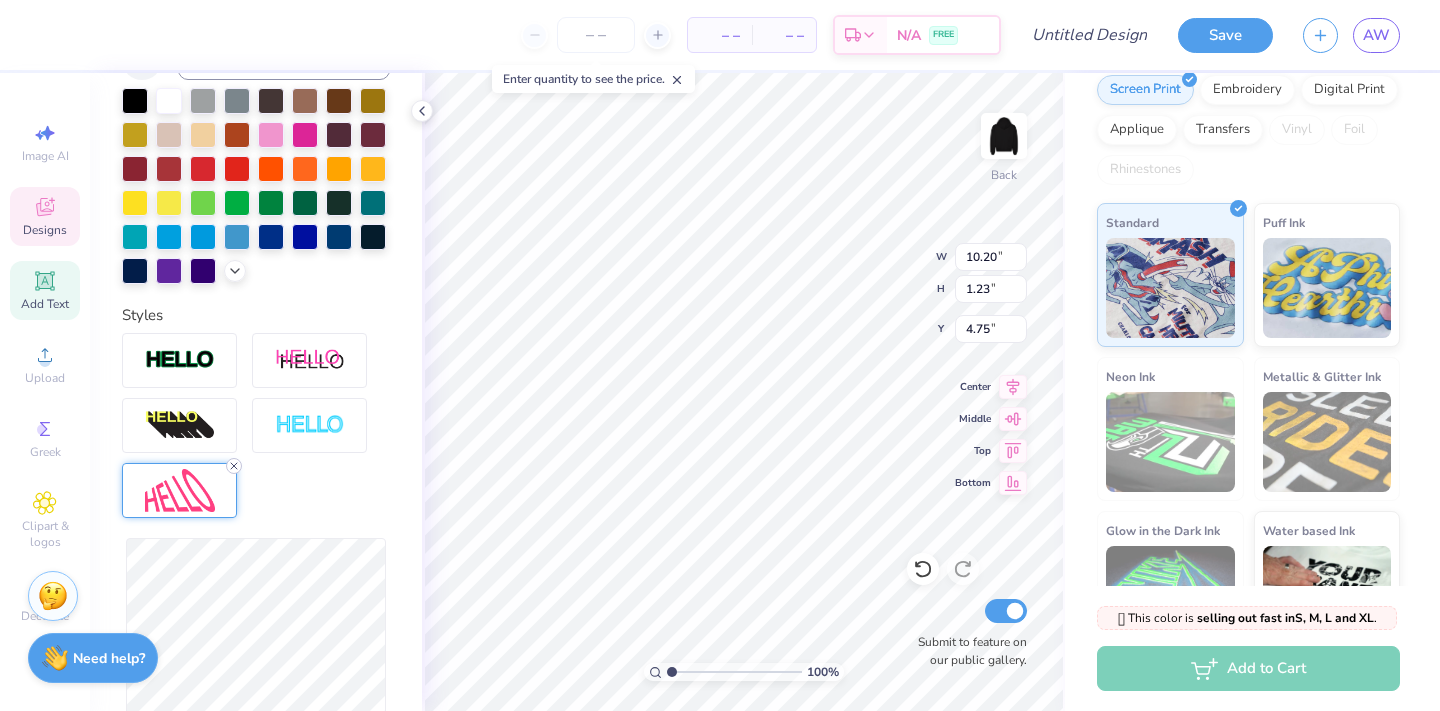 click 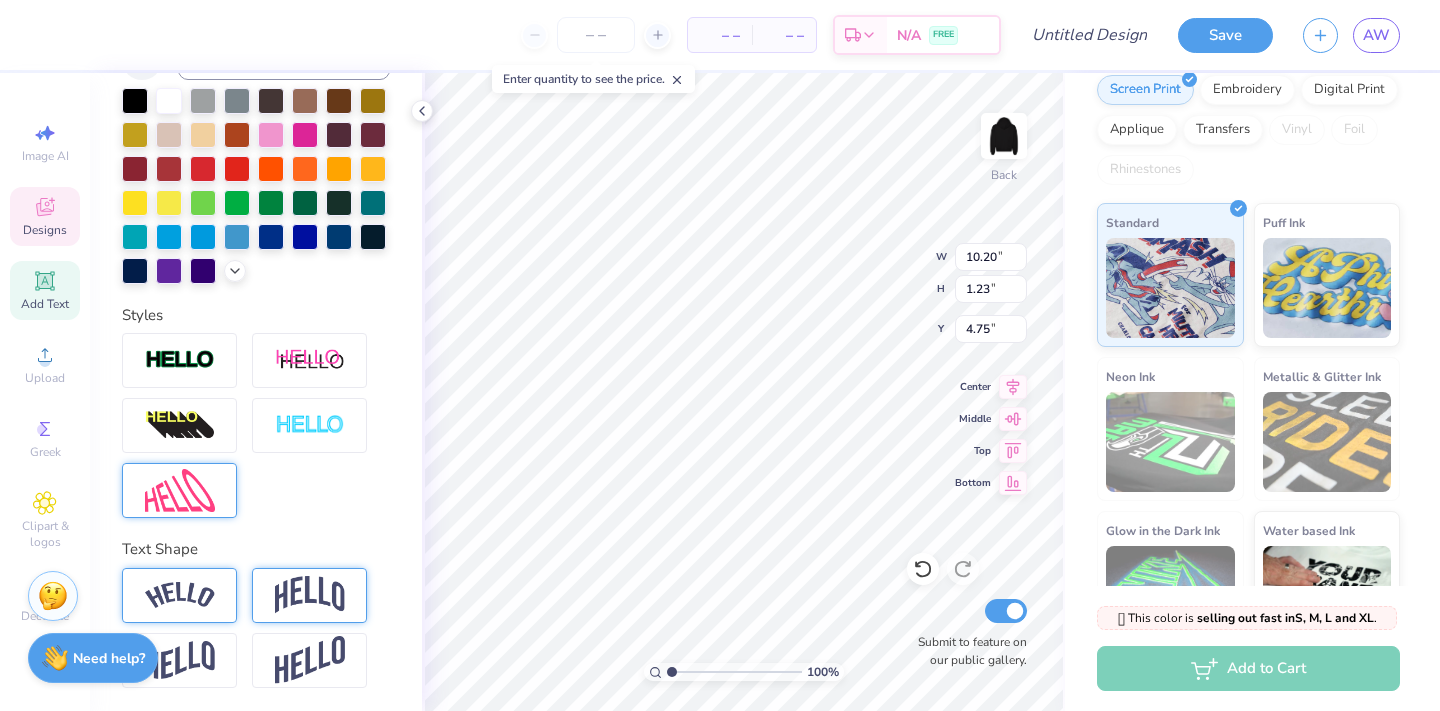 click at bounding box center [179, 595] 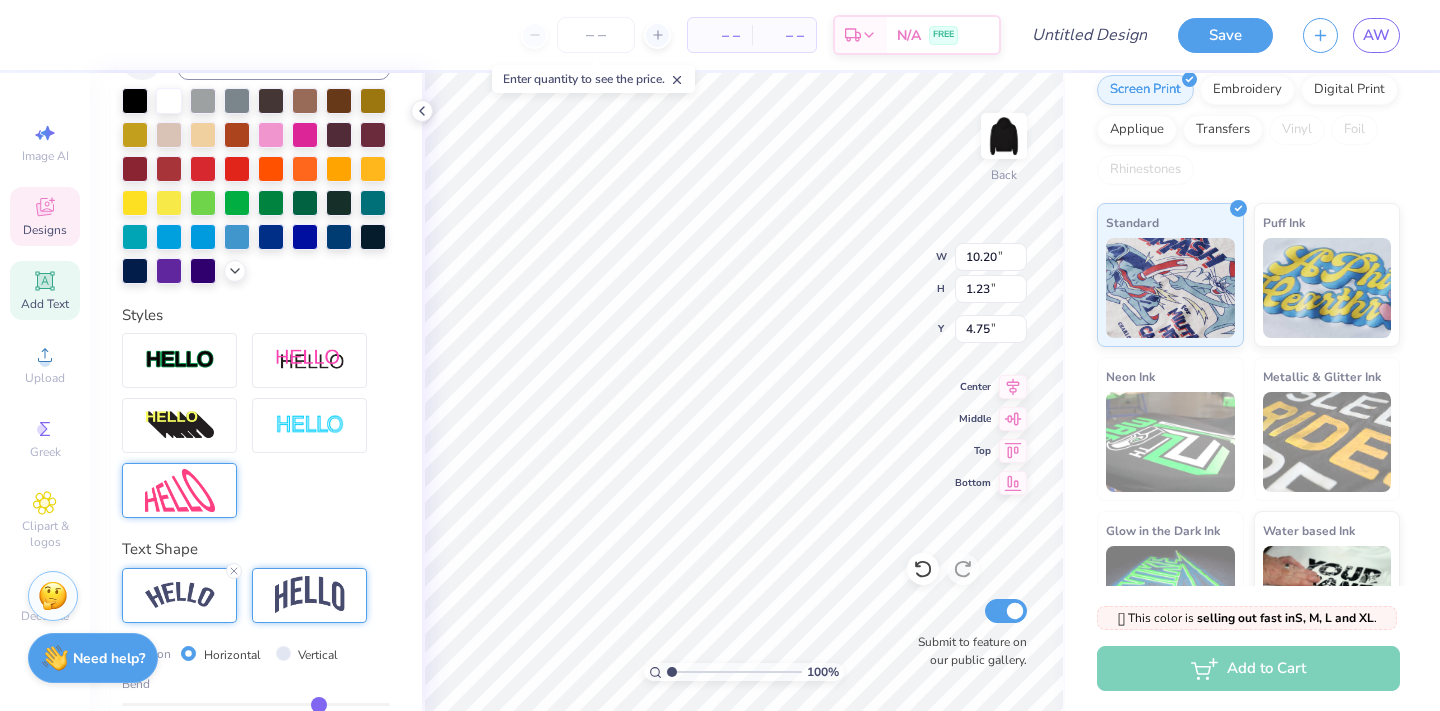 type on "11.82" 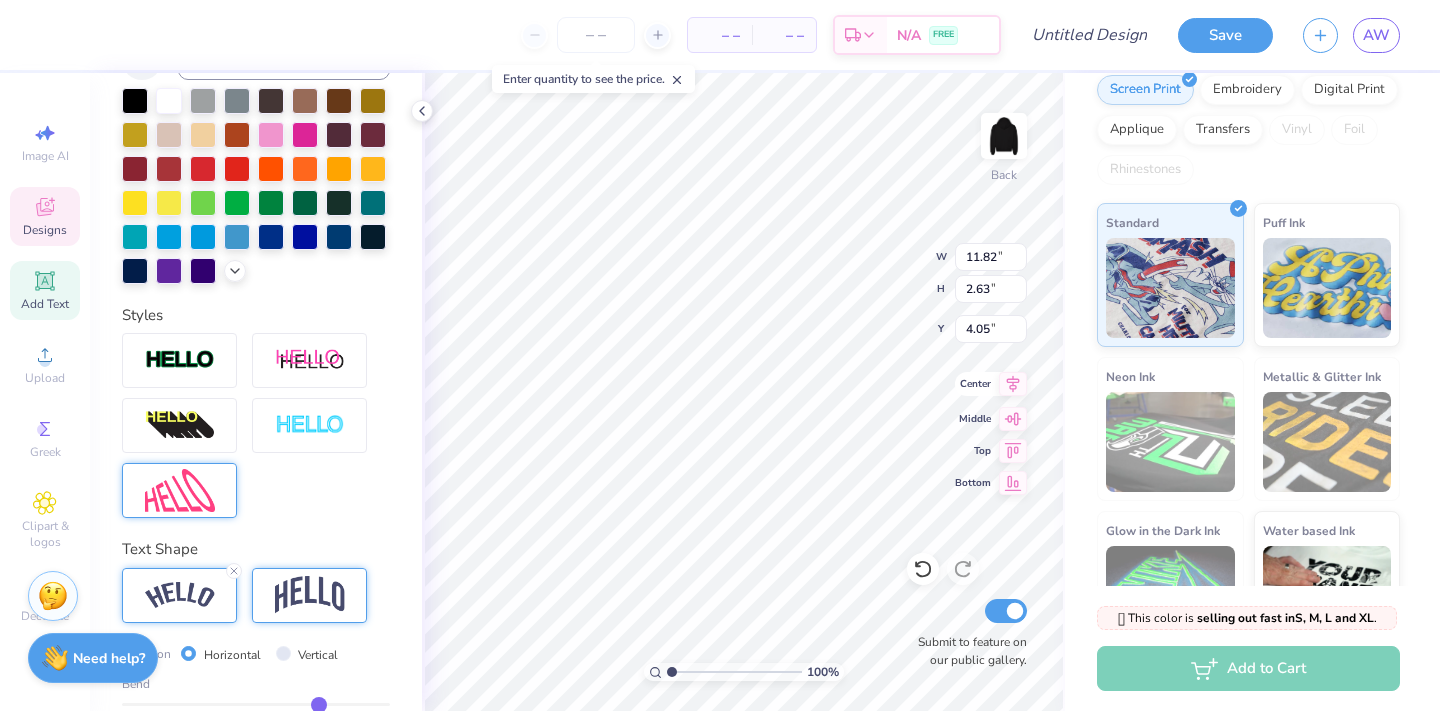 type on "4.12" 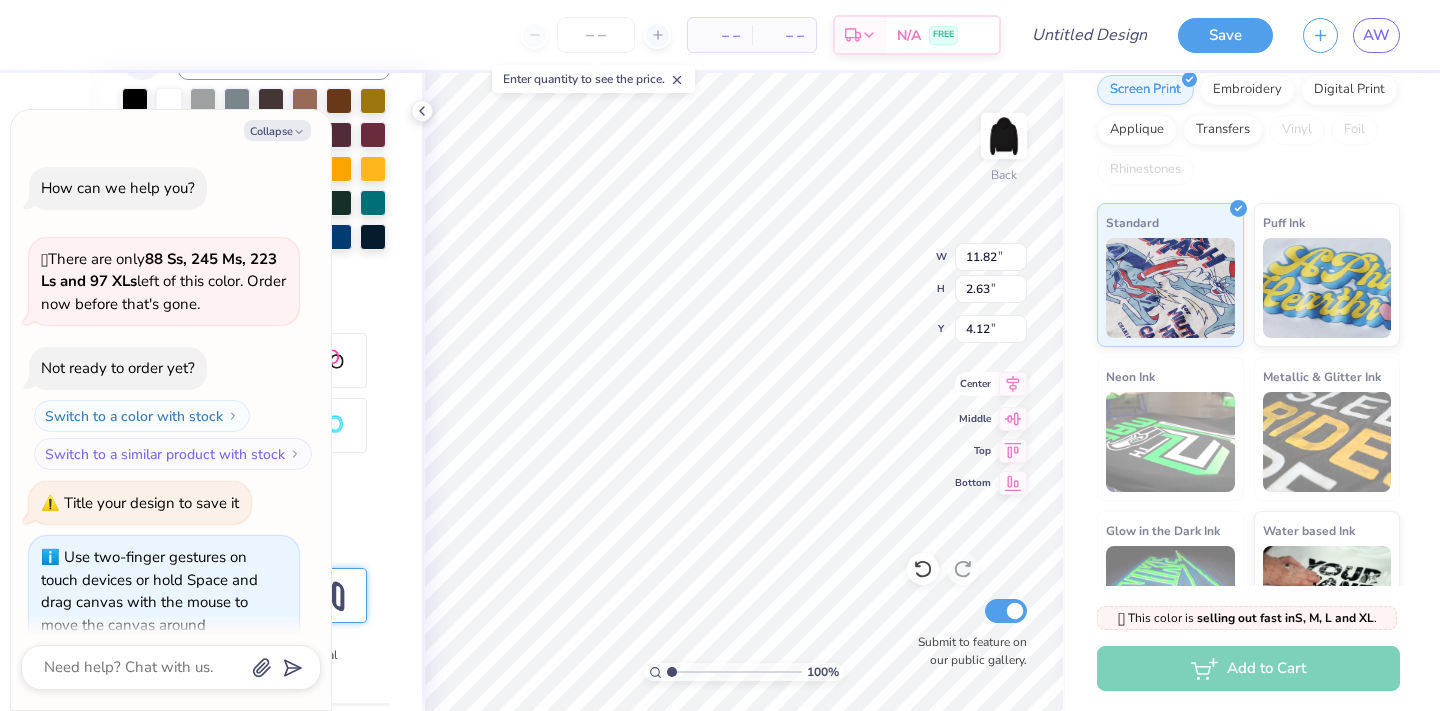 scroll, scrollTop: 143, scrollLeft: 0, axis: vertical 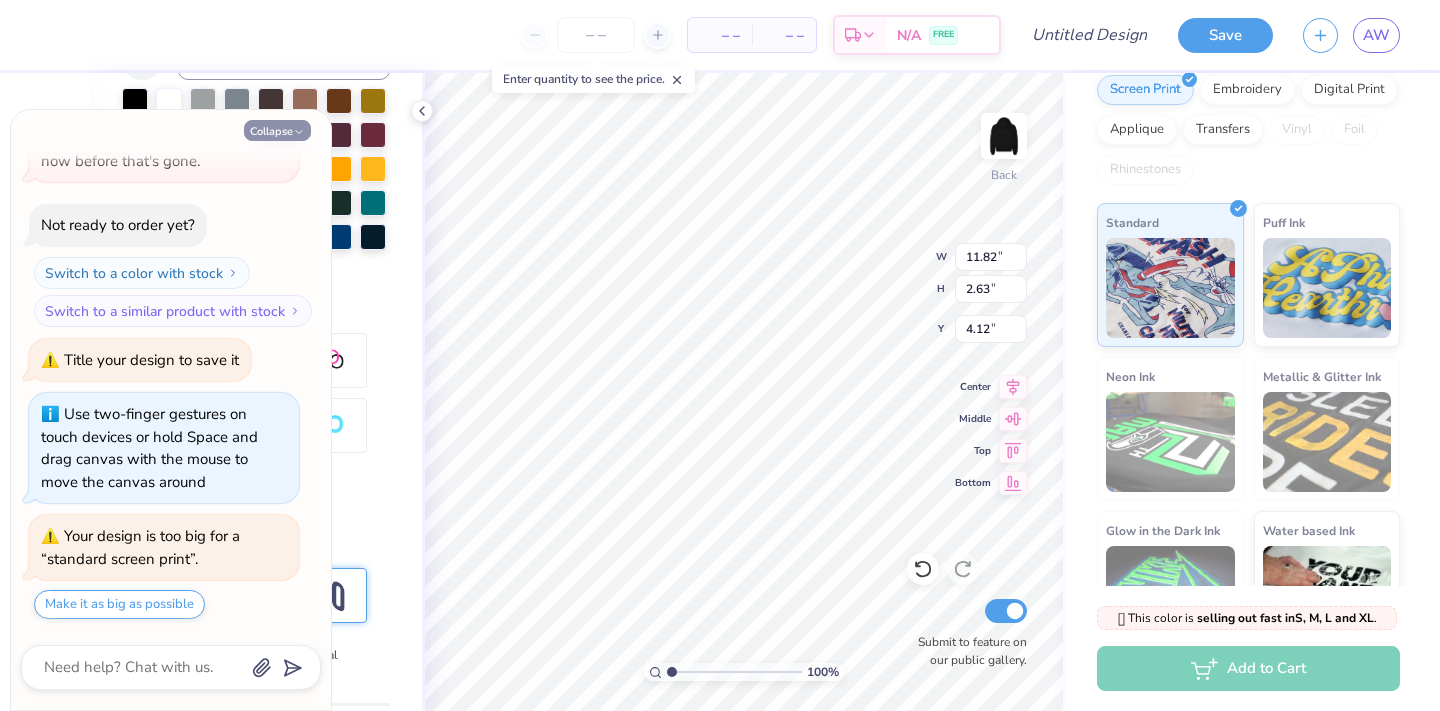 click on "Collapse" at bounding box center (277, 130) 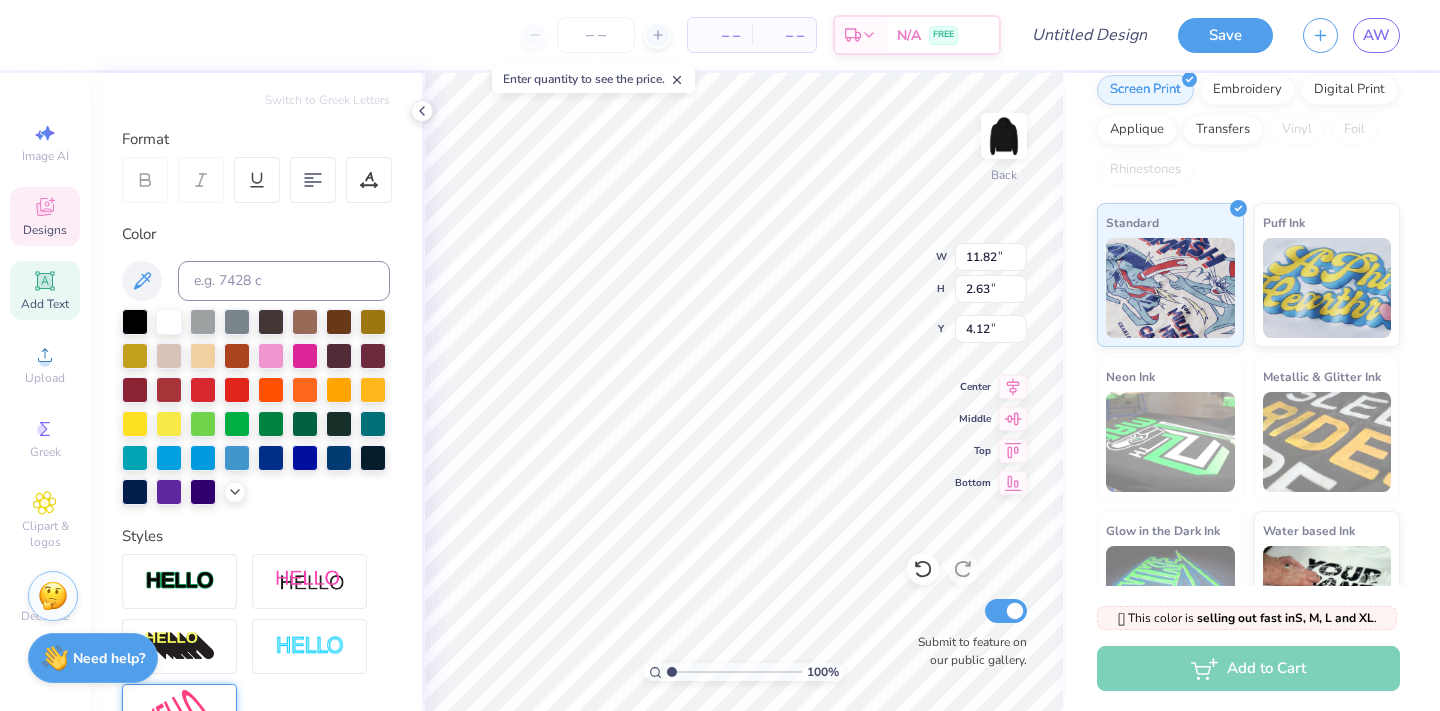 scroll, scrollTop: 0, scrollLeft: 0, axis: both 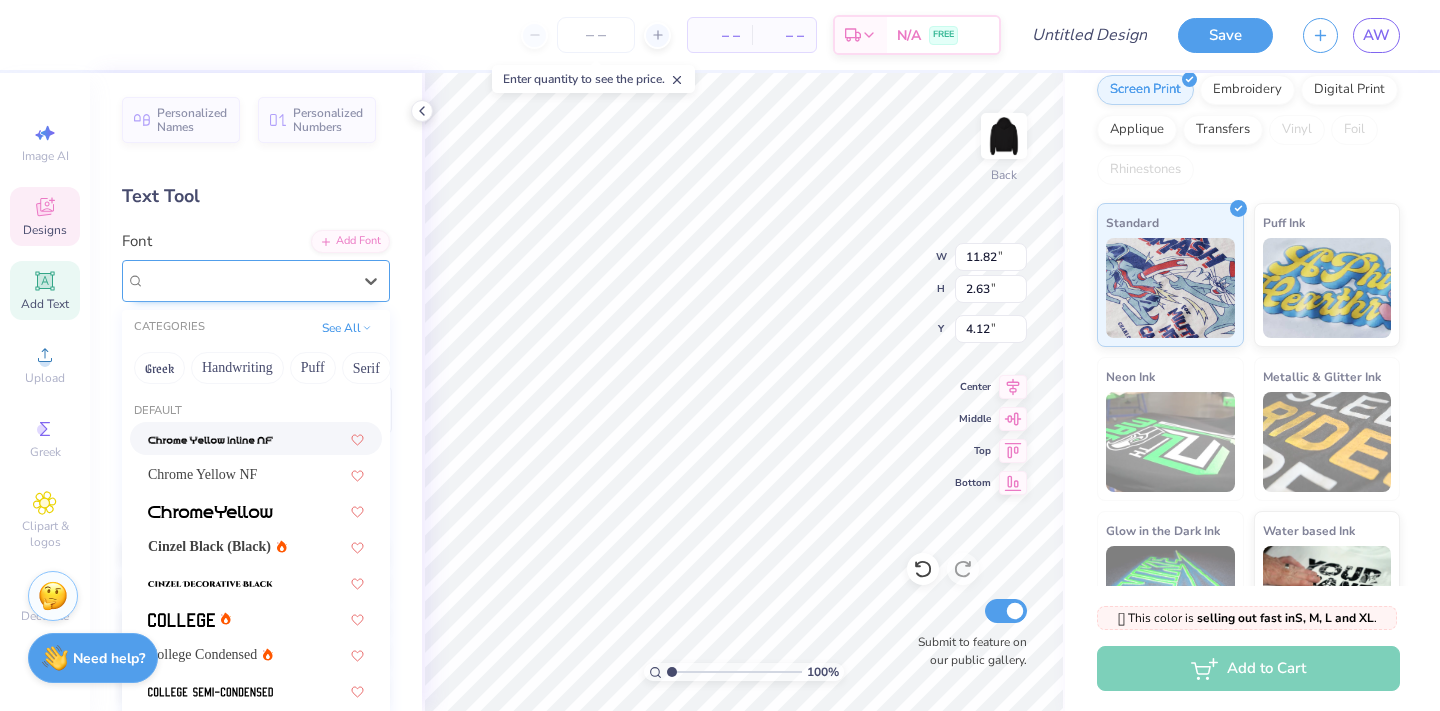 click on "Cinzel" at bounding box center (248, 280) 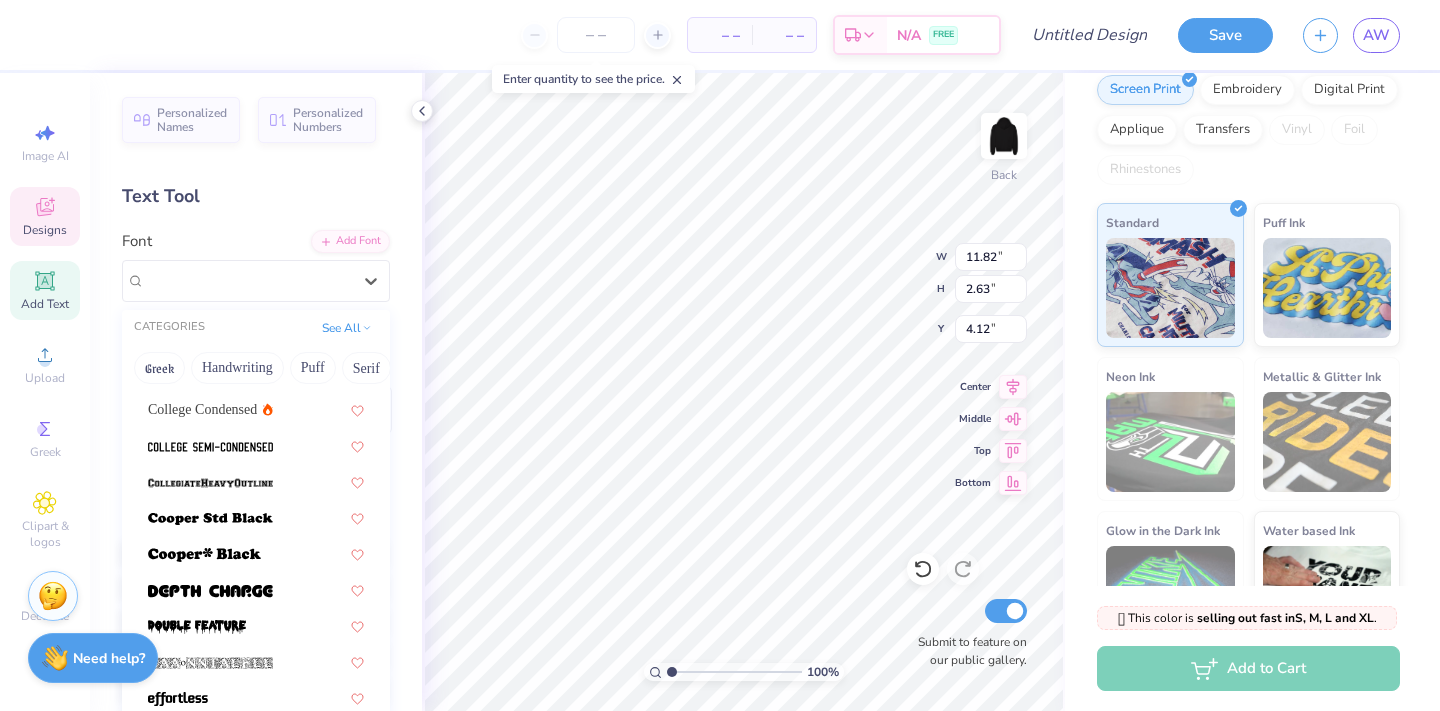 scroll, scrollTop: 242, scrollLeft: 0, axis: vertical 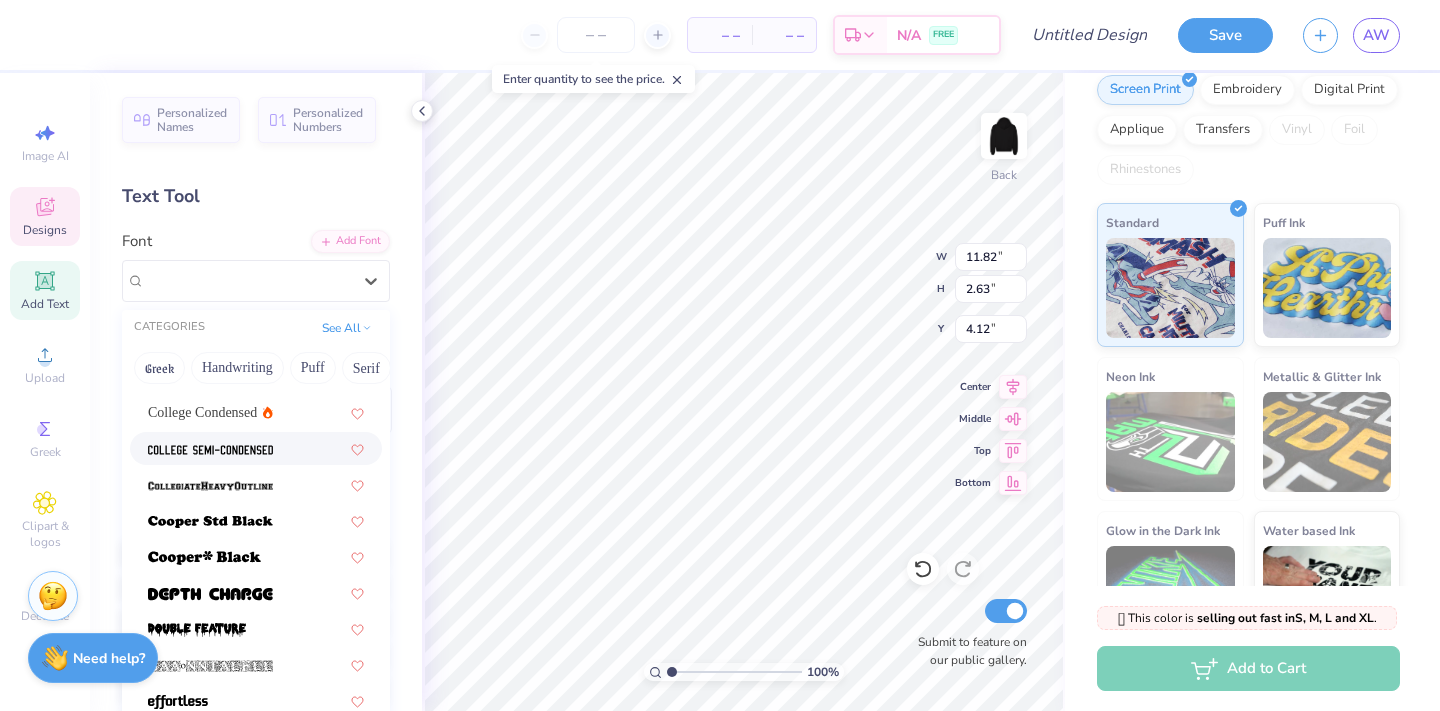 click at bounding box center [256, 448] 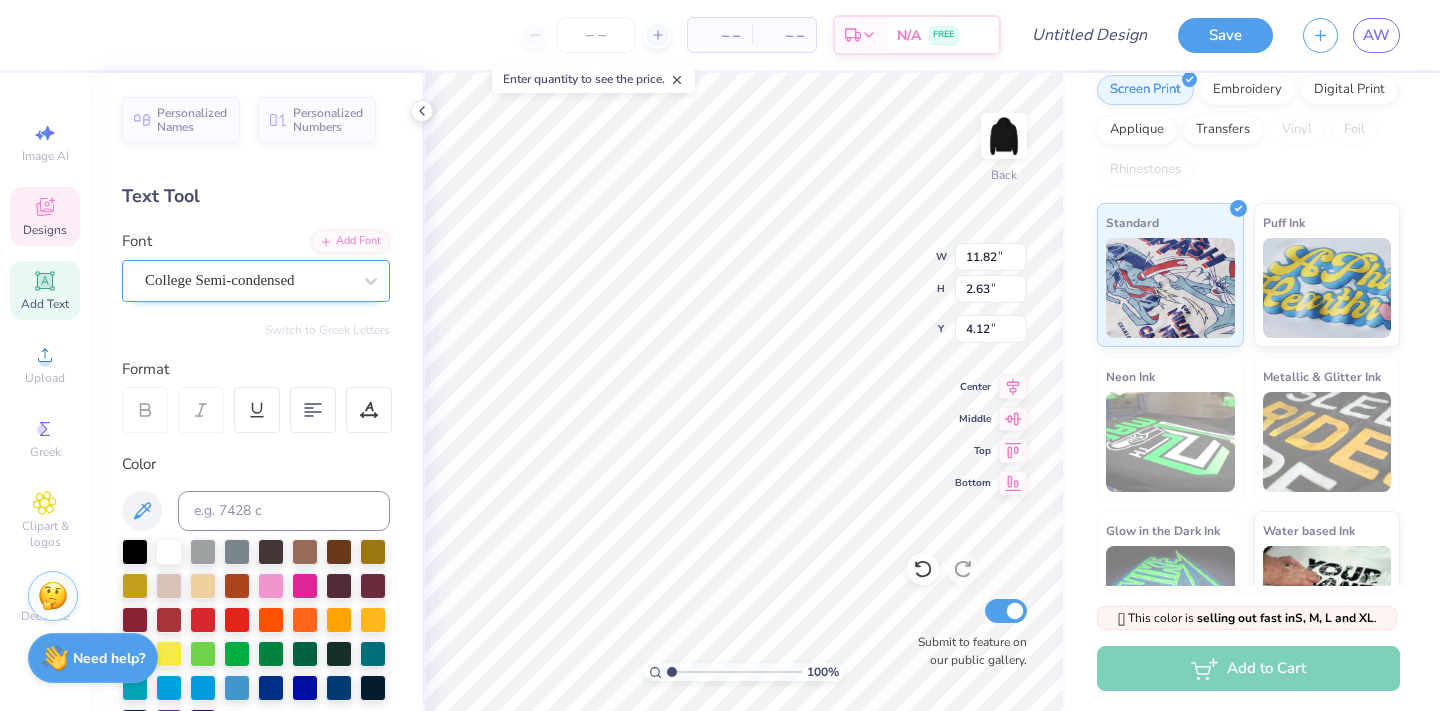 type on "8.70" 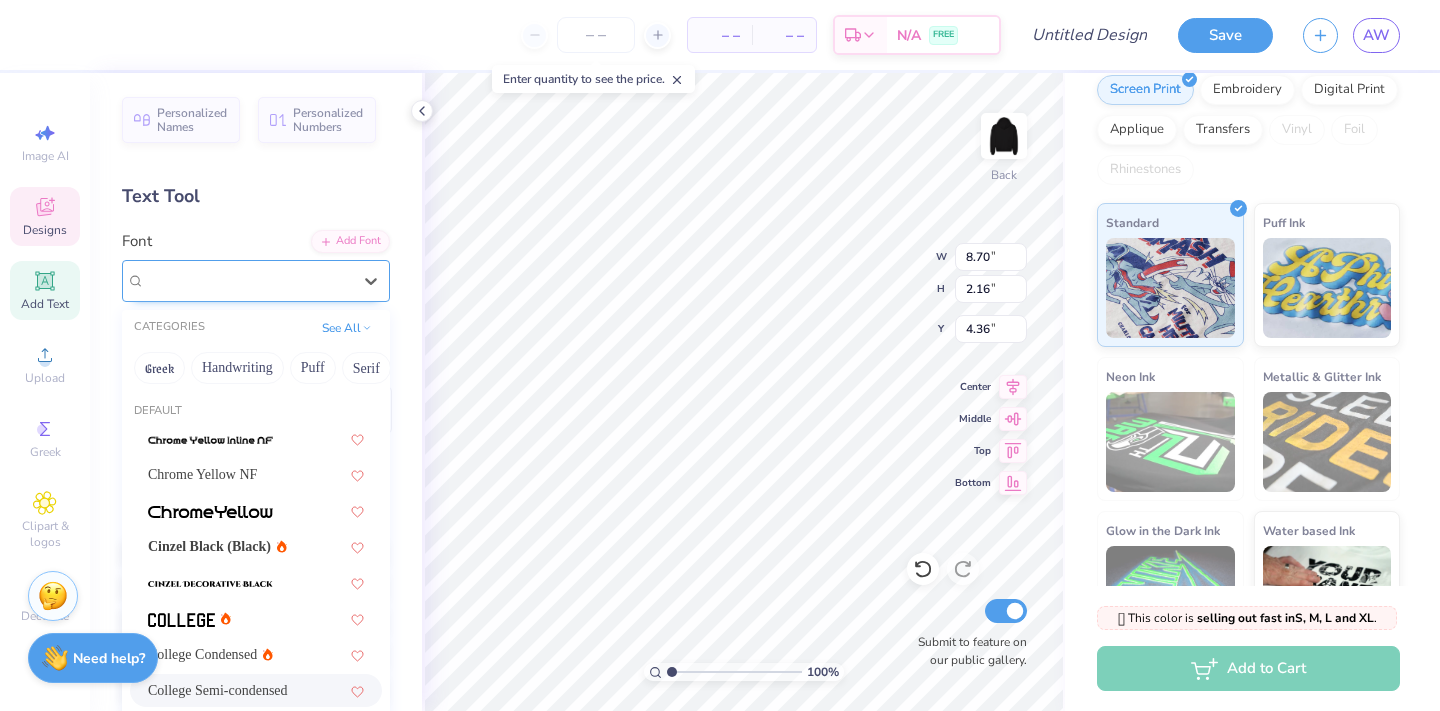 click on "College Semi-condensed" at bounding box center [248, 280] 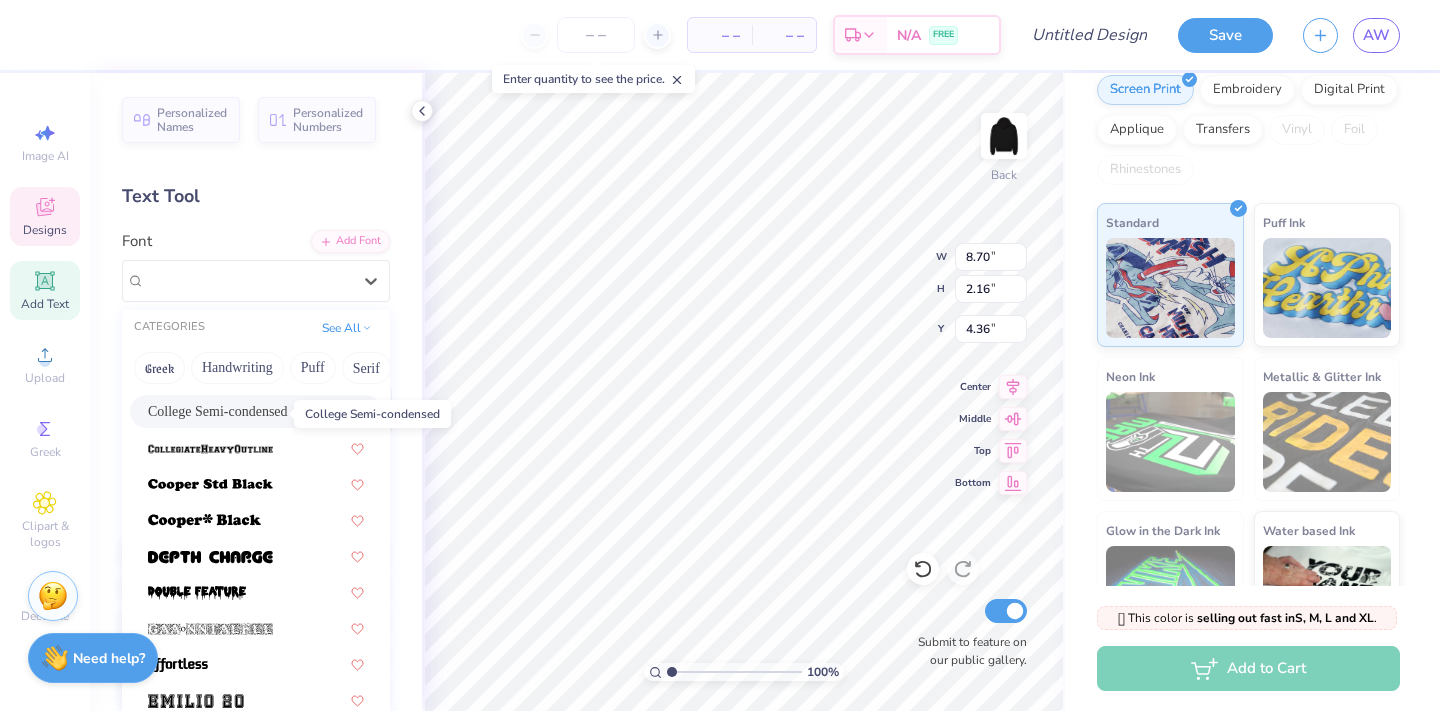 scroll, scrollTop: 280, scrollLeft: 0, axis: vertical 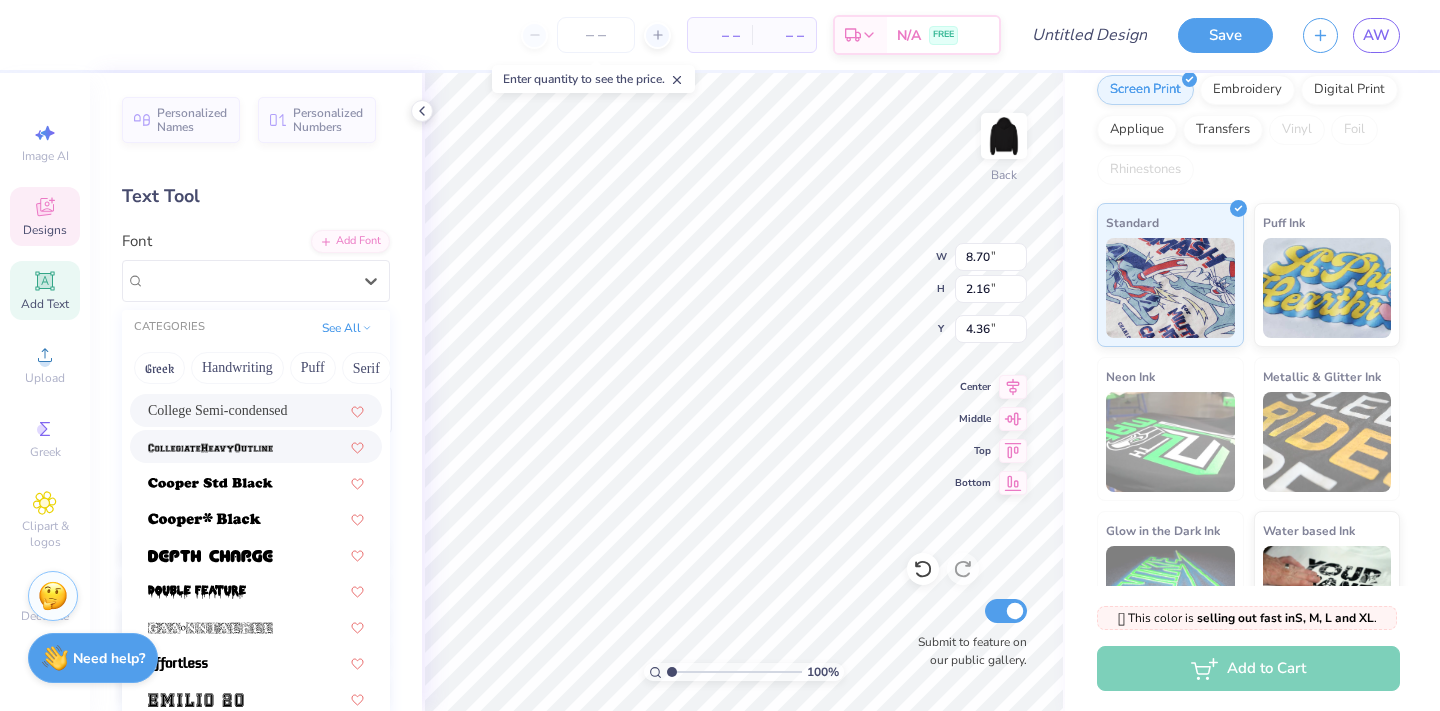 click at bounding box center (210, 446) 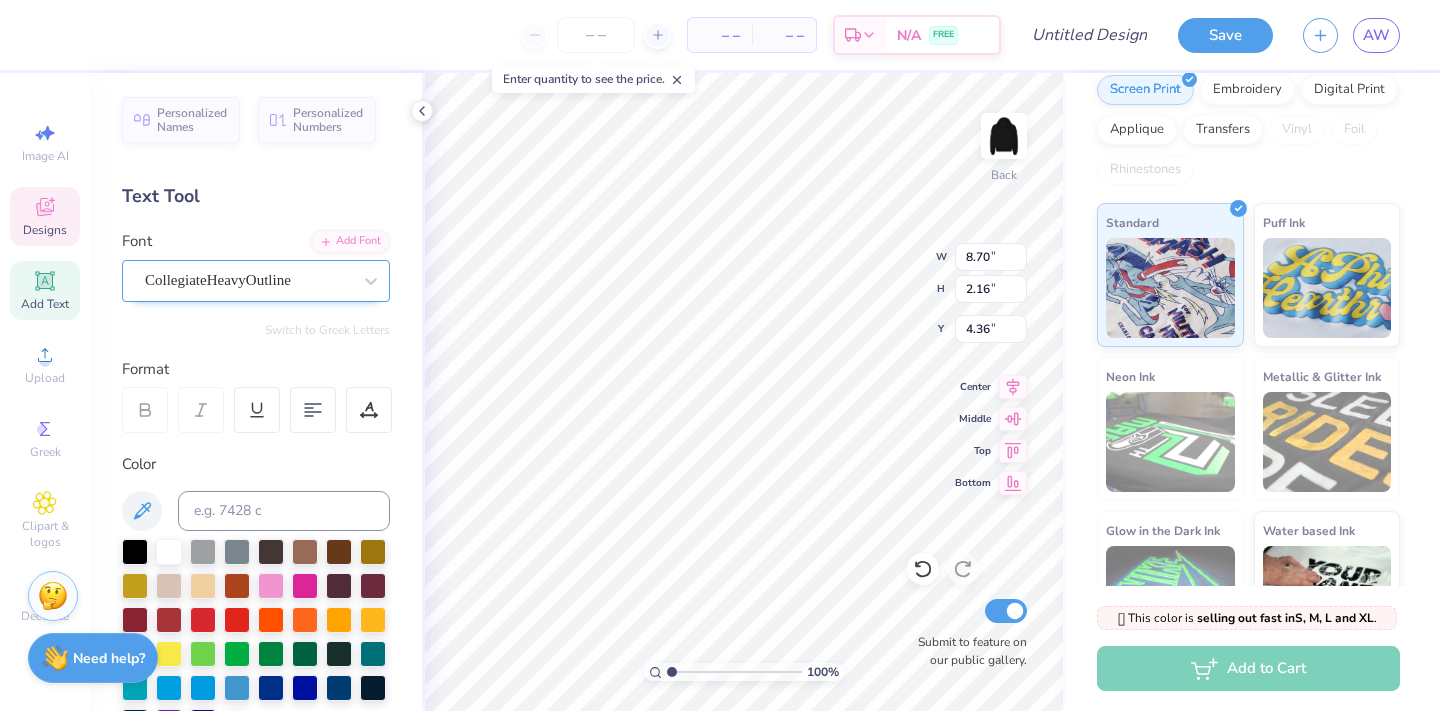 type on "11.20" 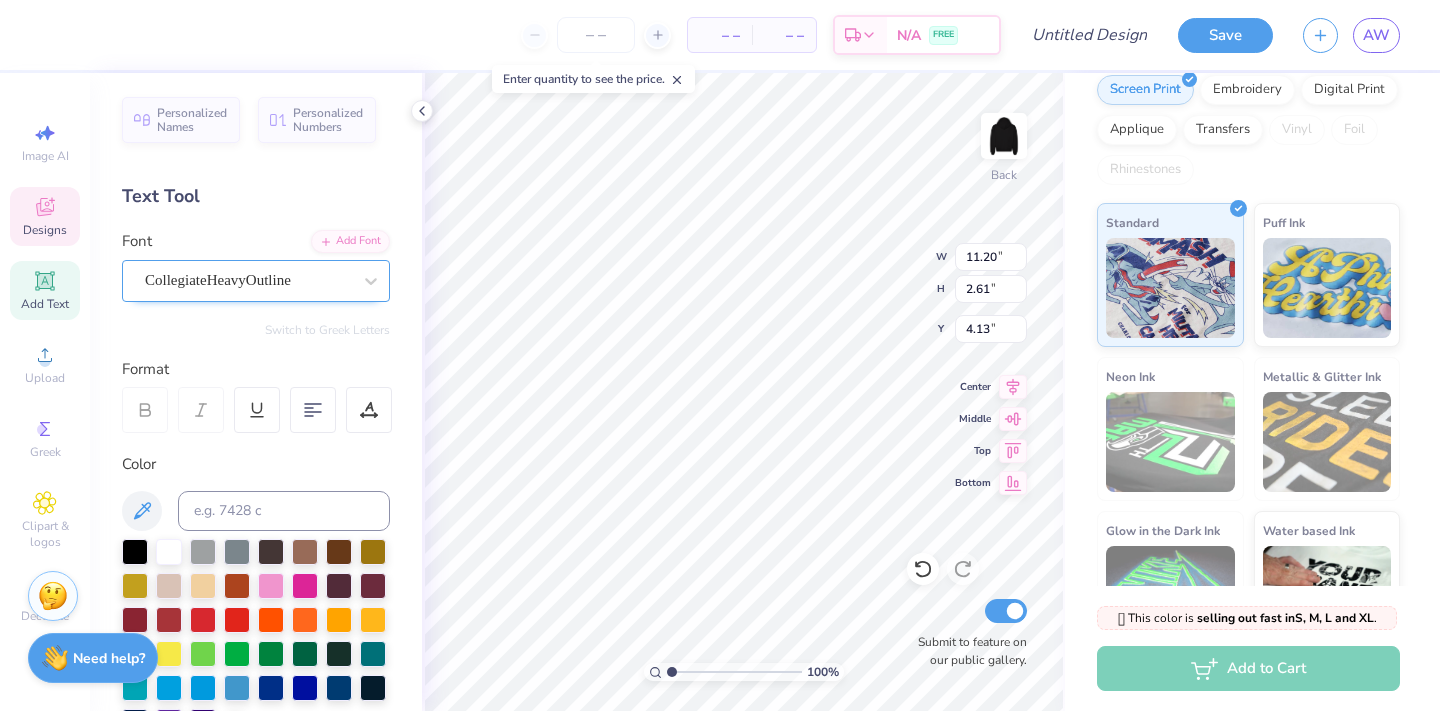click on "CollegiateHeavyOutline" at bounding box center [248, 280] 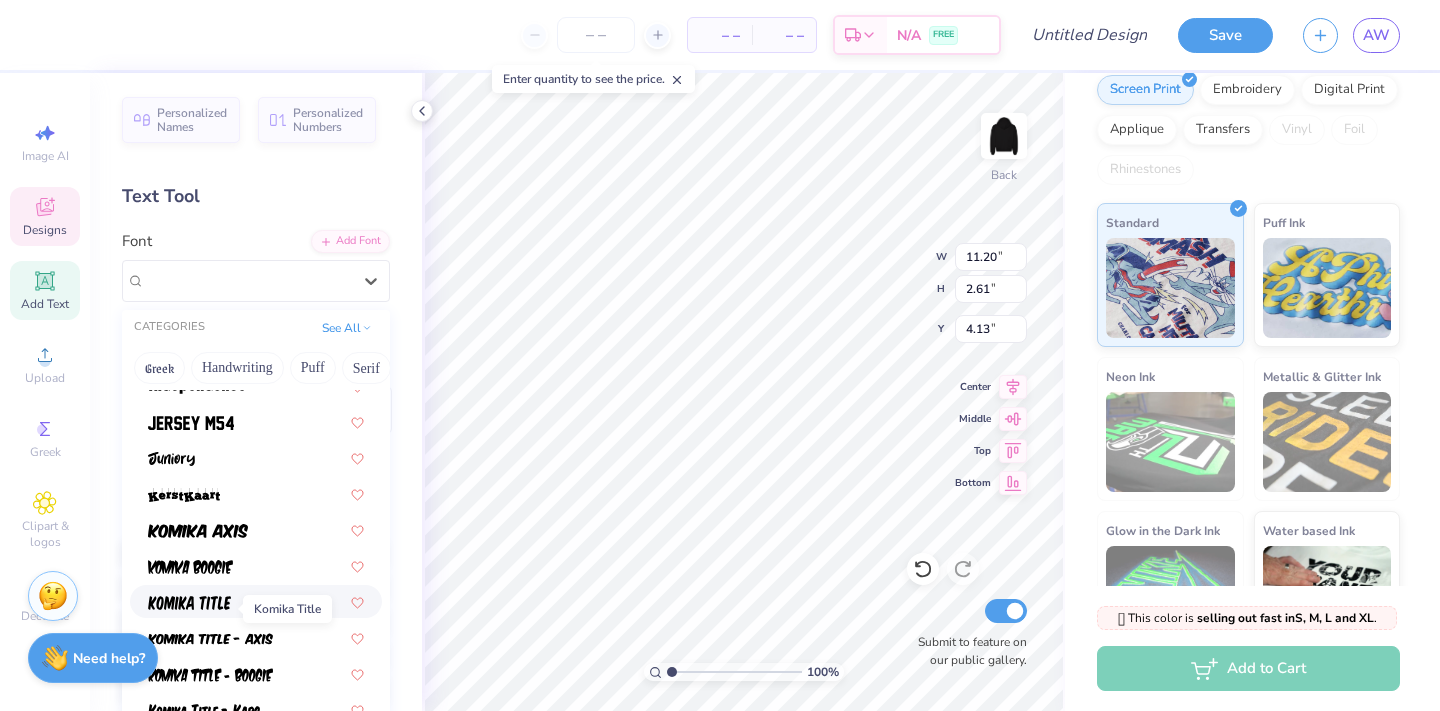 scroll, scrollTop: 1122, scrollLeft: 0, axis: vertical 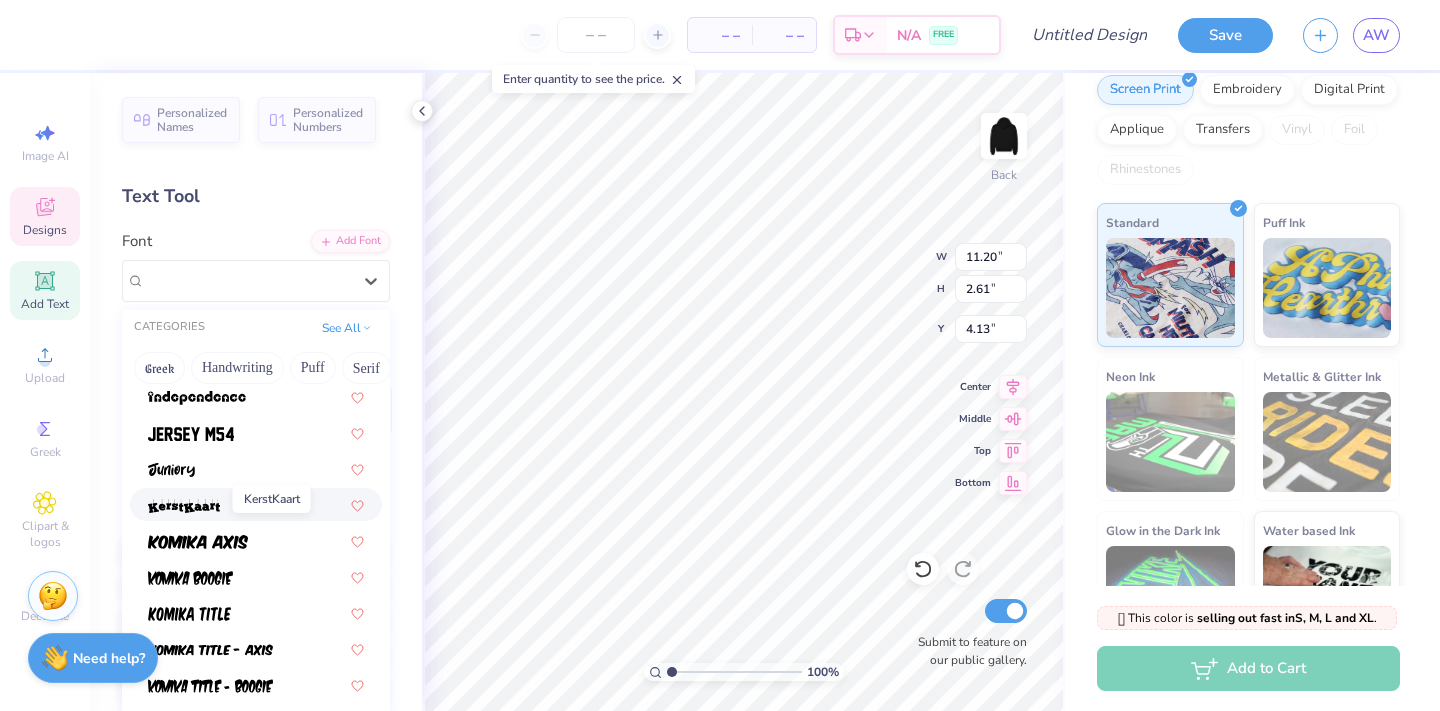 click at bounding box center (184, 506) 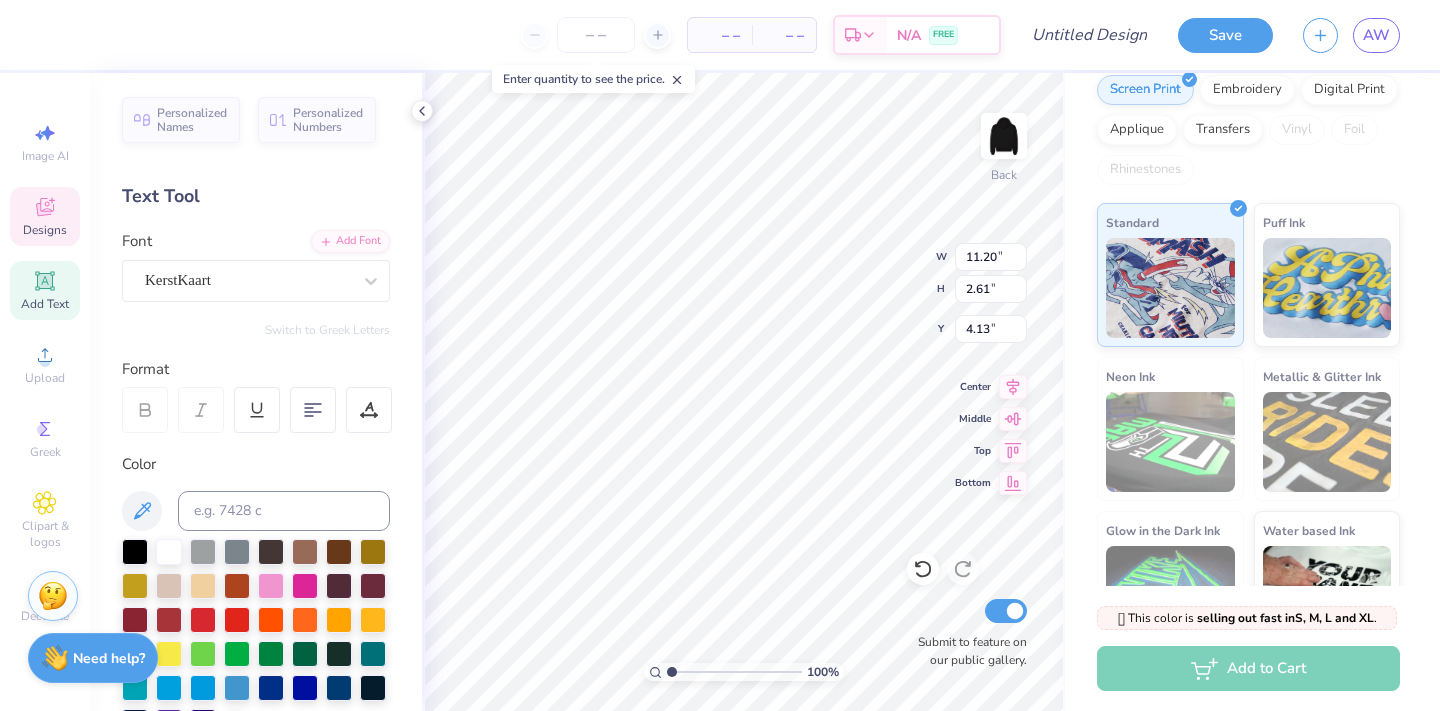 type on "15.49" 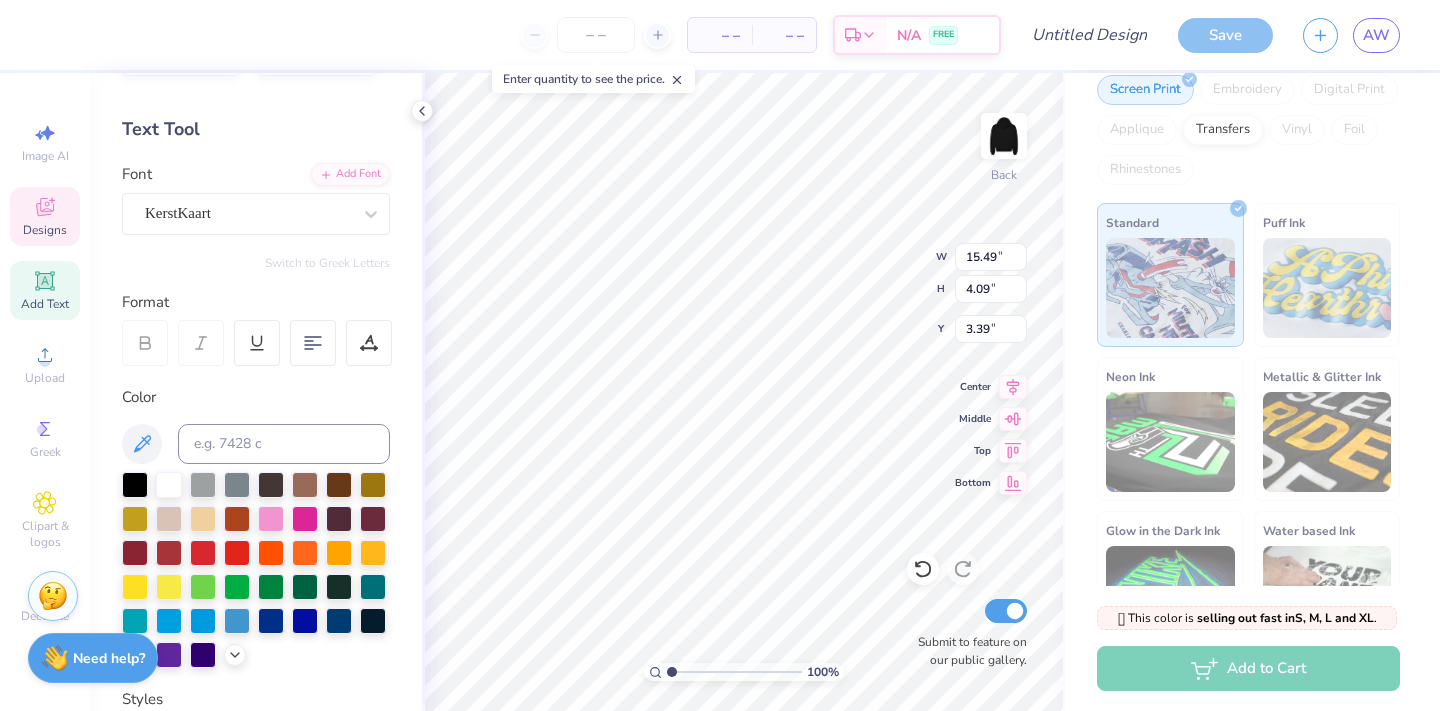 scroll, scrollTop: 0, scrollLeft: 0, axis: both 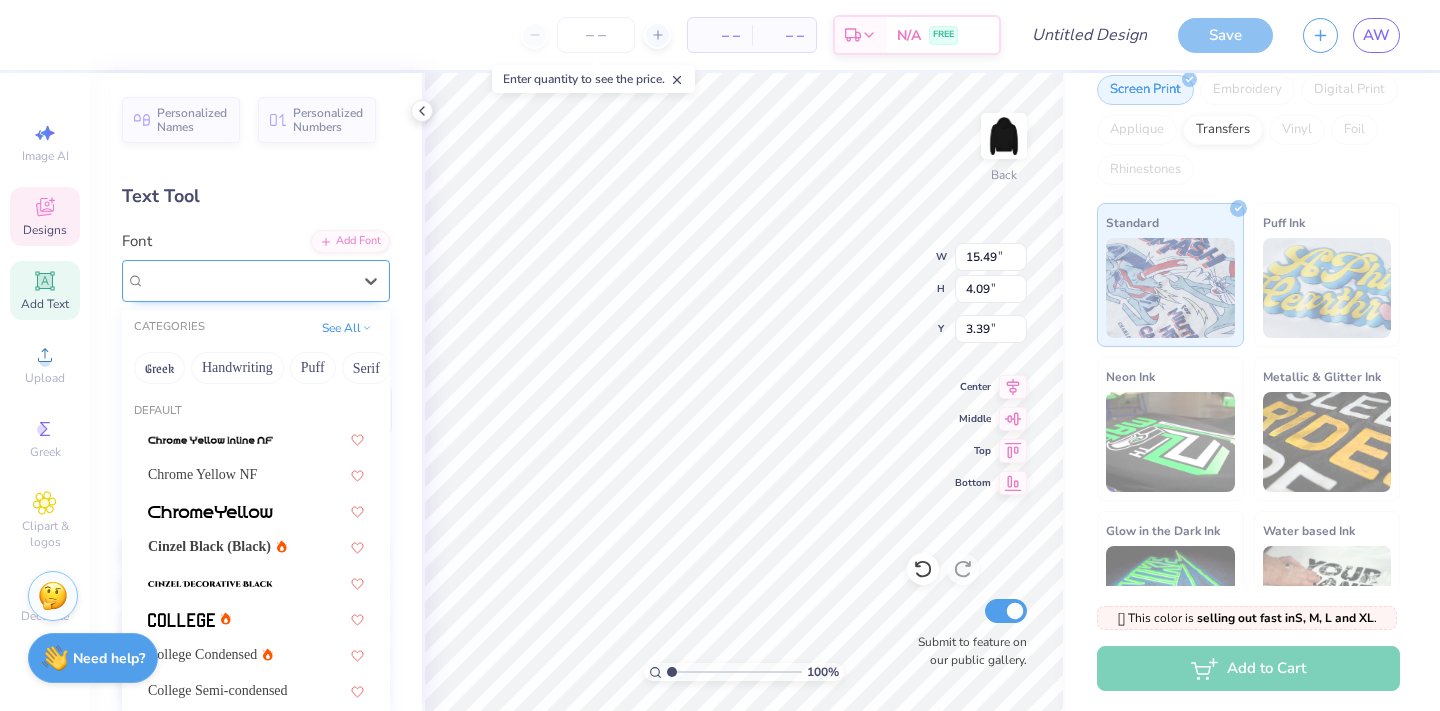 click on "KerstKaart" at bounding box center (248, 280) 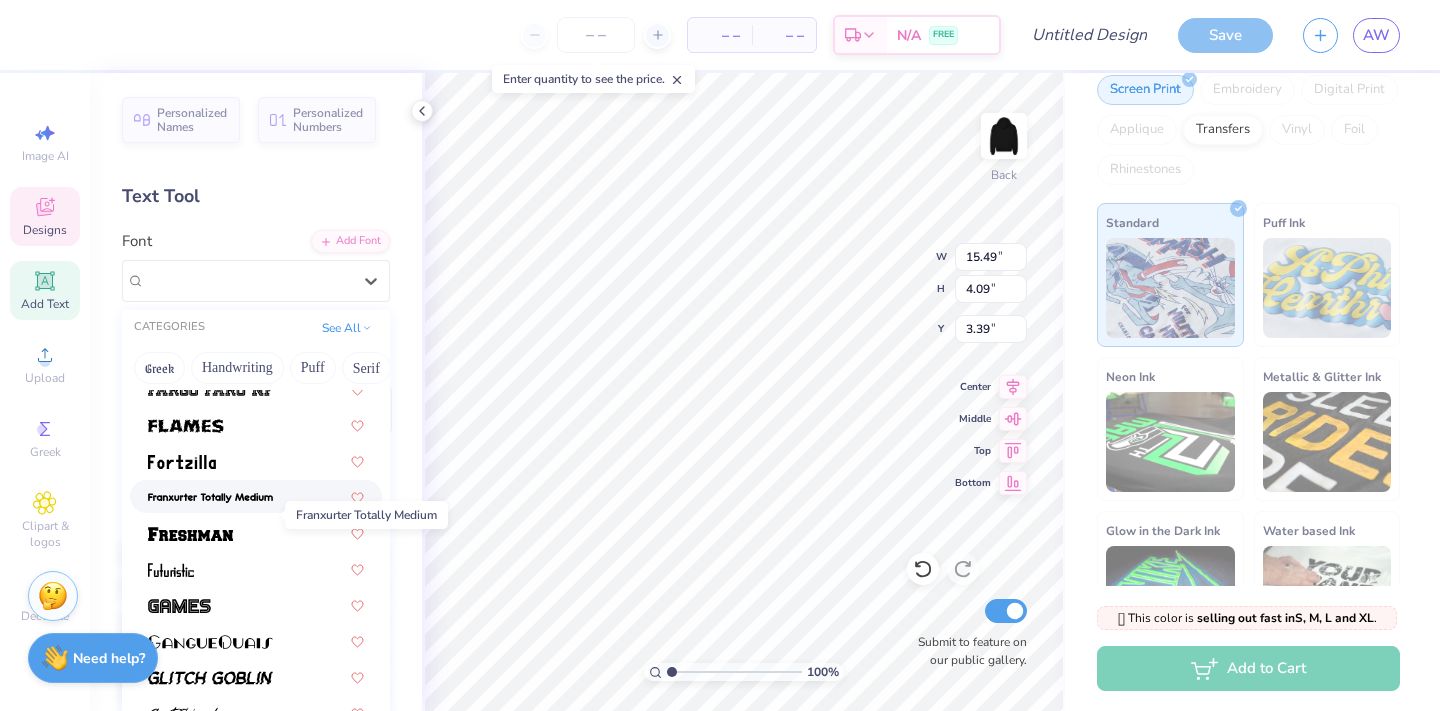 scroll, scrollTop: 593, scrollLeft: 0, axis: vertical 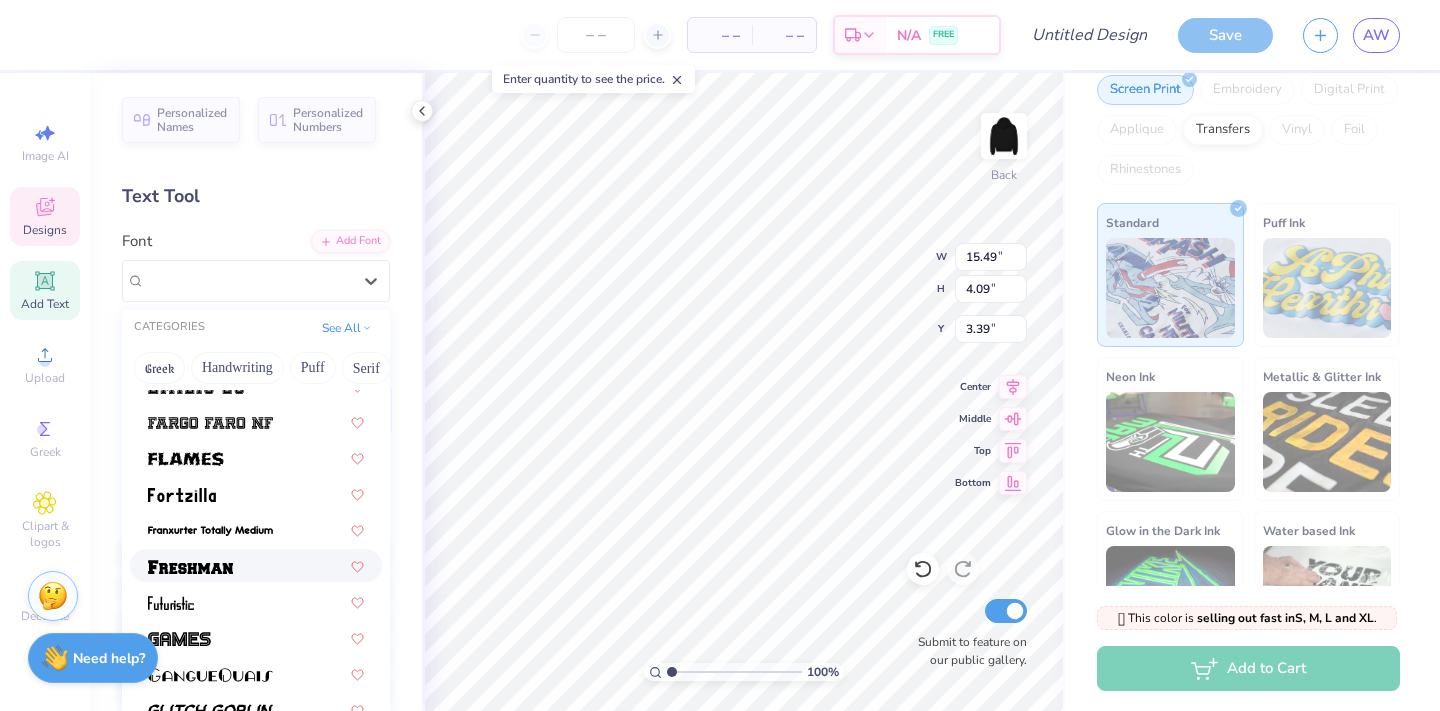 click at bounding box center [190, 565] 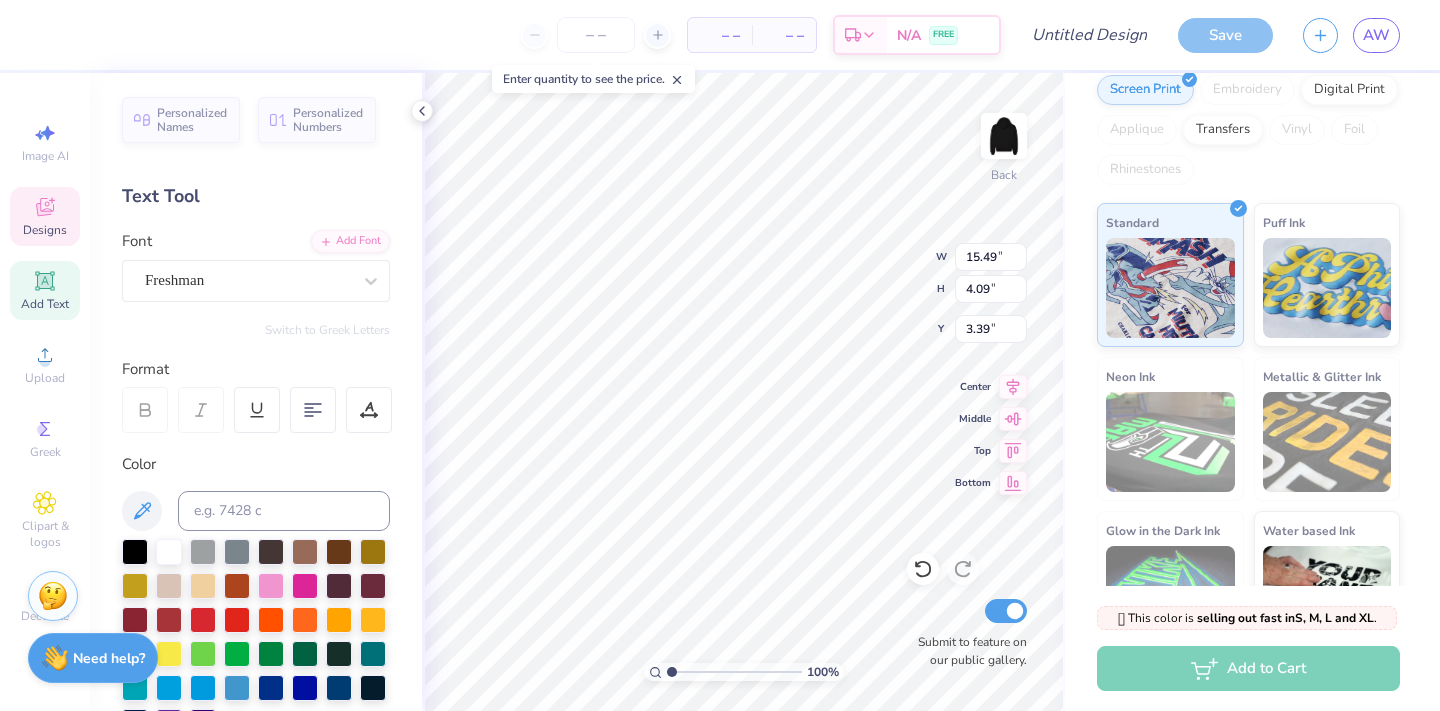type 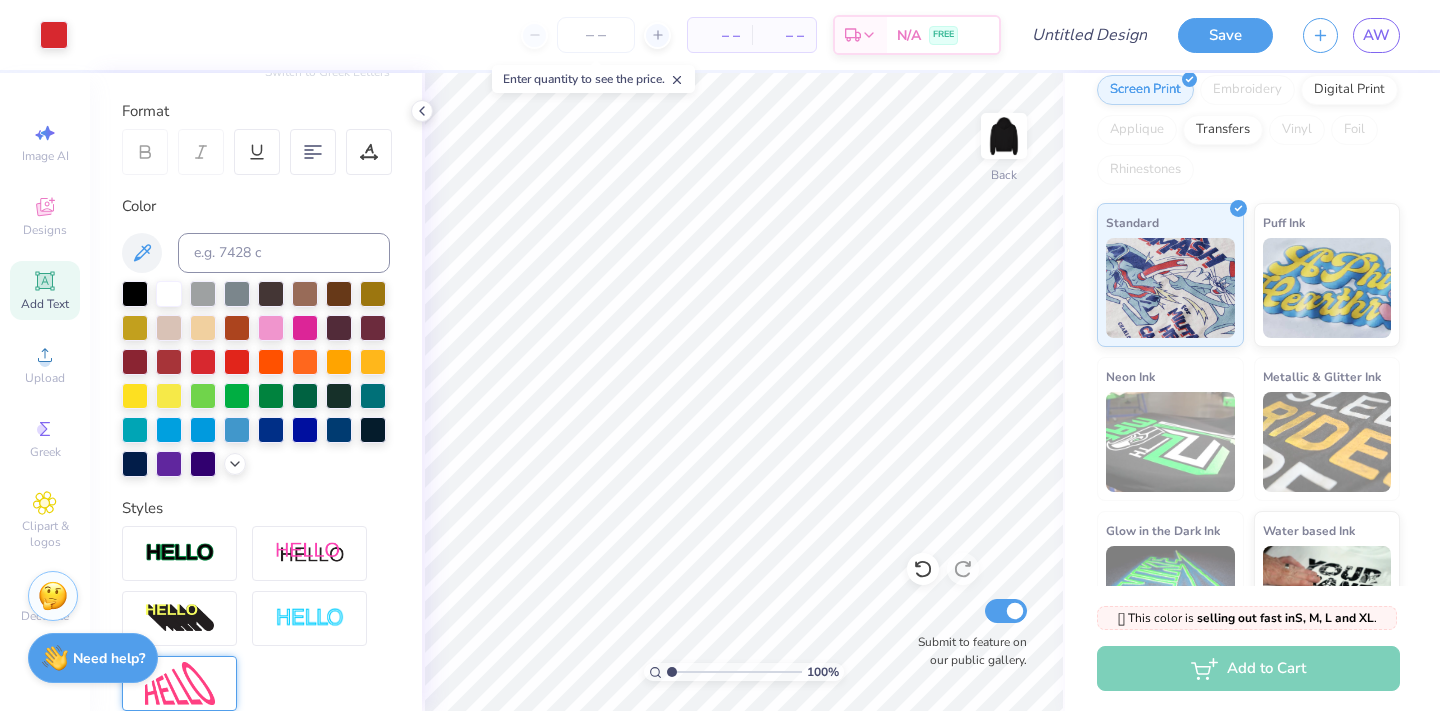 scroll, scrollTop: 276, scrollLeft: 0, axis: vertical 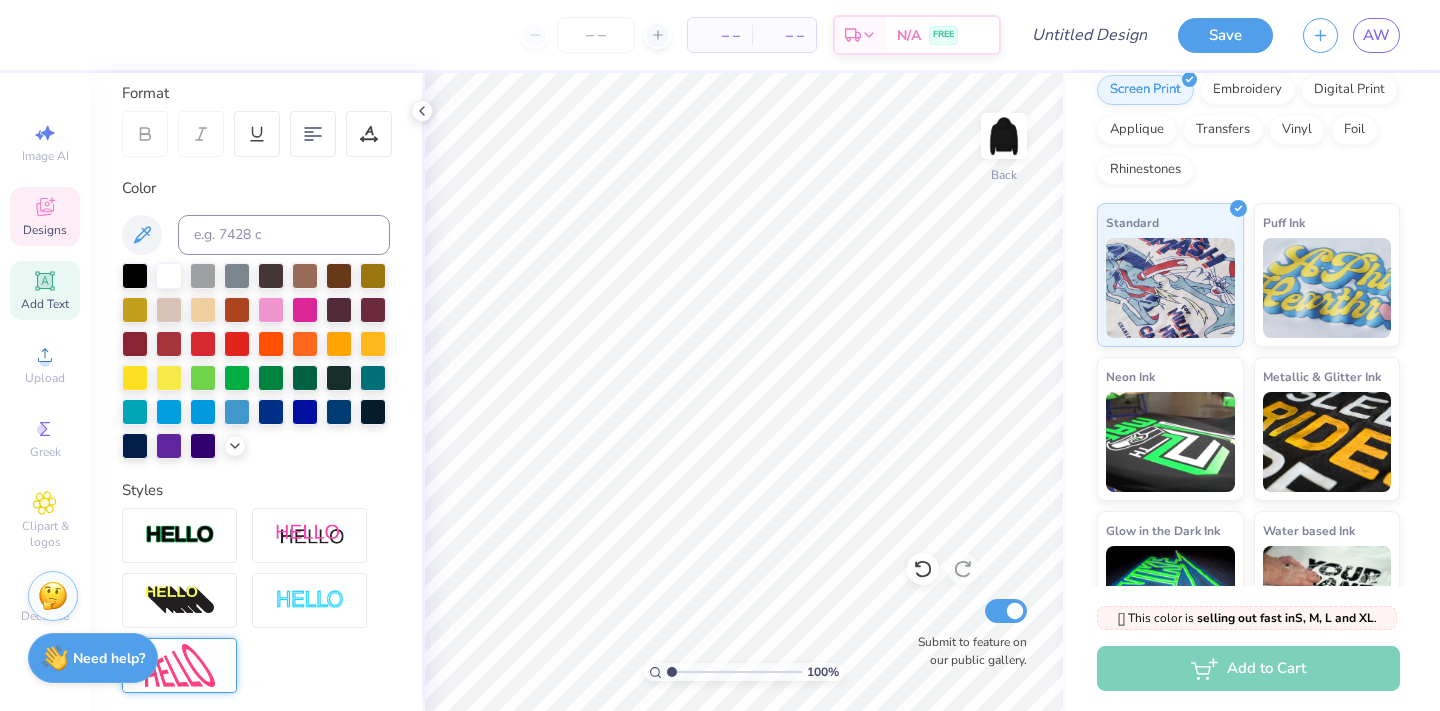 click on "Designs" at bounding box center (45, 230) 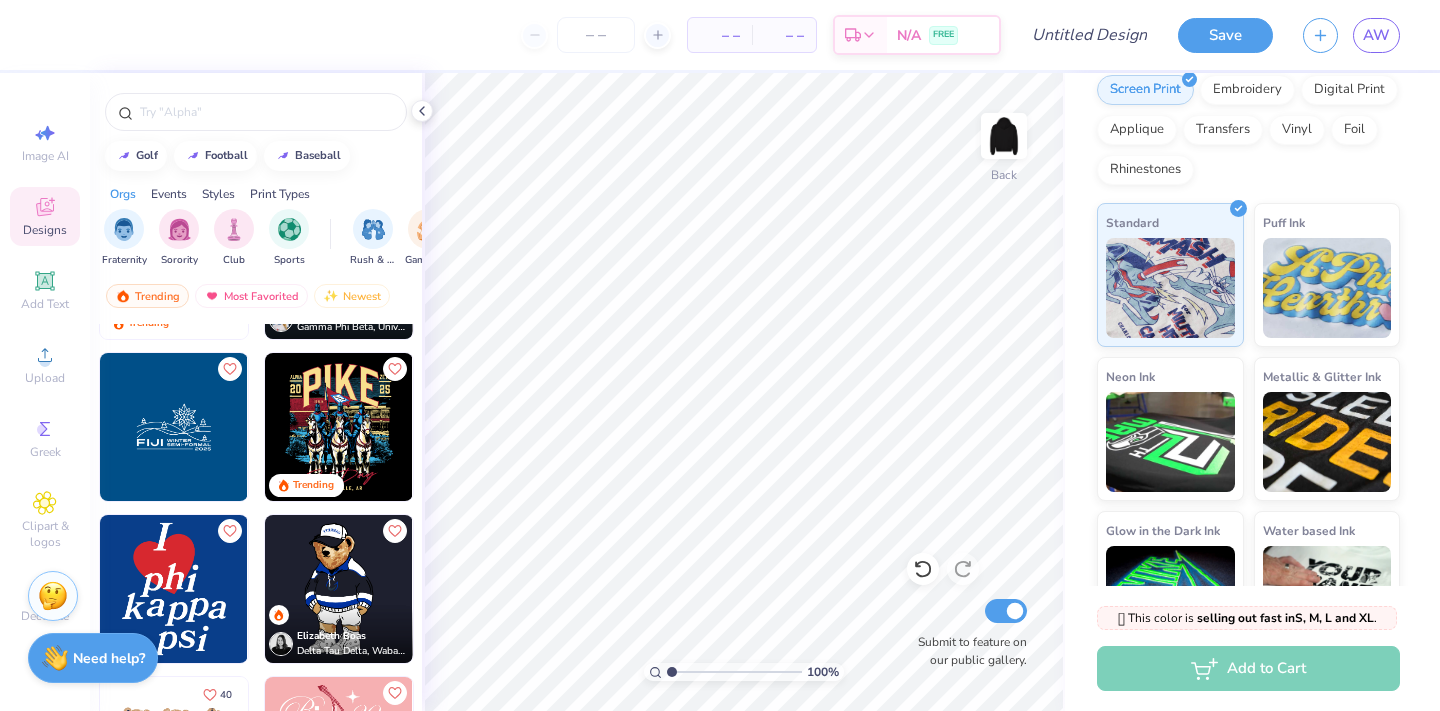 scroll, scrollTop: 2239, scrollLeft: 0, axis: vertical 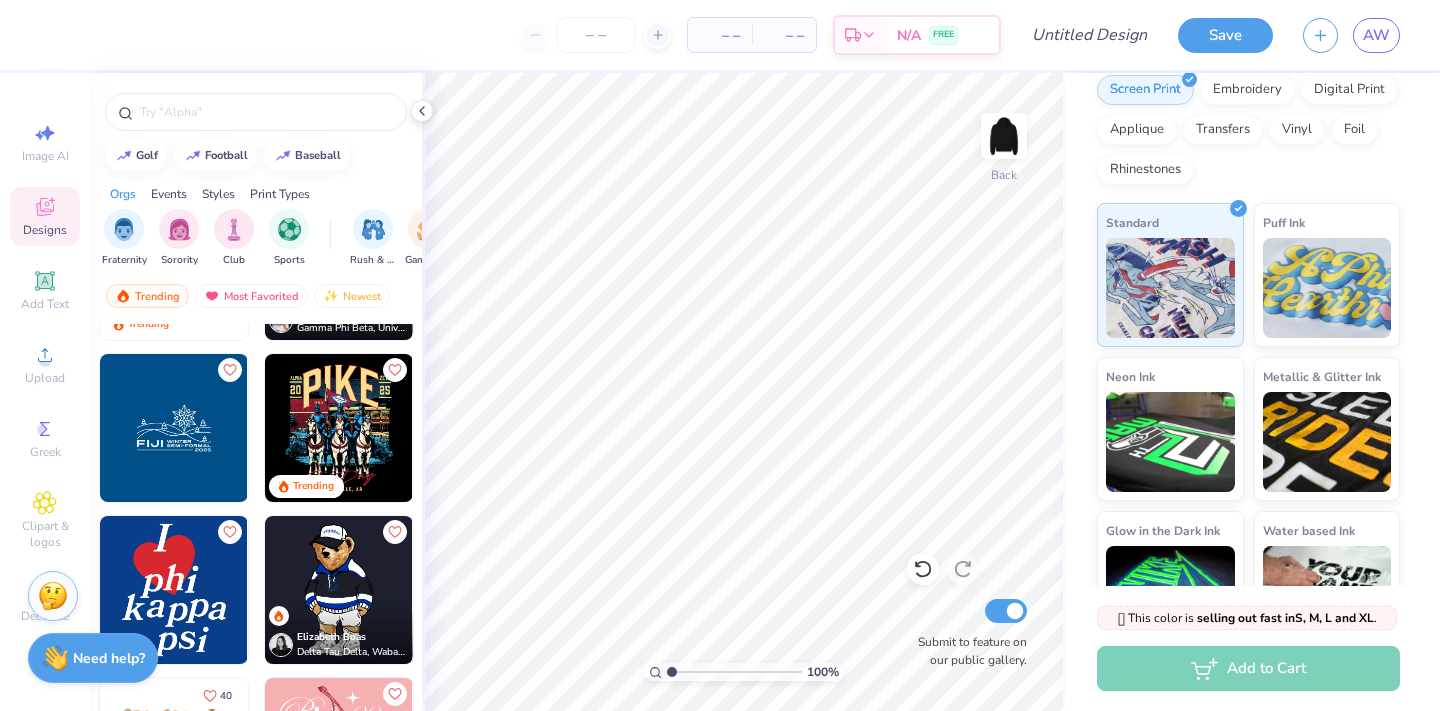 click at bounding box center [174, 428] 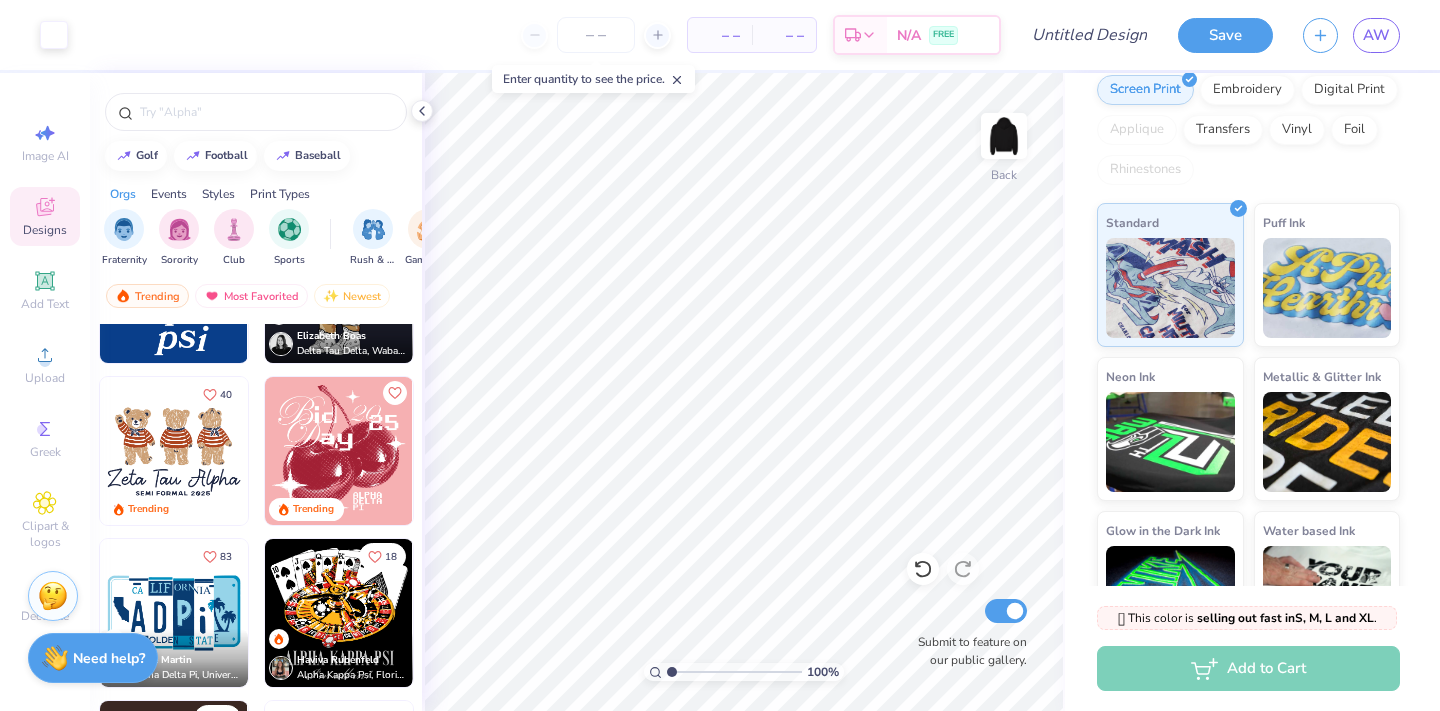 scroll, scrollTop: 2696, scrollLeft: 0, axis: vertical 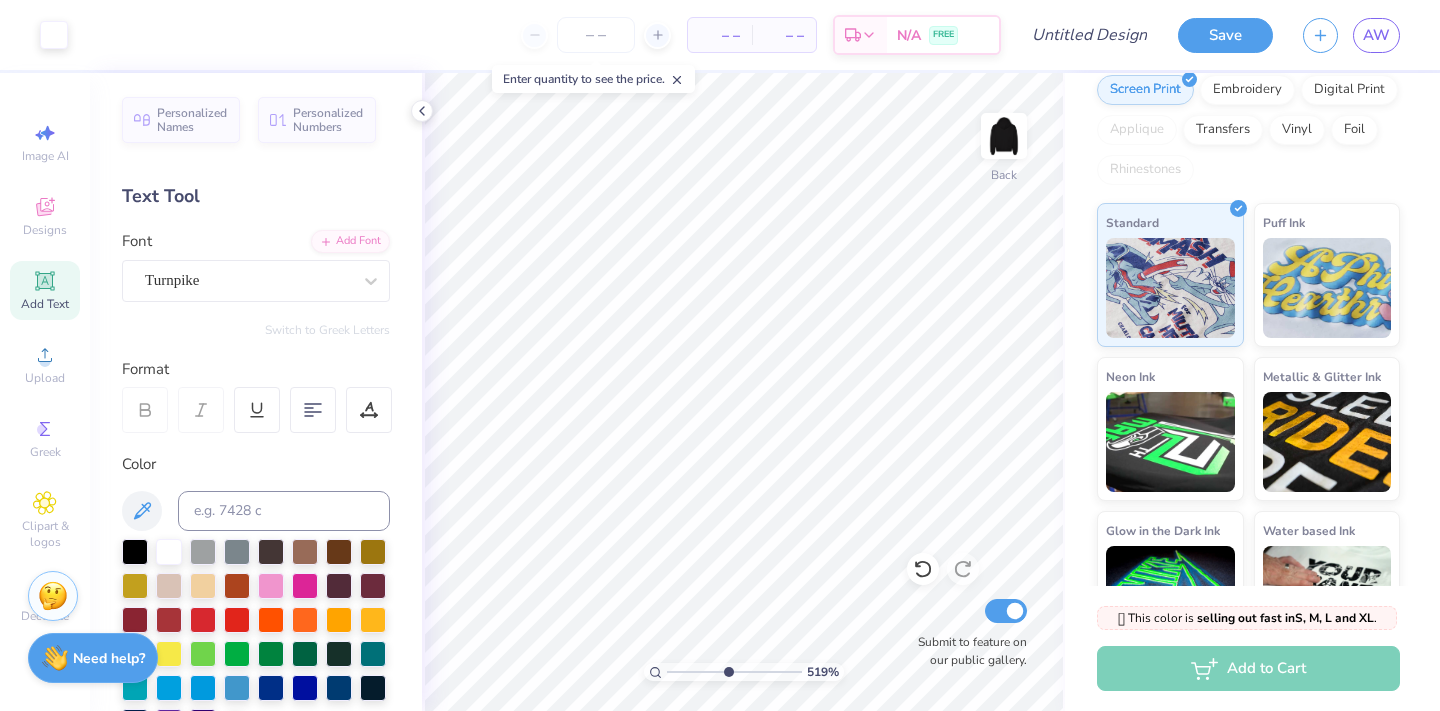 drag, startPoint x: 673, startPoint y: 671, endPoint x: 726, endPoint y: 671, distance: 53 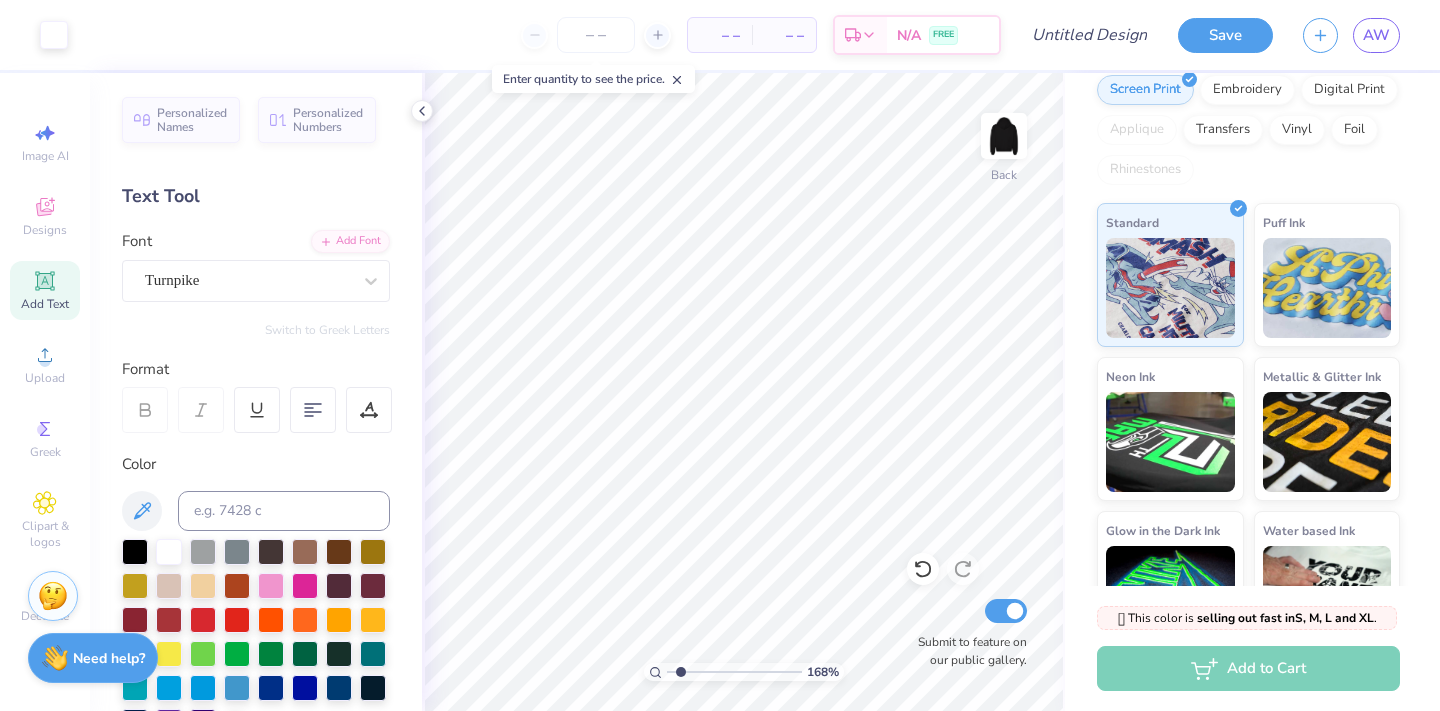 drag, startPoint x: 726, startPoint y: 672, endPoint x: 680, endPoint y: 669, distance: 46.09772 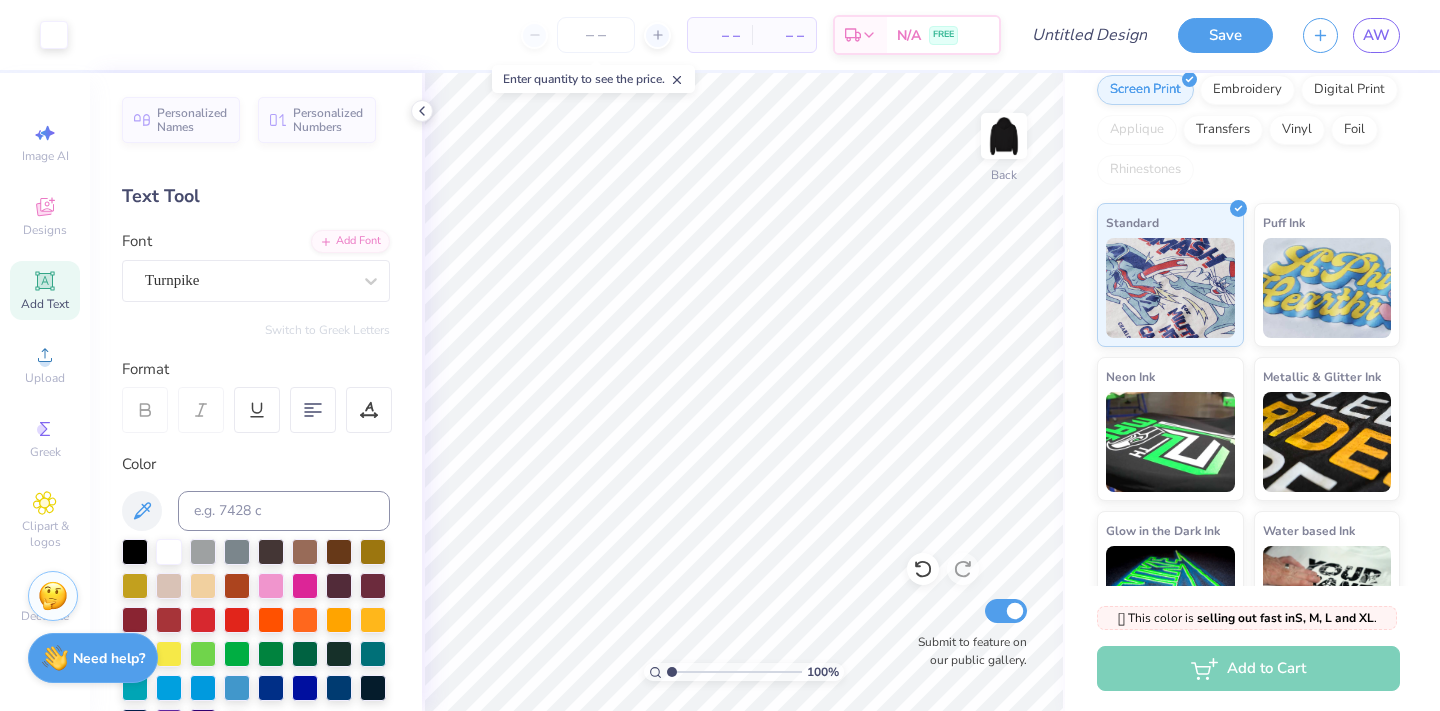 drag, startPoint x: 675, startPoint y: 669, endPoint x: 640, endPoint y: 673, distance: 35.22783 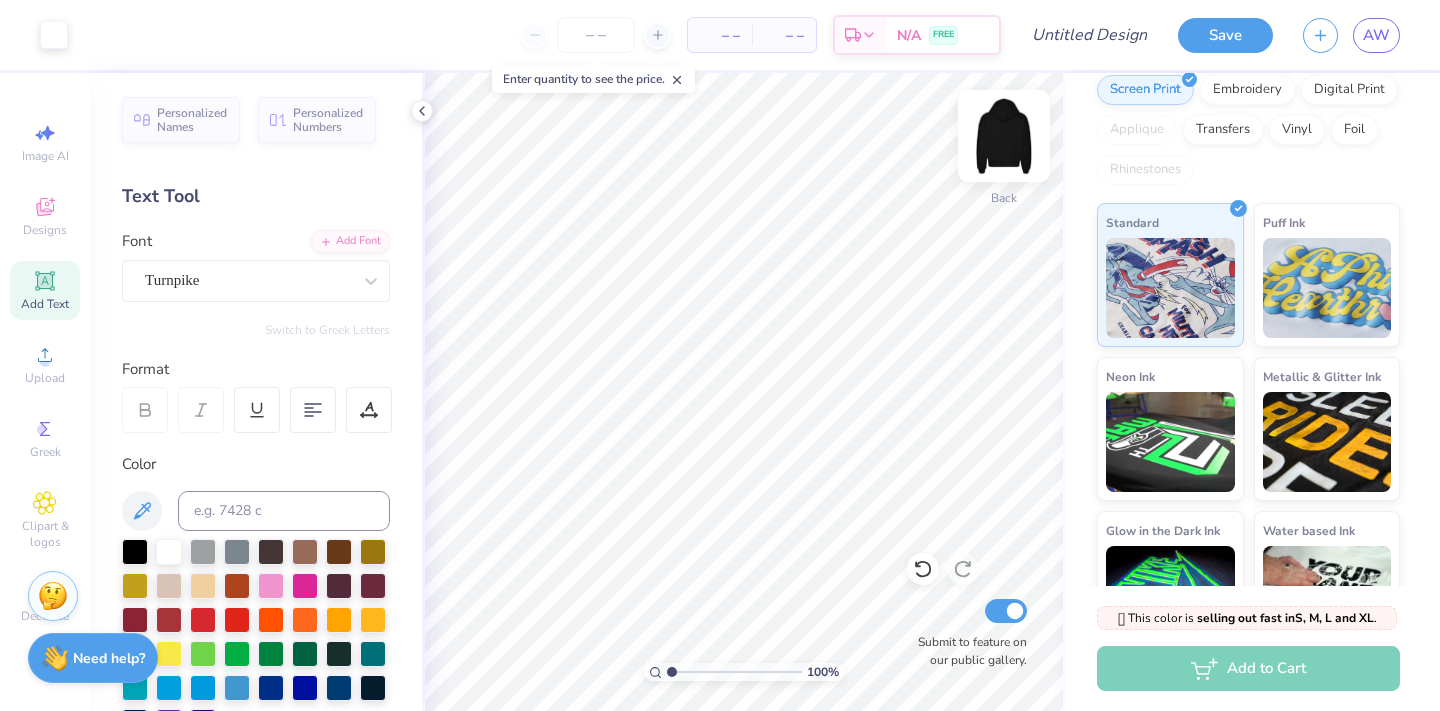click at bounding box center [1004, 136] 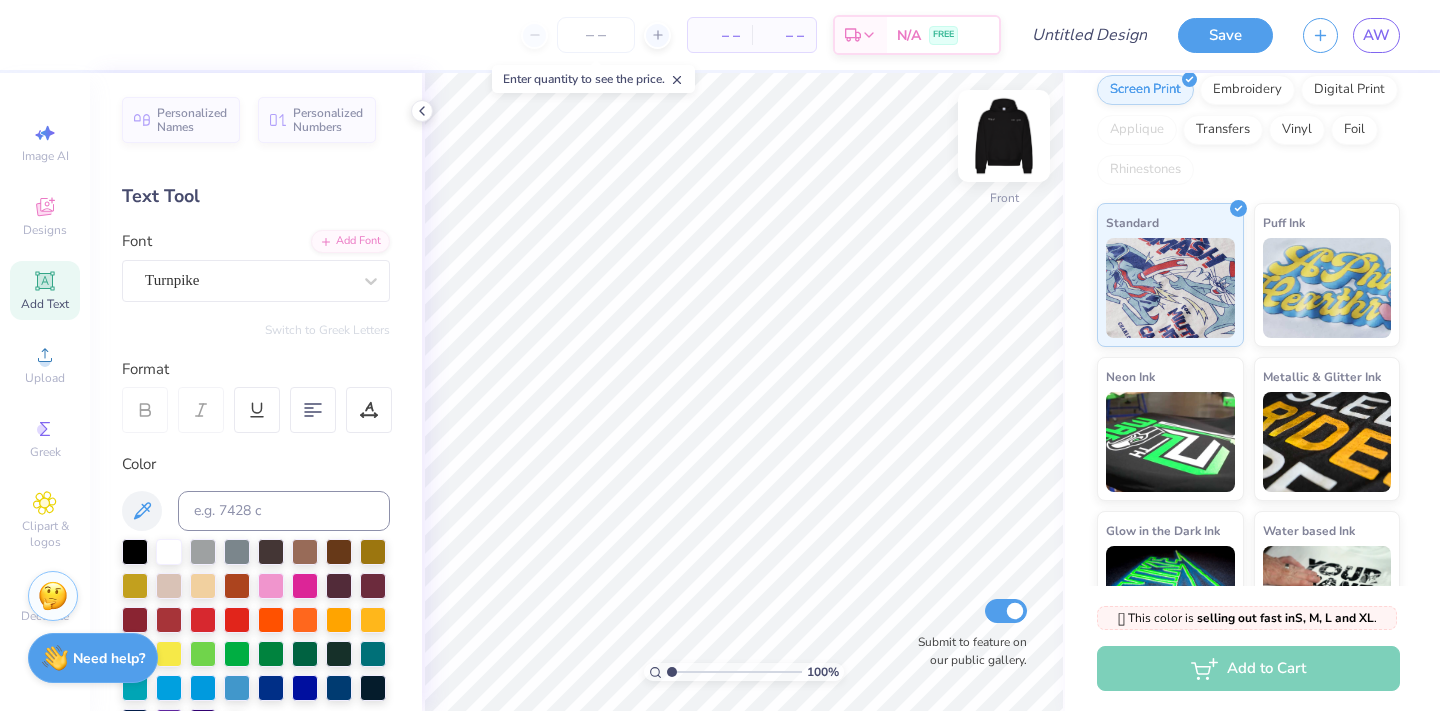 click at bounding box center [1004, 136] 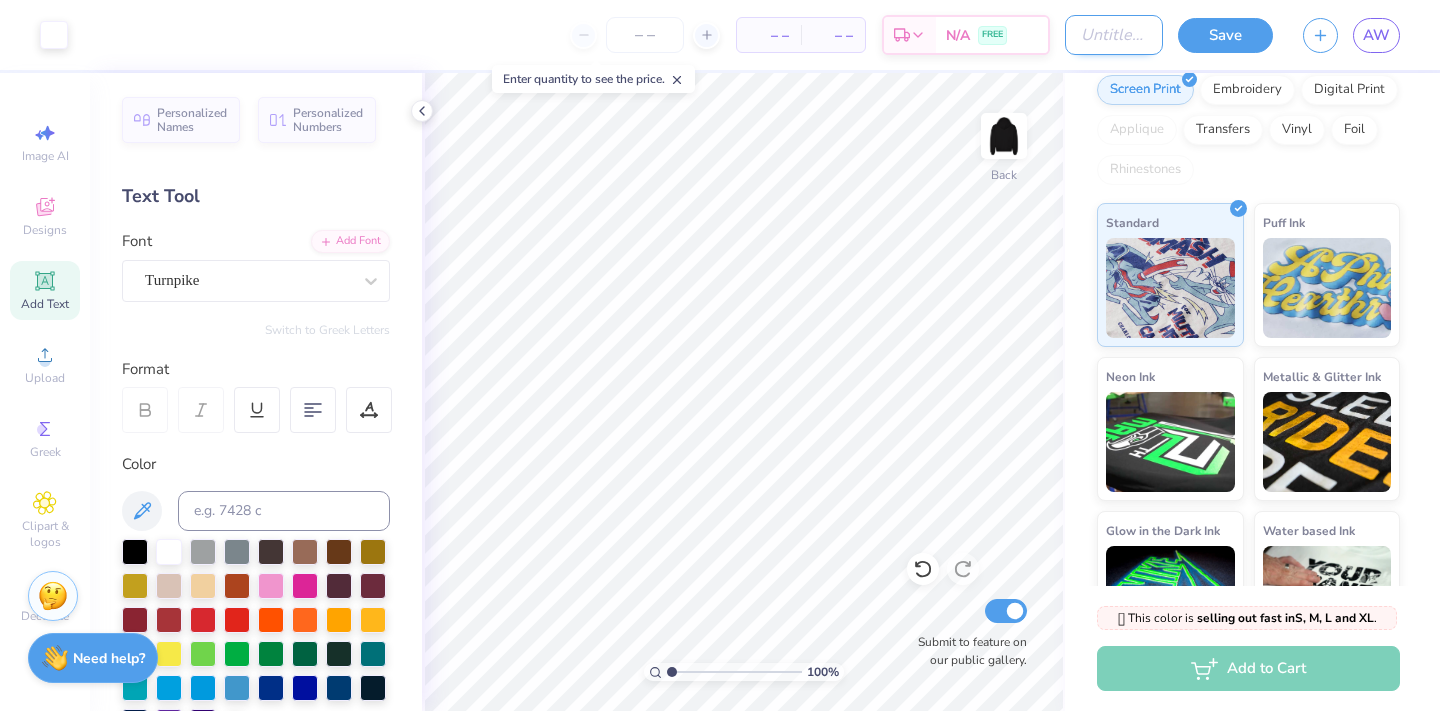 click on "Design Title" at bounding box center (1114, 35) 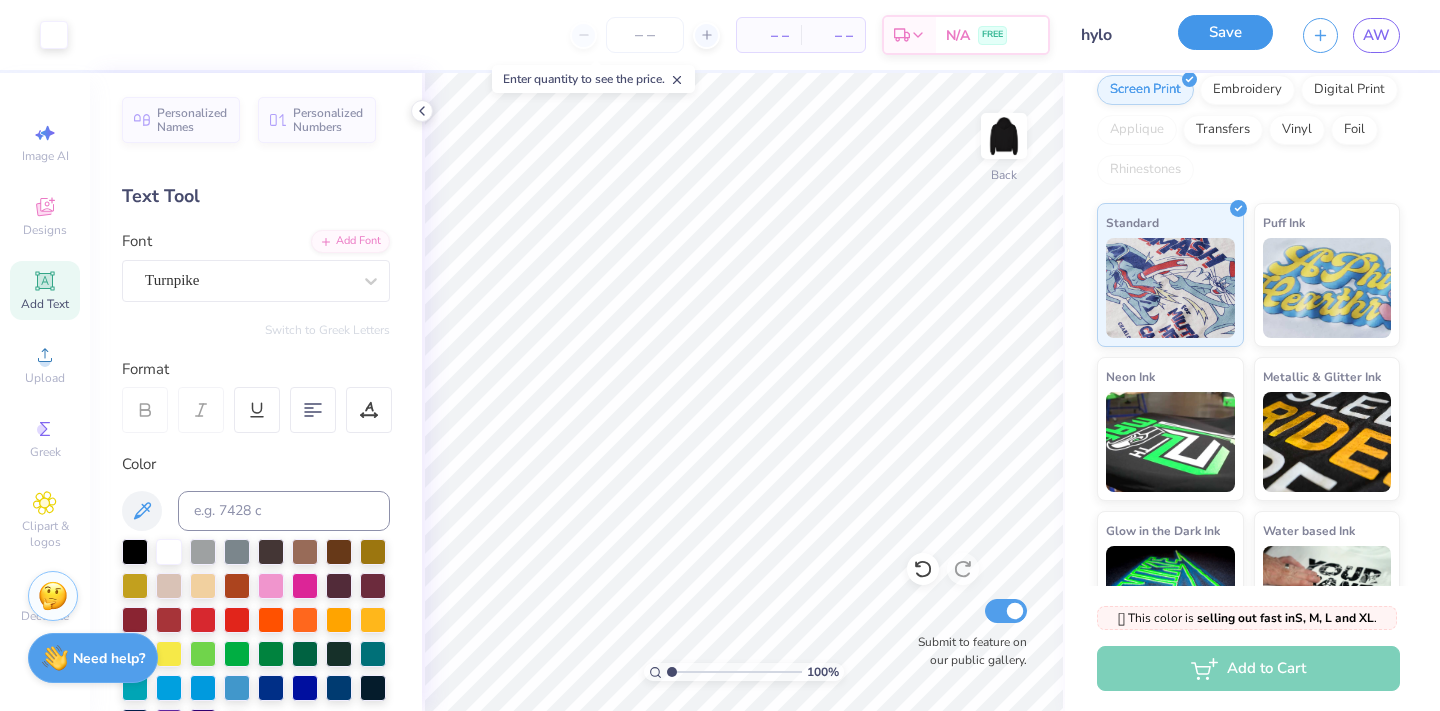 click on "Save" at bounding box center (1225, 32) 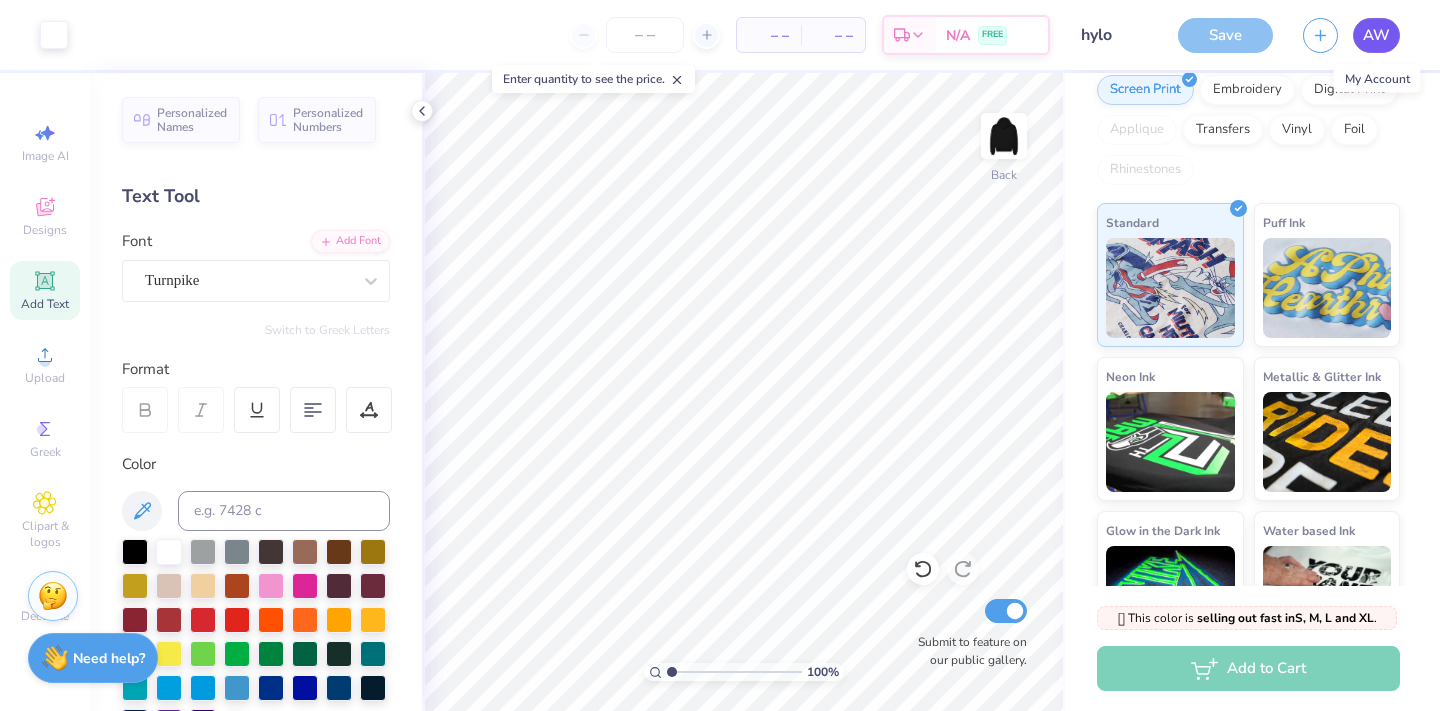 click on "AW" at bounding box center [1376, 35] 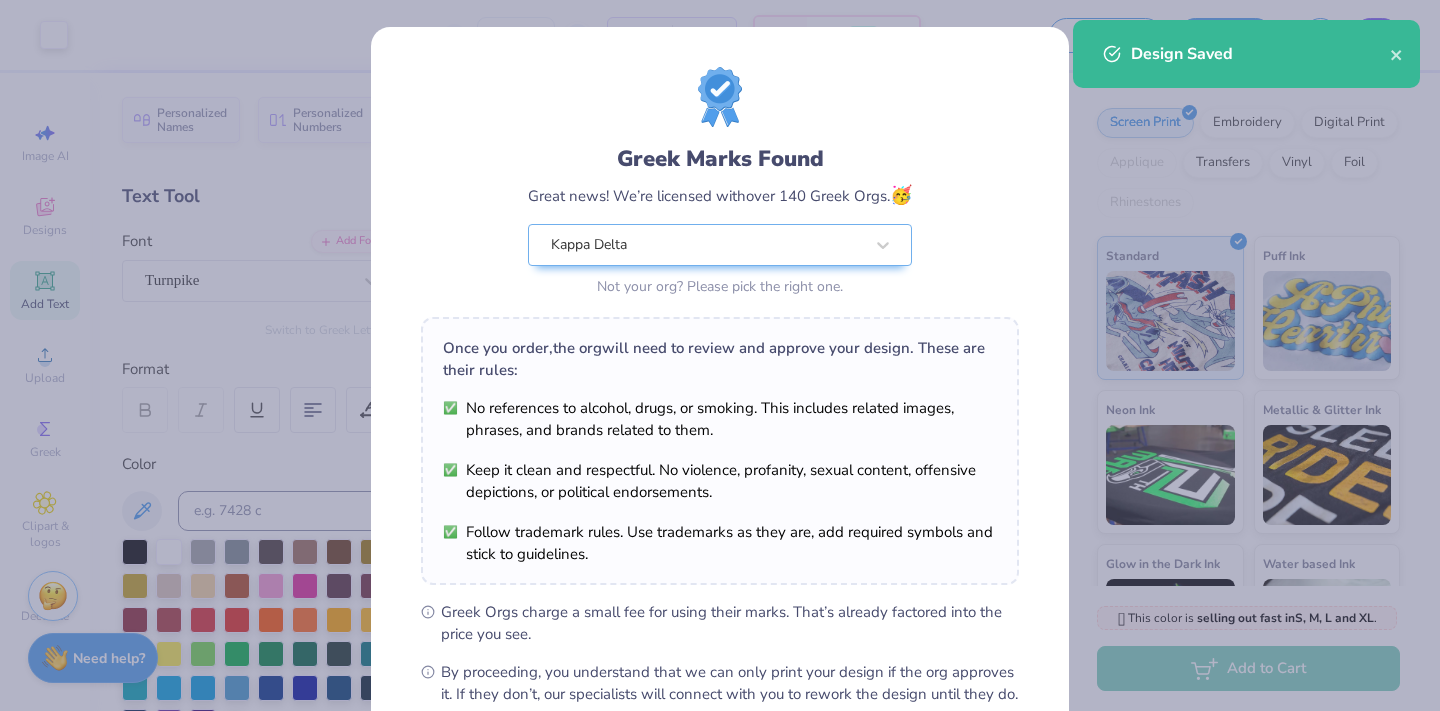 scroll, scrollTop: 241, scrollLeft: 0, axis: vertical 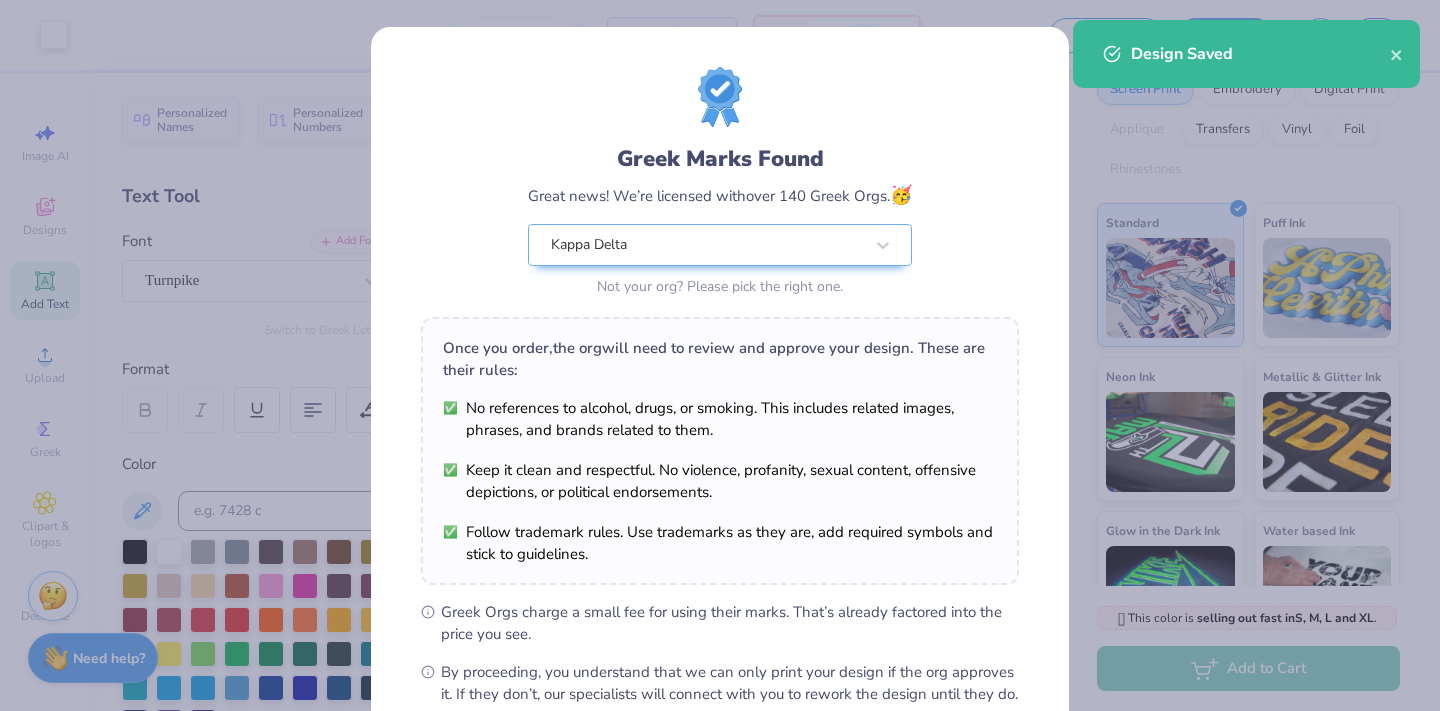 click on "Greek Marks Found Great news! We’re licensed with  over 140 Greek Orgs. 🥳 Kappa Delta Not your org? Please pick the right one. Once you order,  the org  will need to review and approve your design. These are their rules: No references to alcohol, drugs, or smoking. This includes related images, phrases, and brands related to them. Keep it clean and respectful. No violence, profanity, sexual content, offensive depictions, or political endorsements. Follow trademark rules. Use trademarks as they are, add required symbols and stick to guidelines. Greek Orgs charge a small fee for using their marks. That’s already factored into the price you see. By proceeding, you understand that we can only print your design if the org approves it. If they don’t, our specialists will connect with you to rework the design until they do. We’ll only submit the design if you order. I Understand! No  Greek  marks in your design?" at bounding box center [720, 355] 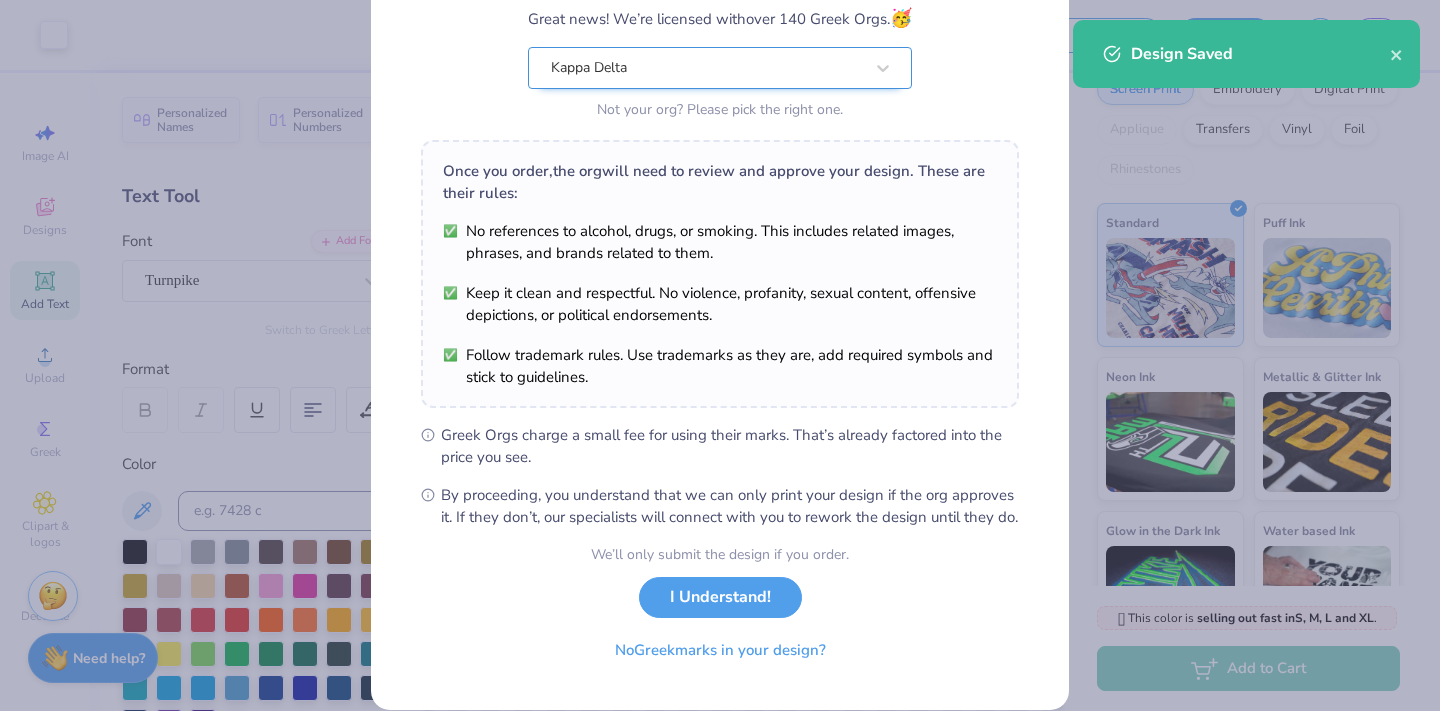 scroll, scrollTop: 225, scrollLeft: 0, axis: vertical 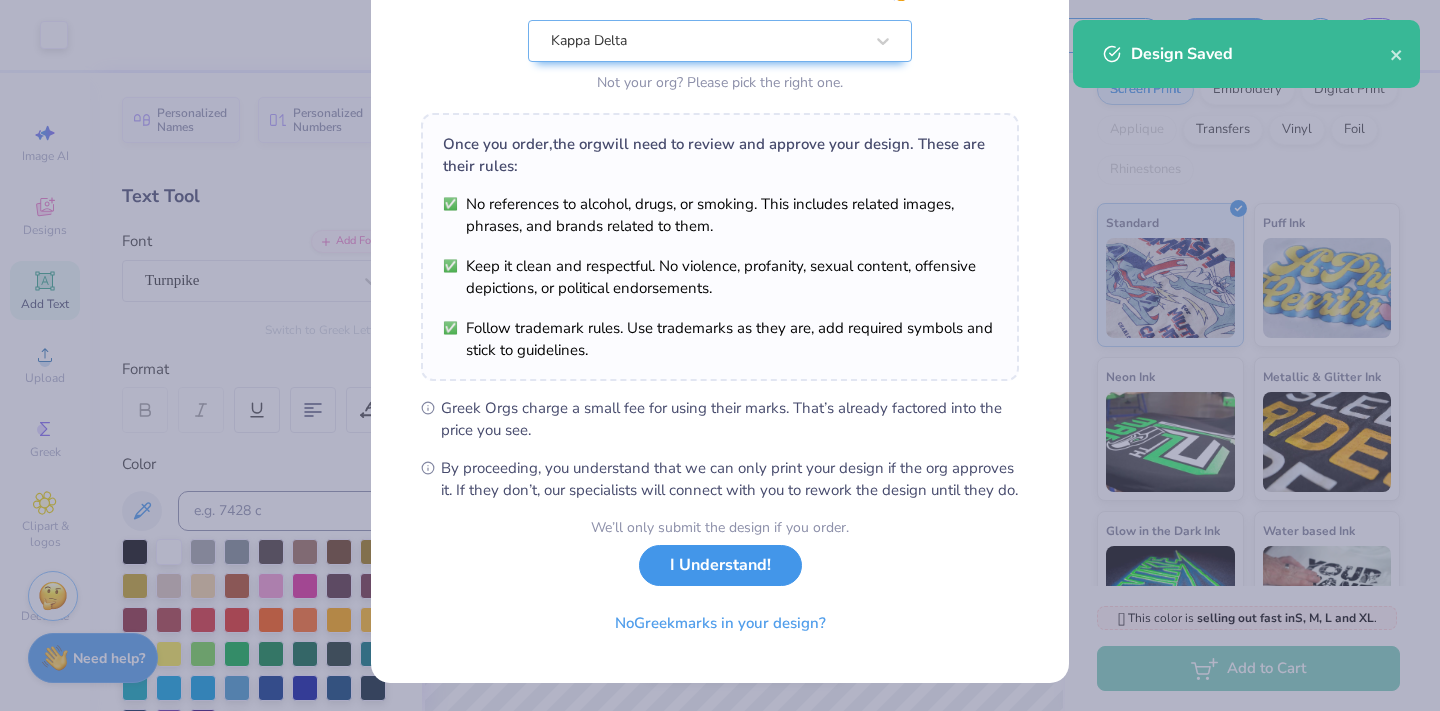 click on "I Understand!" at bounding box center [720, 565] 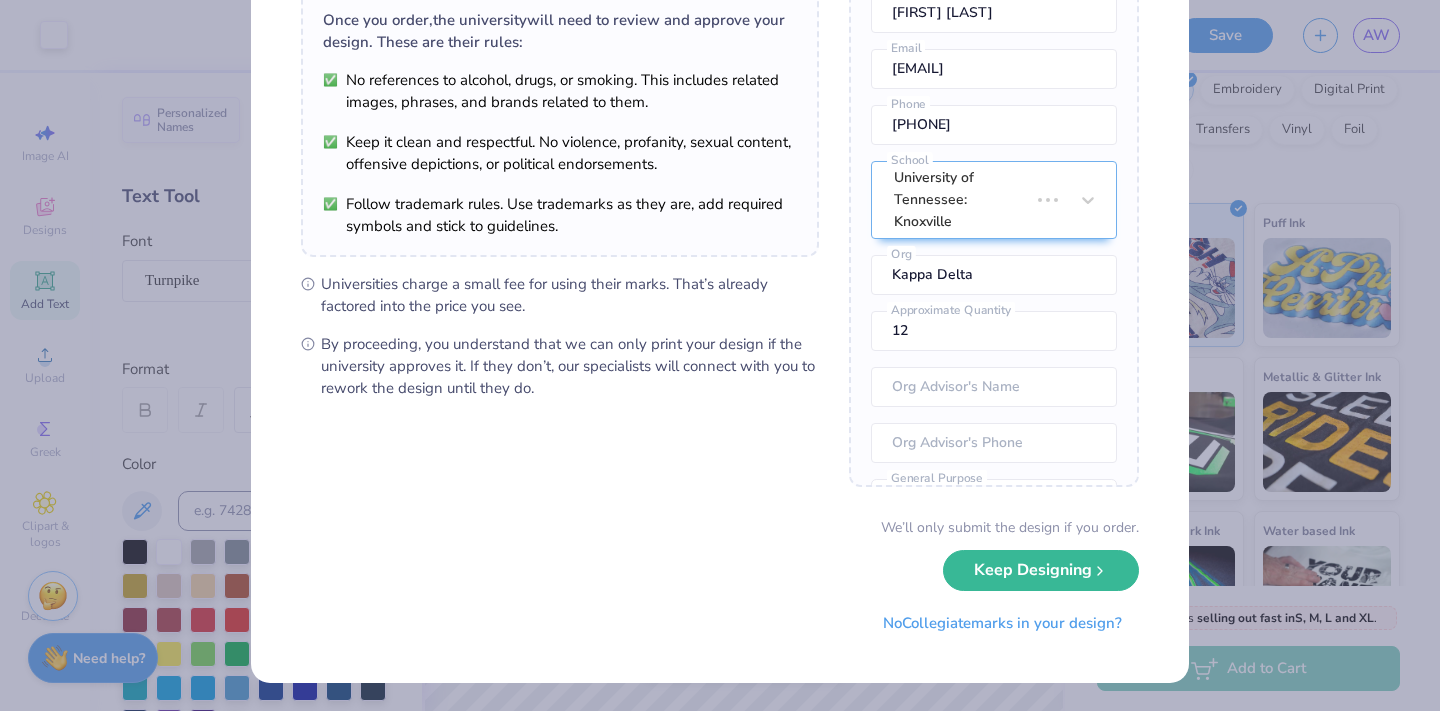 scroll, scrollTop: 0, scrollLeft: 0, axis: both 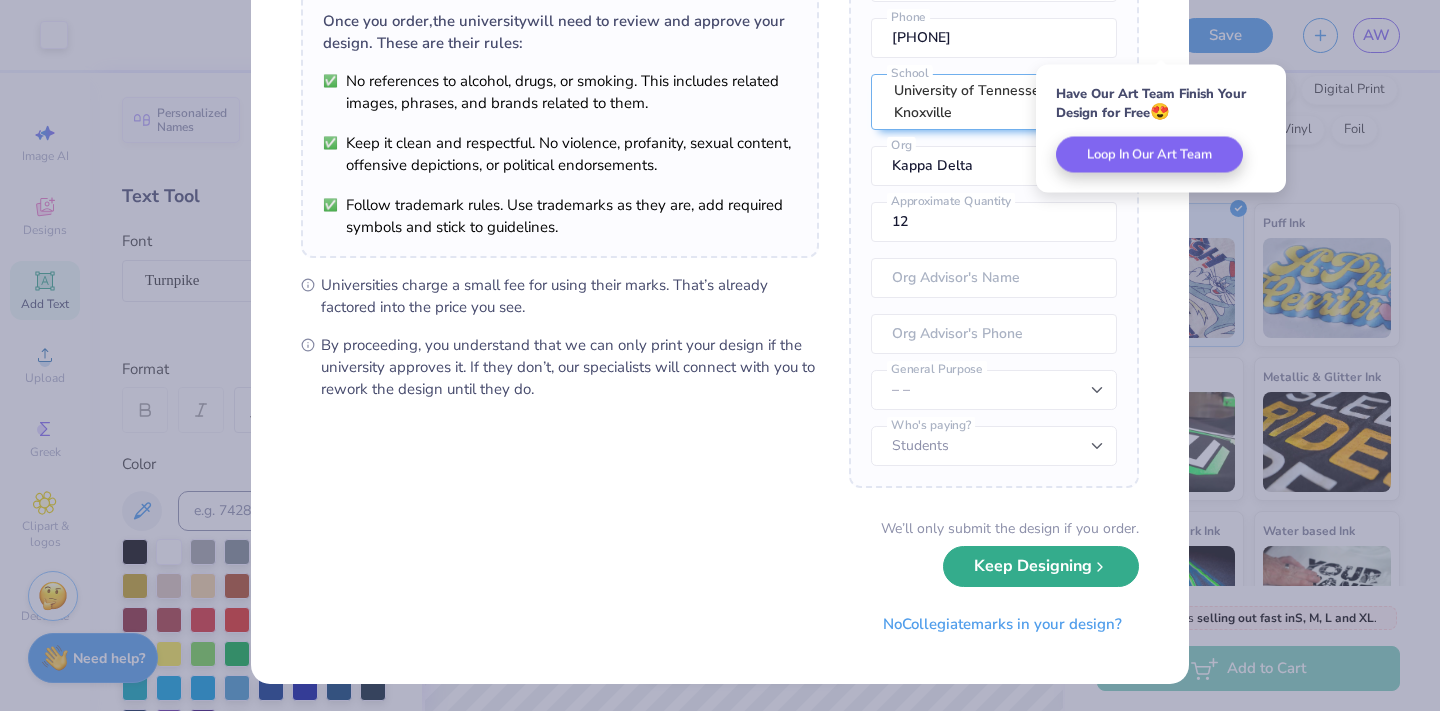click on "Keep Designing" at bounding box center (1041, 566) 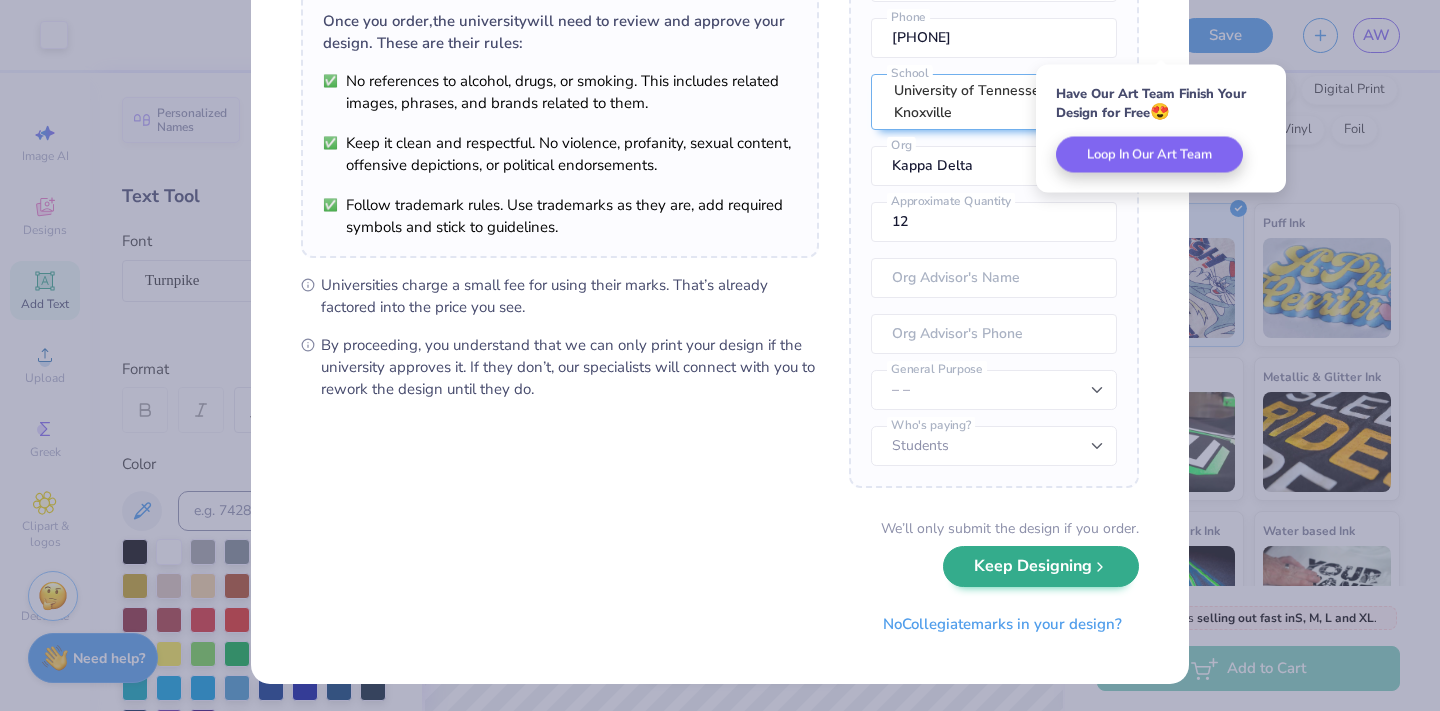 scroll, scrollTop: 0, scrollLeft: 0, axis: both 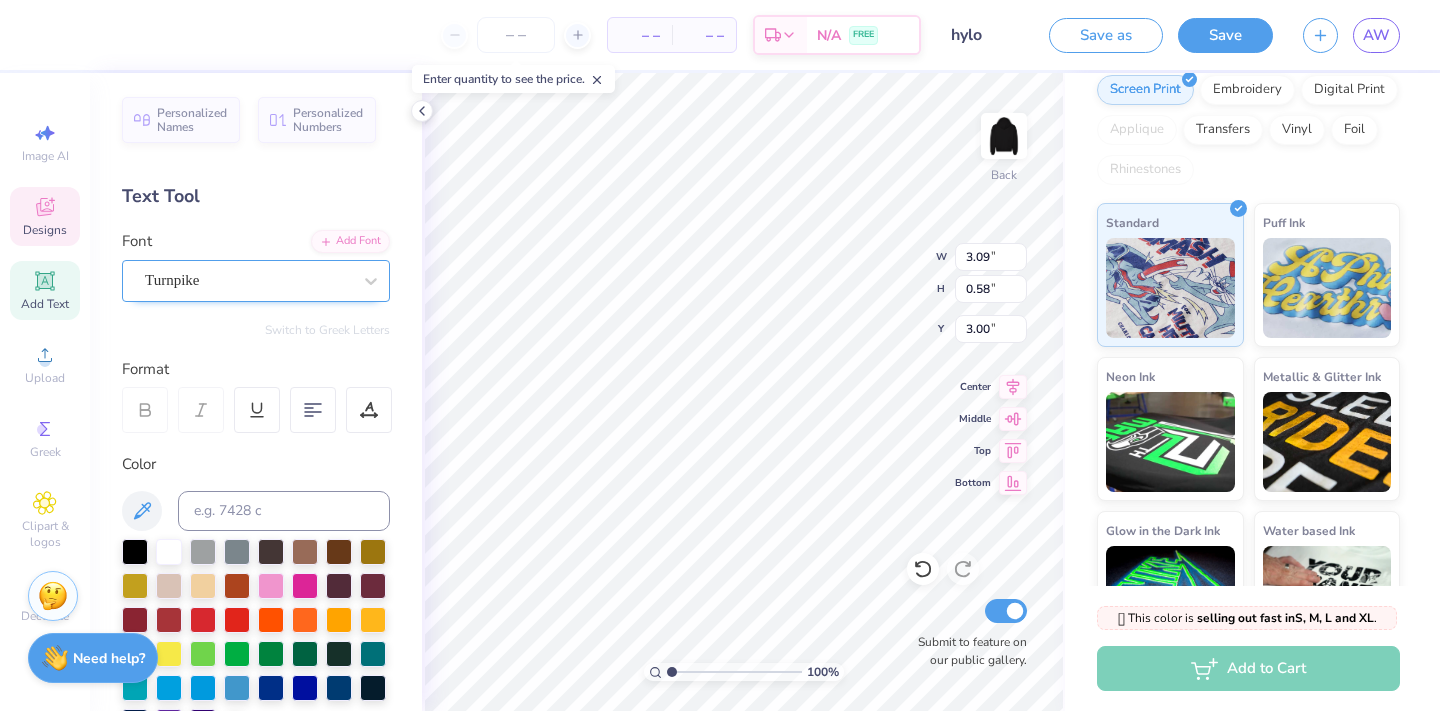 click on "Turnpike" at bounding box center (248, 280) 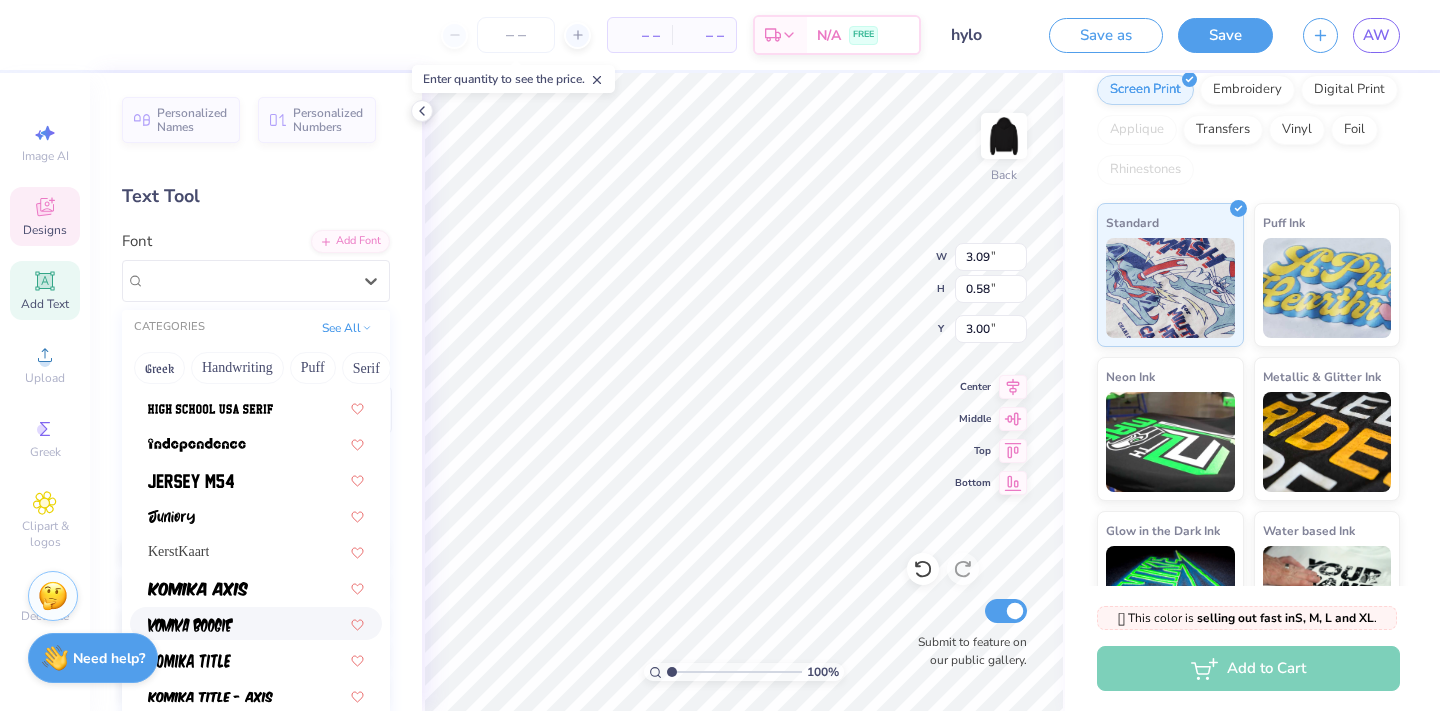 scroll, scrollTop: 1074, scrollLeft: 0, axis: vertical 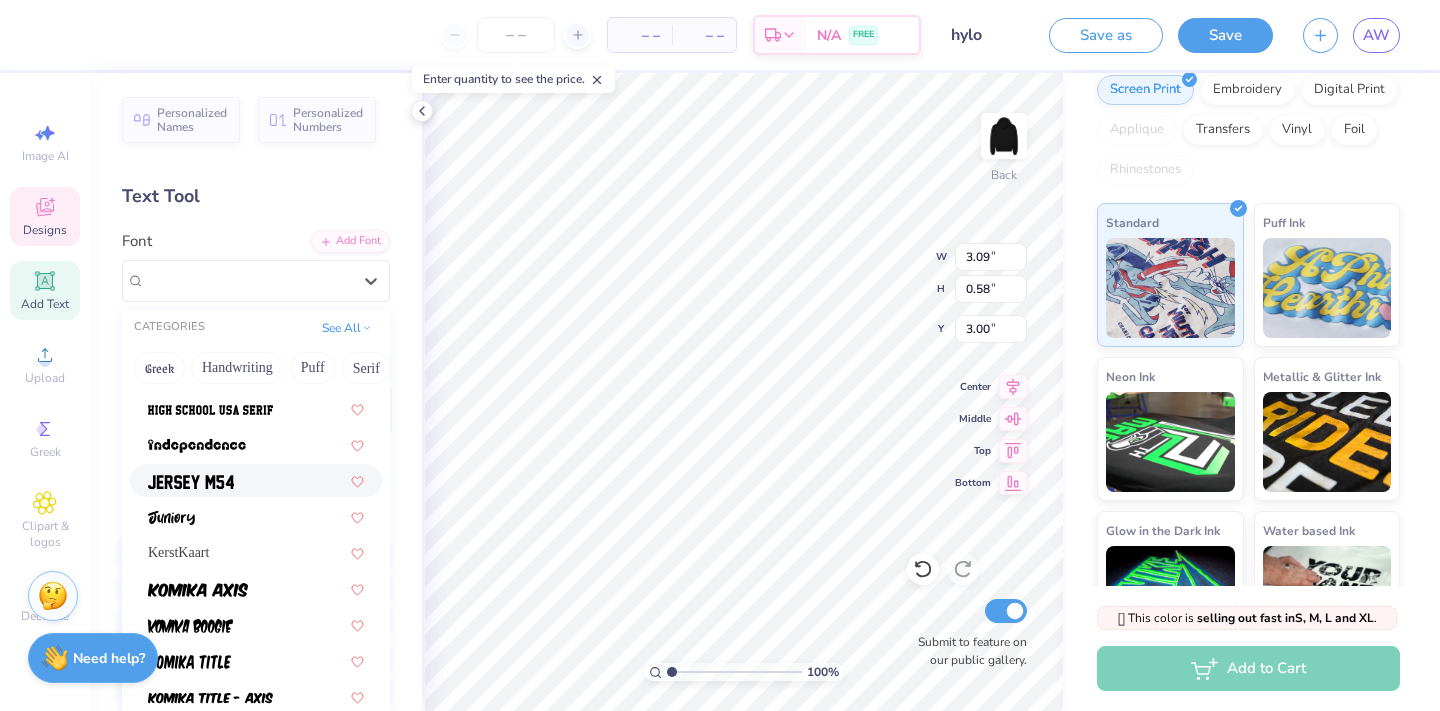 click at bounding box center [256, 480] 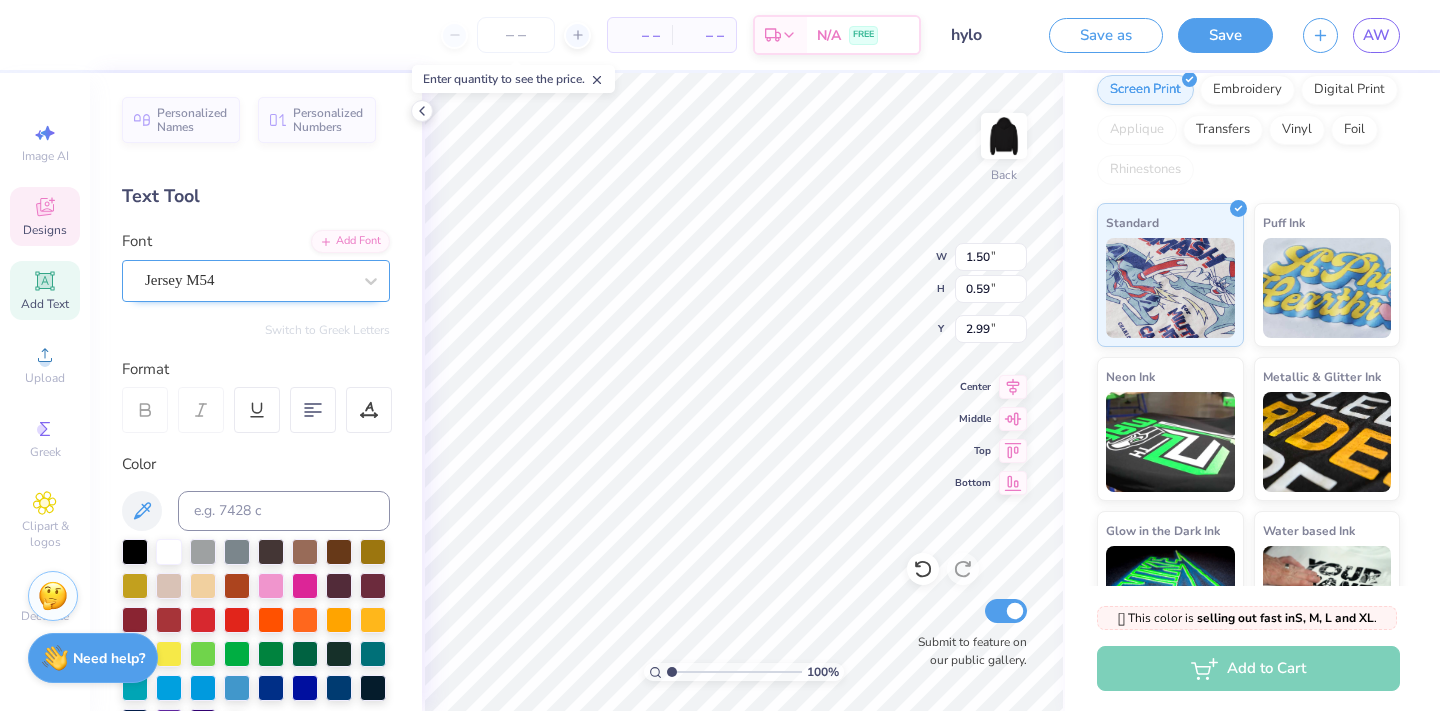 click on "Jersey M54" at bounding box center (248, 280) 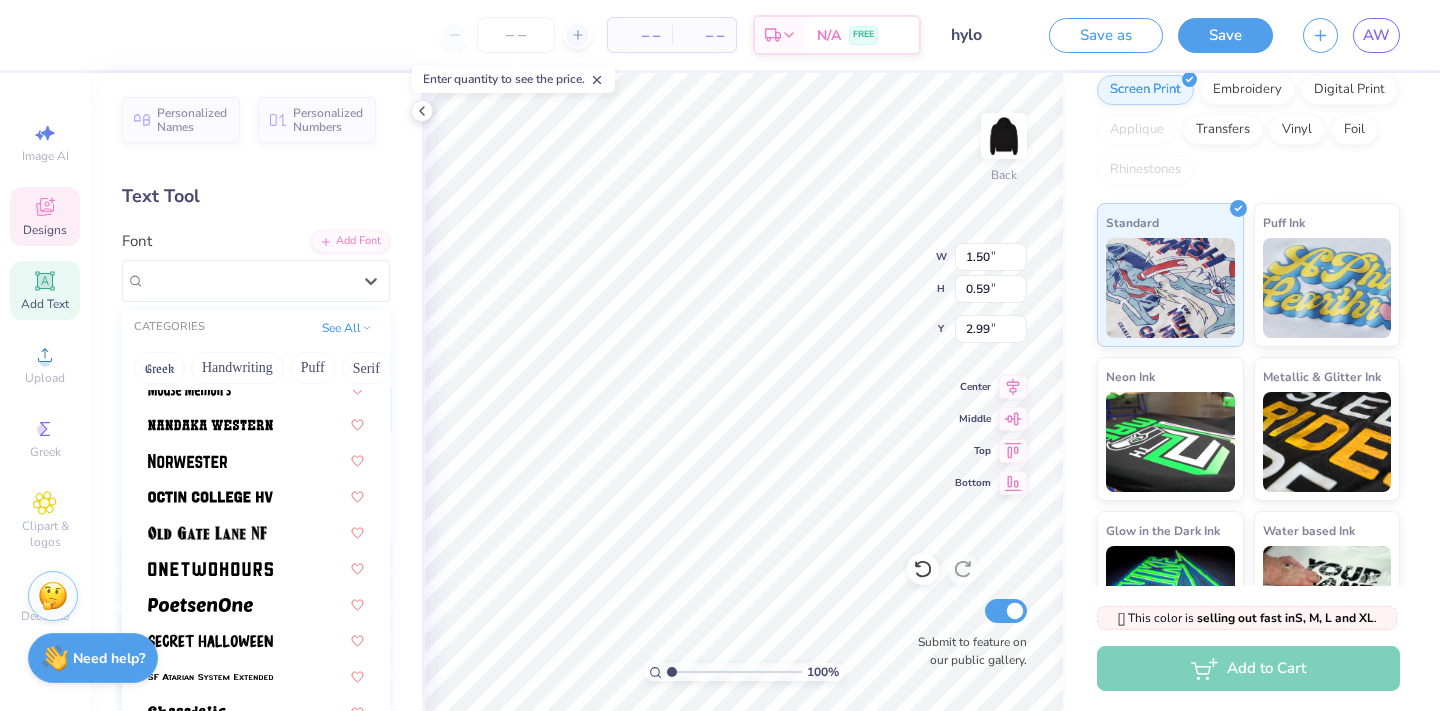 scroll, scrollTop: 2182, scrollLeft: 0, axis: vertical 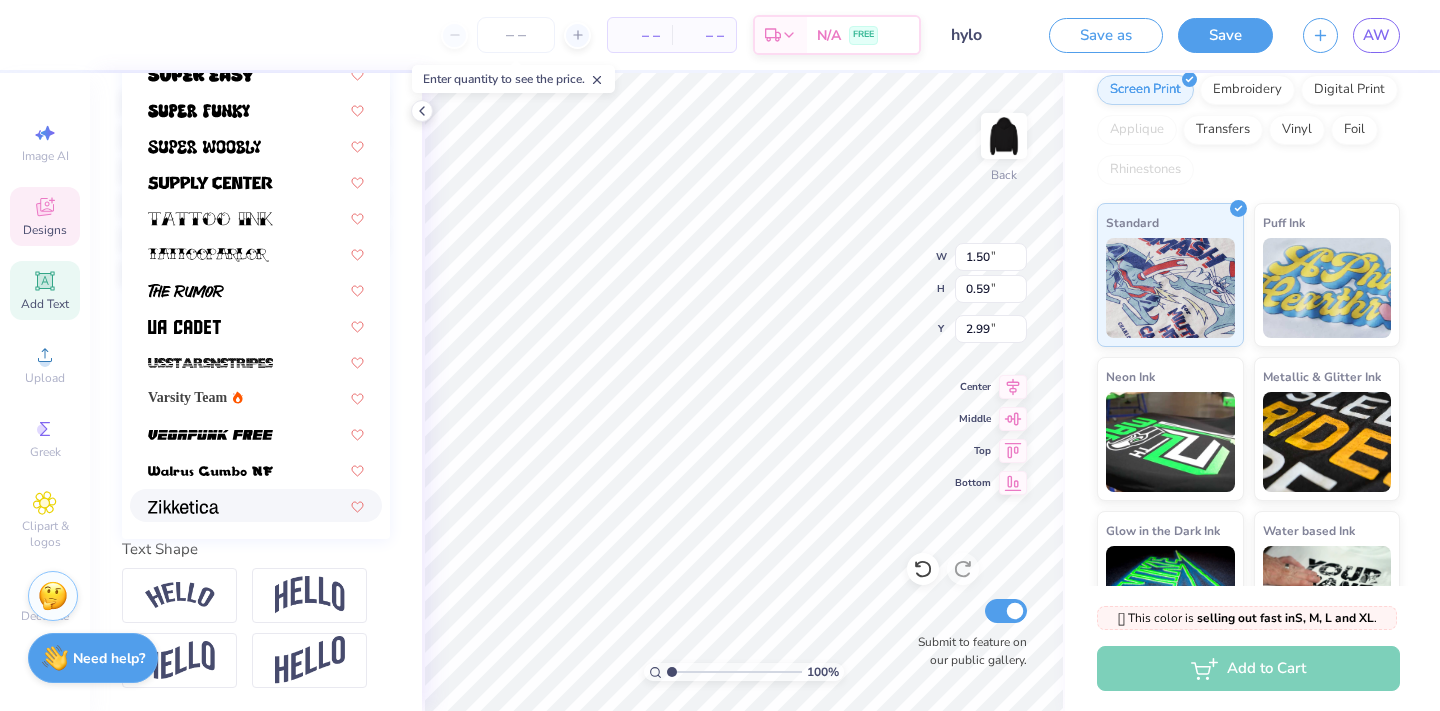 click at bounding box center [256, 505] 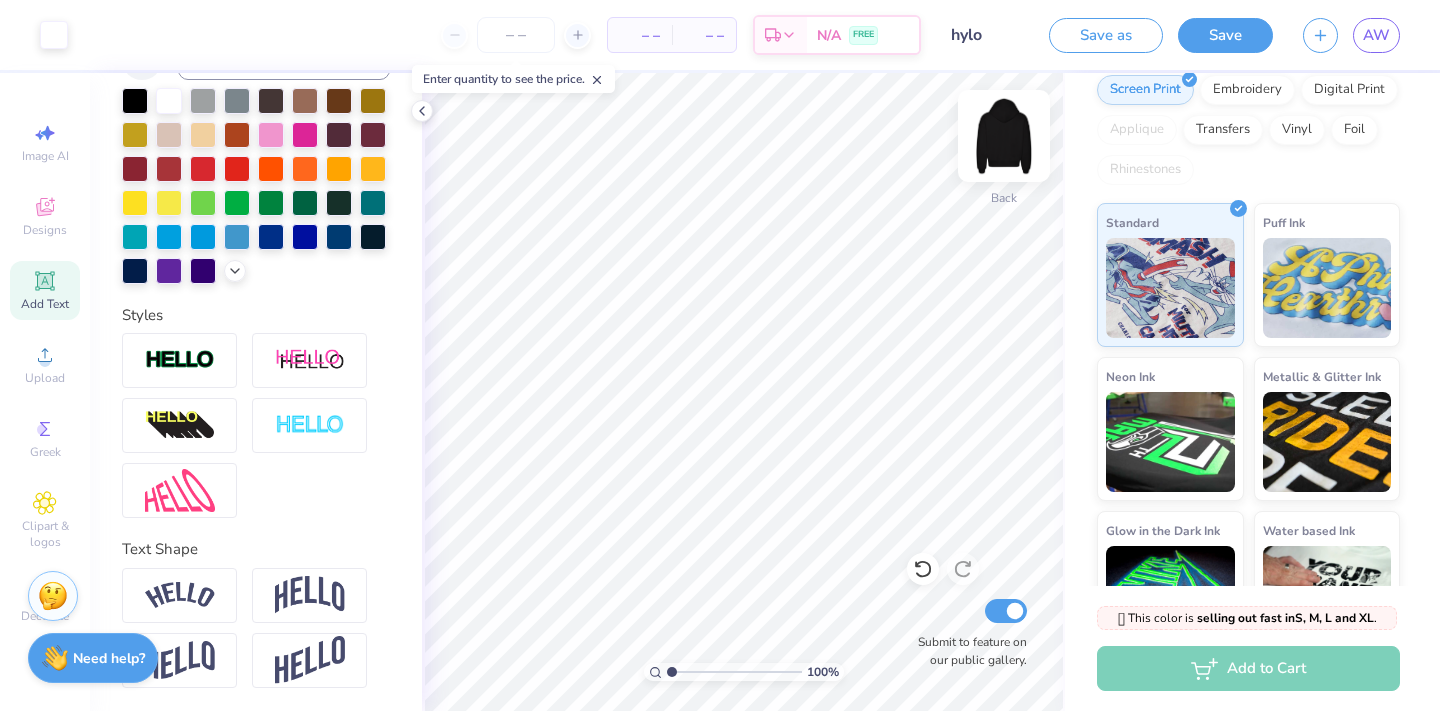 click at bounding box center (1004, 136) 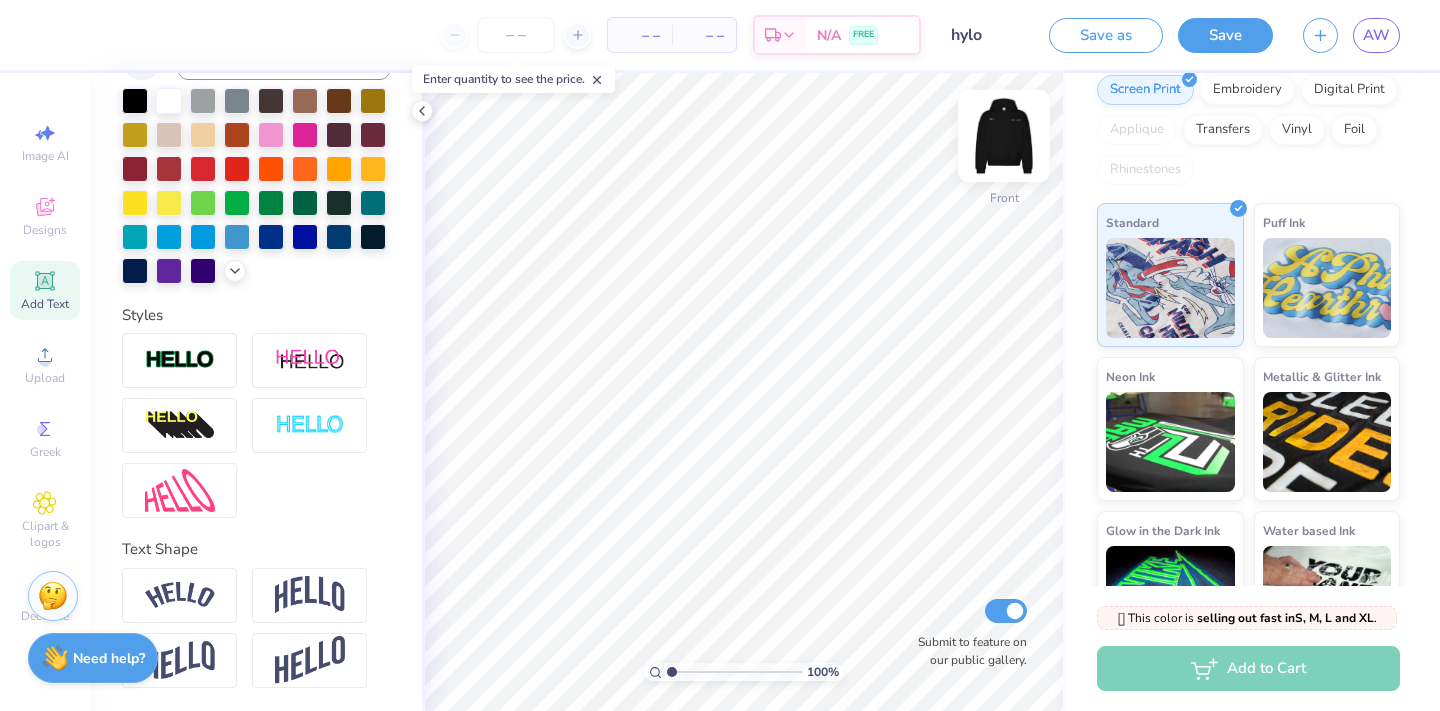 click at bounding box center [1004, 136] 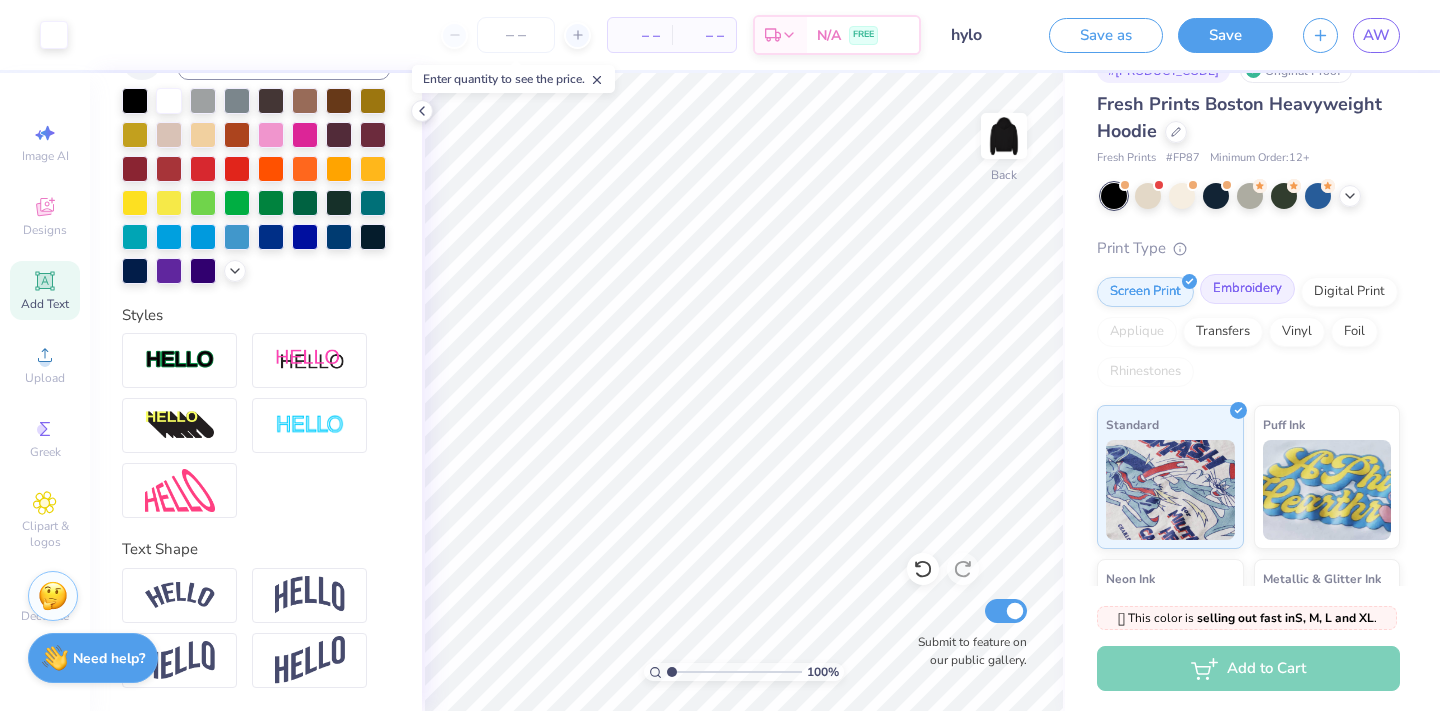 scroll, scrollTop: 0, scrollLeft: 0, axis: both 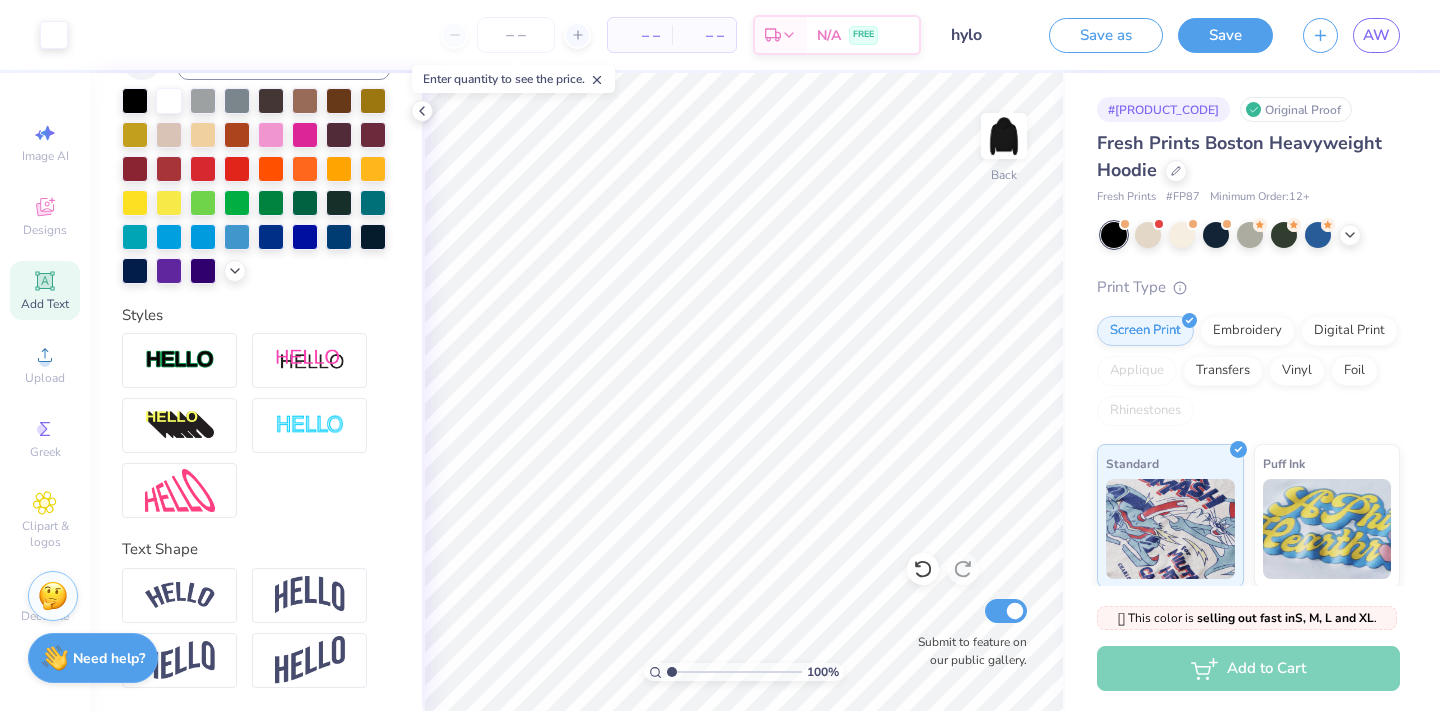click on "Save" at bounding box center (1225, 35) 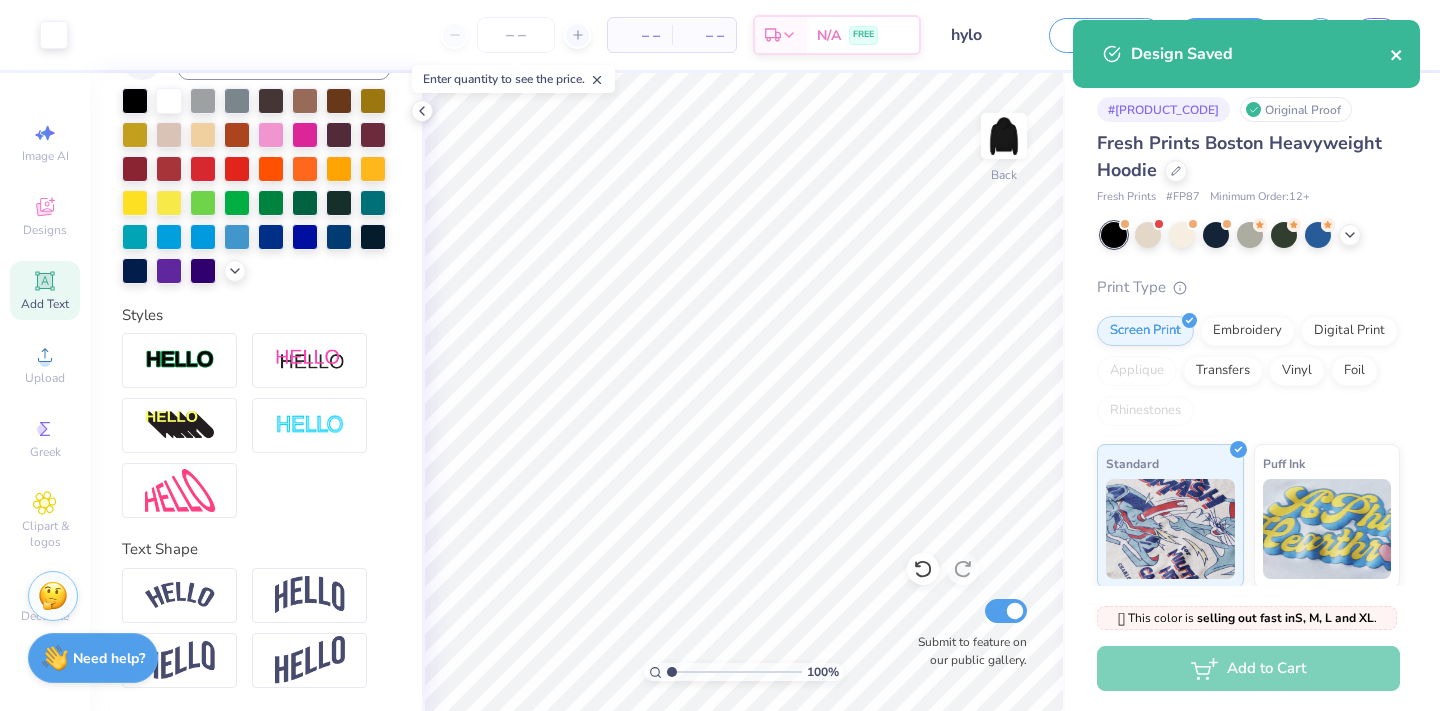 click 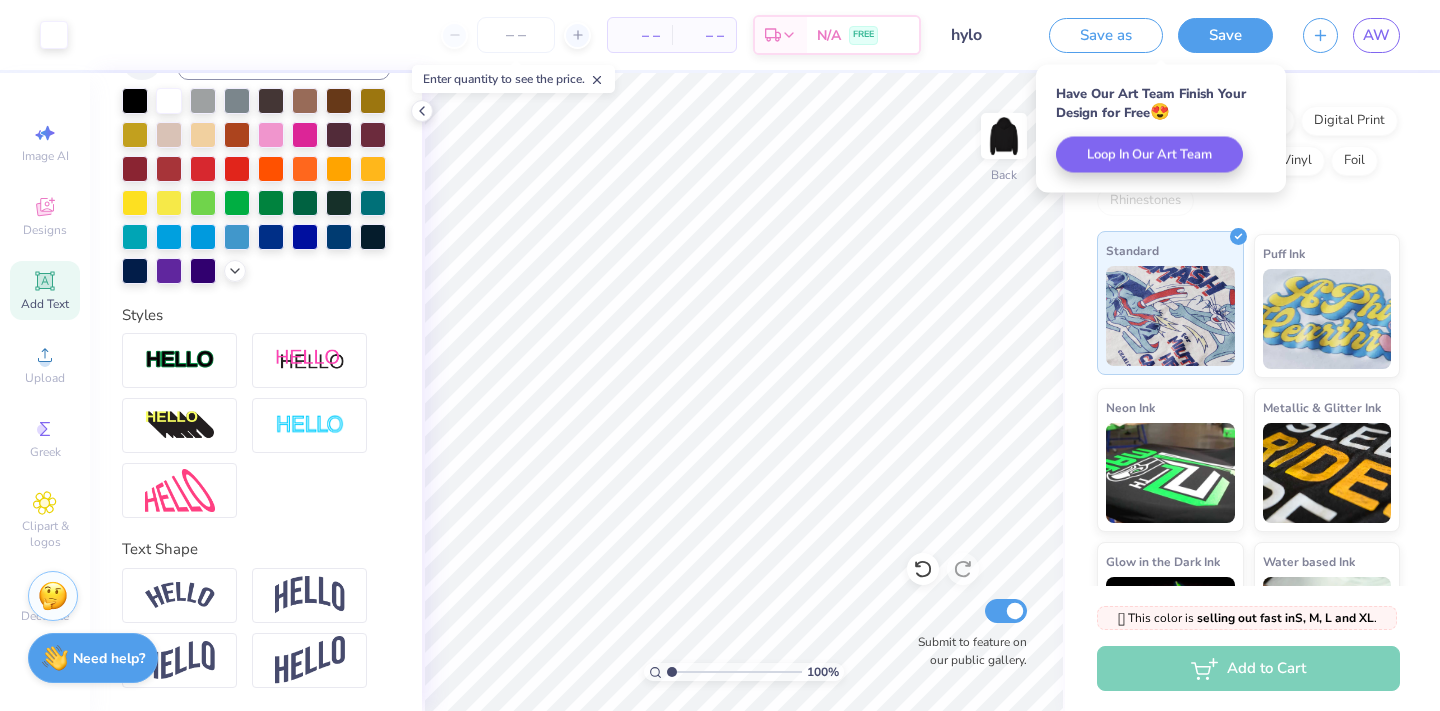 scroll, scrollTop: 310, scrollLeft: 0, axis: vertical 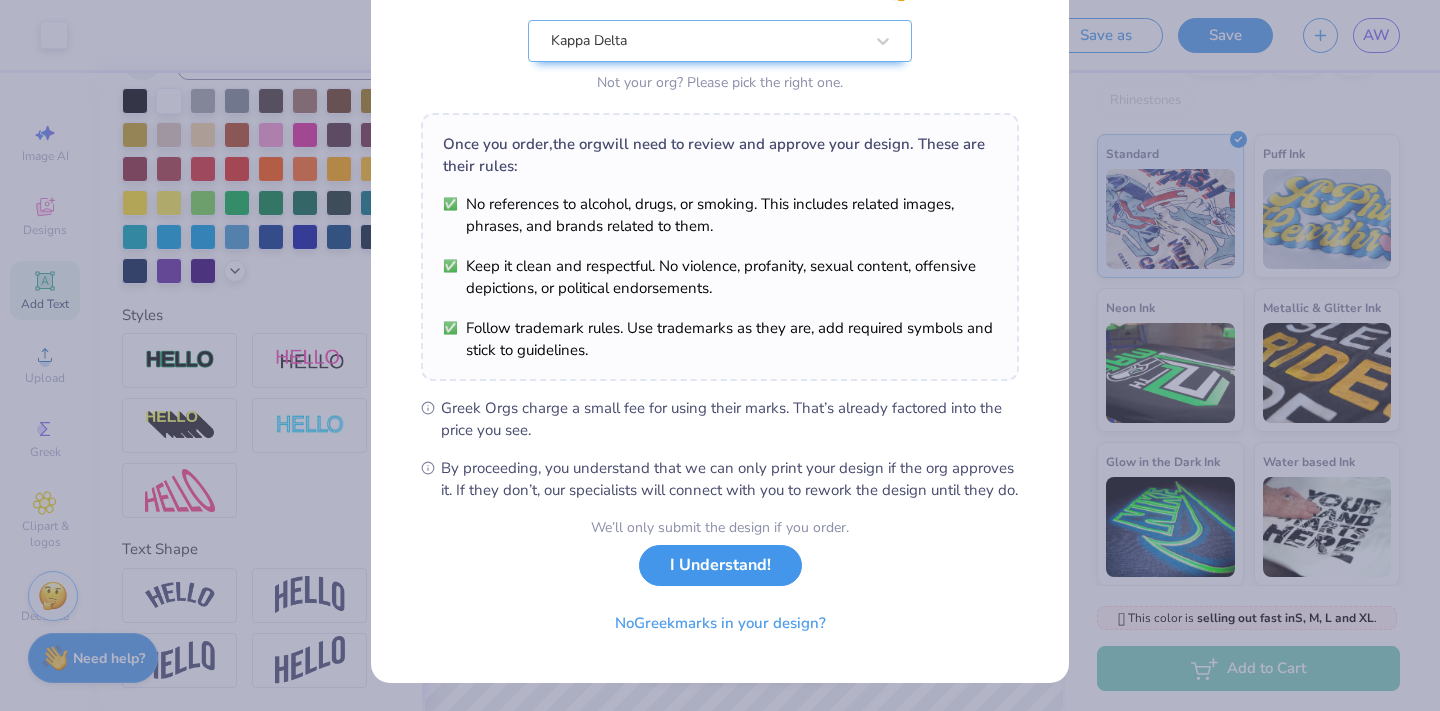 click on "I Understand!" at bounding box center [720, 565] 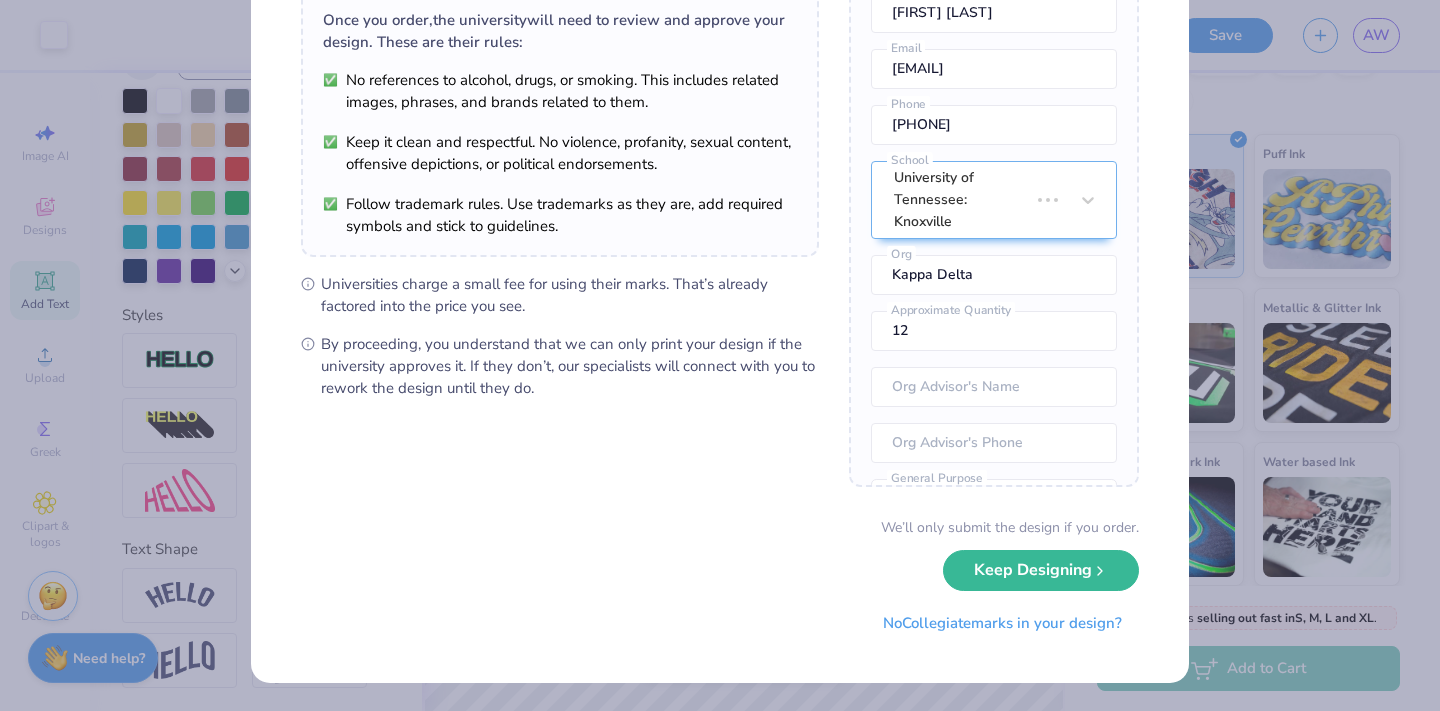 scroll, scrollTop: 0, scrollLeft: 0, axis: both 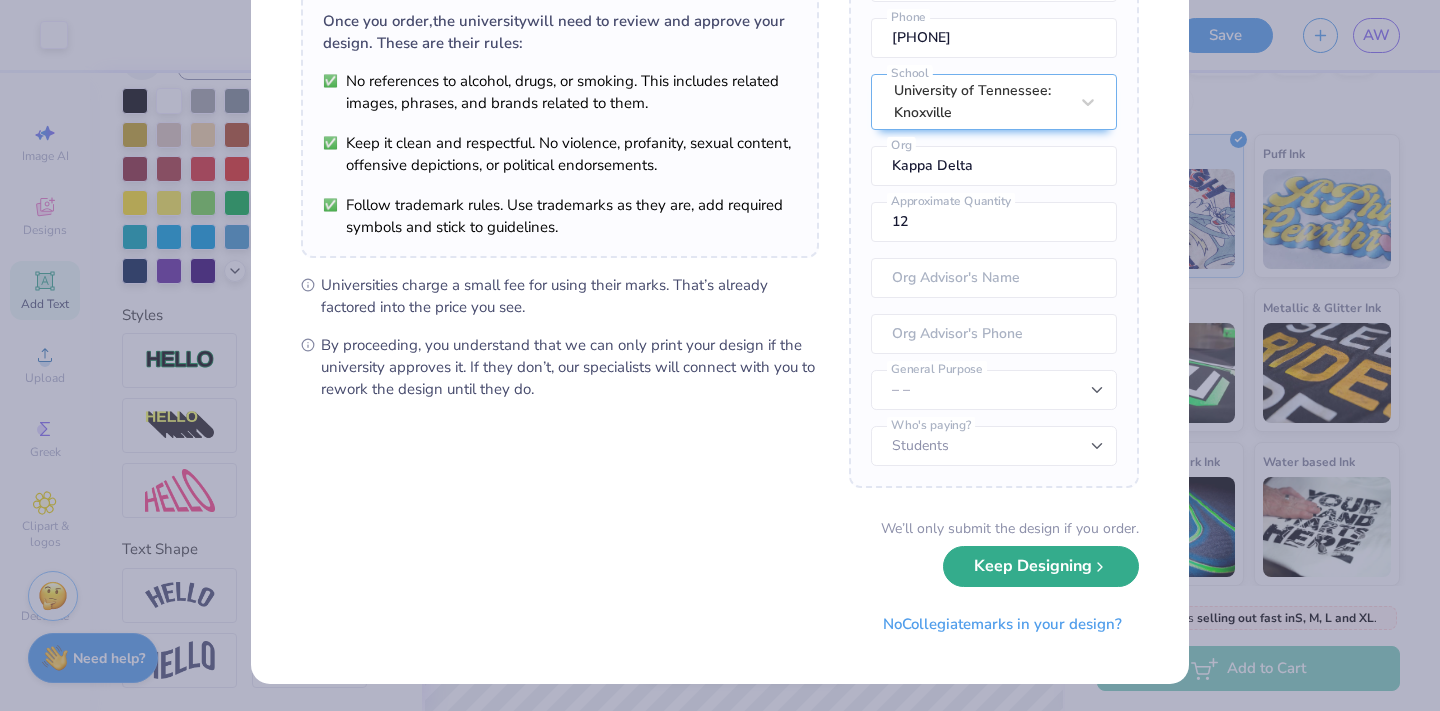 click on "Keep Designing" at bounding box center [1041, 566] 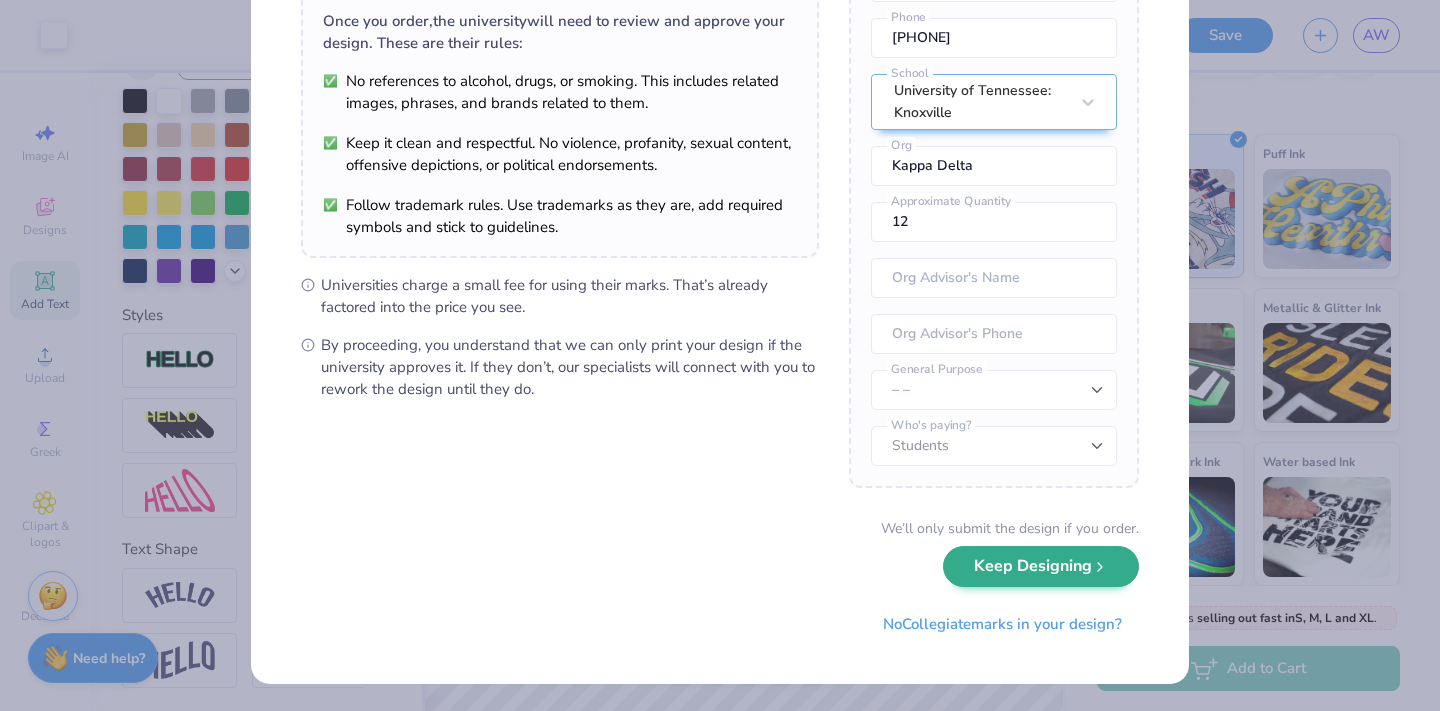 scroll, scrollTop: 0, scrollLeft: 0, axis: both 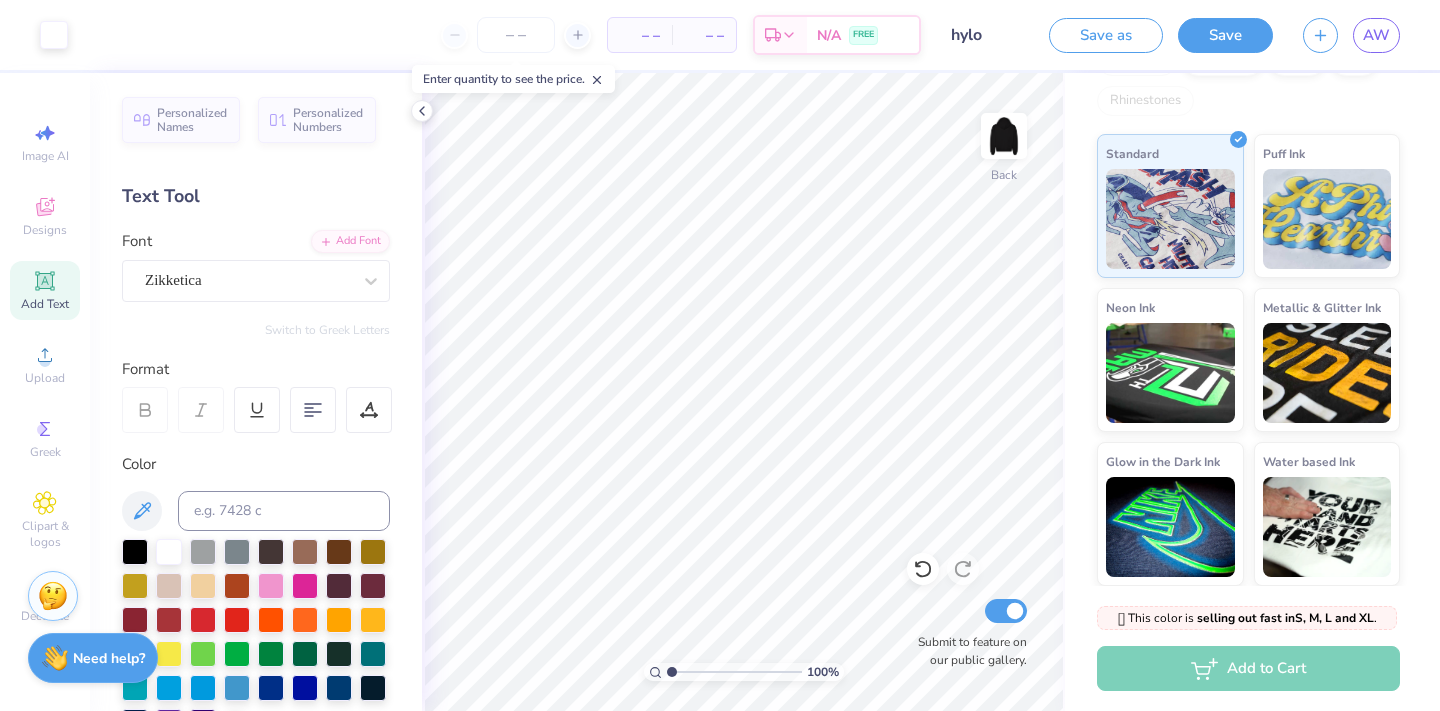 click 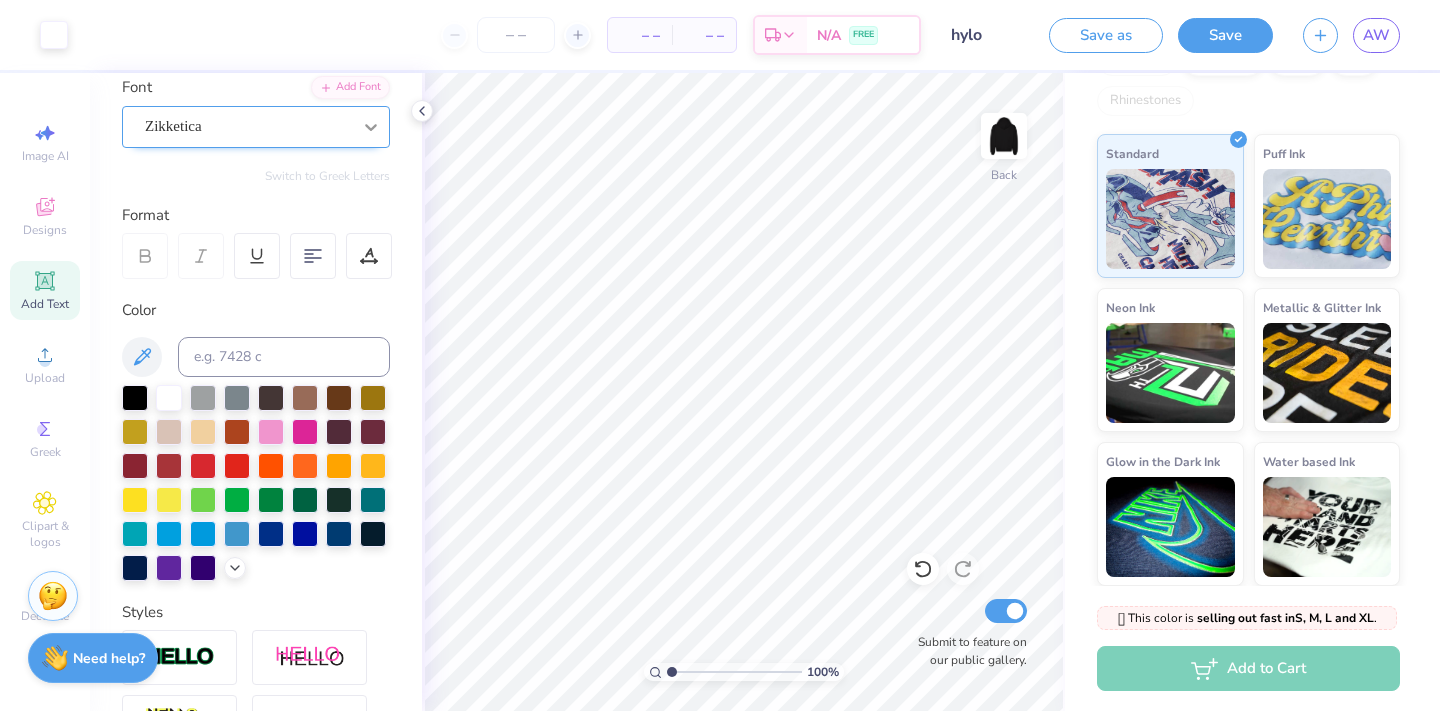 scroll, scrollTop: 0, scrollLeft: 0, axis: both 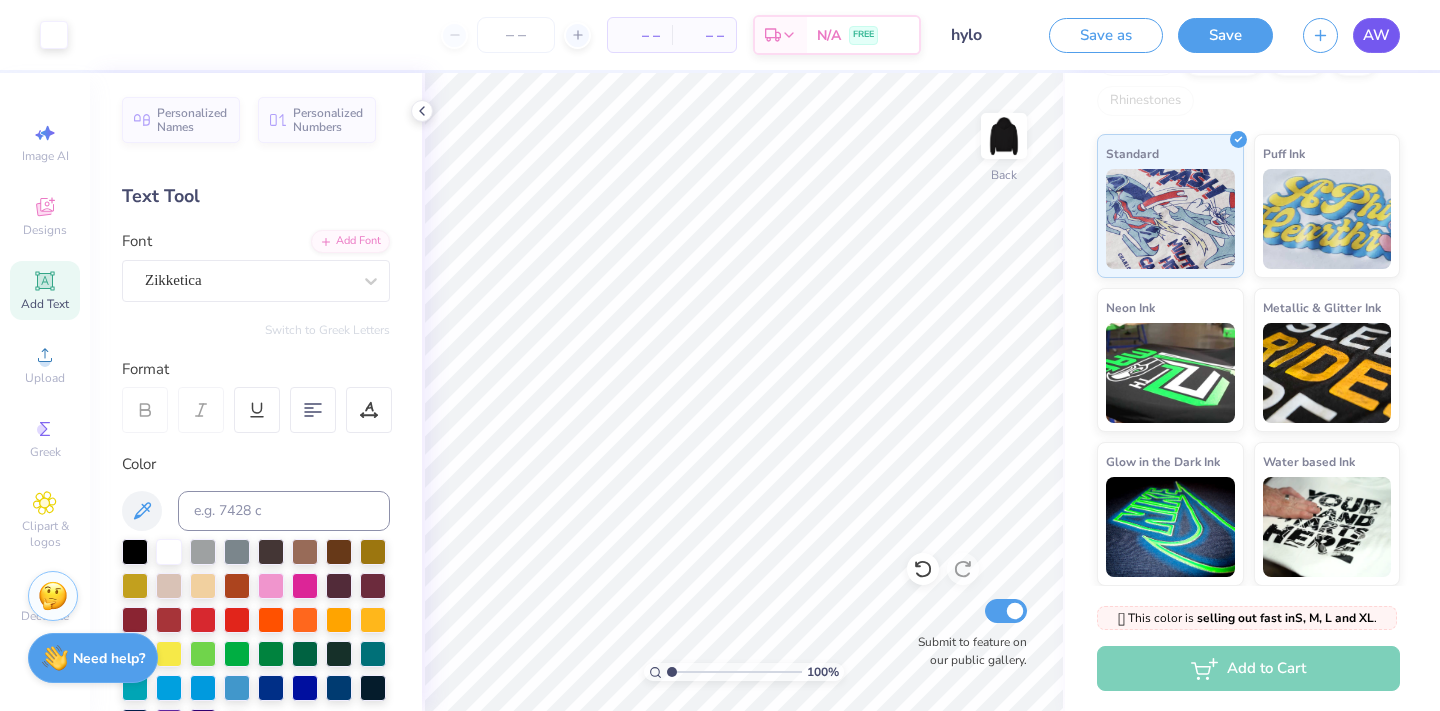 click on "AW" at bounding box center (1376, 35) 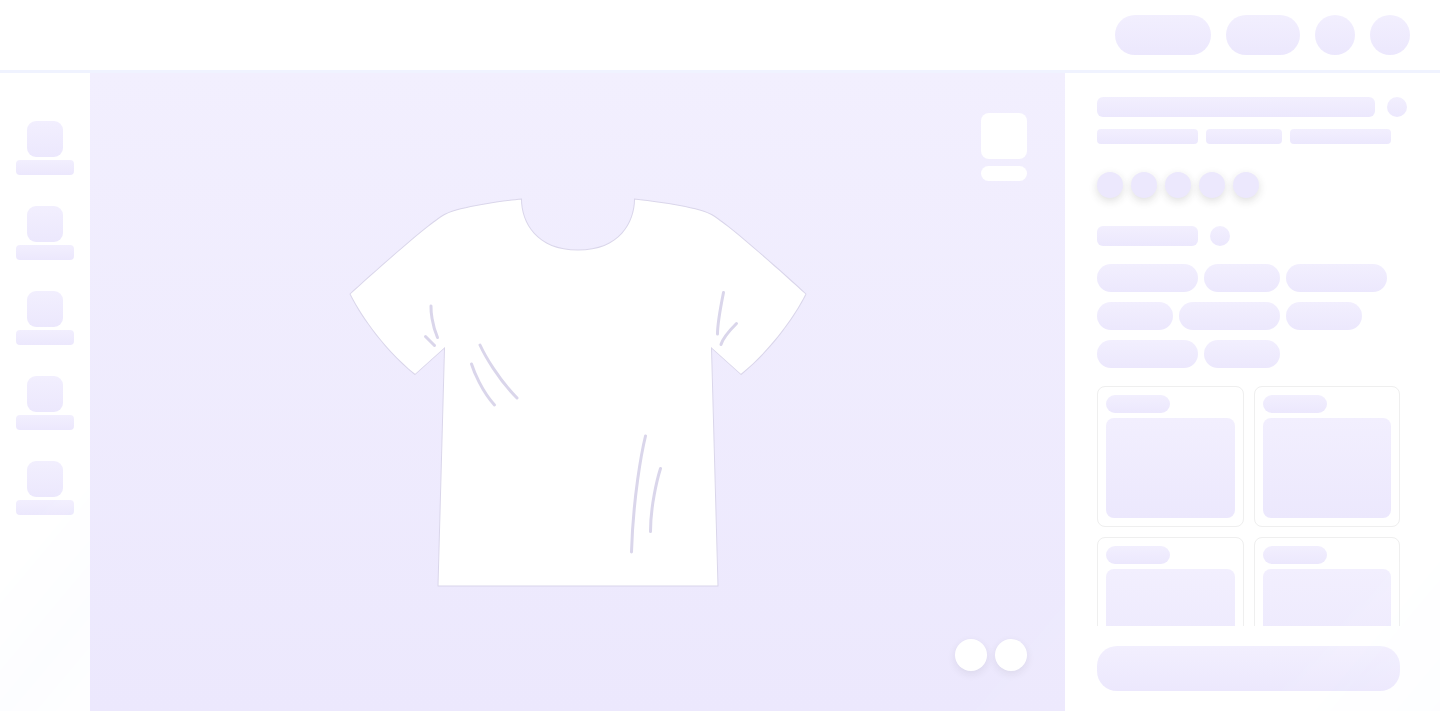 scroll, scrollTop: 0, scrollLeft: 0, axis: both 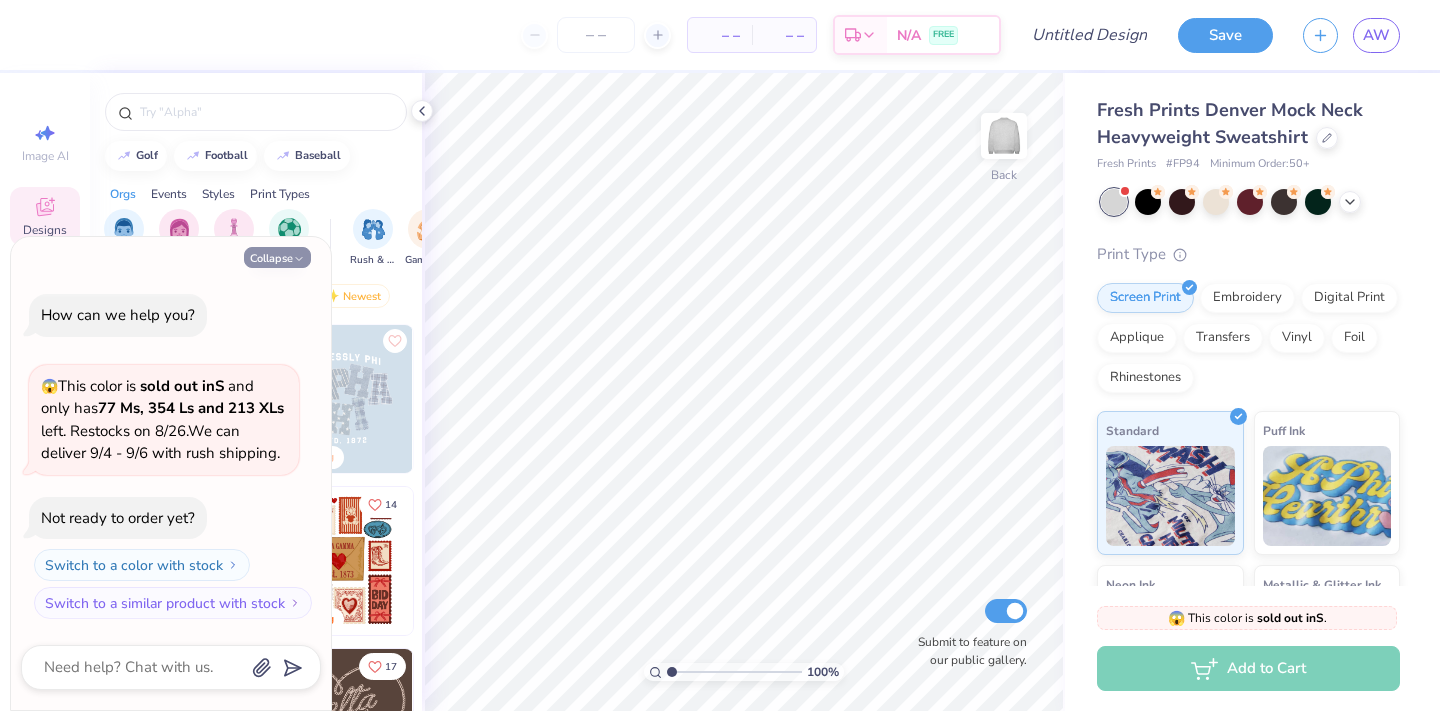 click 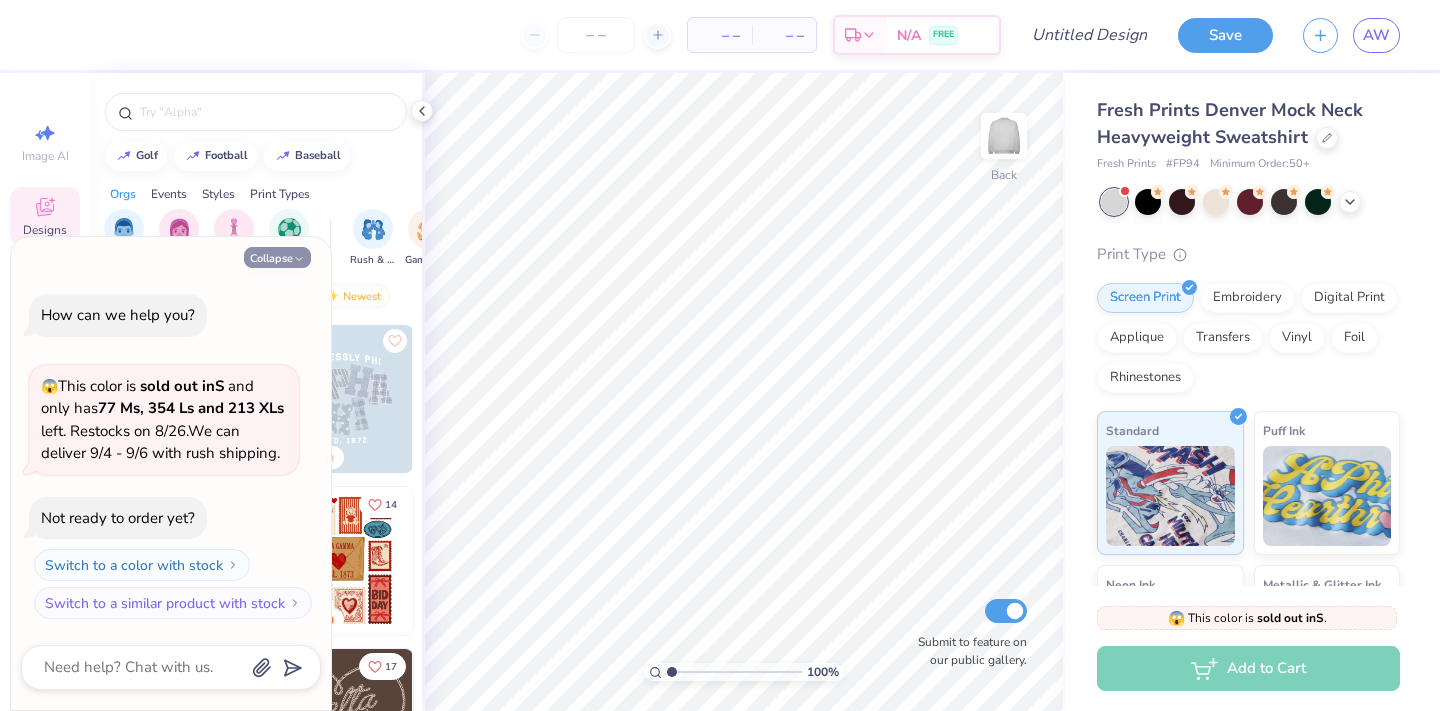 type on "x" 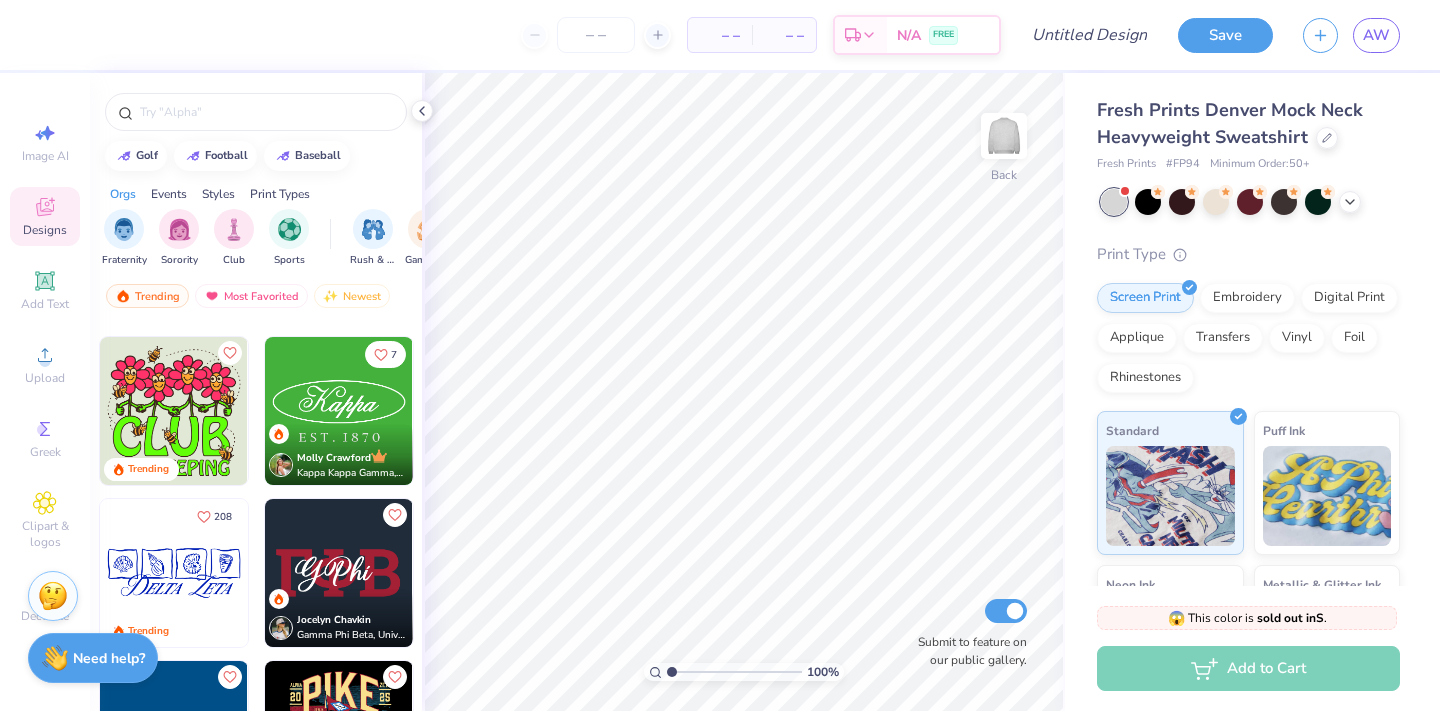 scroll, scrollTop: 1971, scrollLeft: 0, axis: vertical 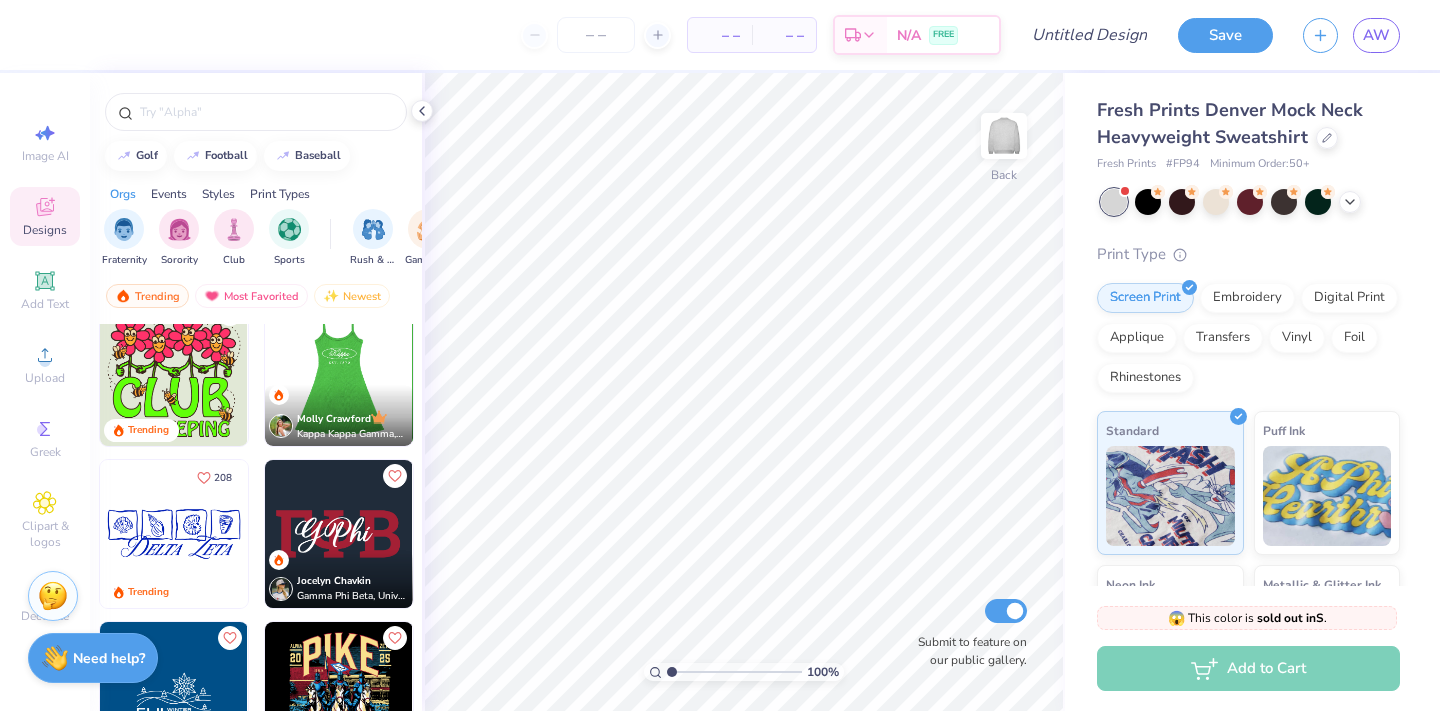 click at bounding box center (339, 372) 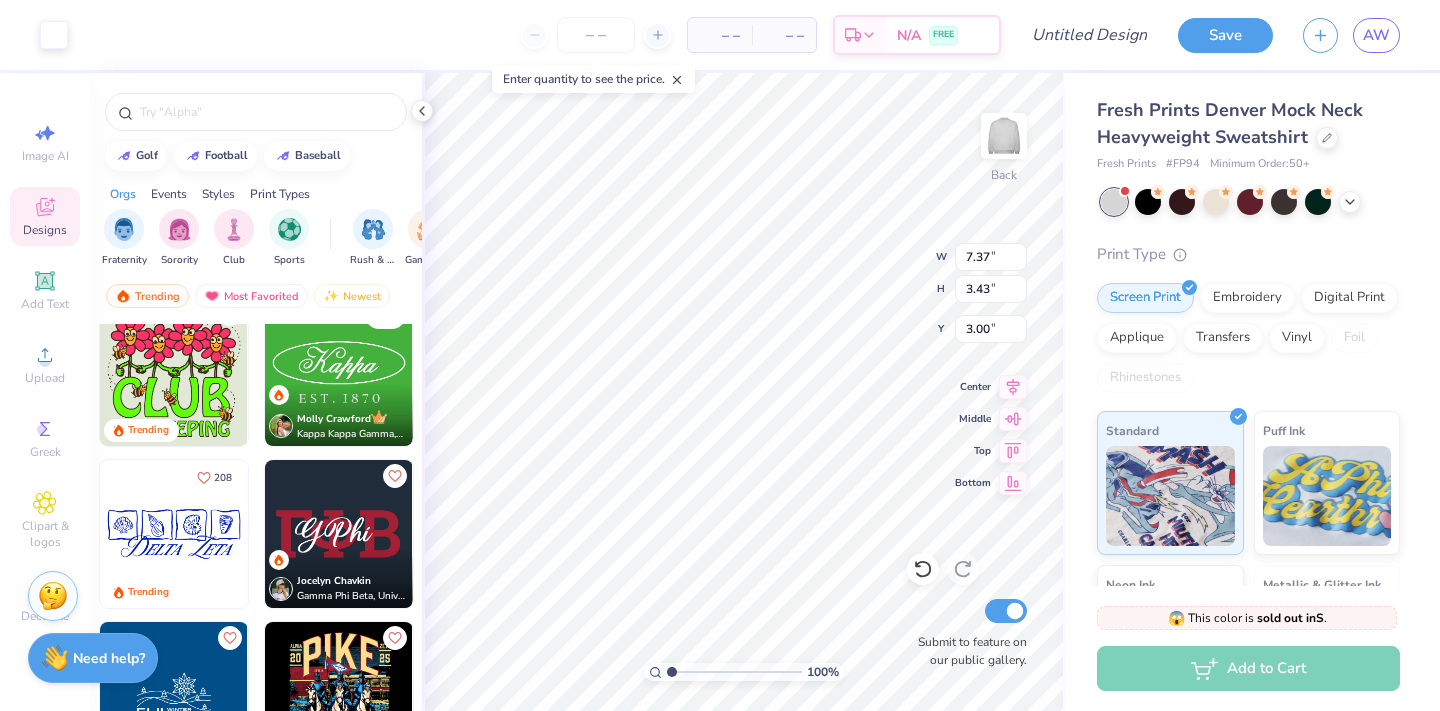 type on "4.14" 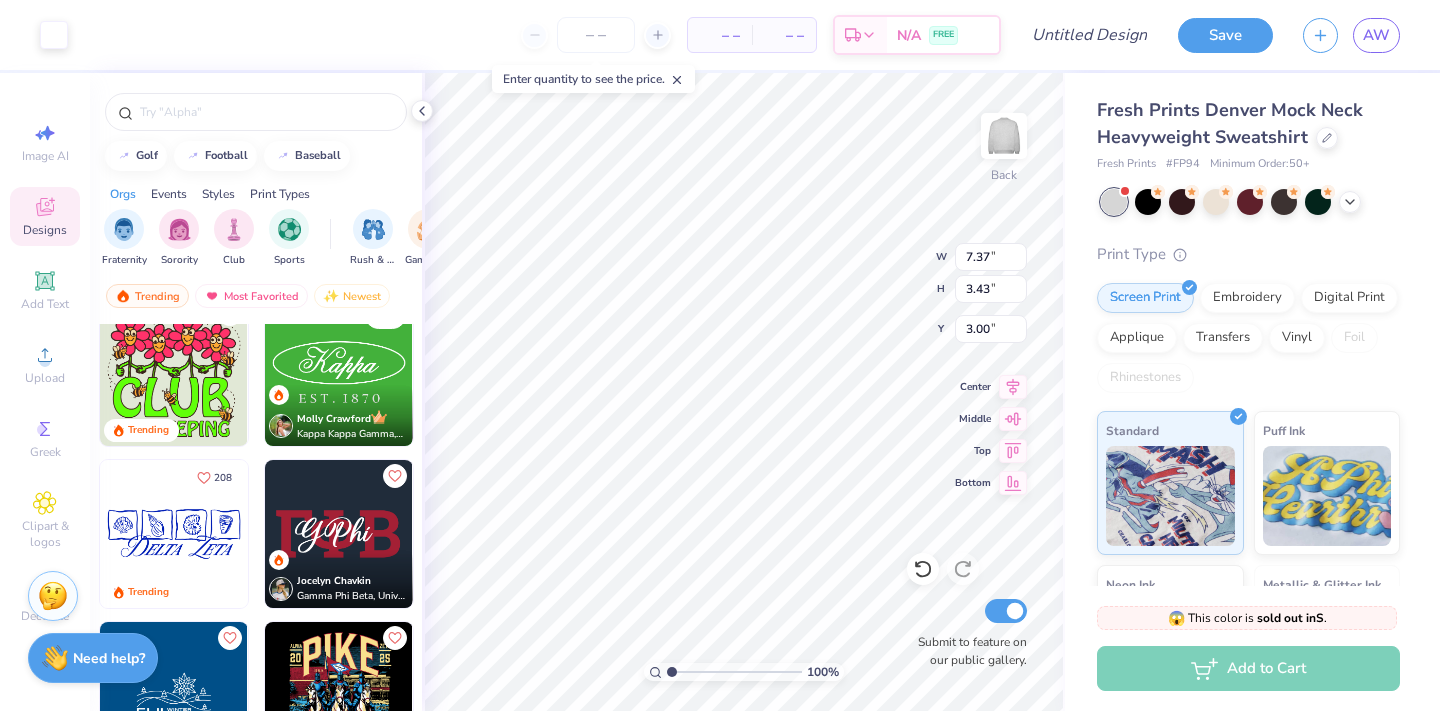 type on "1.92" 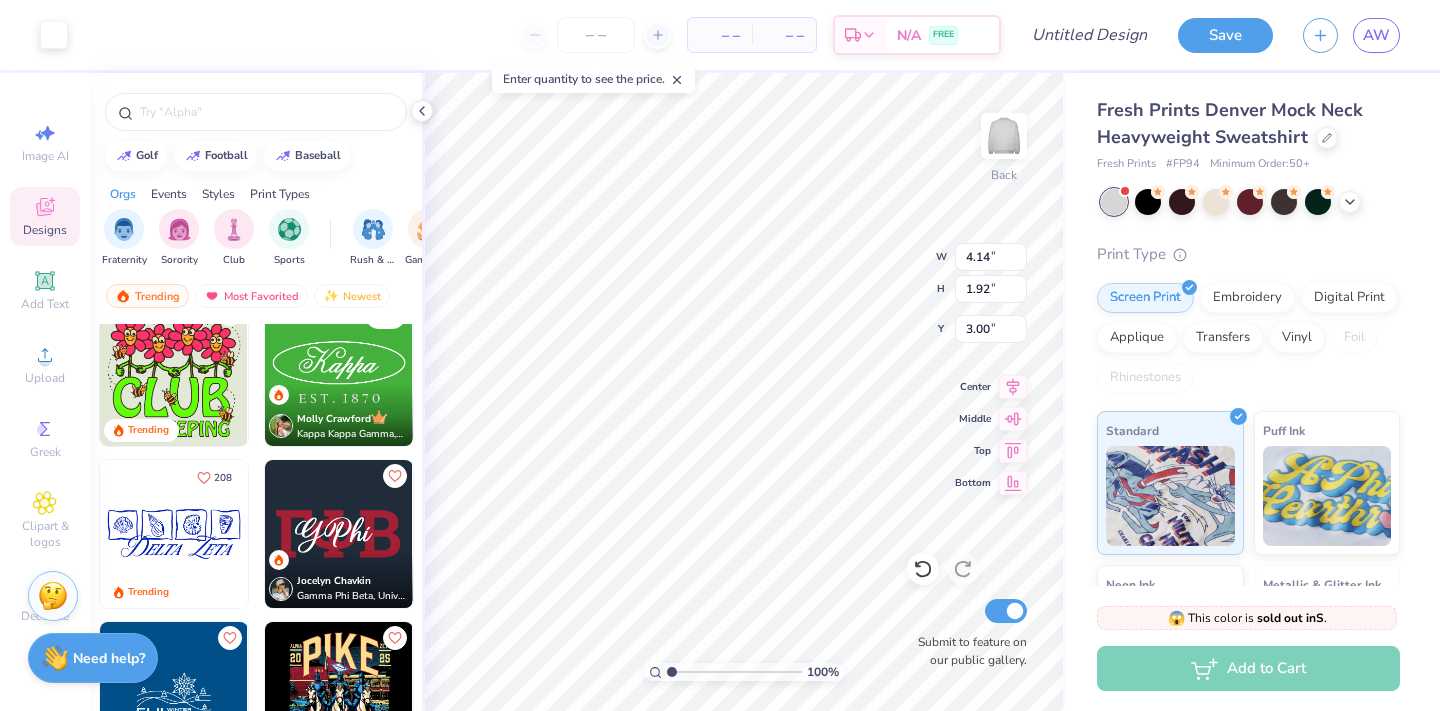 type on "0.50" 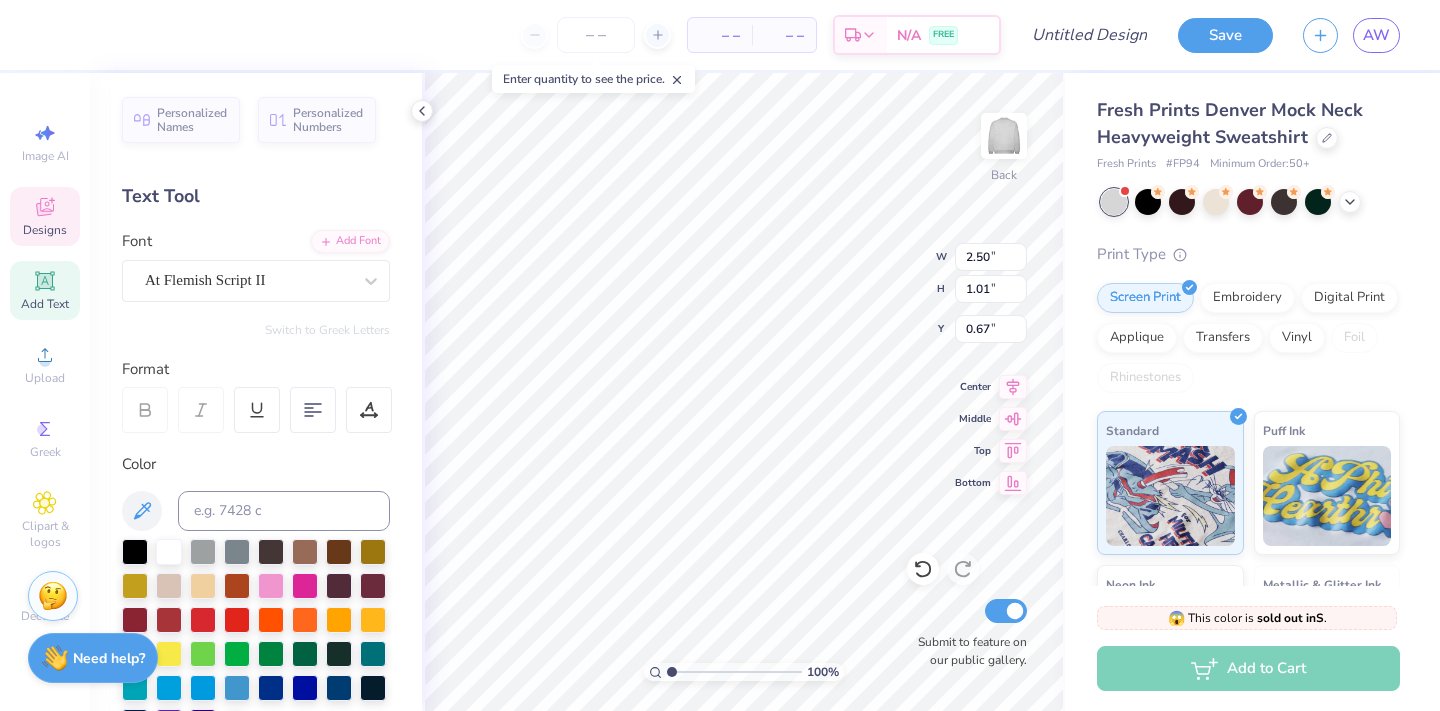 type on "Hylo" 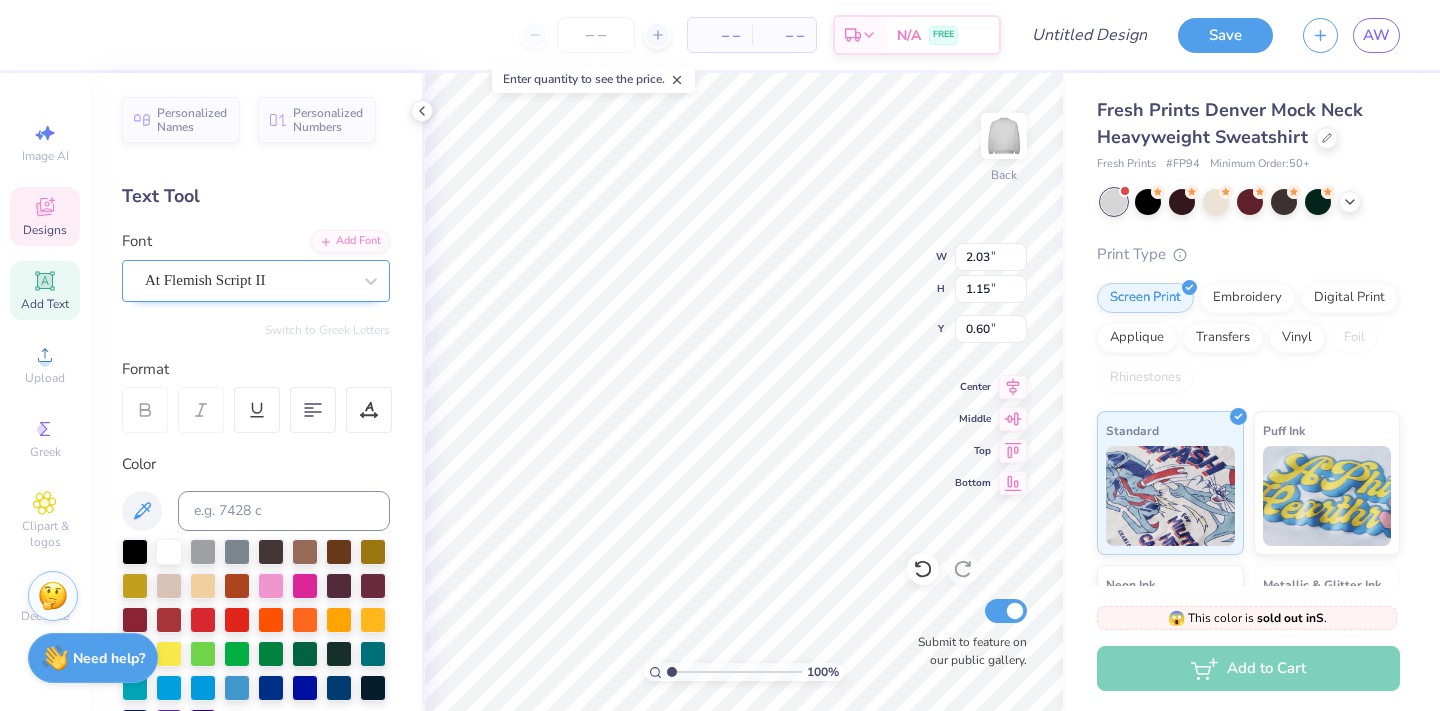 click on "At Flemish Script II" at bounding box center [248, 280] 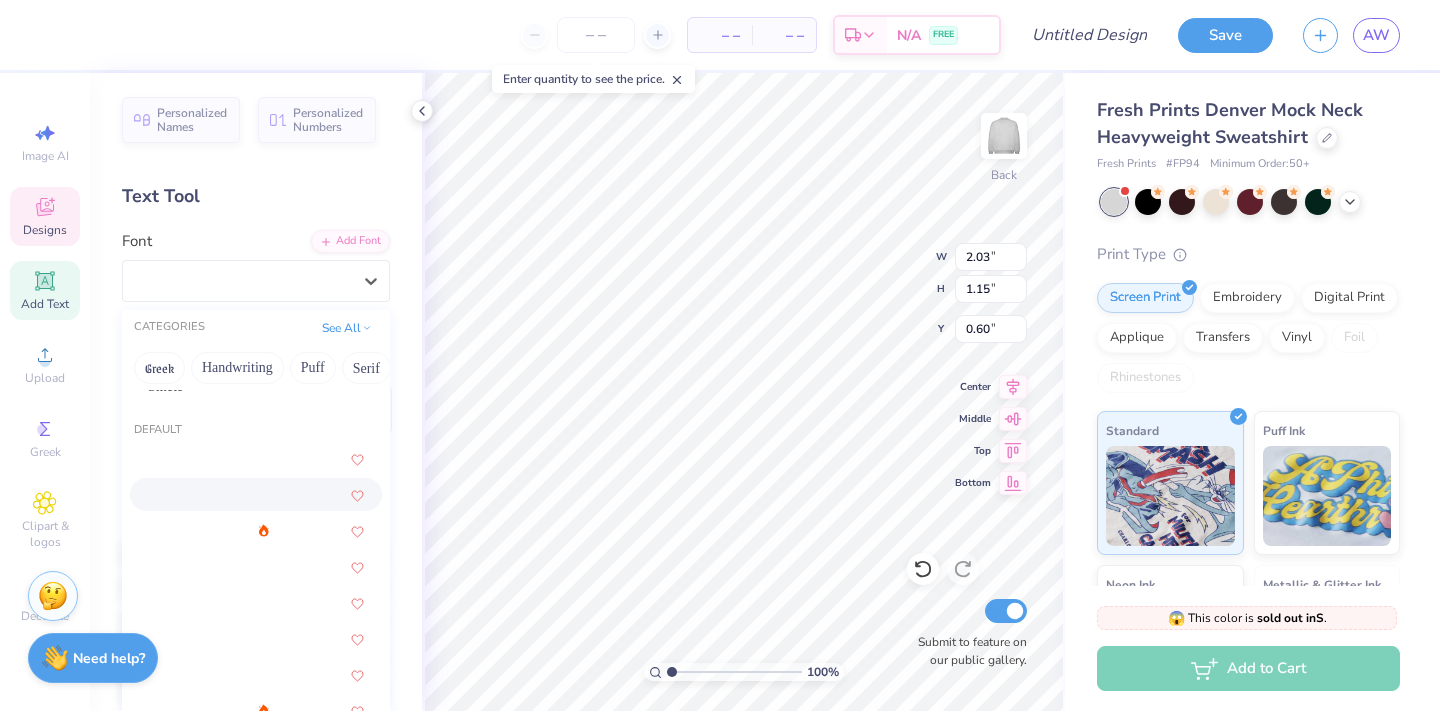 scroll, scrollTop: 30, scrollLeft: 0, axis: vertical 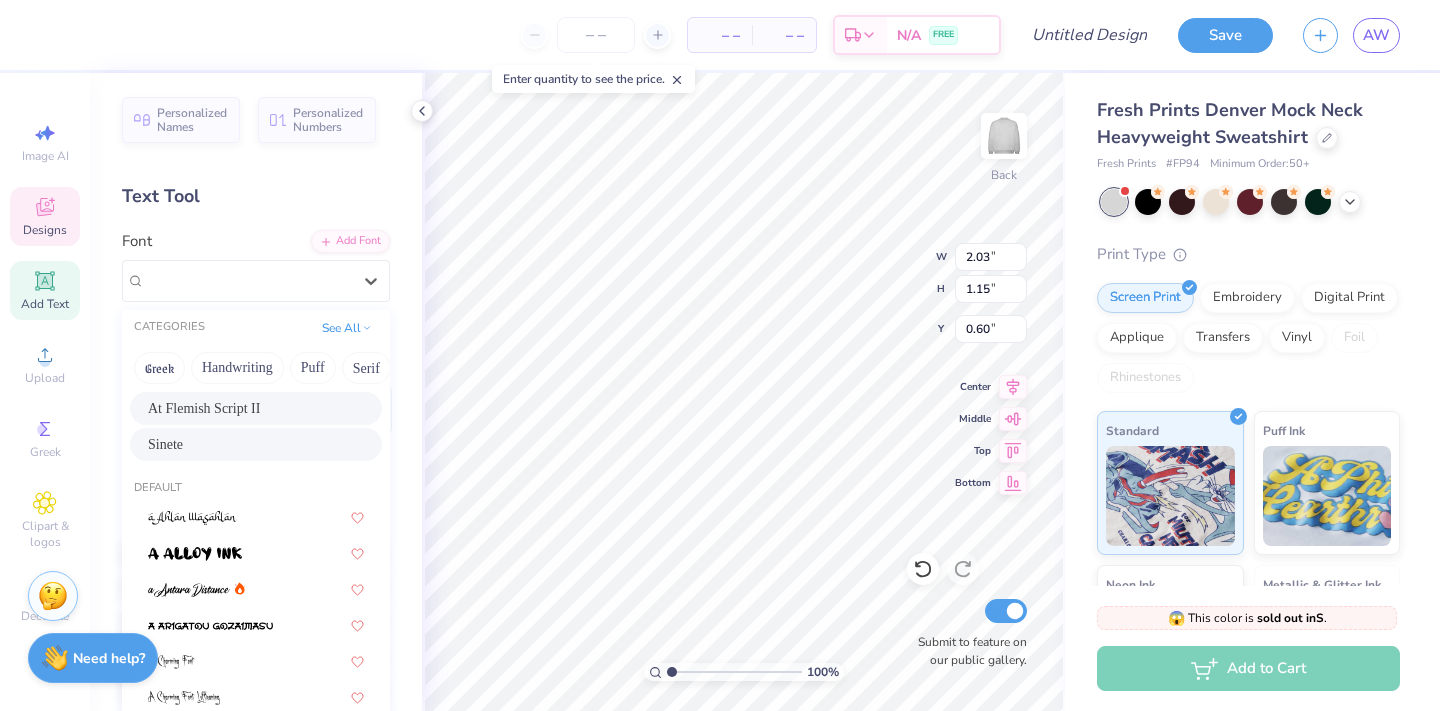 click on "Sinete" at bounding box center [256, 444] 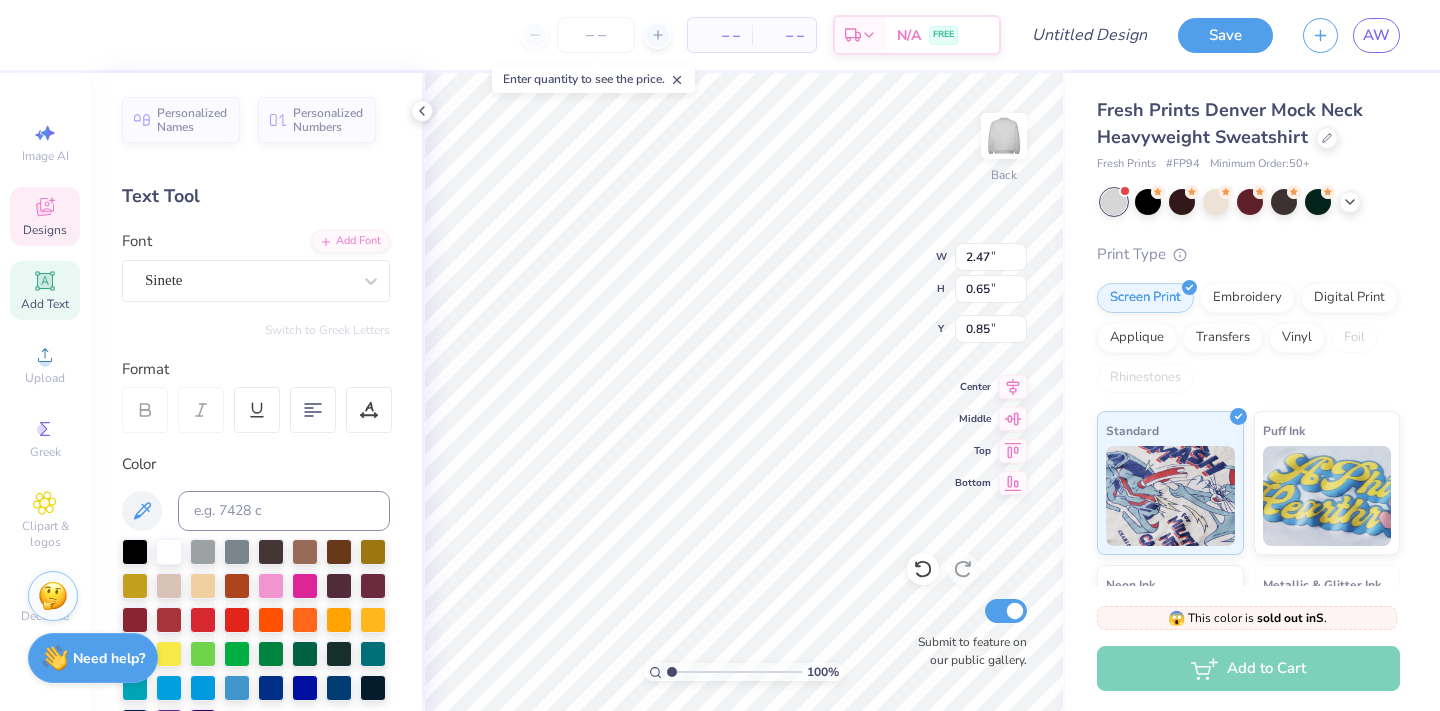 type on "2.47" 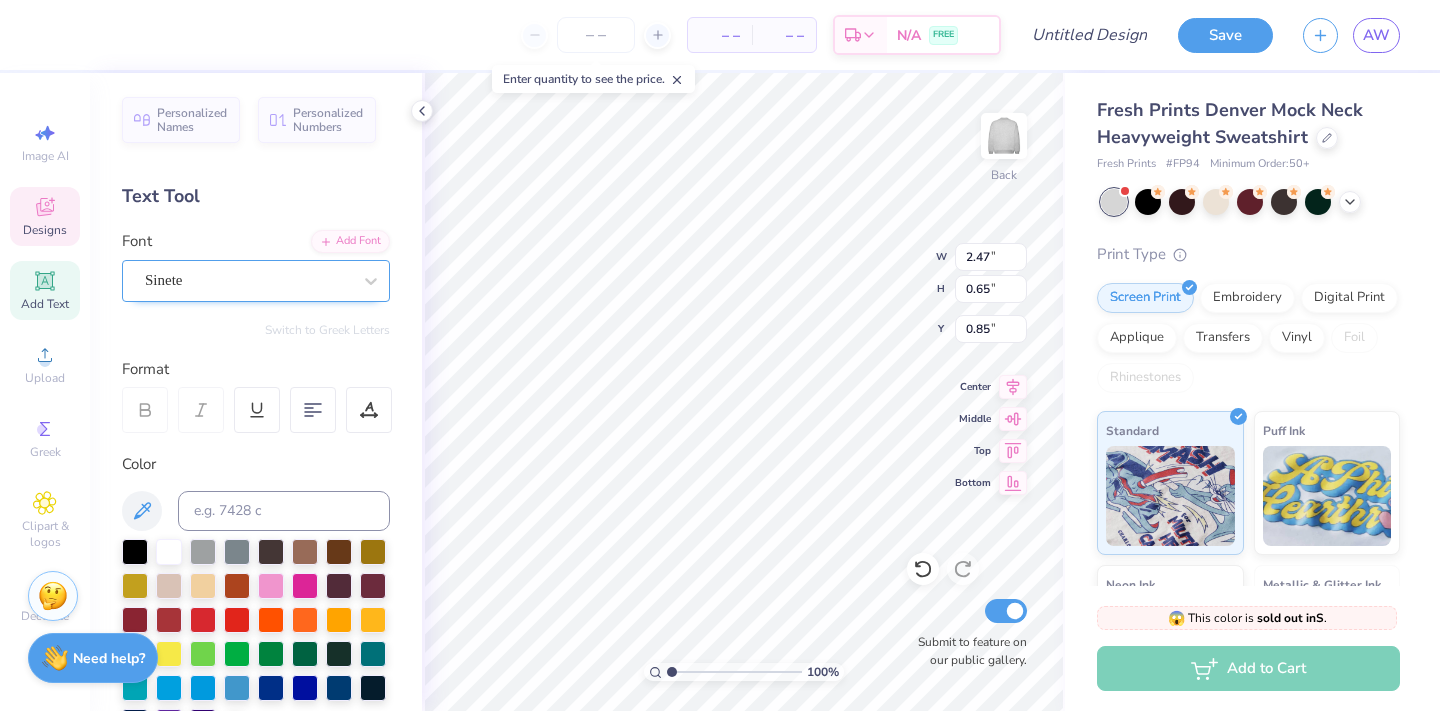 click on "Sinete" at bounding box center [248, 280] 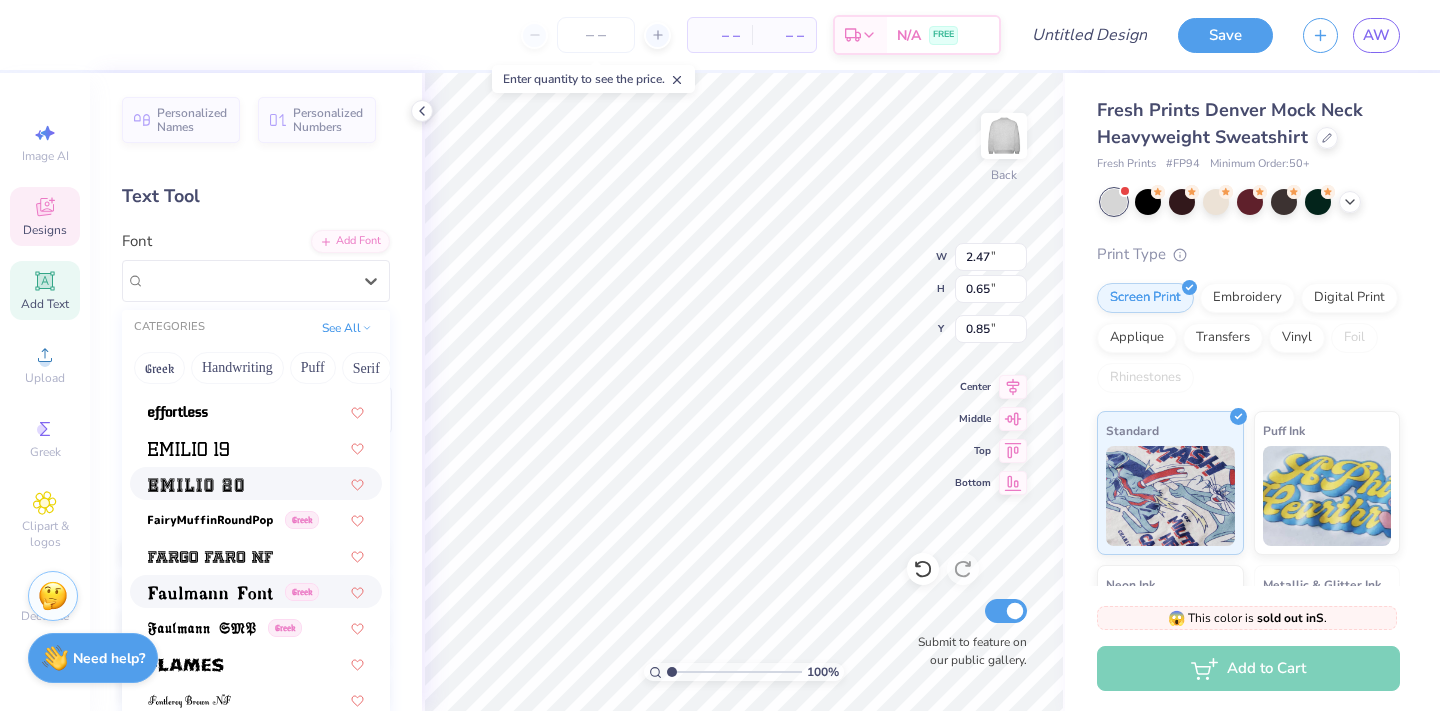 scroll, scrollTop: 4166, scrollLeft: 0, axis: vertical 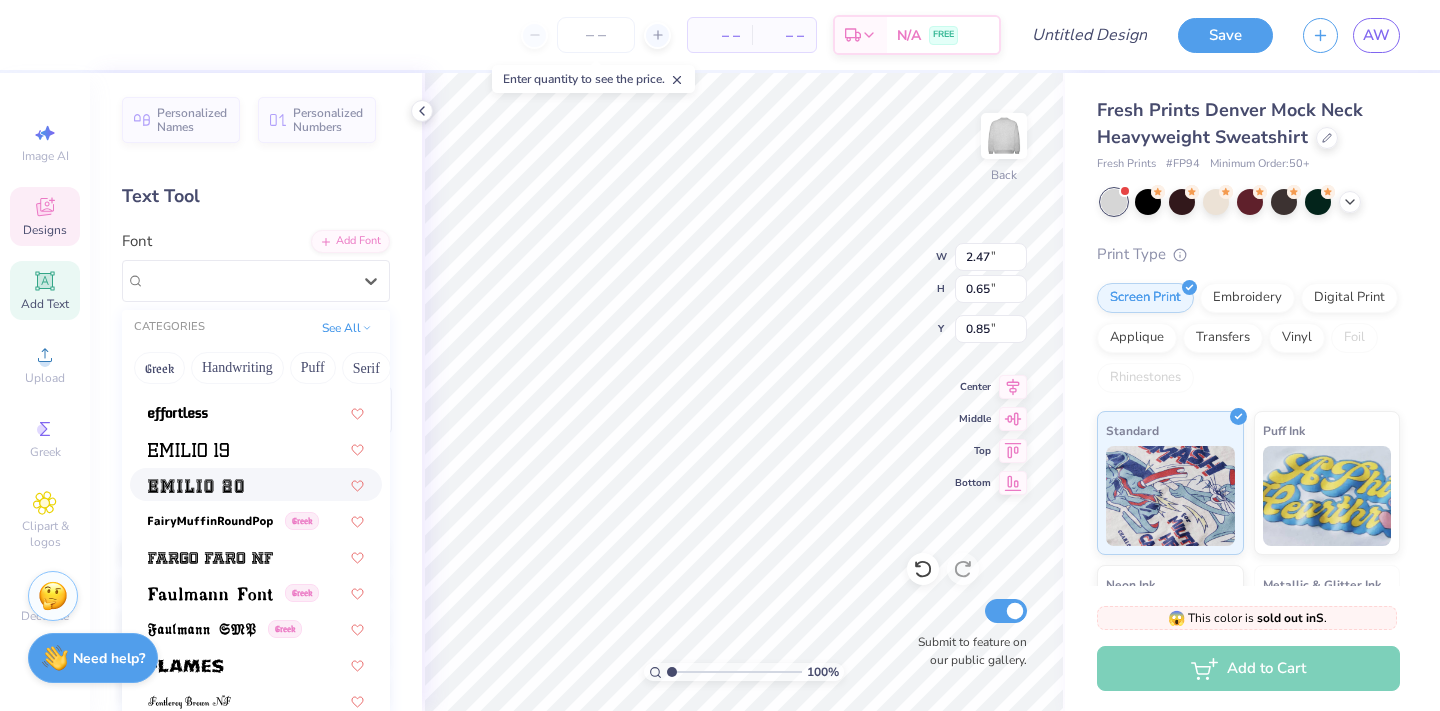 click at bounding box center (256, 484) 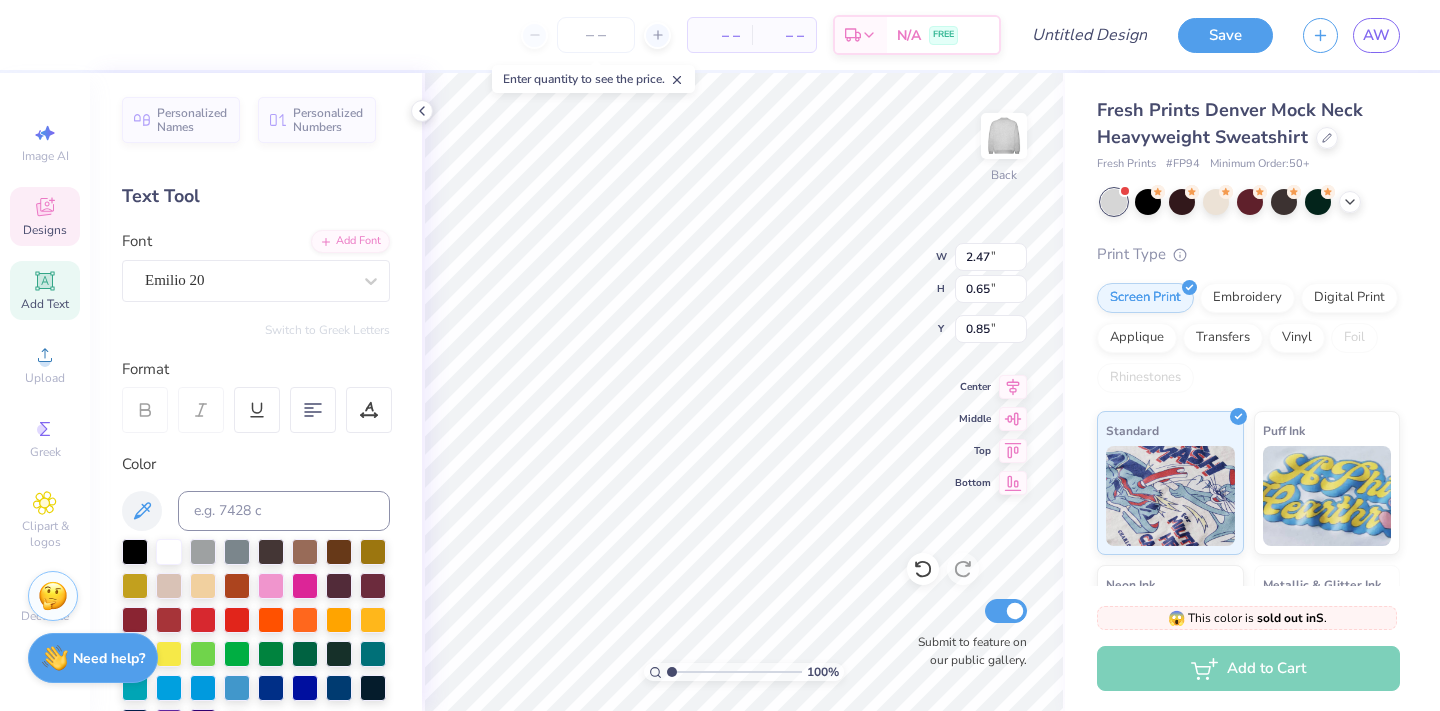 type on "3.55" 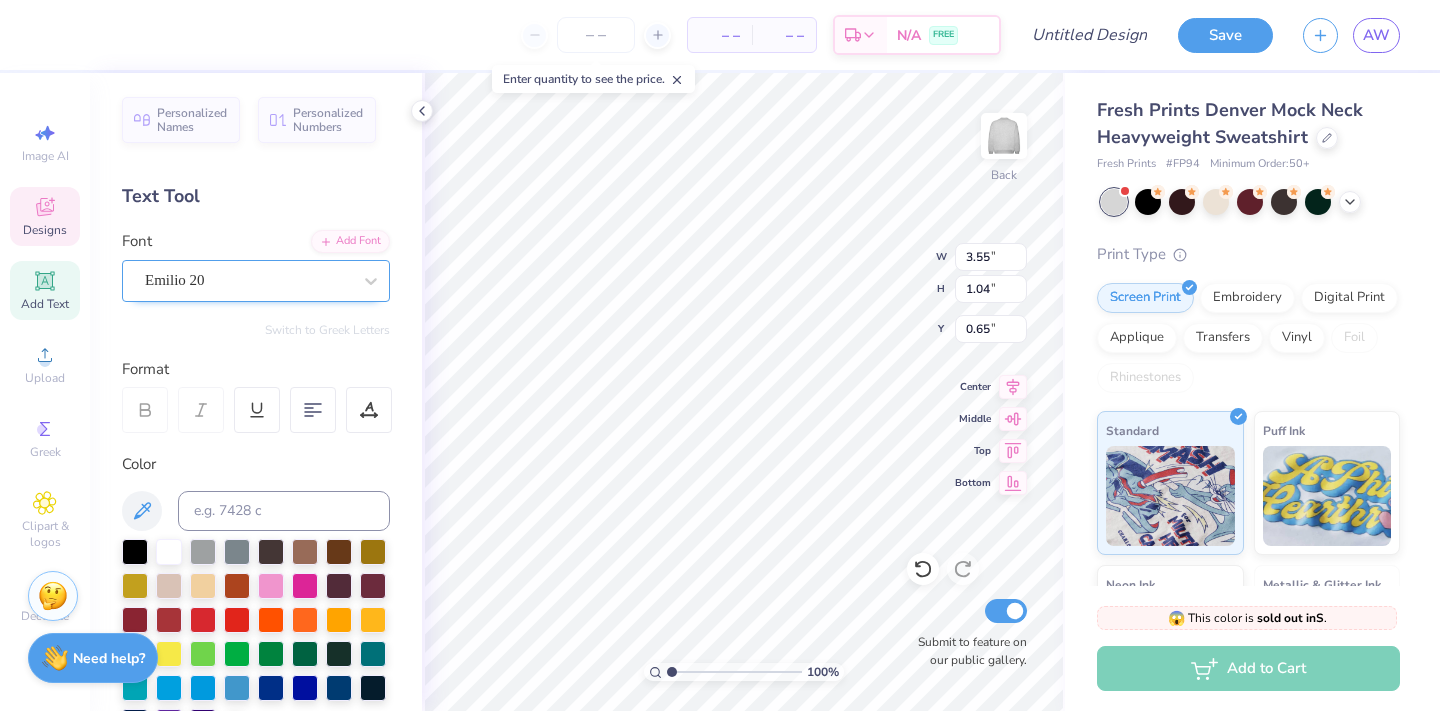 click on "Emilio 20" at bounding box center [256, 281] 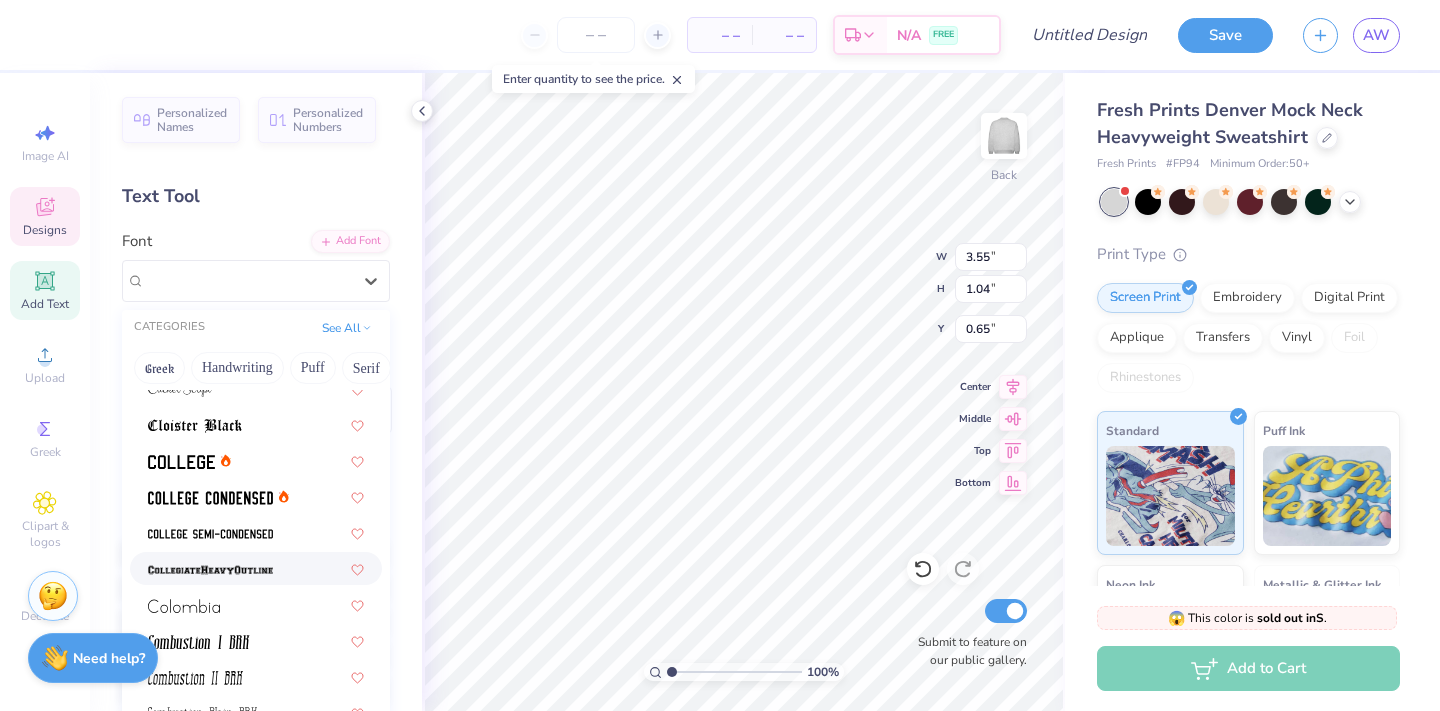 scroll, scrollTop: 2685, scrollLeft: 0, axis: vertical 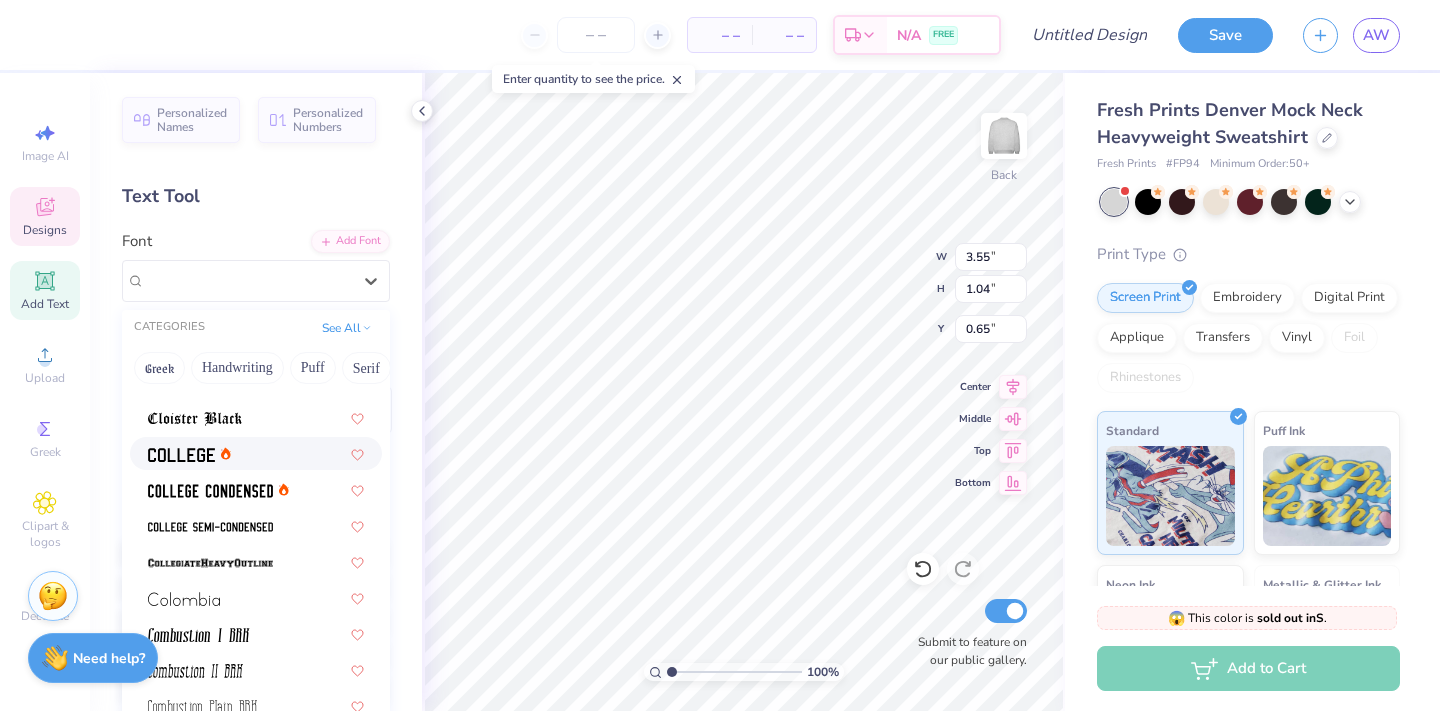 click at bounding box center [256, 453] 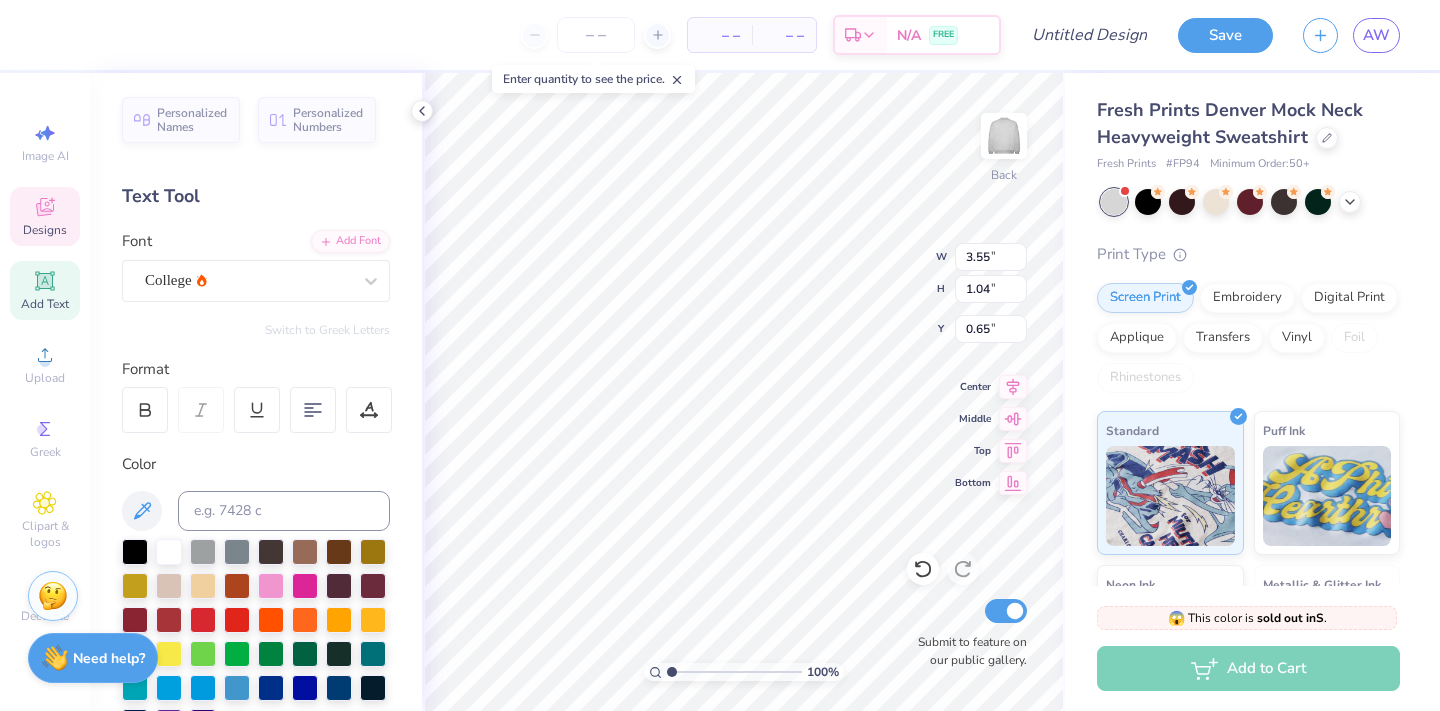 type on "2.31" 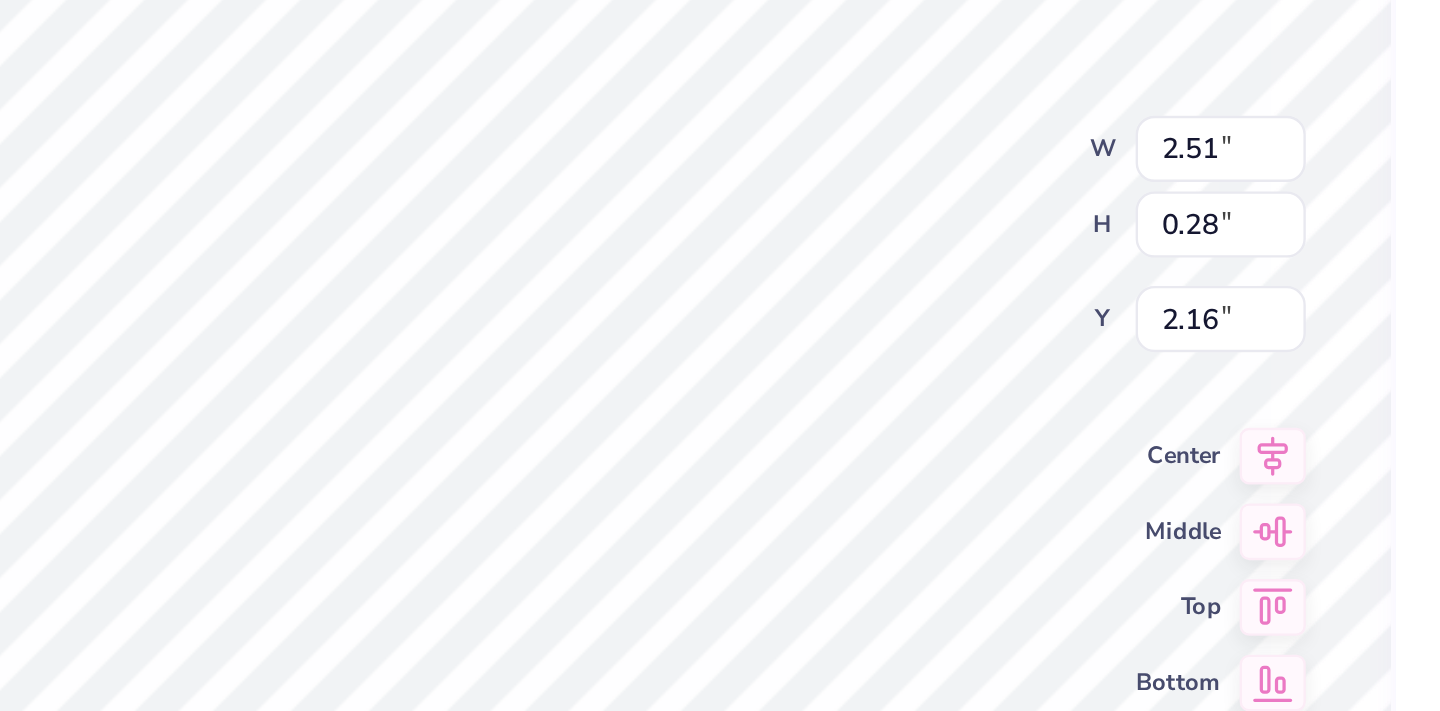 scroll, scrollTop: 0, scrollLeft: 4, axis: horizontal 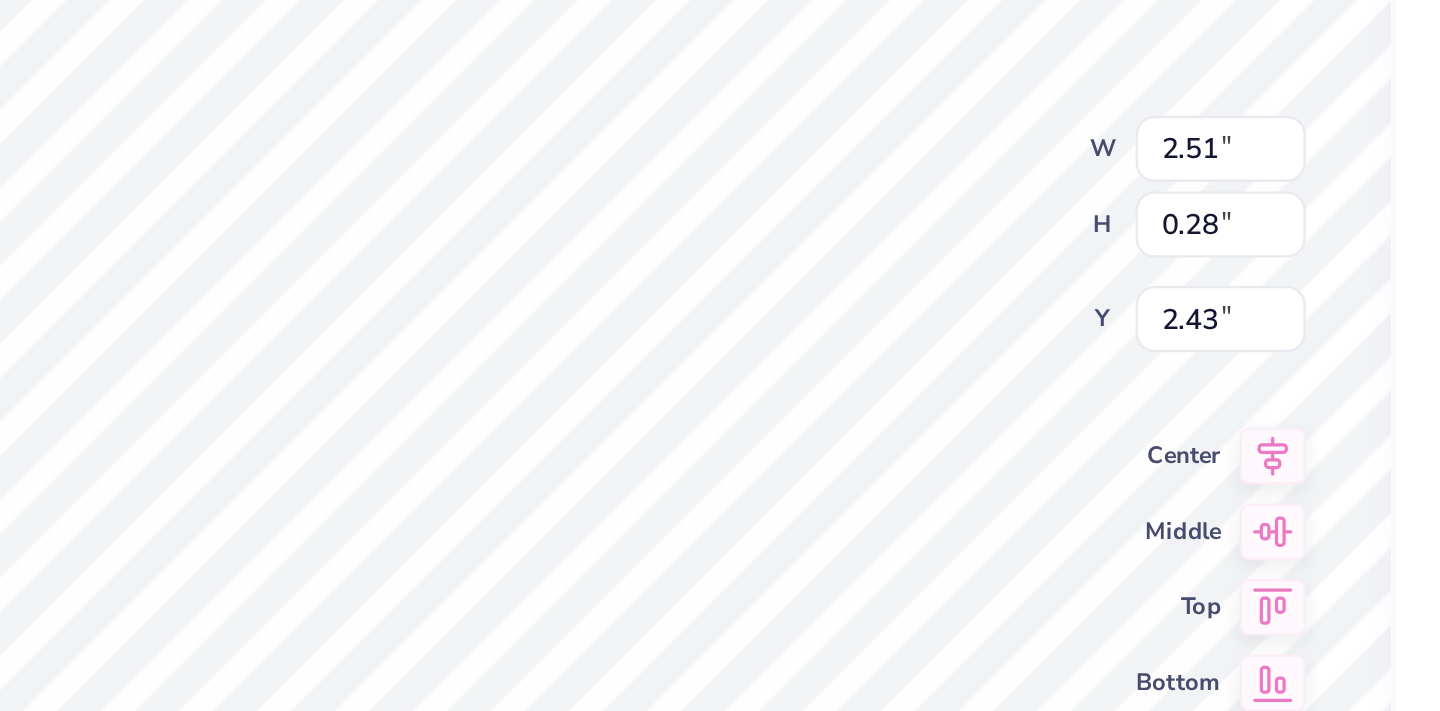 type on "2.43" 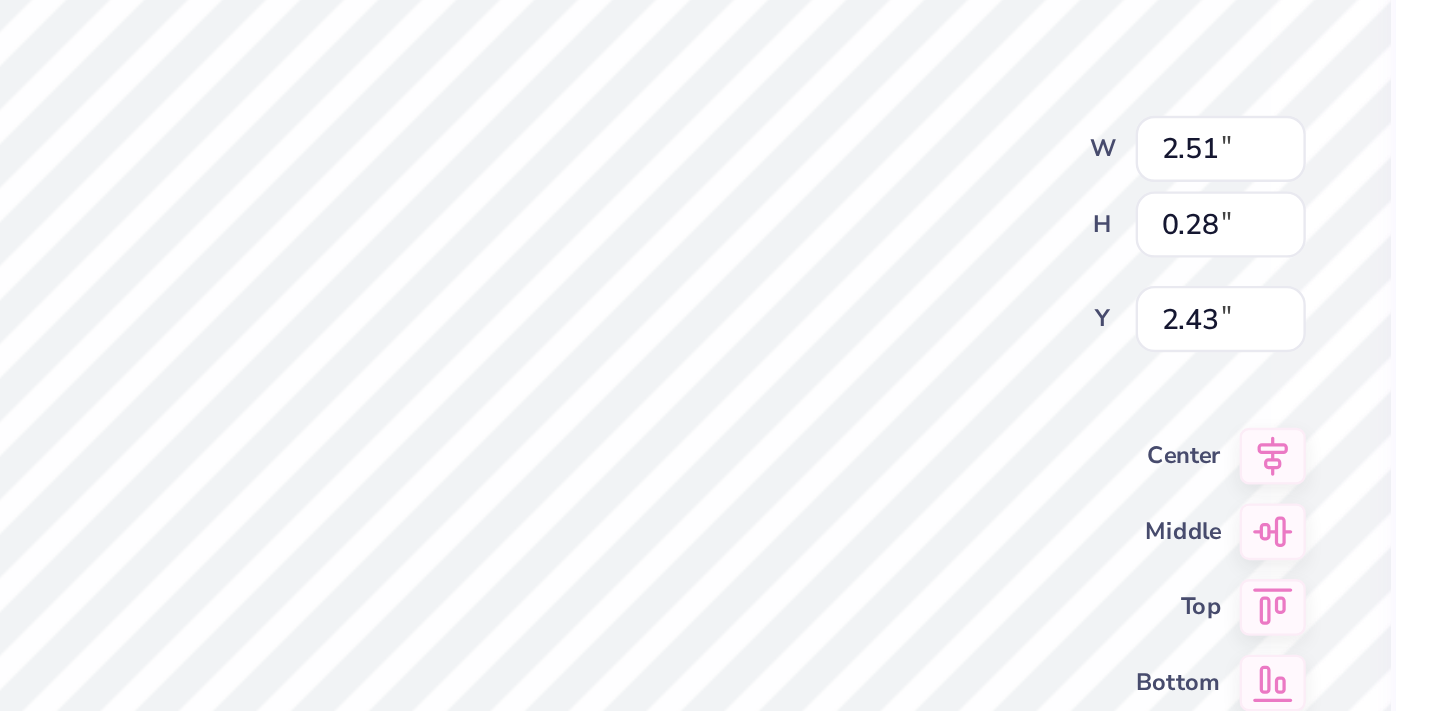 scroll, scrollTop: 0, scrollLeft: 4, axis: horizontal 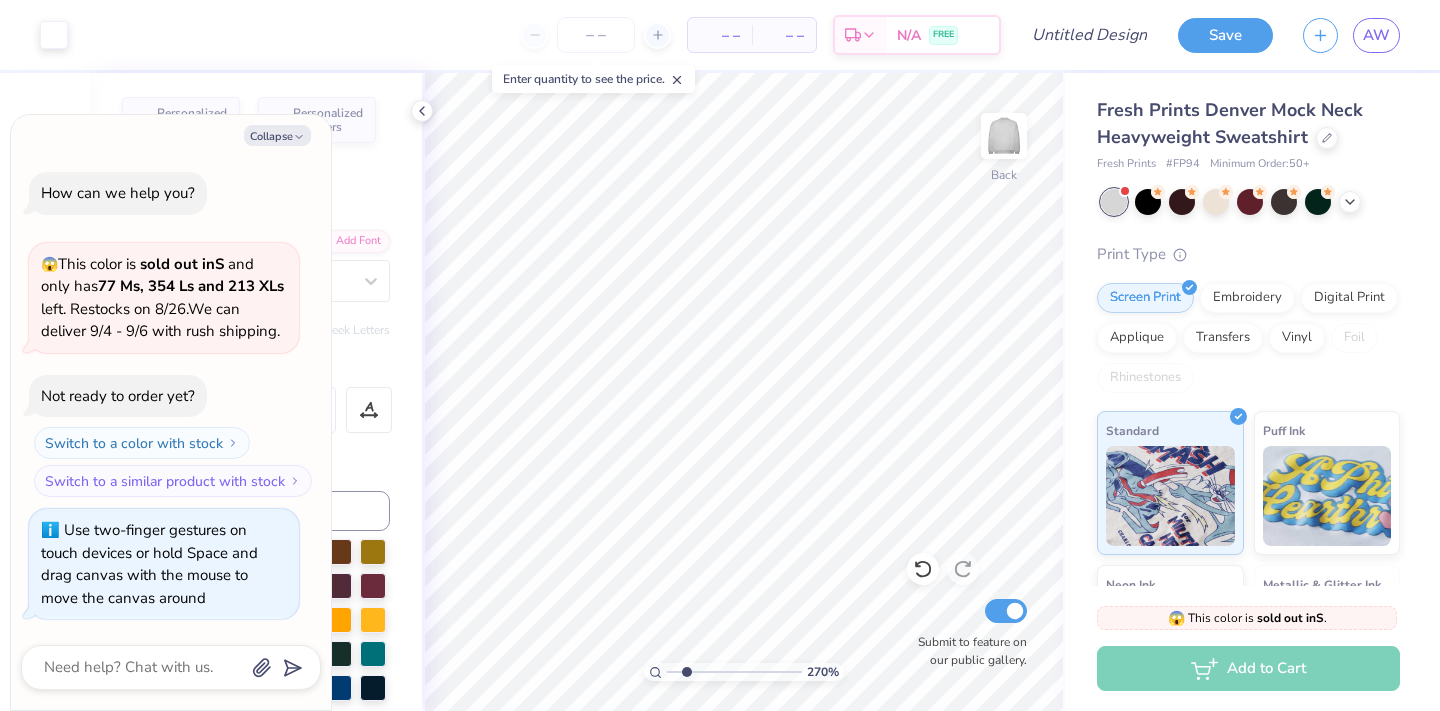 type on "2.7" 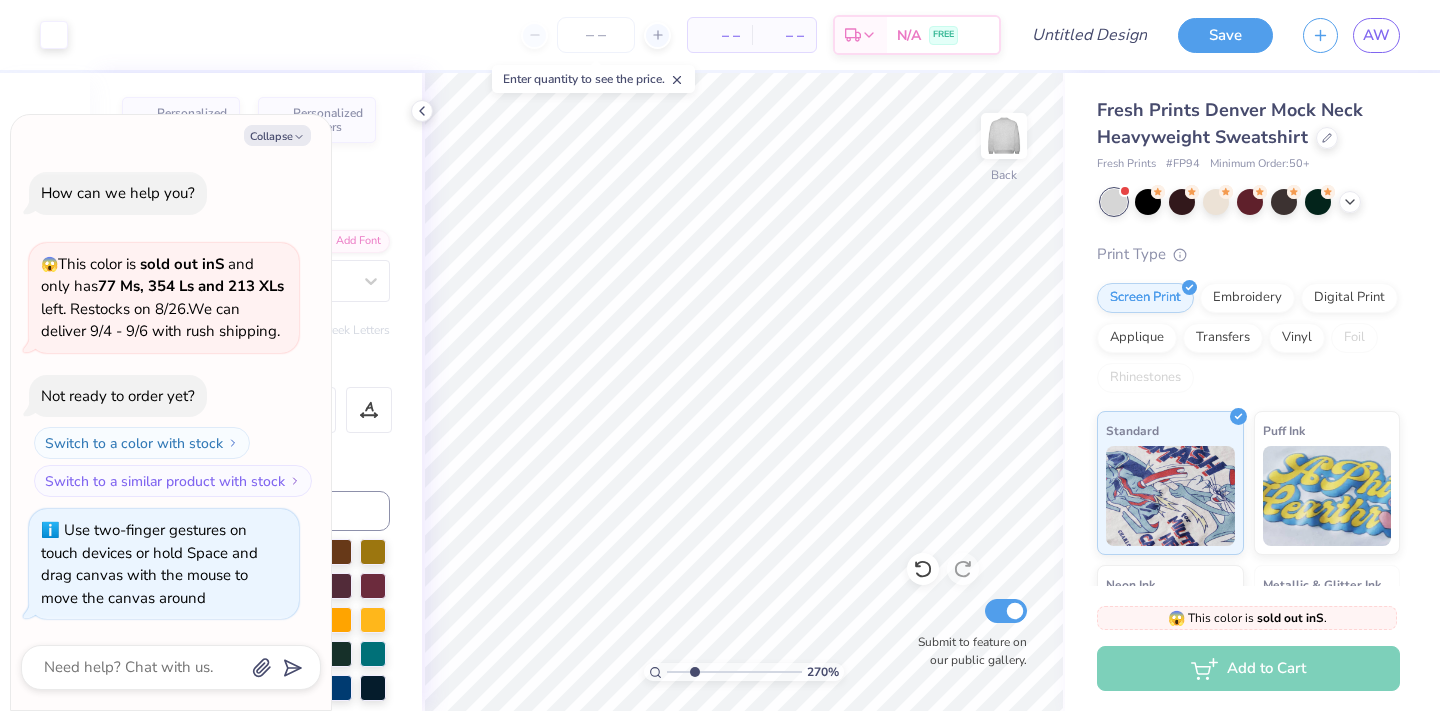 type on "2.78" 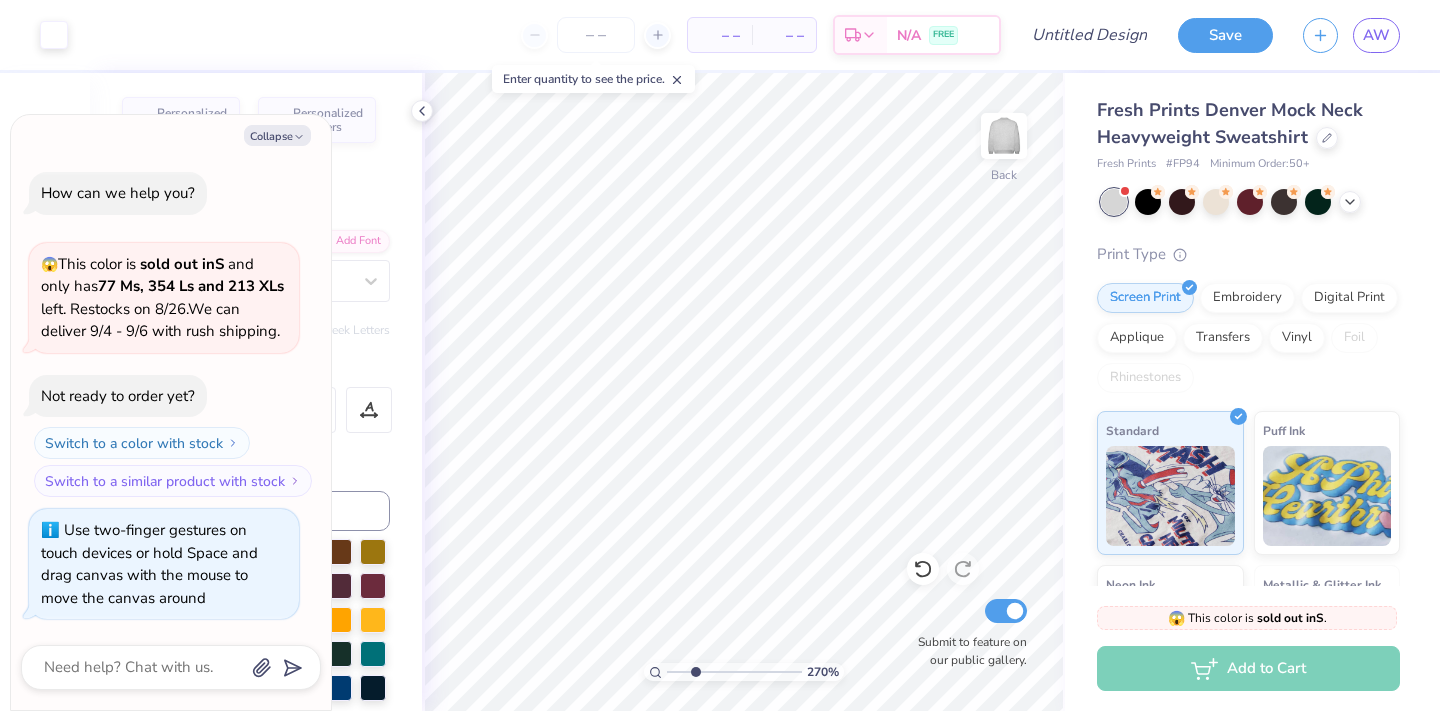 type on "2.84" 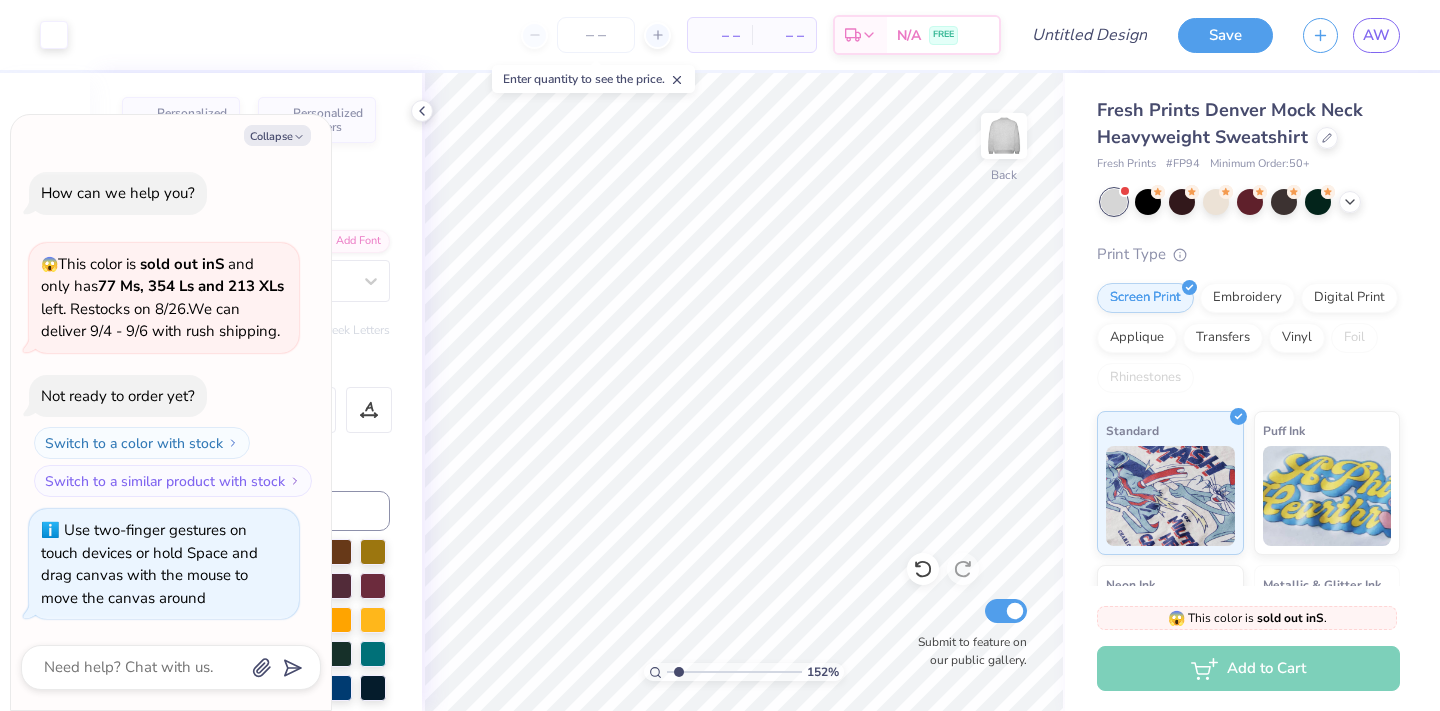 type on "1.5" 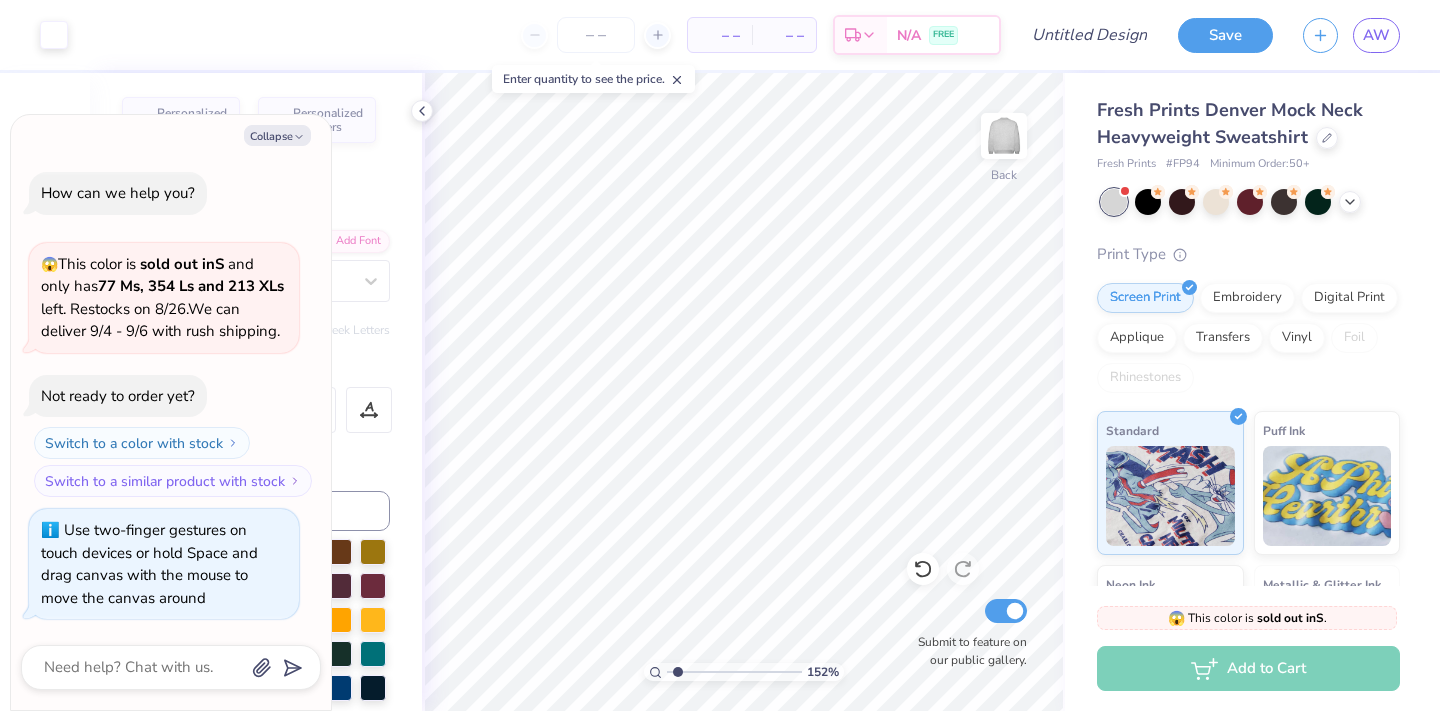click at bounding box center [734, 672] 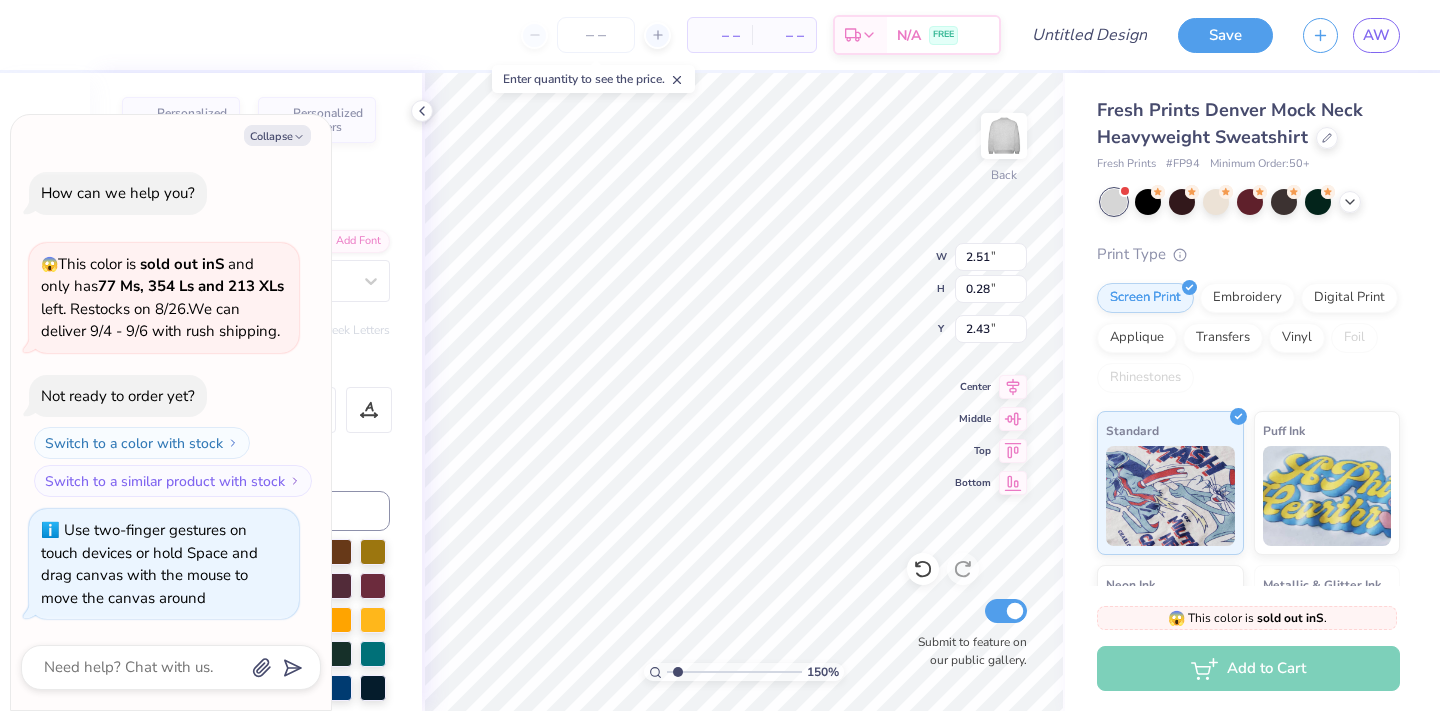 type on "x" 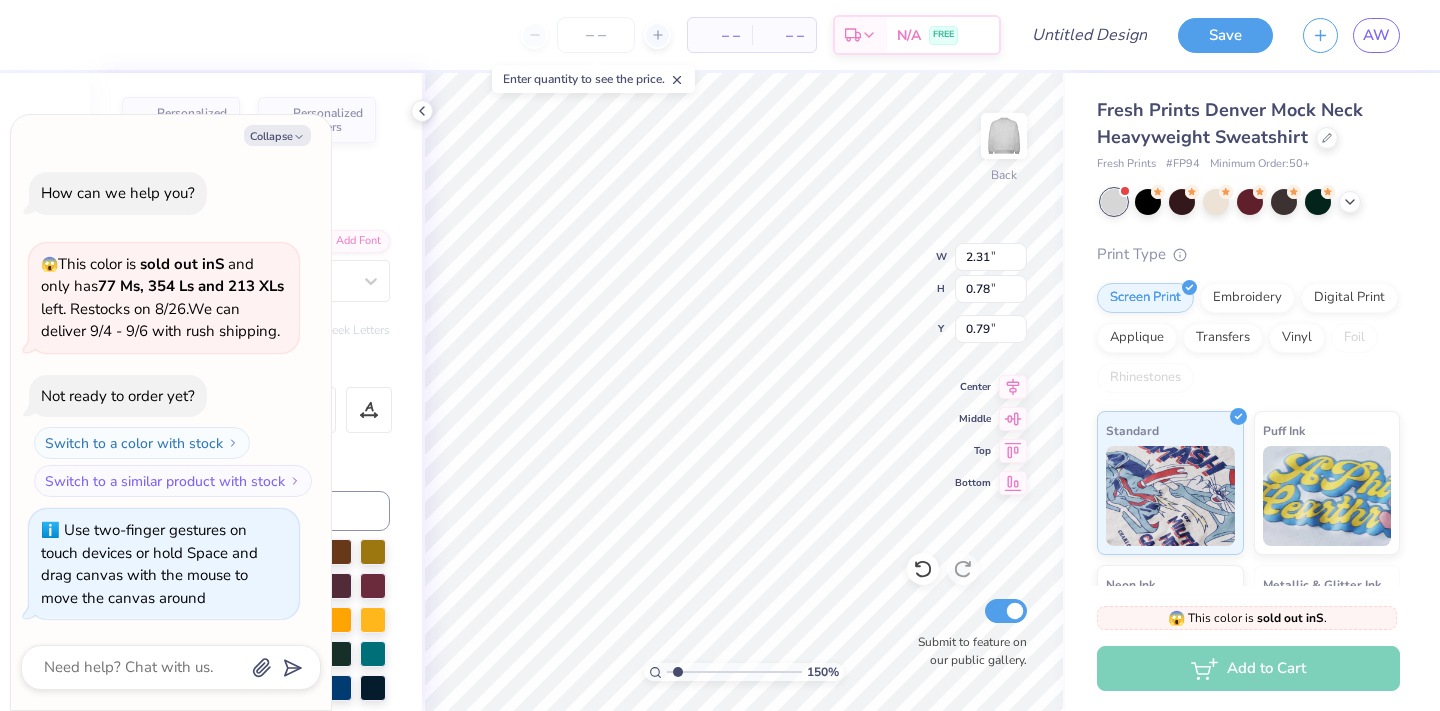 type on "x" 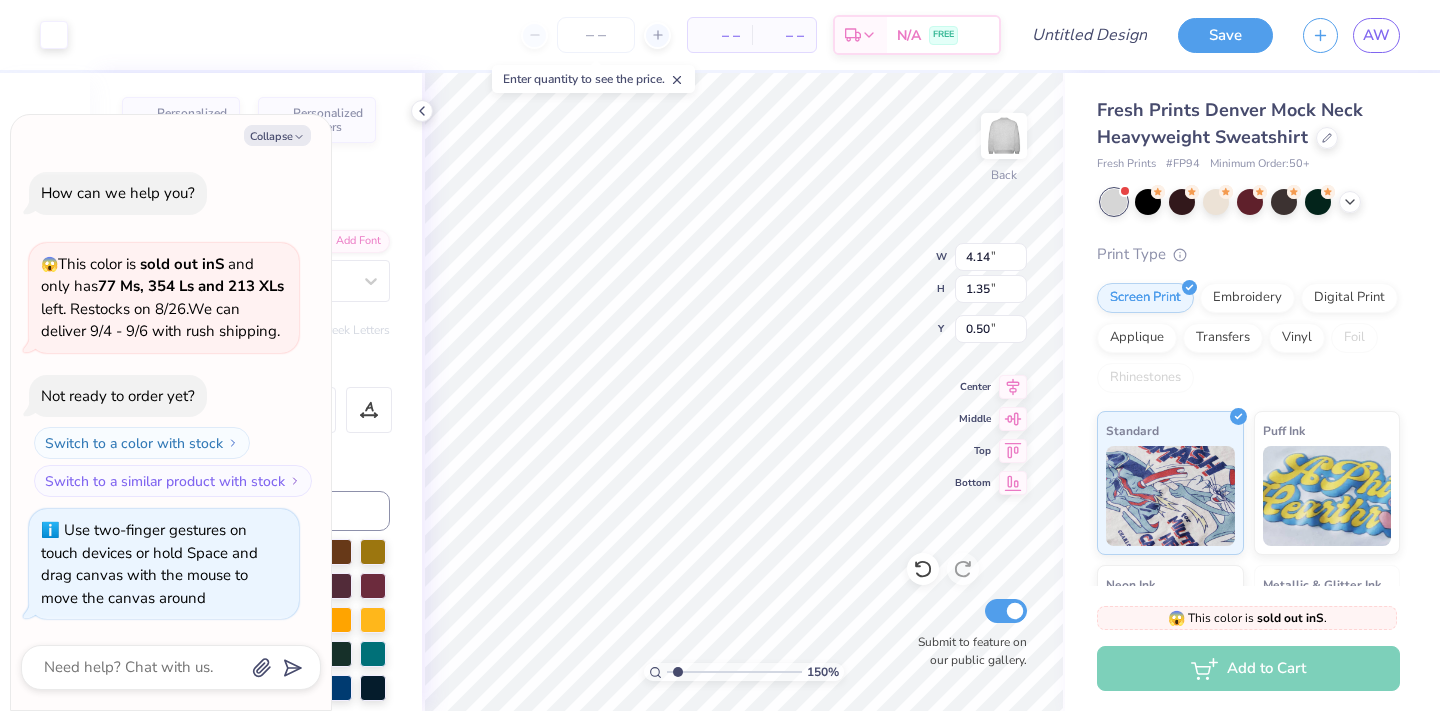 type on "x" 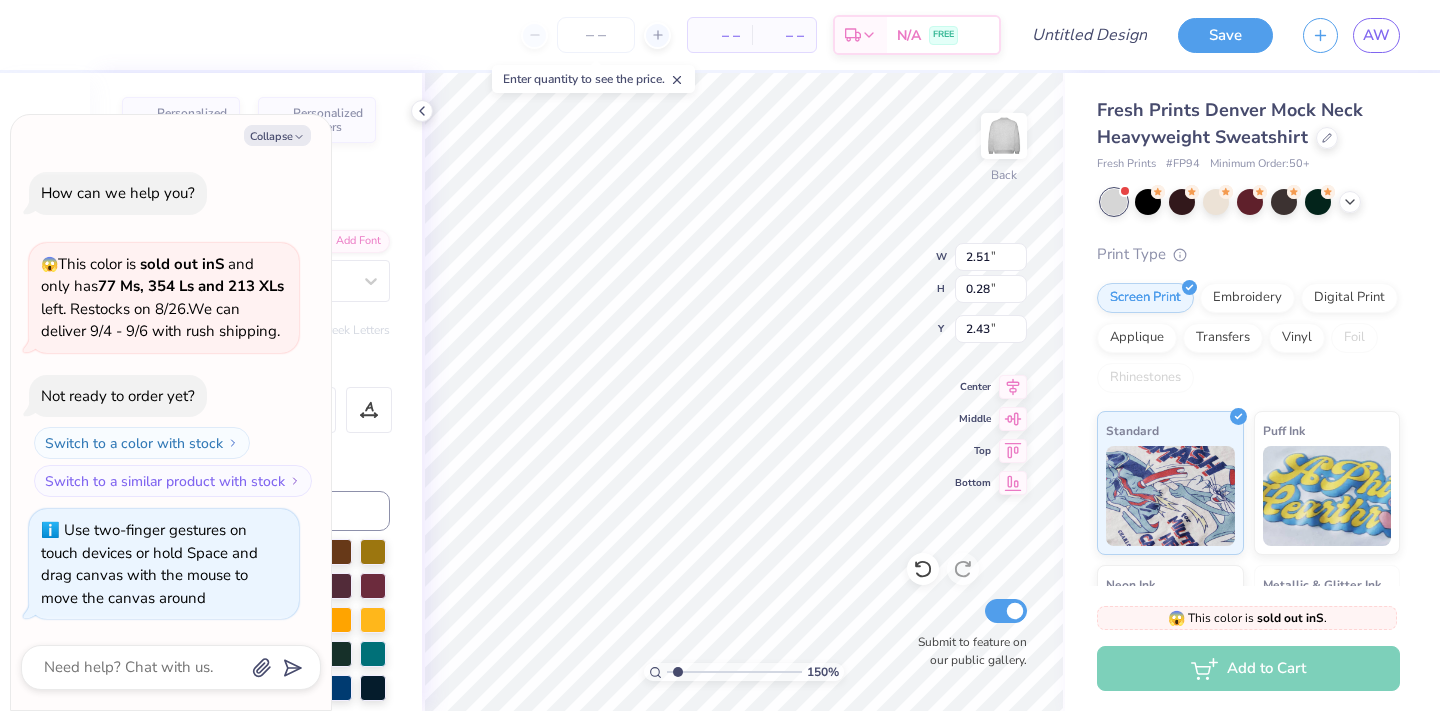 type on "x" 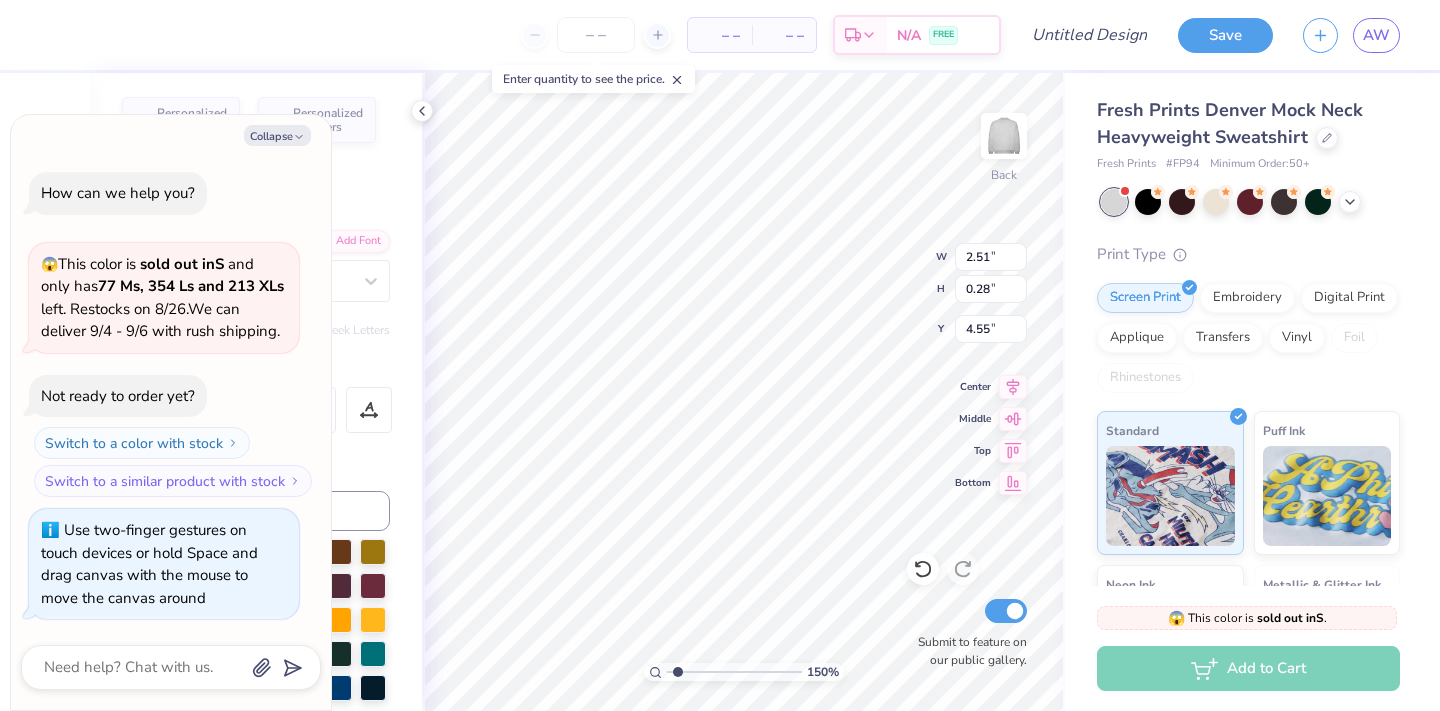 type on "x" 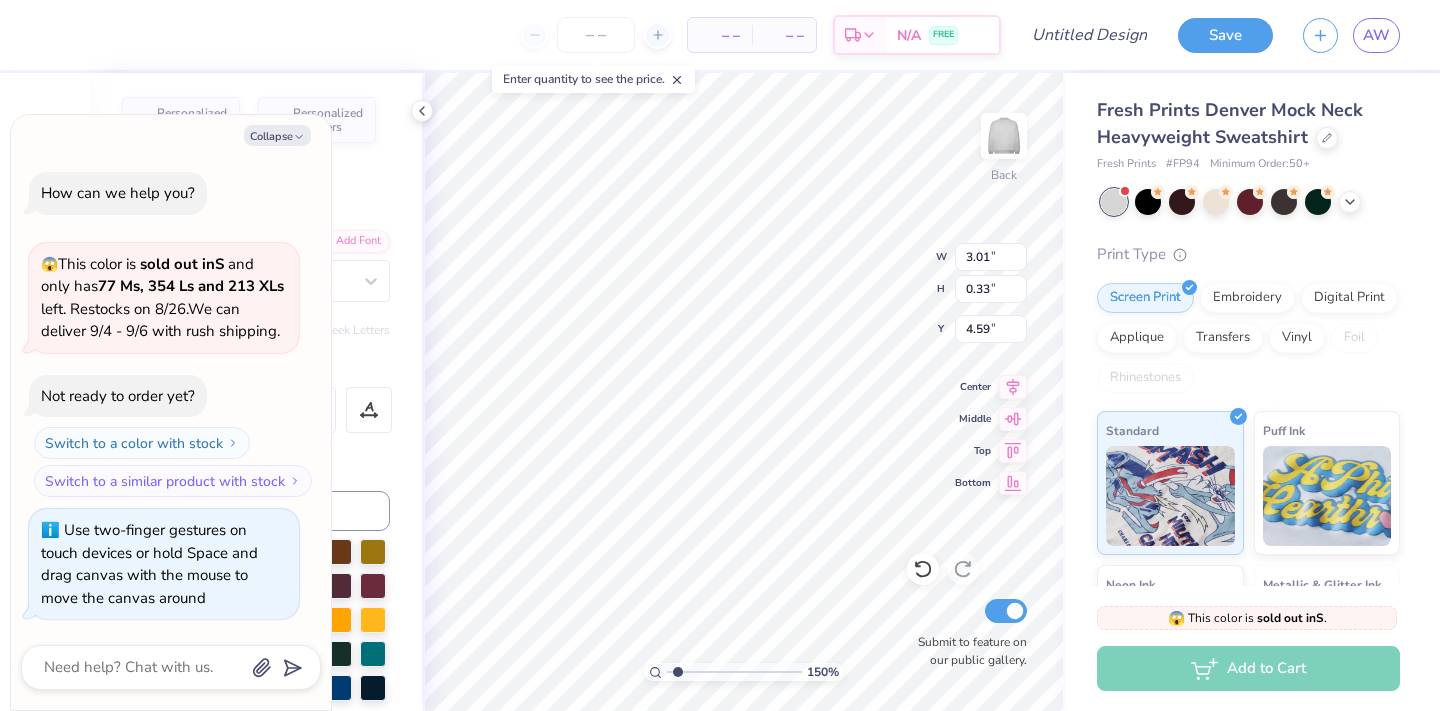type on "x" 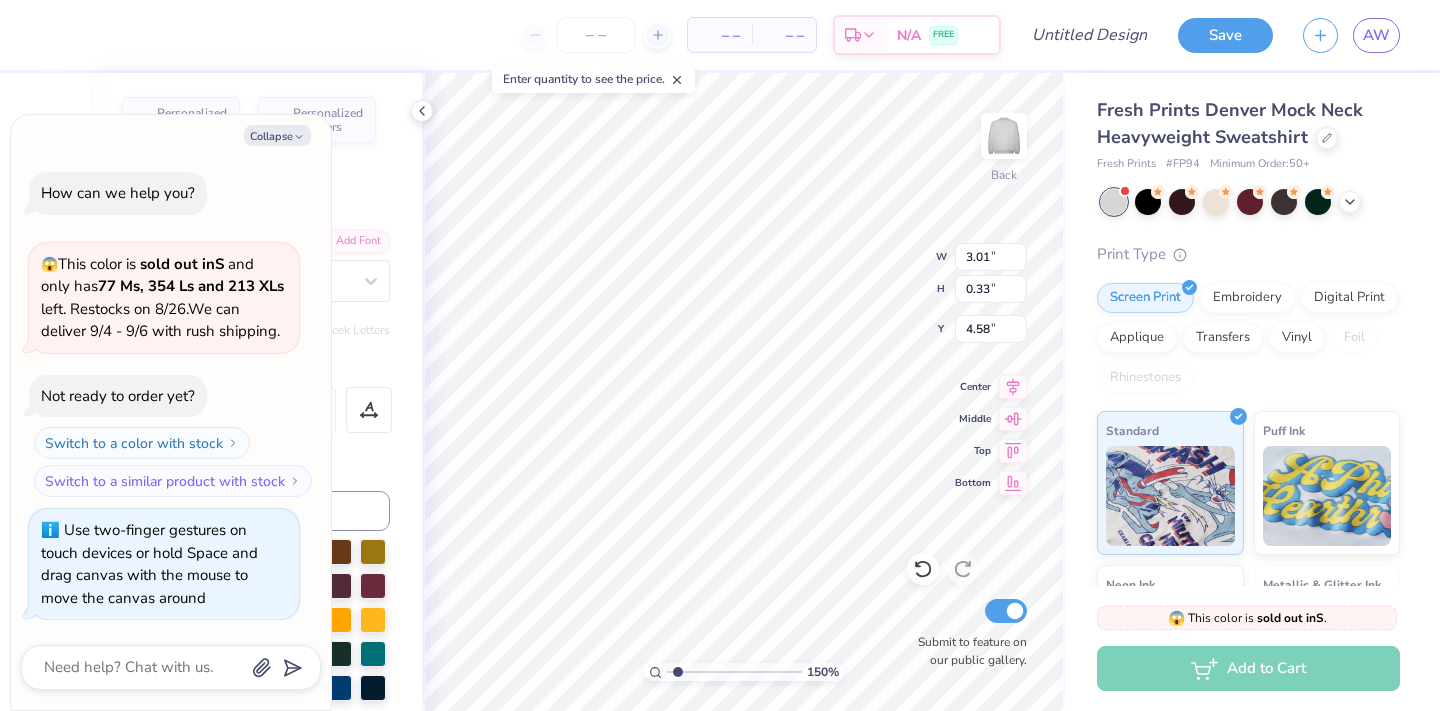 type on "x" 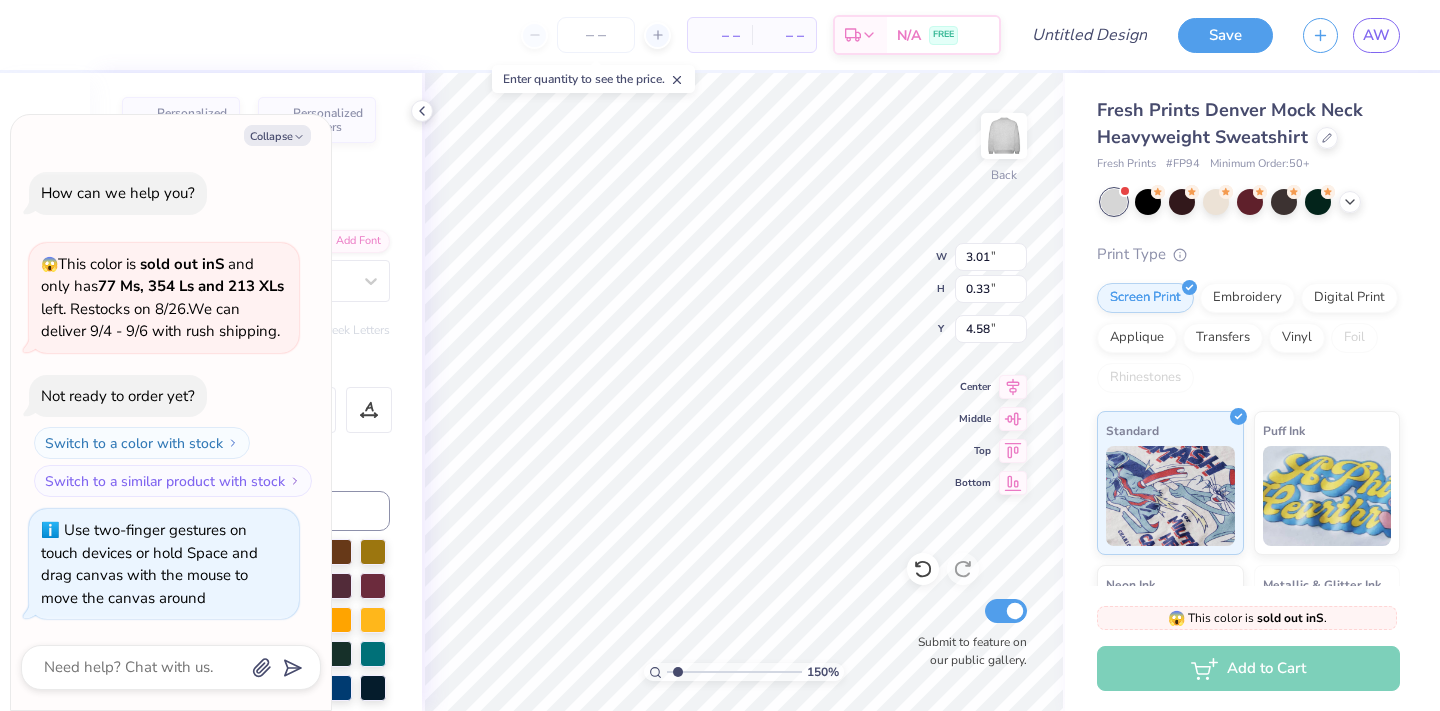 type on "x" 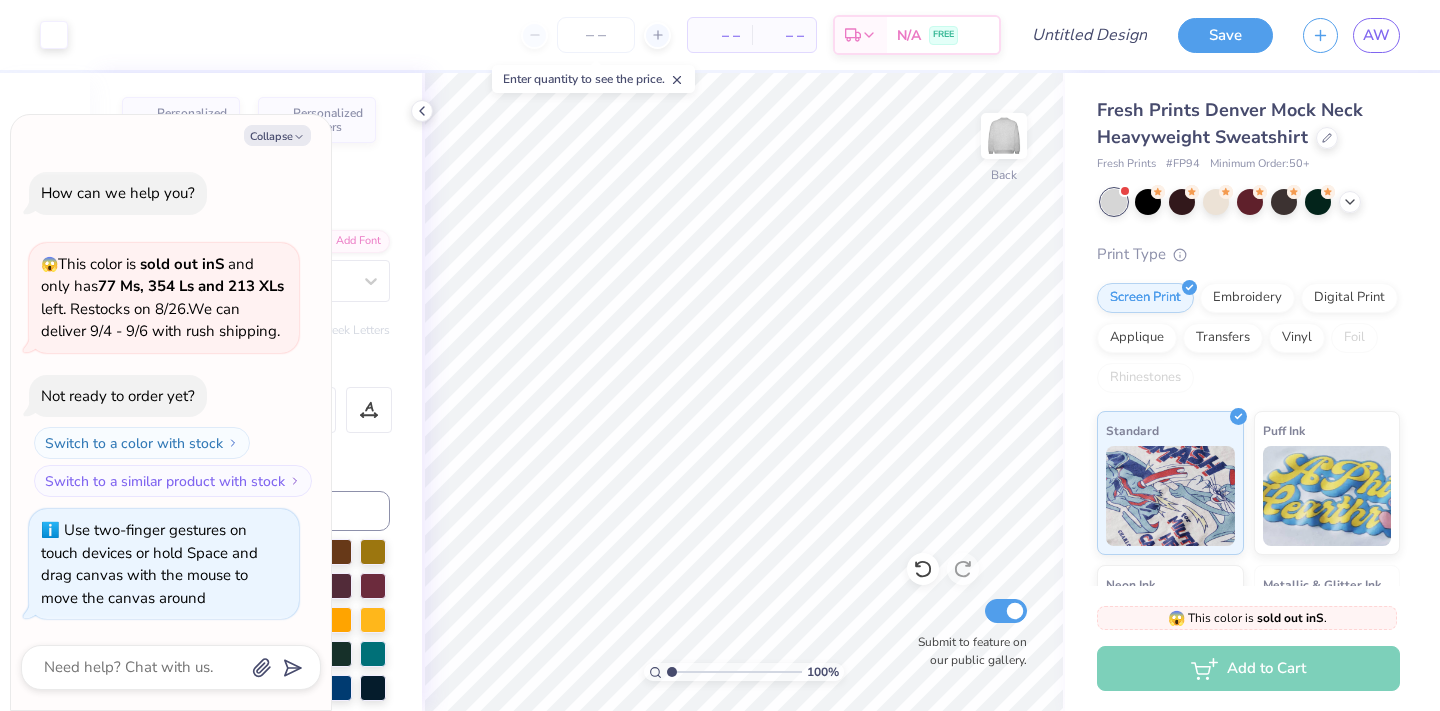 drag, startPoint x: 676, startPoint y: 668, endPoint x: 655, endPoint y: 668, distance: 21 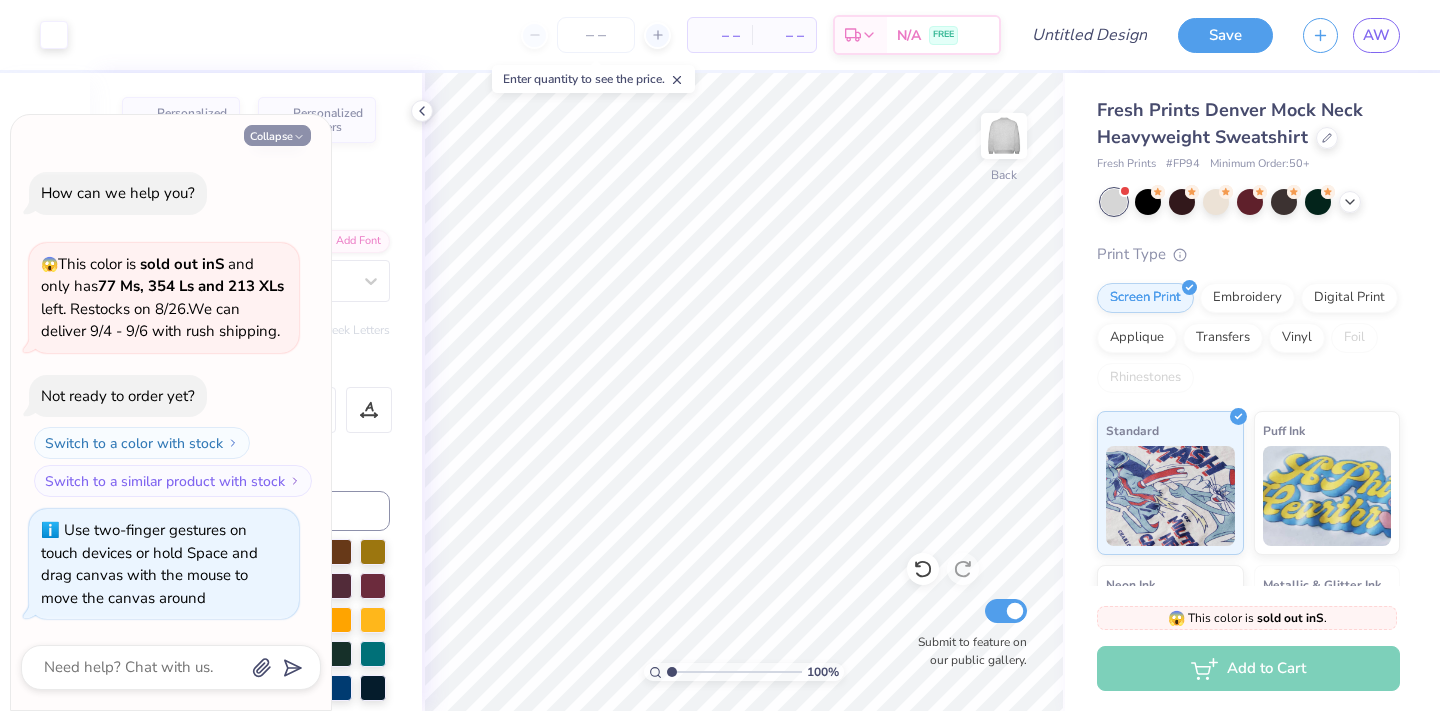 click on "Collapse" at bounding box center [277, 135] 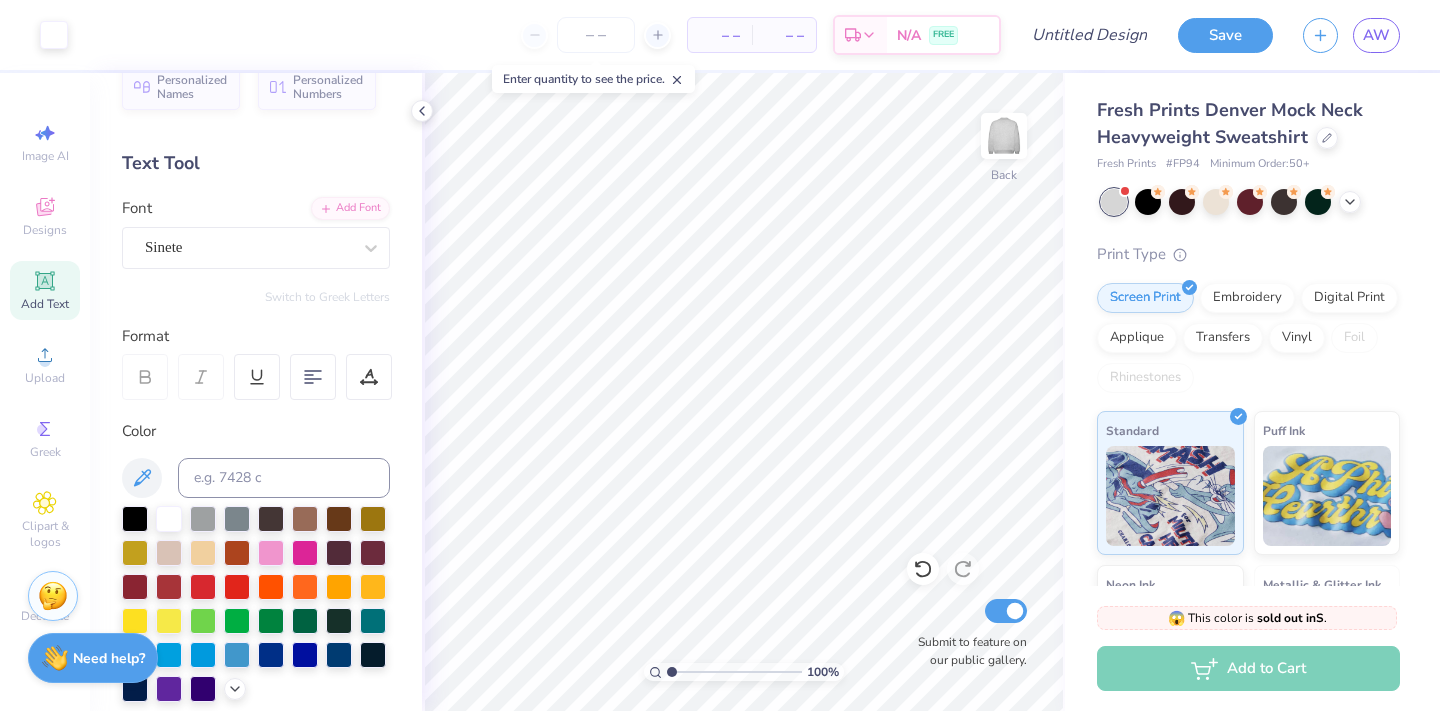 scroll, scrollTop: 0, scrollLeft: 0, axis: both 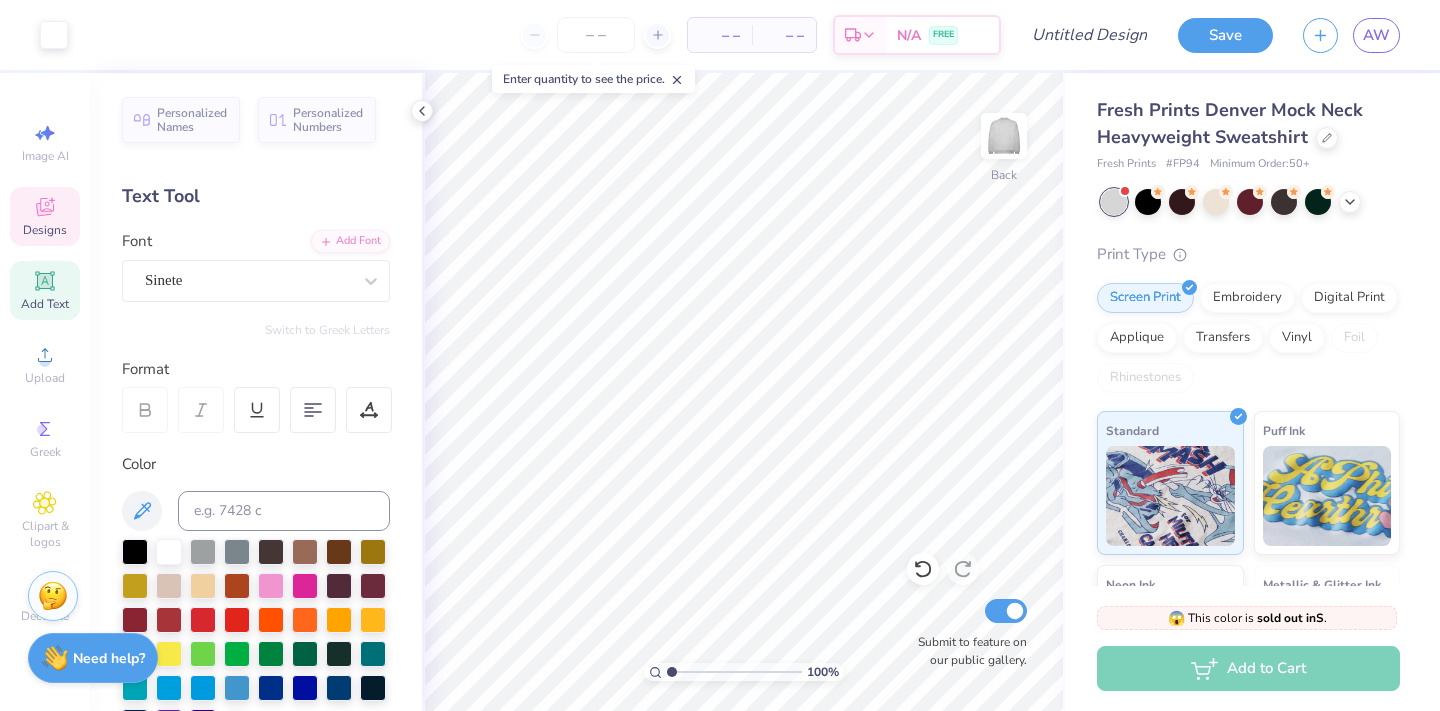 click on "Designs" at bounding box center (45, 230) 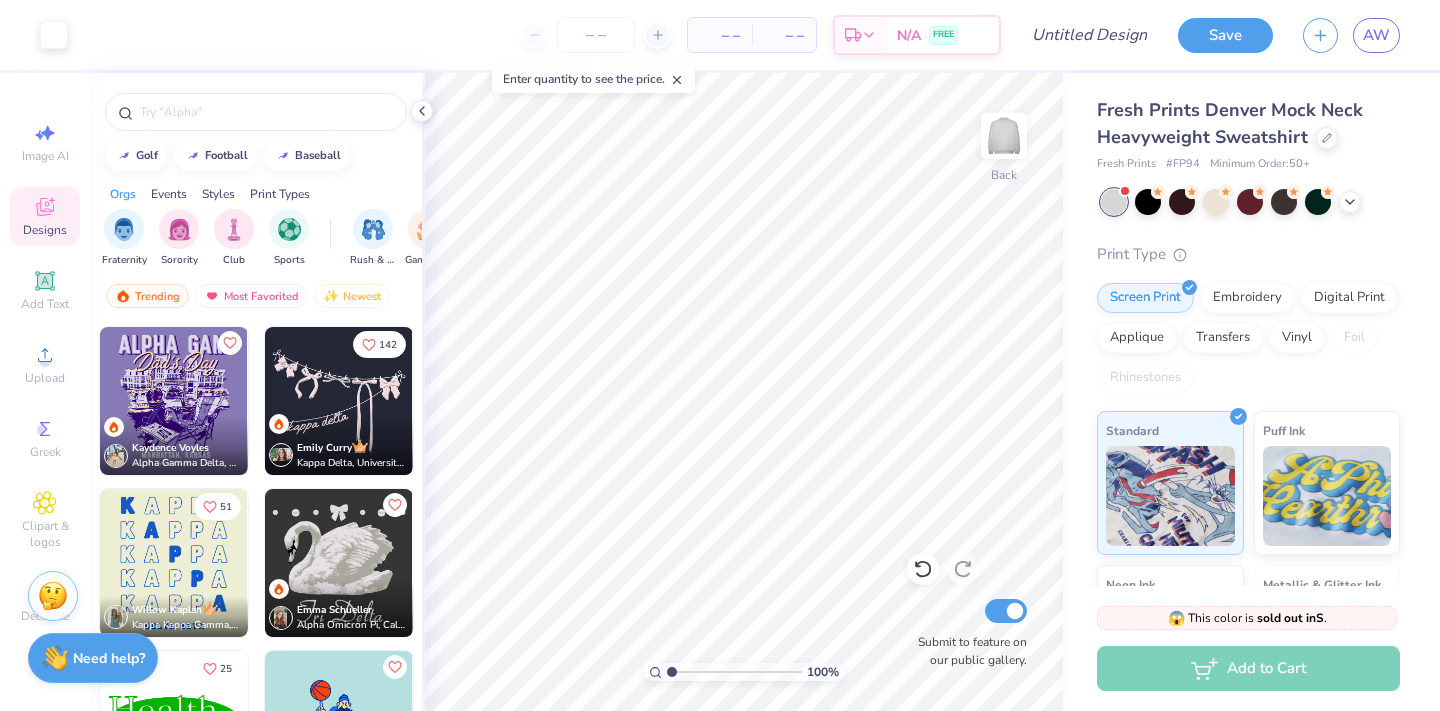 scroll, scrollTop: 9235, scrollLeft: 0, axis: vertical 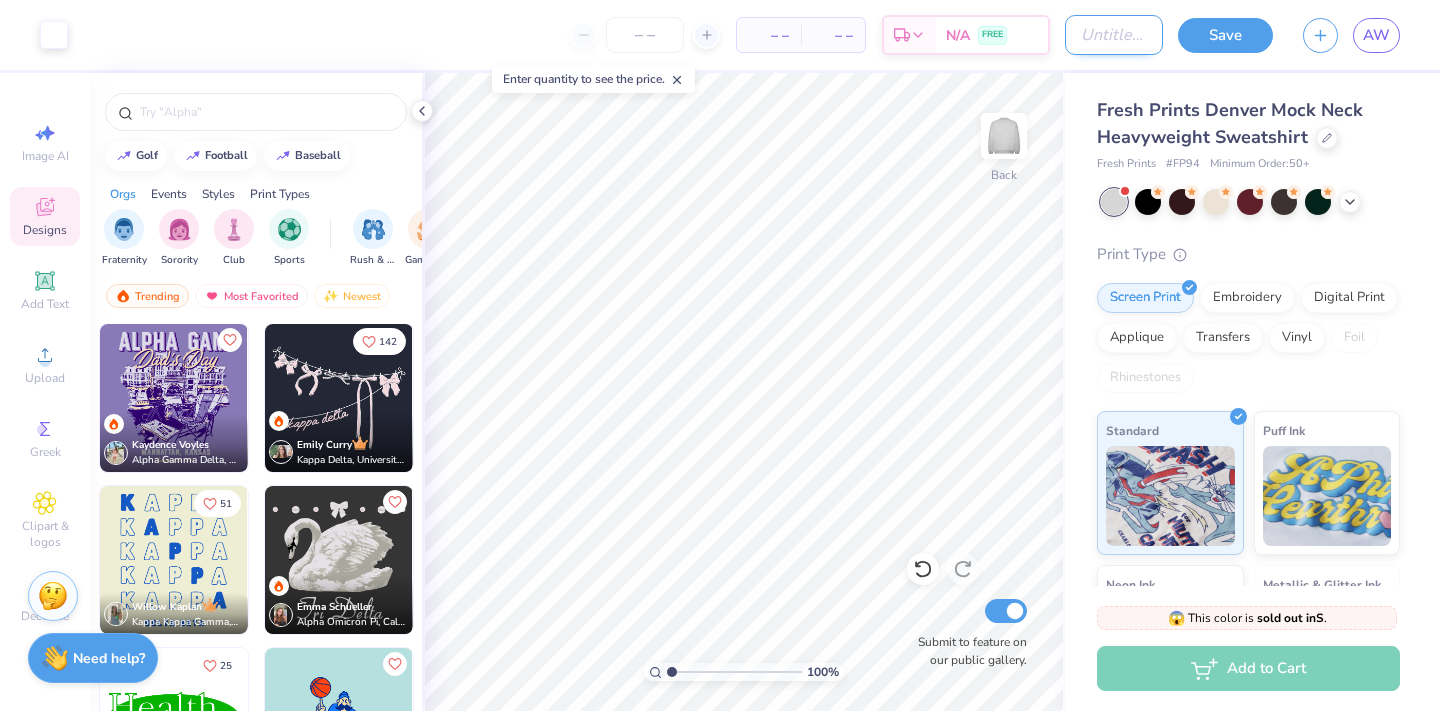 click on "Design Title" at bounding box center [1114, 35] 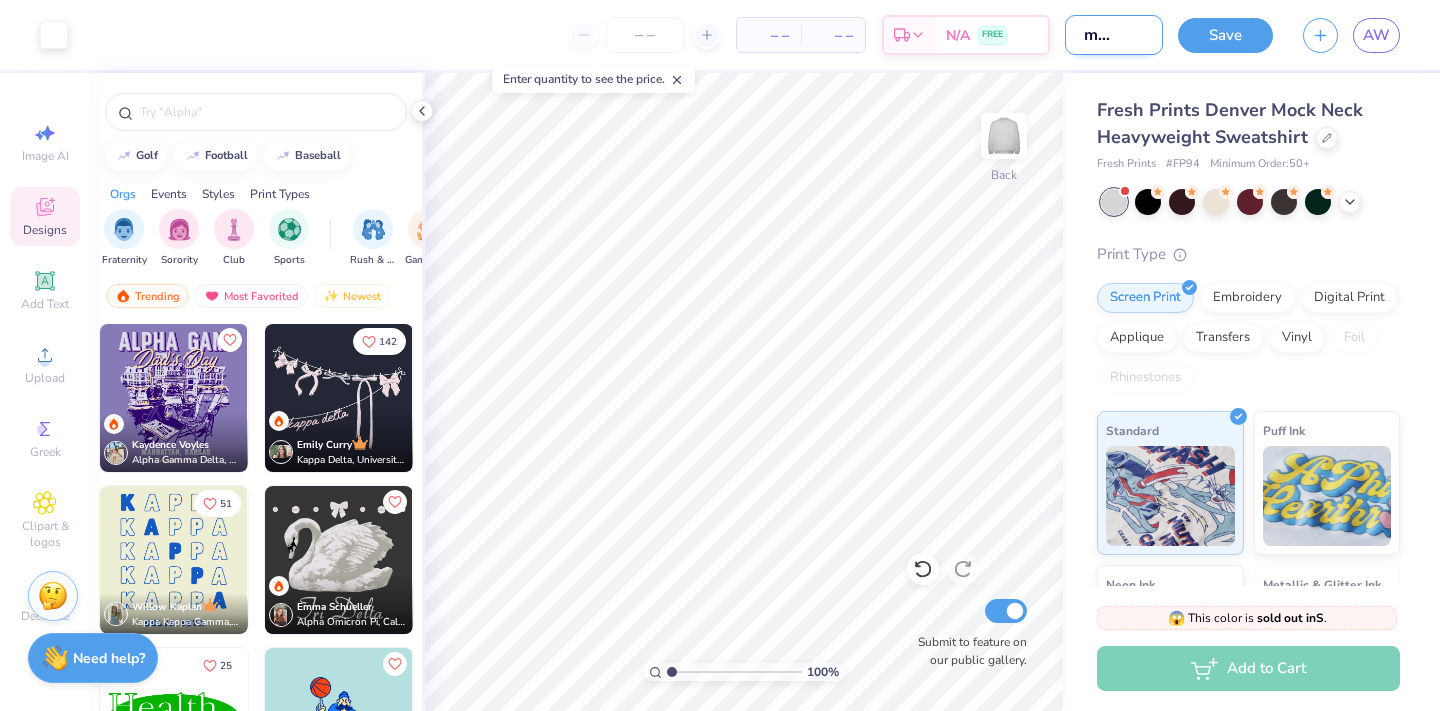scroll, scrollTop: 0, scrollLeft: 48, axis: horizontal 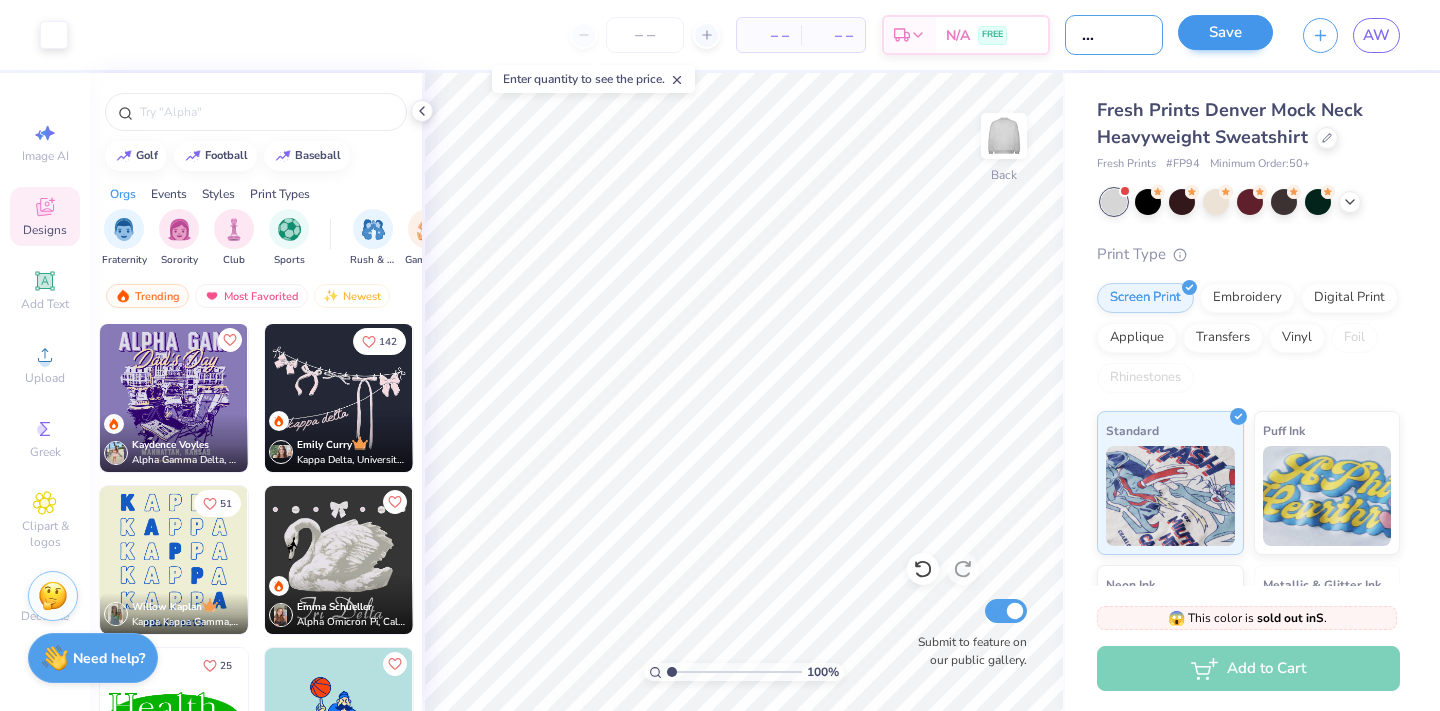 type on "hylo mock neck" 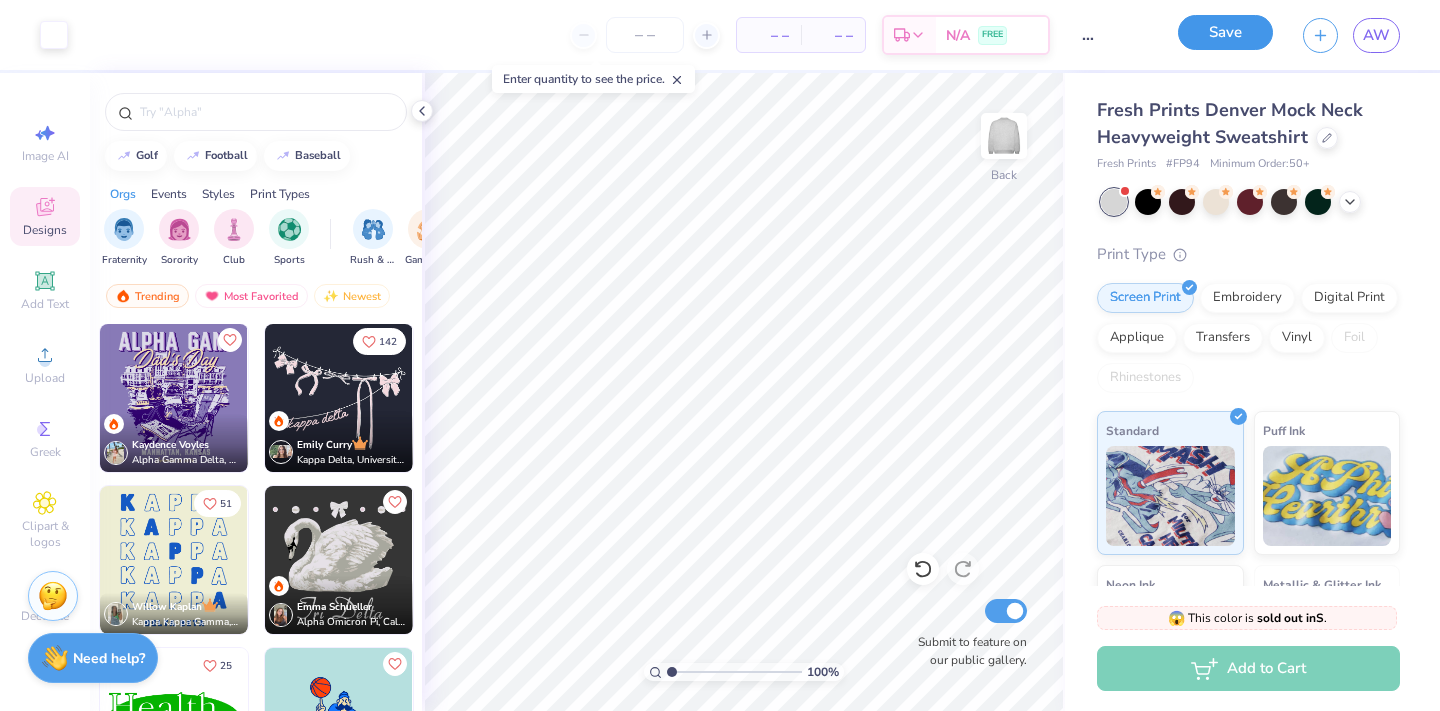 click on "Save" at bounding box center [1225, 32] 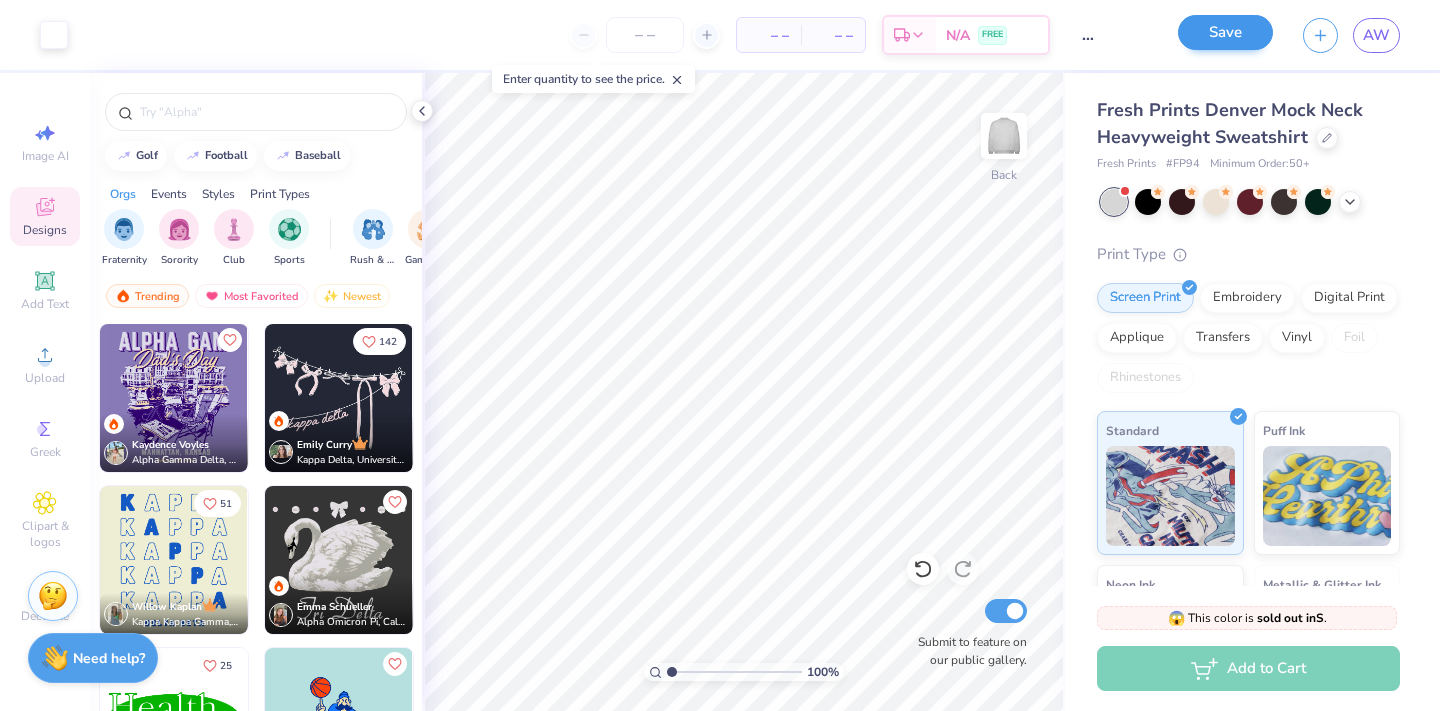 scroll, scrollTop: 0, scrollLeft: 0, axis: both 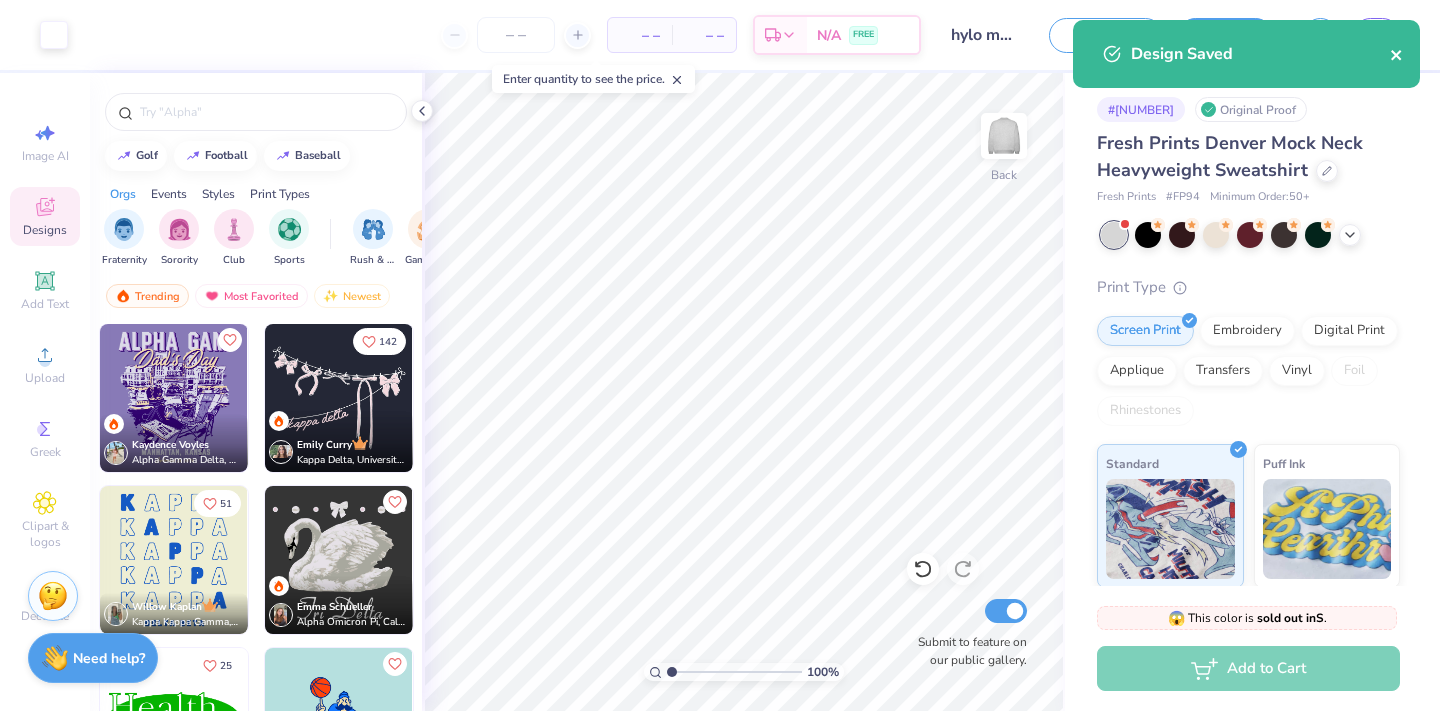 click 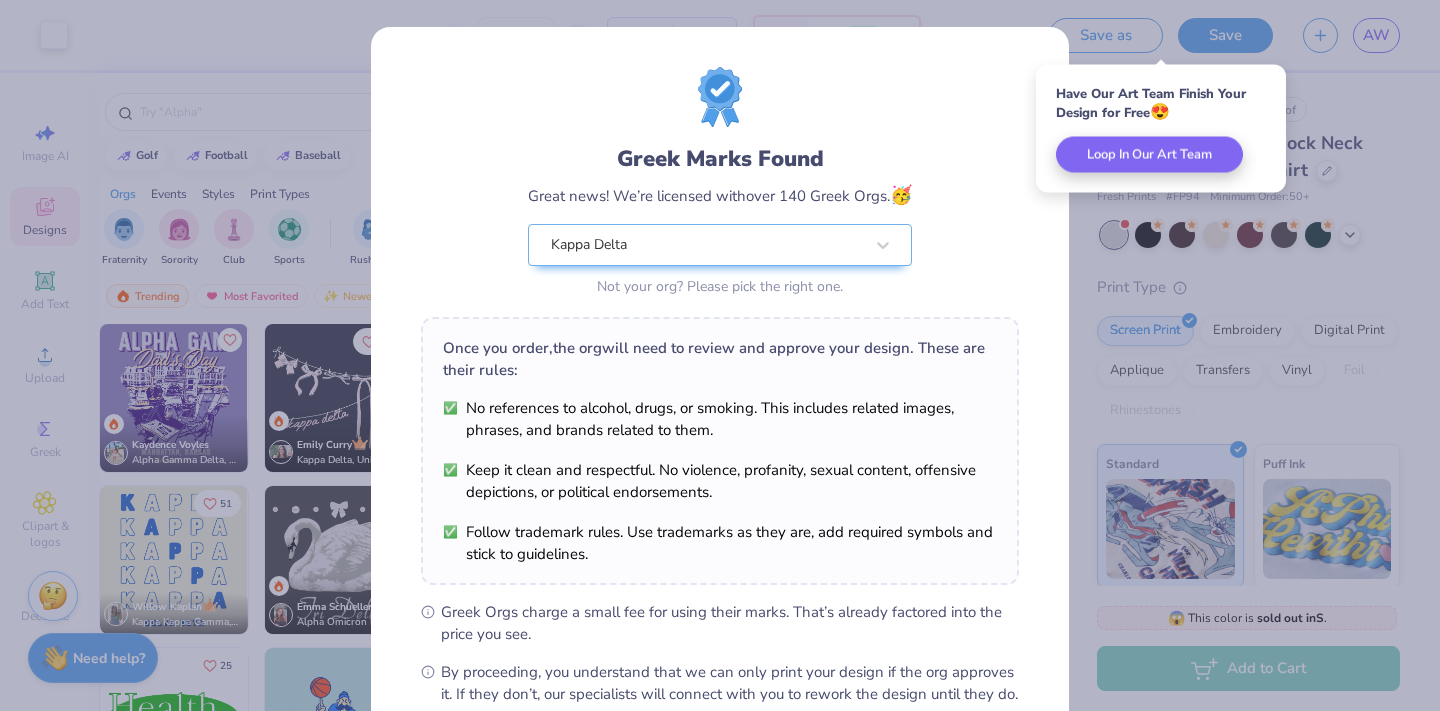 click on "Greek Marks Found Great news! We’re licensed with  over 140 Greek Orgs. 🥳 Kappa Delta Not your org? Please pick the right one. Once you order,  the org  will need to review and approve your design. These are their rules: No references to alcohol, drugs, or smoking. This includes related images, phrases, and brands related to them. Keep it clean and respectful. No violence, profanity, sexual content, offensive depictions, or political endorsements. Follow trademark rules. Use trademarks as they are, add required symbols and stick to guidelines. Greek Orgs charge a small fee for using their marks. That’s already factored into the price you see. By proceeding, you understand that we can only print your design if the org approves it. If they don’t, our specialists will connect with you to rework the design until they do. We’ll only submit the design if you order. I Understand! No  Greek  marks in your design?" at bounding box center [720, 355] 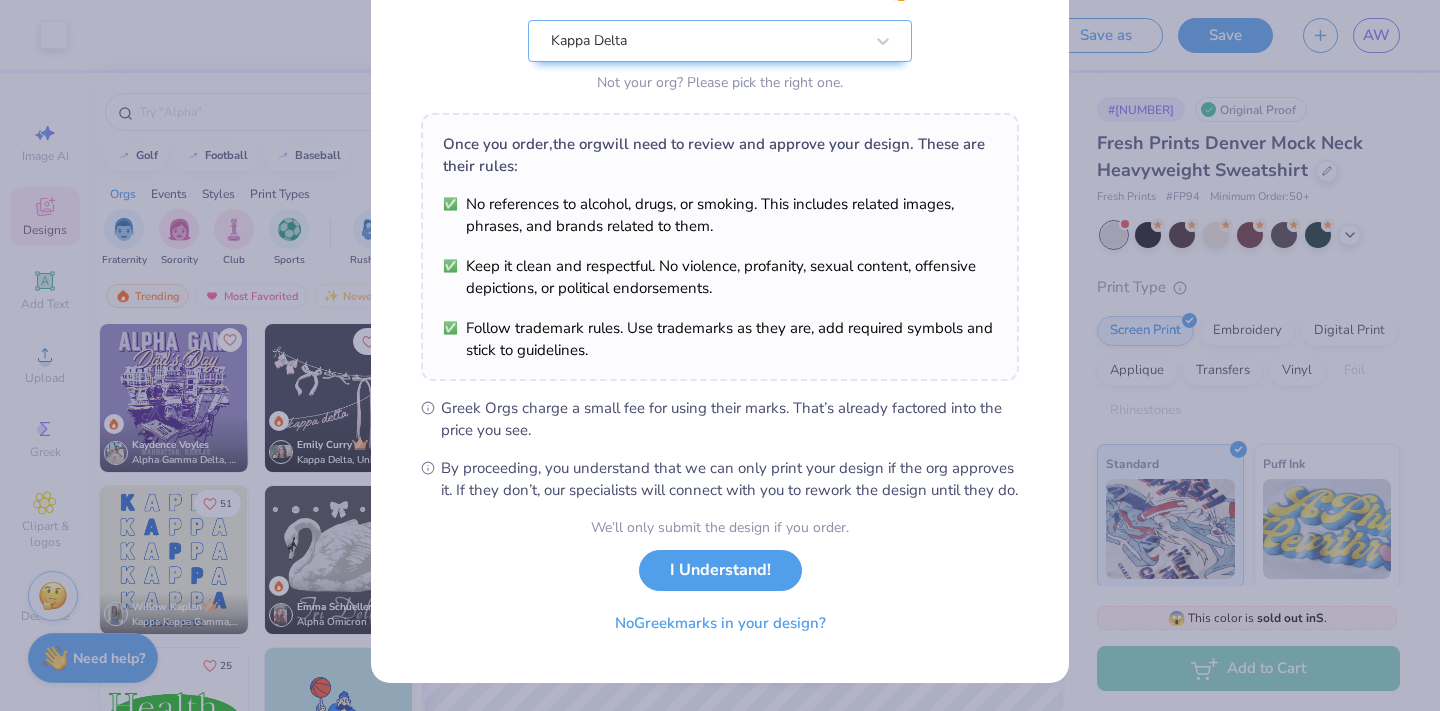 scroll, scrollTop: 224, scrollLeft: 0, axis: vertical 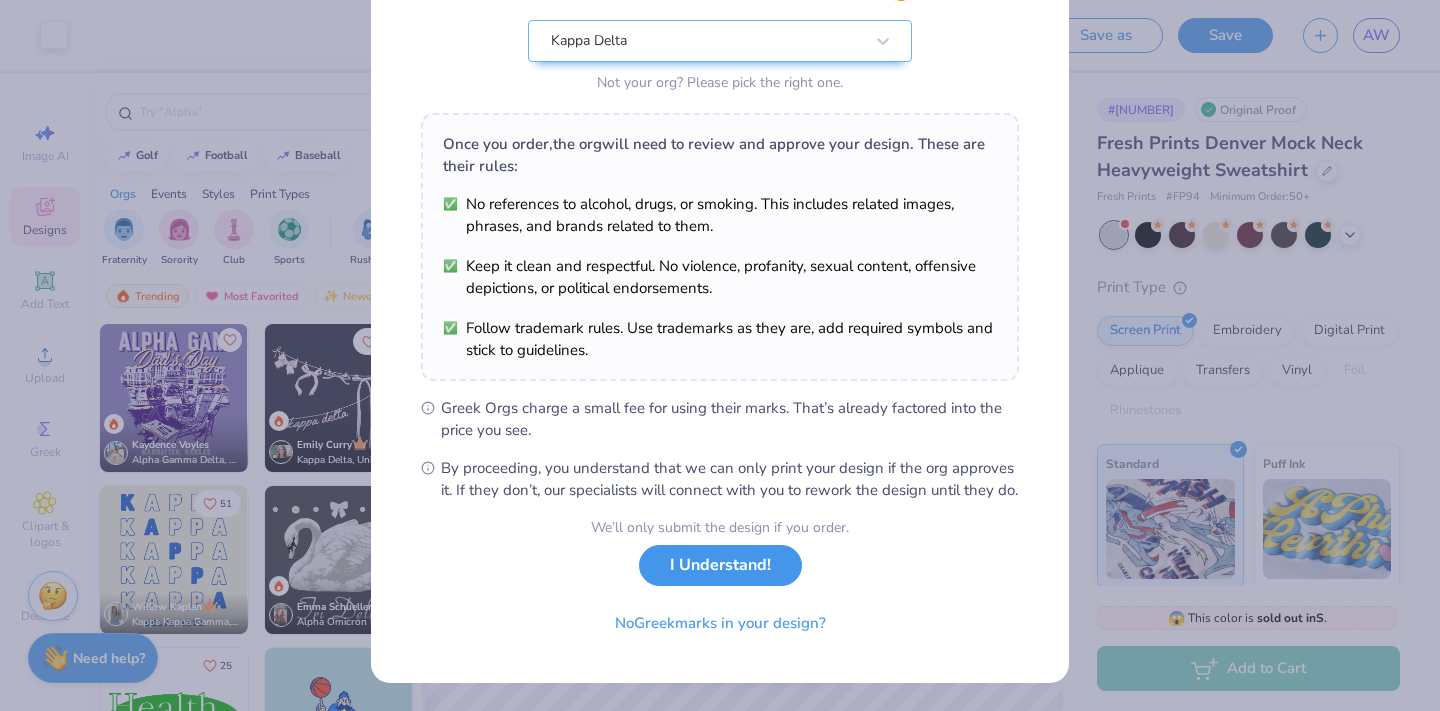 click on "I Understand!" at bounding box center (720, 565) 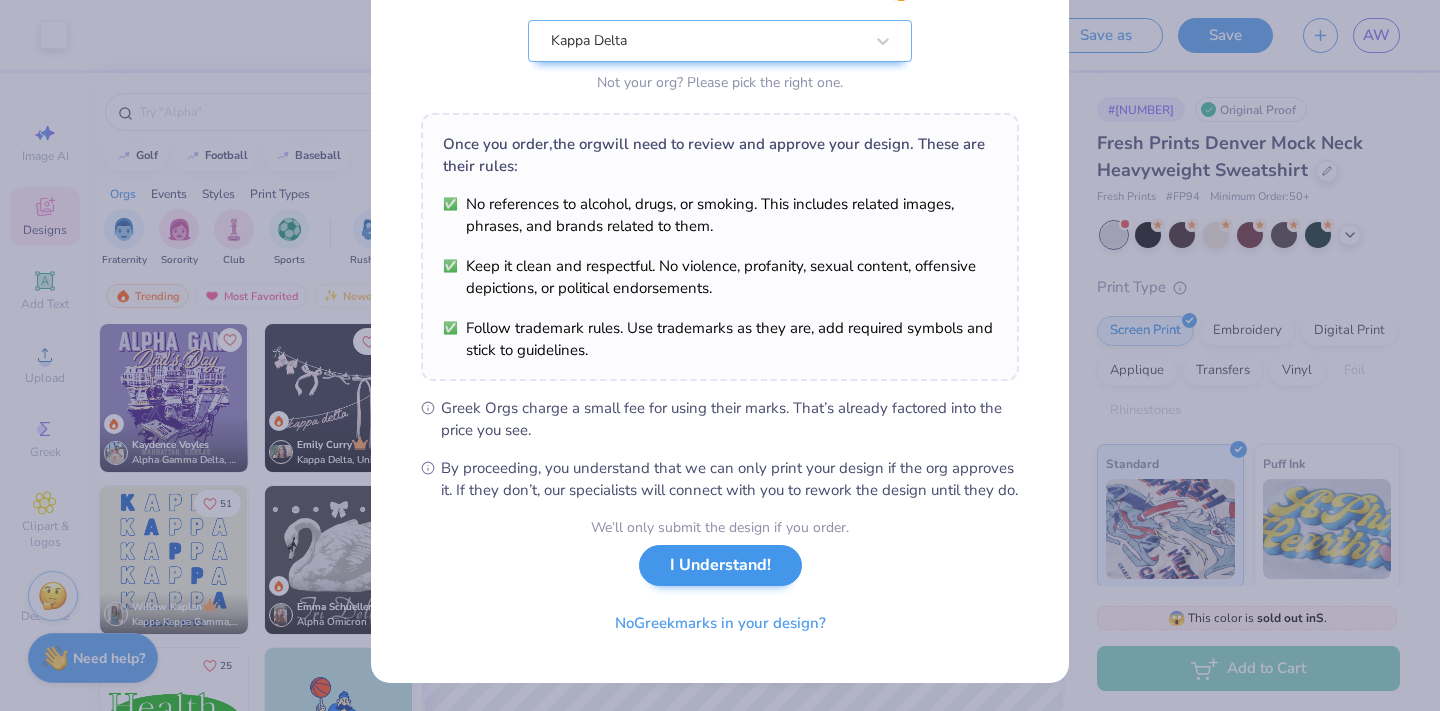 scroll, scrollTop: 0, scrollLeft: 0, axis: both 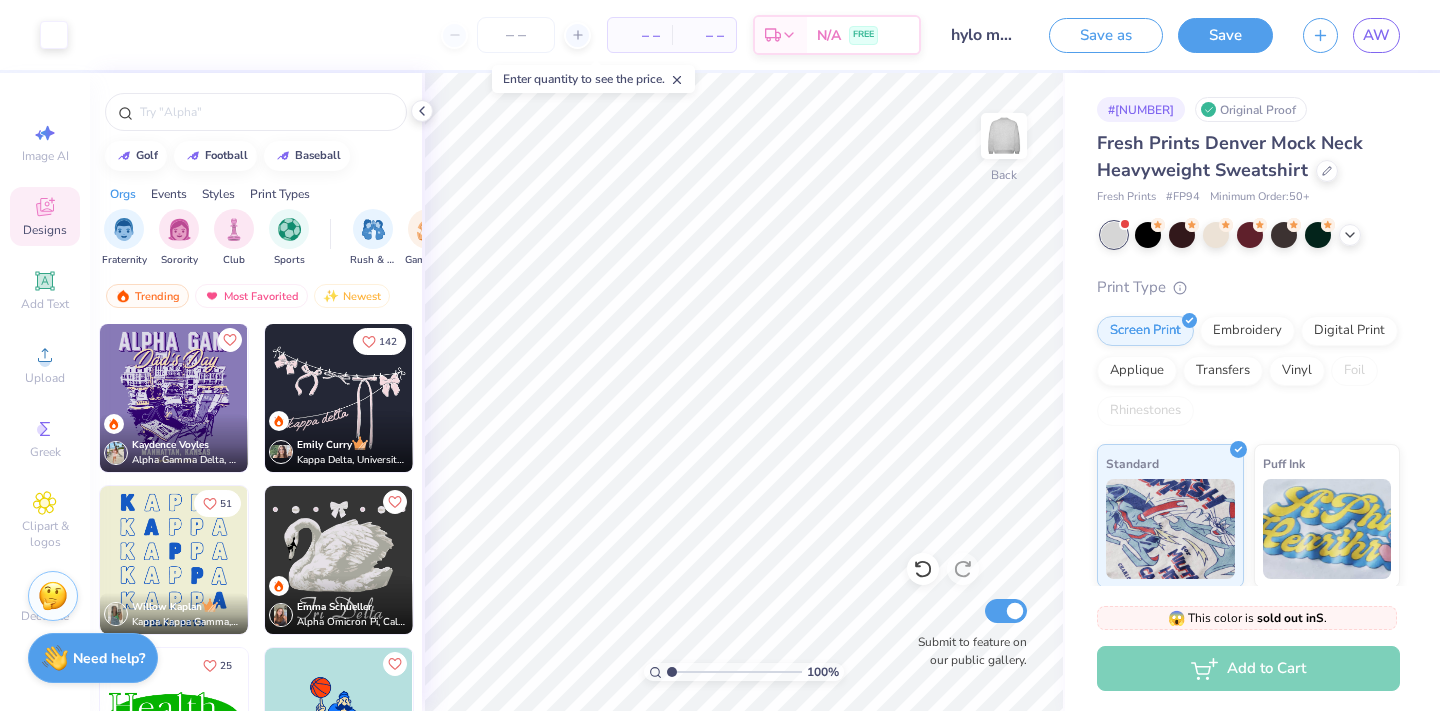 click on "Enter quantity to see the price." at bounding box center (593, 79) 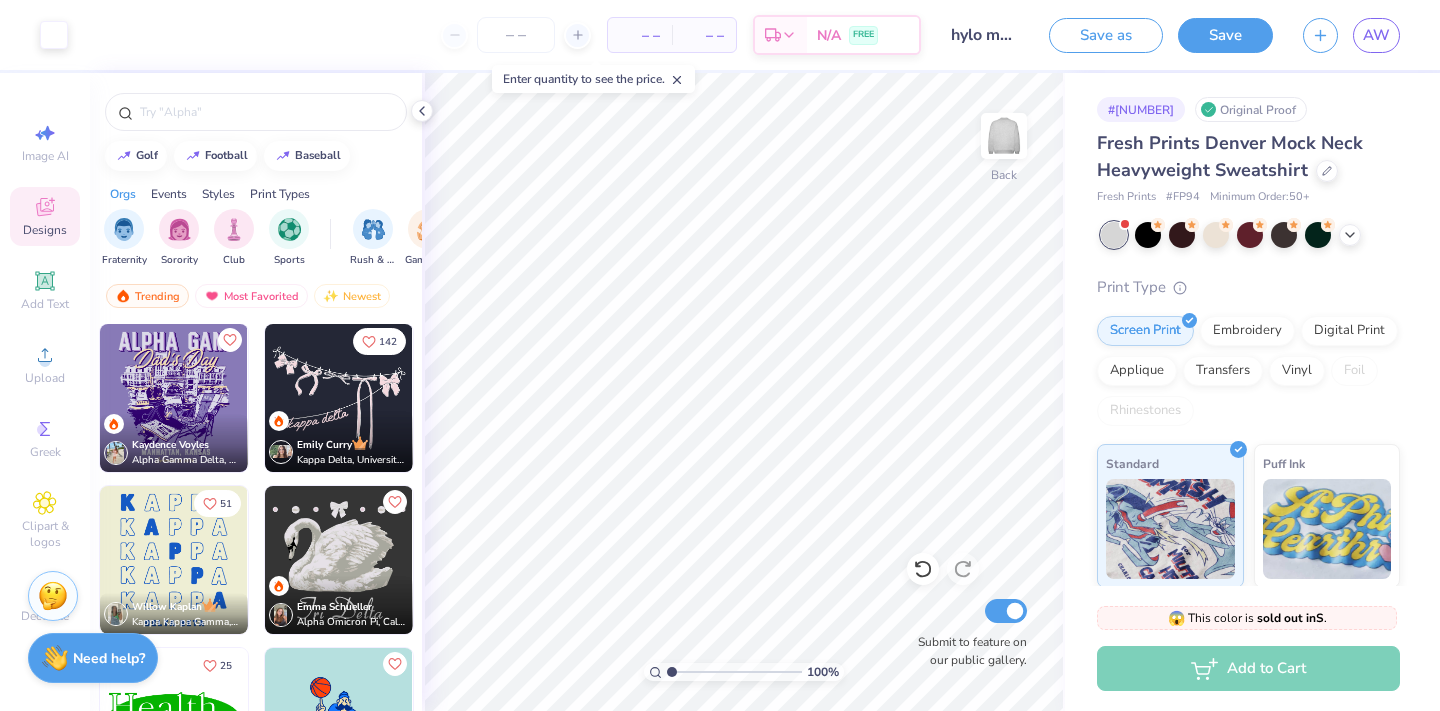 click 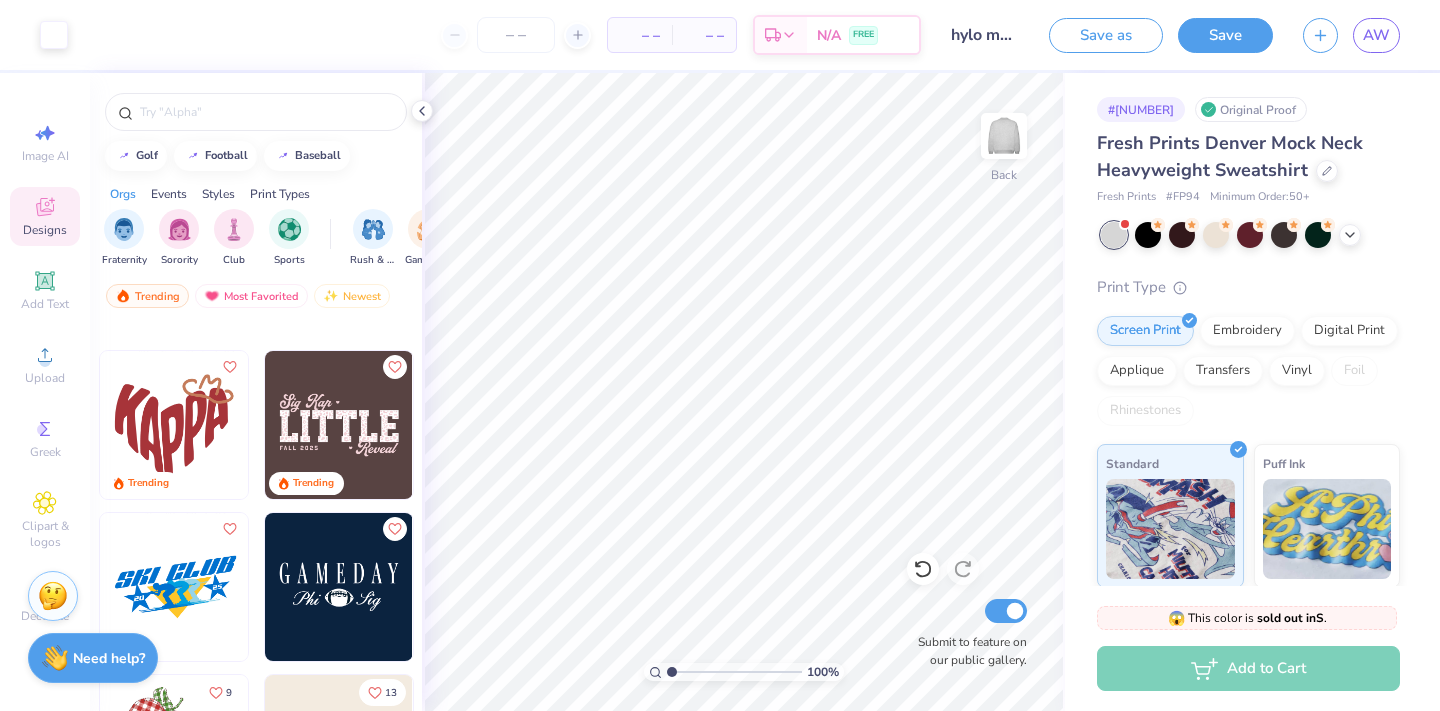scroll, scrollTop: 4231, scrollLeft: 0, axis: vertical 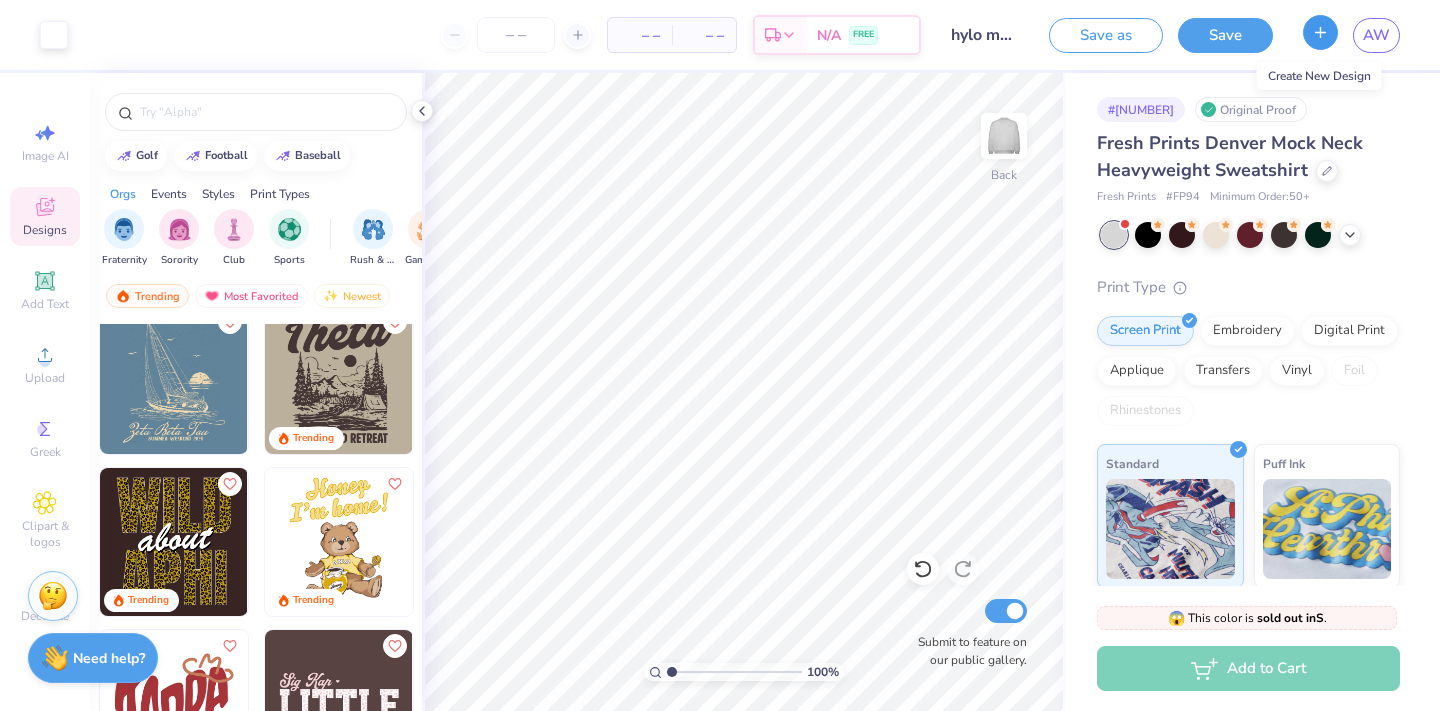 click 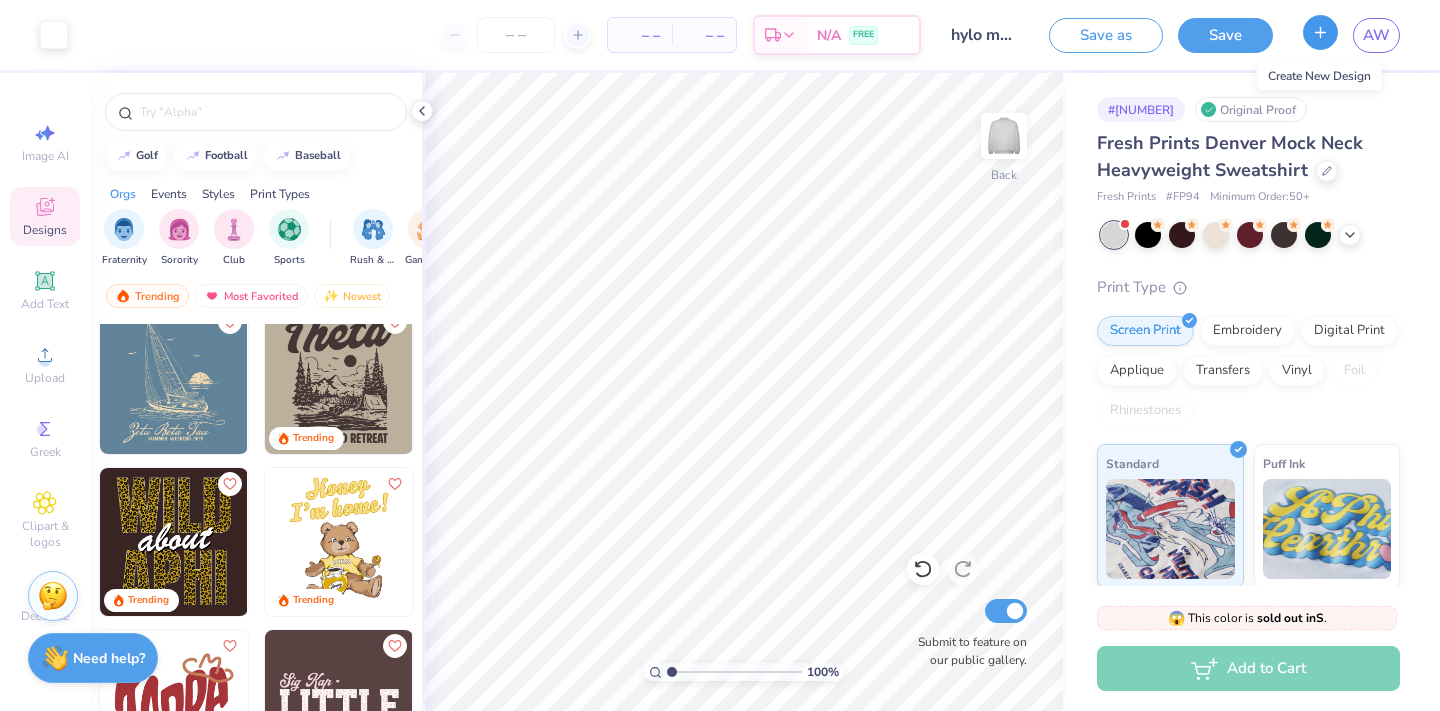 type 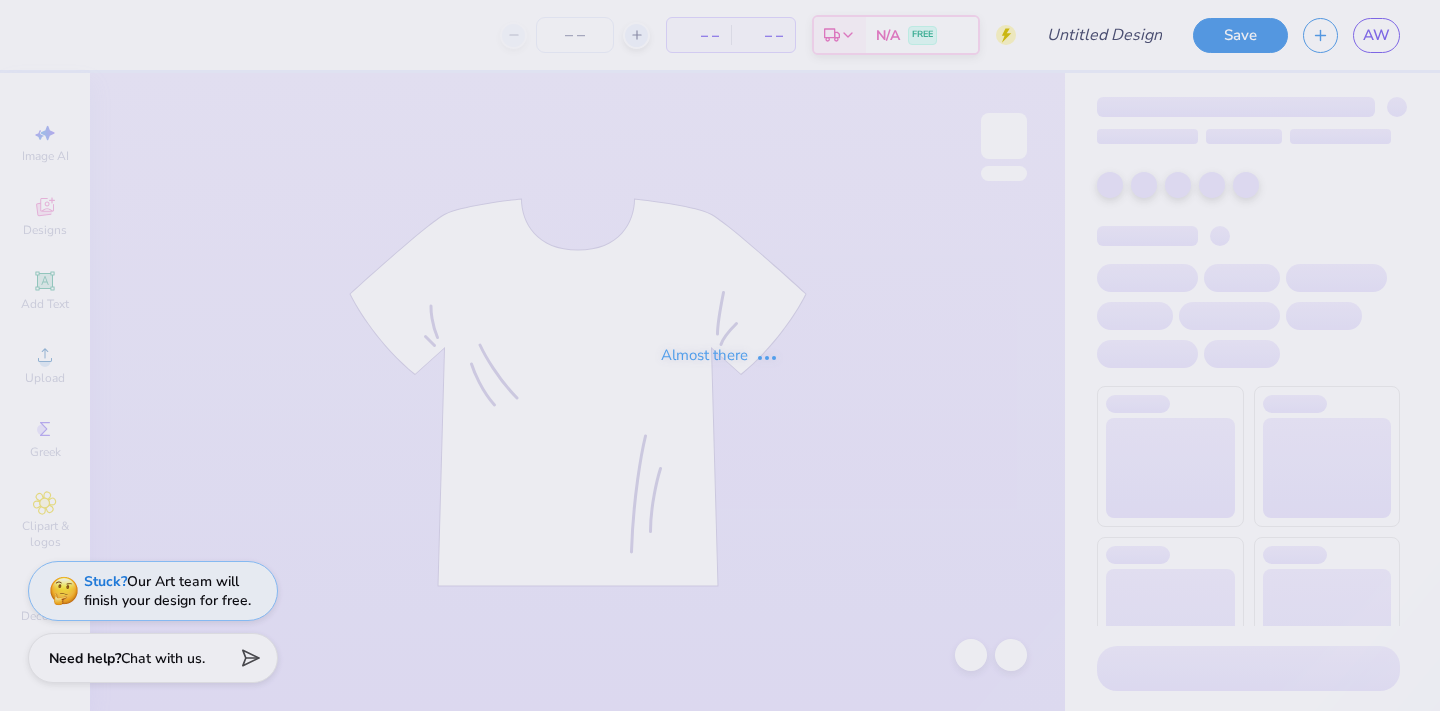 scroll, scrollTop: 0, scrollLeft: 0, axis: both 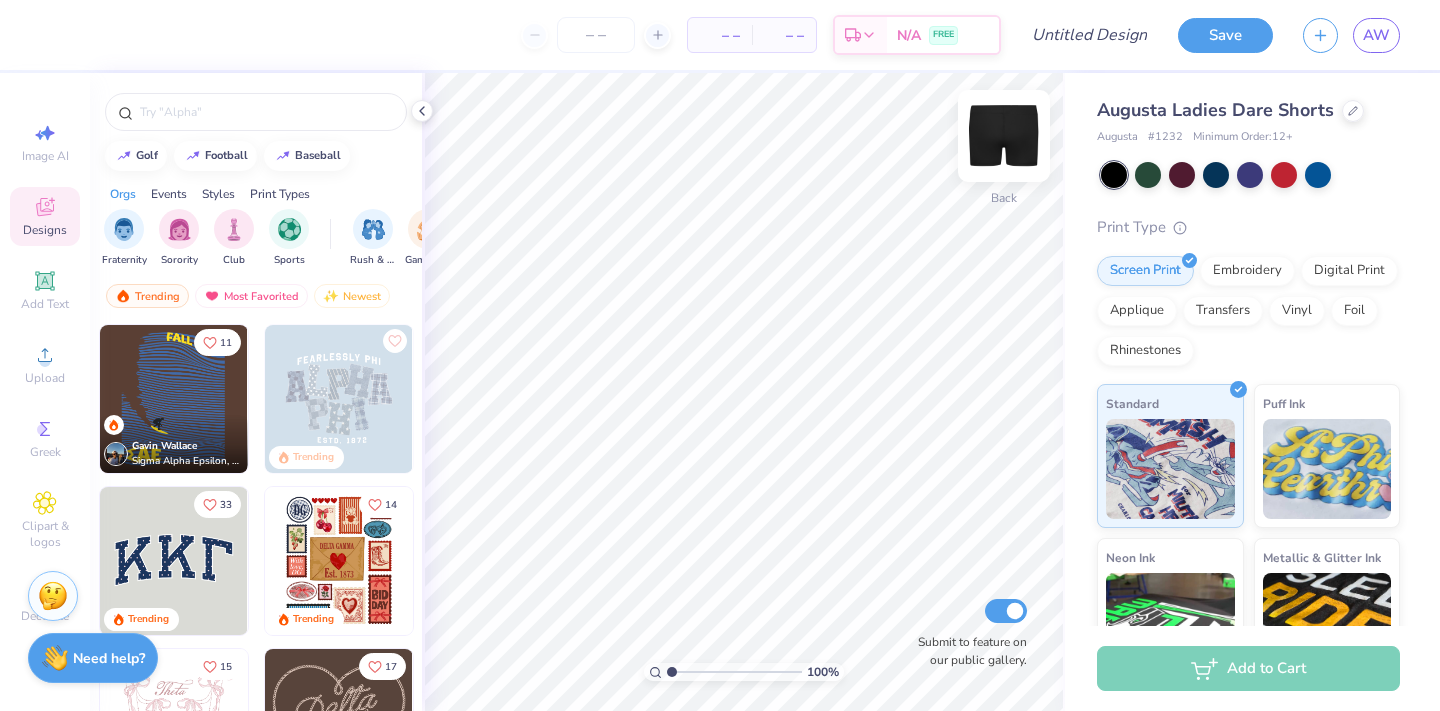 click at bounding box center [1004, 136] 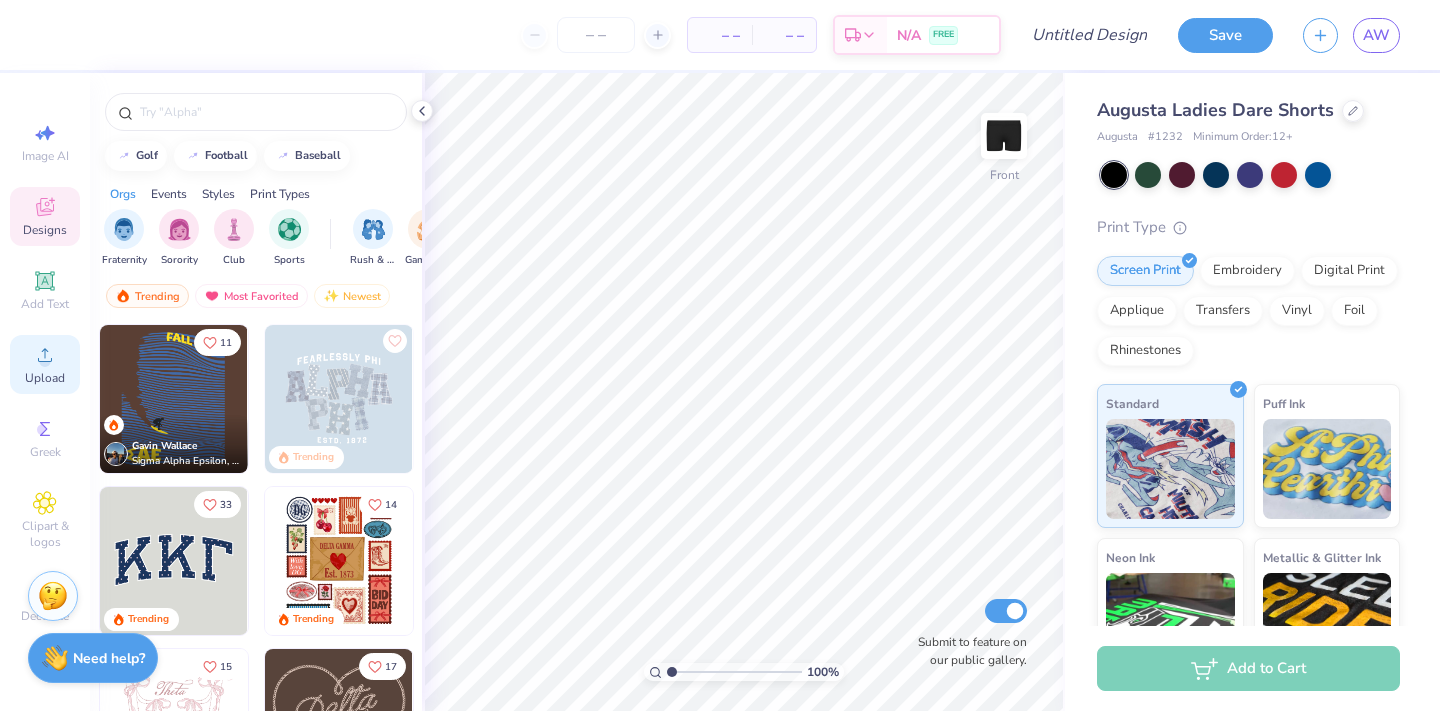 click on "Upload" at bounding box center [45, 364] 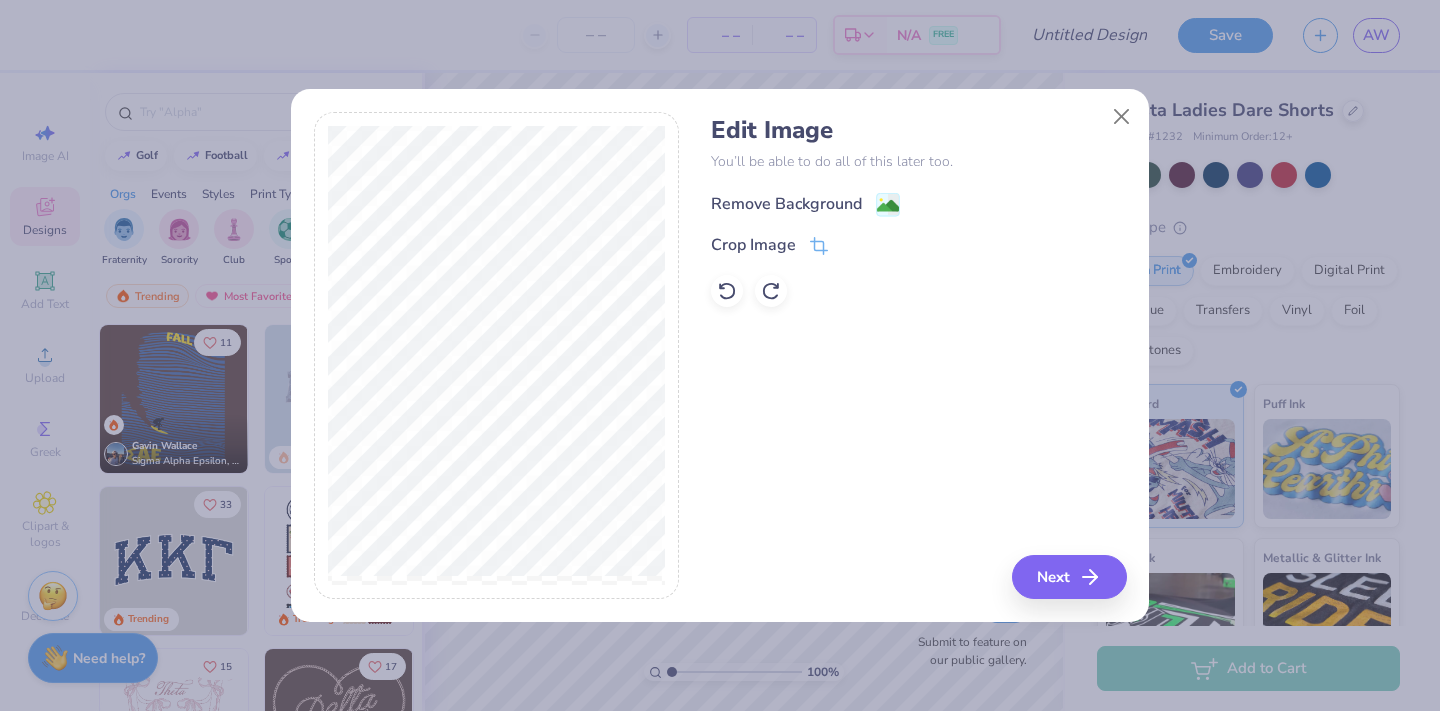 click 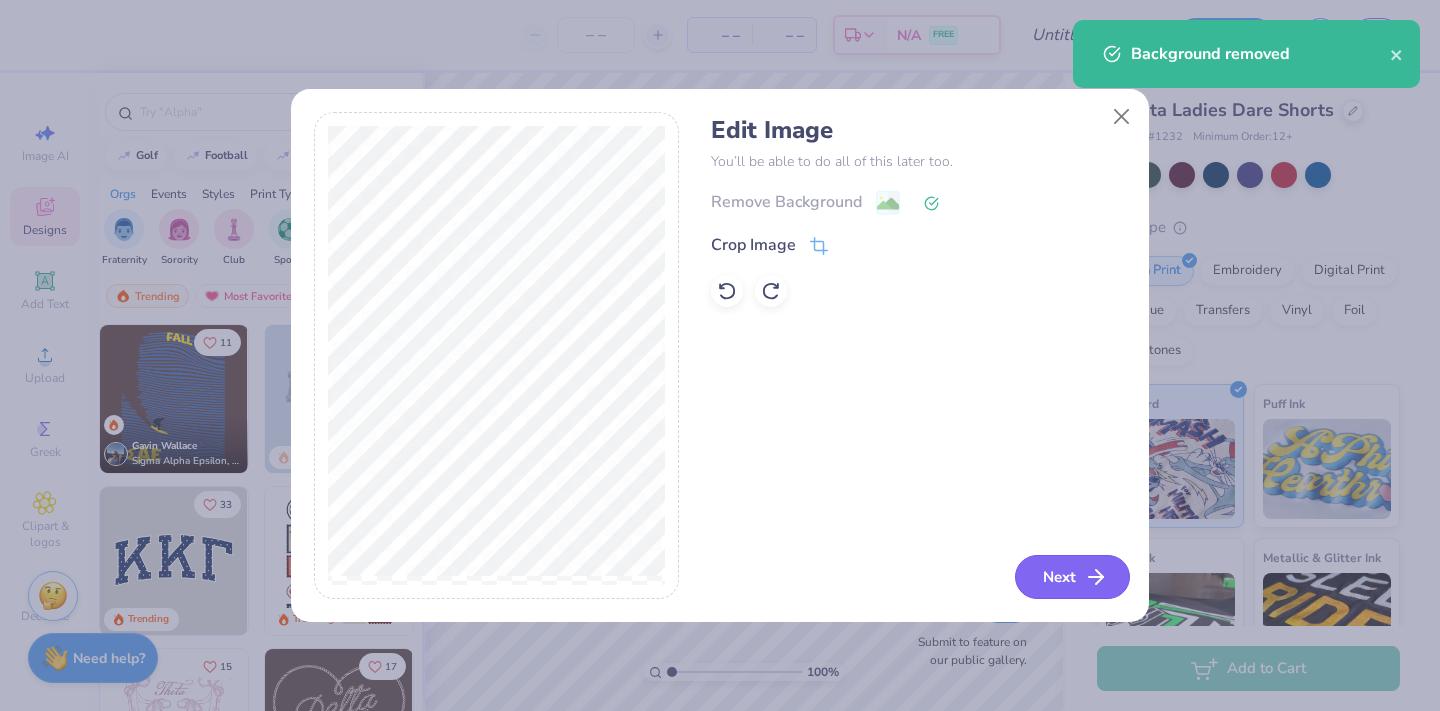 click on "Next" at bounding box center (1072, 577) 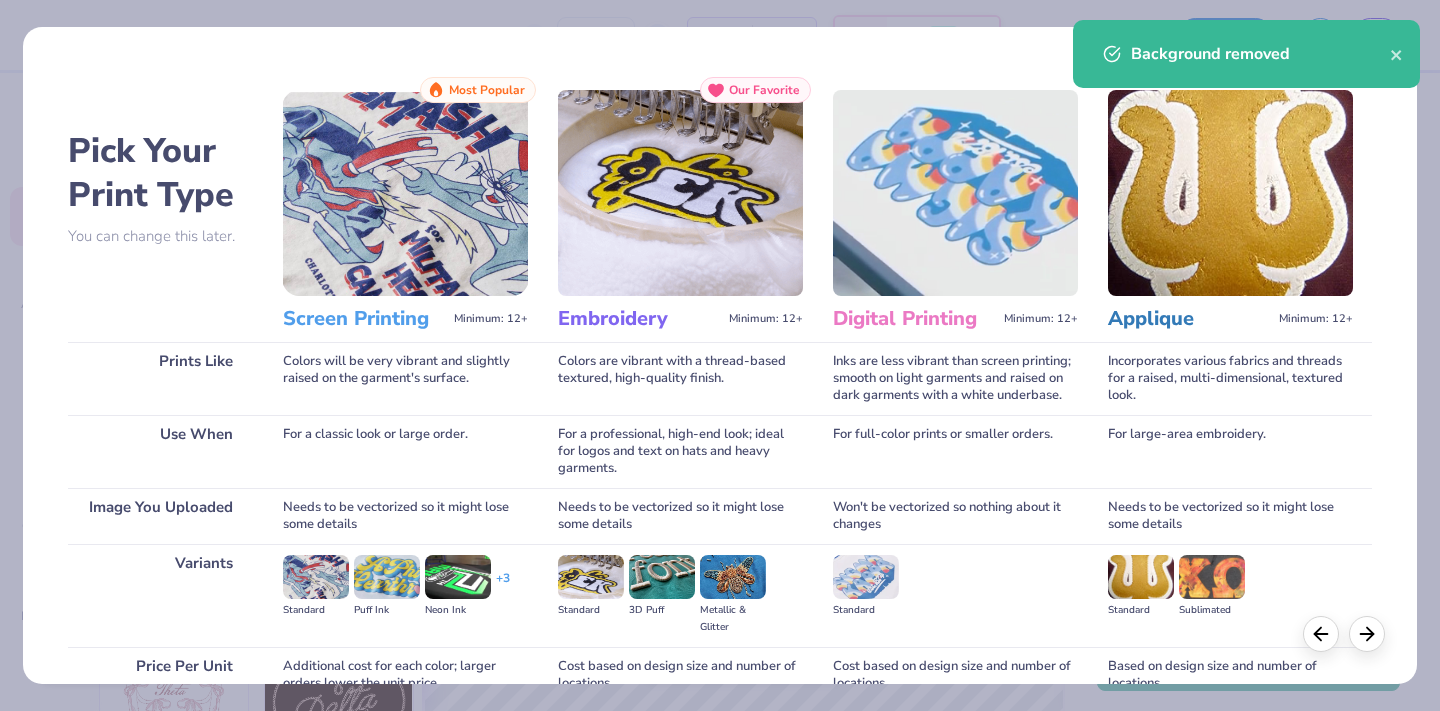 scroll, scrollTop: 186, scrollLeft: 0, axis: vertical 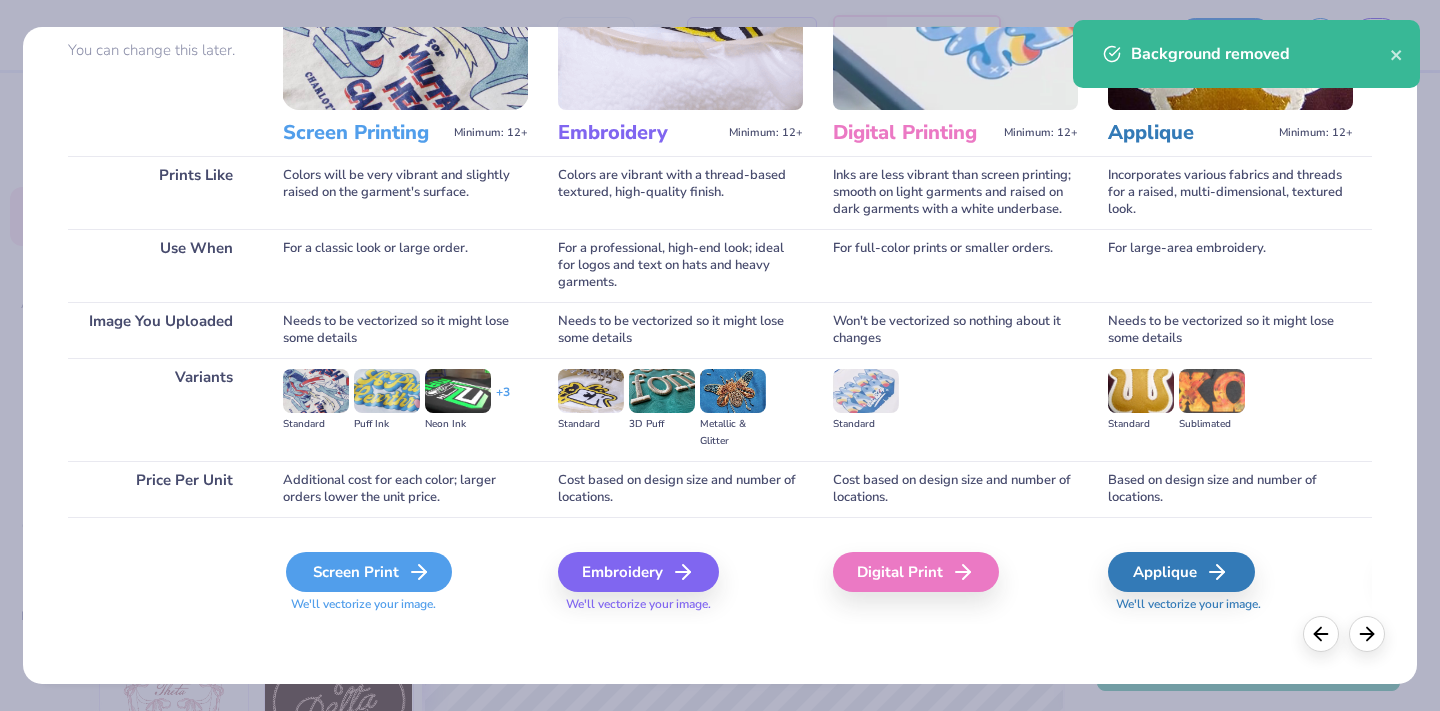 click on "Screen Print" at bounding box center [369, 572] 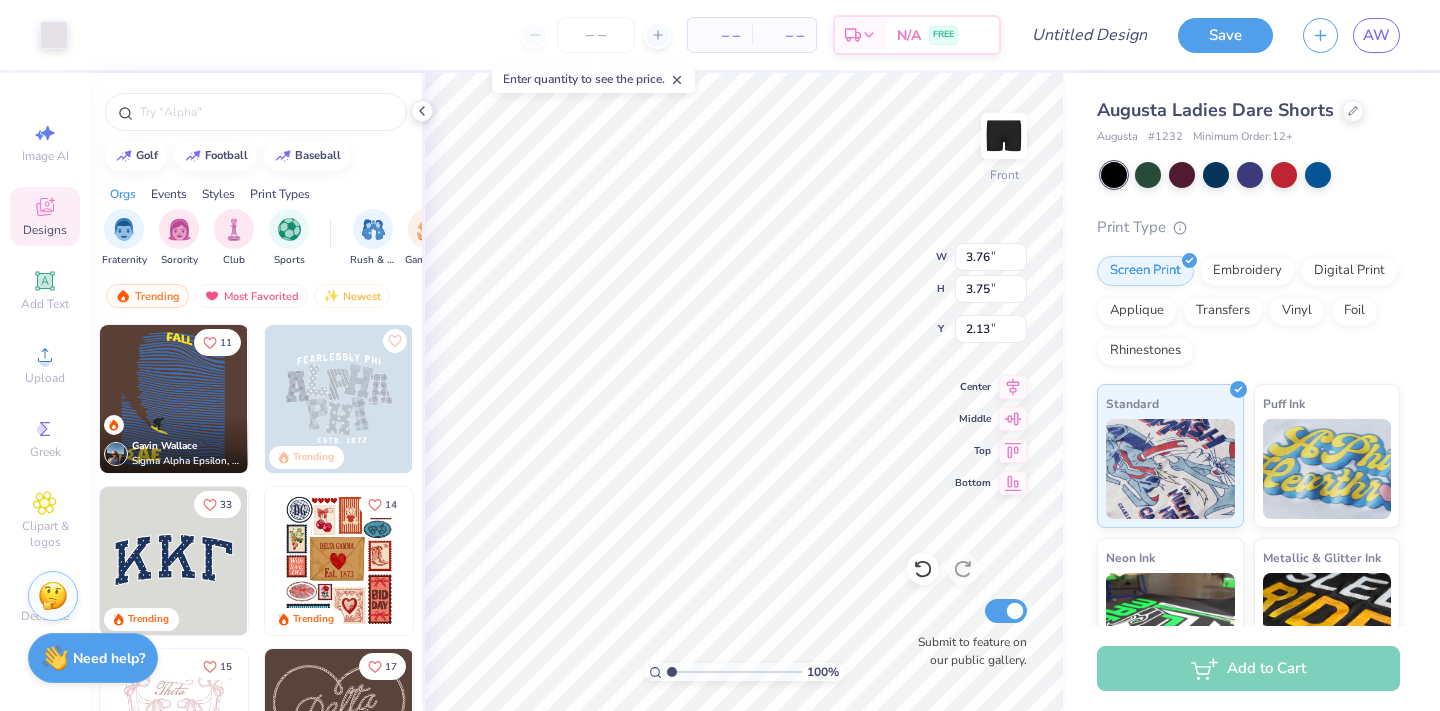 type on "1.01" 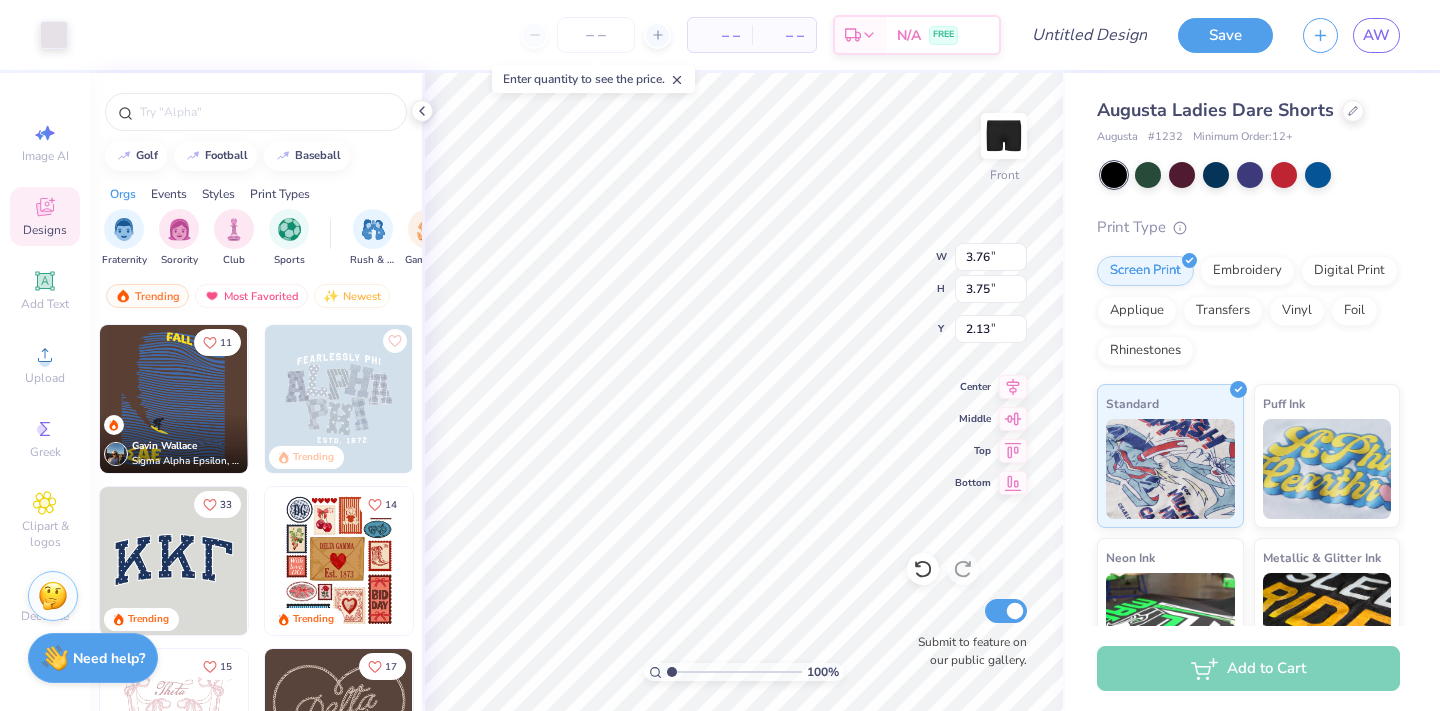 type on "1.00" 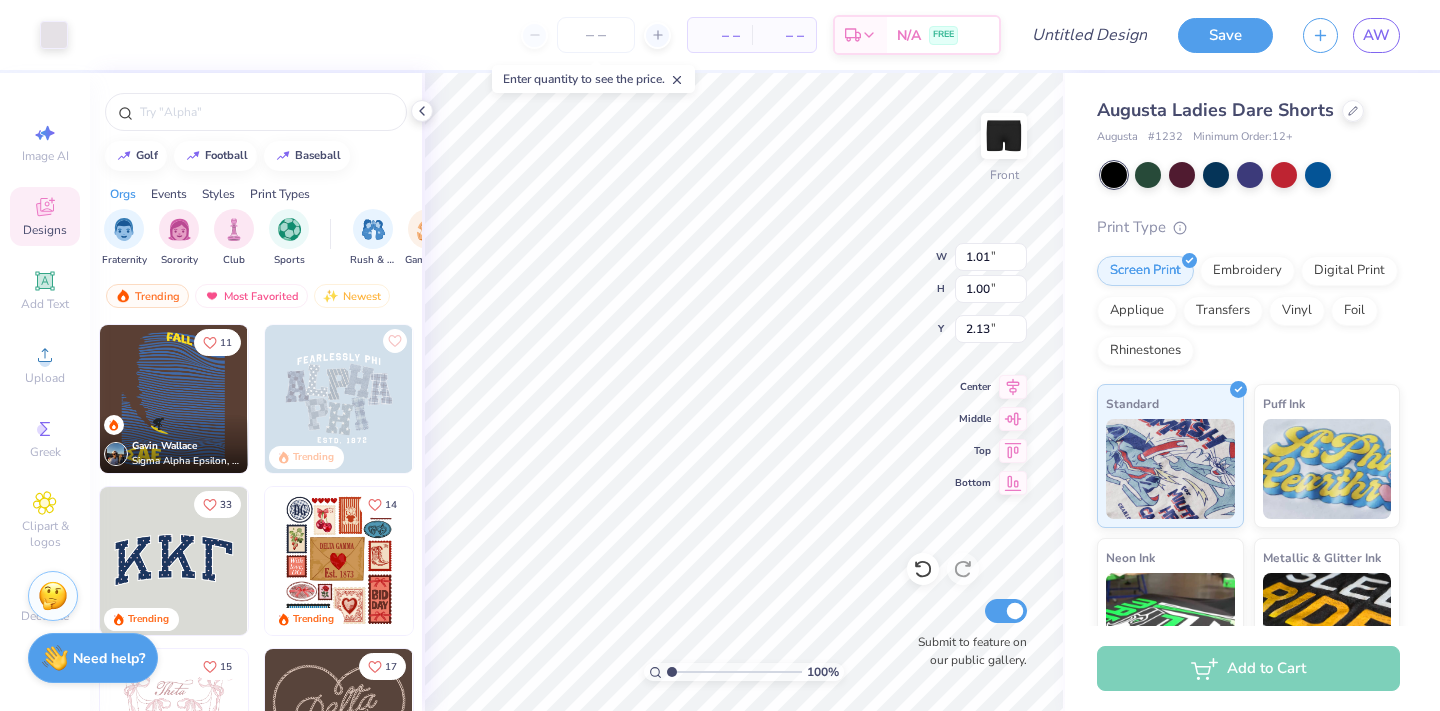 type on "0.74" 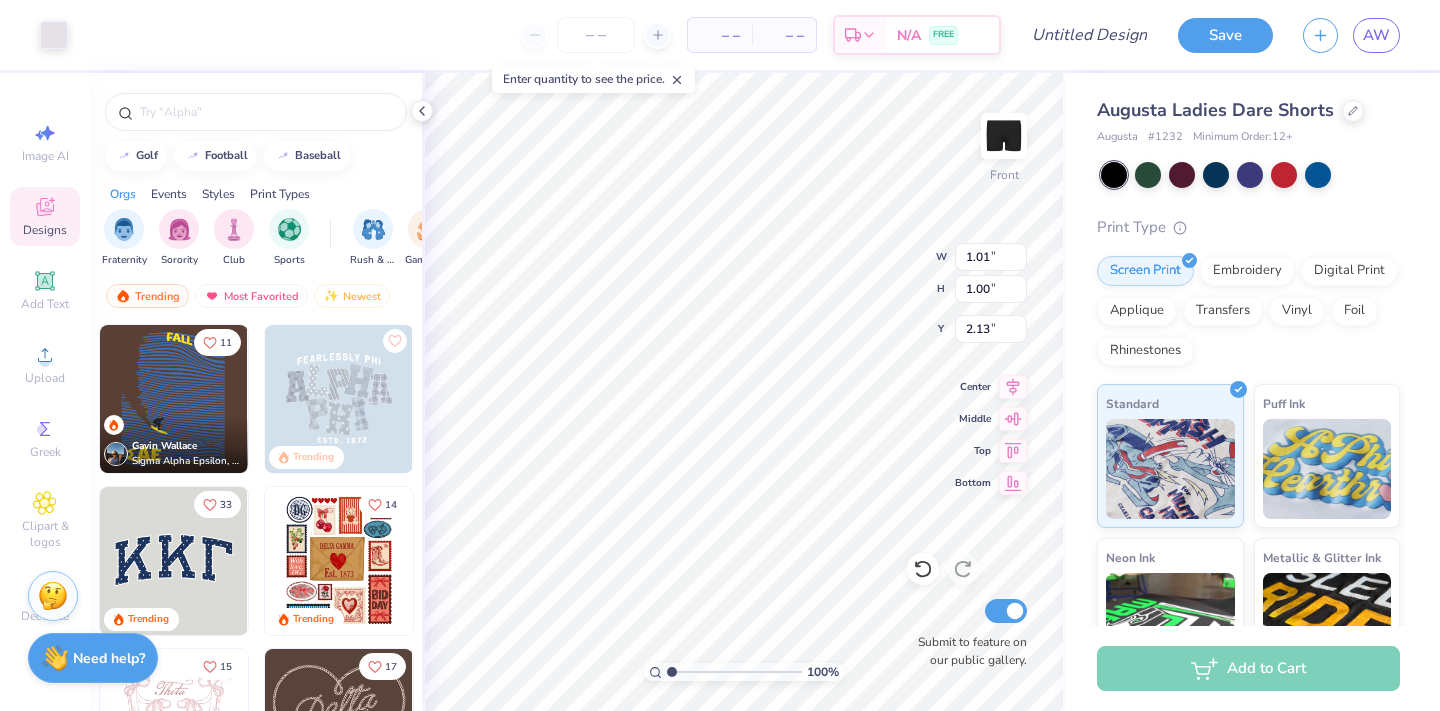 type on "0.74" 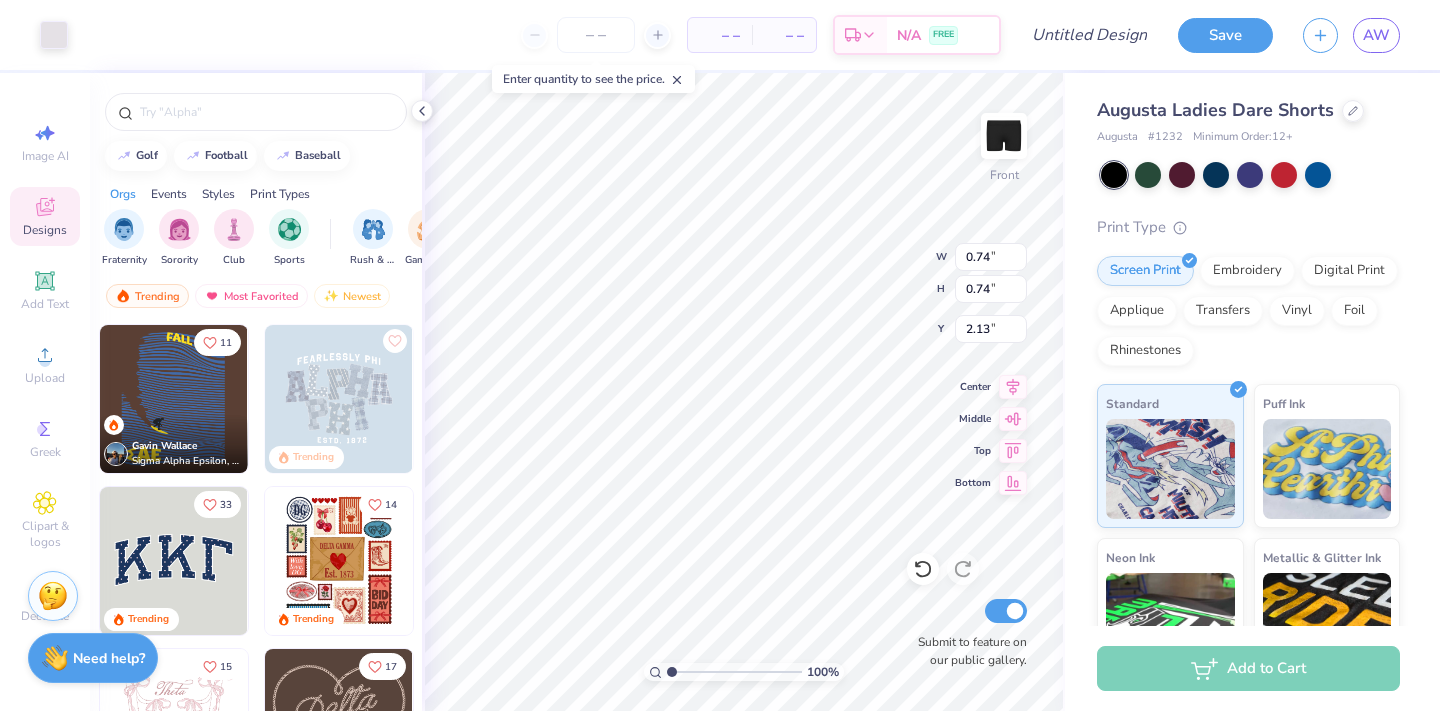 type on "6.76" 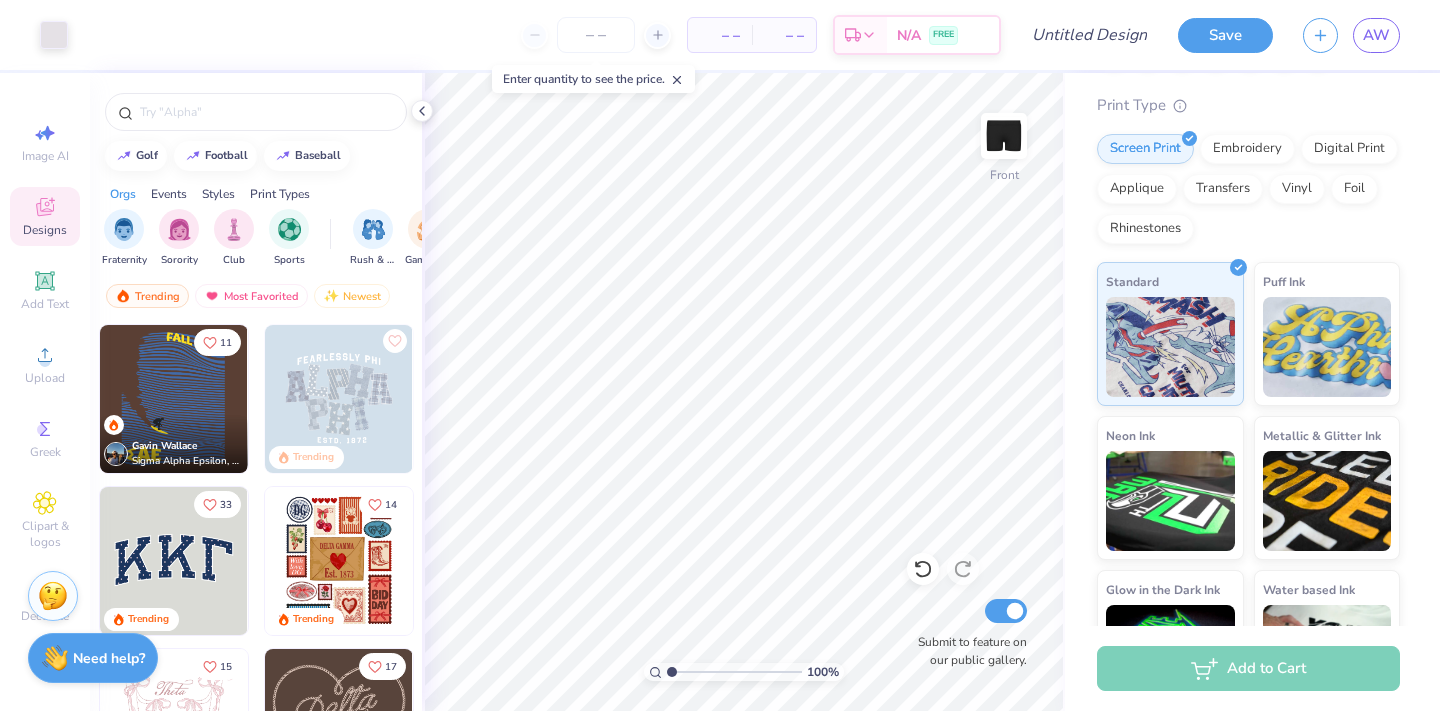 scroll, scrollTop: 130, scrollLeft: 0, axis: vertical 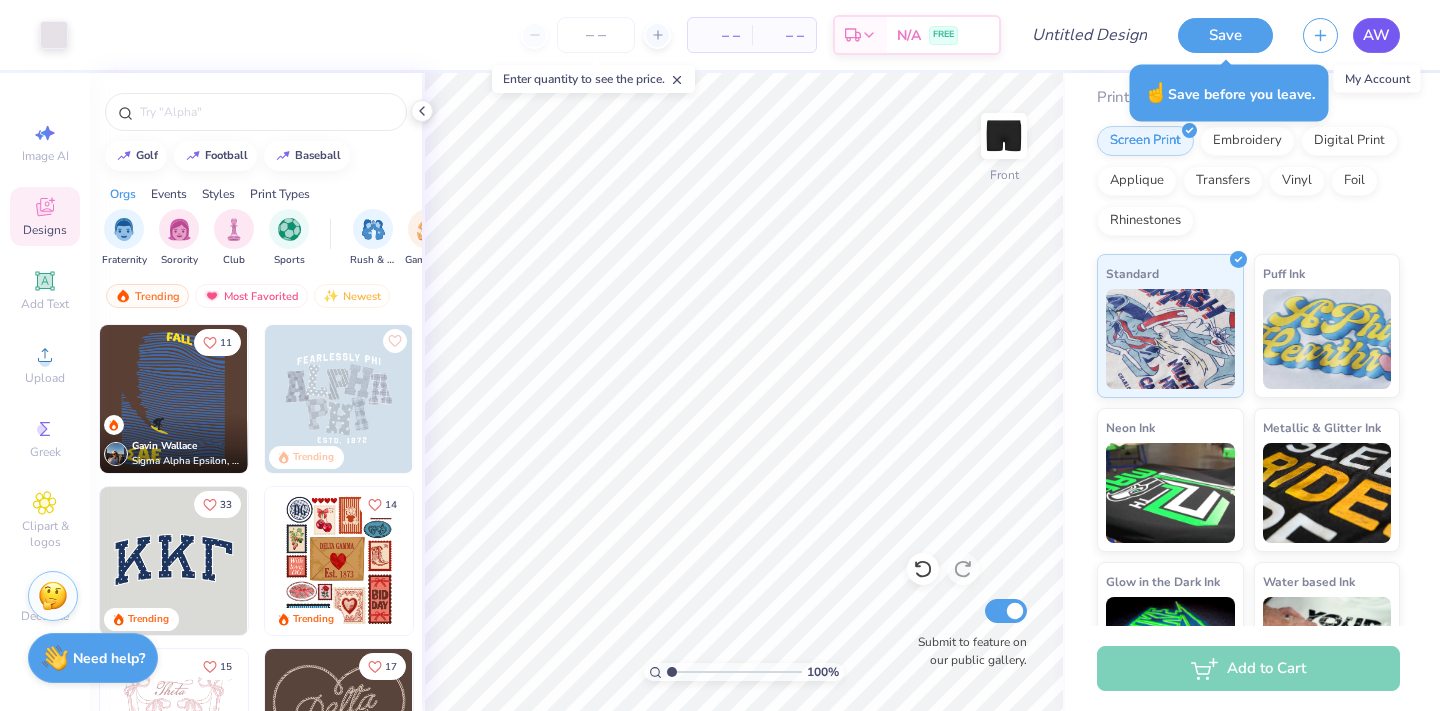 click on "AW" at bounding box center [1376, 35] 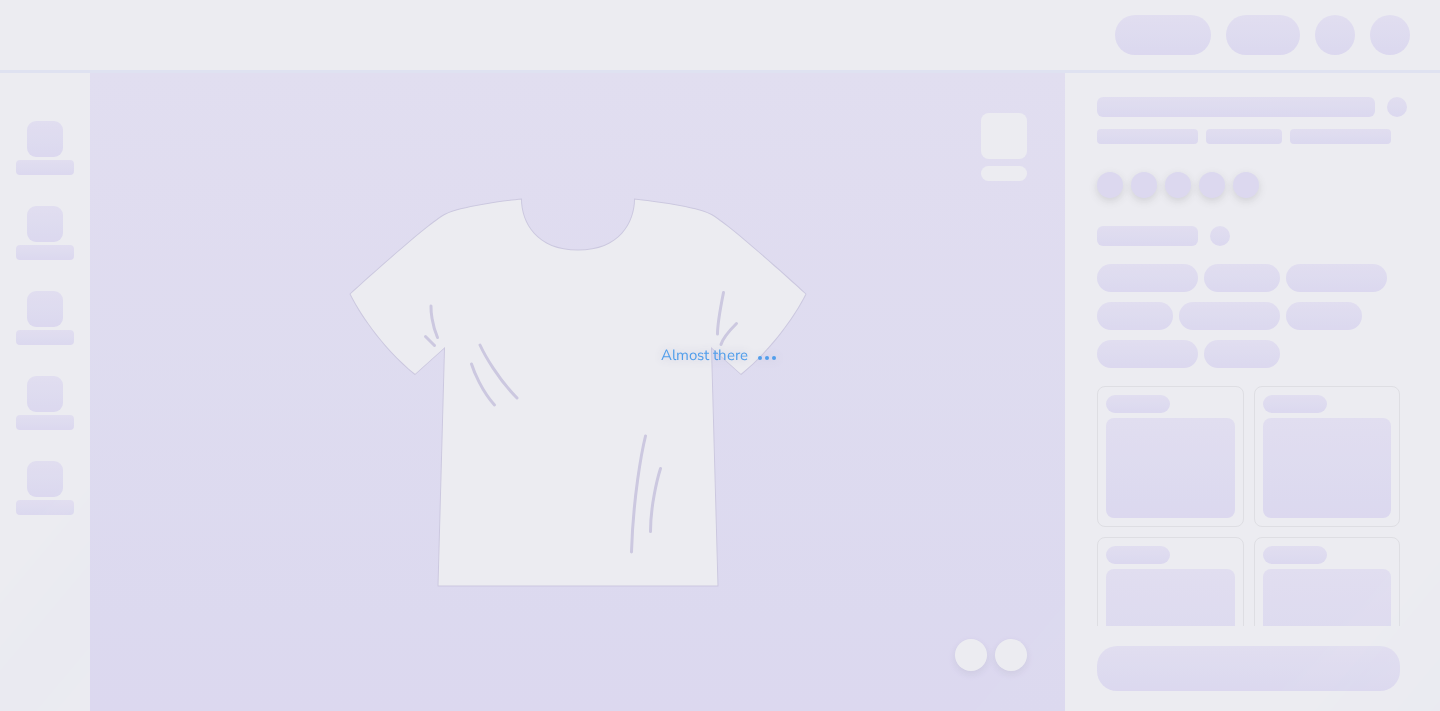 scroll, scrollTop: 0, scrollLeft: 0, axis: both 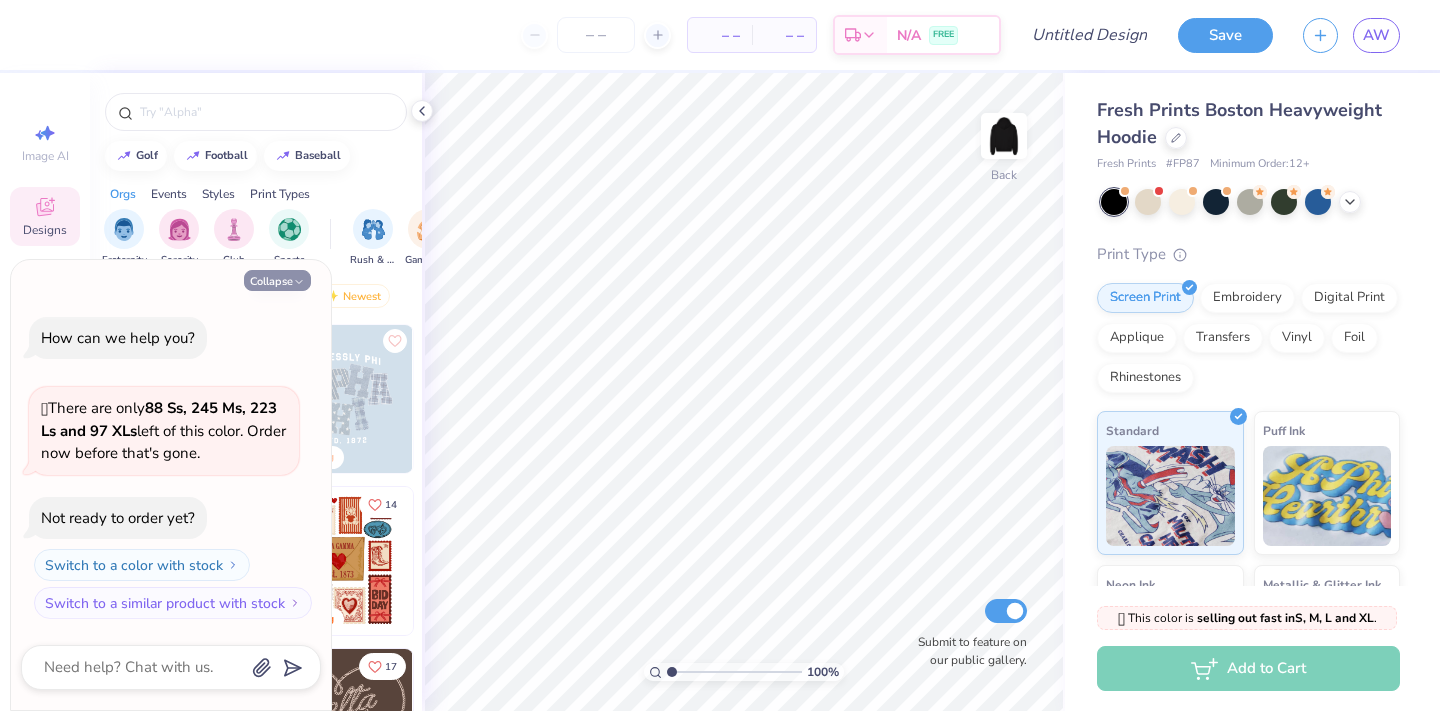 click on "Collapse" at bounding box center (277, 280) 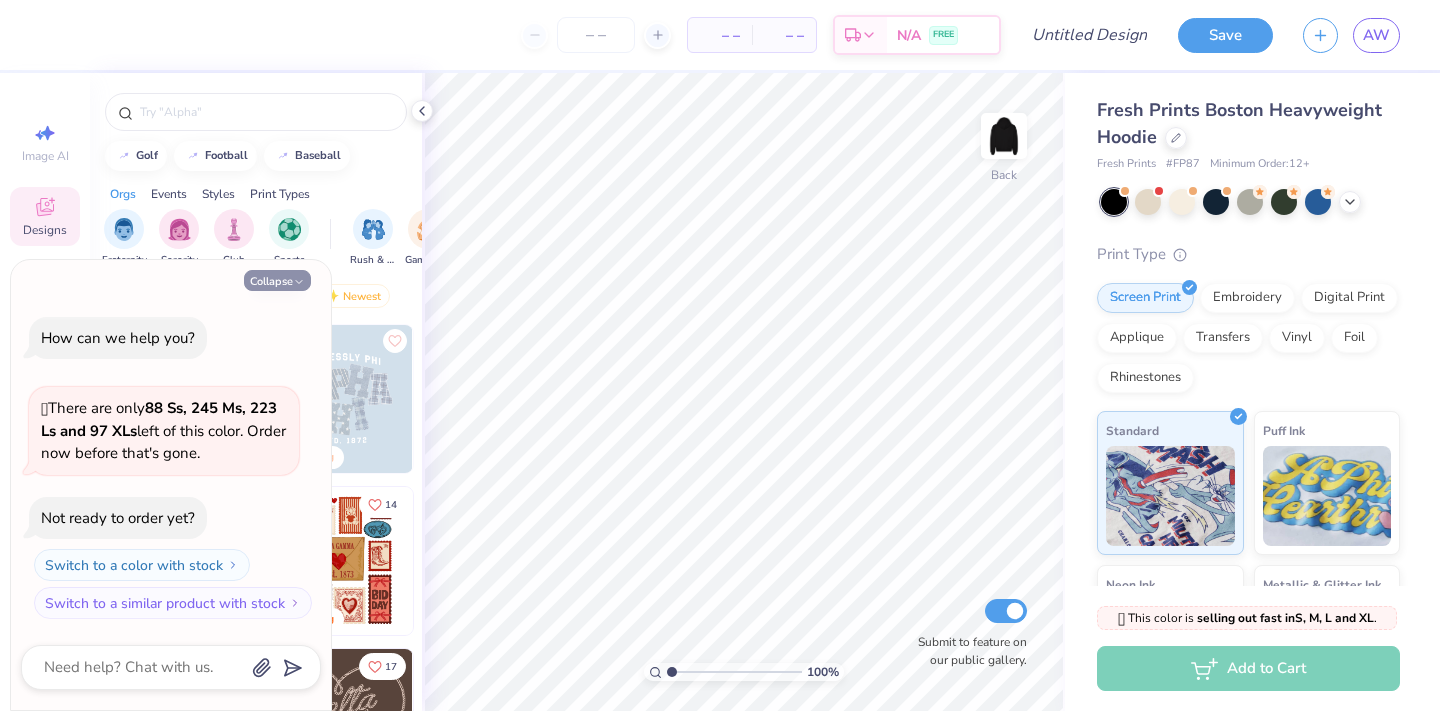type on "x" 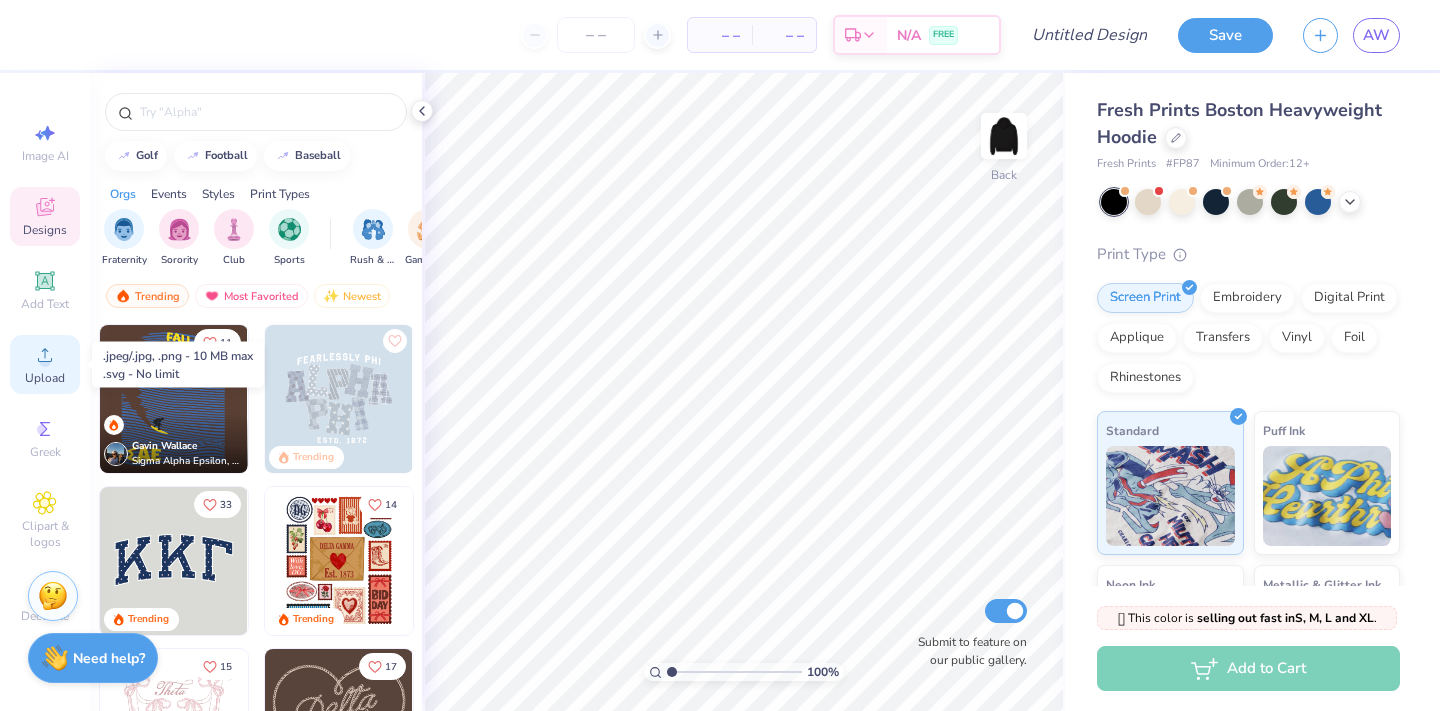 click on "Upload" at bounding box center [45, 378] 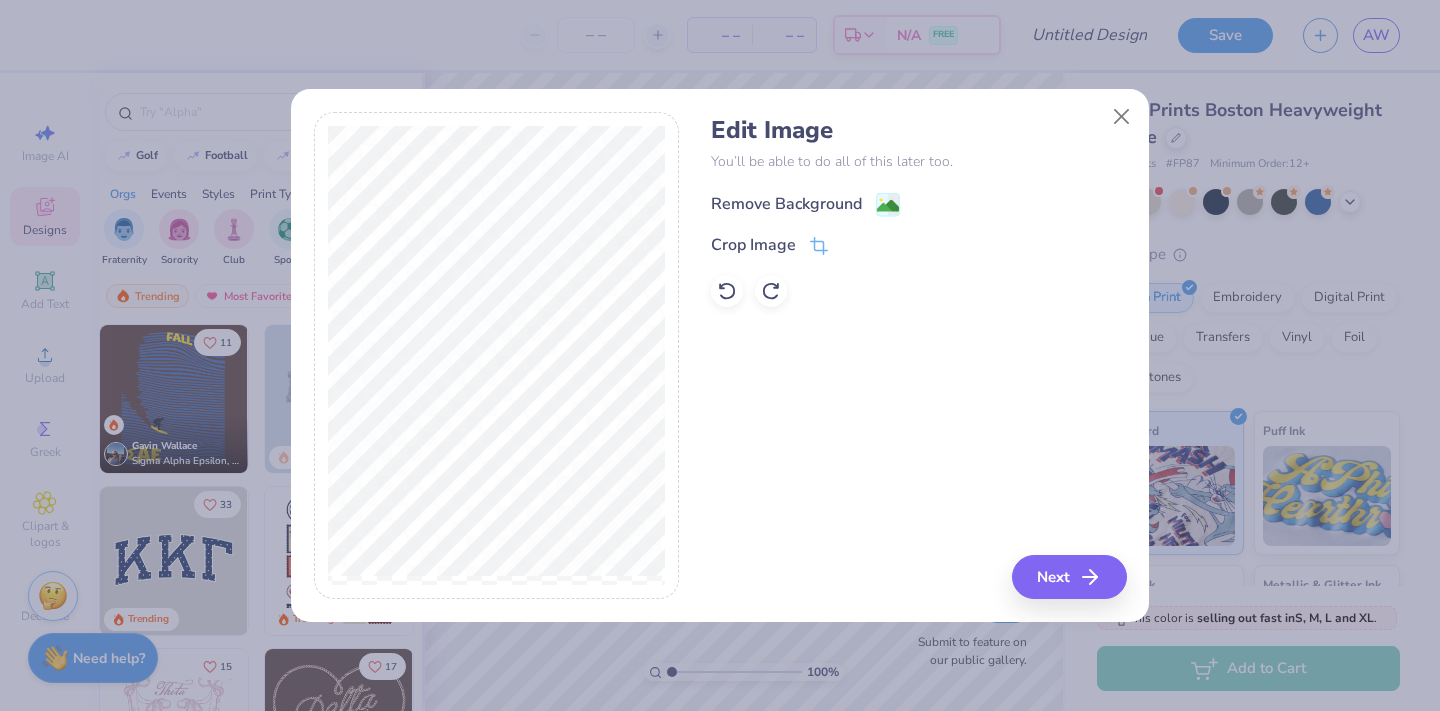 click 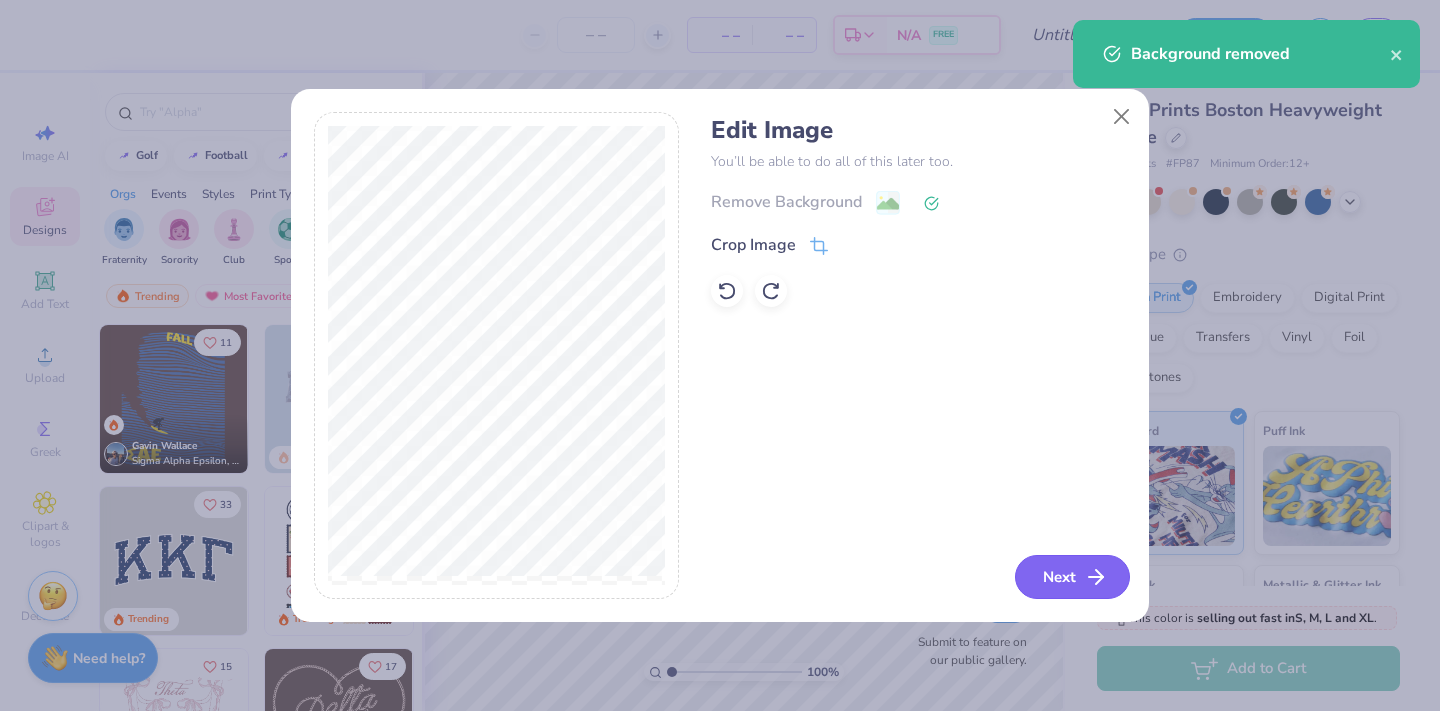 click on "Next" at bounding box center [1072, 577] 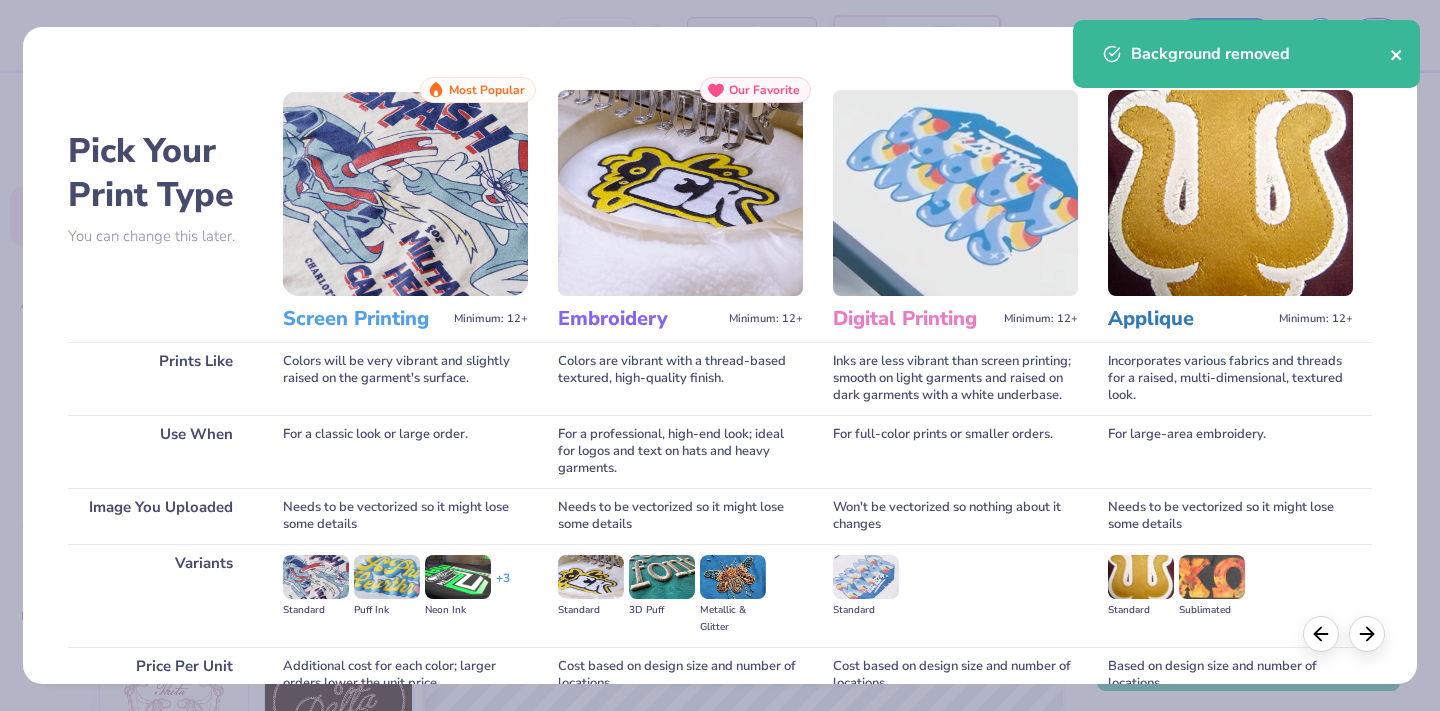 click 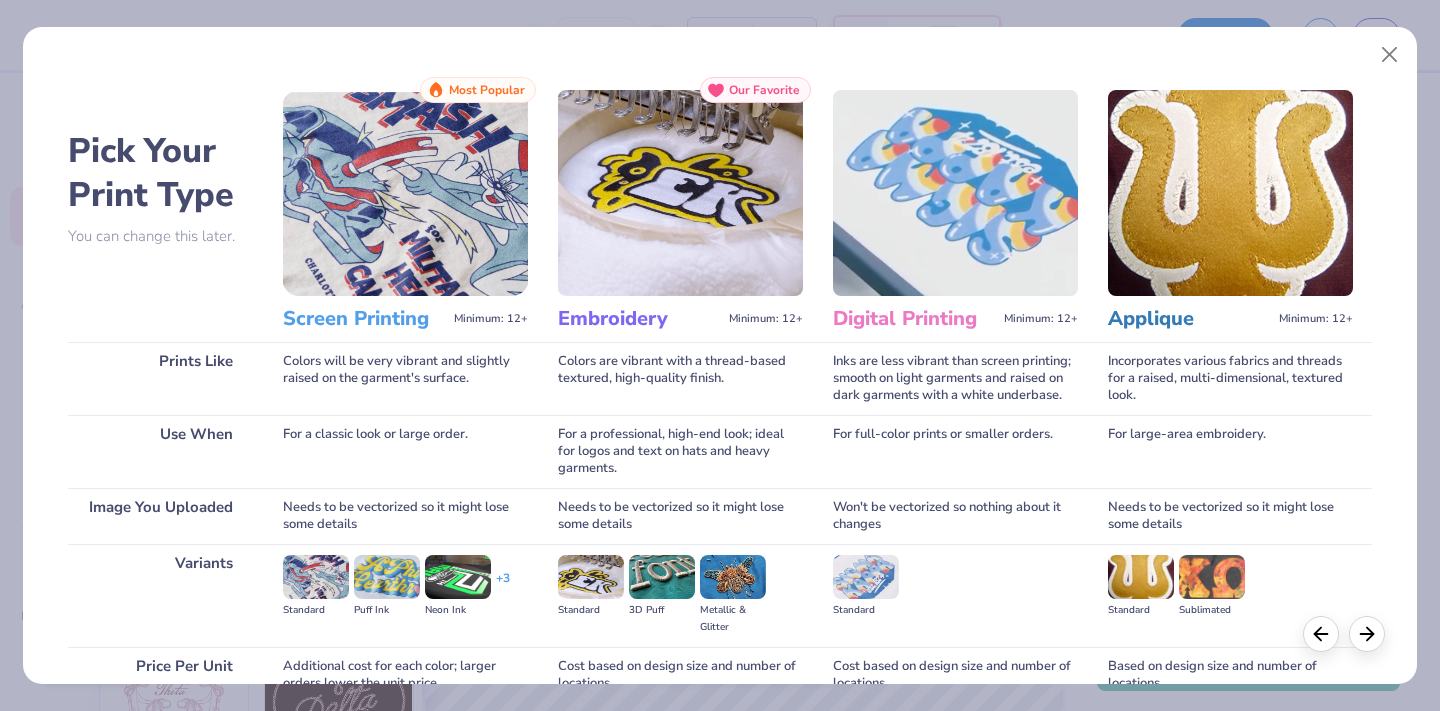 scroll, scrollTop: 186, scrollLeft: 0, axis: vertical 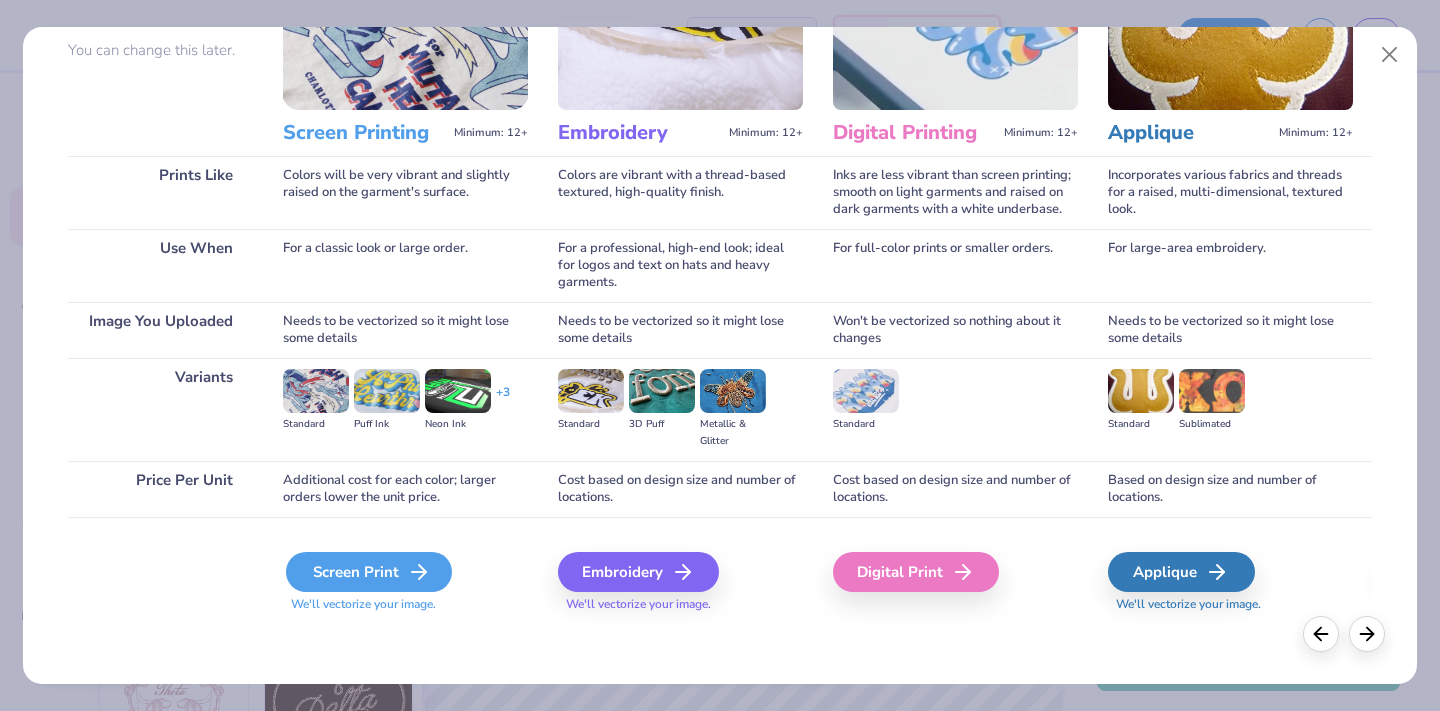 click on "Screen Print" at bounding box center [369, 572] 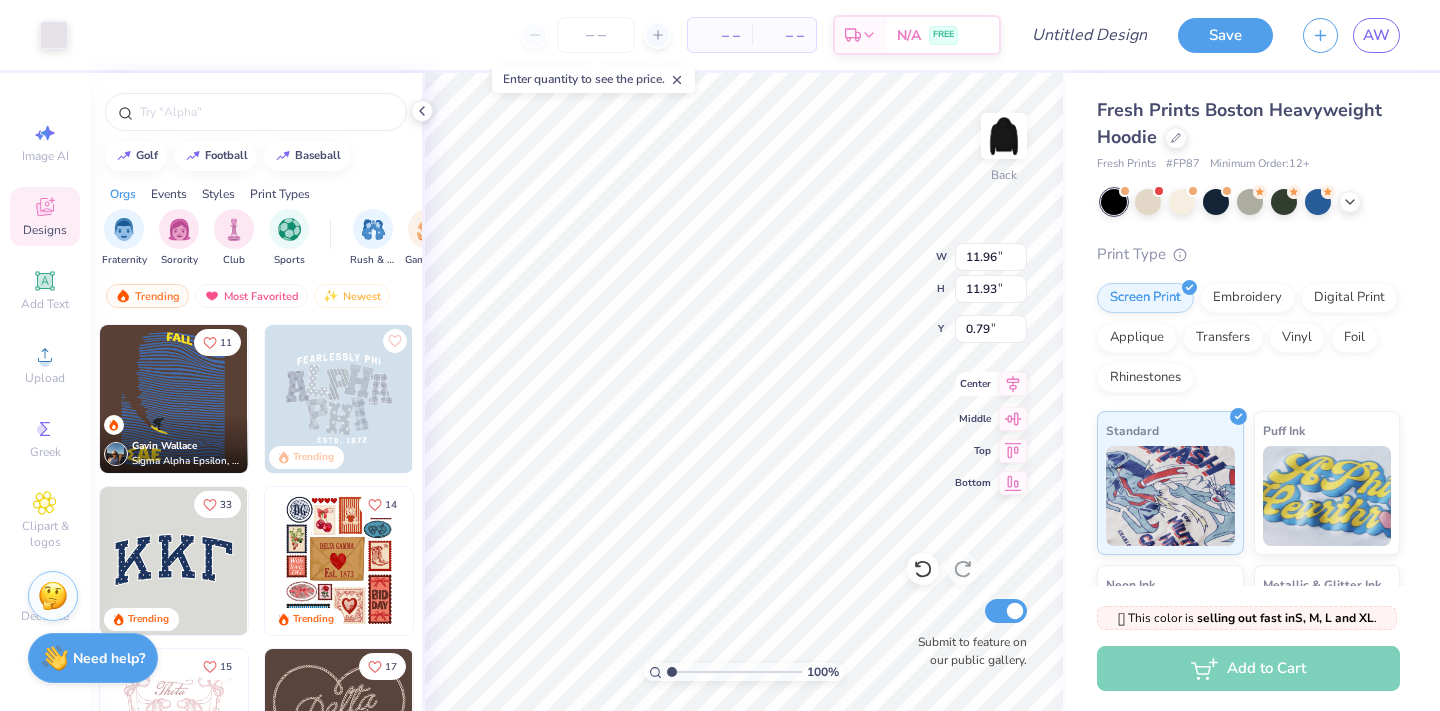 type on "2.05" 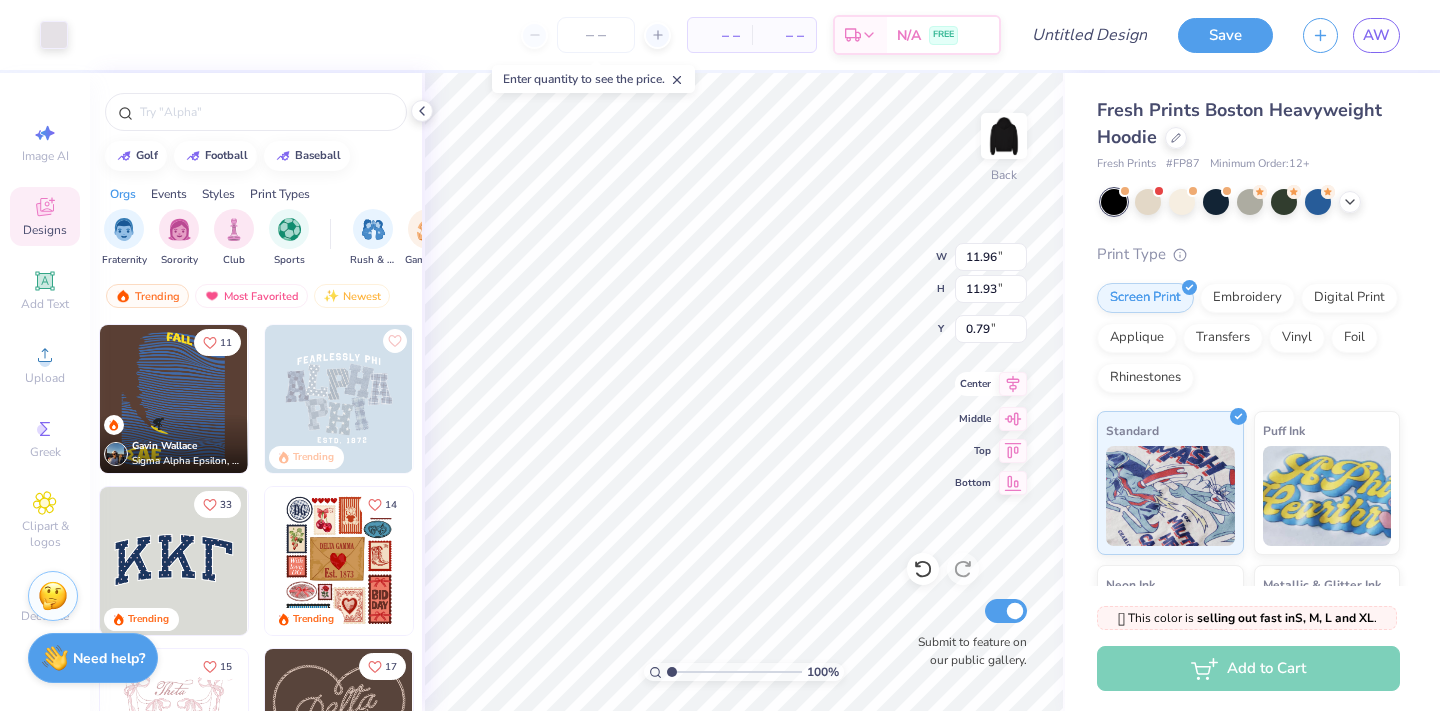 type on "2.04" 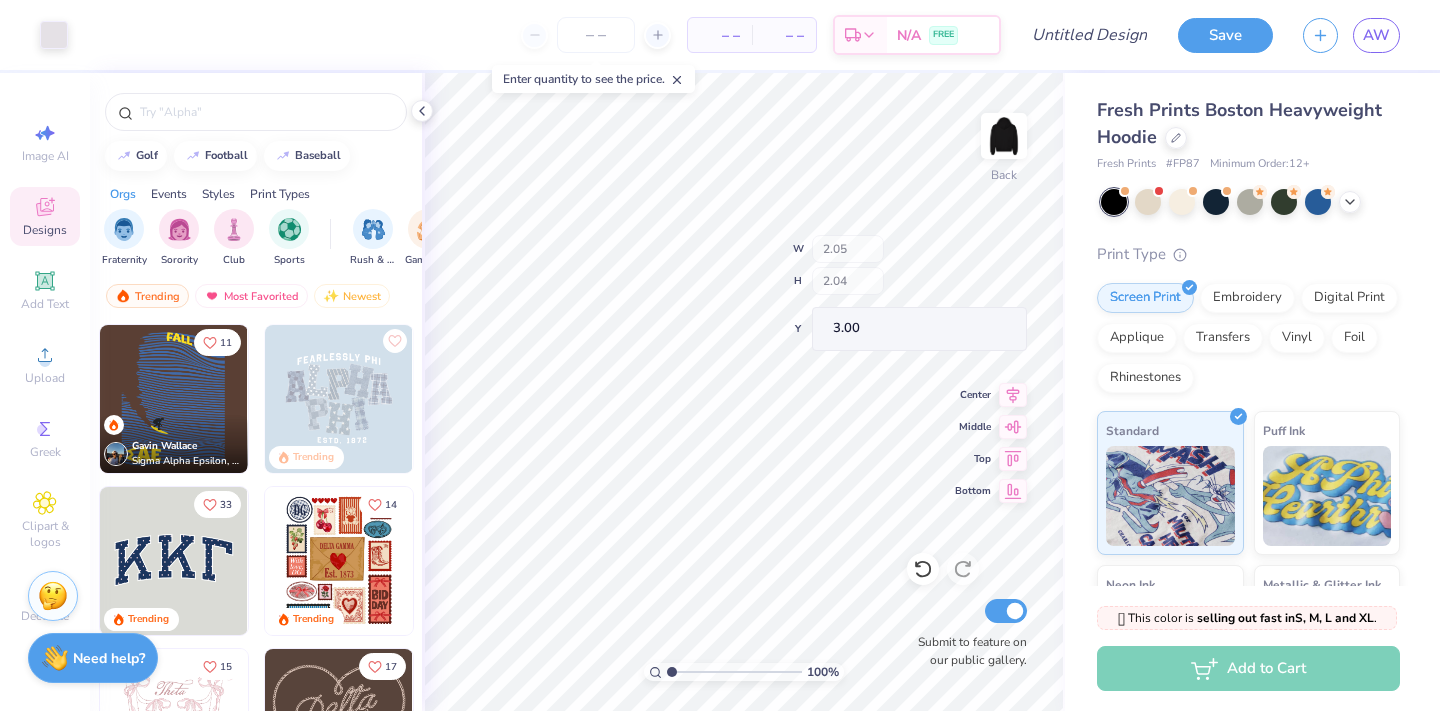 type on "3.00" 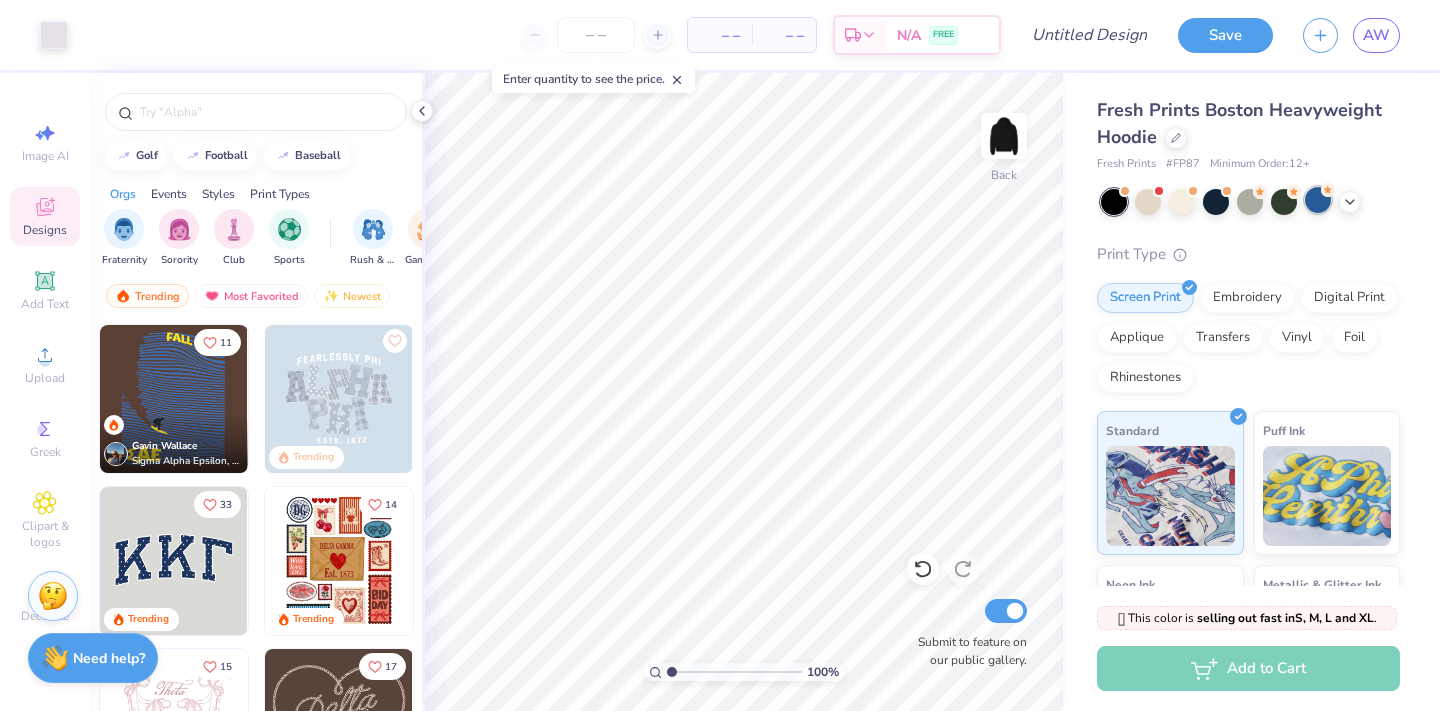 click at bounding box center [1318, 200] 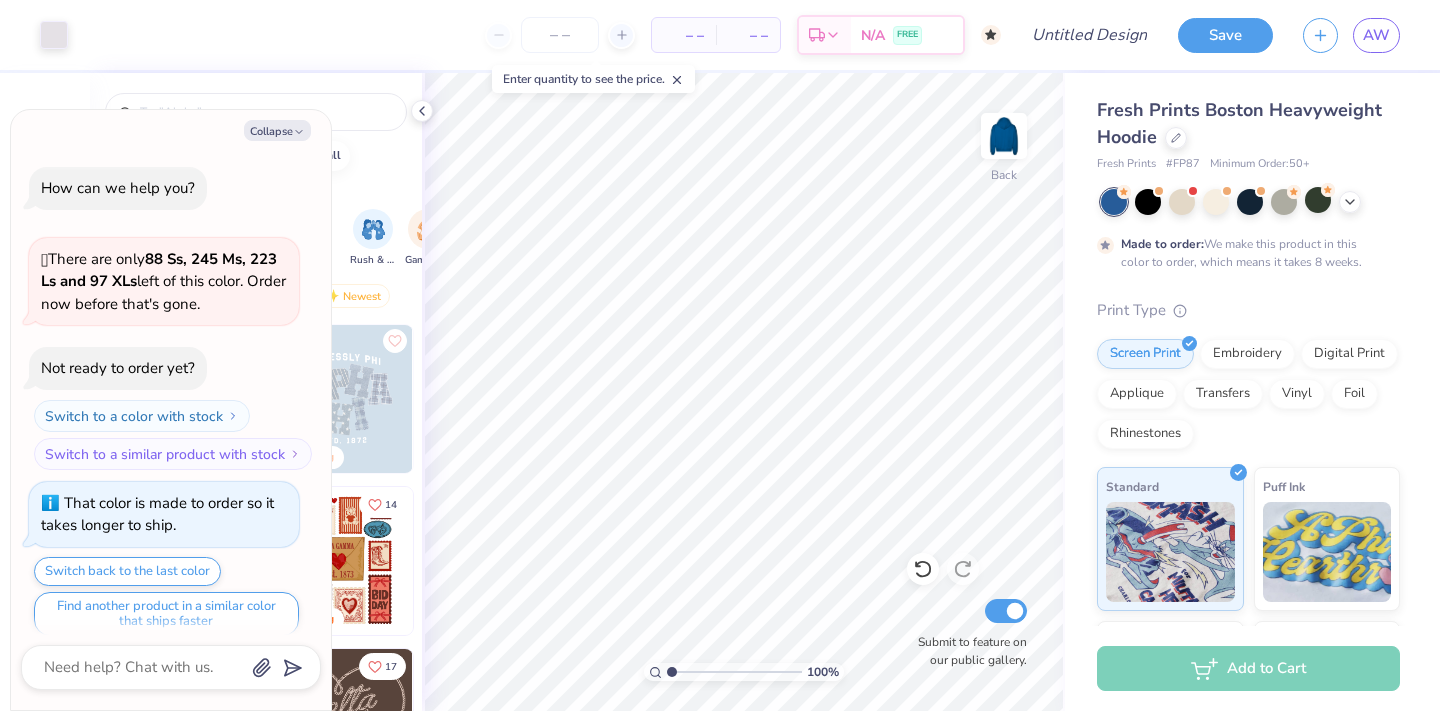 scroll, scrollTop: 16, scrollLeft: 0, axis: vertical 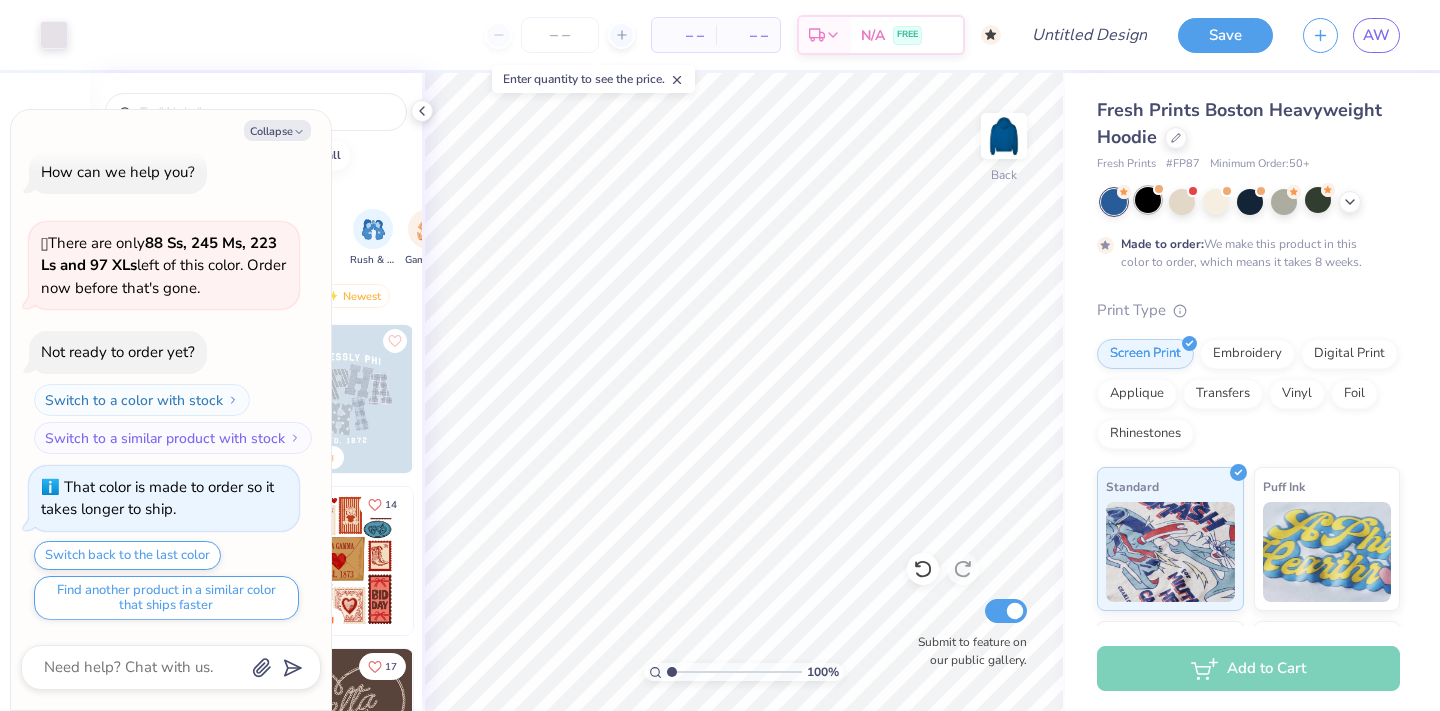 click at bounding box center [1148, 200] 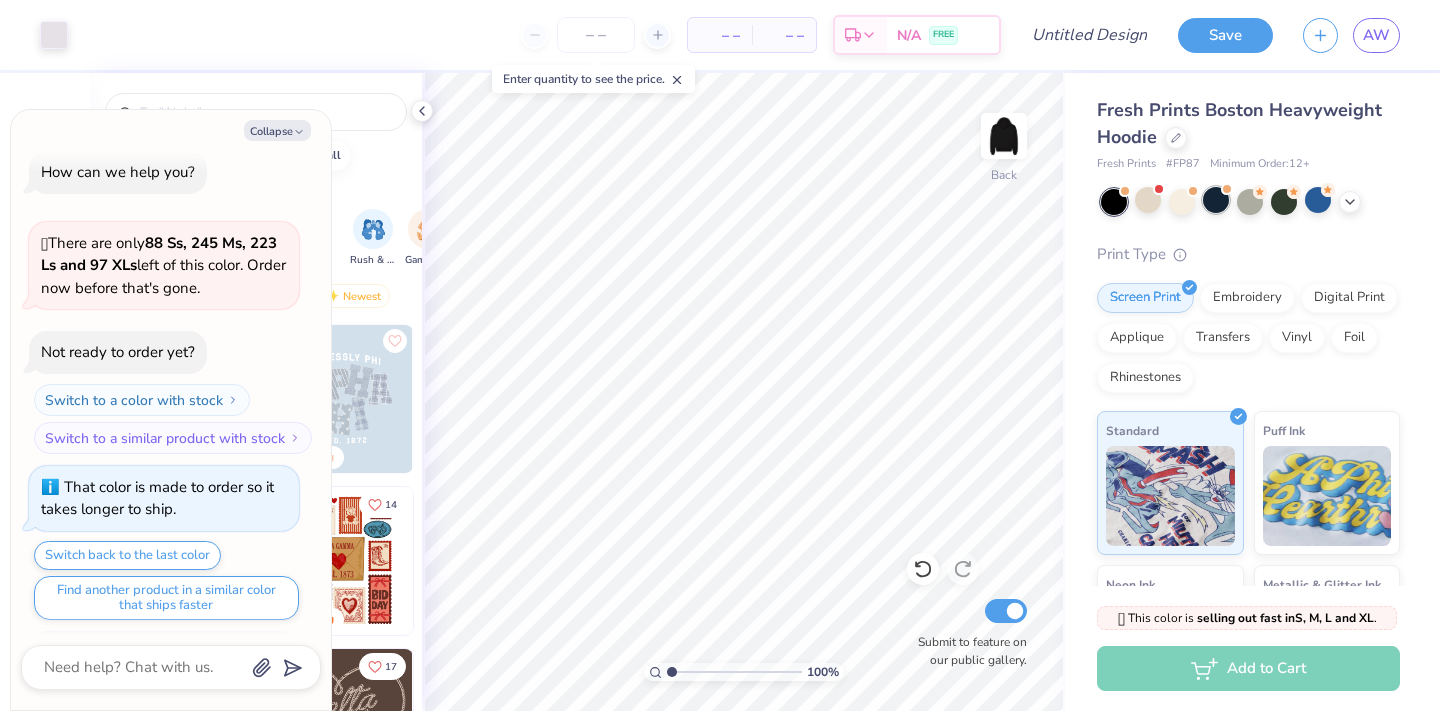 scroll, scrollTop: 376, scrollLeft: 0, axis: vertical 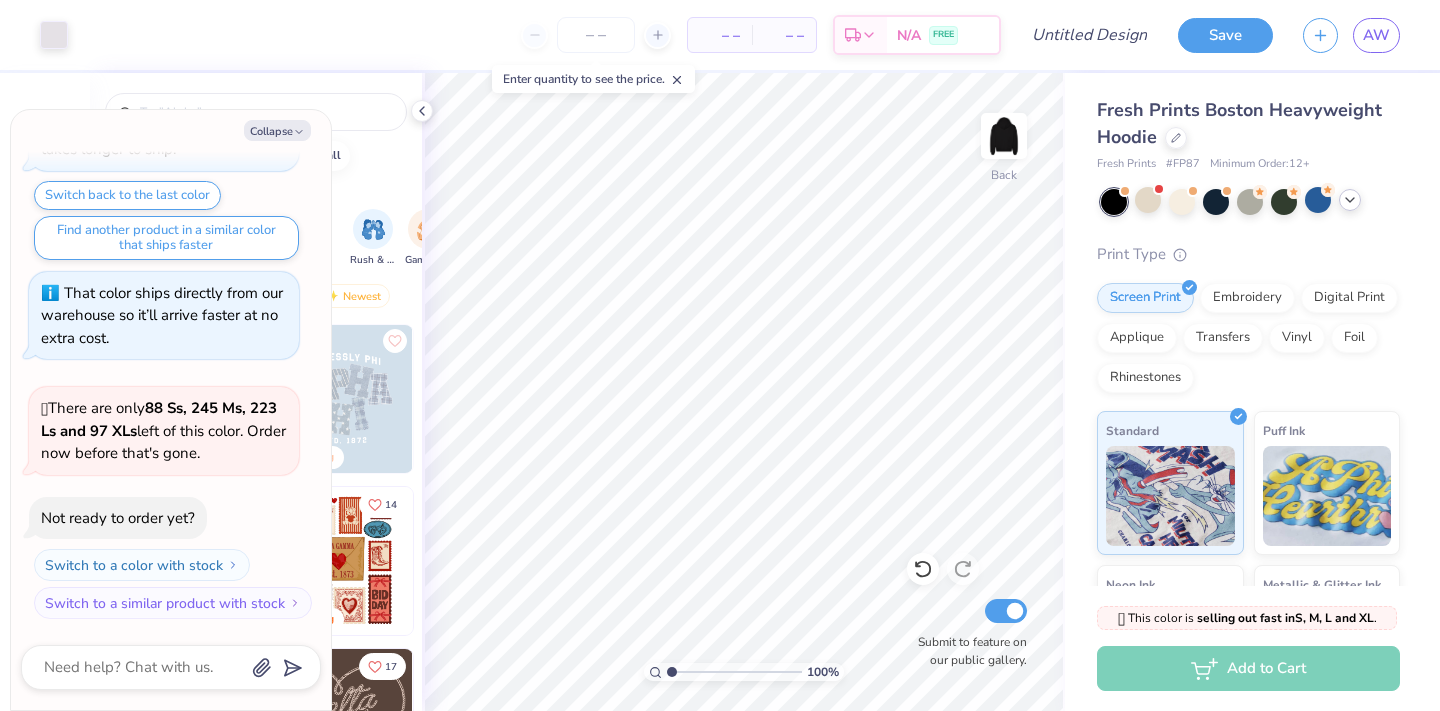 click 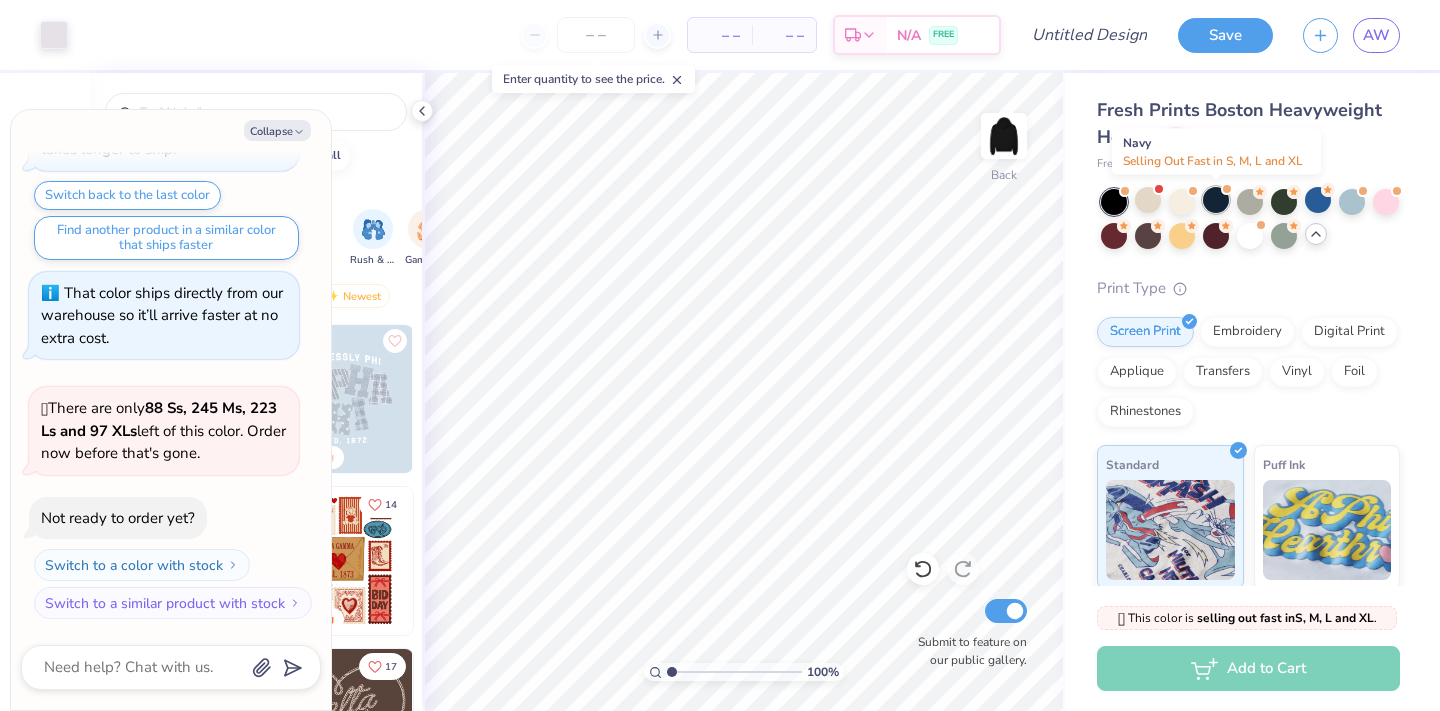 click at bounding box center [1216, 200] 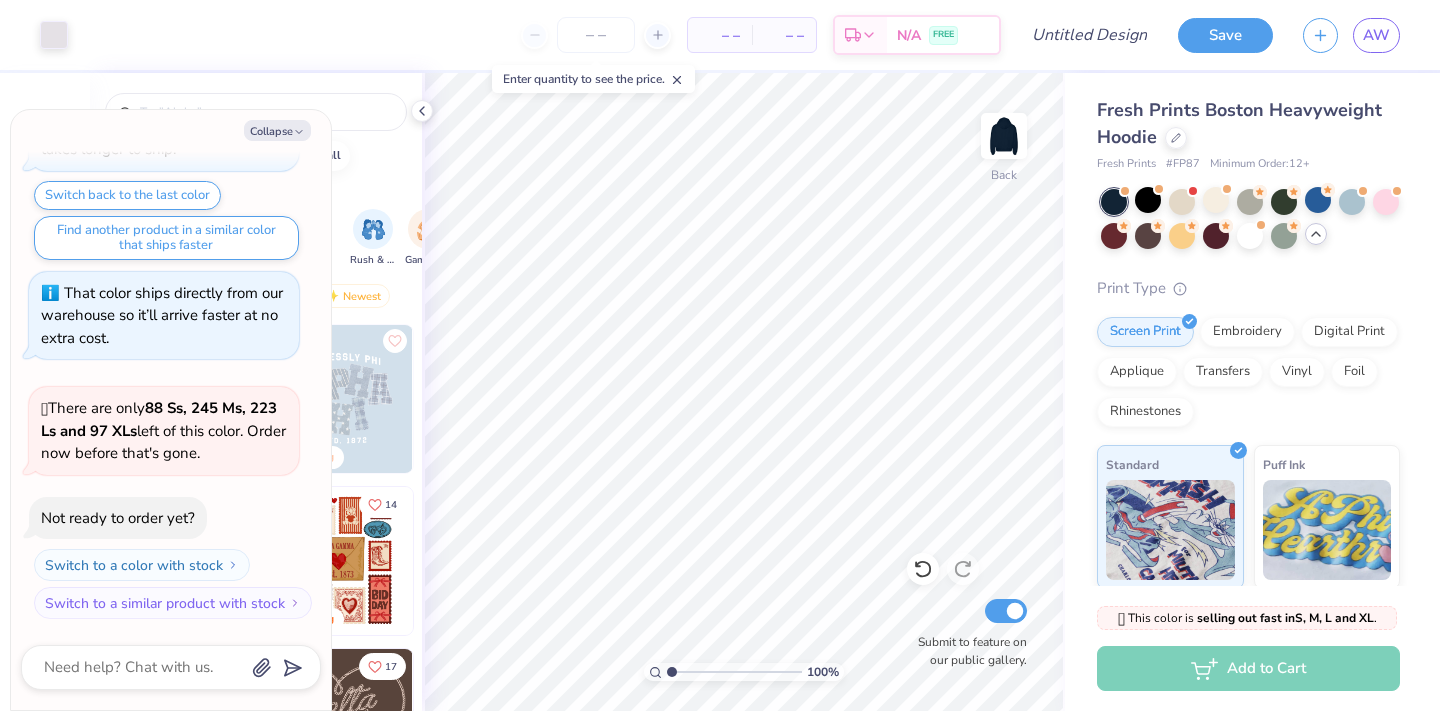 scroll, scrollTop: 636, scrollLeft: 0, axis: vertical 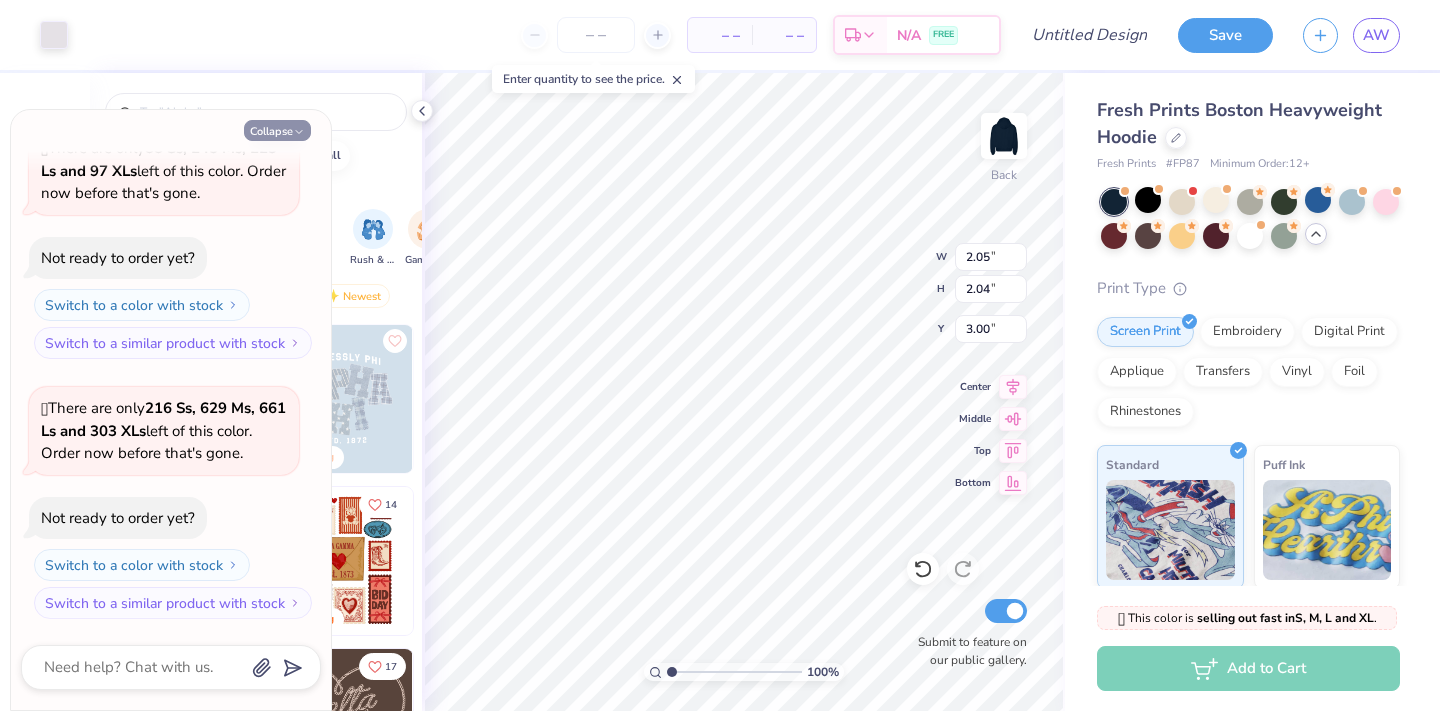click on "Collapse" at bounding box center [277, 130] 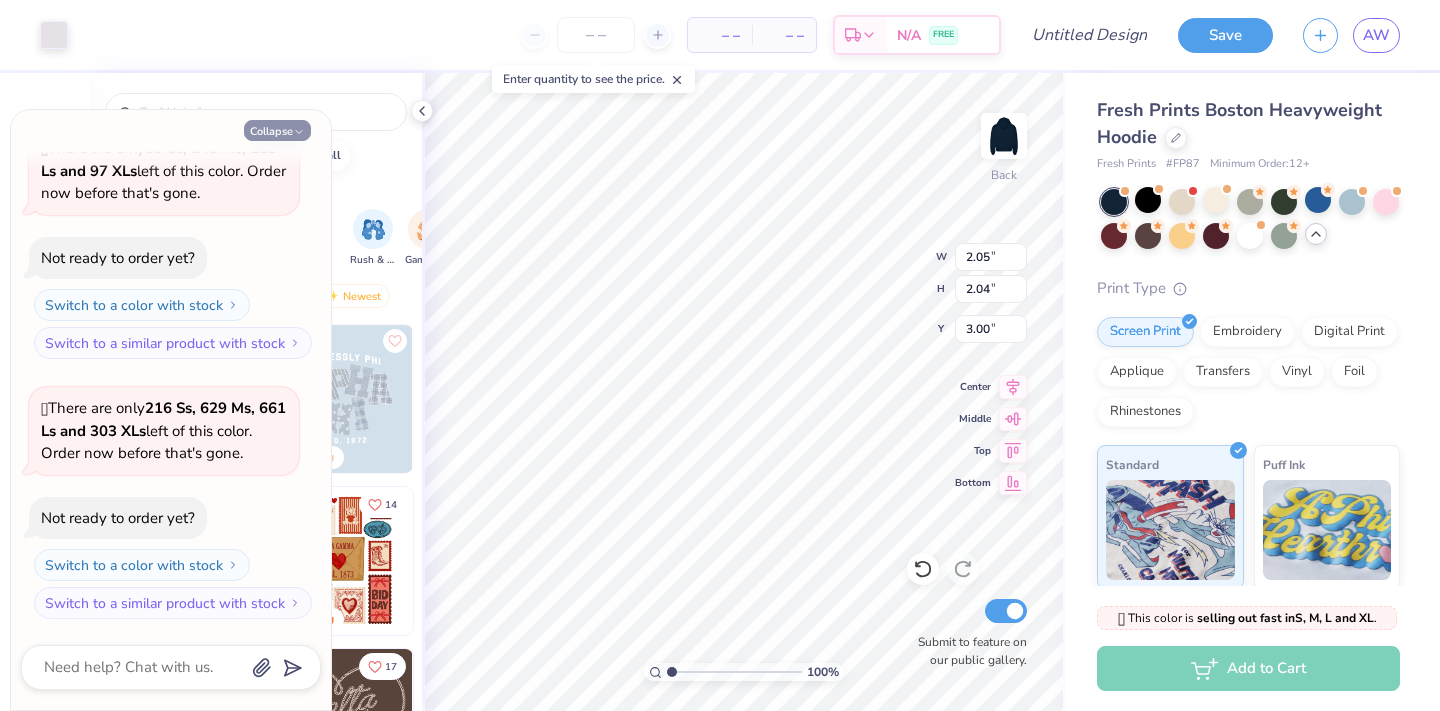type on "x" 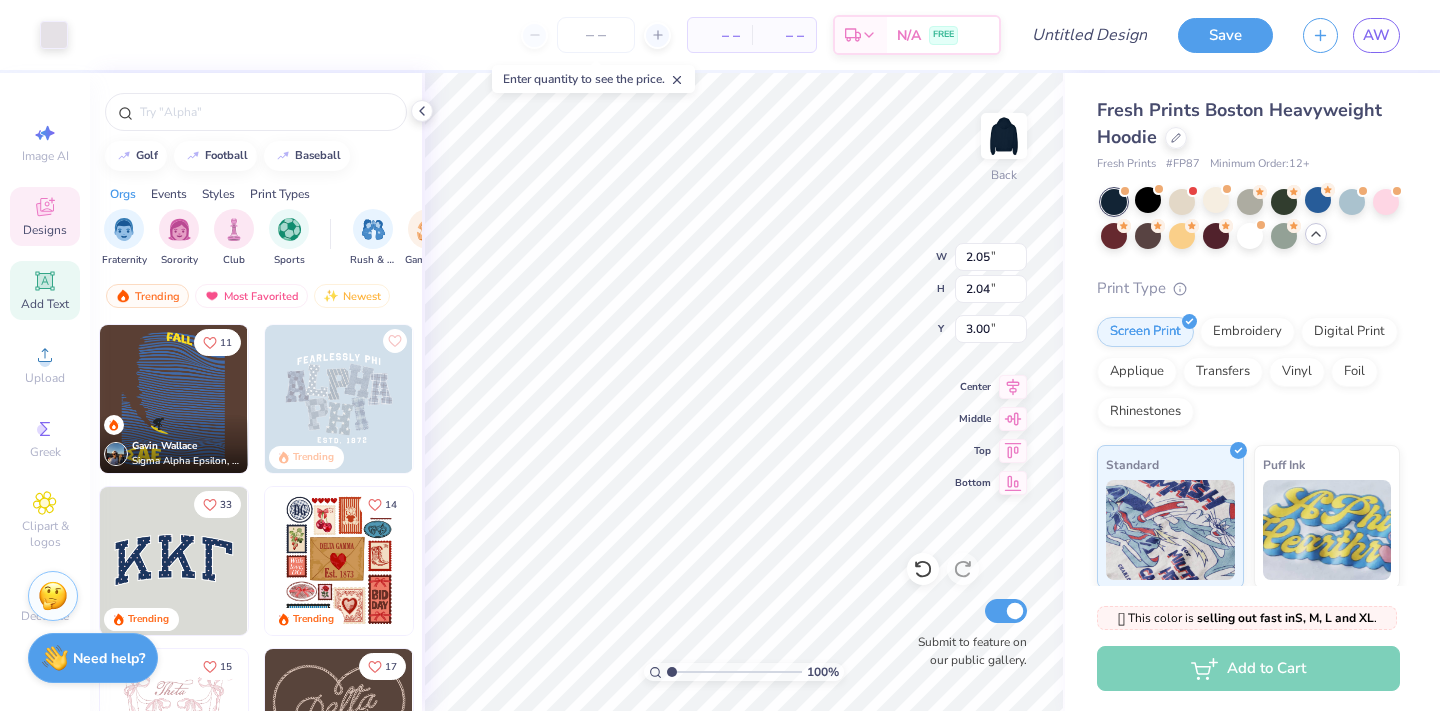 click 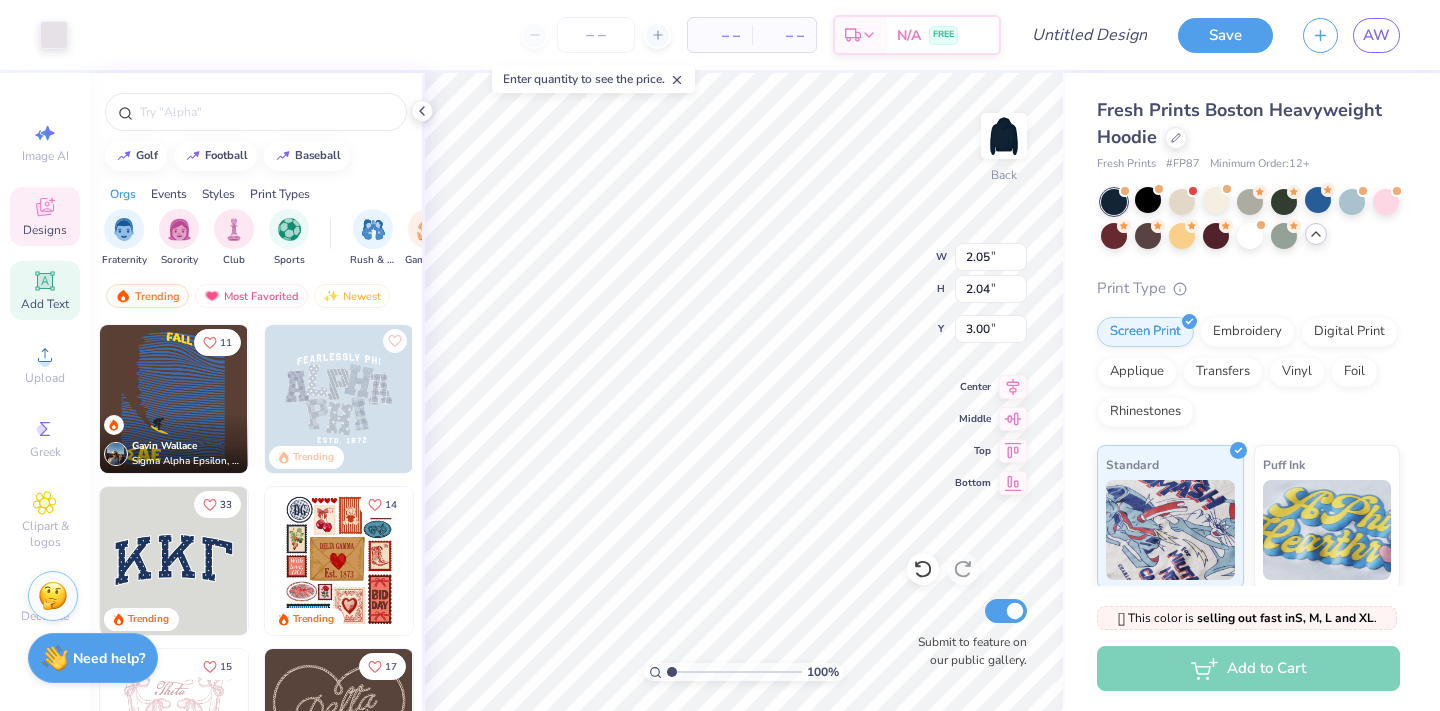type on "7.05" 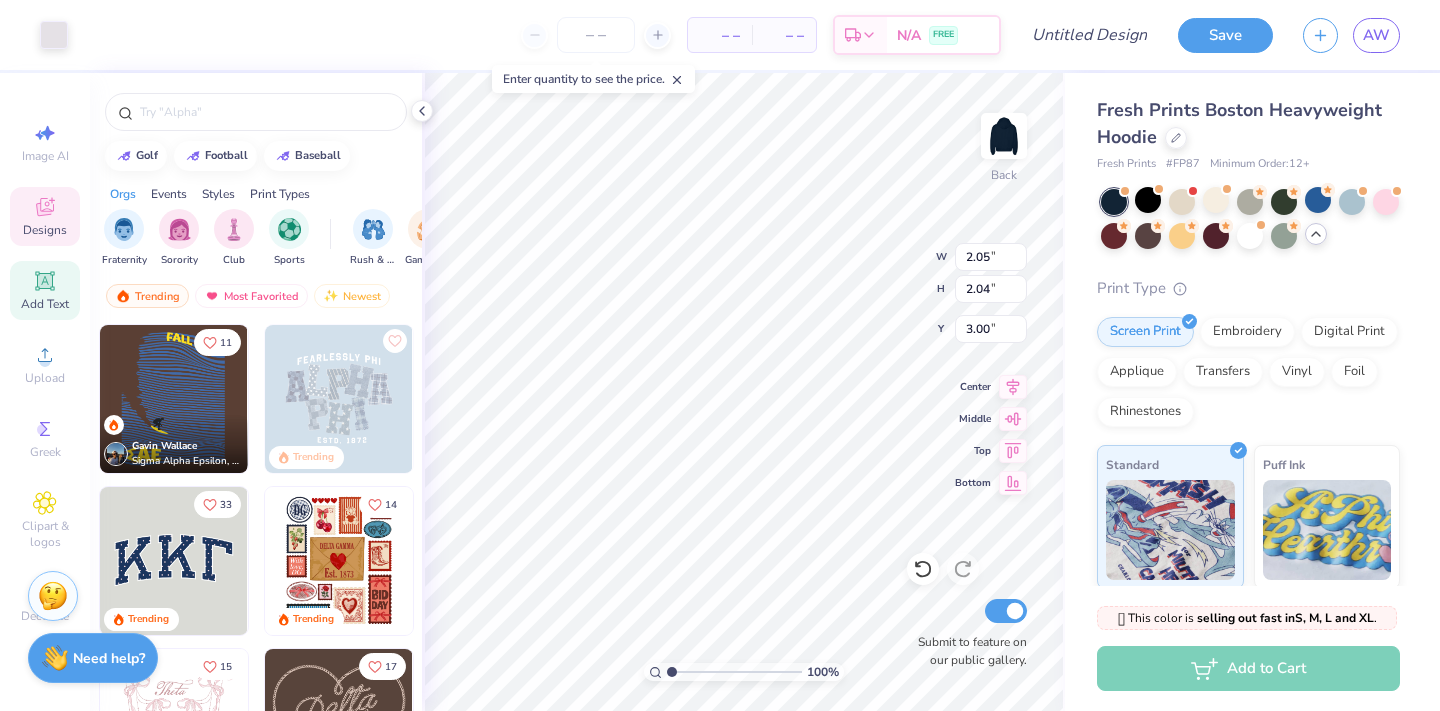 type on "5.73" 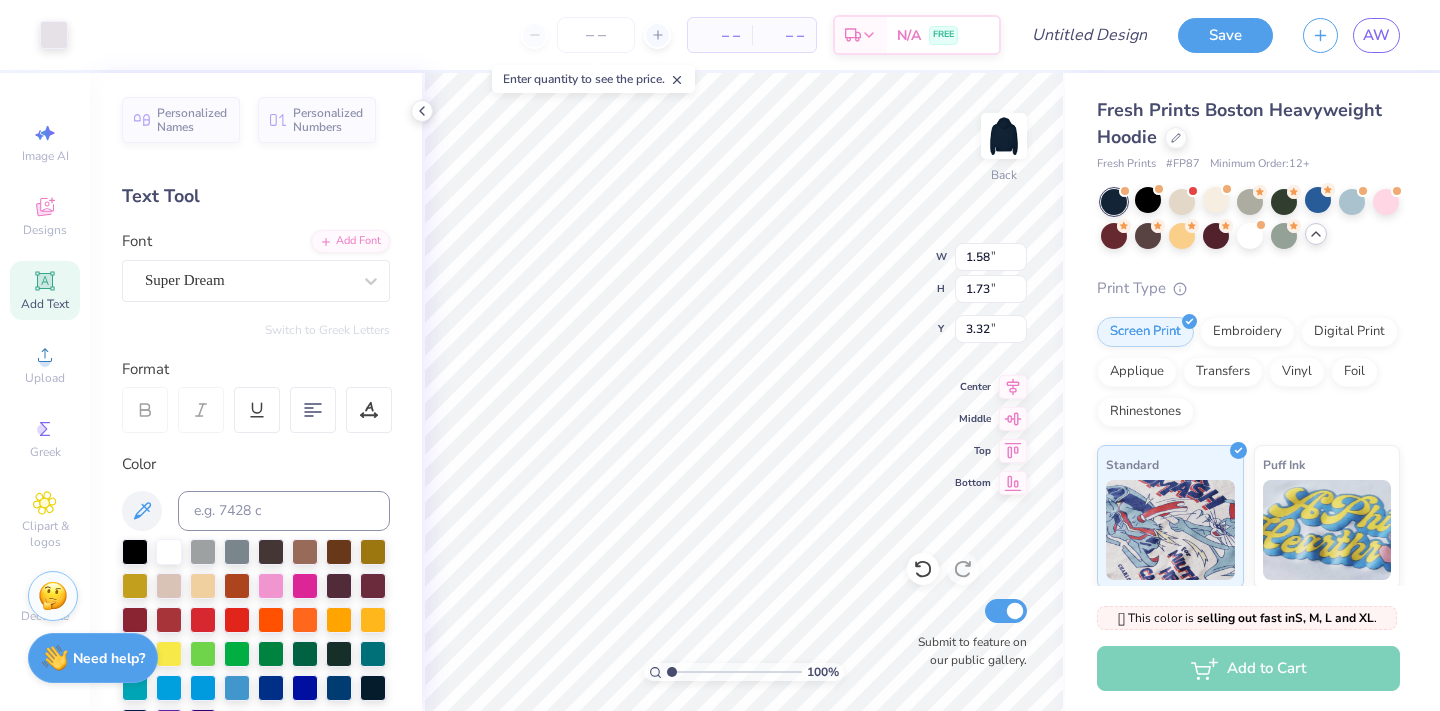 type on "1.74" 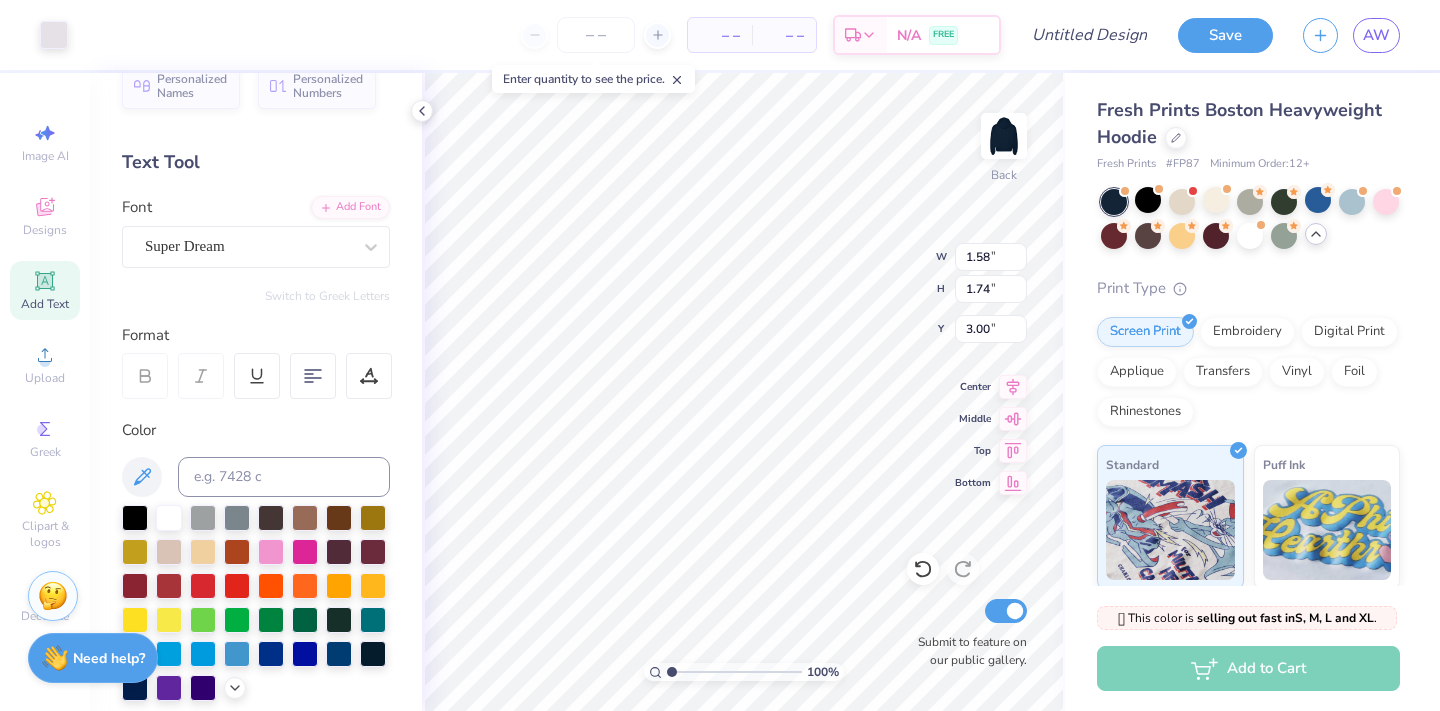scroll, scrollTop: 35, scrollLeft: 0, axis: vertical 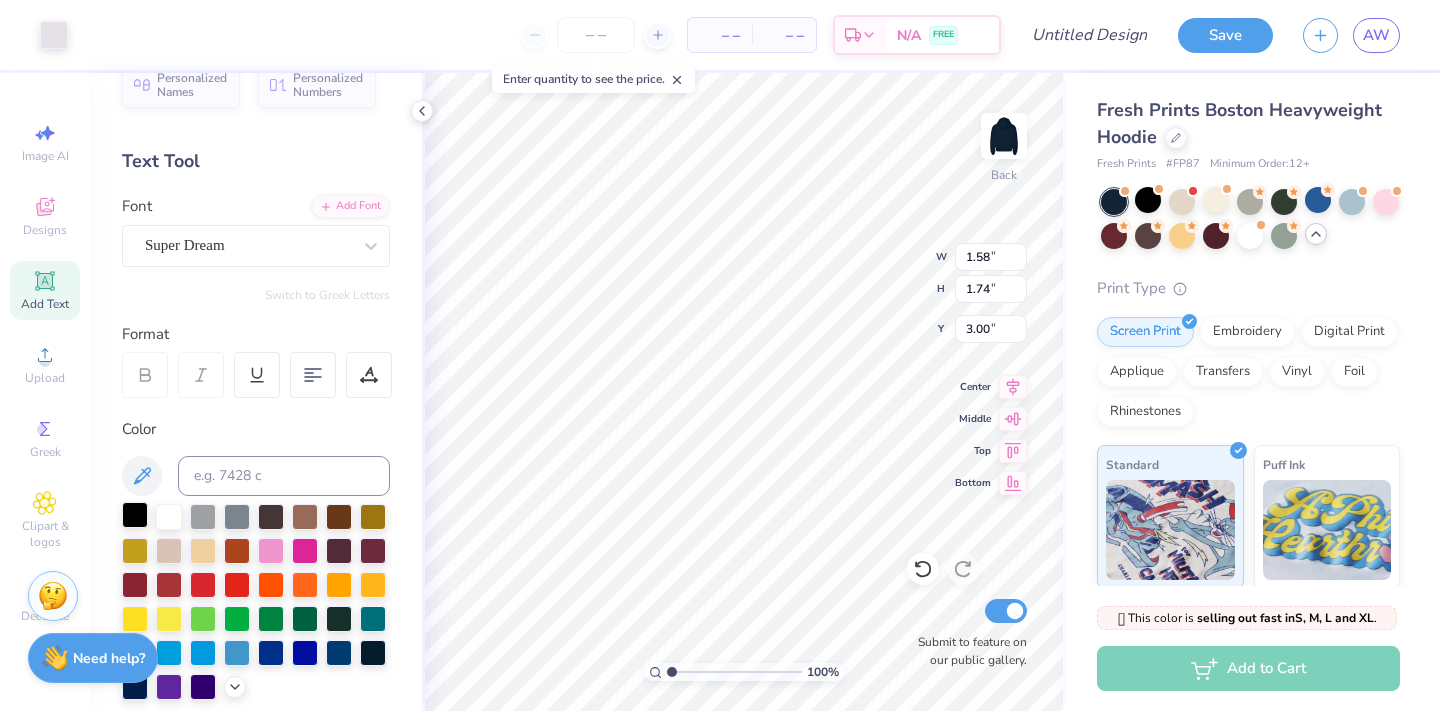 click at bounding box center (135, 515) 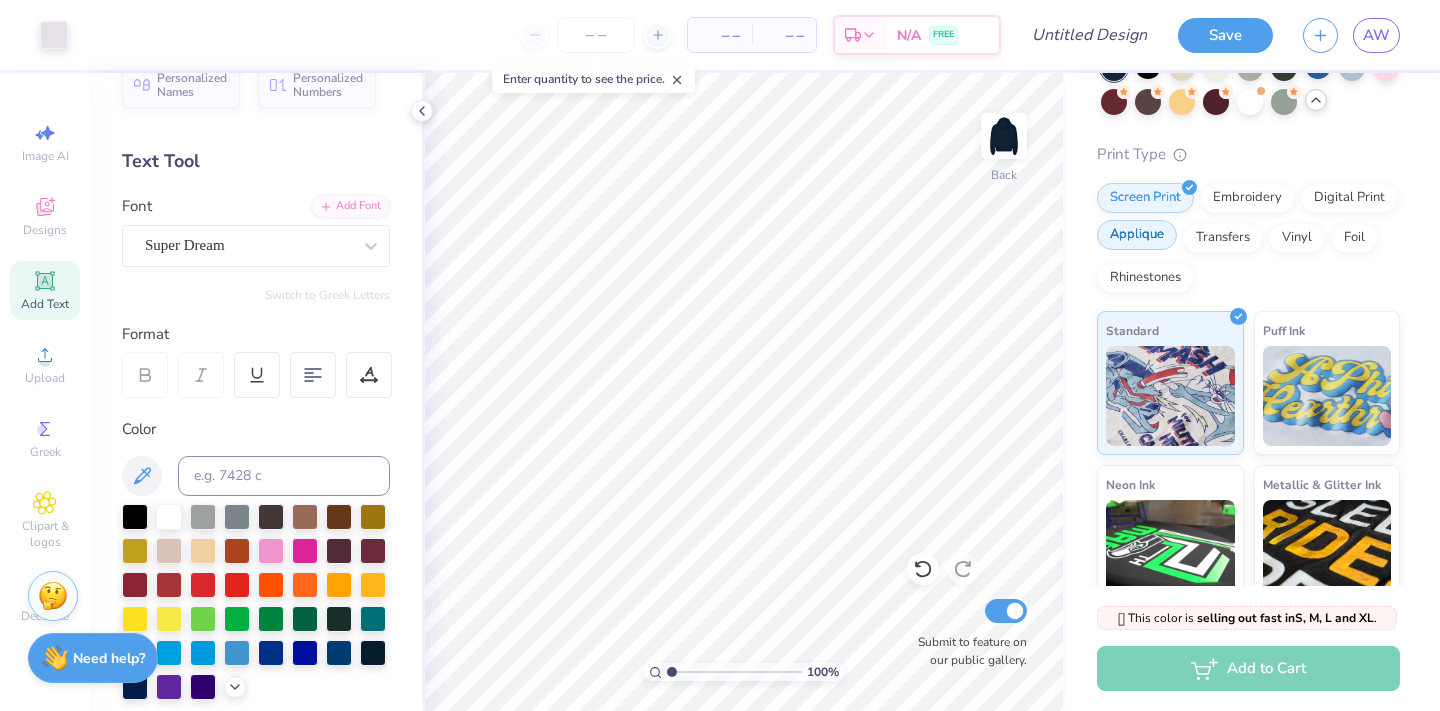 click on "Applique" at bounding box center (1137, 235) 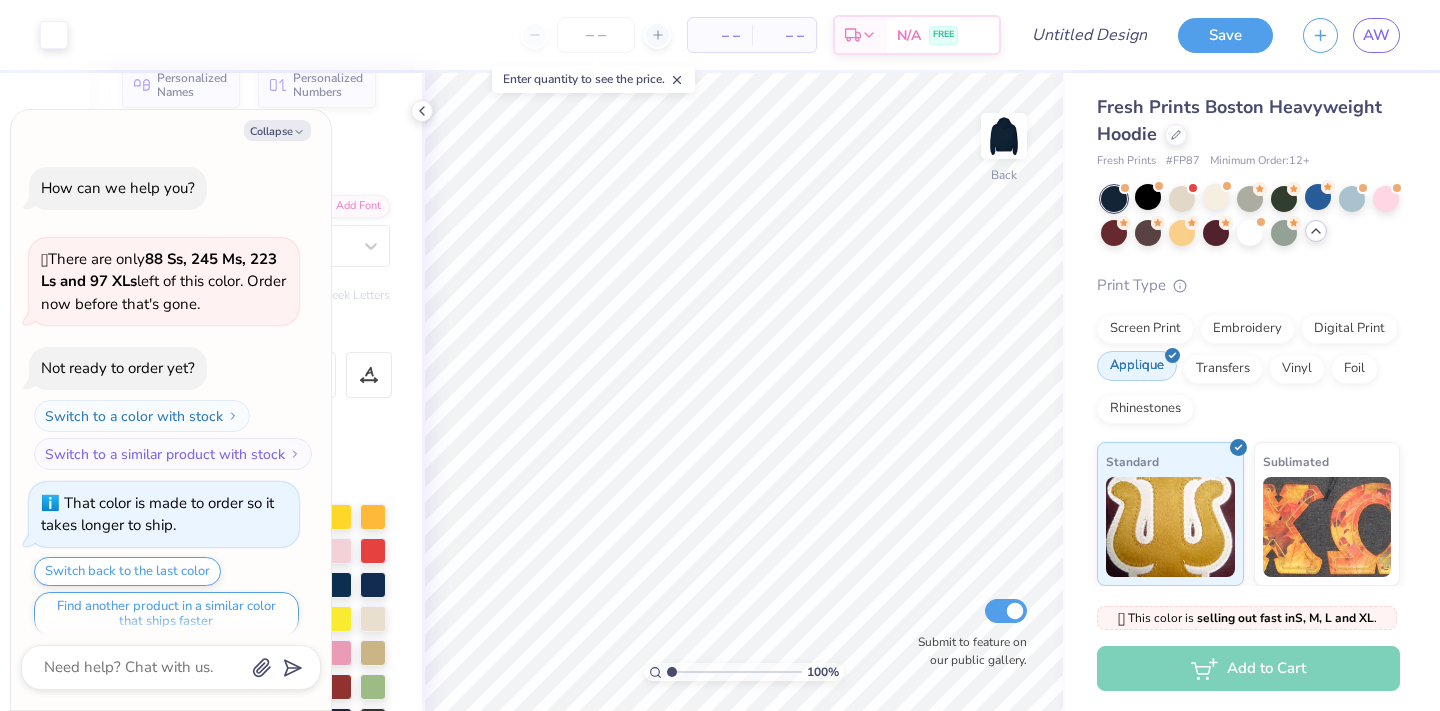 scroll, scrollTop: 3, scrollLeft: 0, axis: vertical 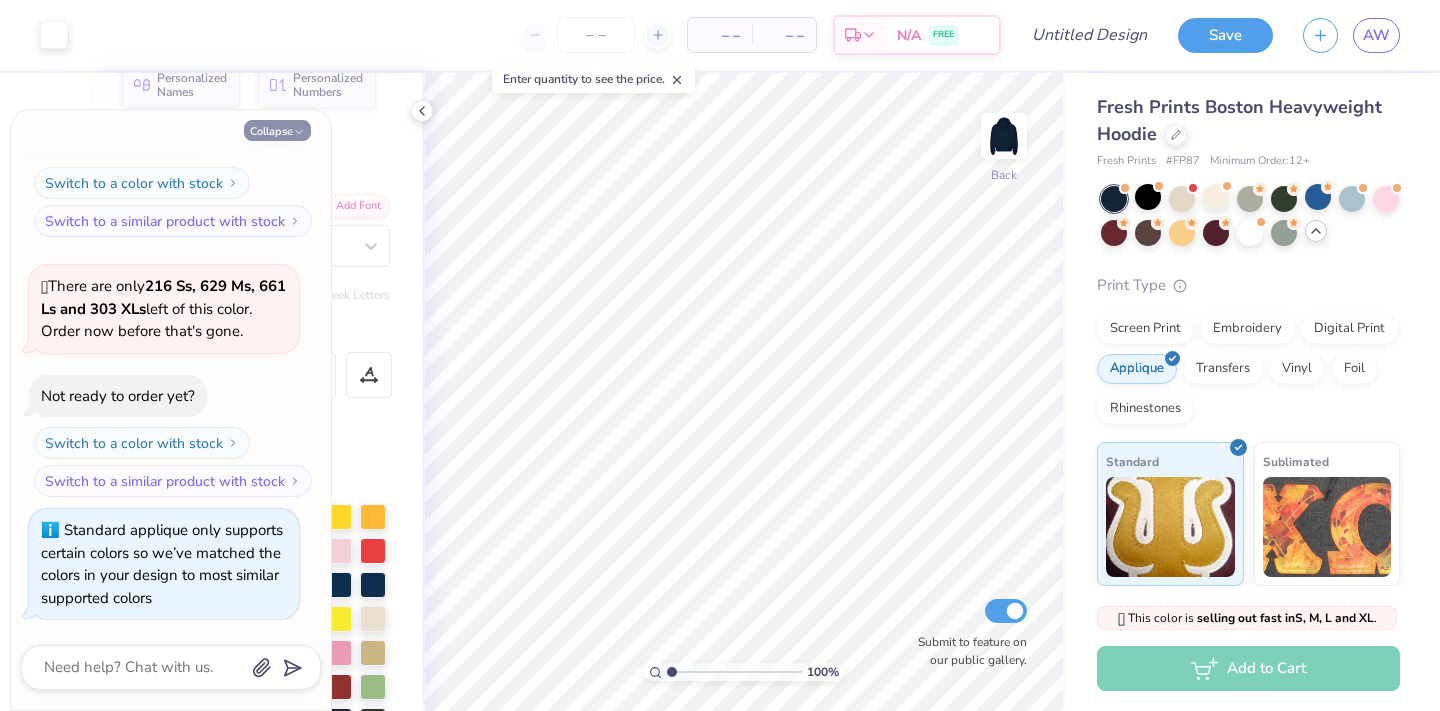 click on "Collapse" at bounding box center (277, 130) 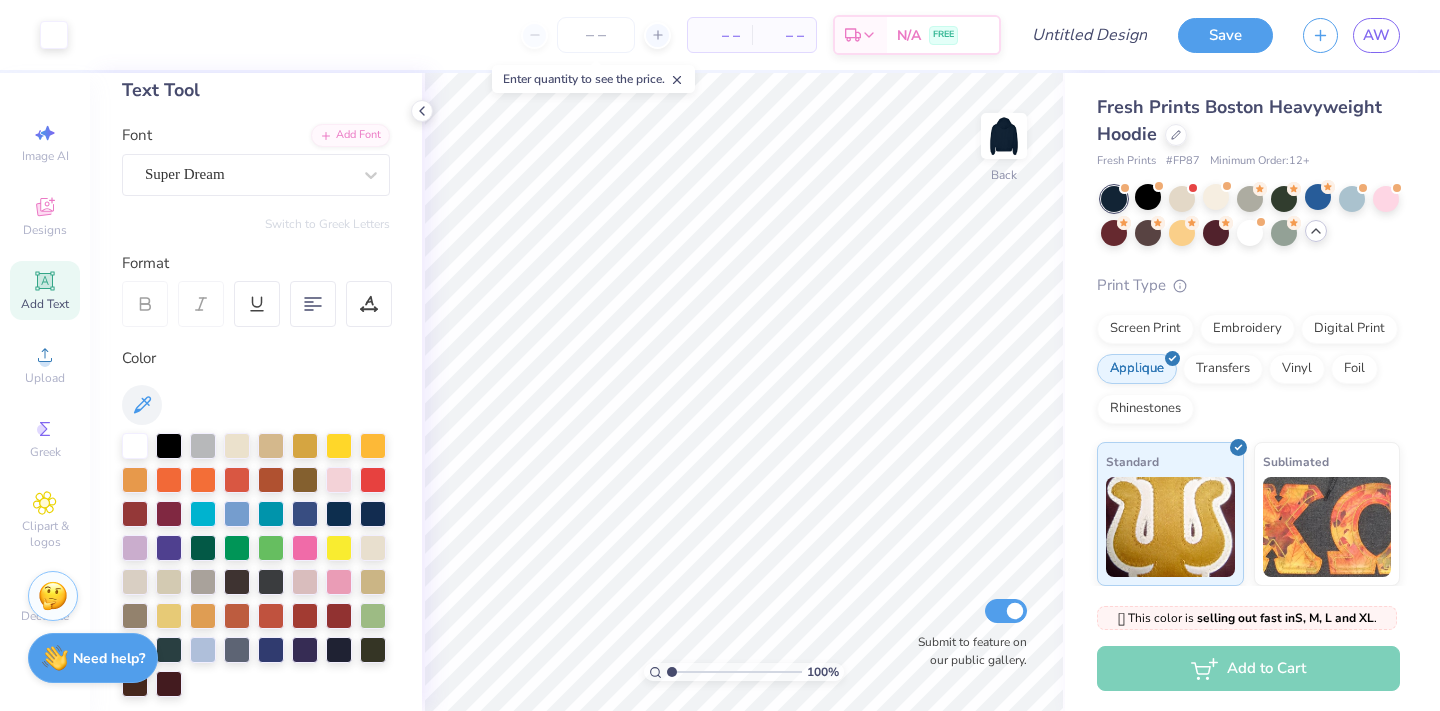 scroll, scrollTop: 0, scrollLeft: 0, axis: both 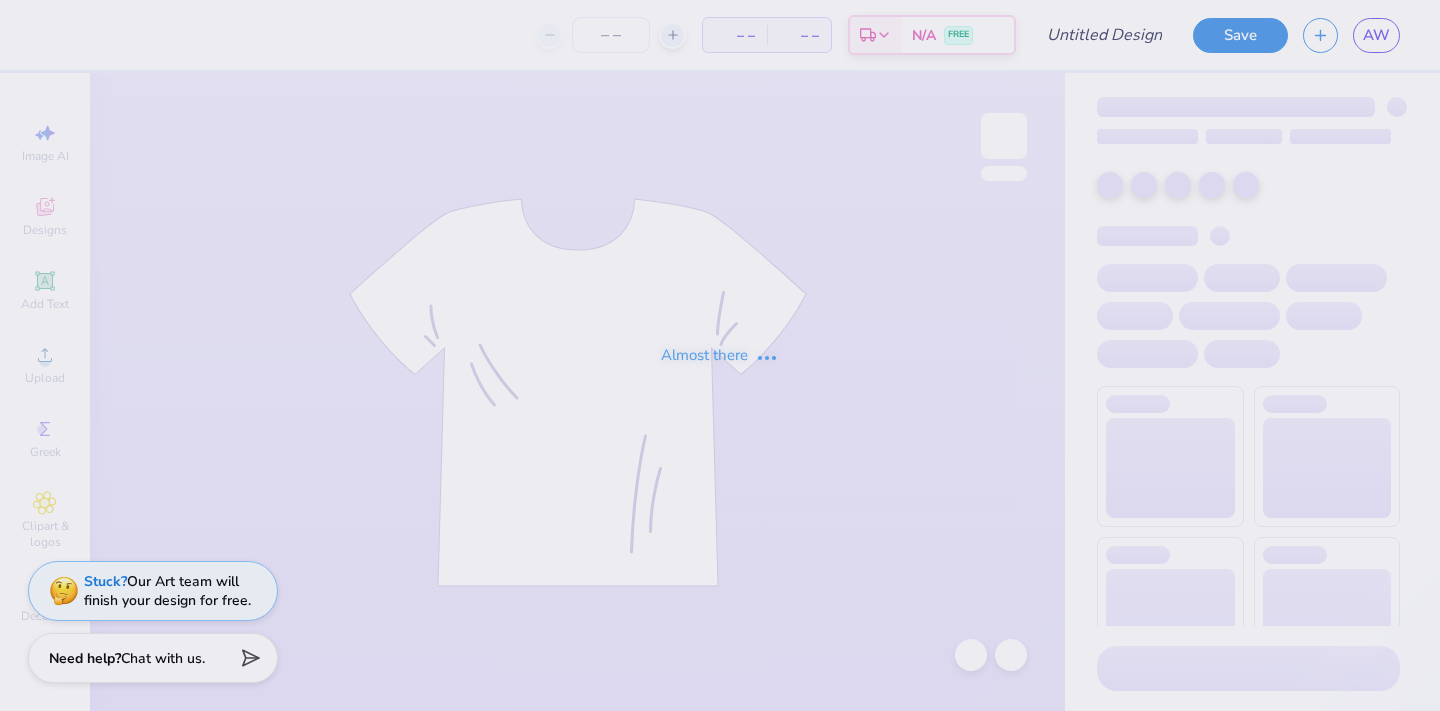 type on "hylo mock neck" 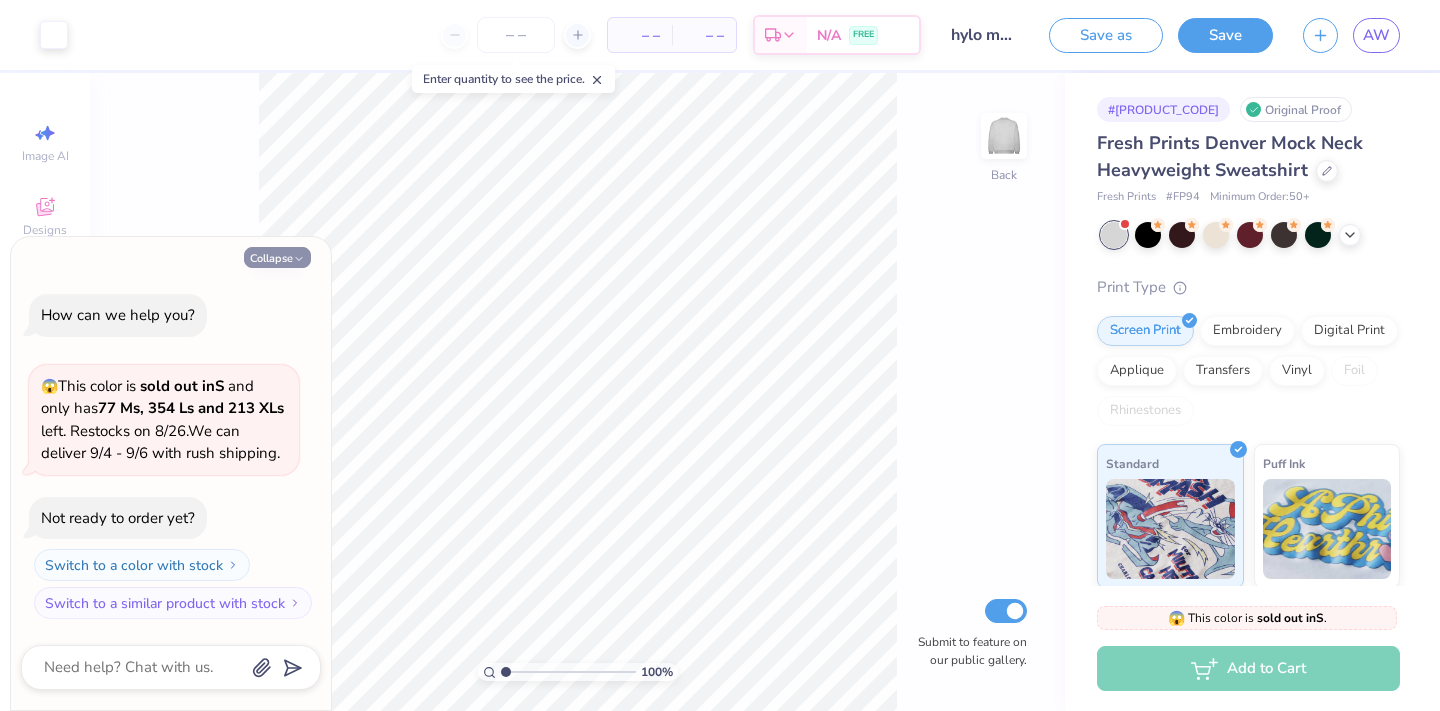 click on "Collapse" at bounding box center (277, 257) 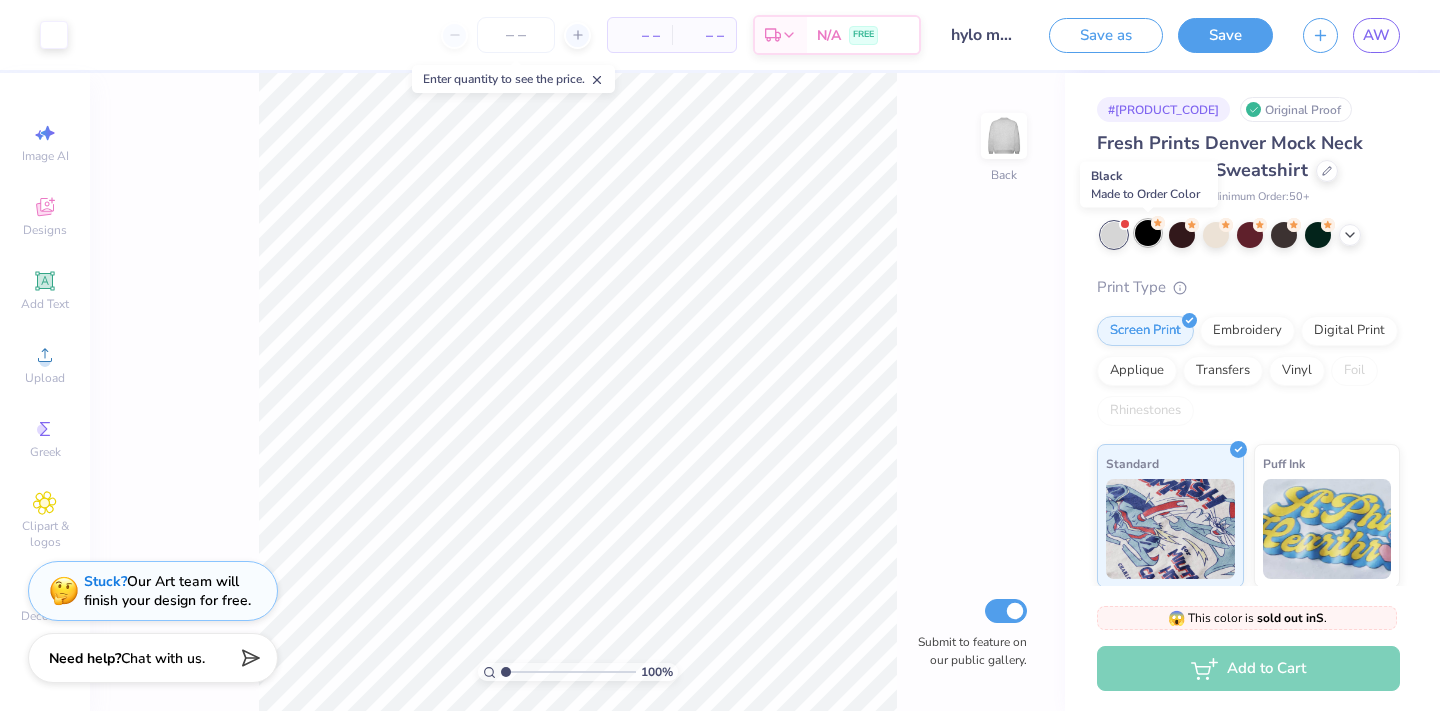click at bounding box center [1148, 233] 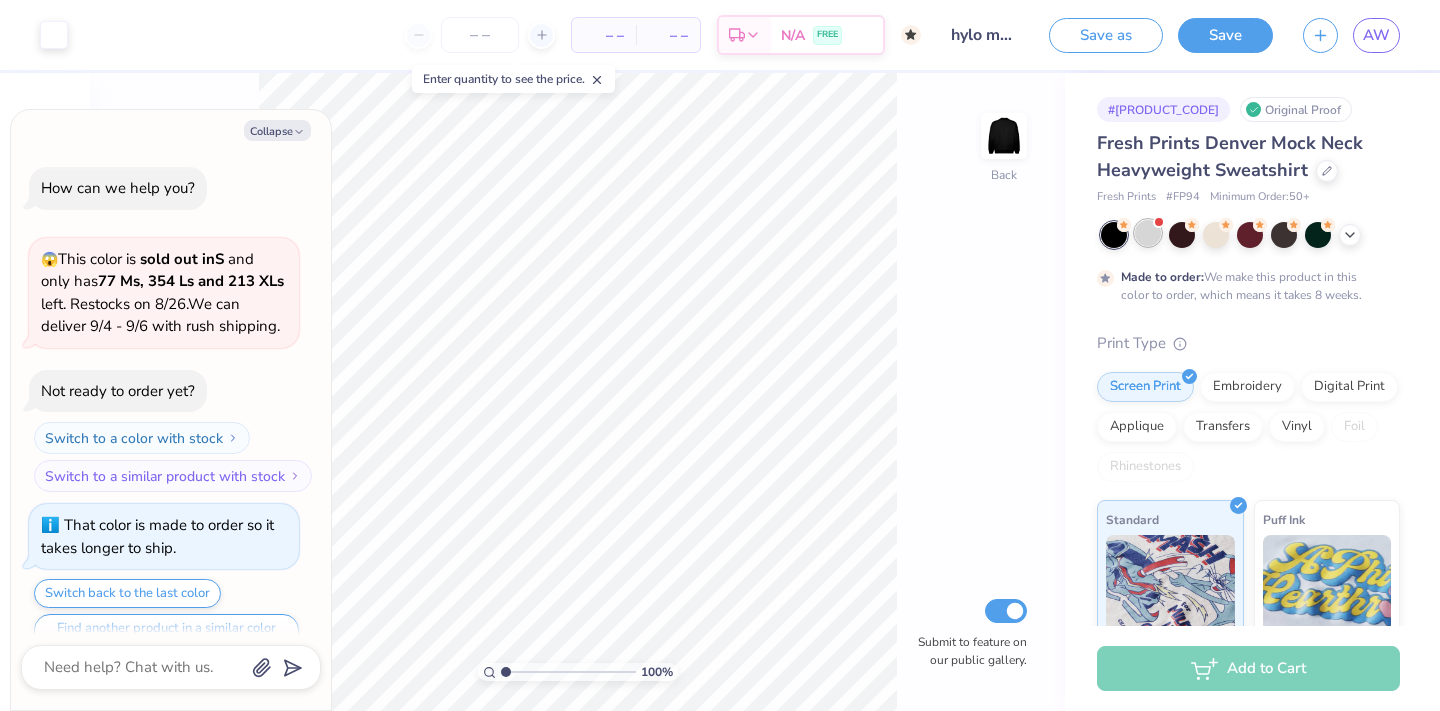 scroll, scrollTop: 39, scrollLeft: 0, axis: vertical 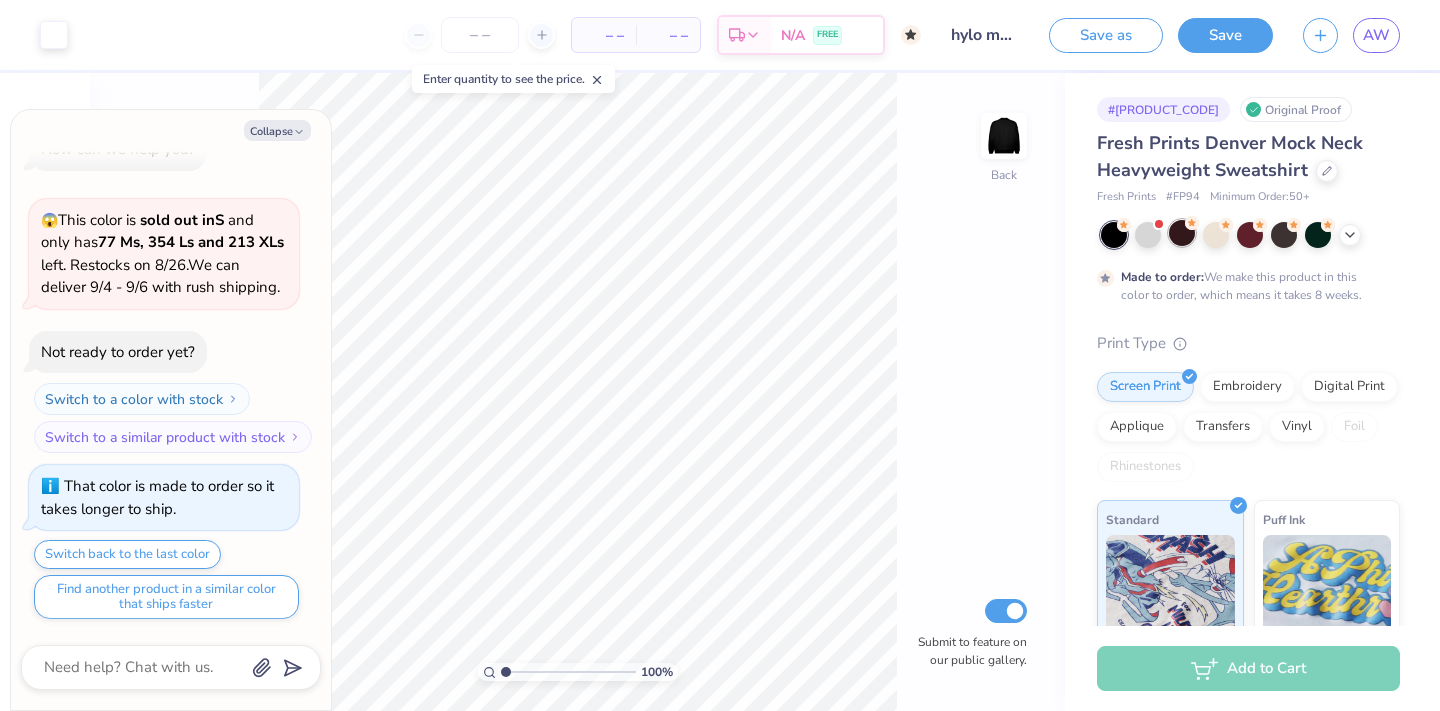 click at bounding box center [1182, 233] 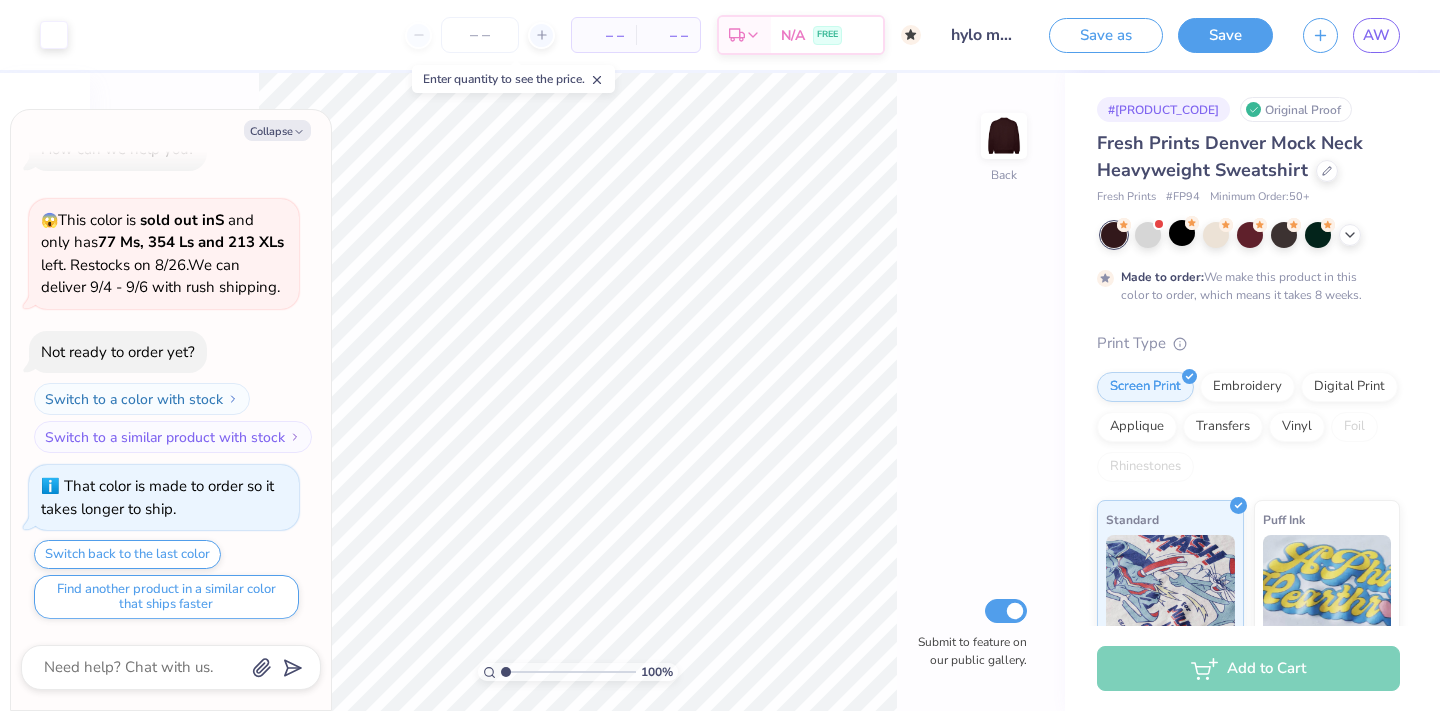 click on "100  % Back Submit to feature on our public gallery." at bounding box center [577, 392] 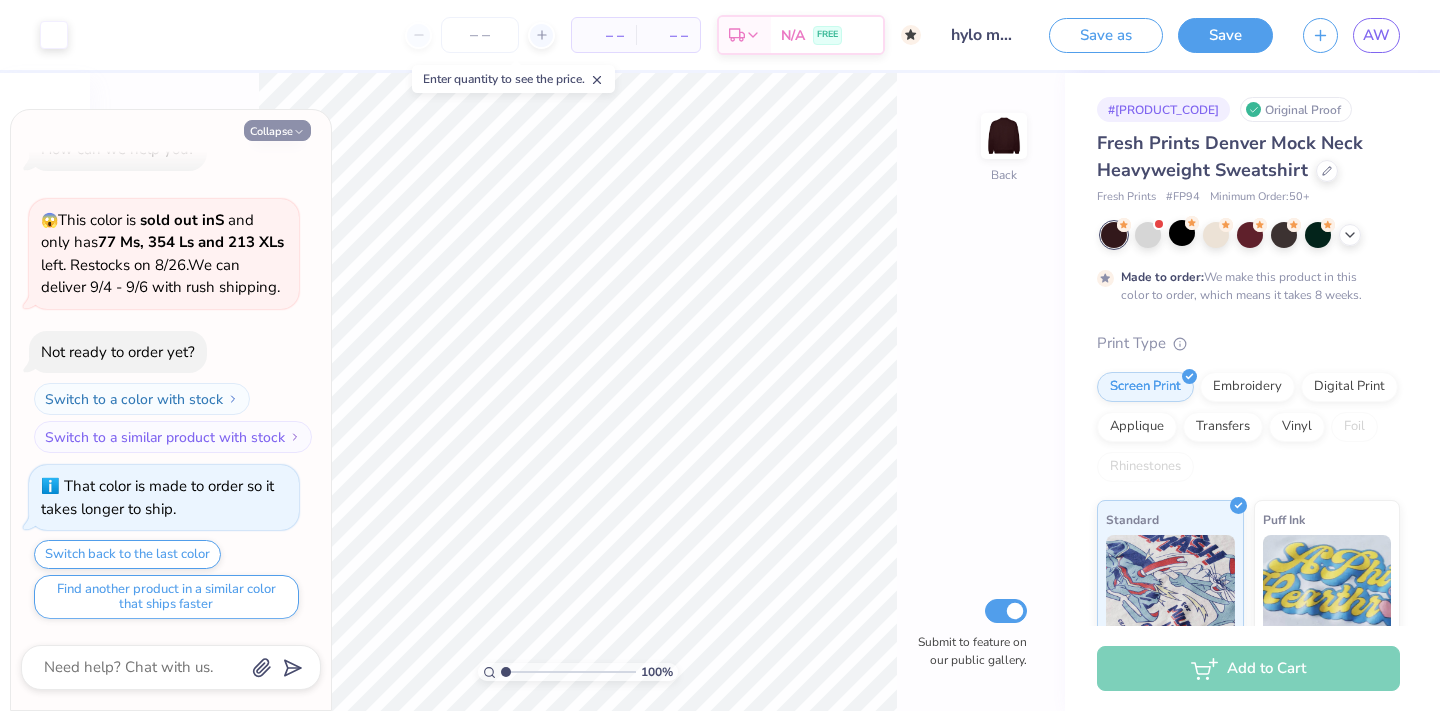 click on "Collapse" at bounding box center (277, 130) 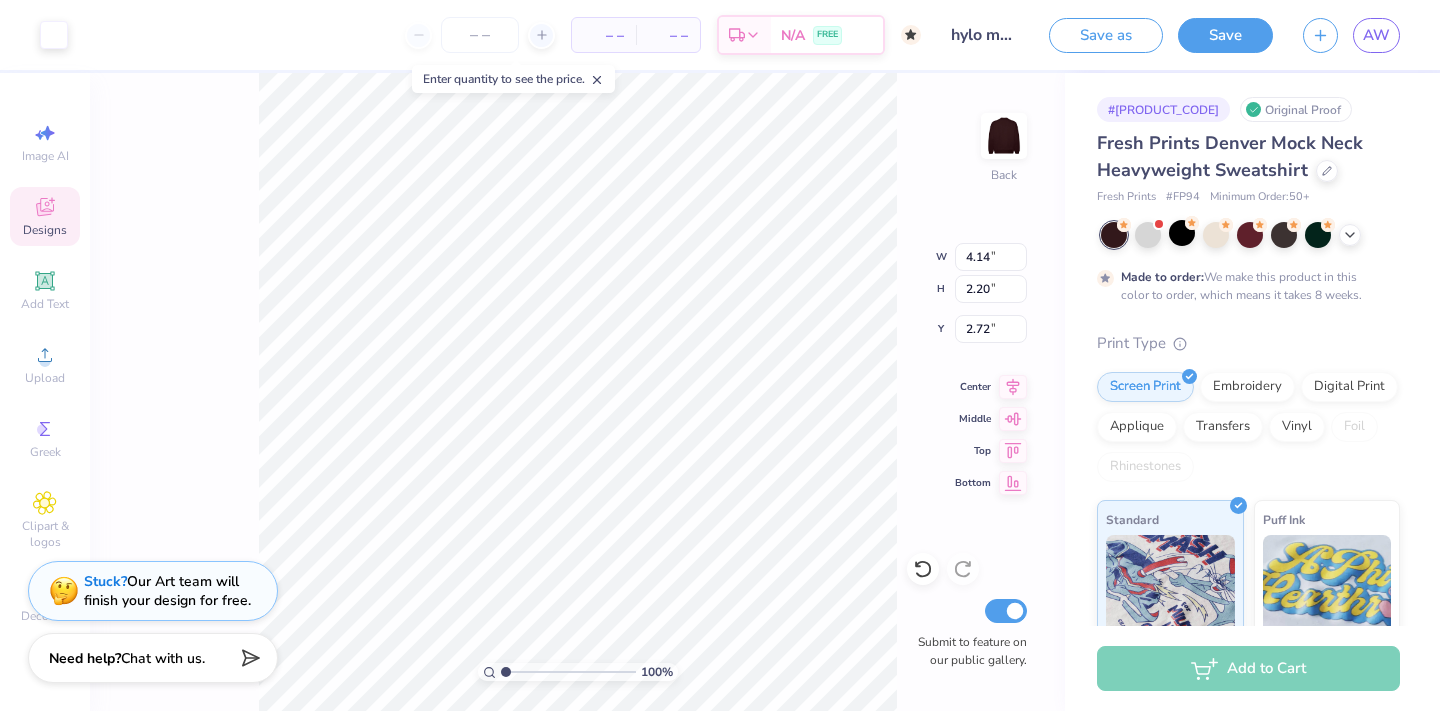 click on "Designs" at bounding box center [45, 216] 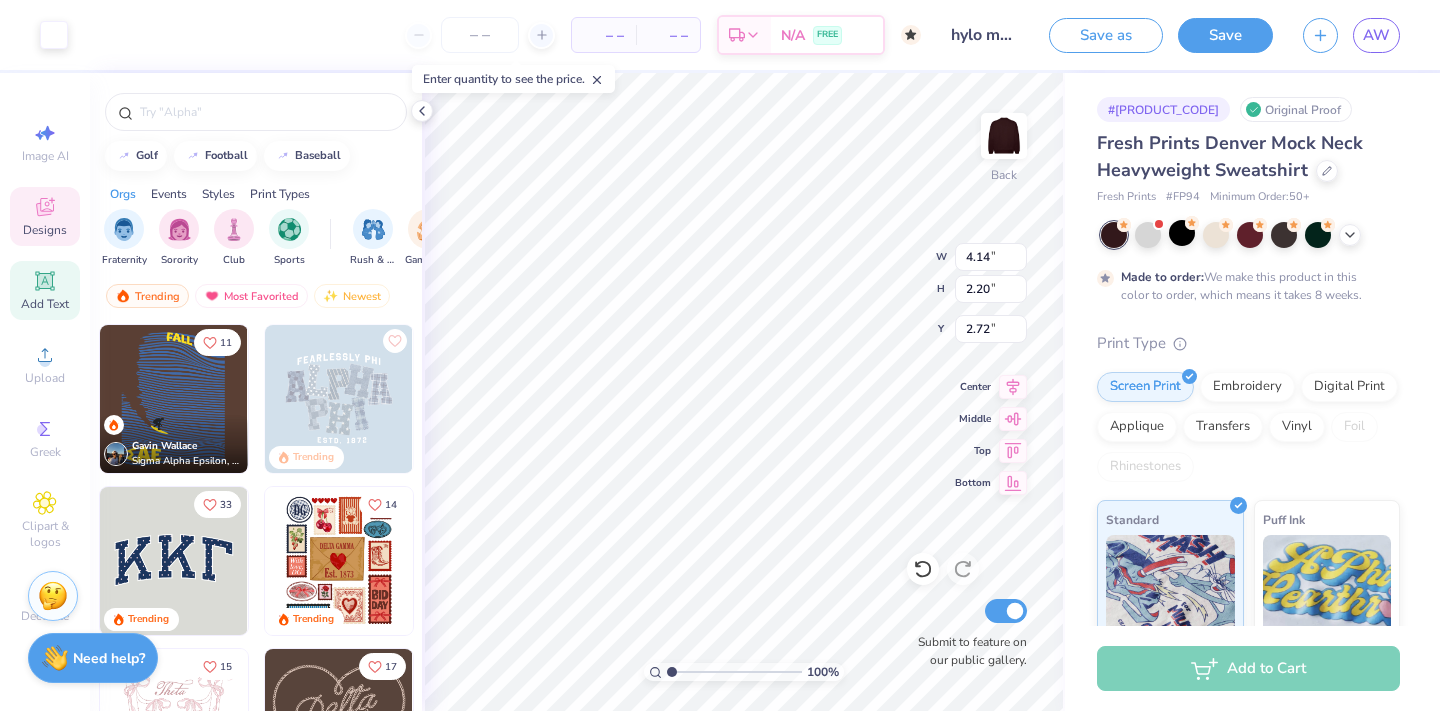 click on "Add Text" at bounding box center (45, 304) 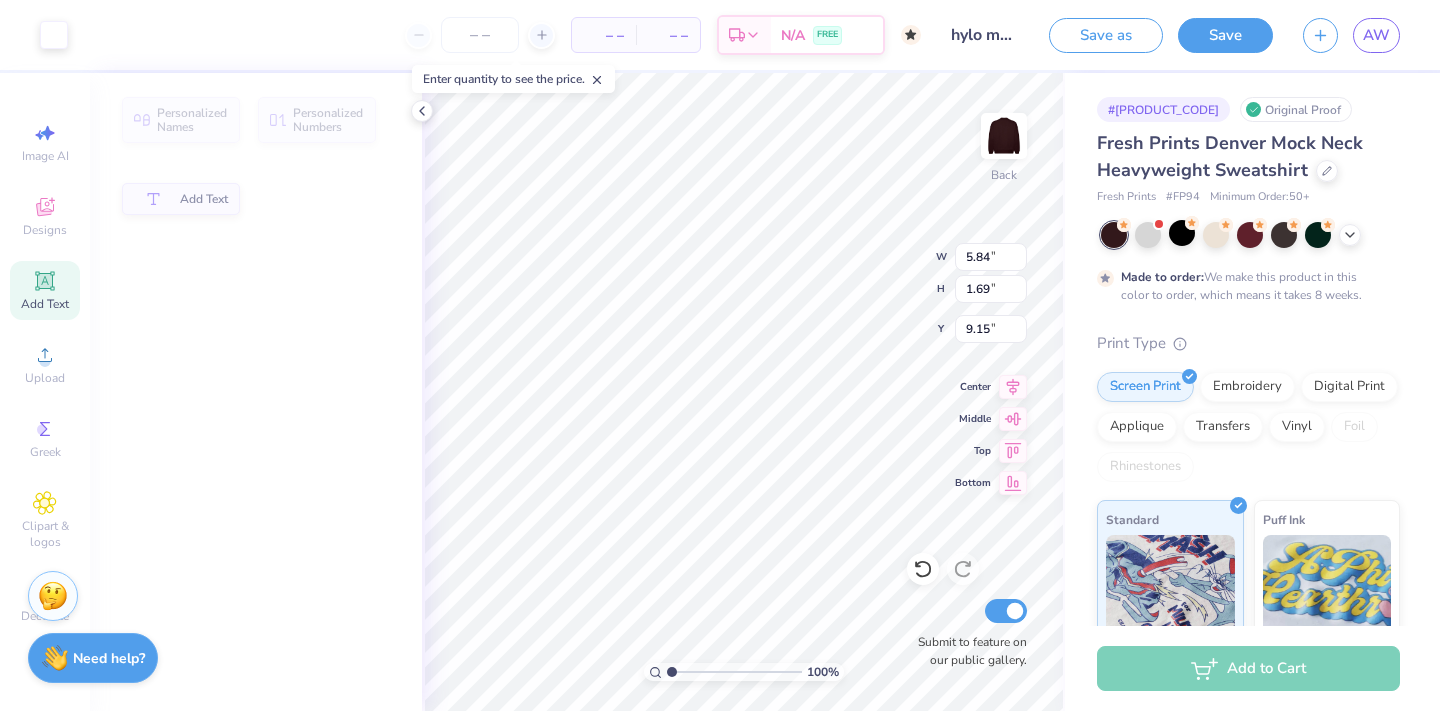 type on "5.84" 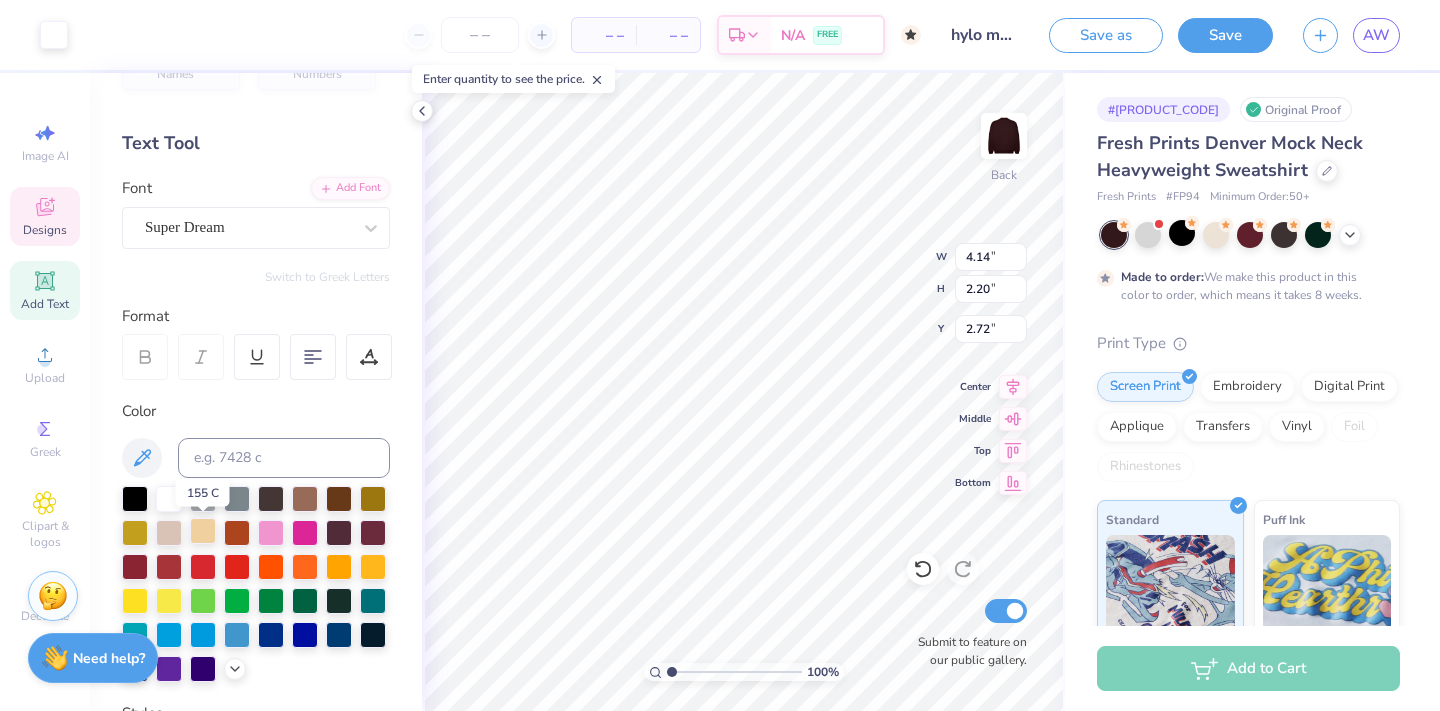 scroll, scrollTop: 52, scrollLeft: 0, axis: vertical 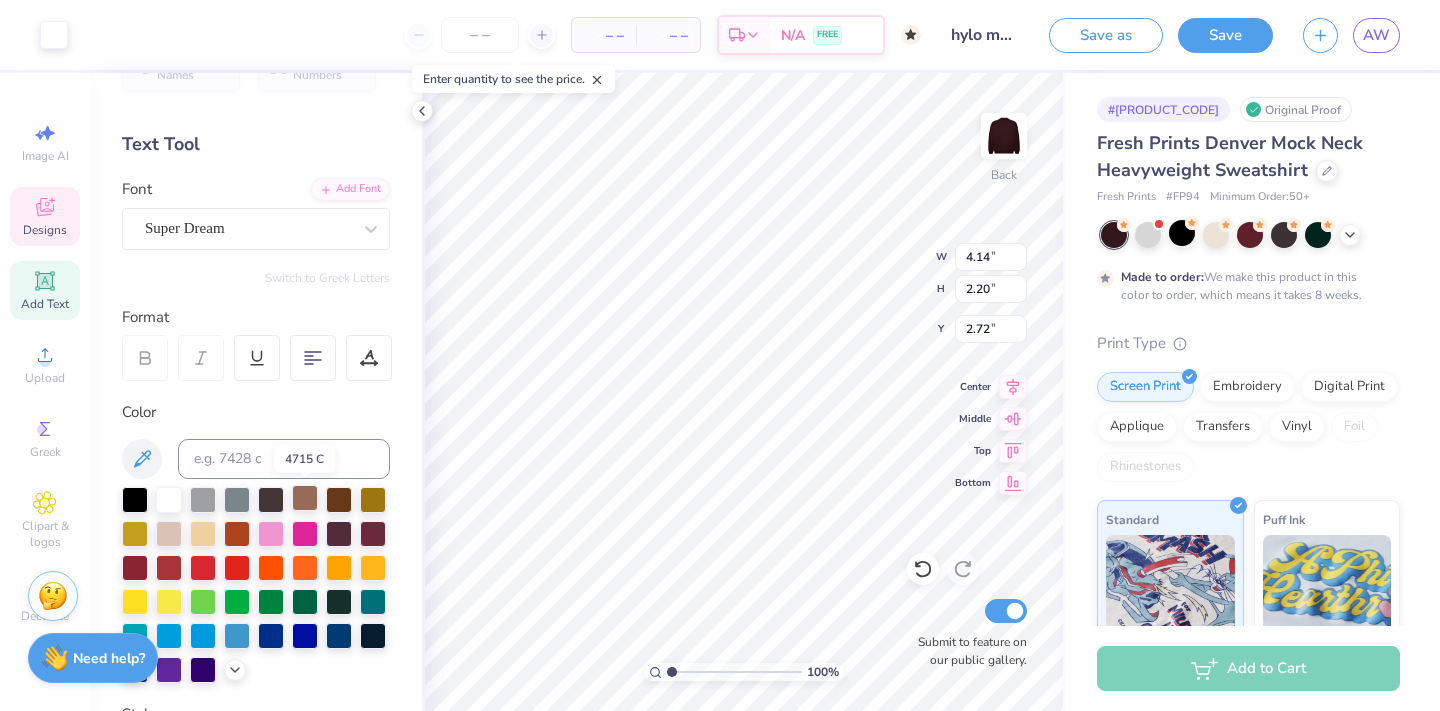 click at bounding box center (305, 498) 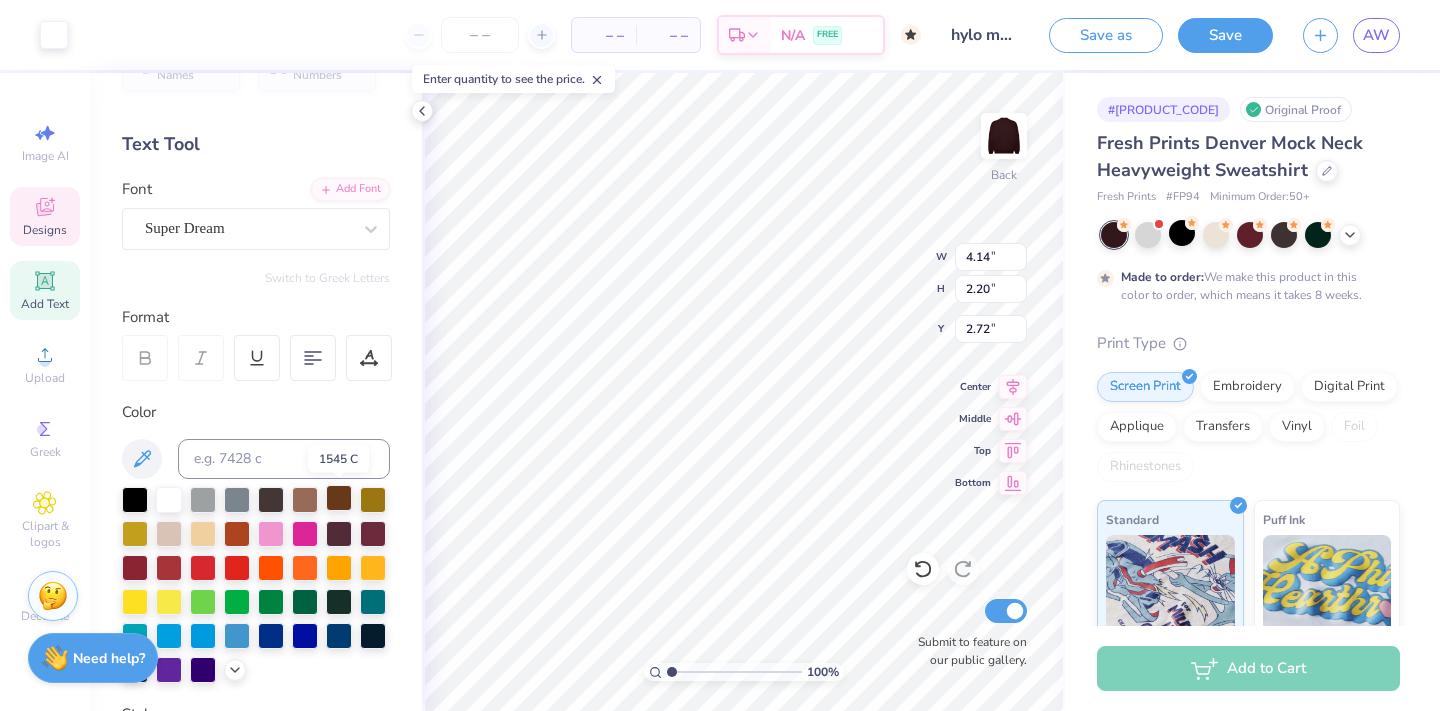 click at bounding box center [339, 498] 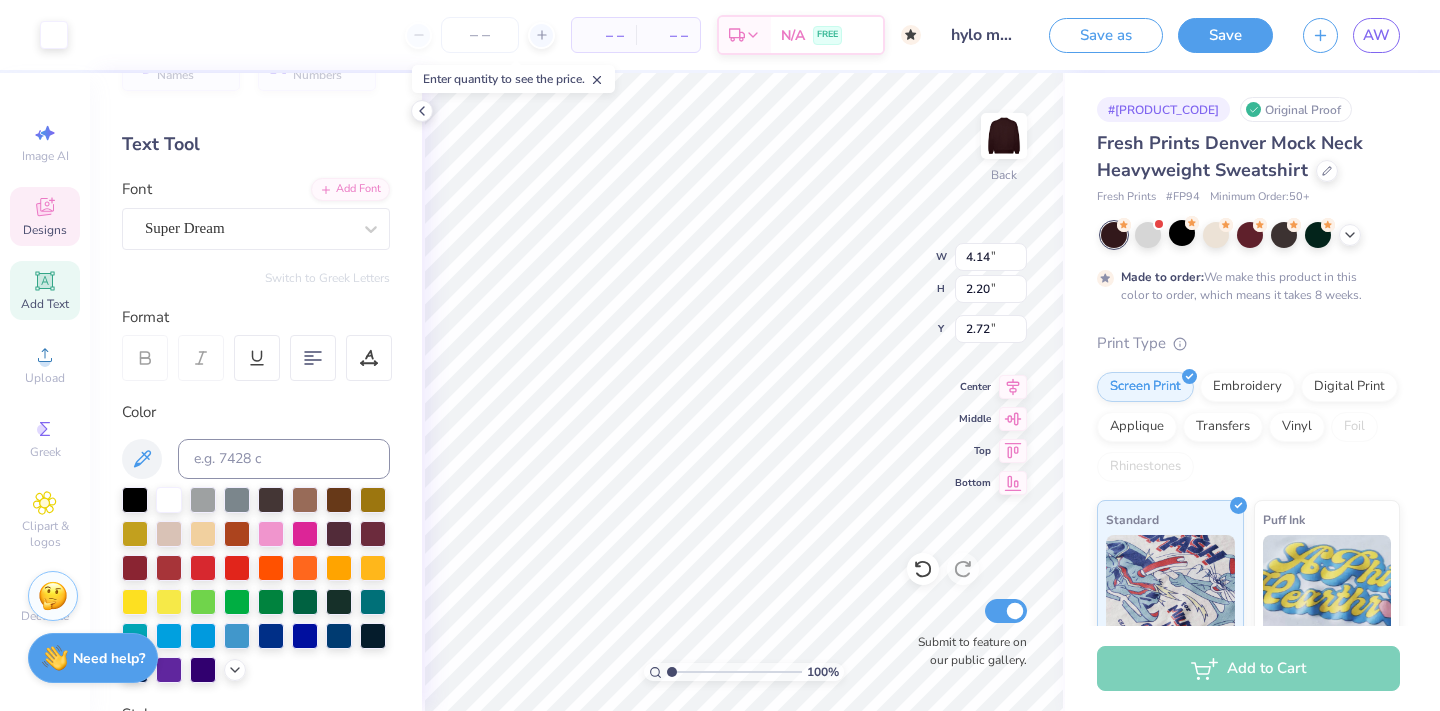 type on "2.71" 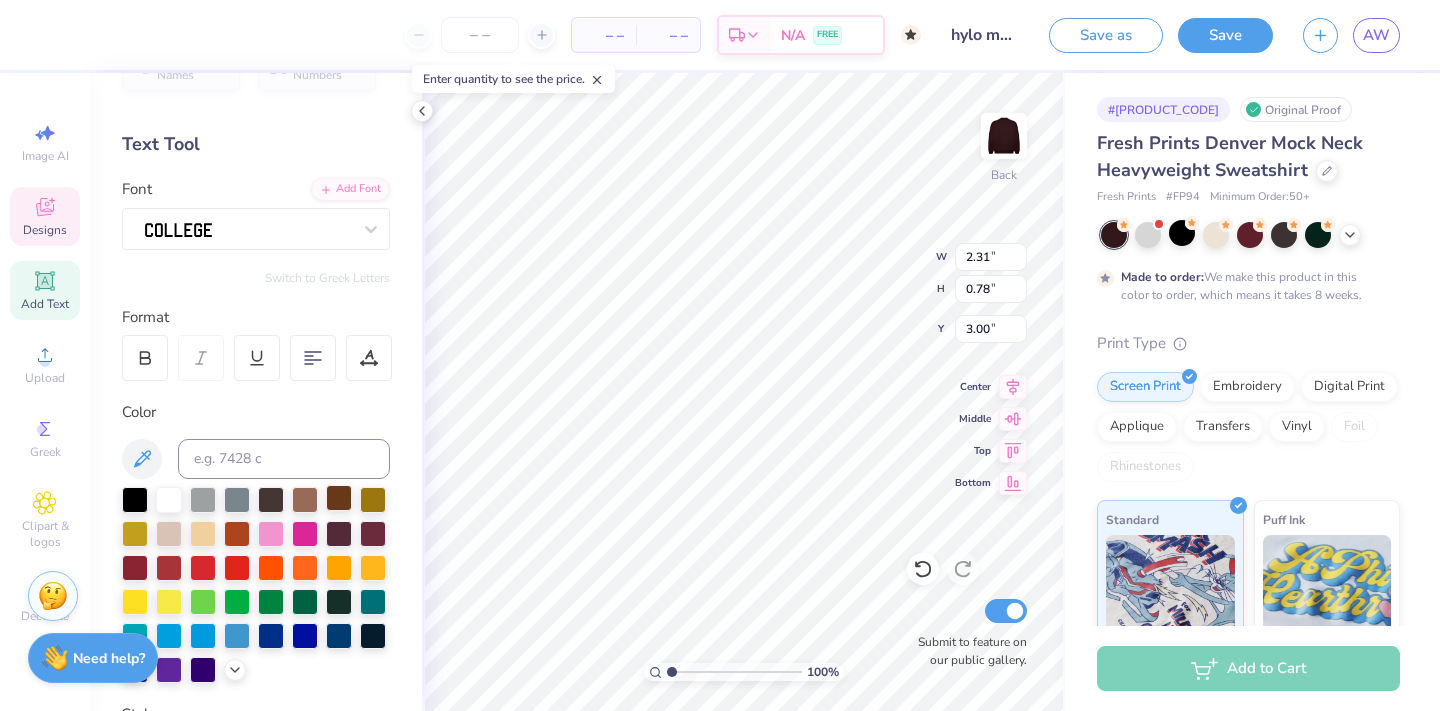 click at bounding box center [339, 498] 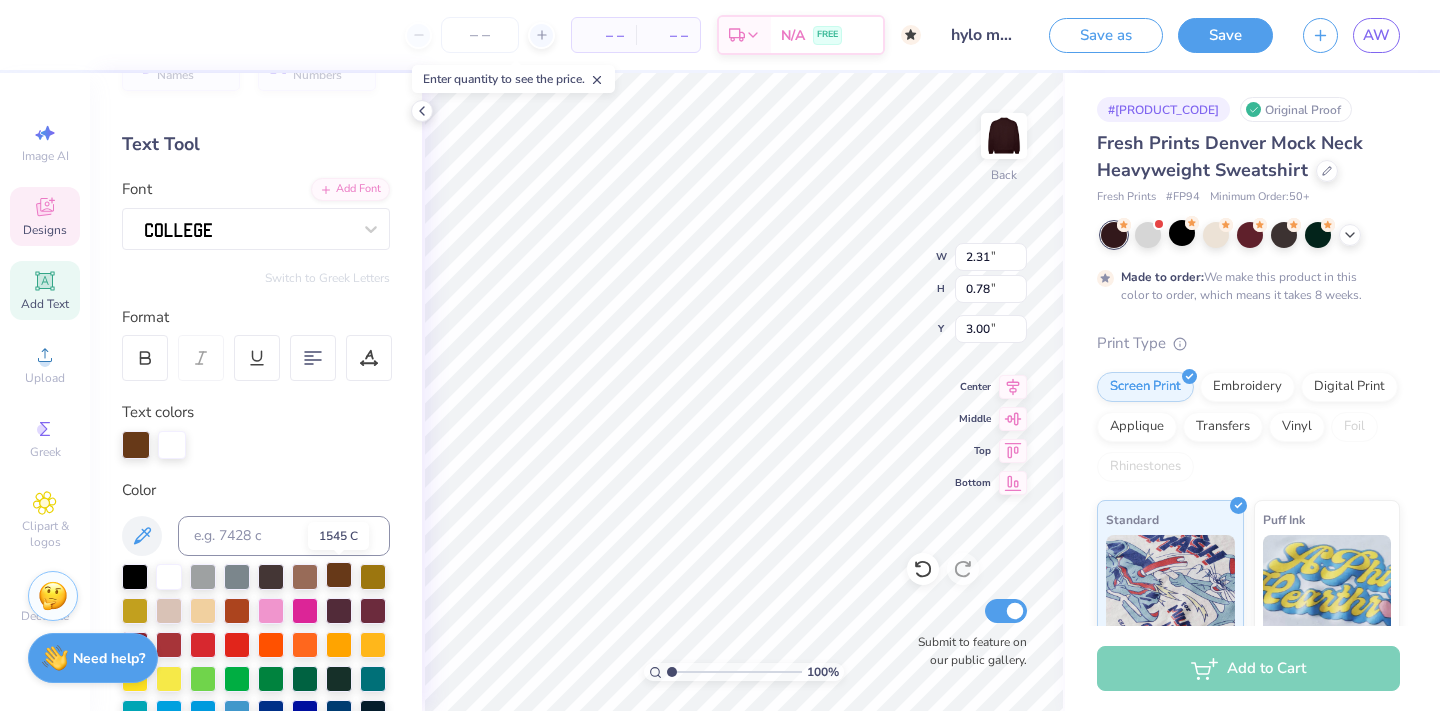 click at bounding box center [339, 575] 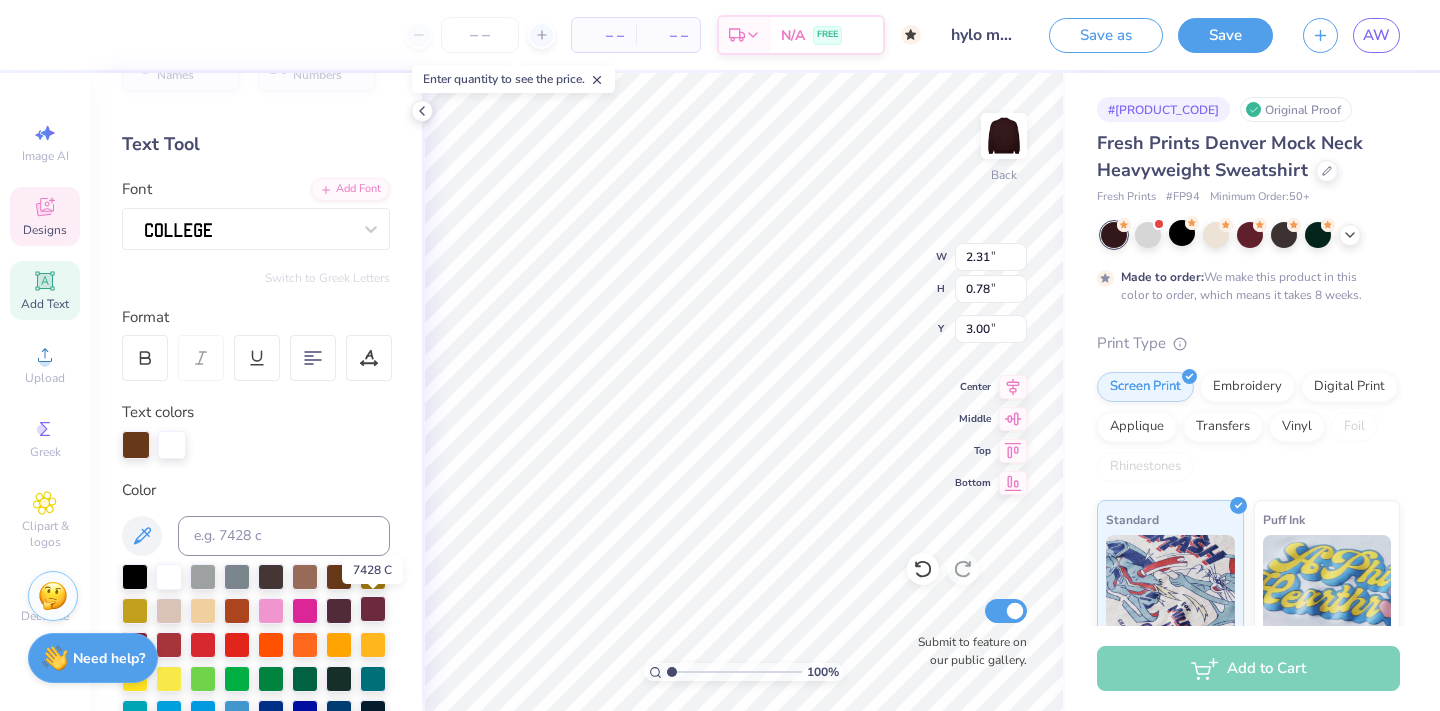 click at bounding box center (373, 609) 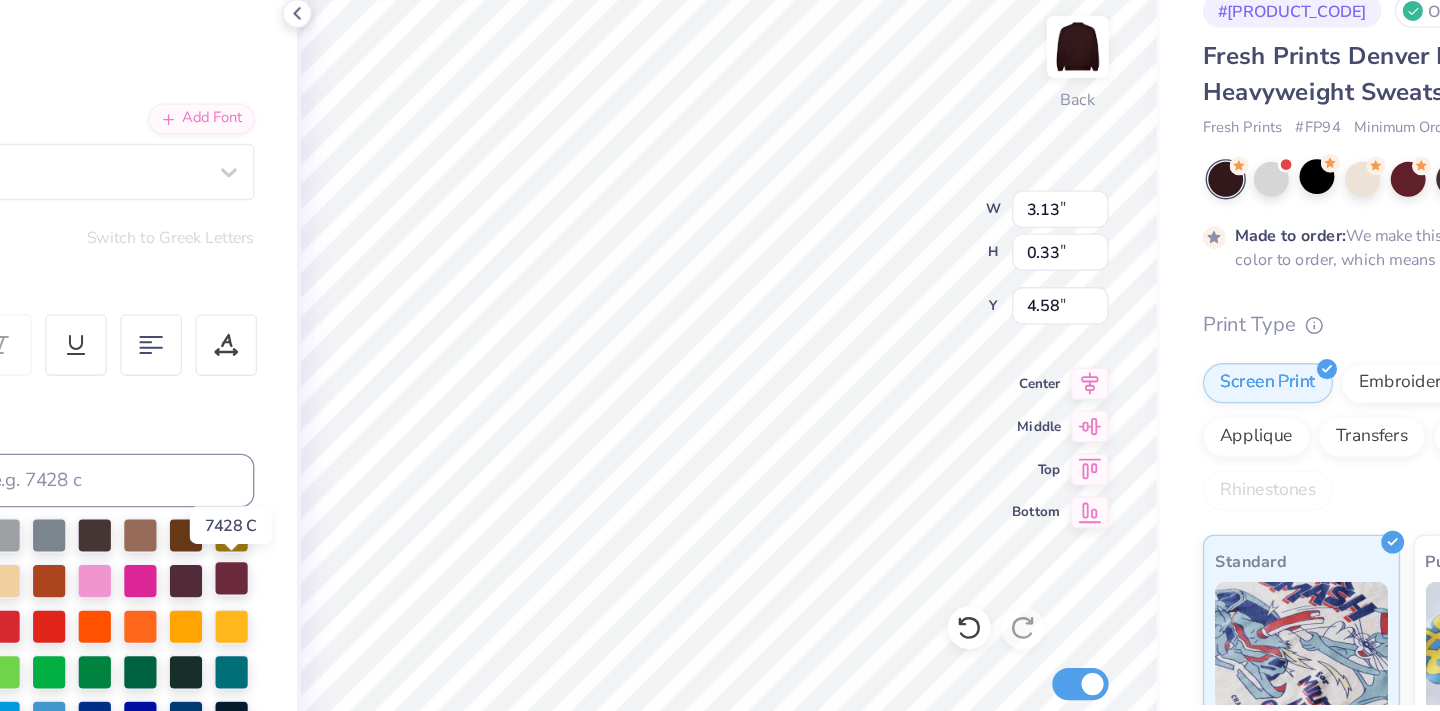 click at bounding box center (373, 532) 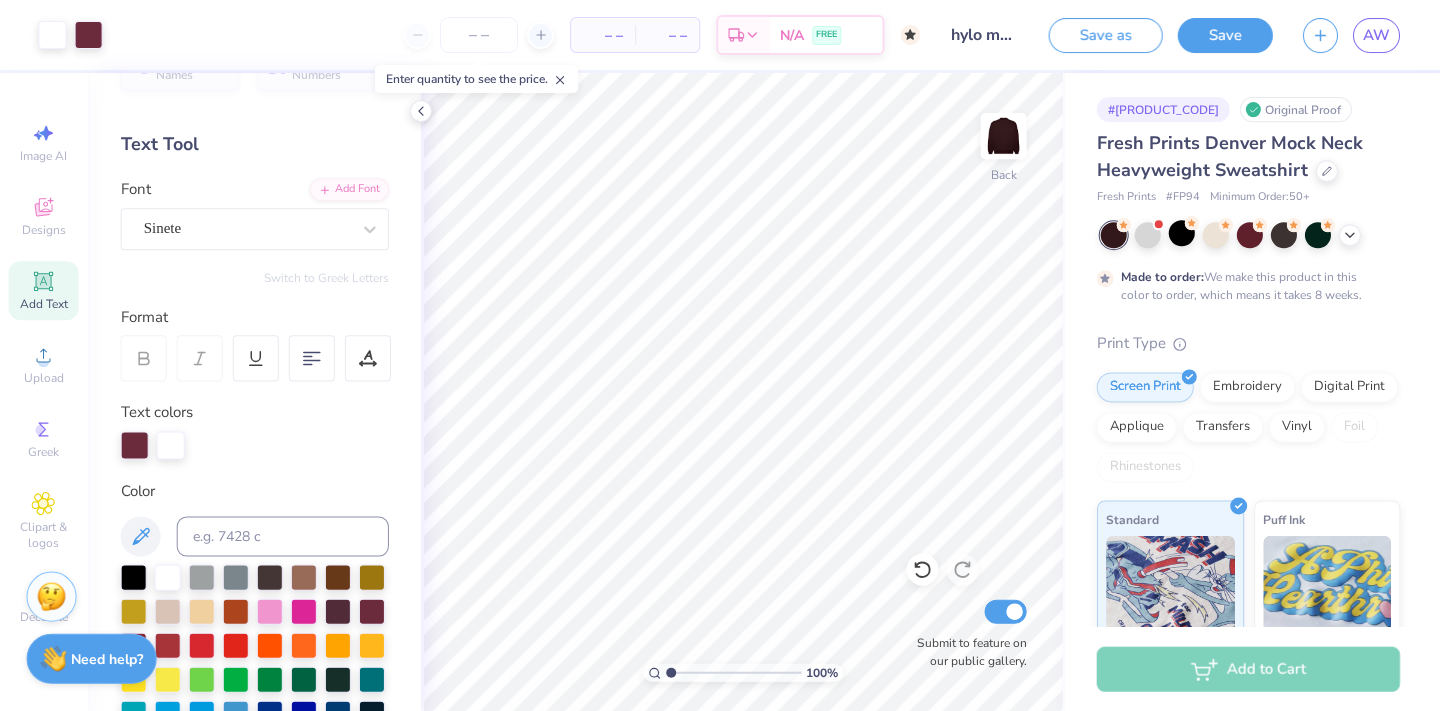 scroll, scrollTop: 0, scrollLeft: 0, axis: both 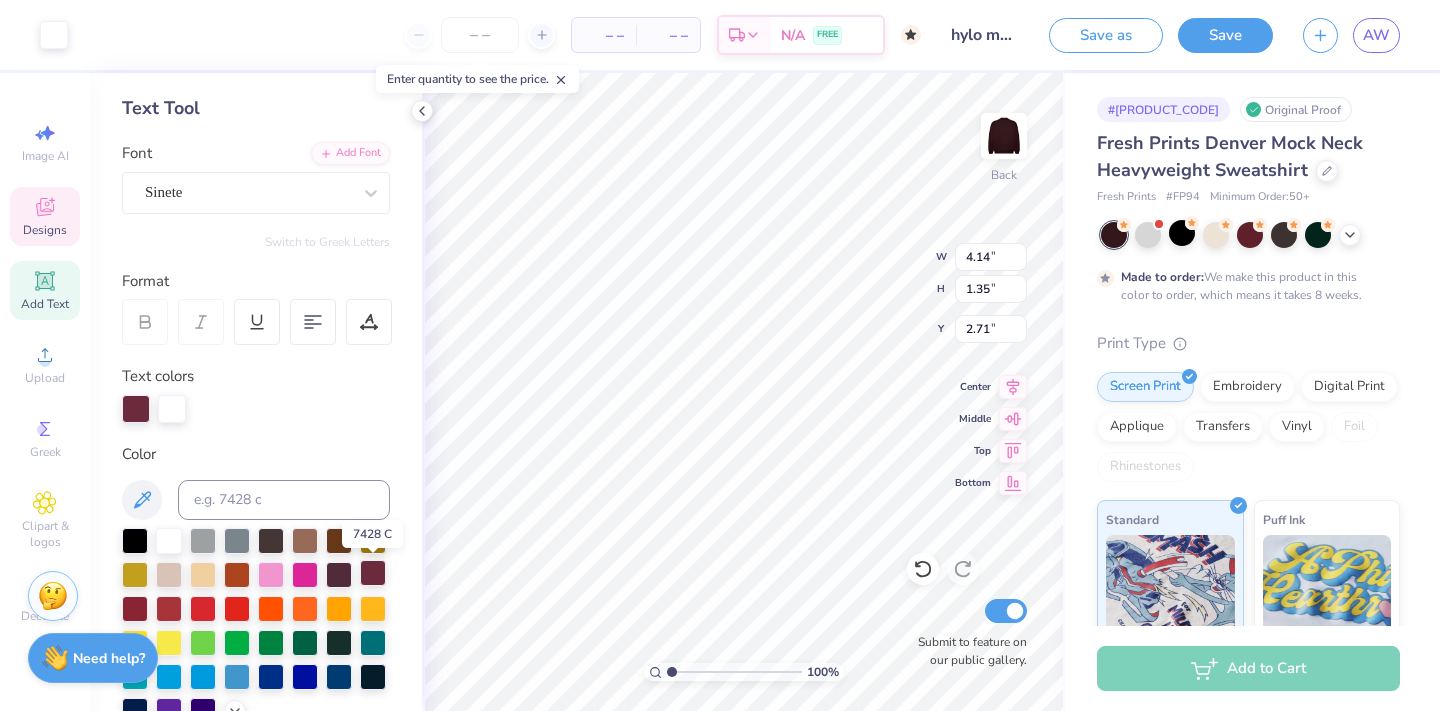 click at bounding box center (373, 573) 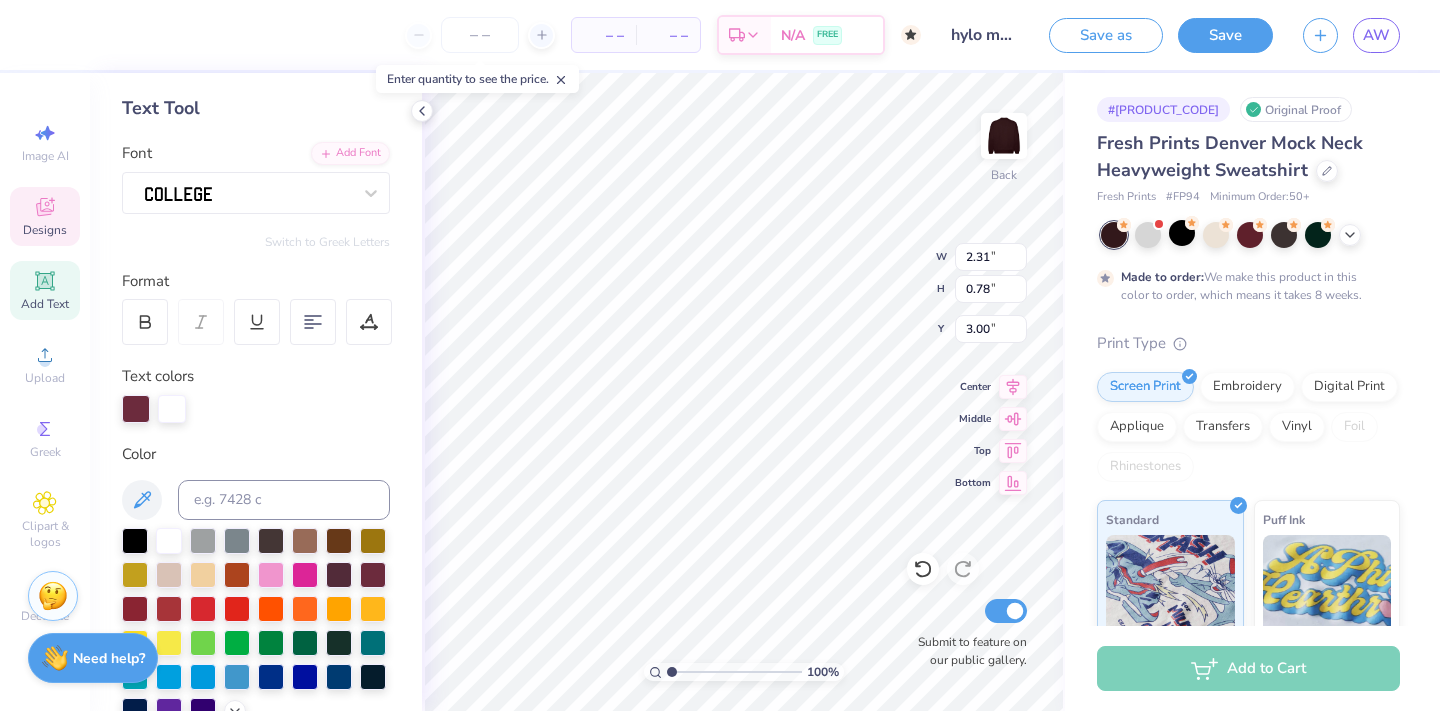 type on "5.60" 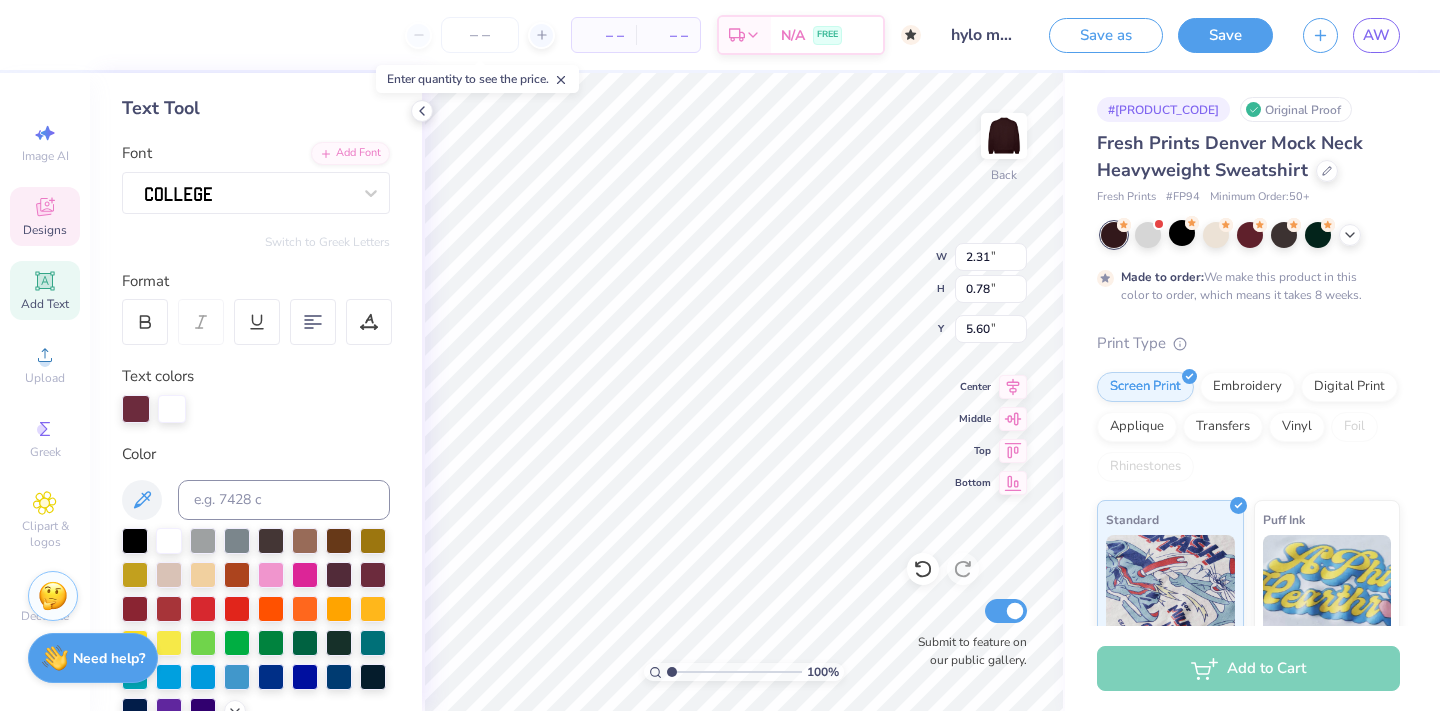 type on "3.51" 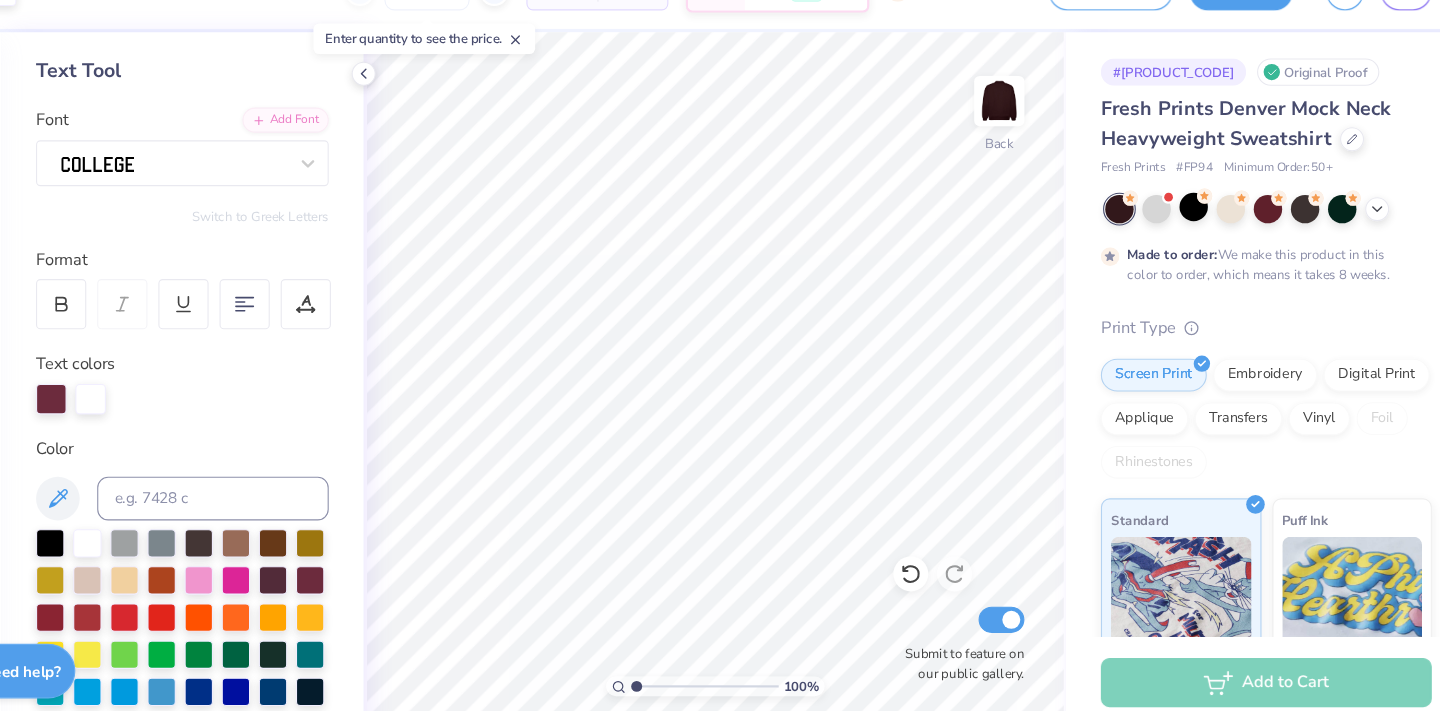 scroll, scrollTop: 0, scrollLeft: 0, axis: both 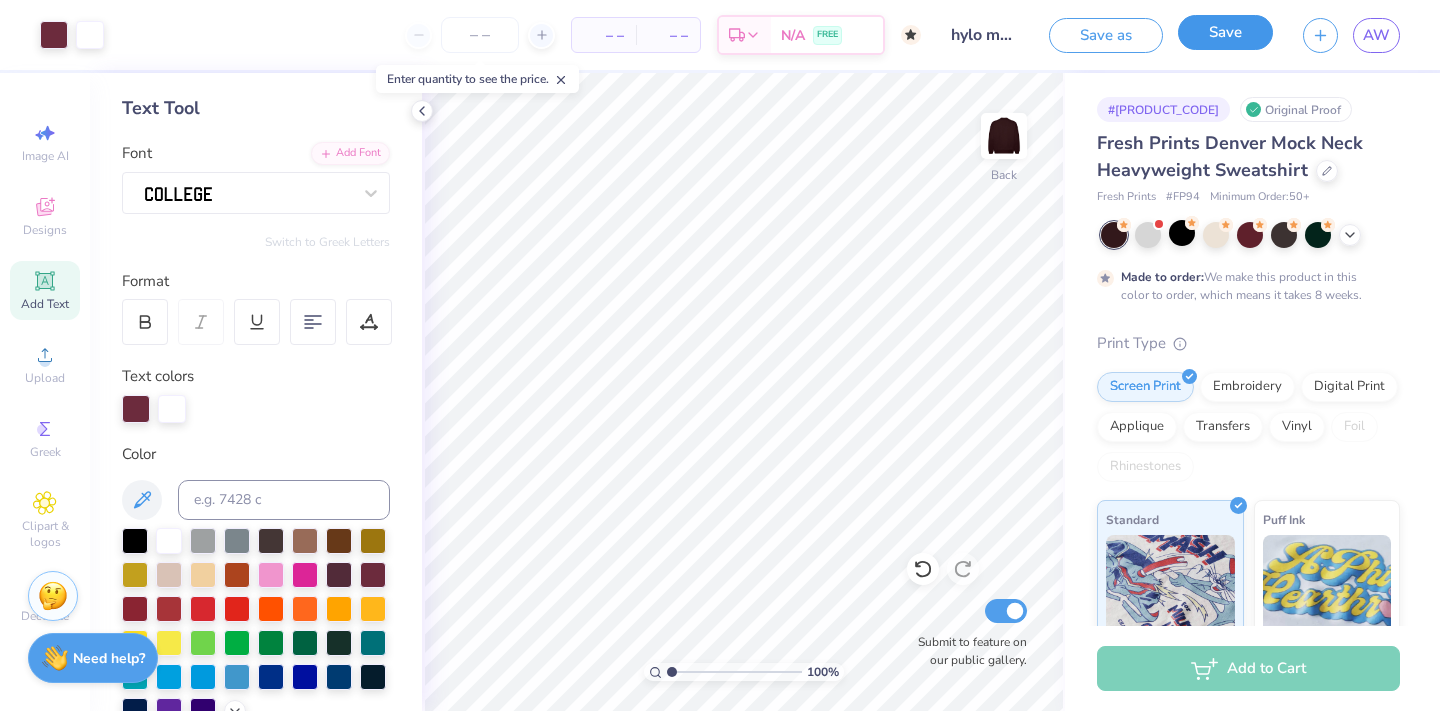 click on "Save" at bounding box center (1225, 32) 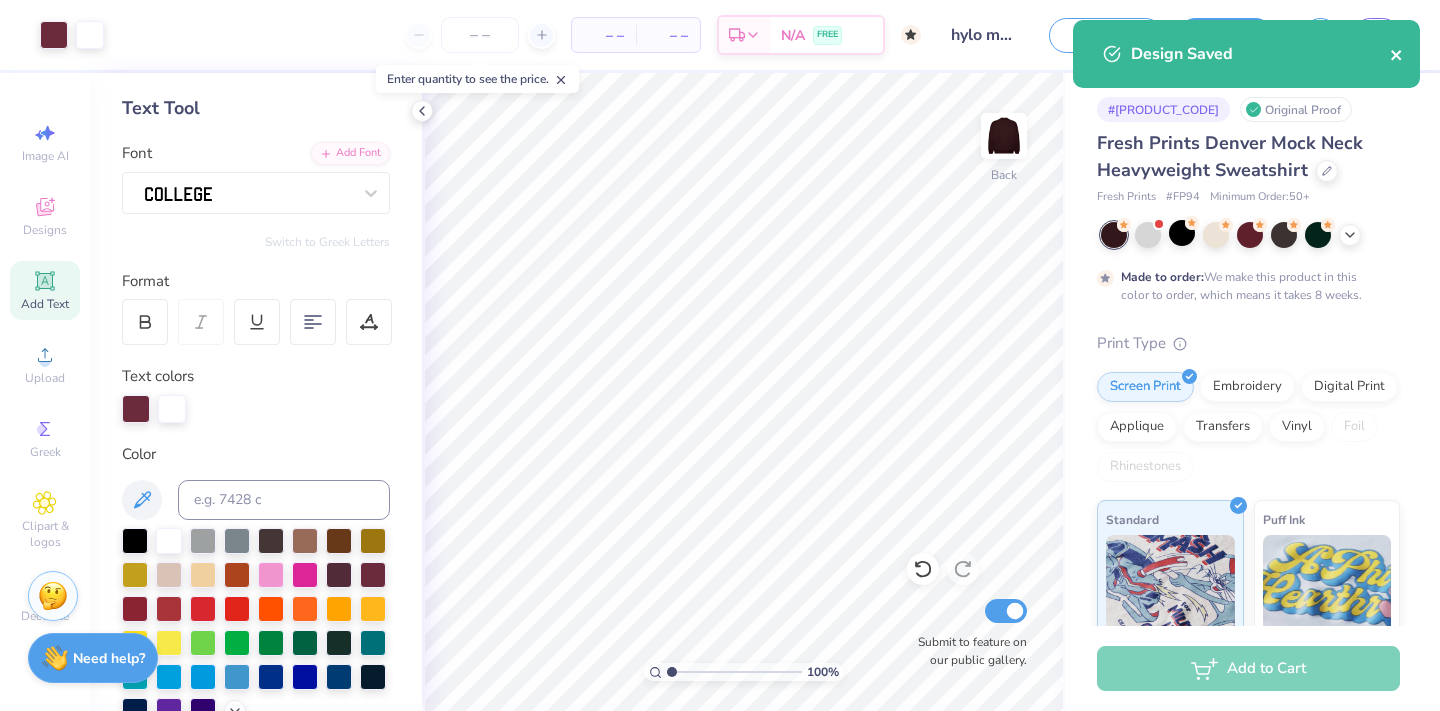 click 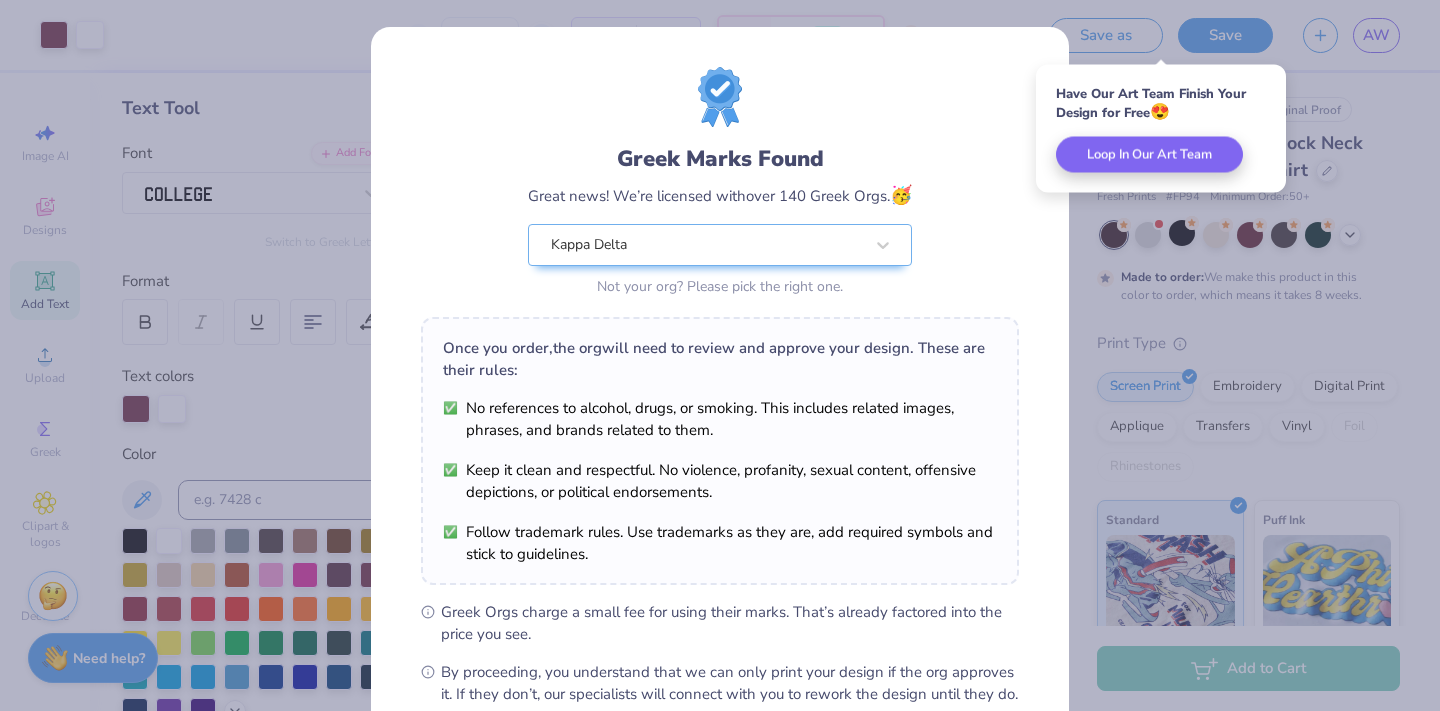 scroll, scrollTop: 225, scrollLeft: 0, axis: vertical 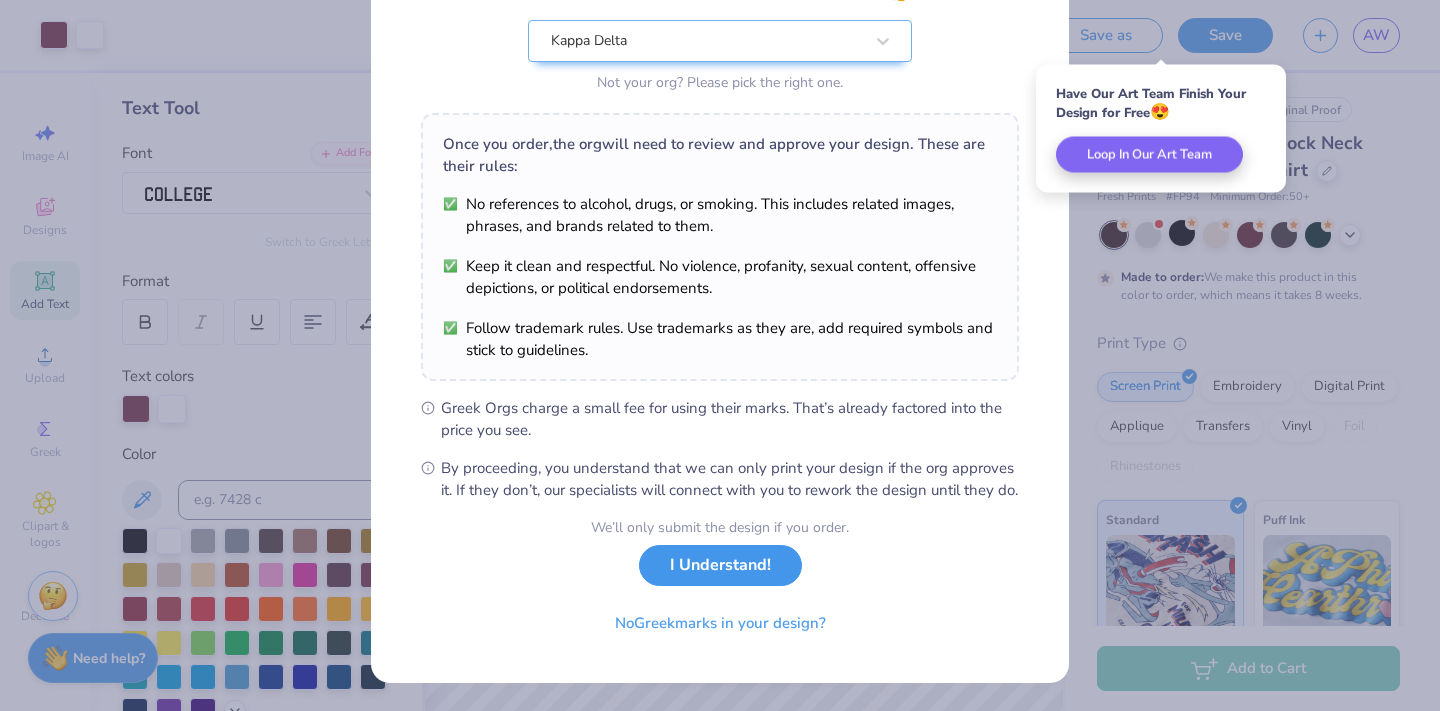 click on "I Understand!" at bounding box center [720, 565] 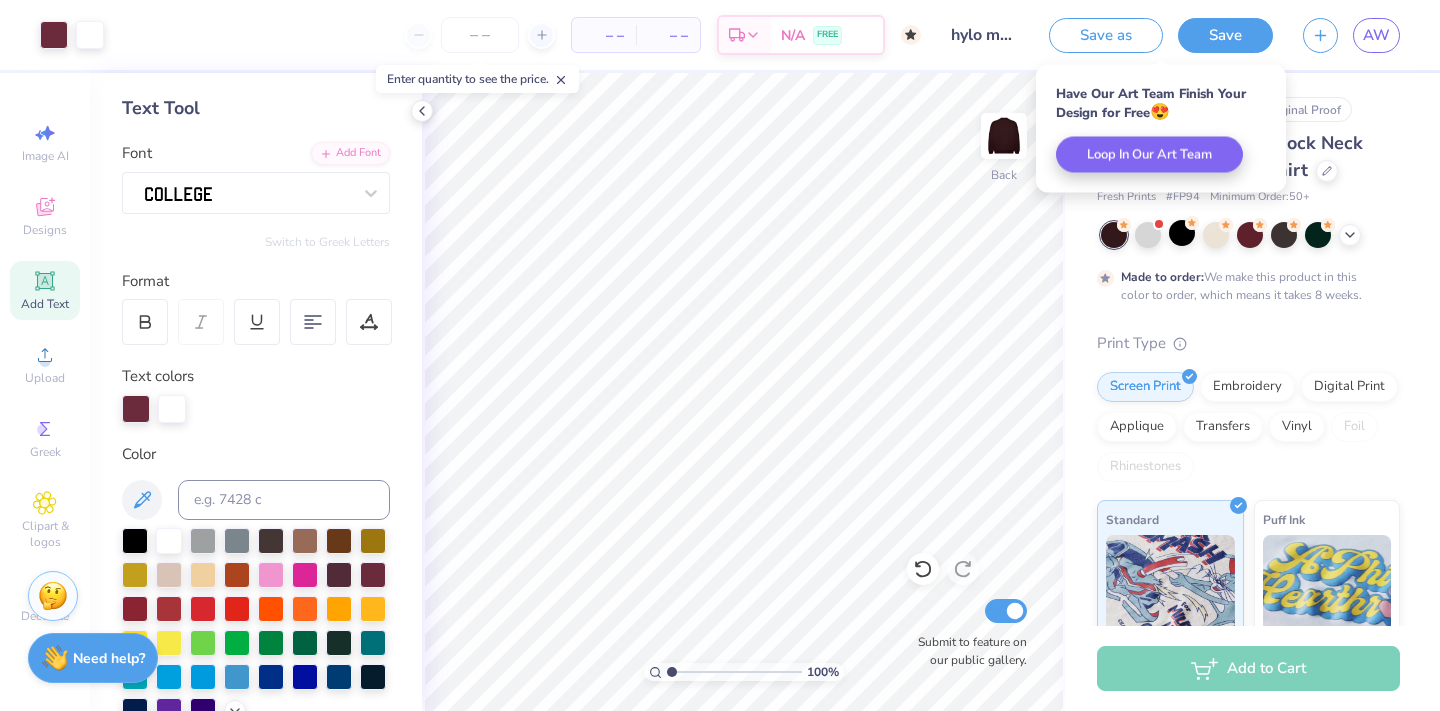 scroll, scrollTop: 0, scrollLeft: 0, axis: both 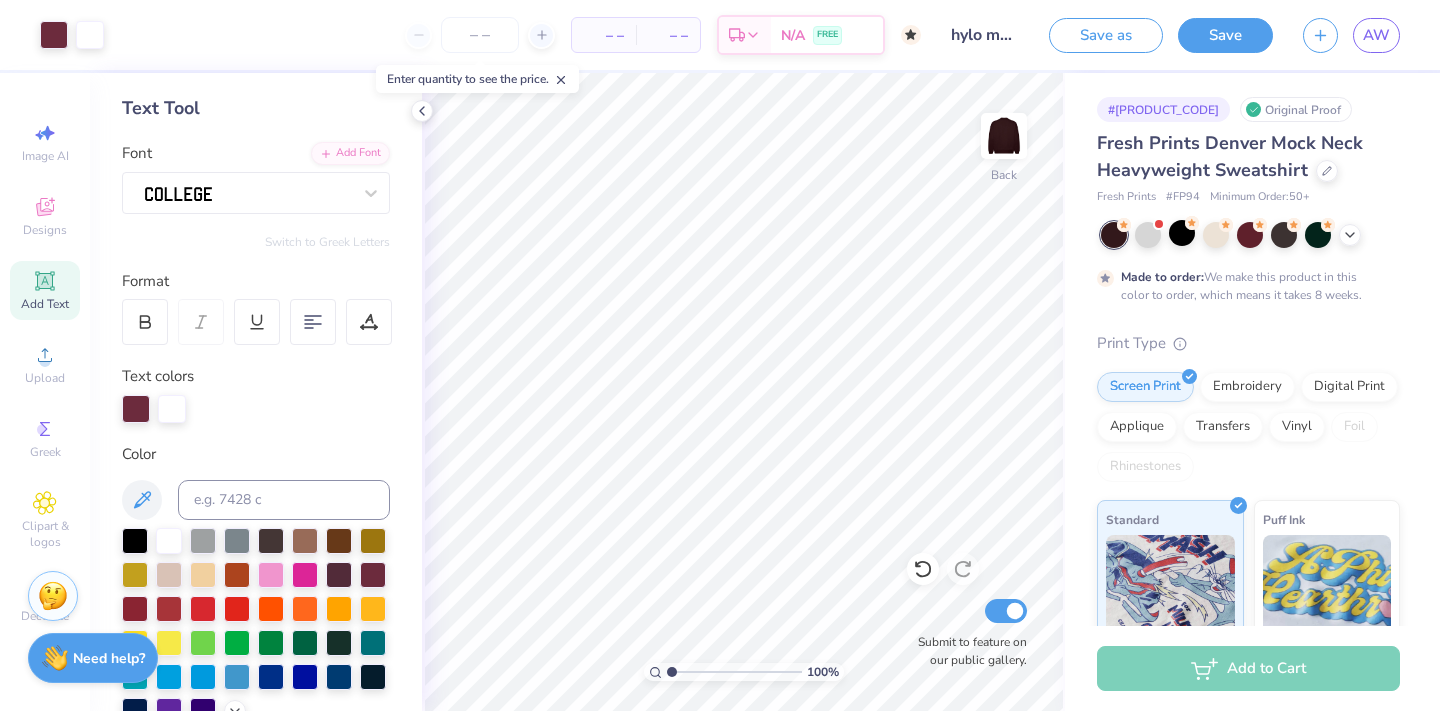 click on "Save as Save AW" at bounding box center (1244, 35) 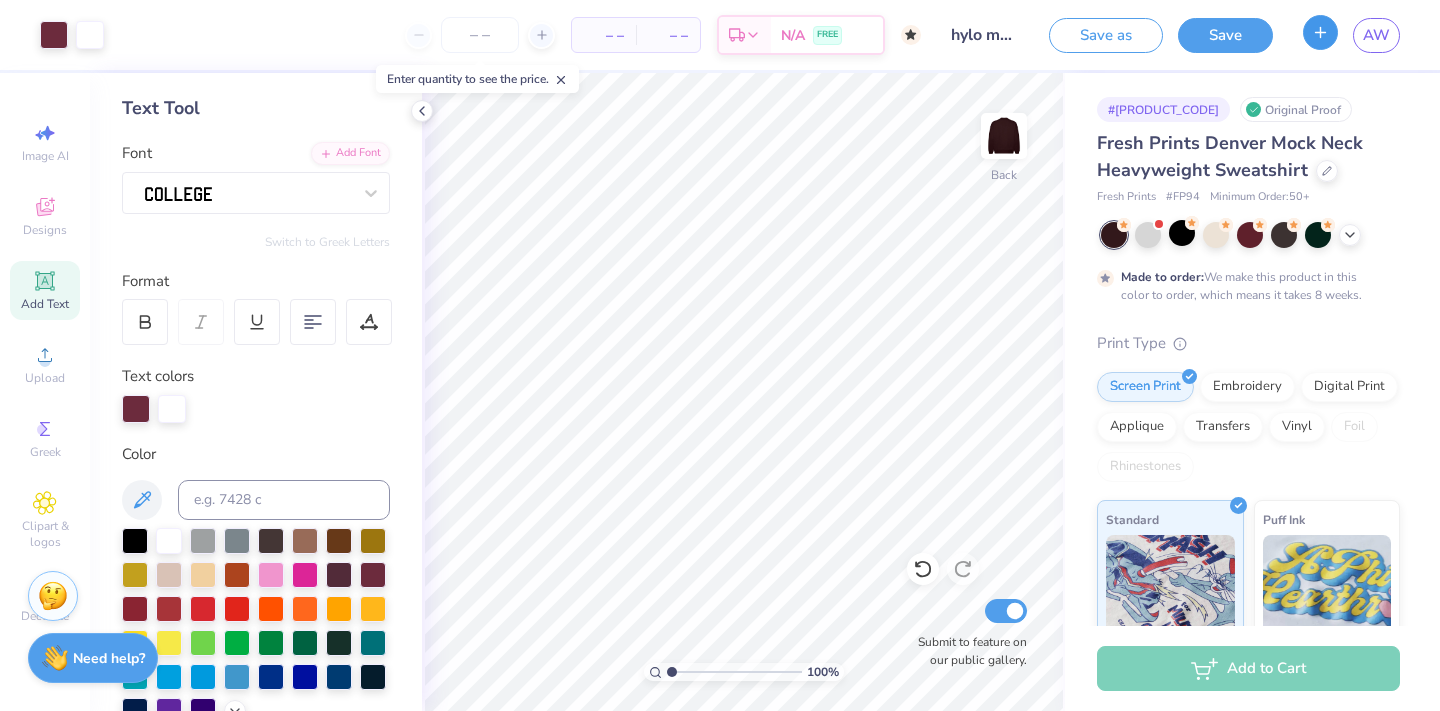 click at bounding box center (1320, 32) 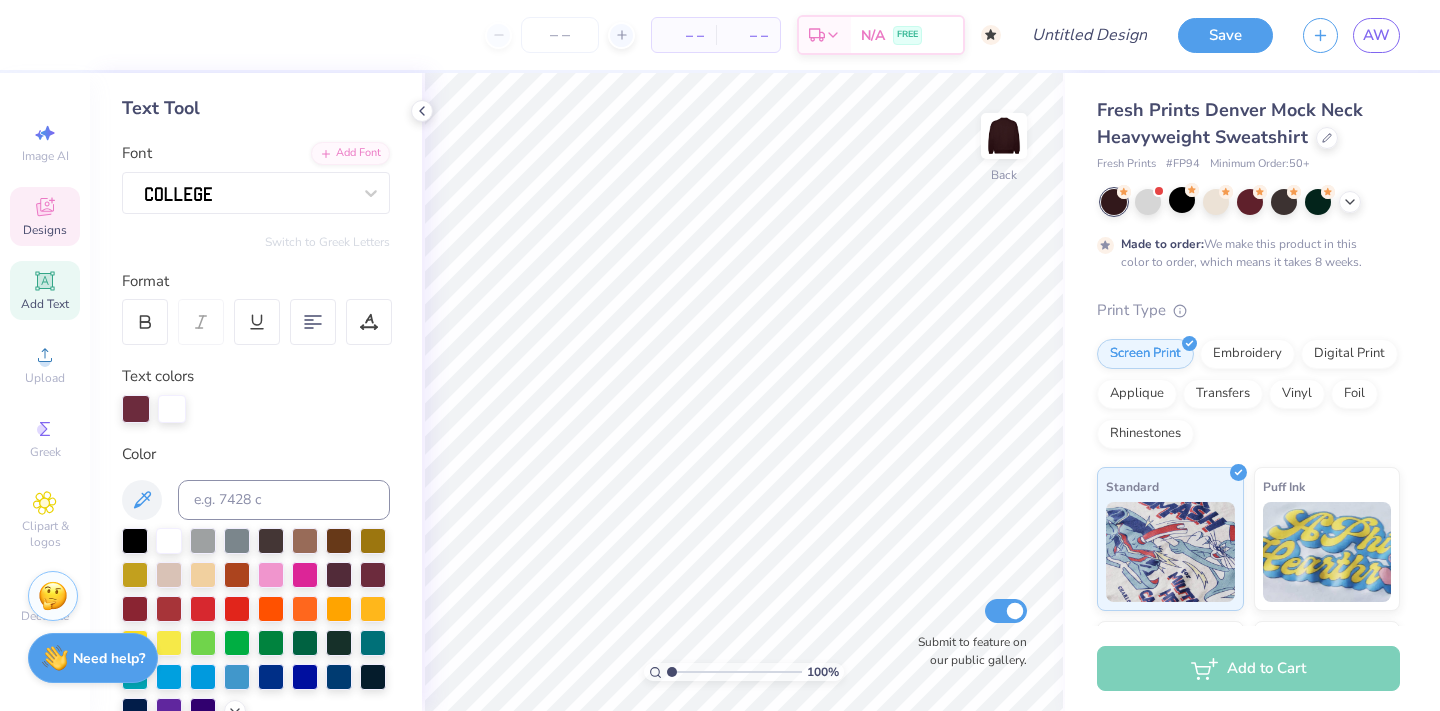 click on "Designs" at bounding box center (45, 230) 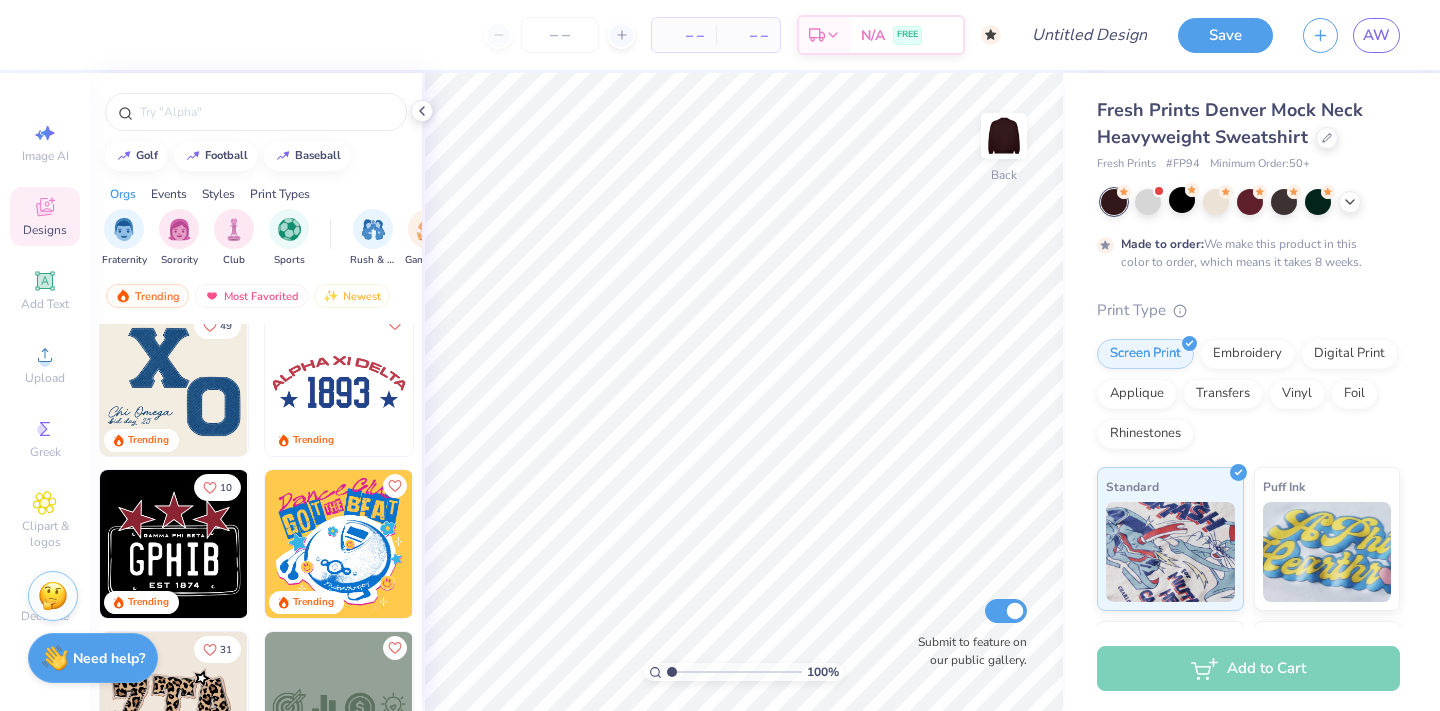 scroll, scrollTop: 13781, scrollLeft: 0, axis: vertical 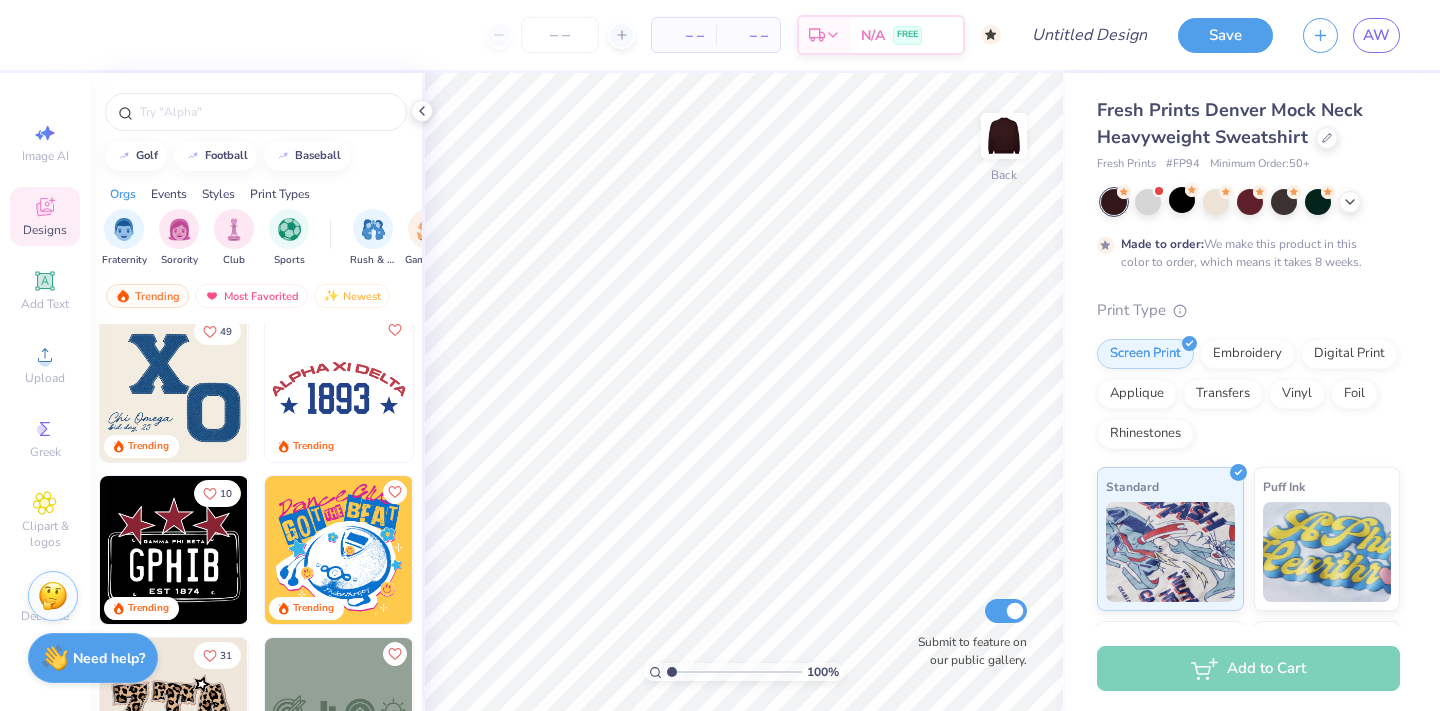 click at bounding box center [339, 388] 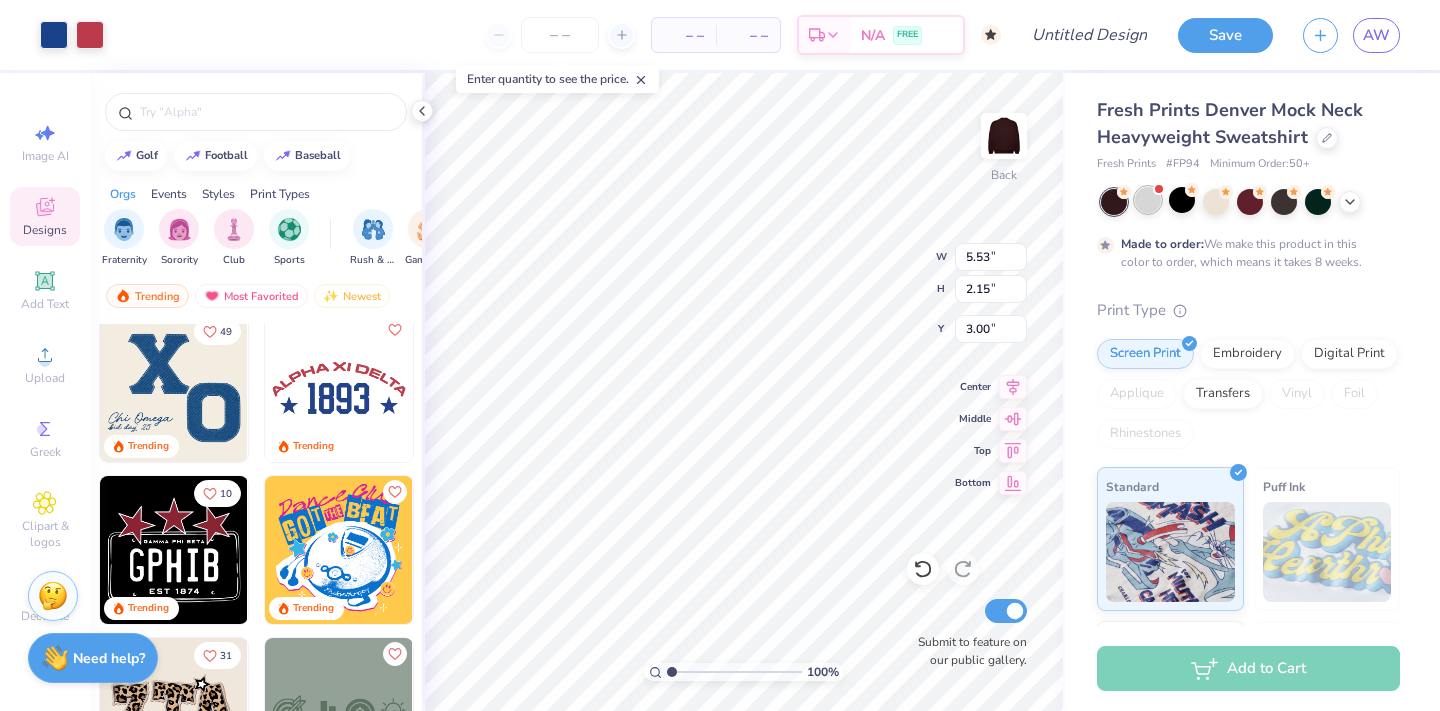 click at bounding box center (1148, 200) 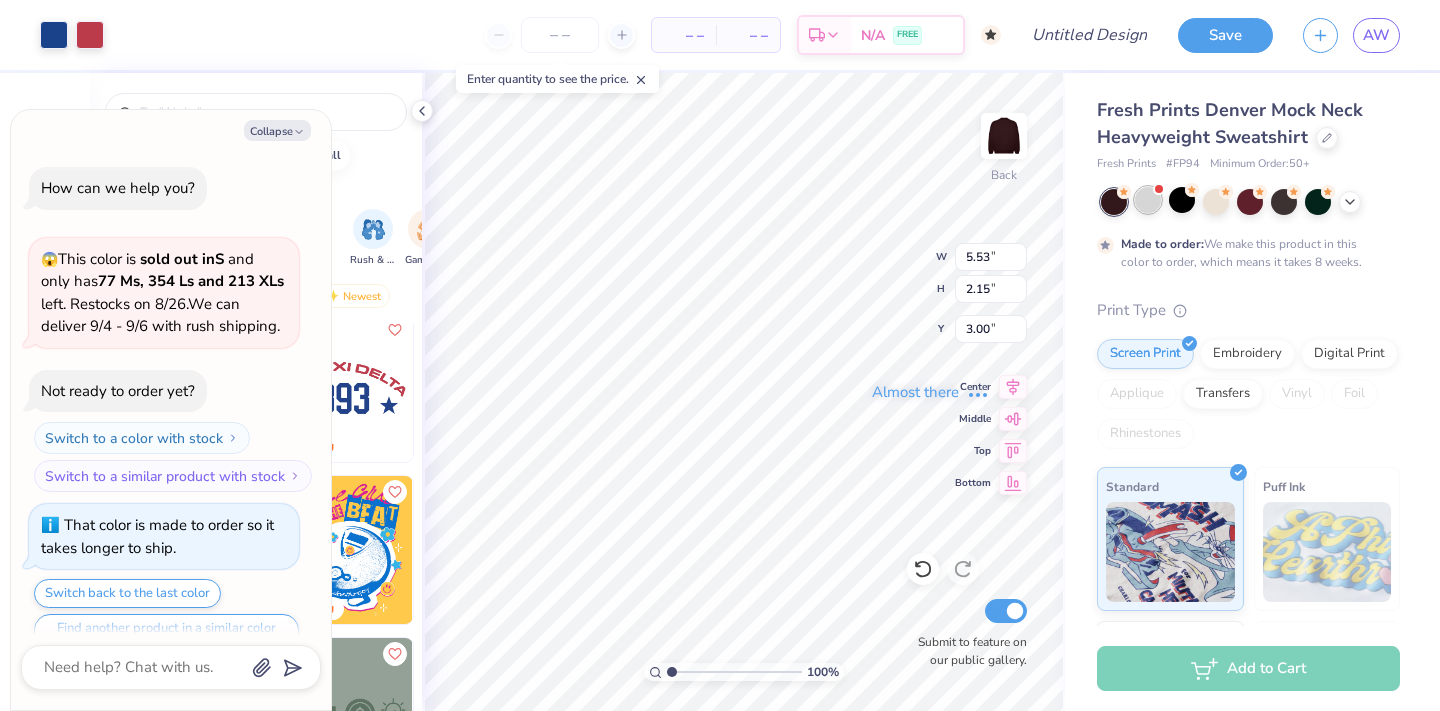 scroll, scrollTop: 421, scrollLeft: 0, axis: vertical 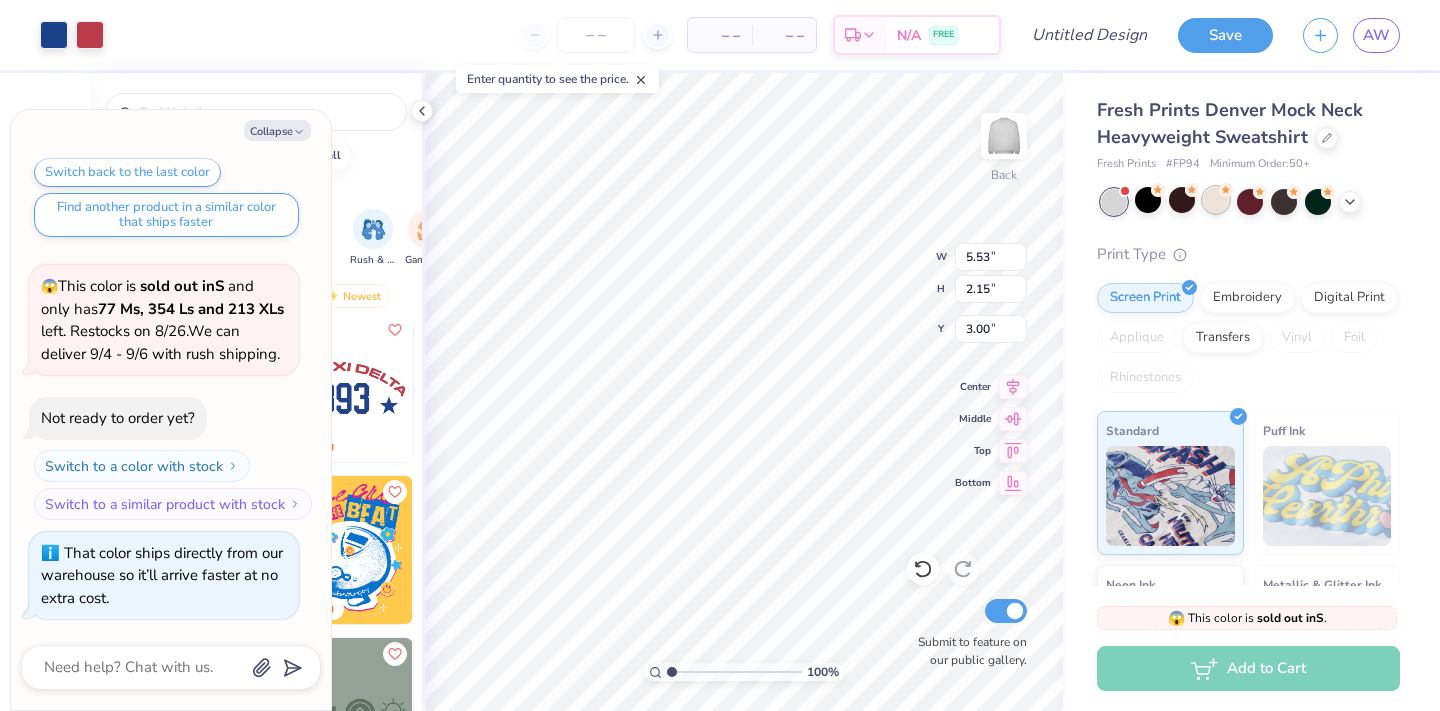 click at bounding box center (1216, 200) 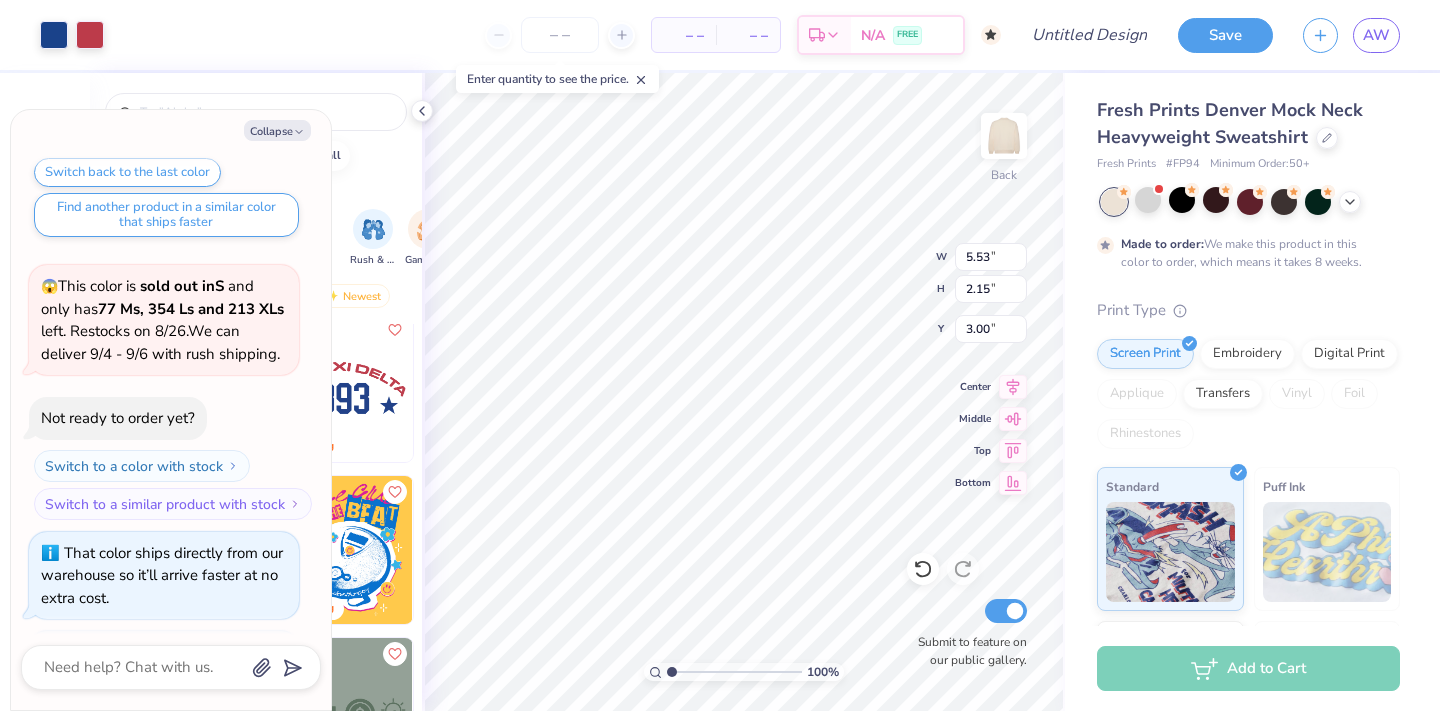 scroll, scrollTop: 587, scrollLeft: 0, axis: vertical 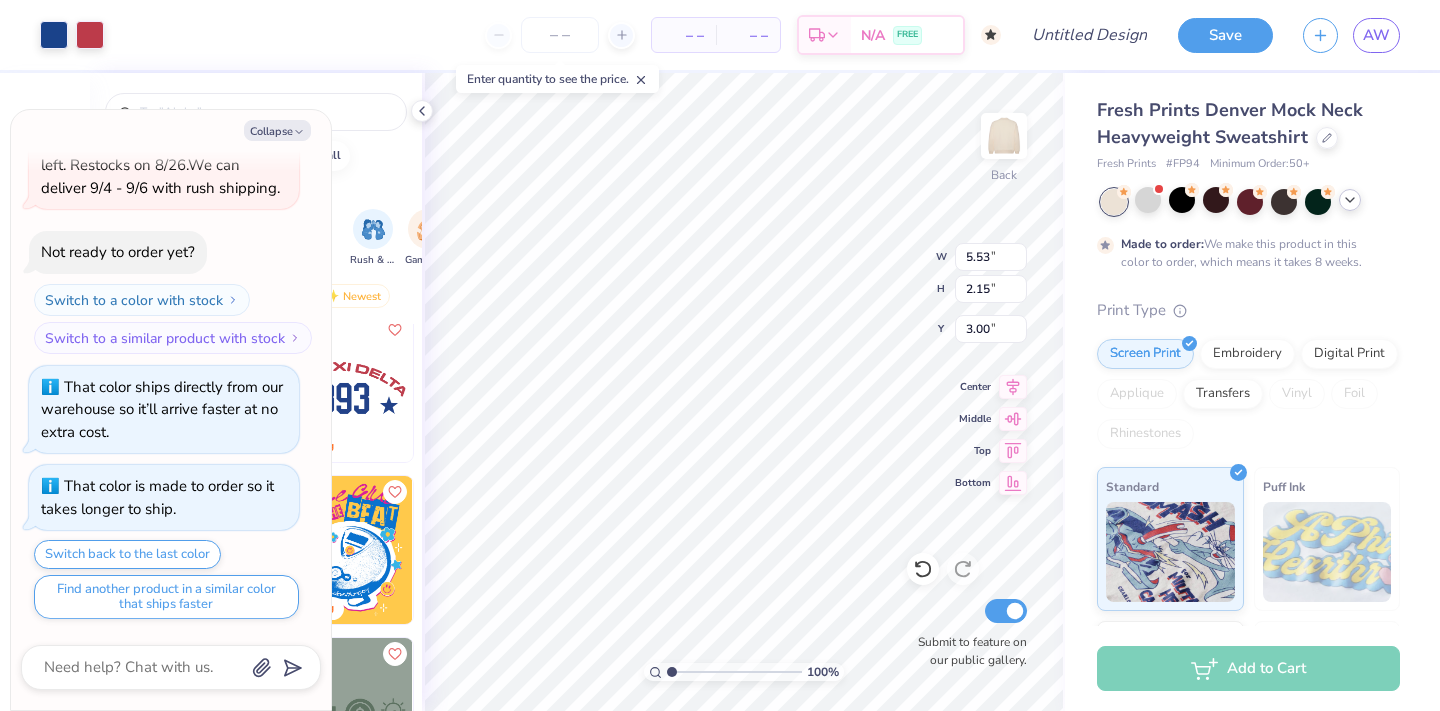 click 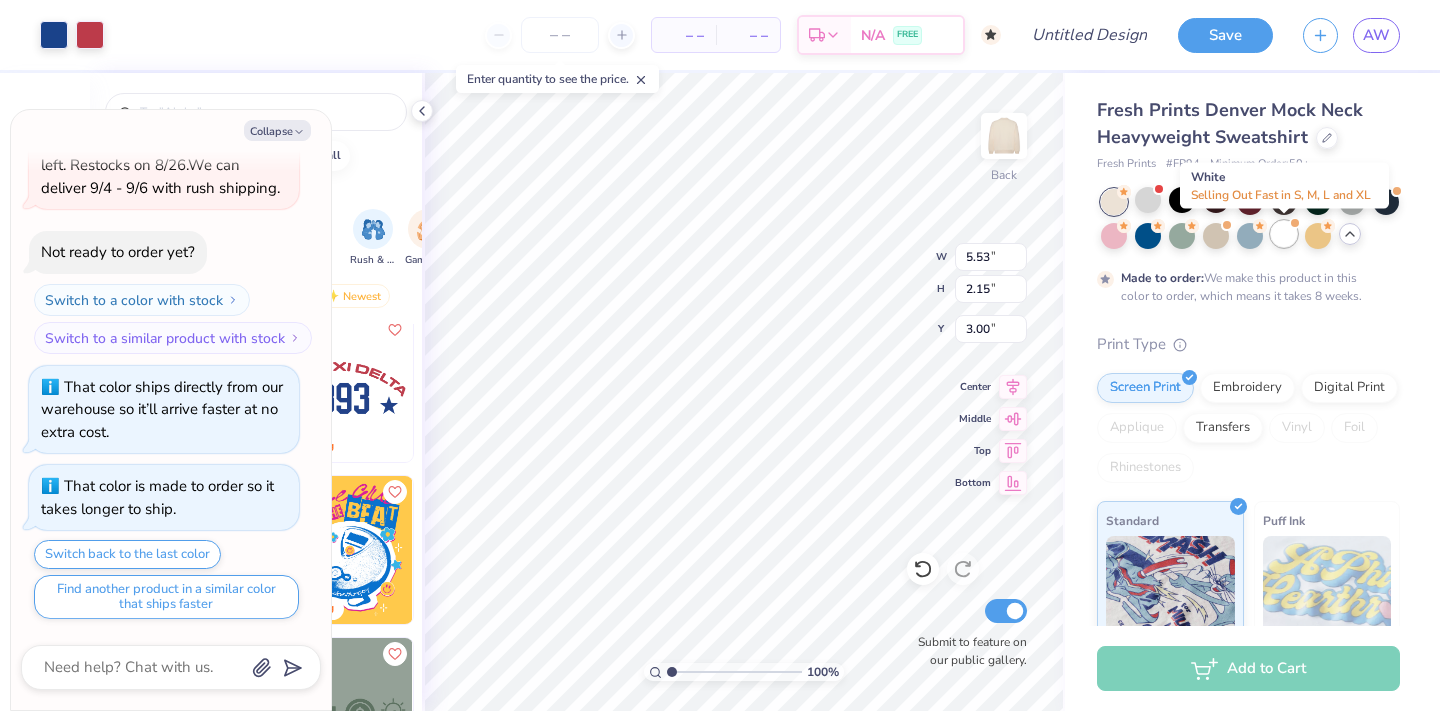 click at bounding box center (1284, 234) 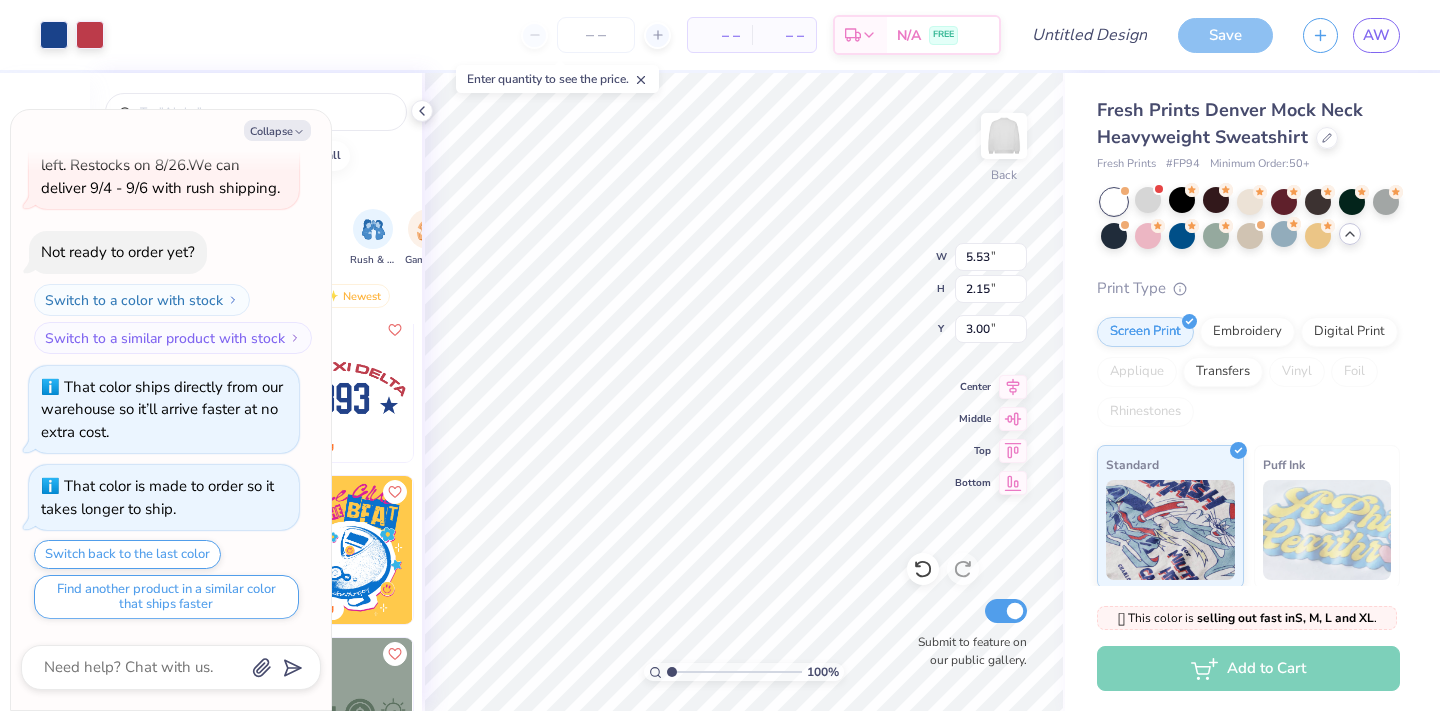 scroll, scrollTop: 946, scrollLeft: 0, axis: vertical 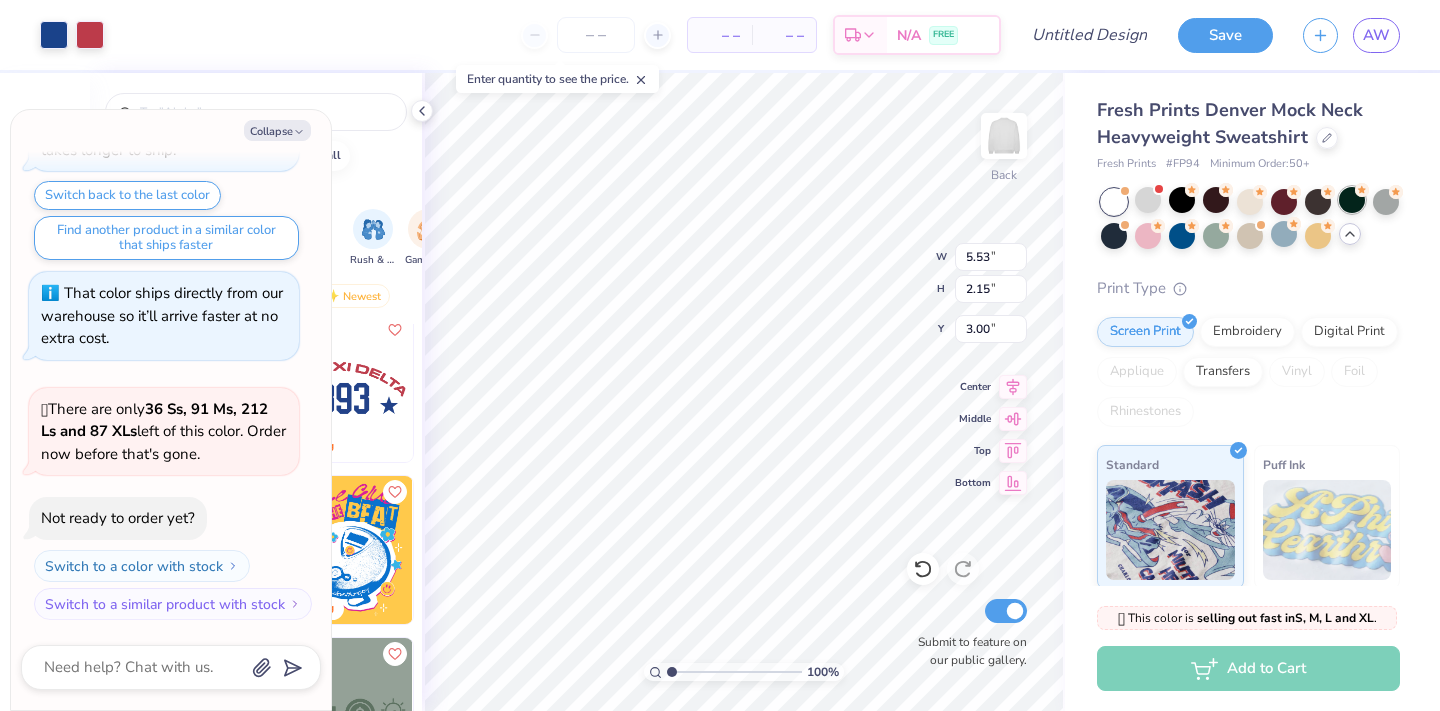 click at bounding box center [1352, 200] 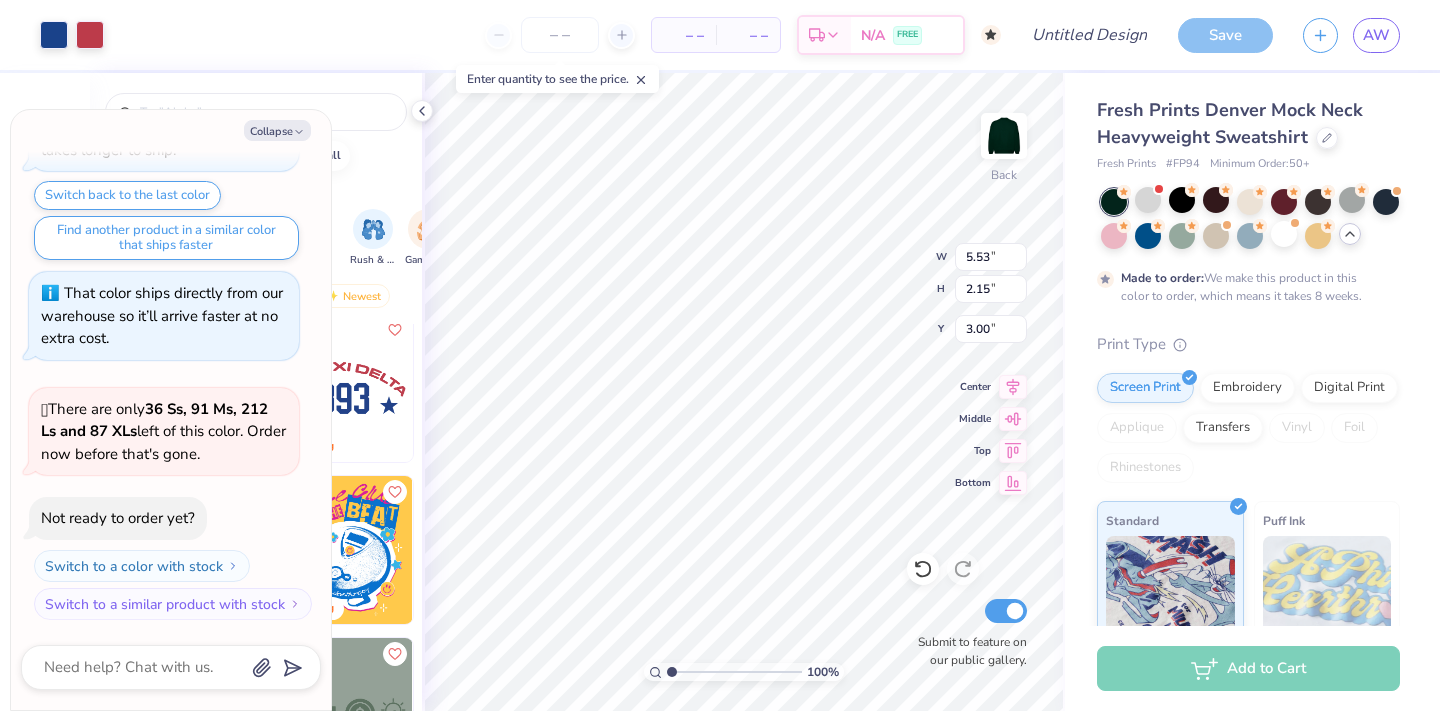 scroll, scrollTop: 1112, scrollLeft: 0, axis: vertical 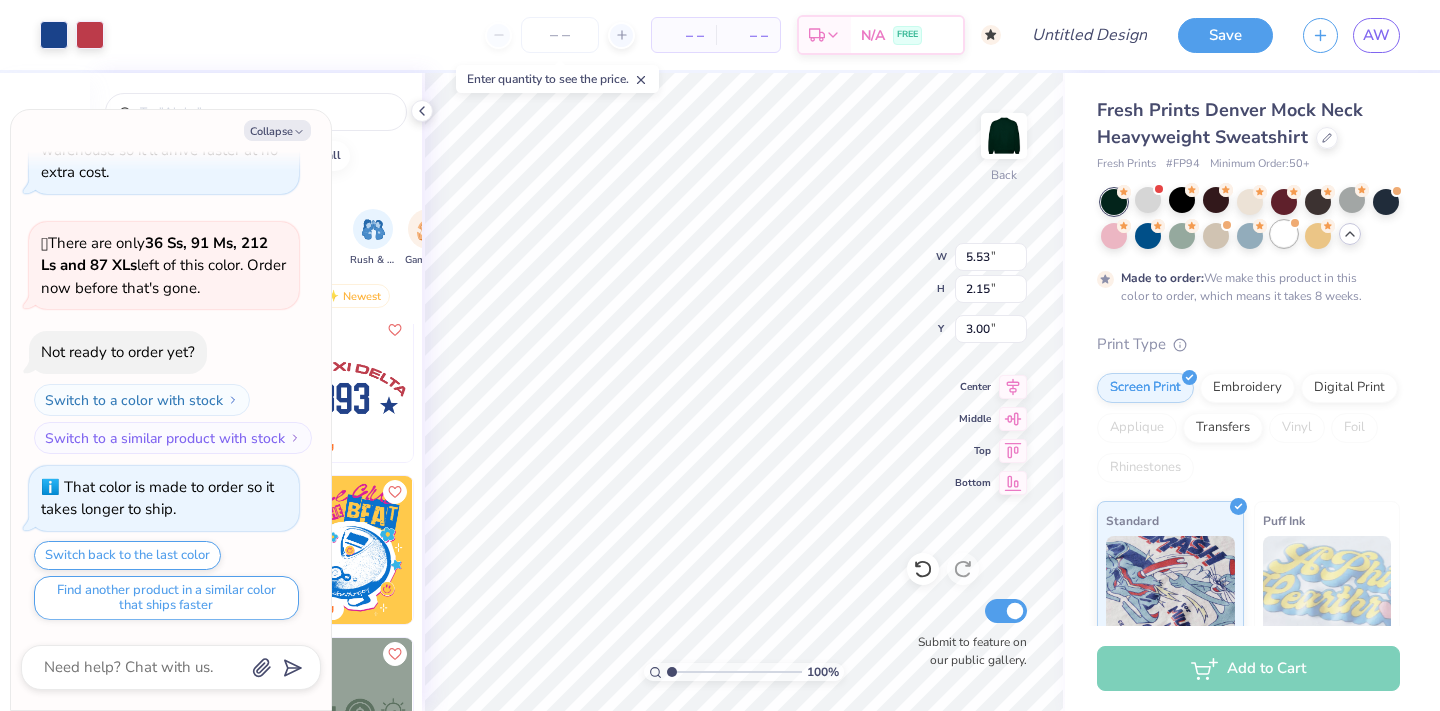click at bounding box center [1284, 234] 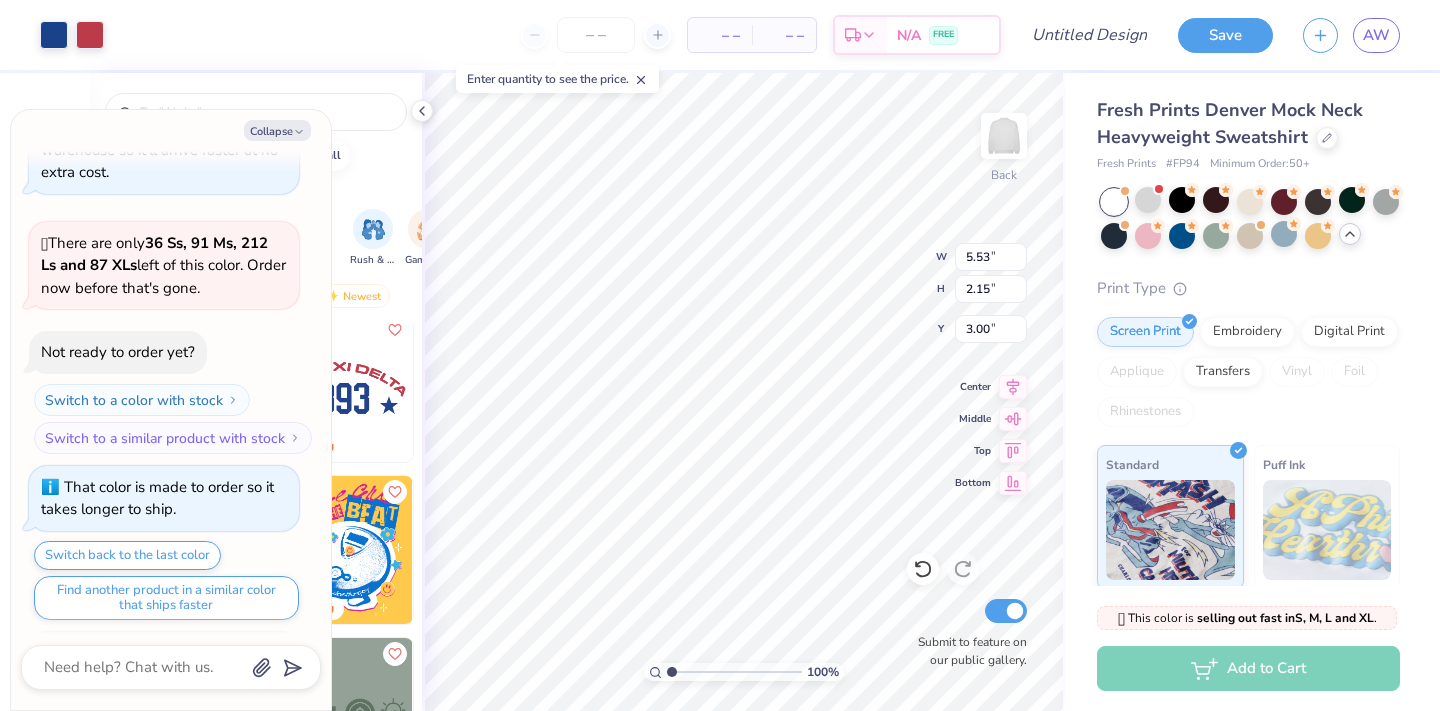 scroll, scrollTop: 1472, scrollLeft: 0, axis: vertical 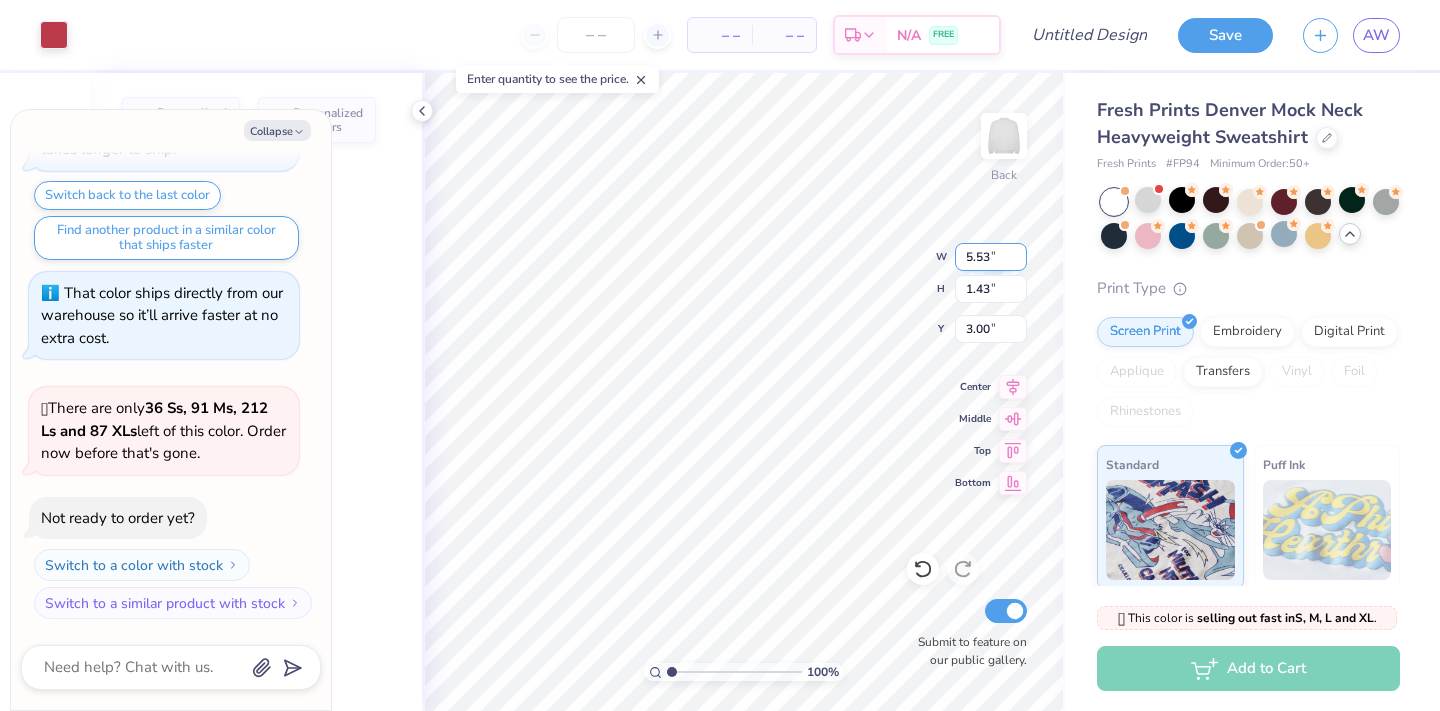 type on "x" 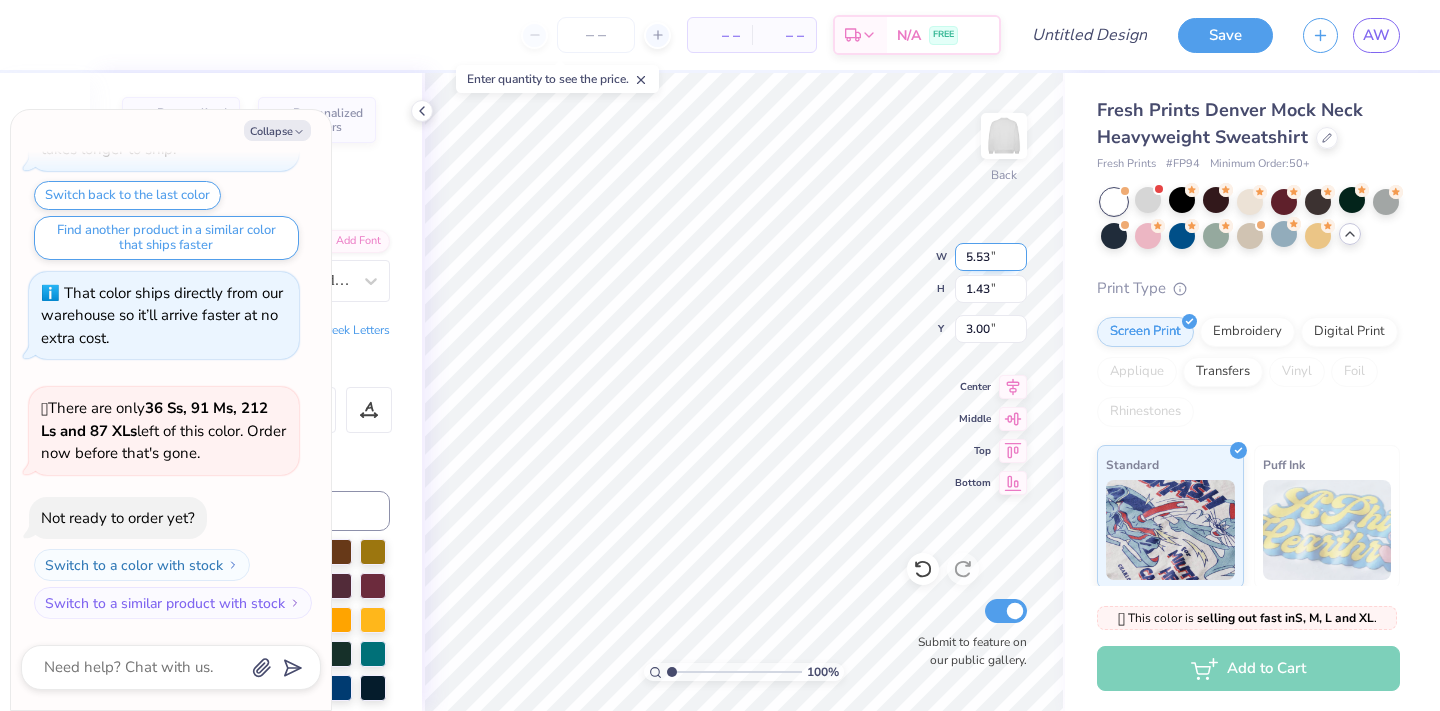 scroll, scrollTop: 0, scrollLeft: 4, axis: horizontal 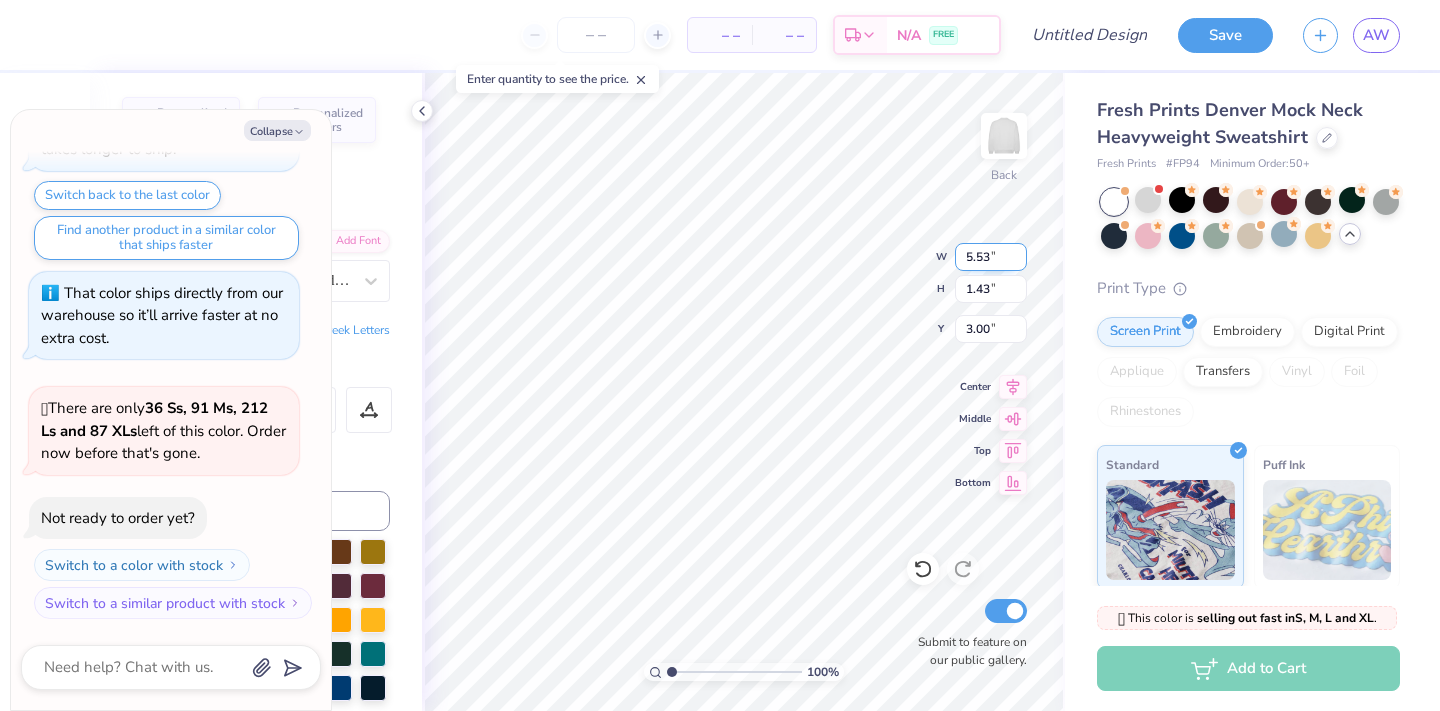 type on "x" 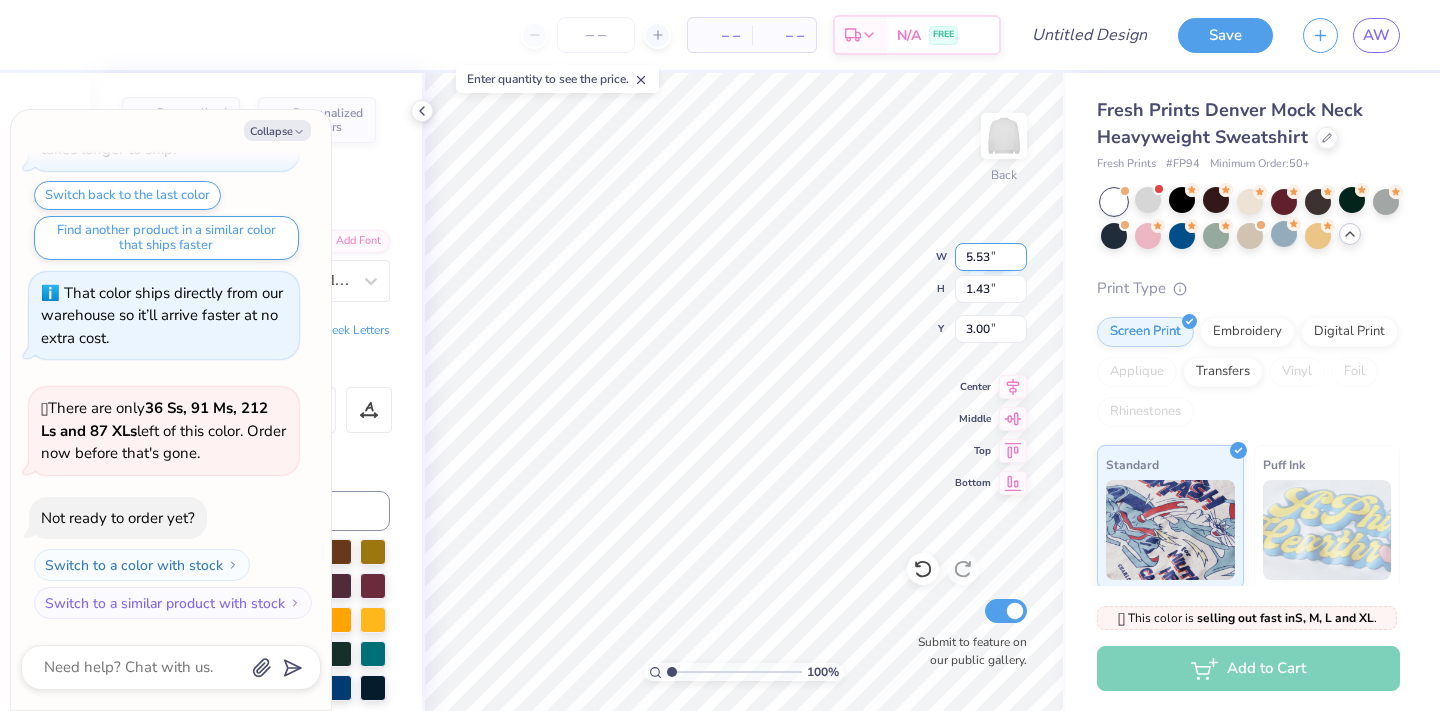 type on "x" 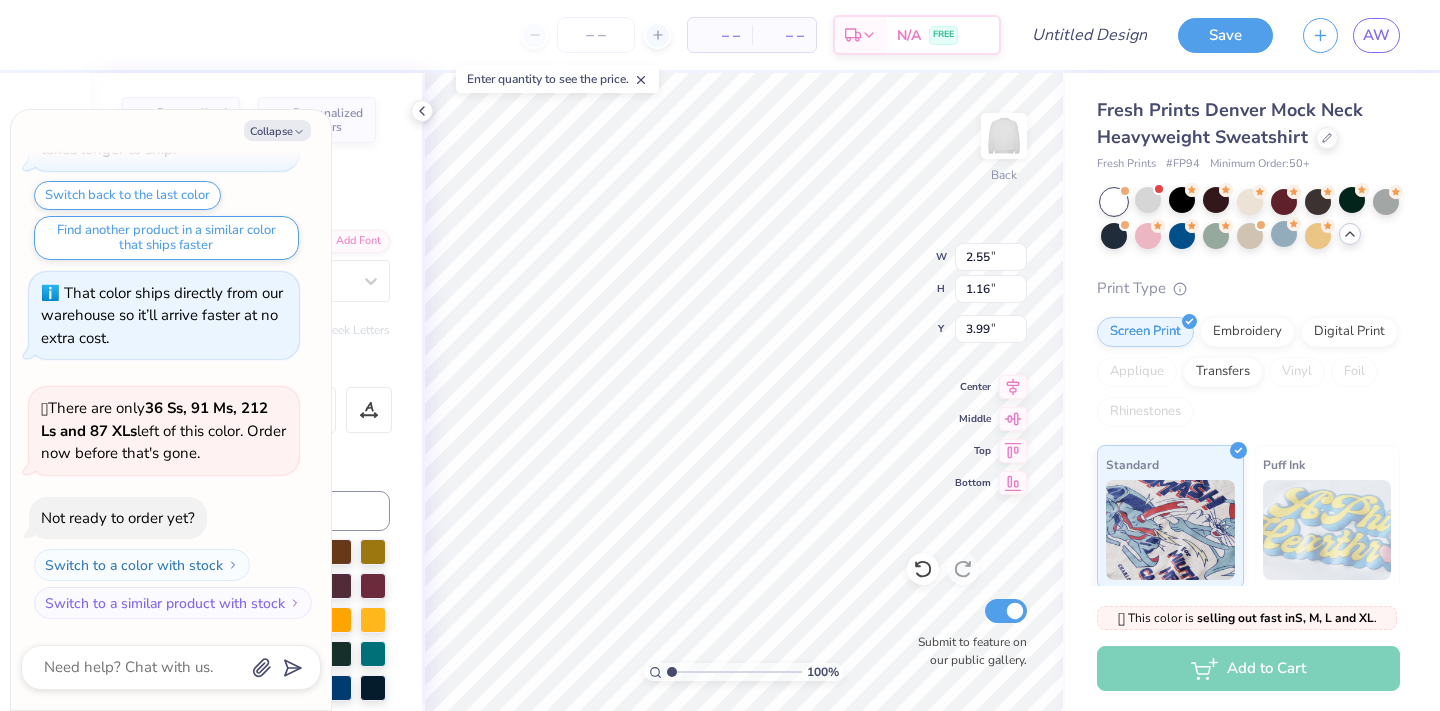 type on "x" 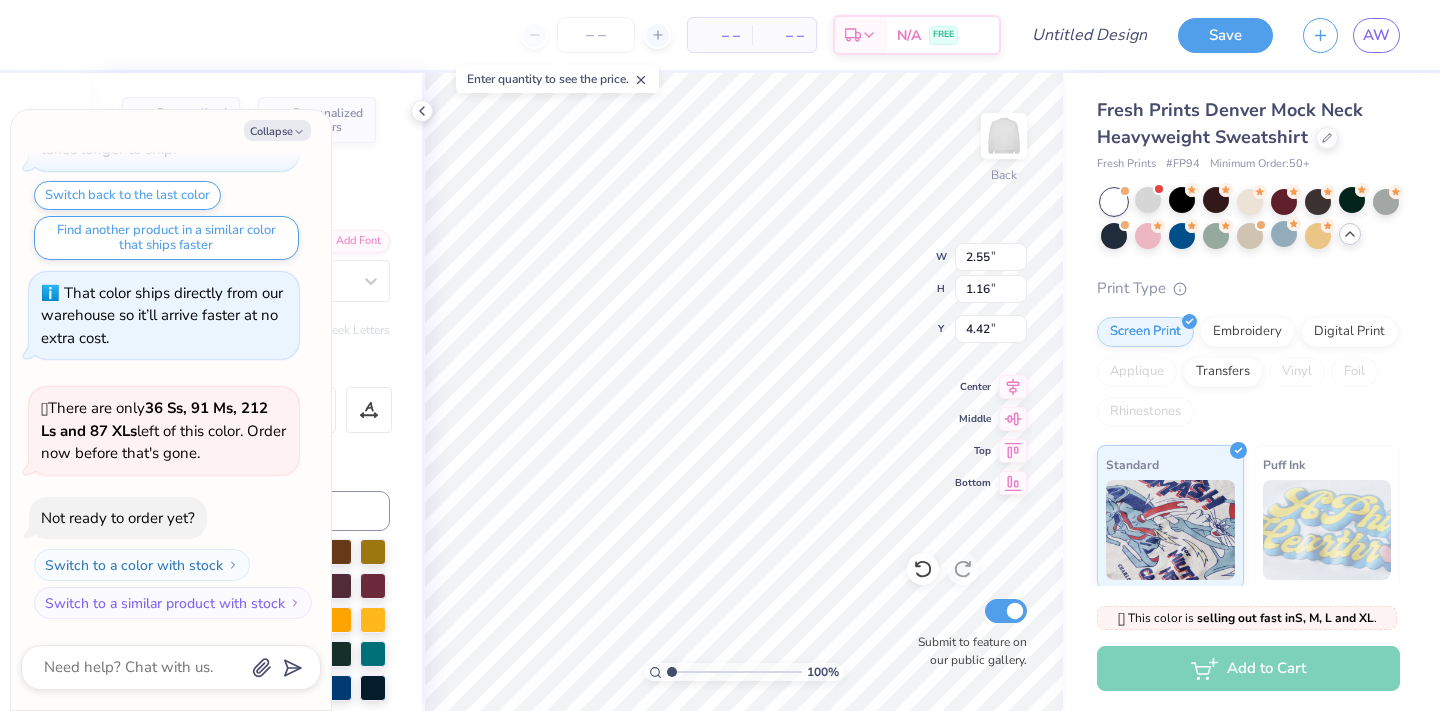 type on "x" 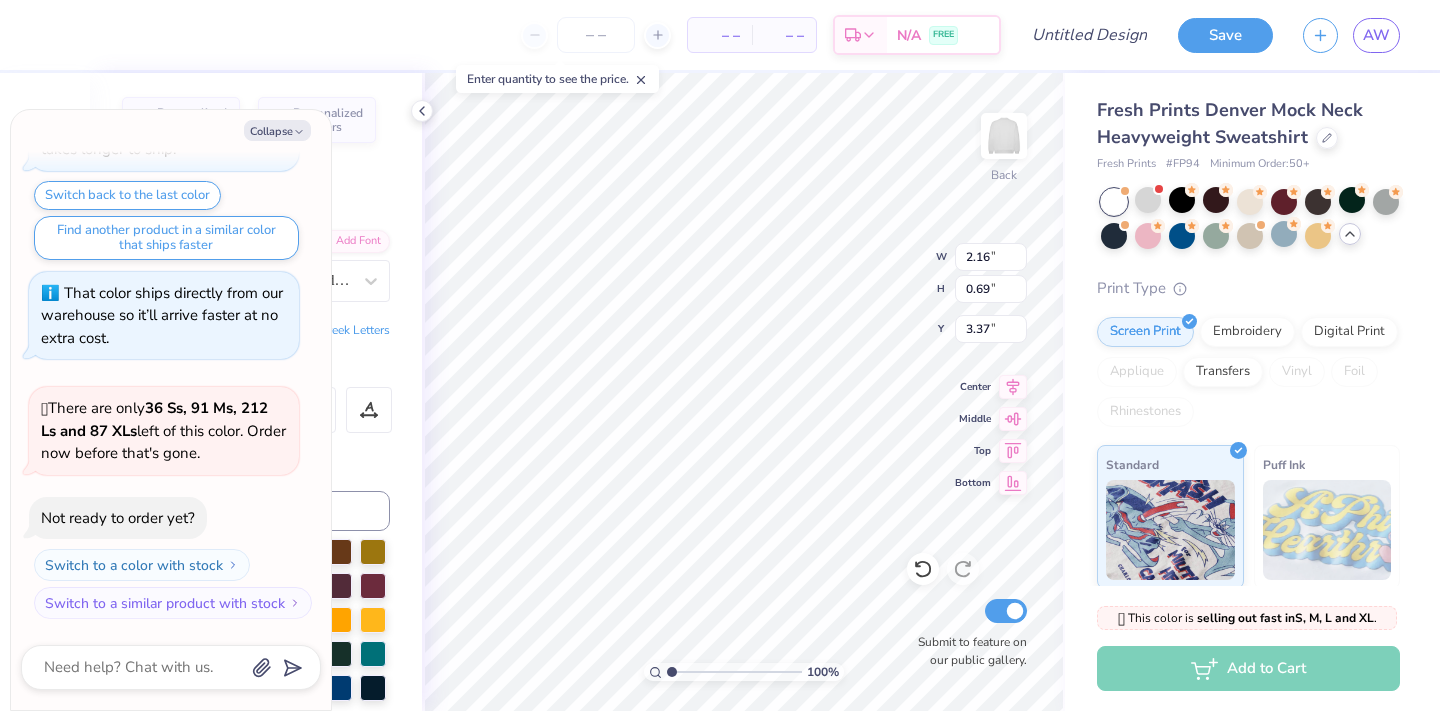 type on "x" 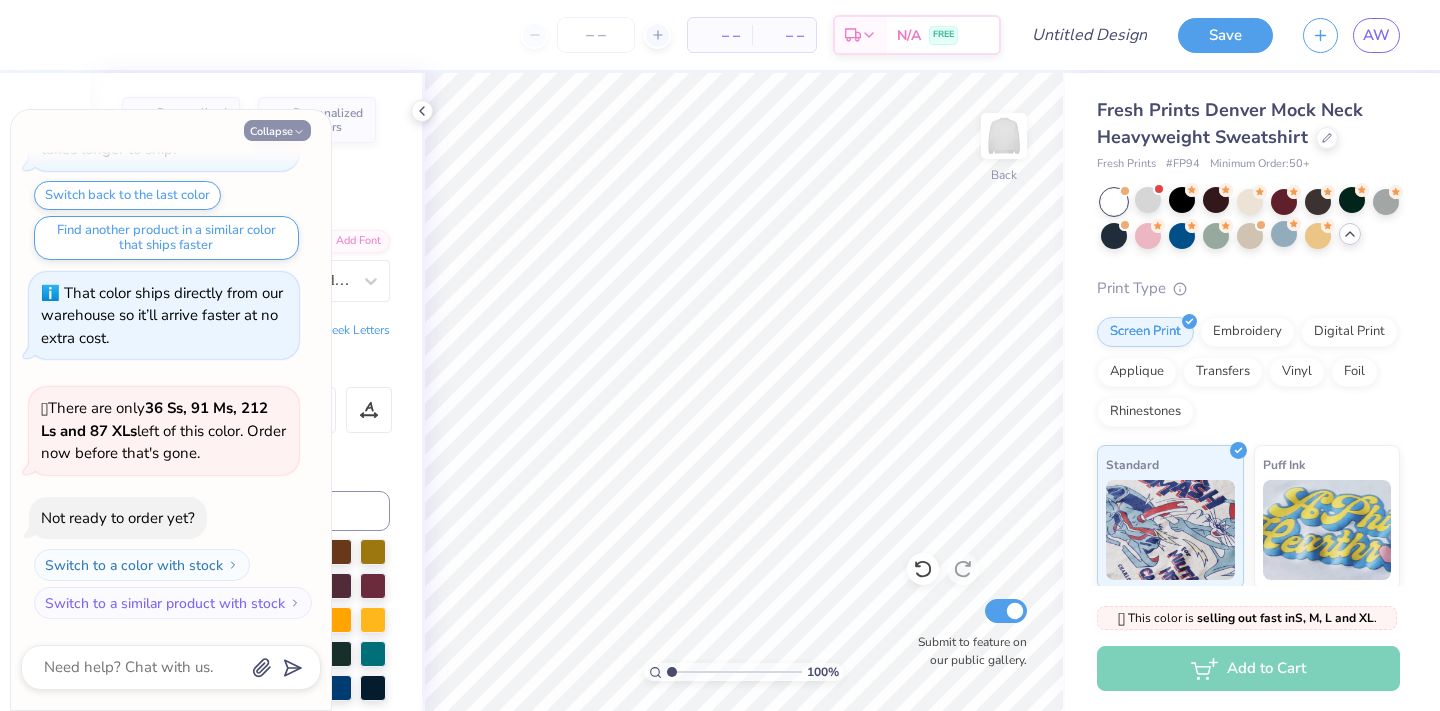 click on "Collapse" at bounding box center (277, 130) 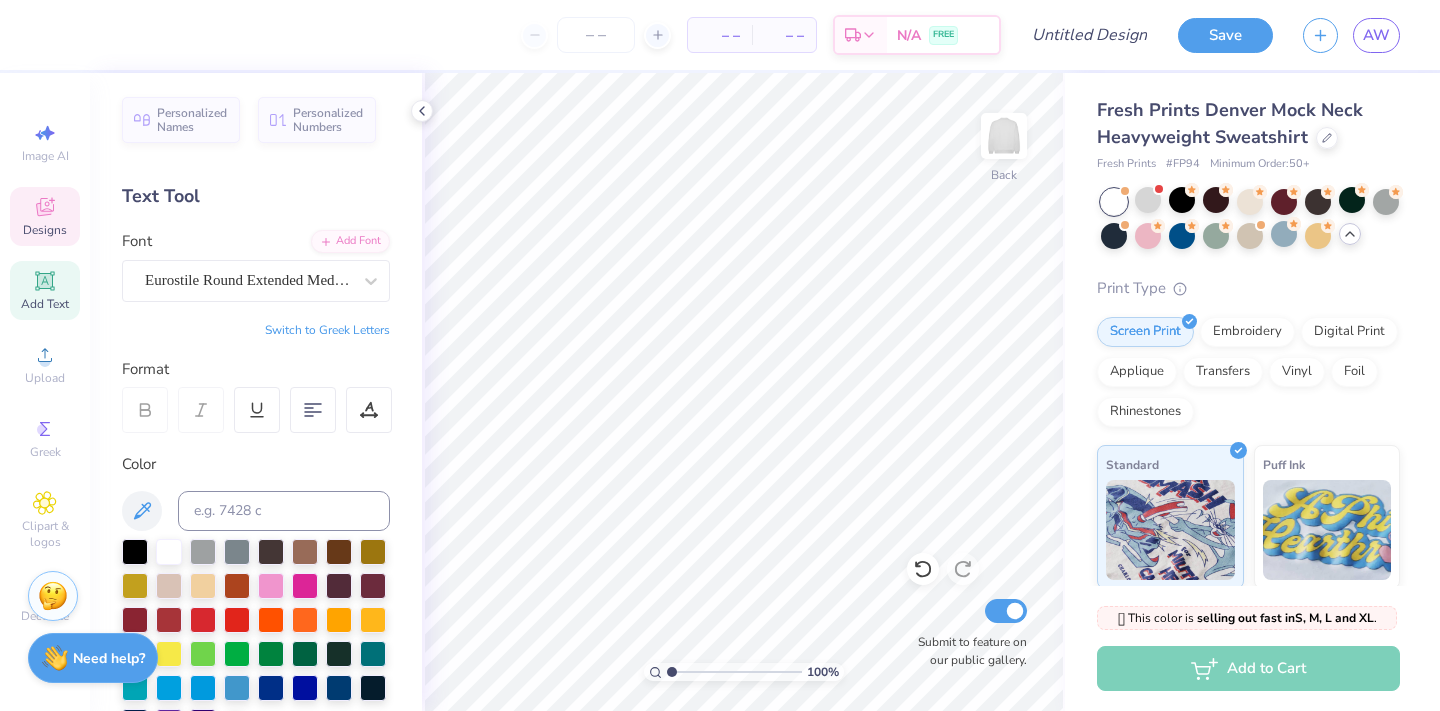 click on "Designs" at bounding box center (45, 230) 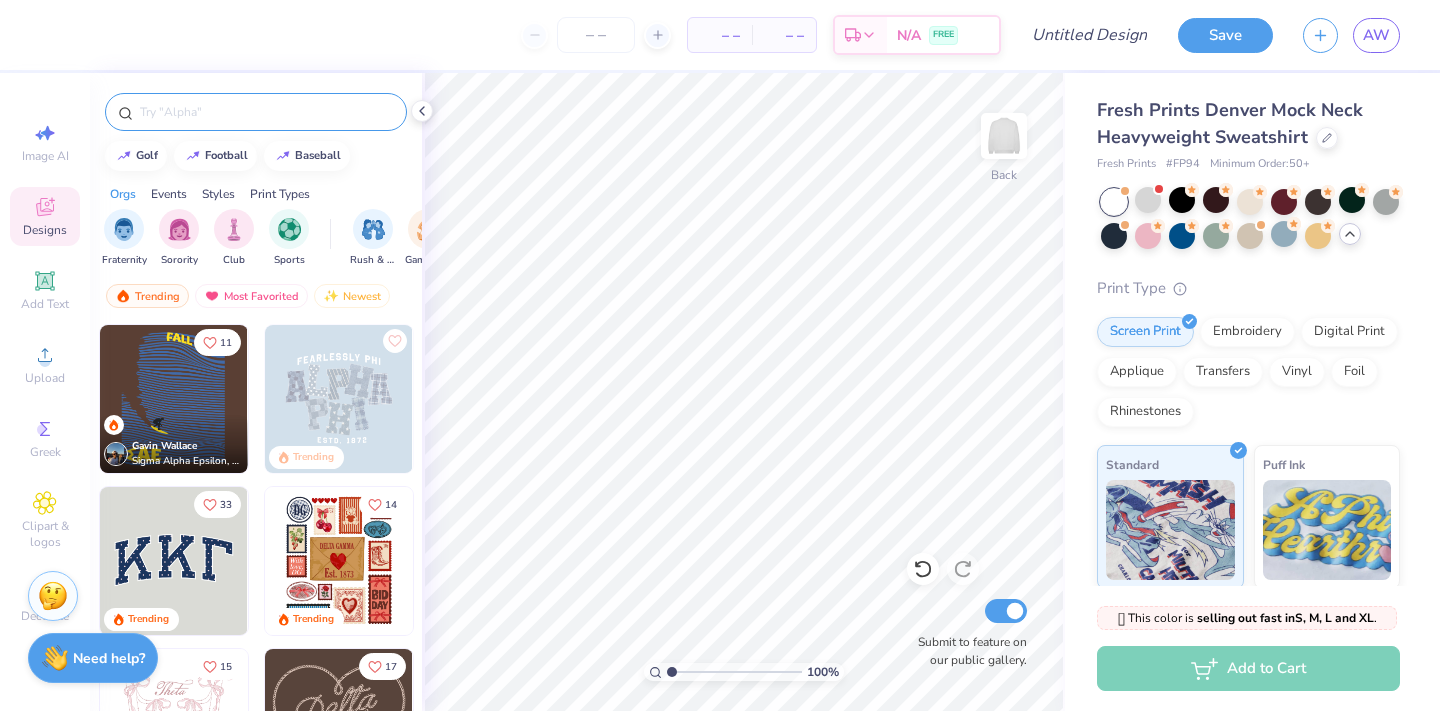 click at bounding box center (266, 112) 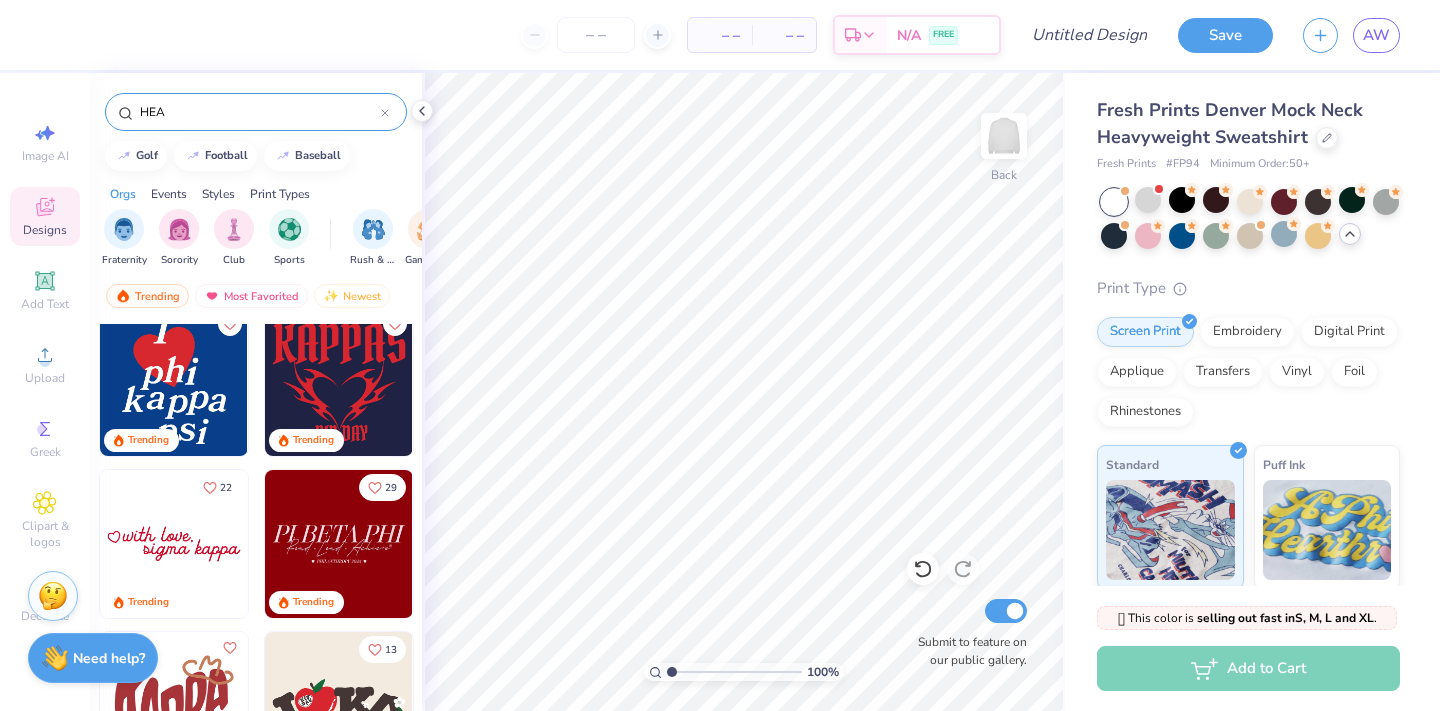 scroll, scrollTop: 180, scrollLeft: 0, axis: vertical 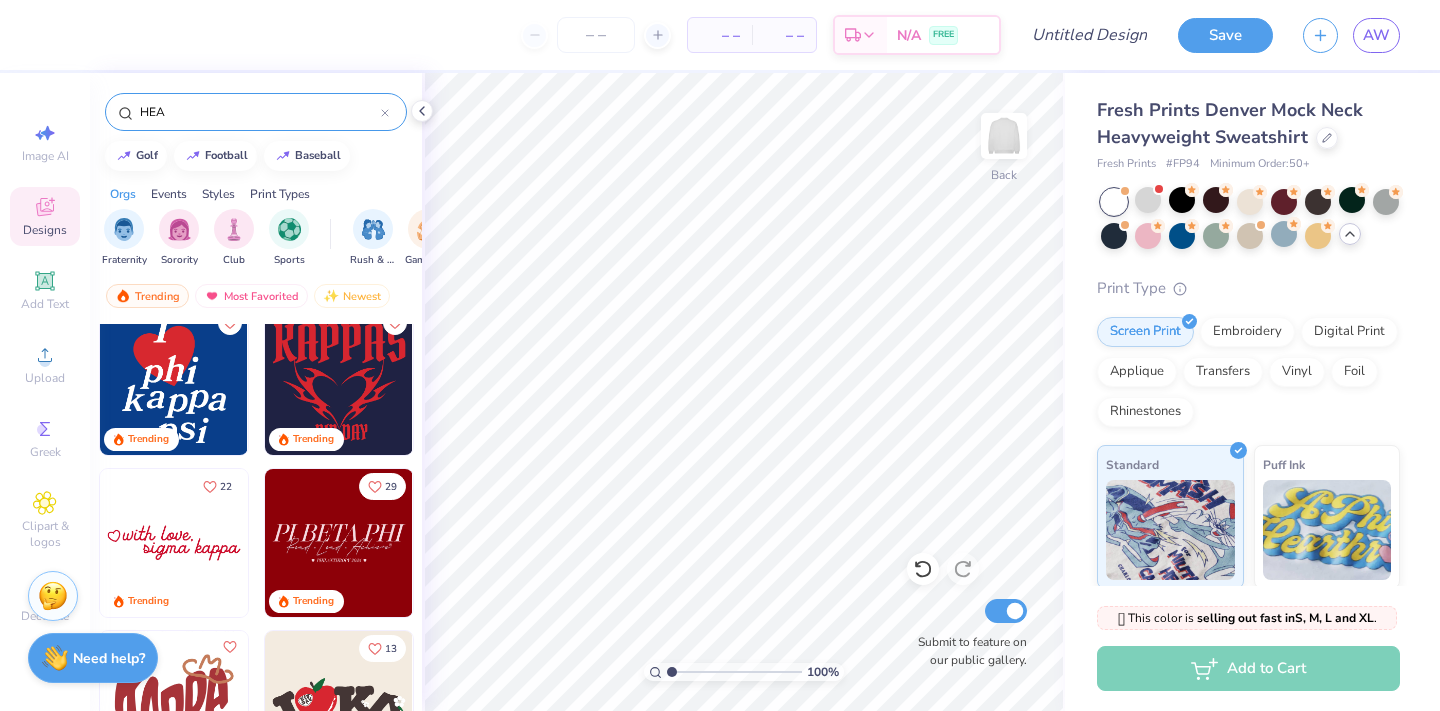 type on "HEA" 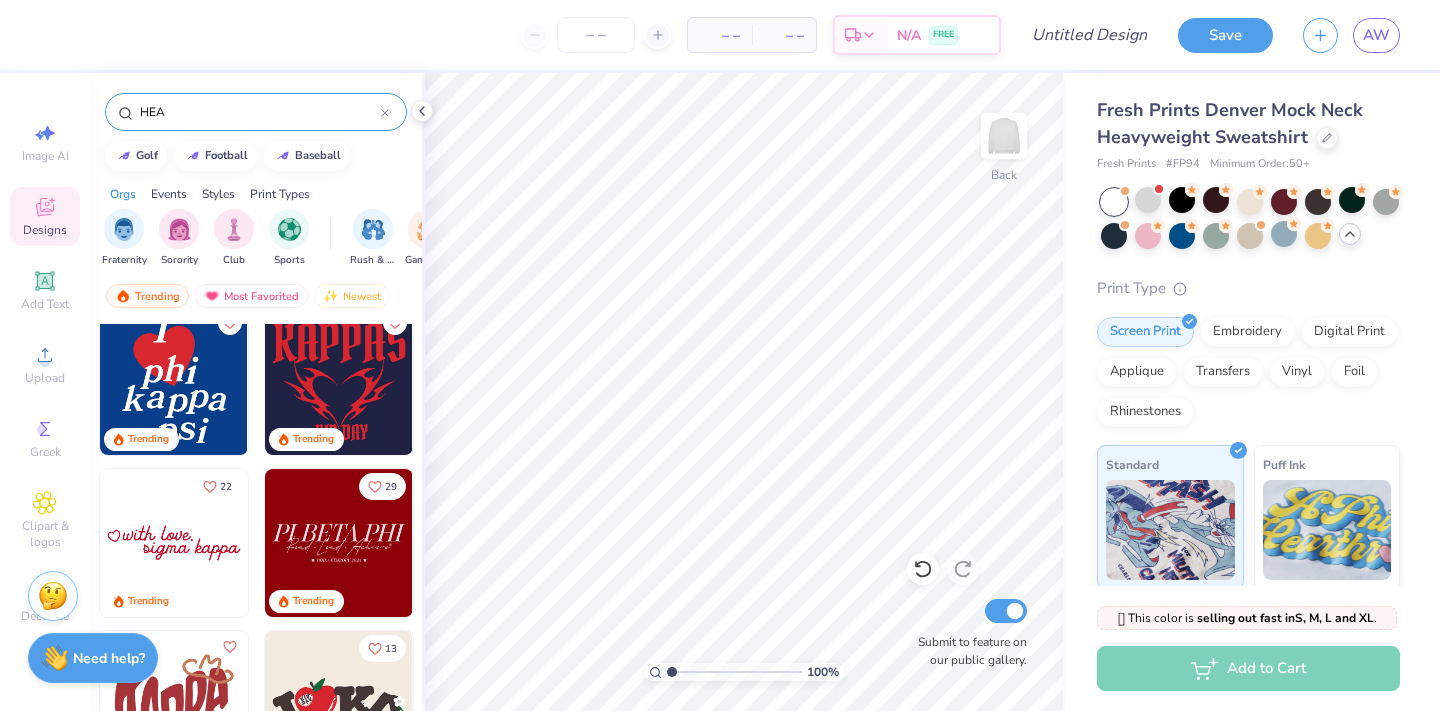click at bounding box center [174, 543] 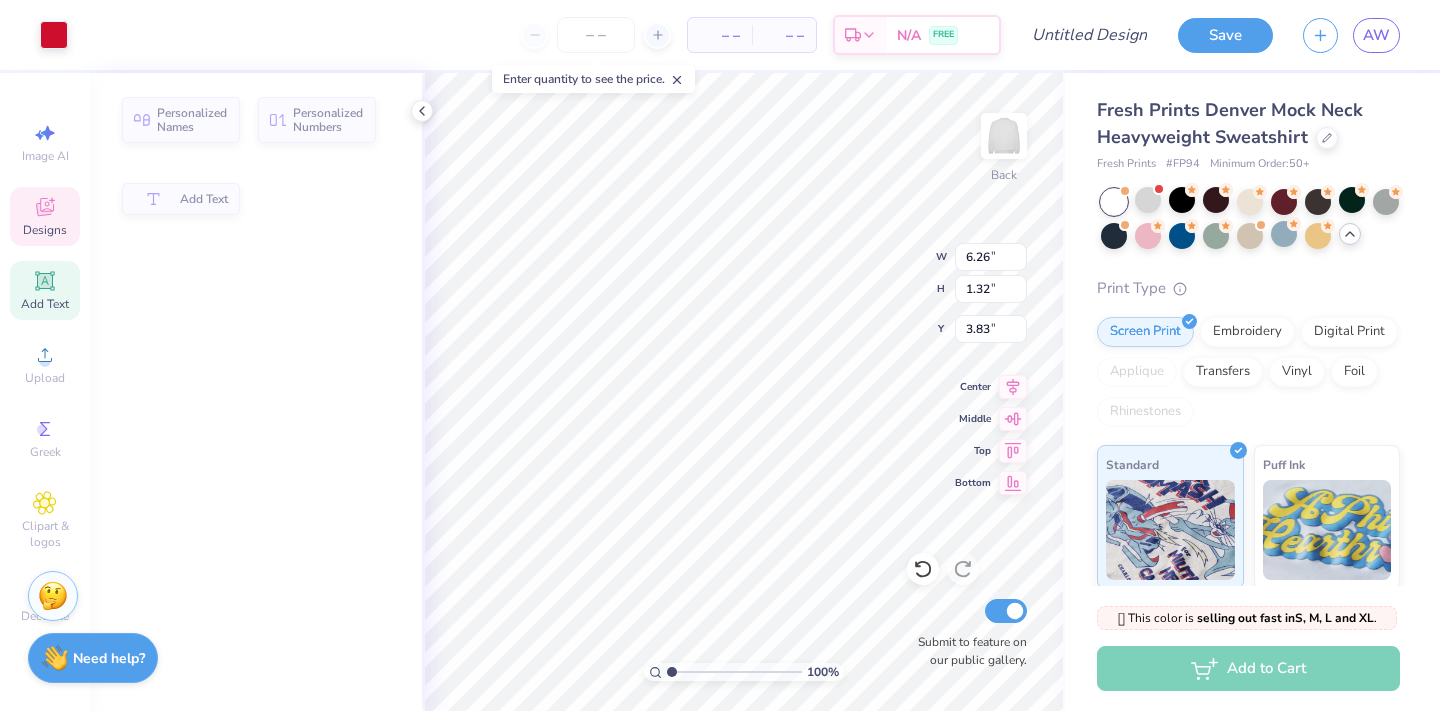 type on "6.26" 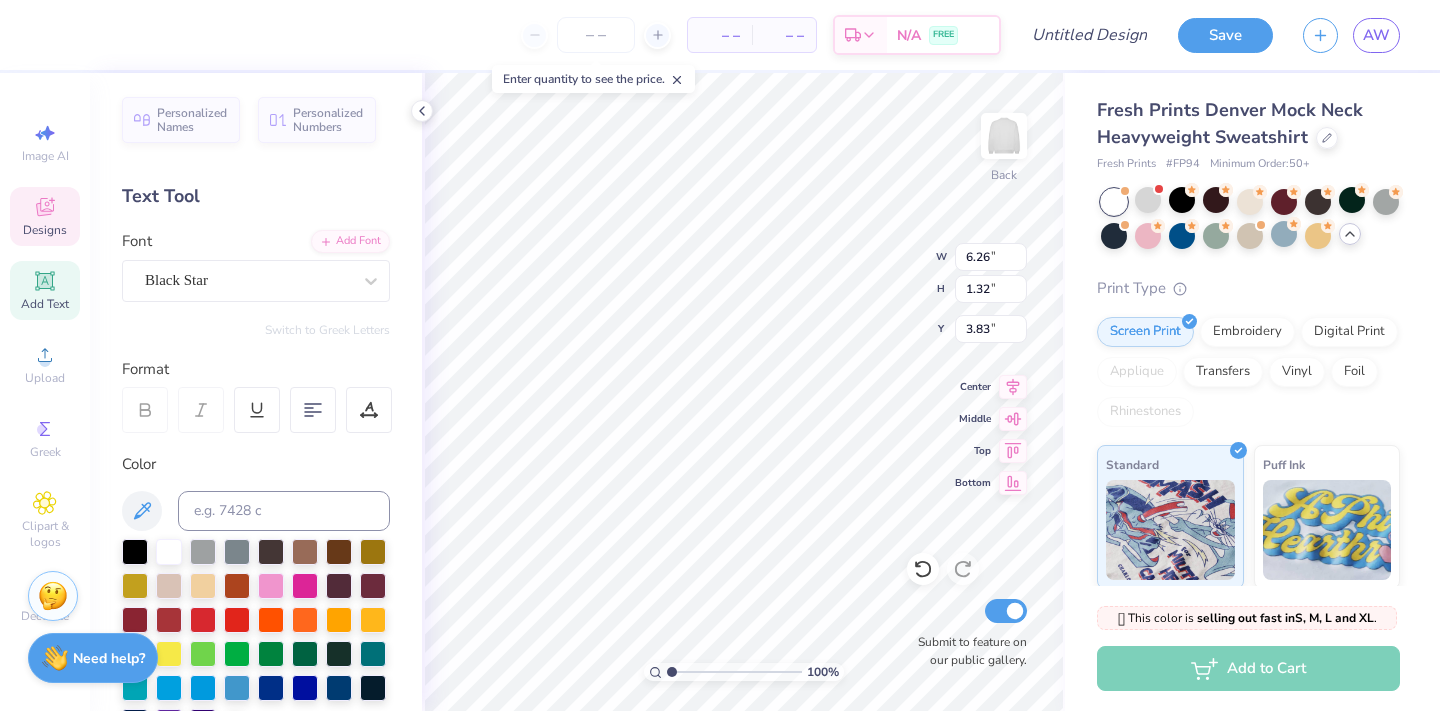 scroll, scrollTop: 0, scrollLeft: 0, axis: both 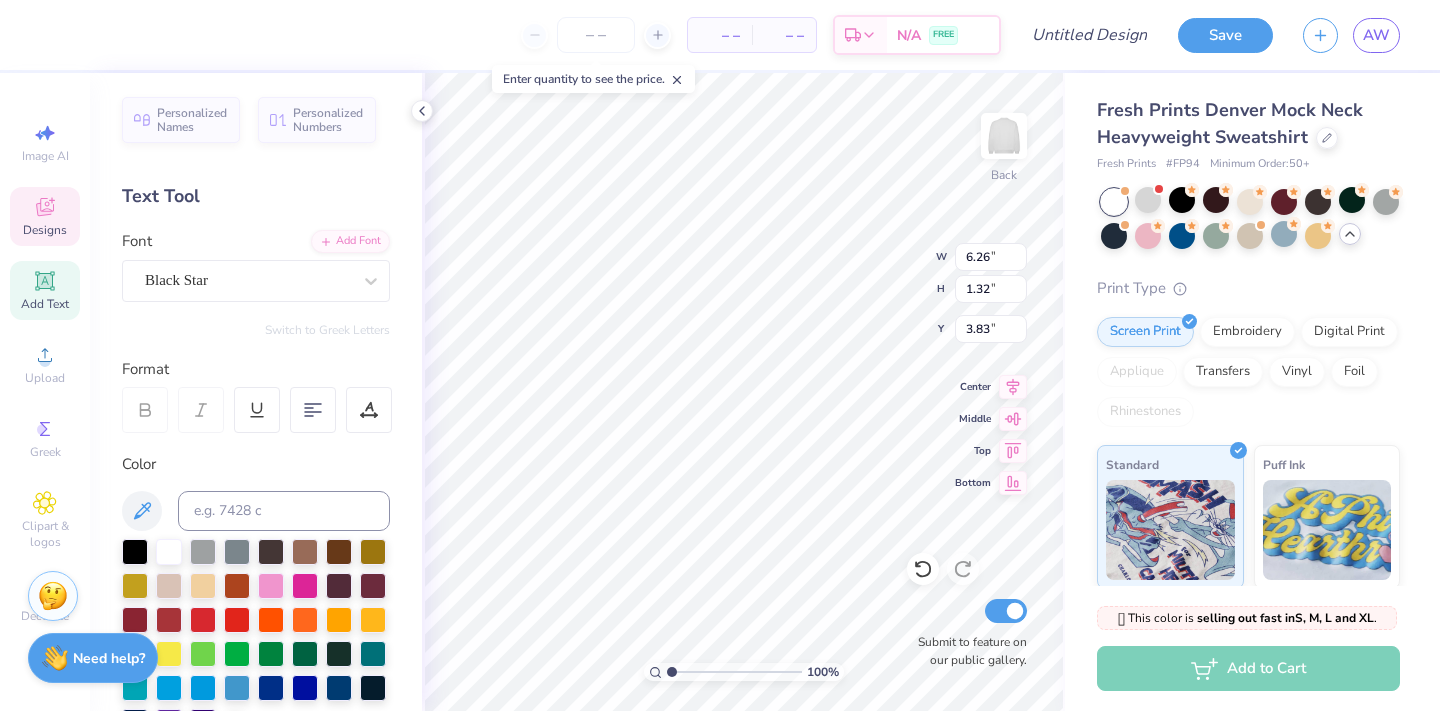type on "H" 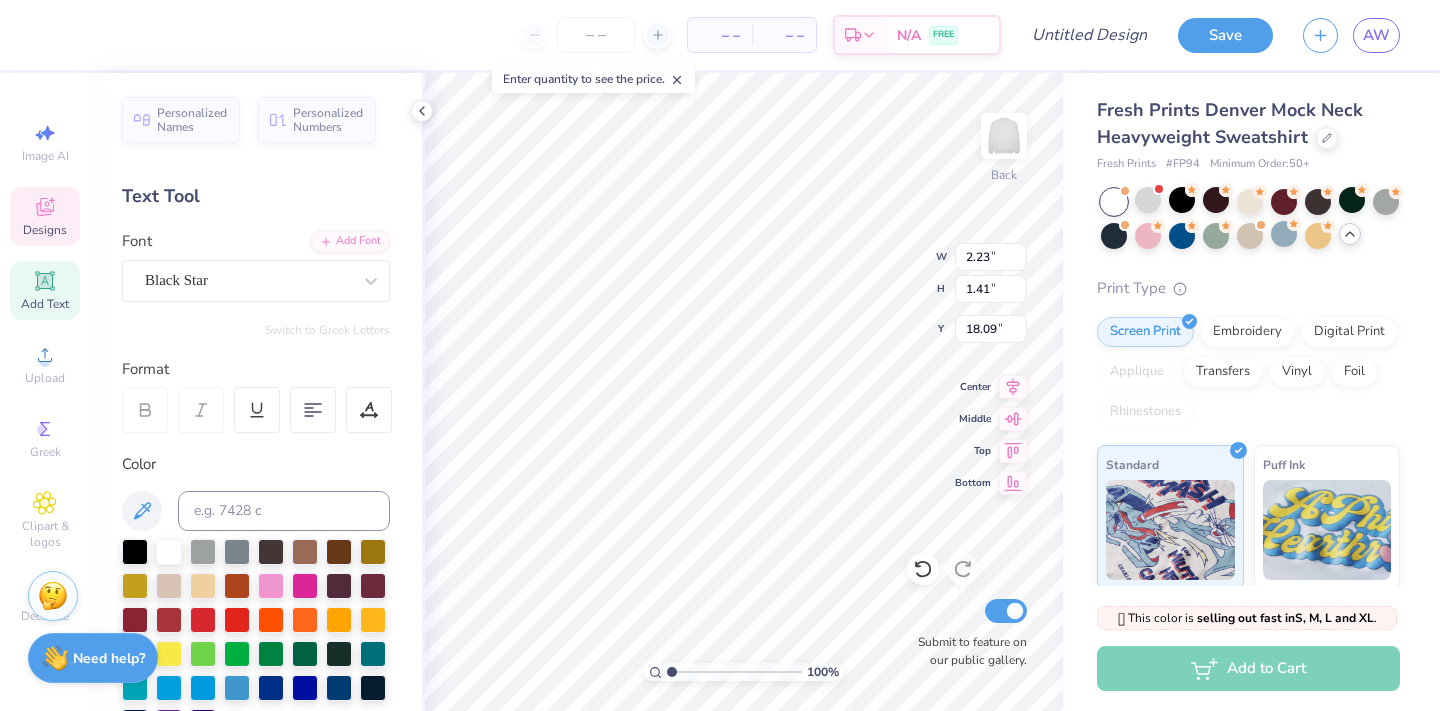 type on "18.09" 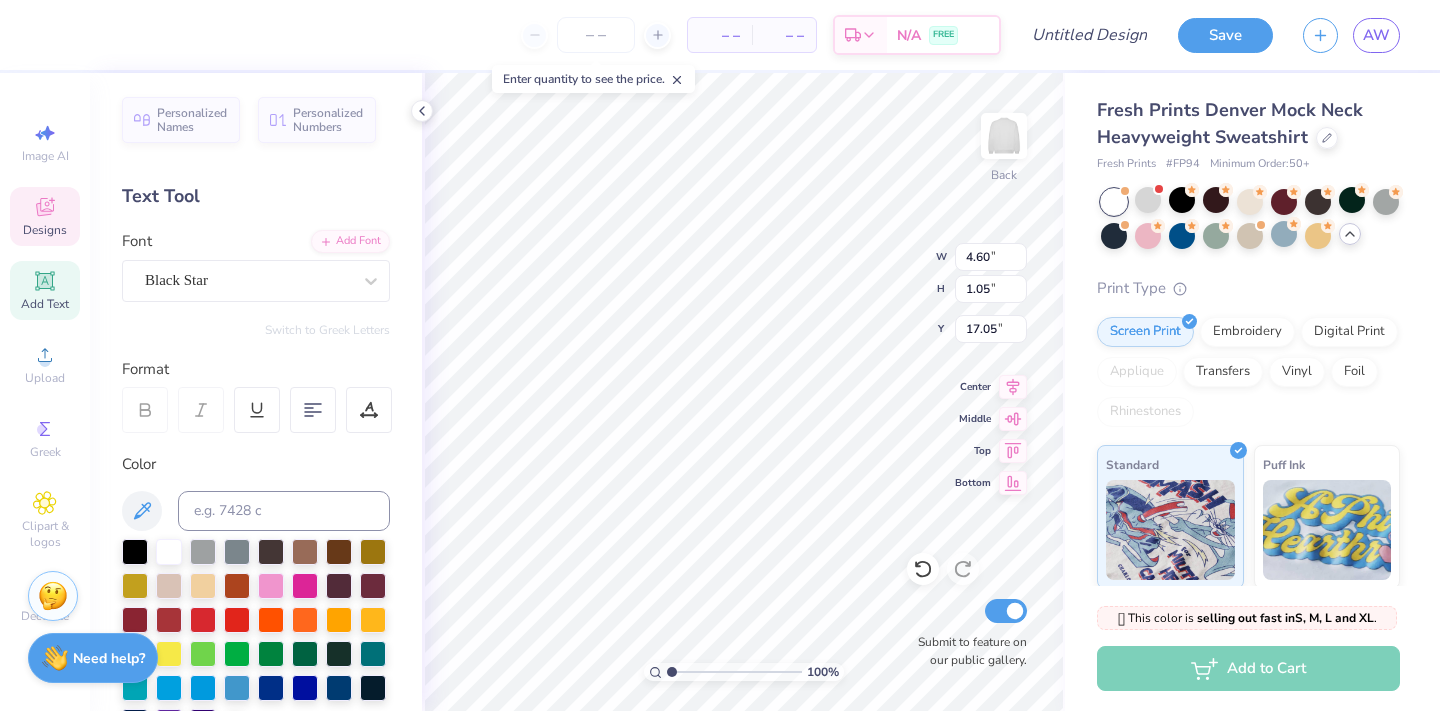 type on "17.05" 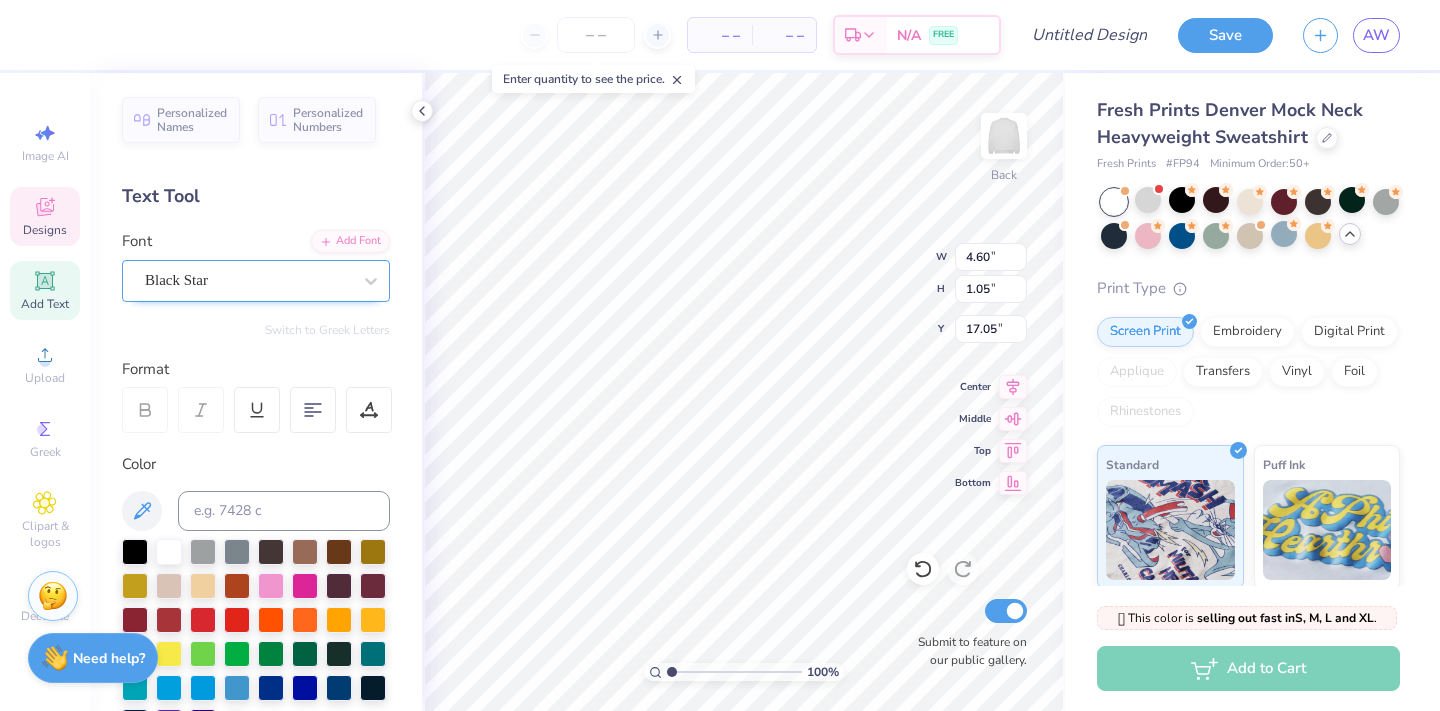 click on "Black Star" at bounding box center [248, 280] 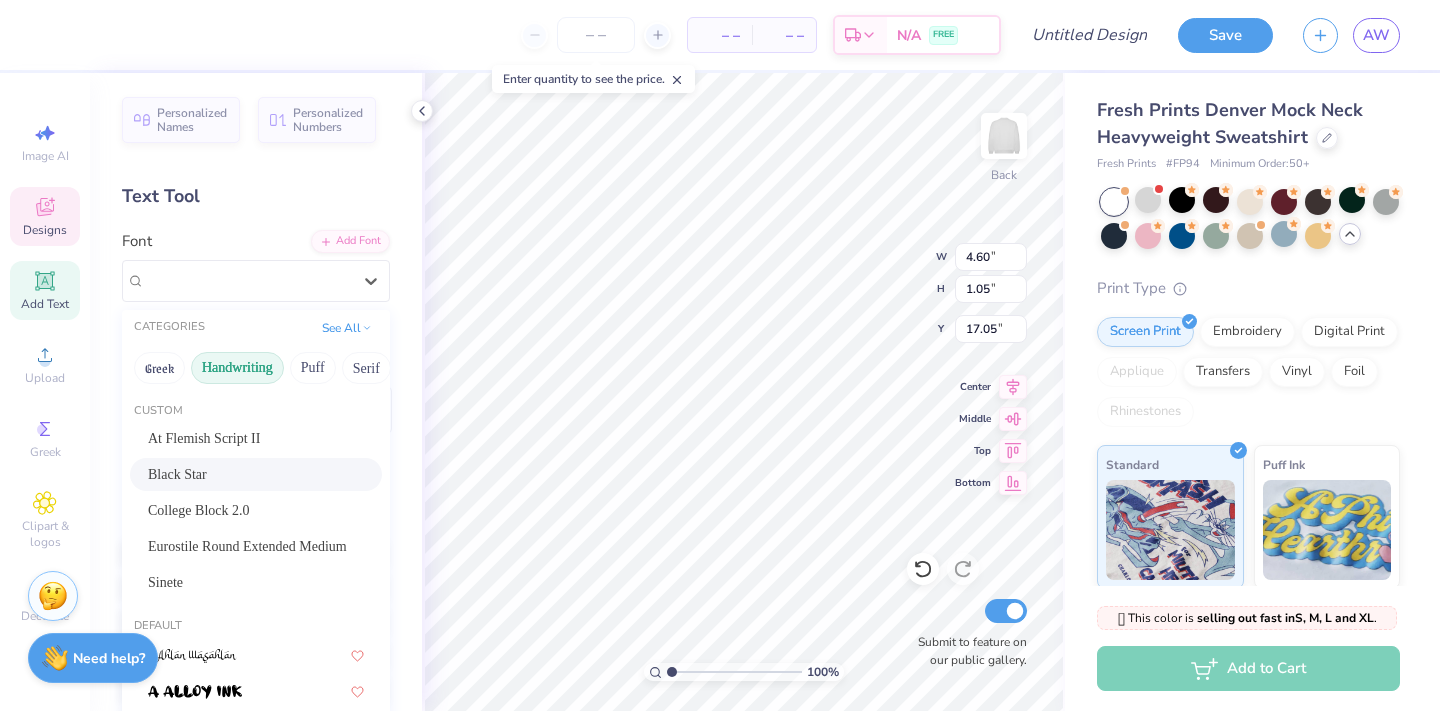 click on "Handwriting" at bounding box center [237, 368] 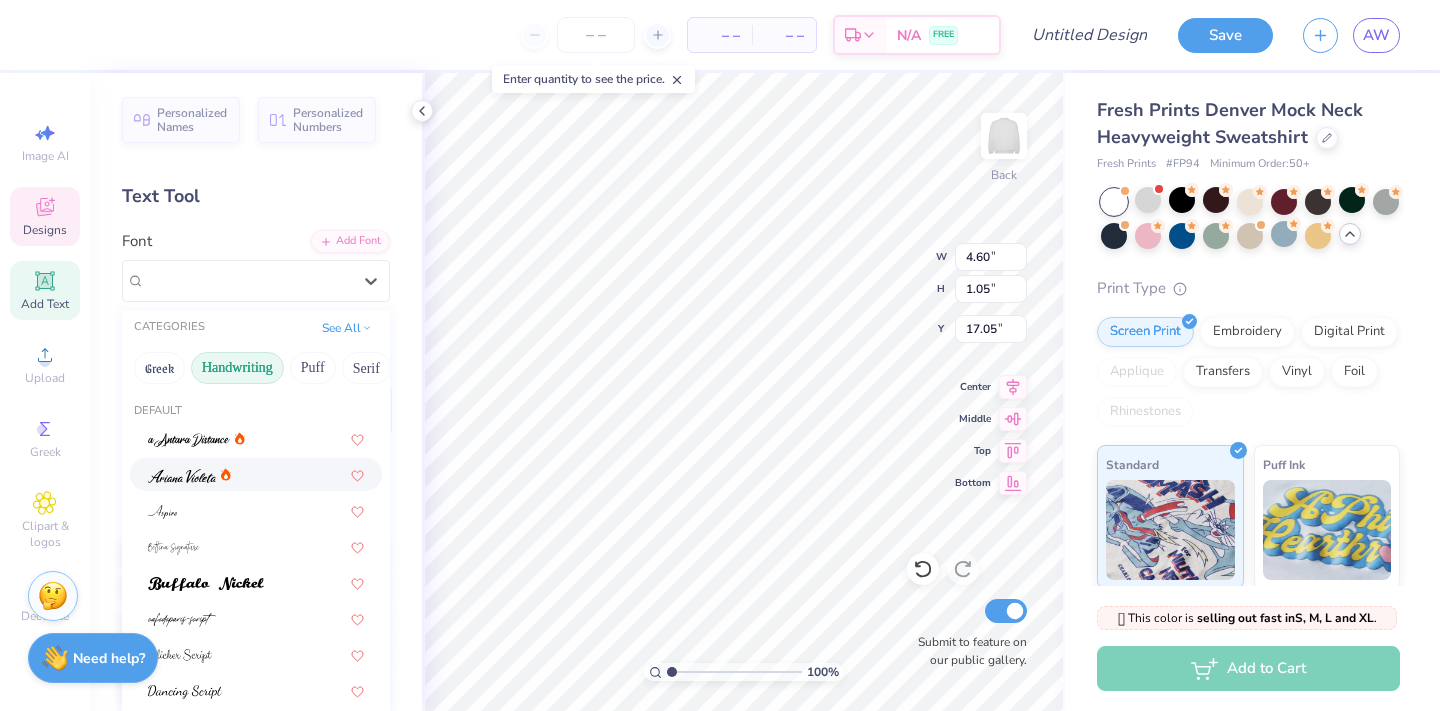 scroll, scrollTop: 31, scrollLeft: 0, axis: vertical 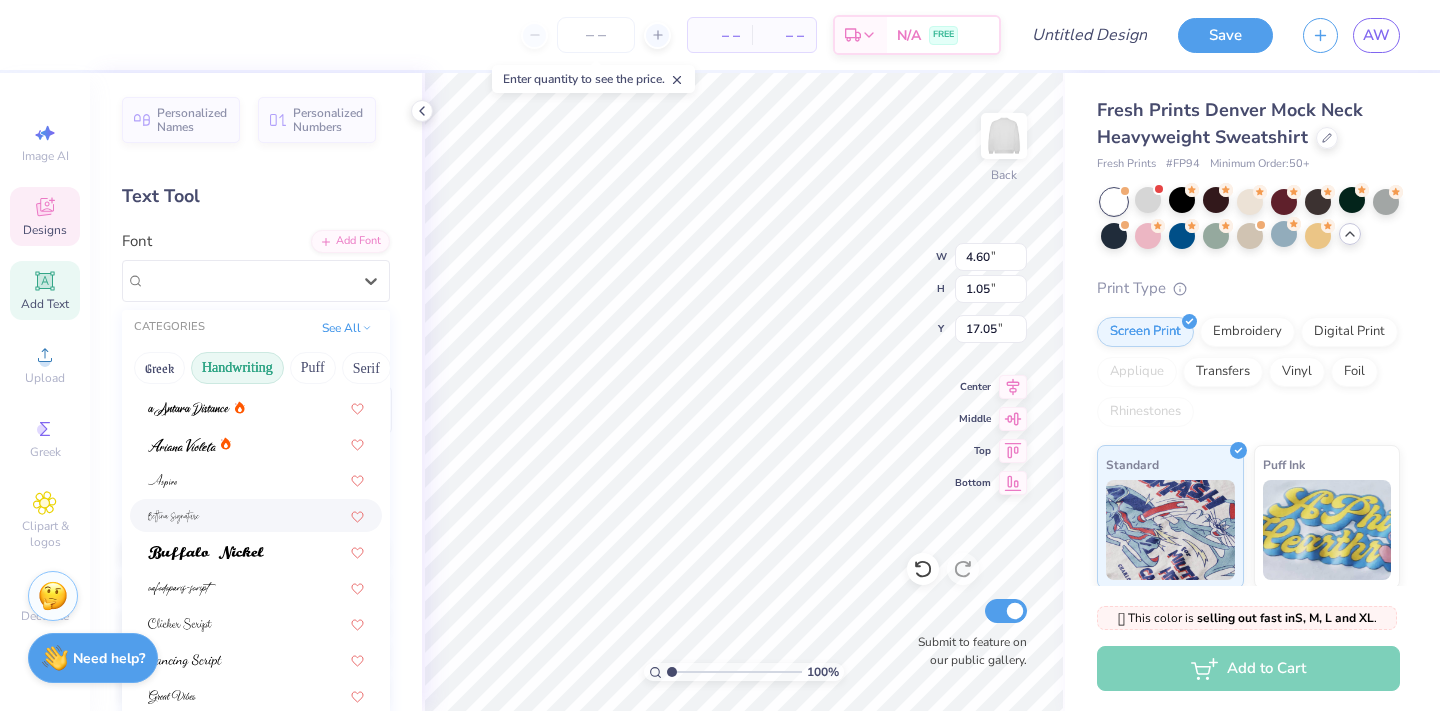 click at bounding box center (256, 515) 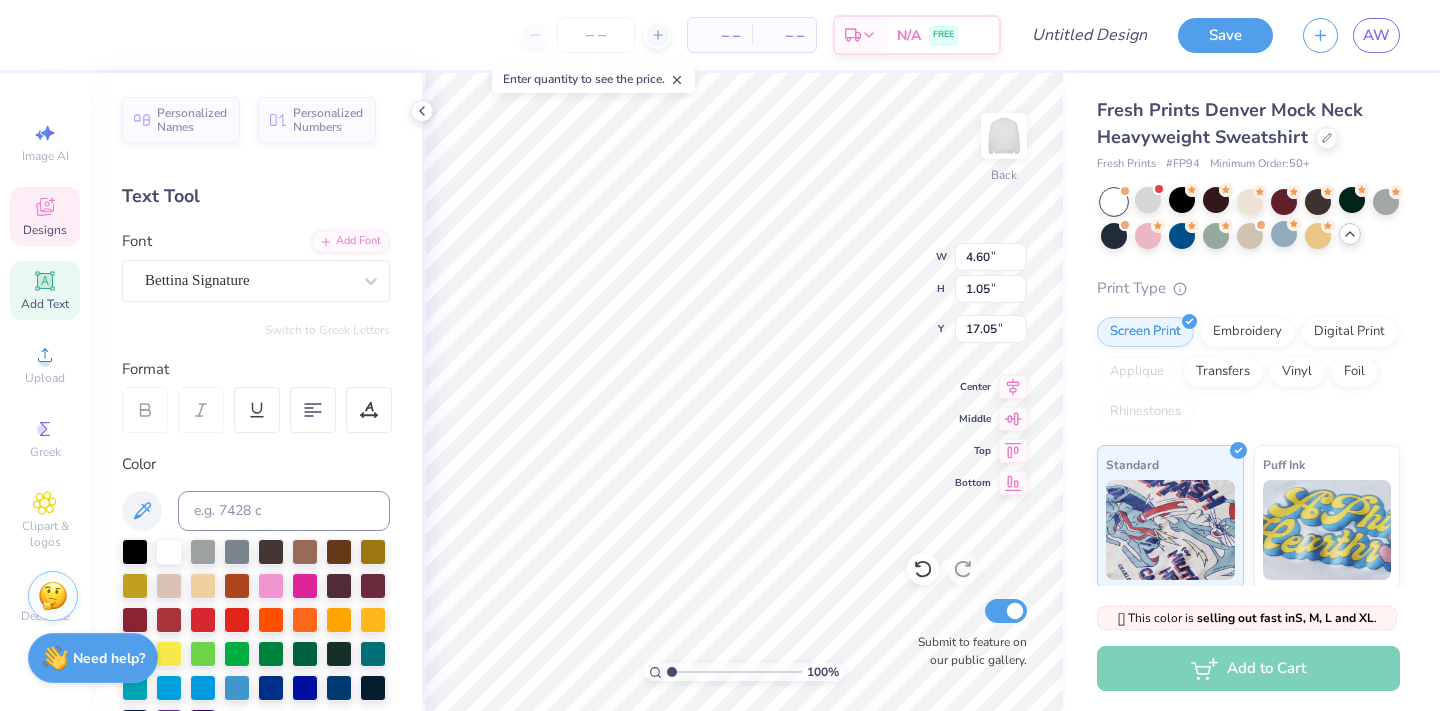 type on "9.28" 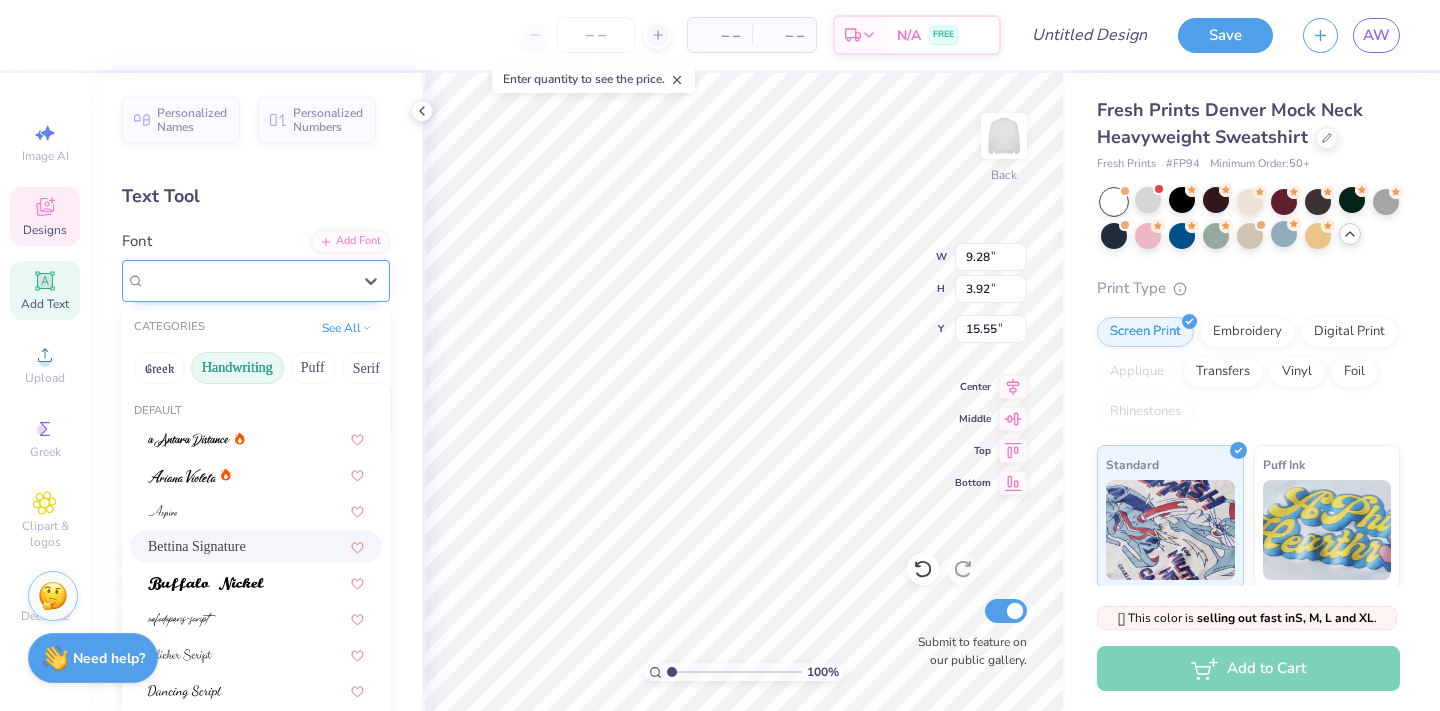 click on "Bettina Signature" at bounding box center [248, 280] 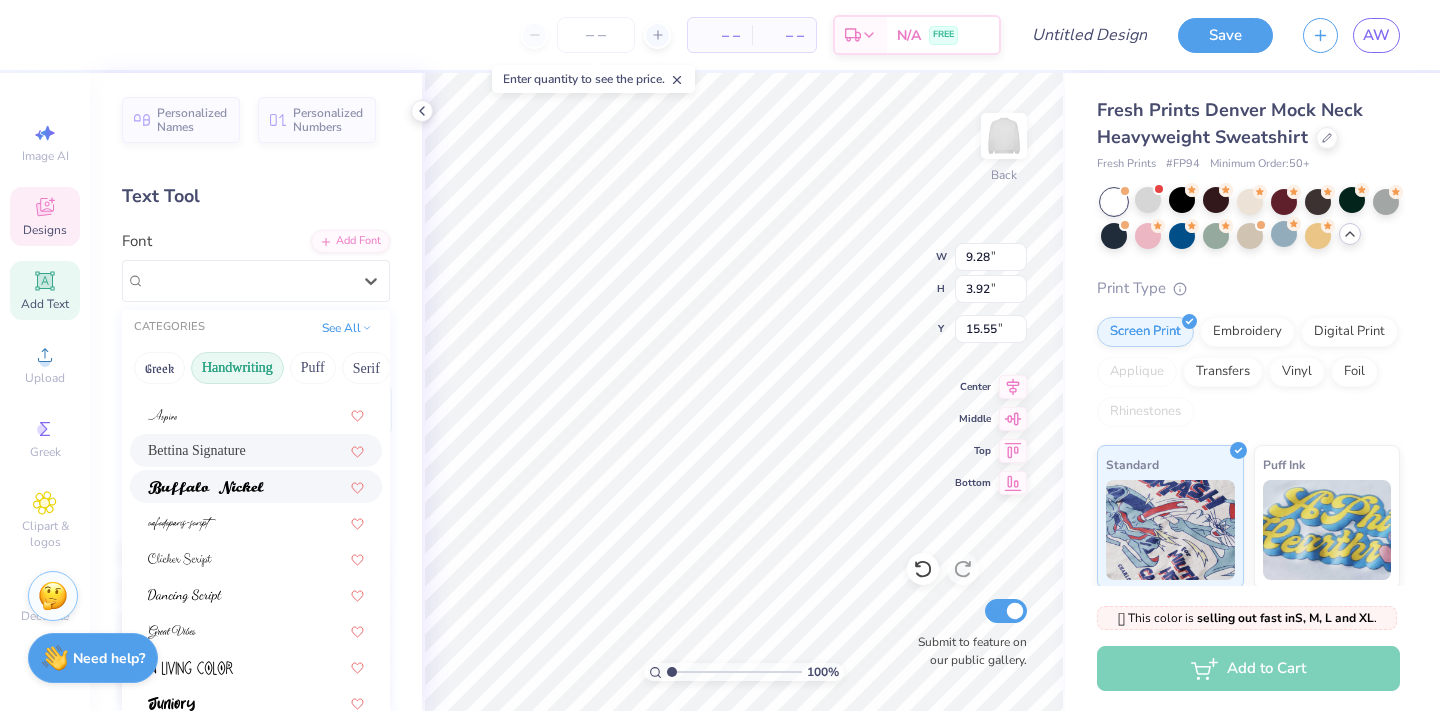 scroll, scrollTop: 118, scrollLeft: 0, axis: vertical 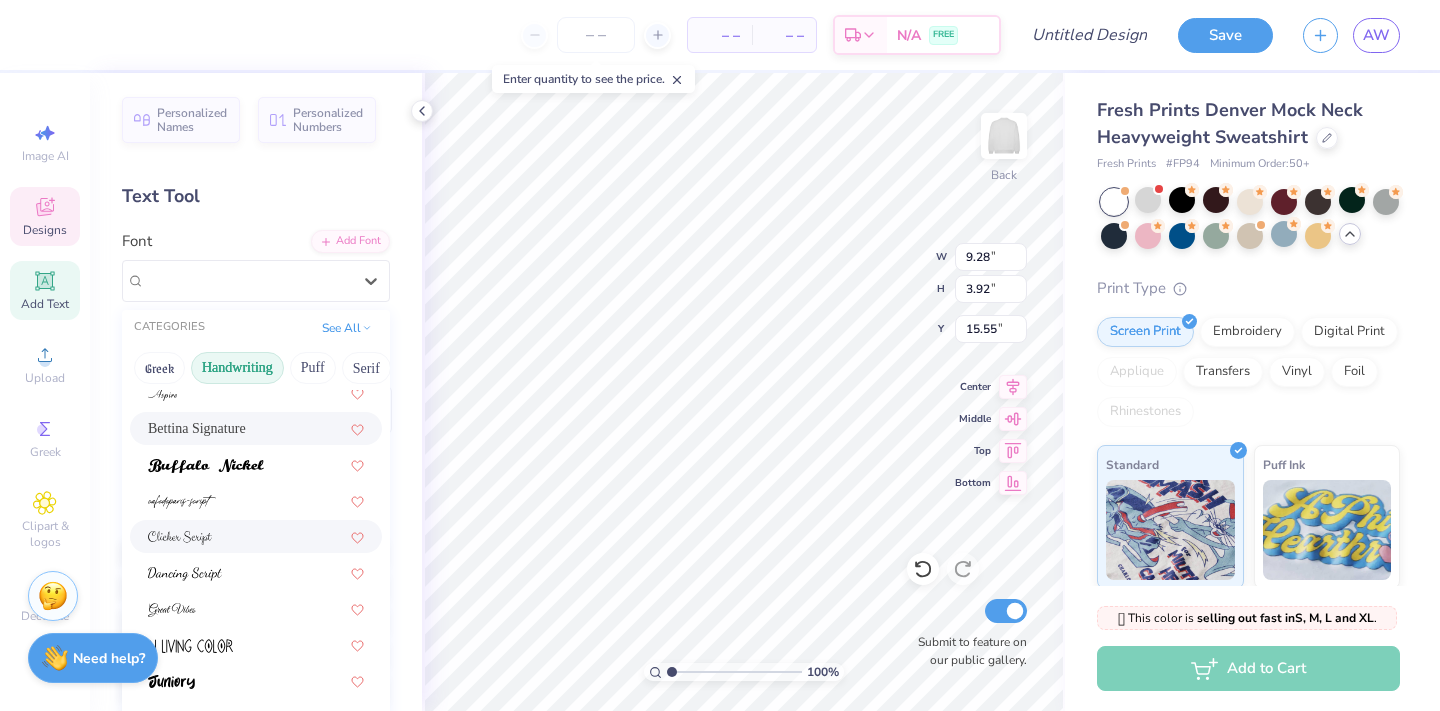 click on "Bettina Signature" at bounding box center [256, 806] 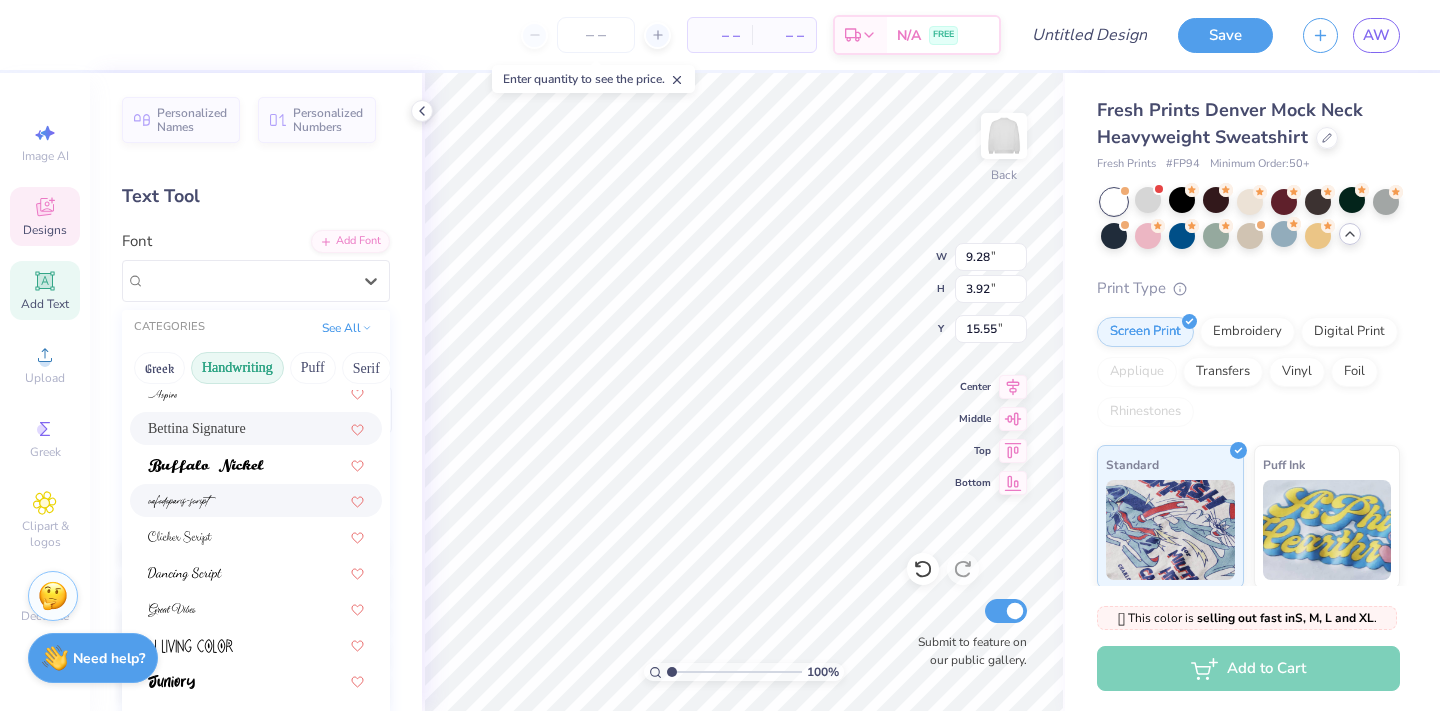 click at bounding box center (182, 500) 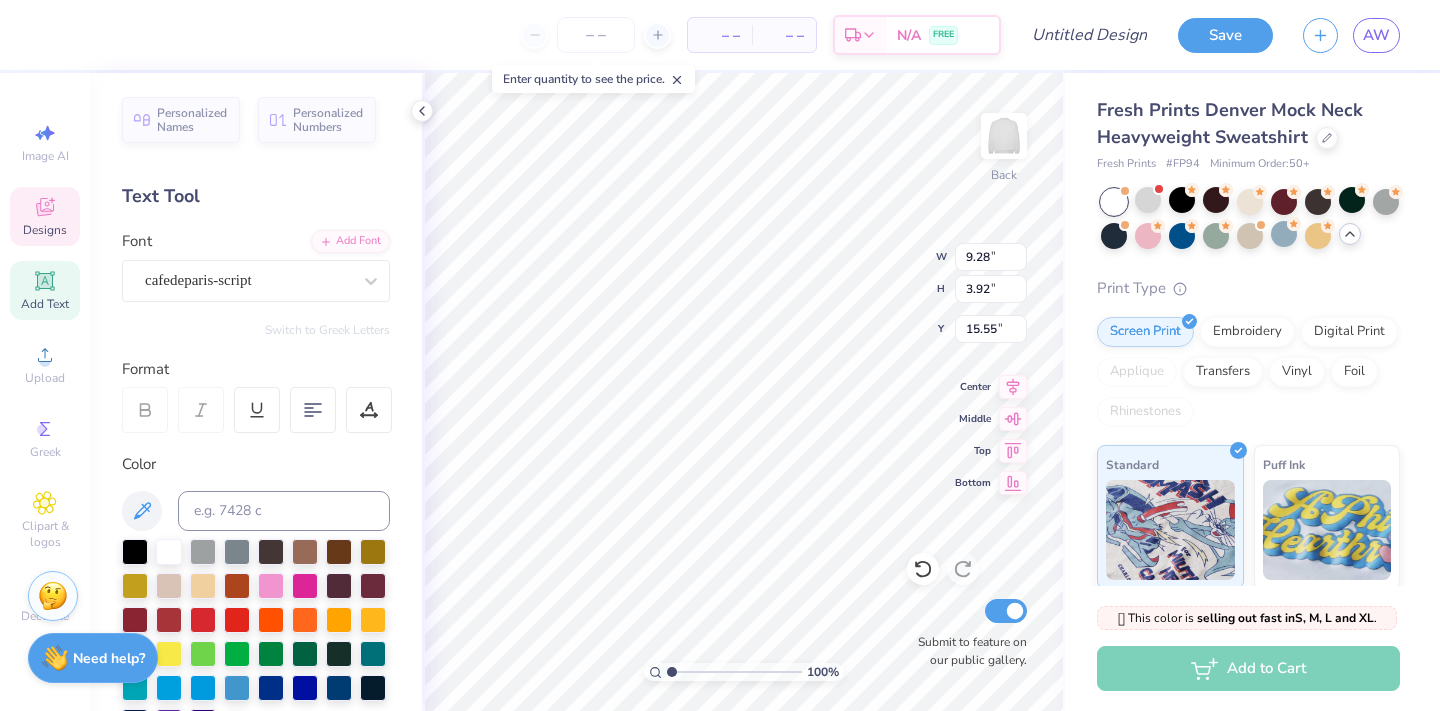 type on "2.40" 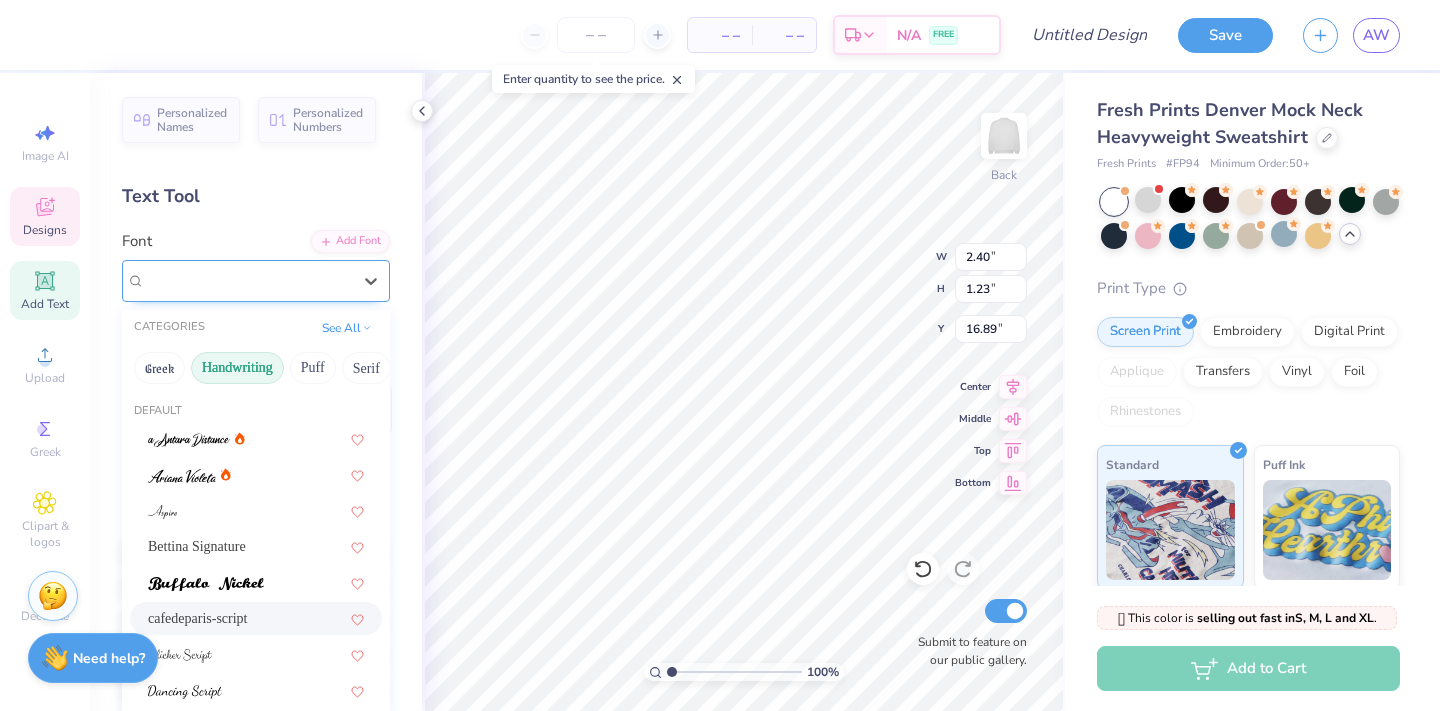 click on "cafedeparis-script" at bounding box center [248, 280] 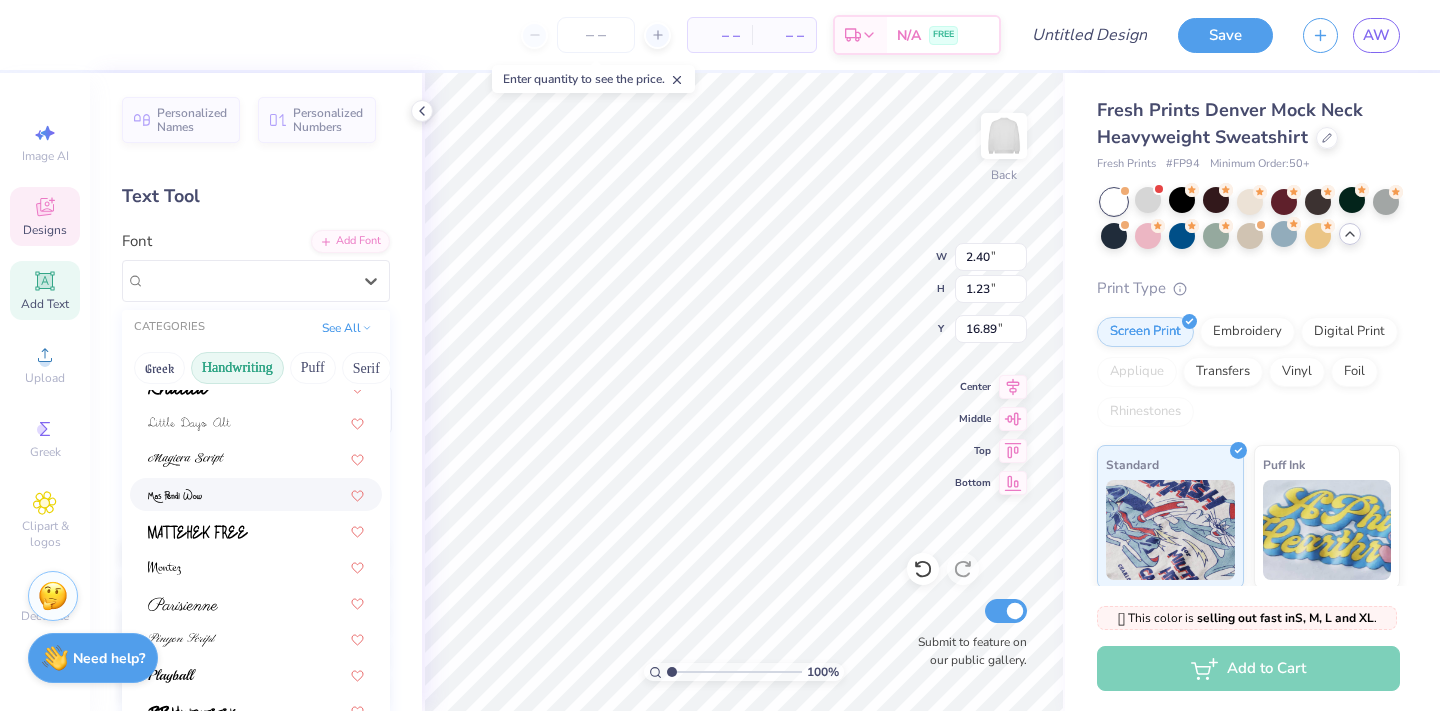 scroll, scrollTop: 454, scrollLeft: 0, axis: vertical 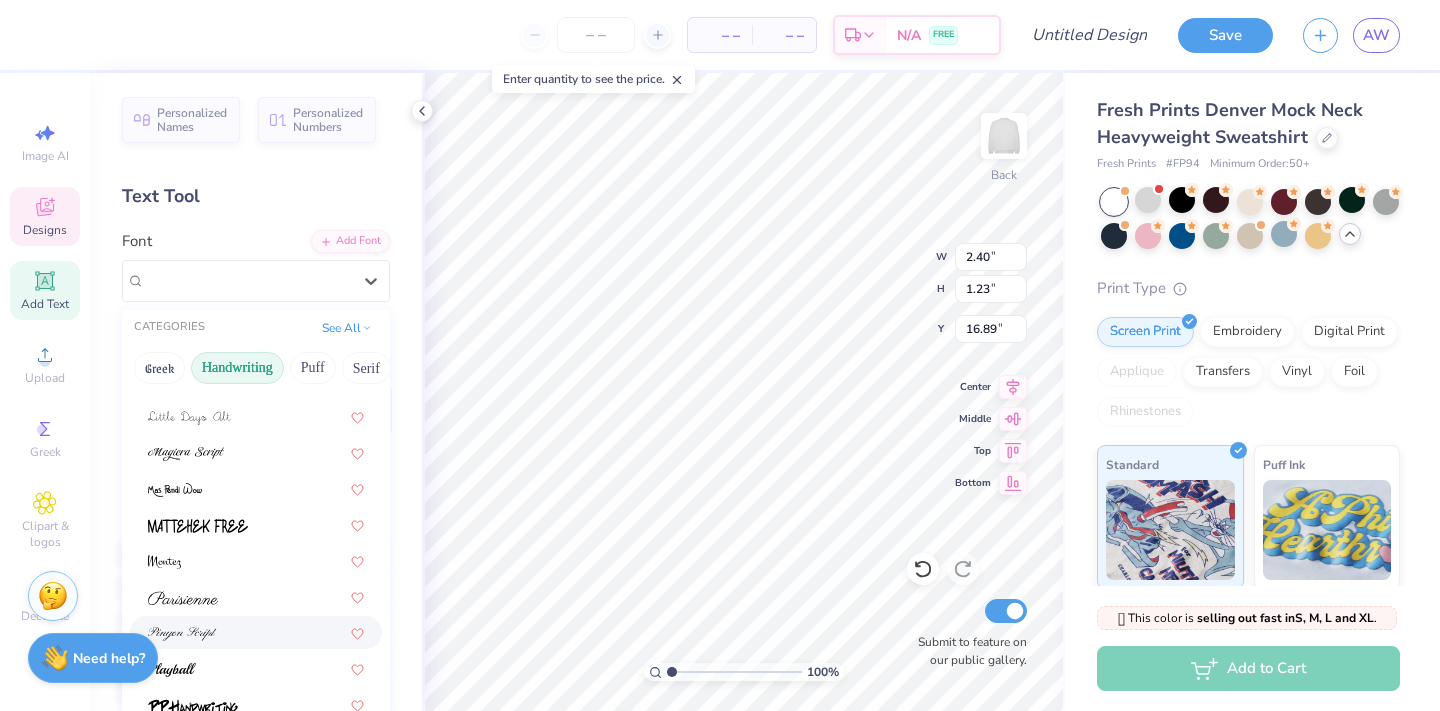 click at bounding box center (256, 632) 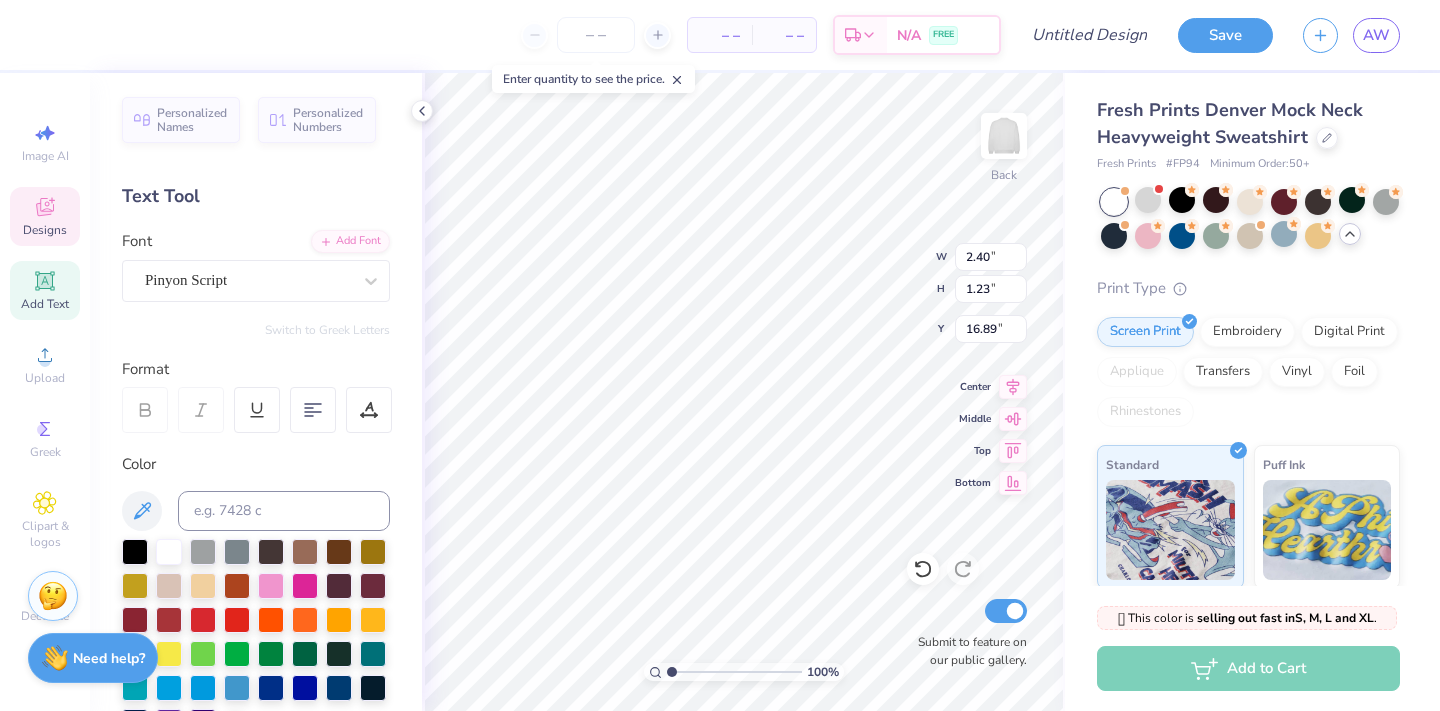 type on "5.11" 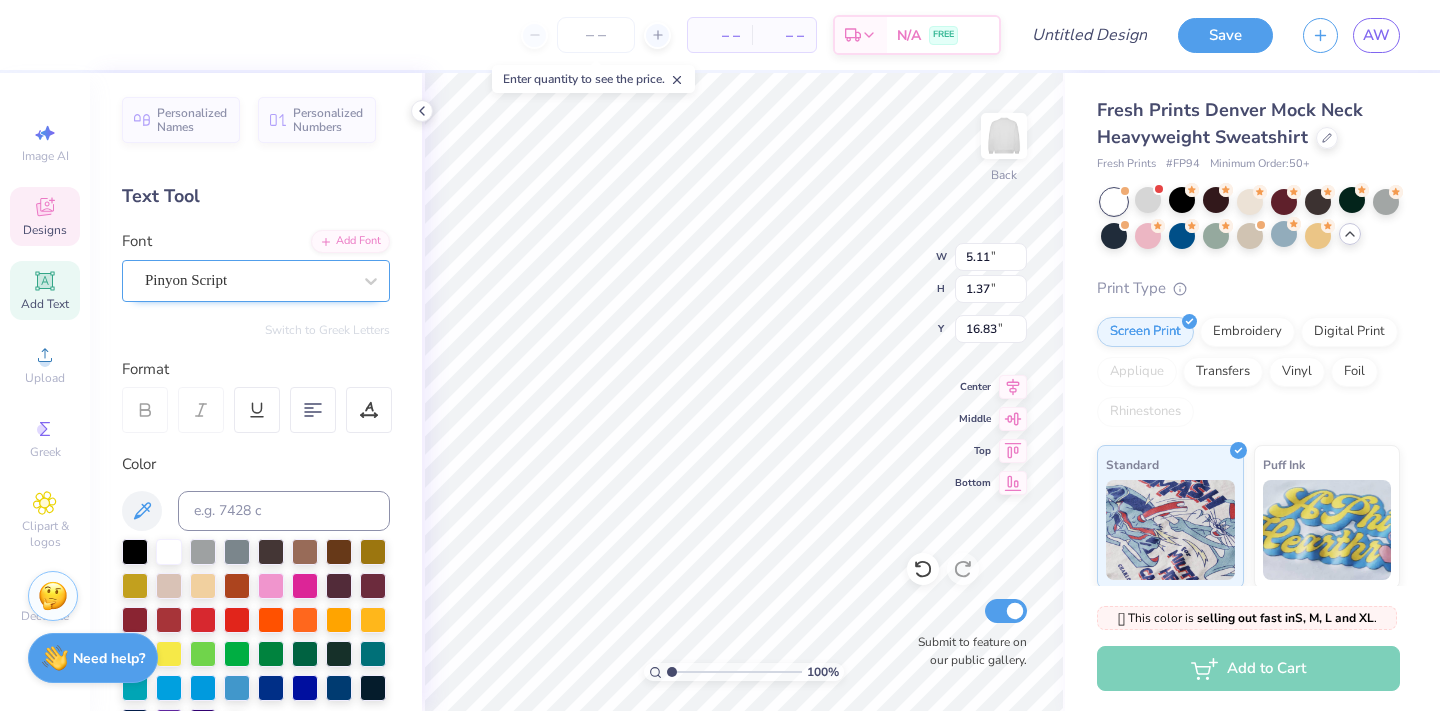 click at bounding box center [248, 280] 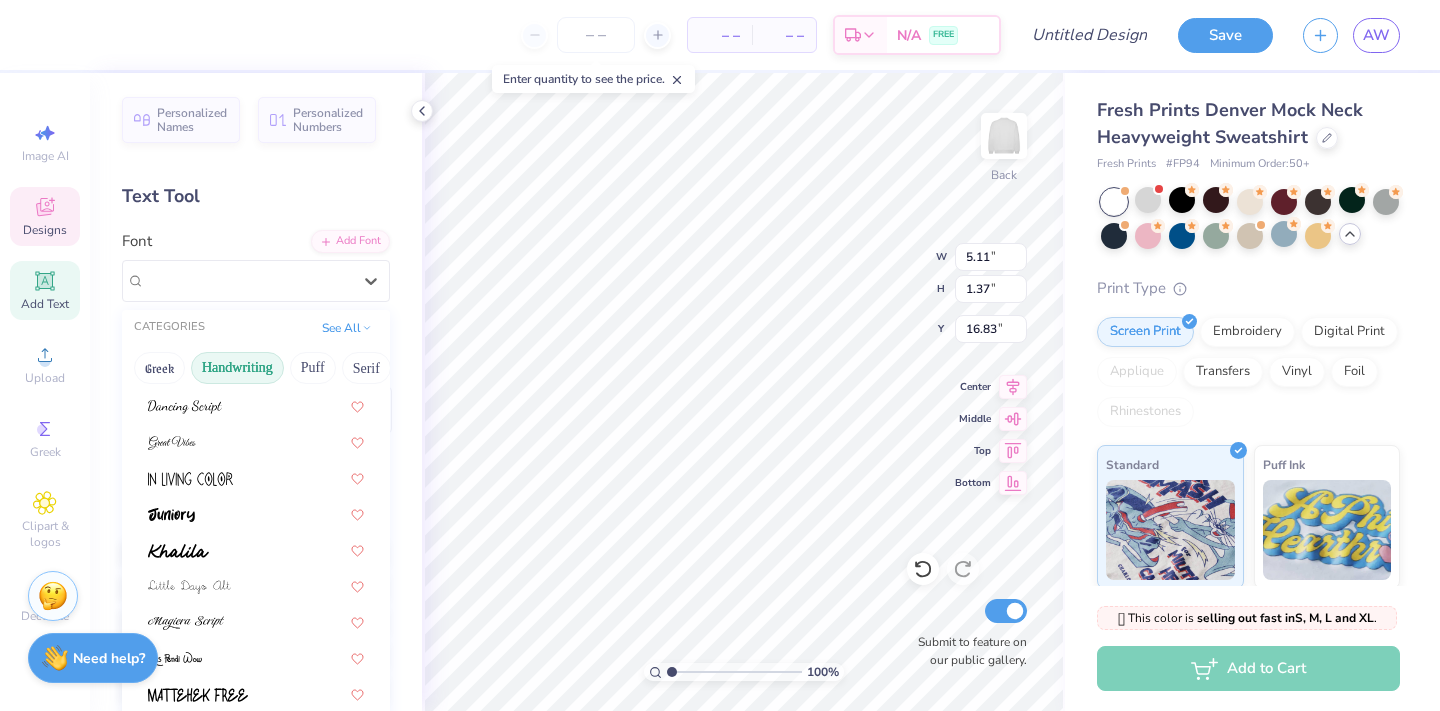 scroll, scrollTop: 454, scrollLeft: 0, axis: vertical 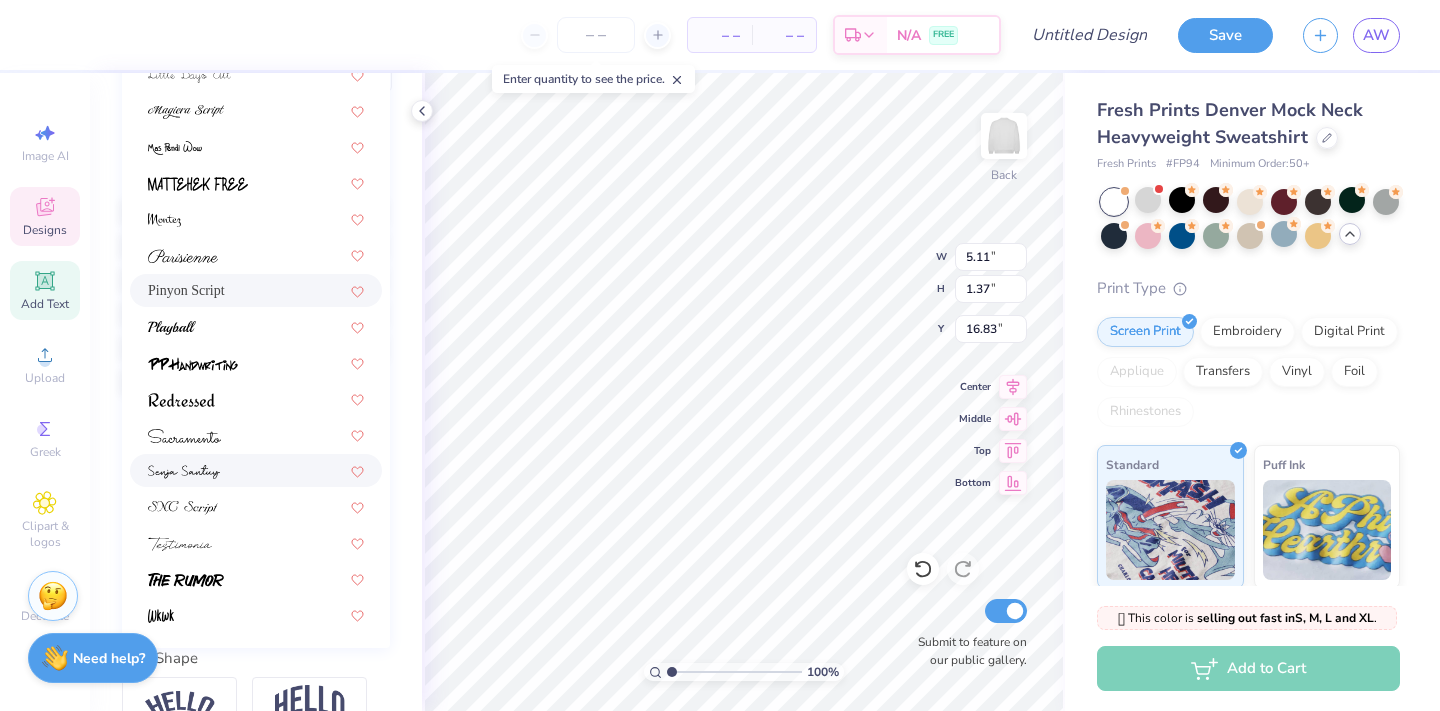 click at bounding box center [256, 470] 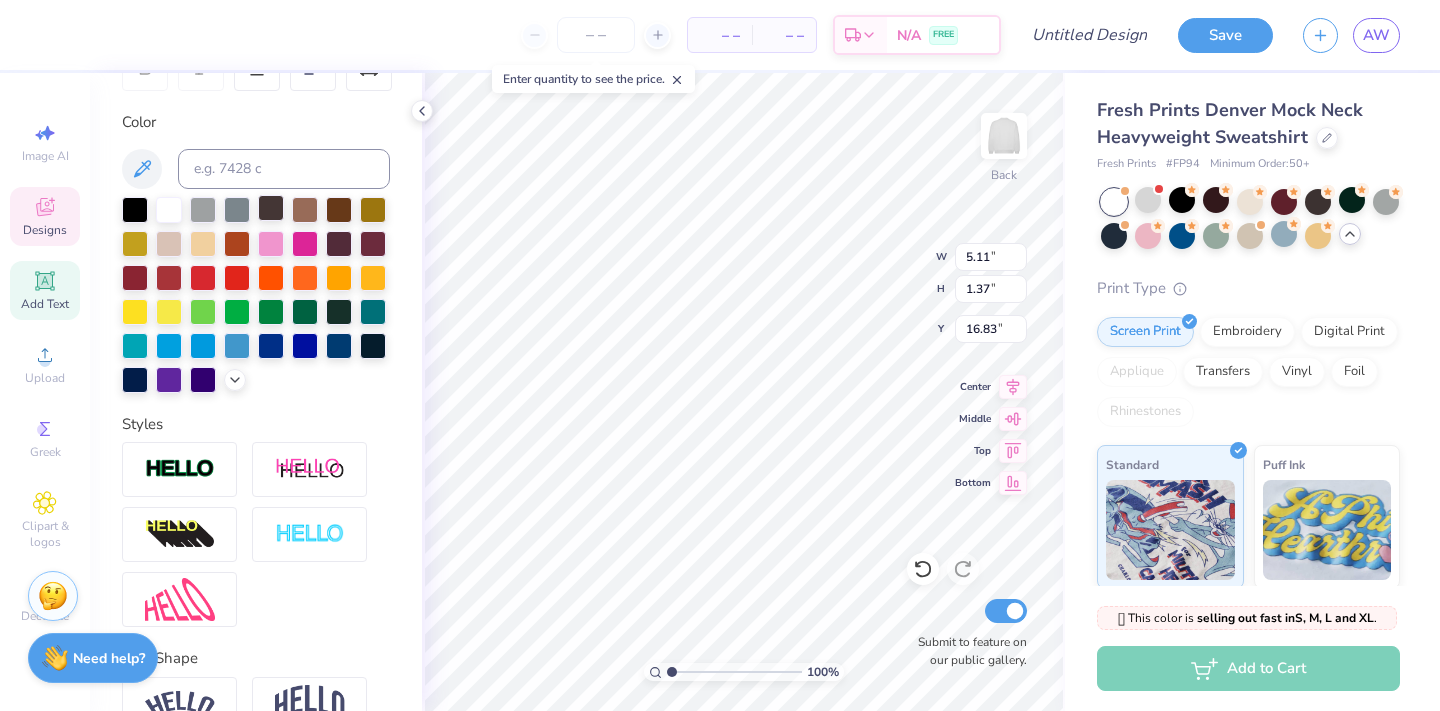 type on "5.54" 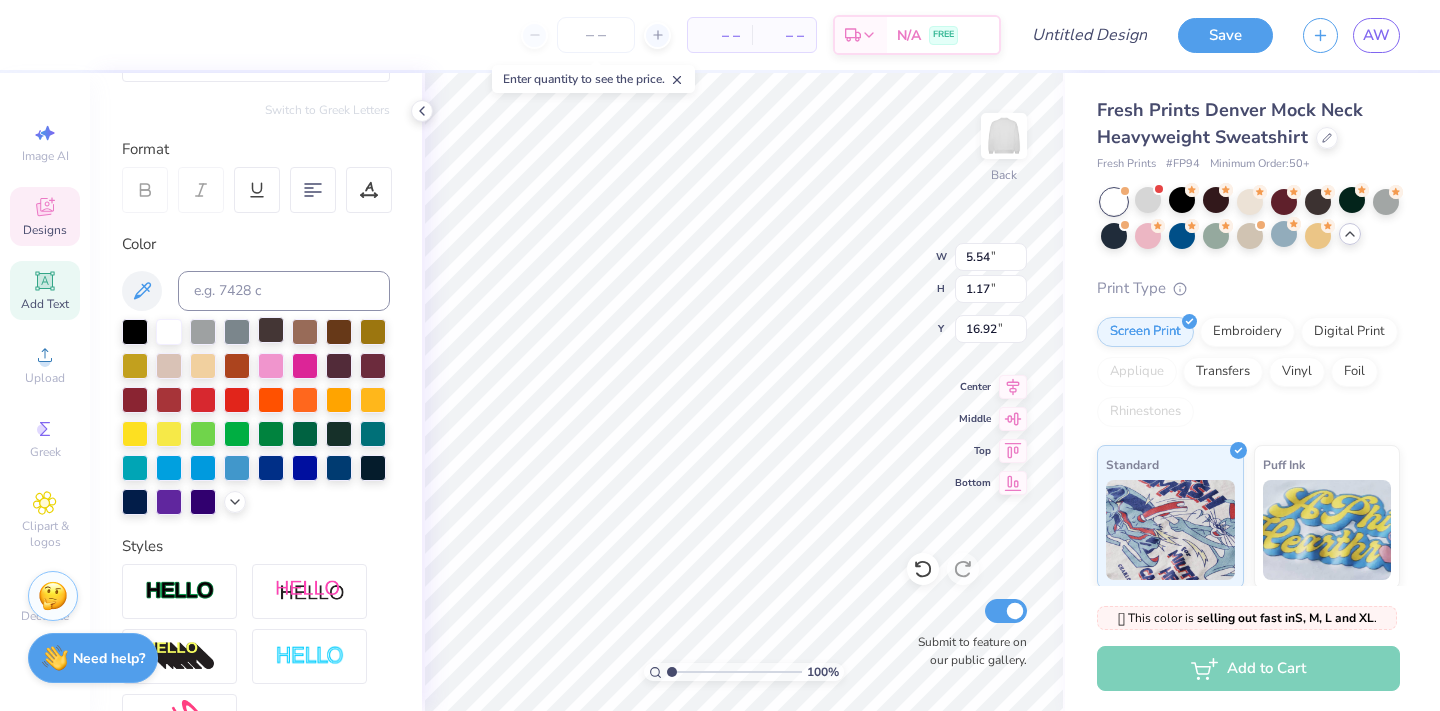 scroll, scrollTop: 185, scrollLeft: 0, axis: vertical 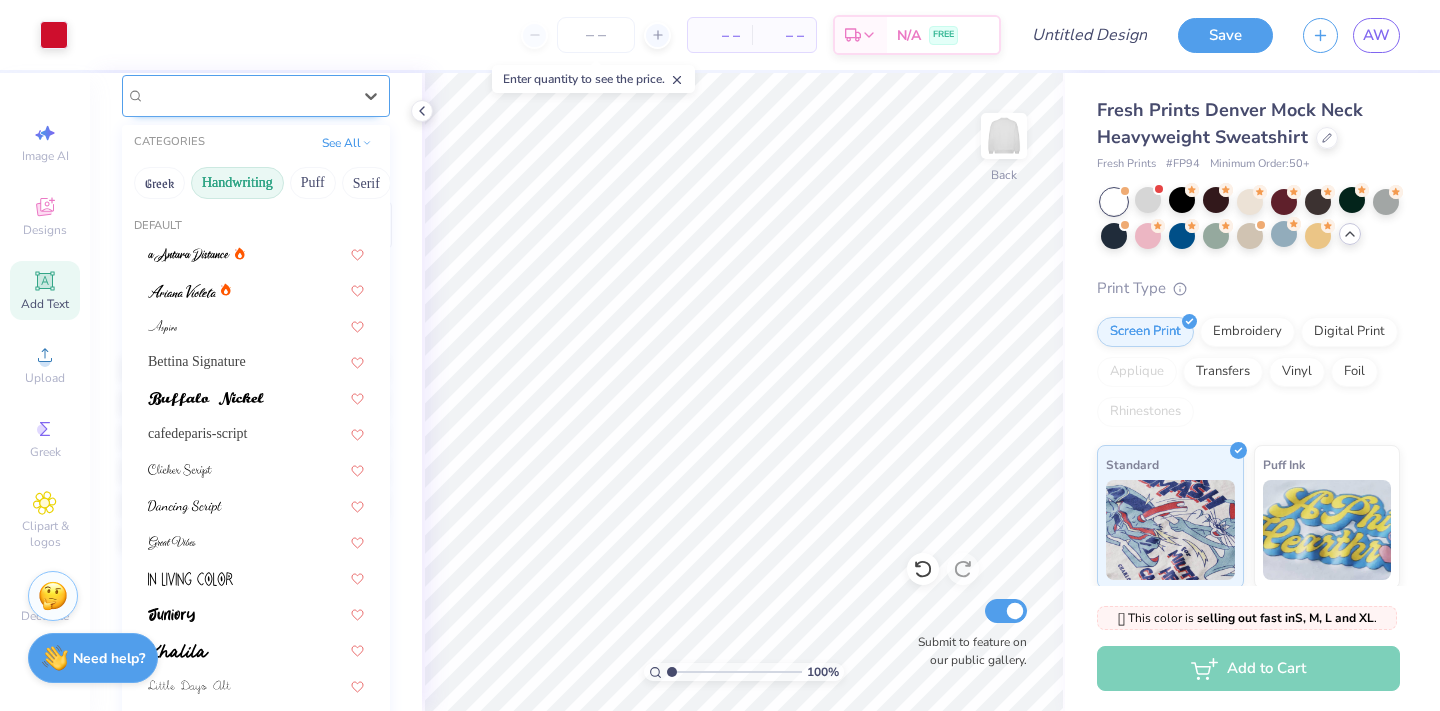 click on "Senja Santuy" at bounding box center [248, 95] 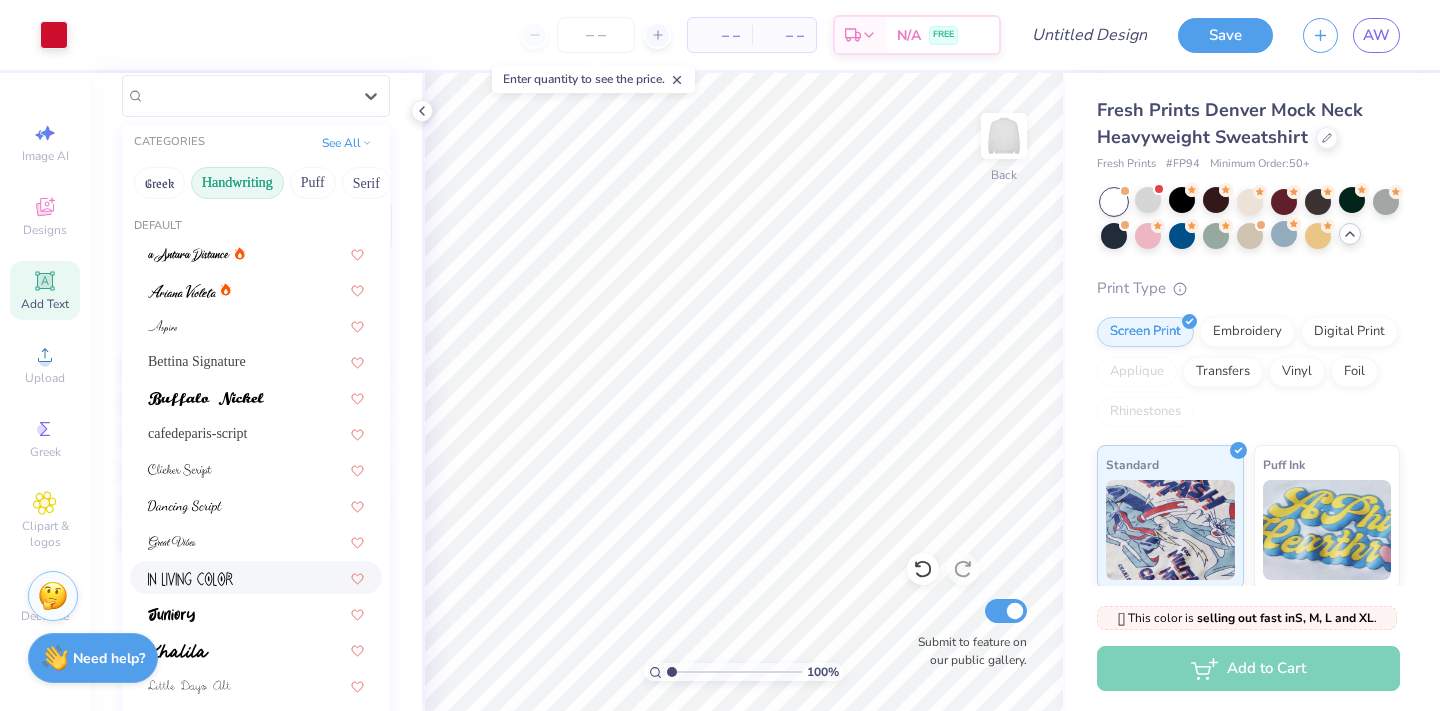 scroll, scrollTop: 454, scrollLeft: 0, axis: vertical 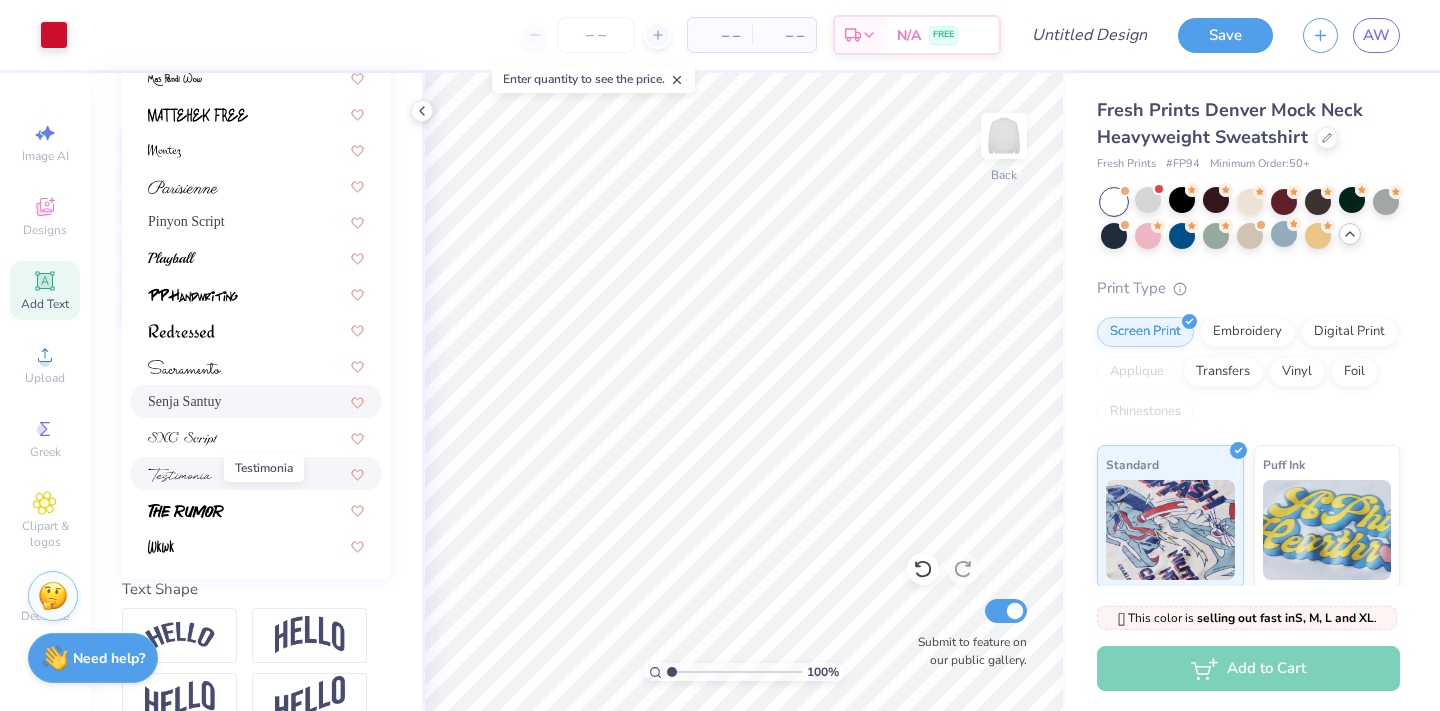 click at bounding box center (180, 475) 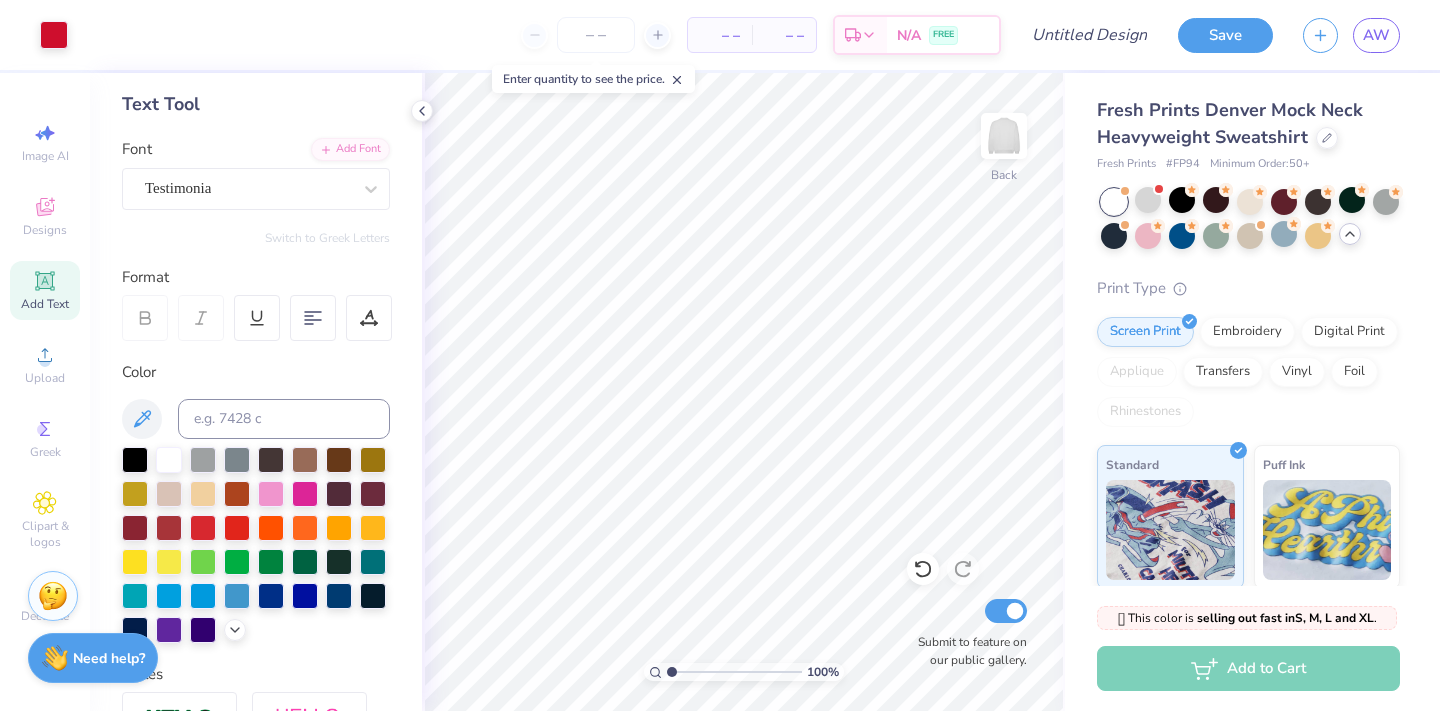 scroll, scrollTop: 90, scrollLeft: 0, axis: vertical 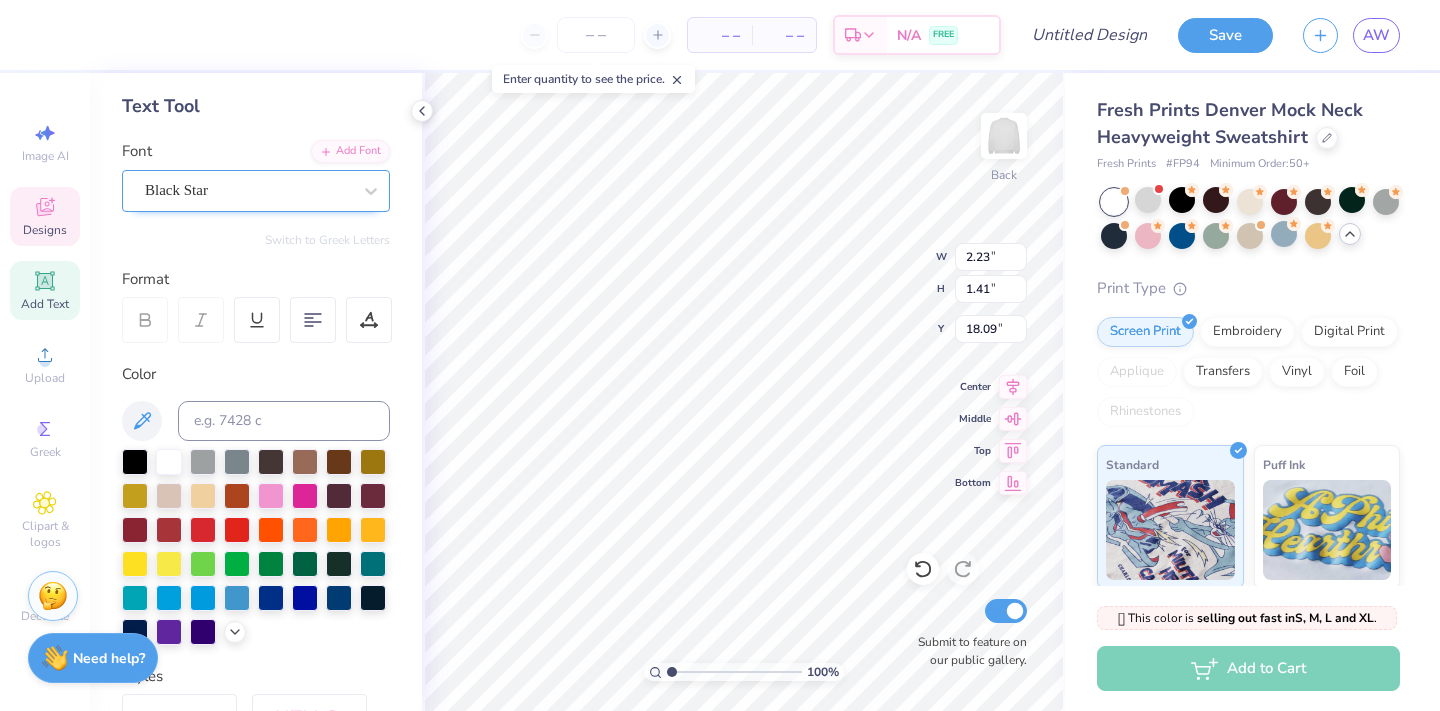 click on "Black Star" at bounding box center (248, 190) 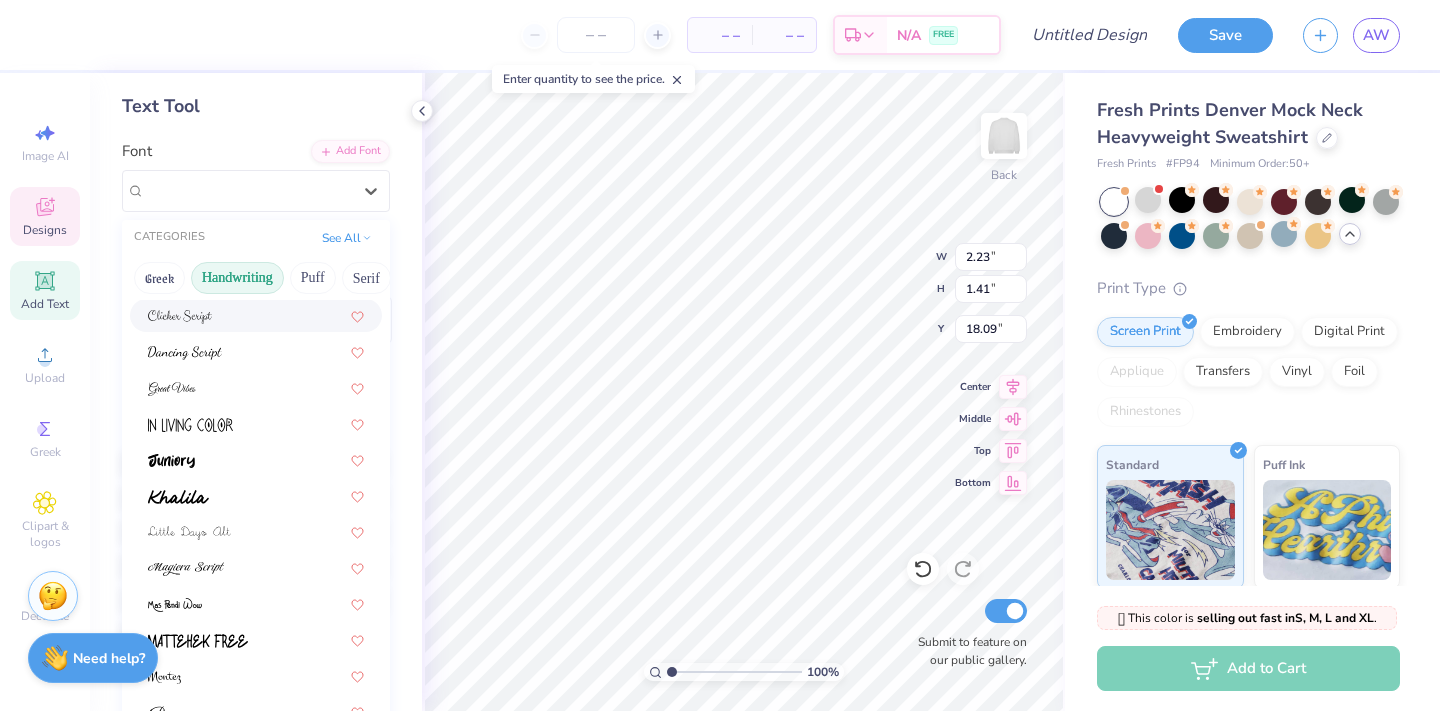scroll, scrollTop: 454, scrollLeft: 0, axis: vertical 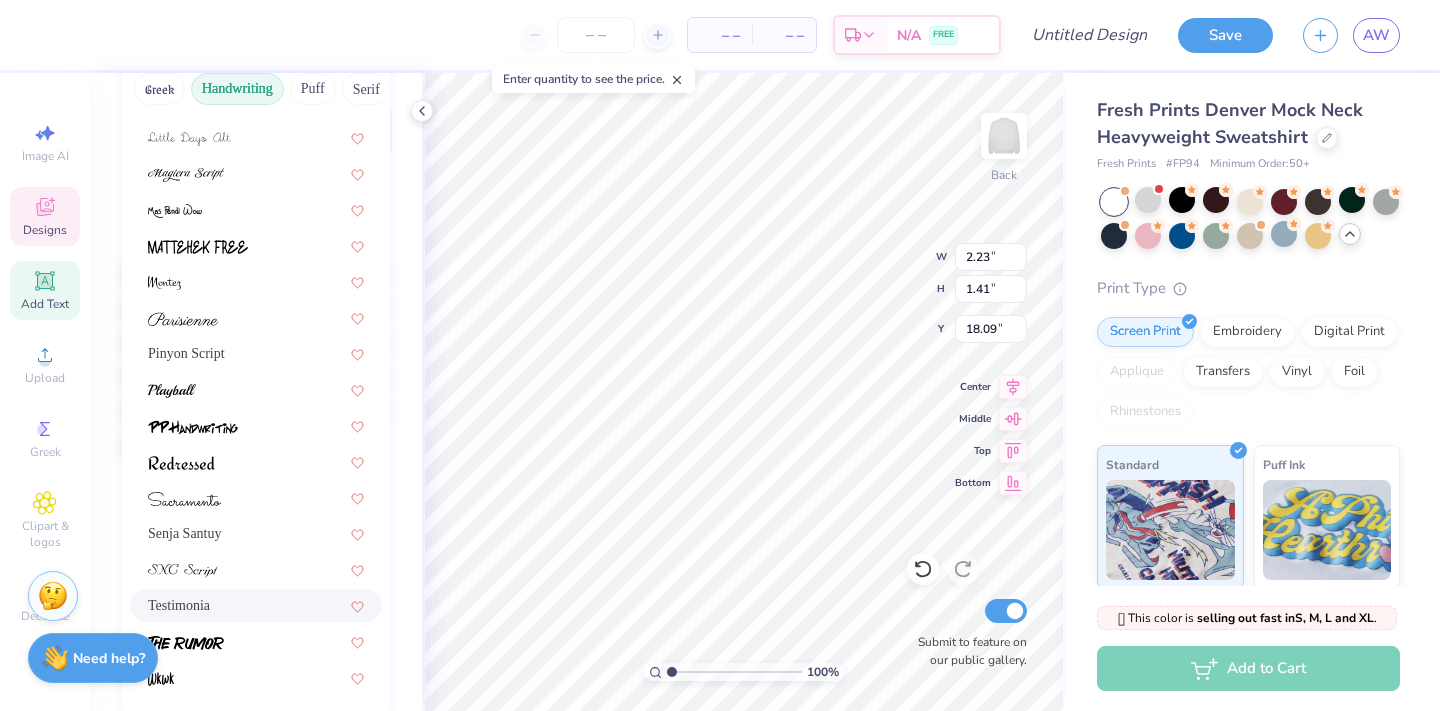 click on "Testimonia" at bounding box center (256, 605) 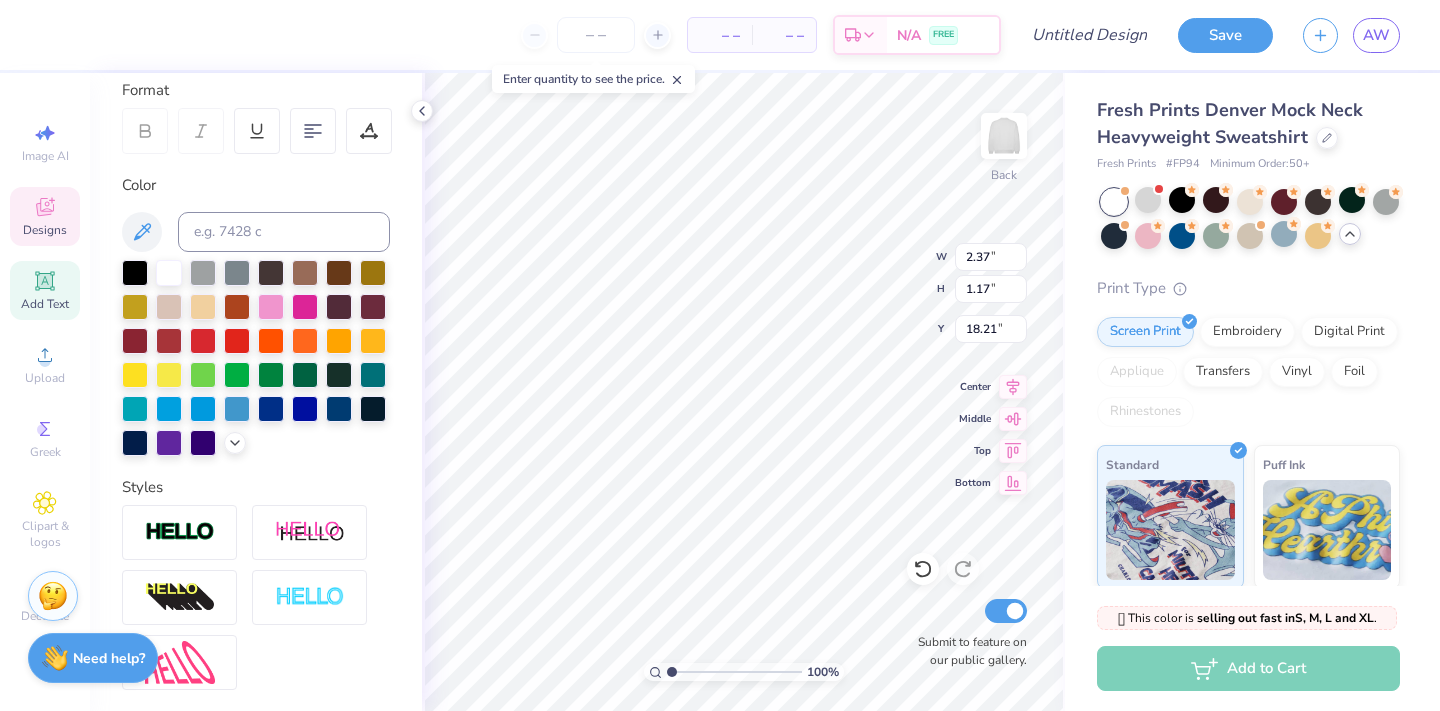 type on "2.37" 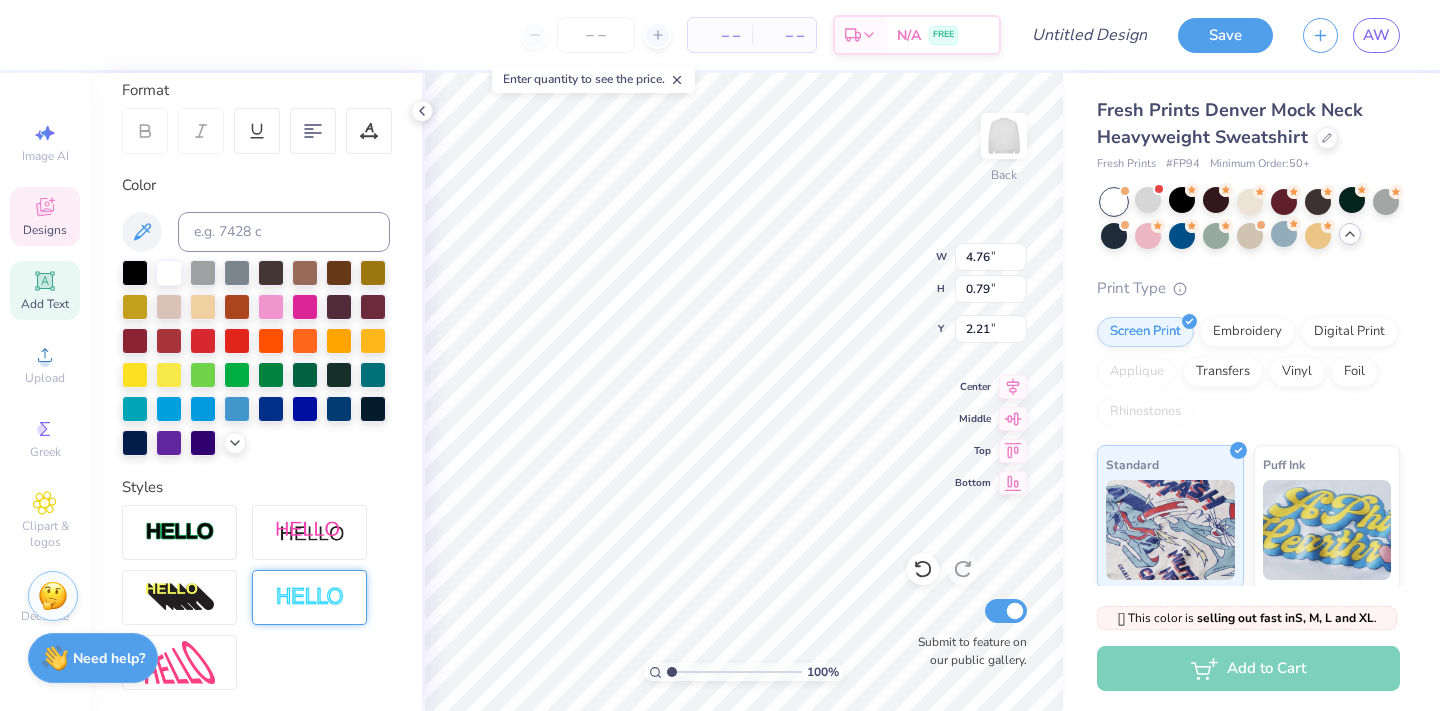 type on "1.30" 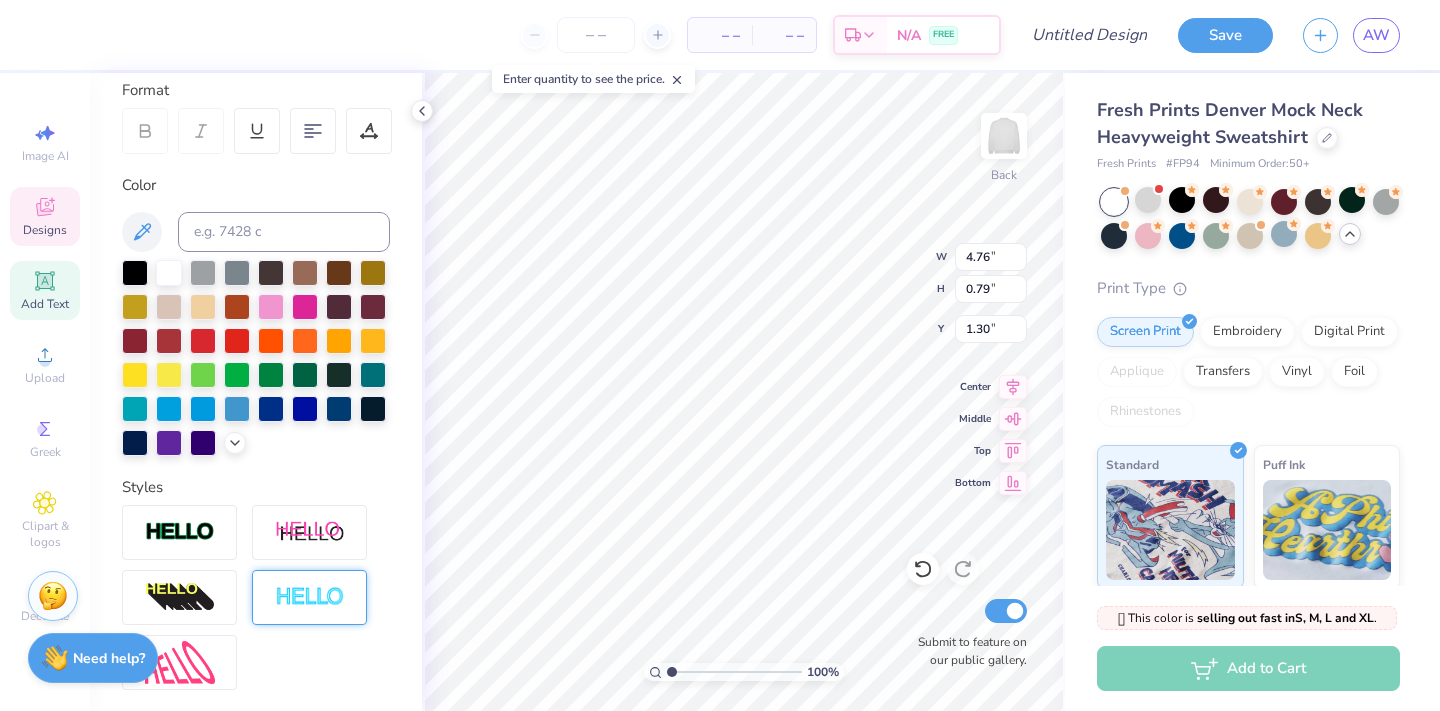type on "2.37" 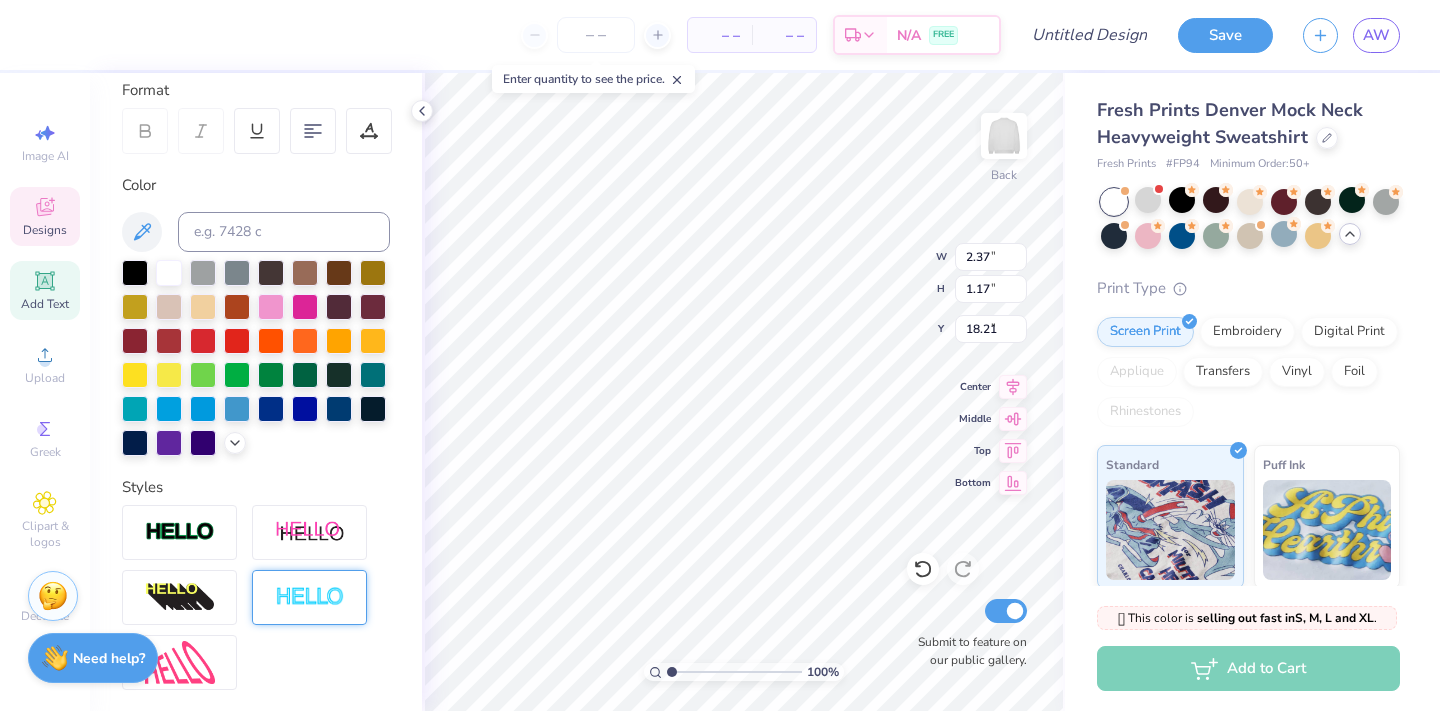 type on "2.09" 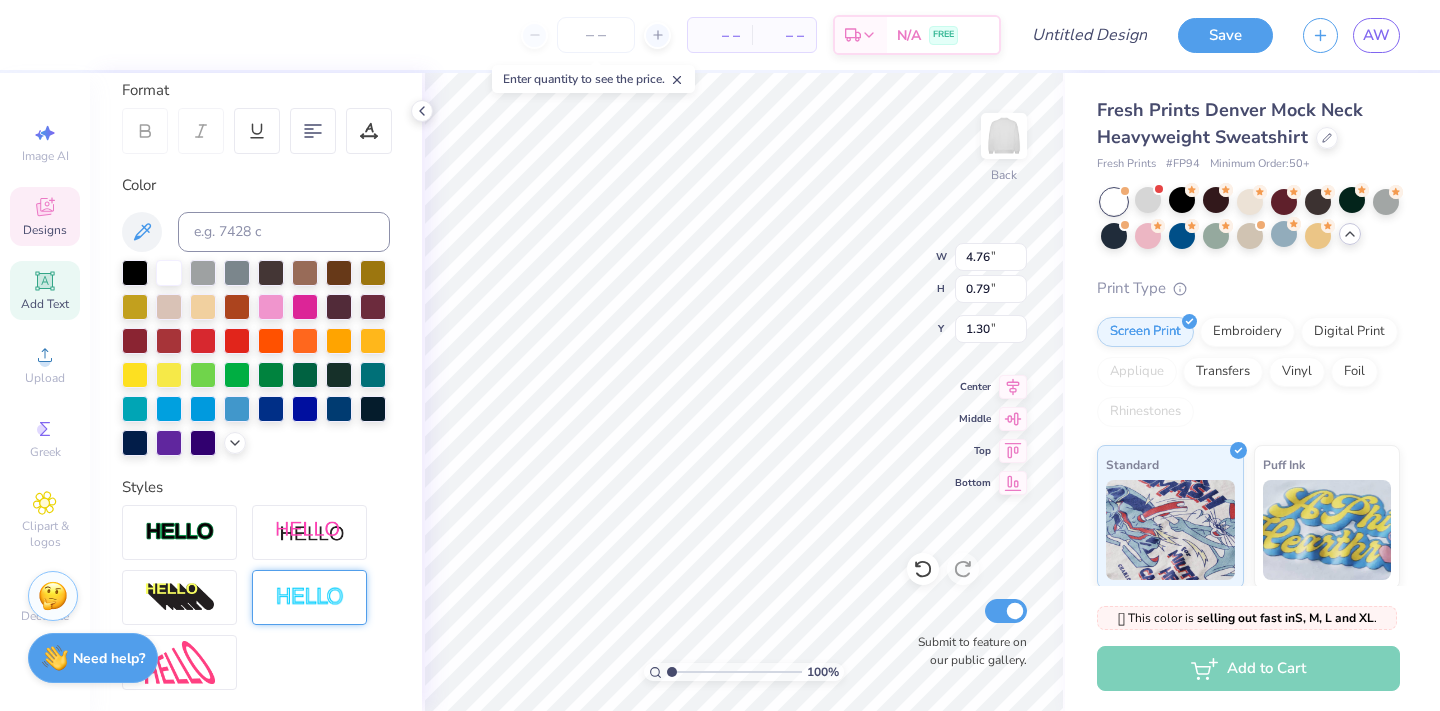 type on "17.06" 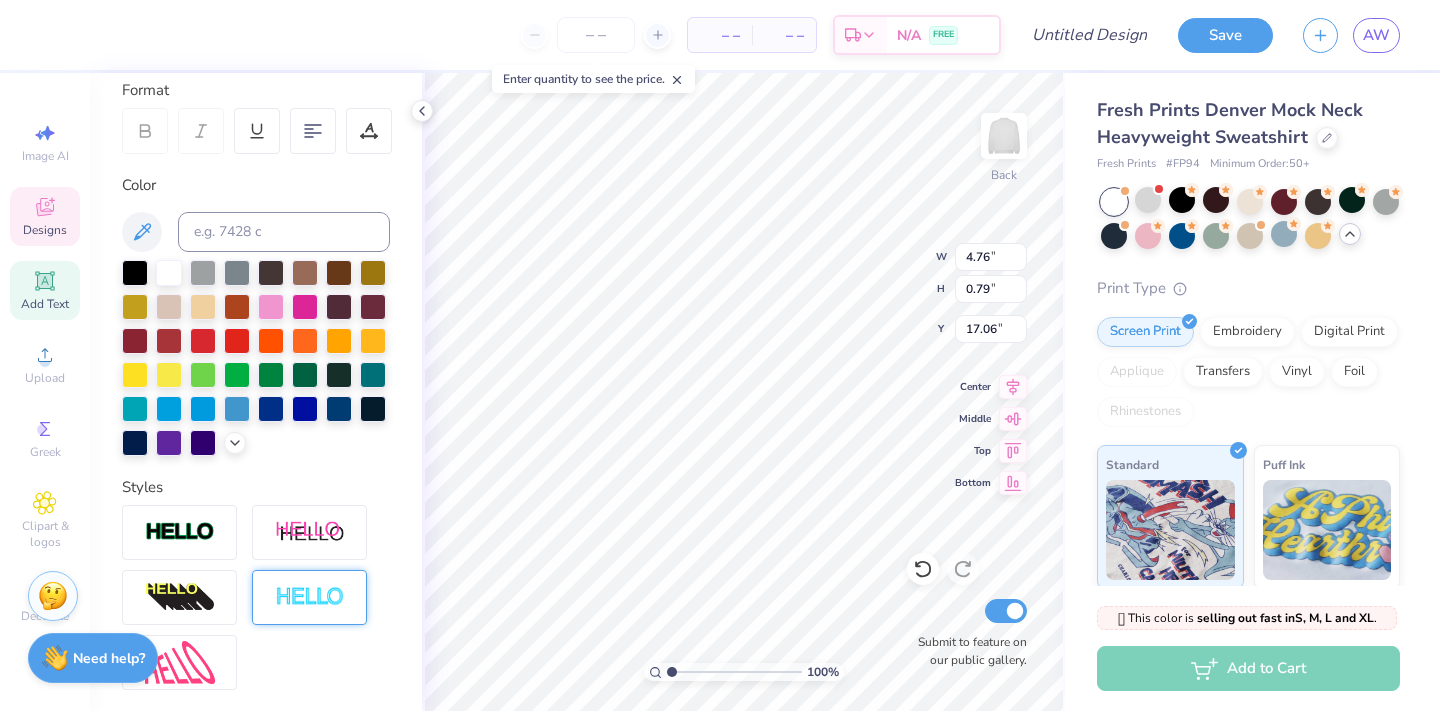 type on "2.37" 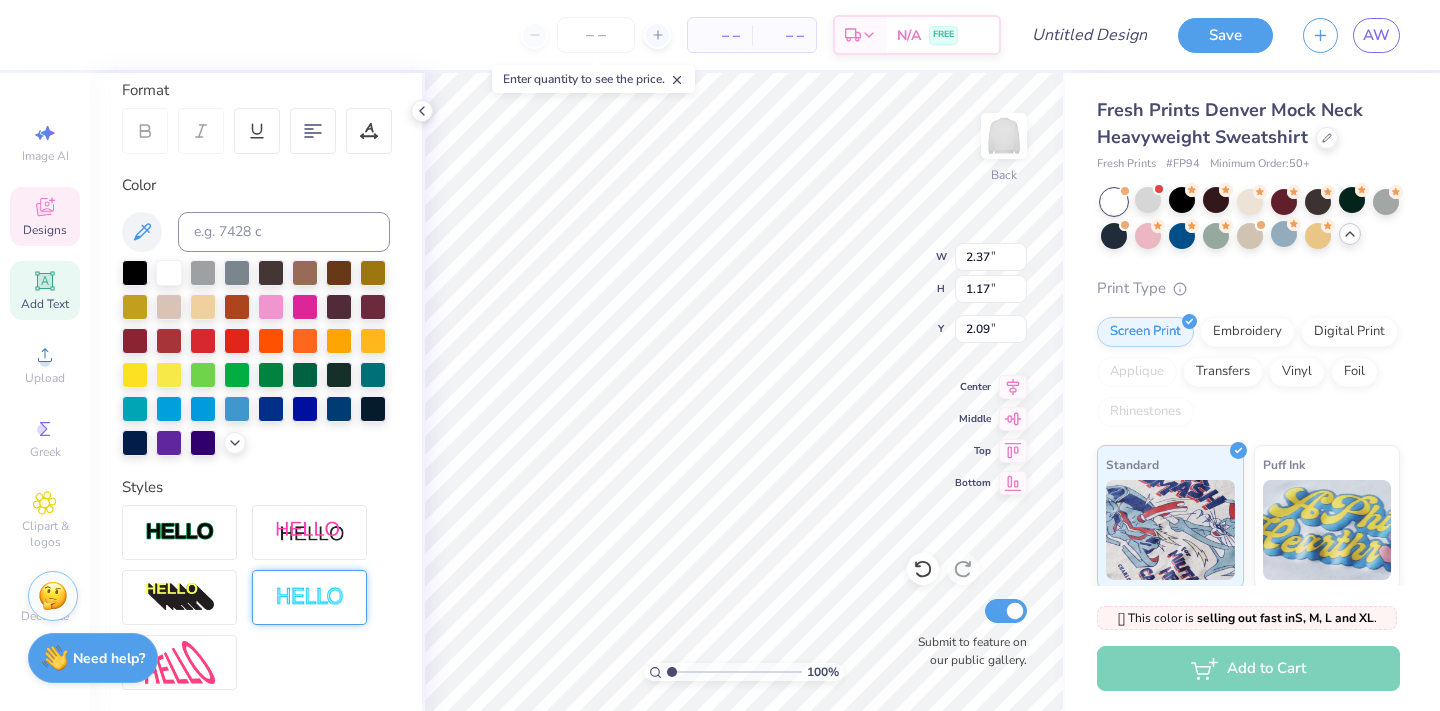 type on "18.33" 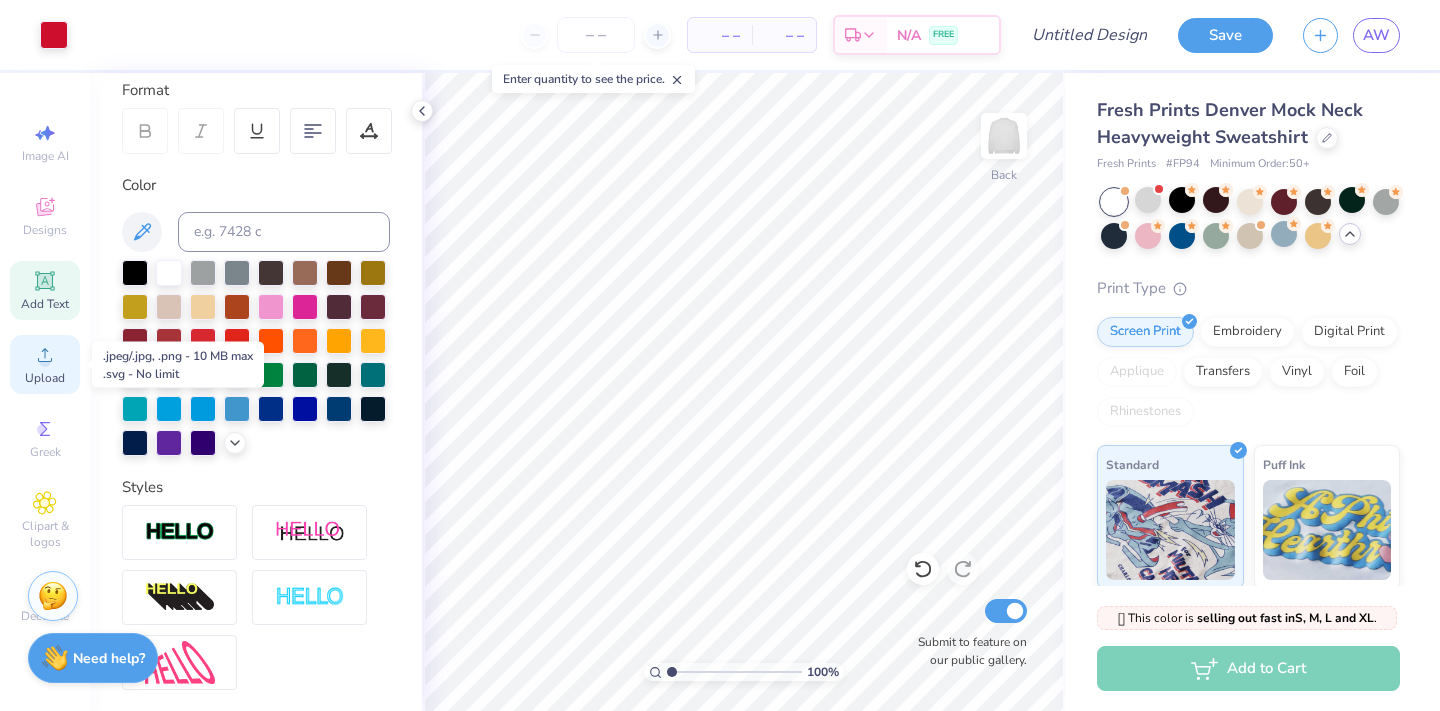 click 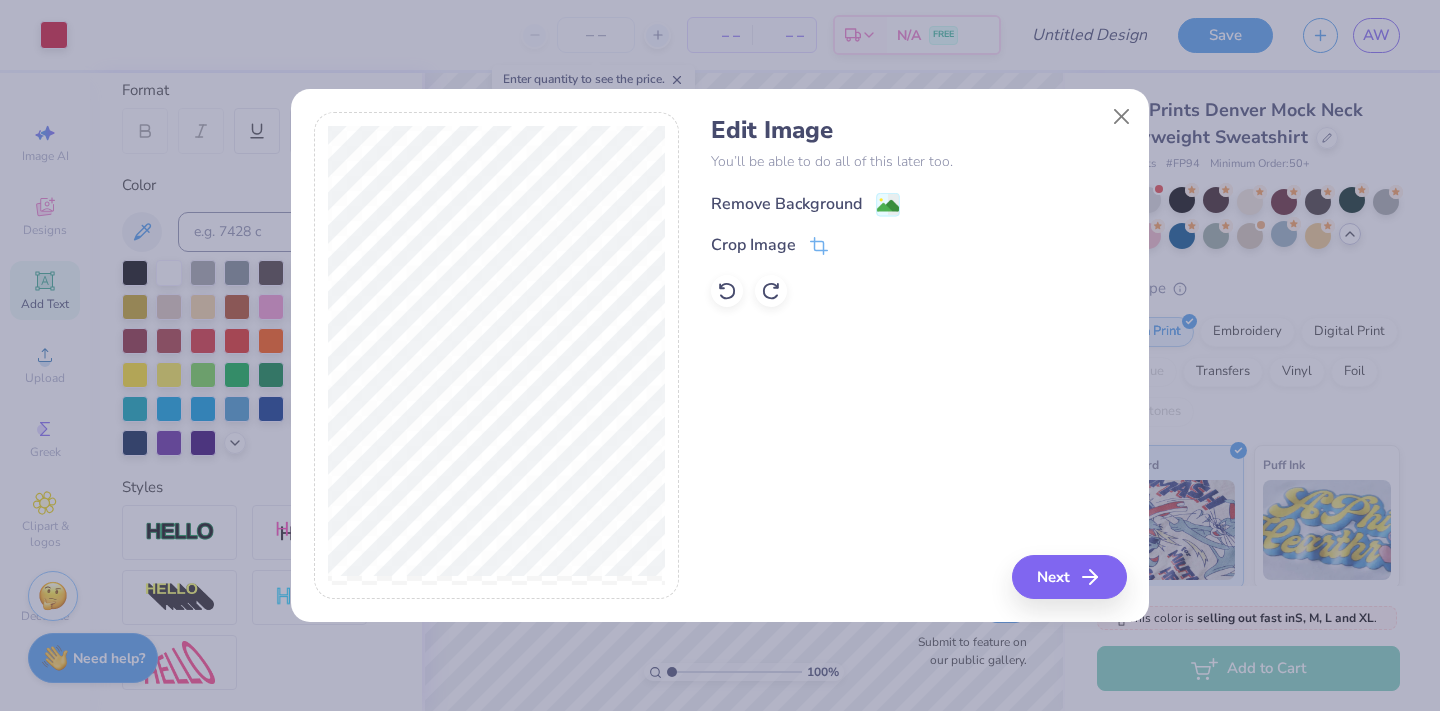 click 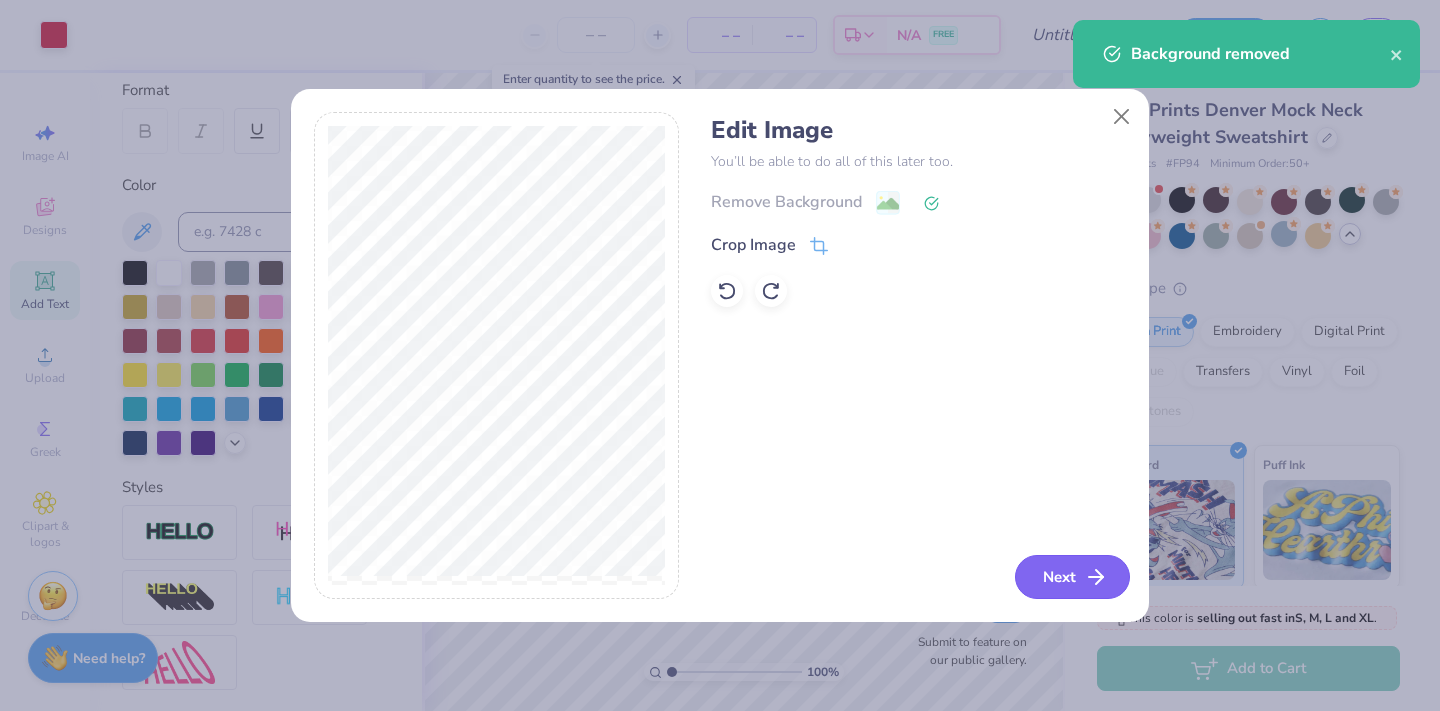 click on "Next" at bounding box center (1072, 577) 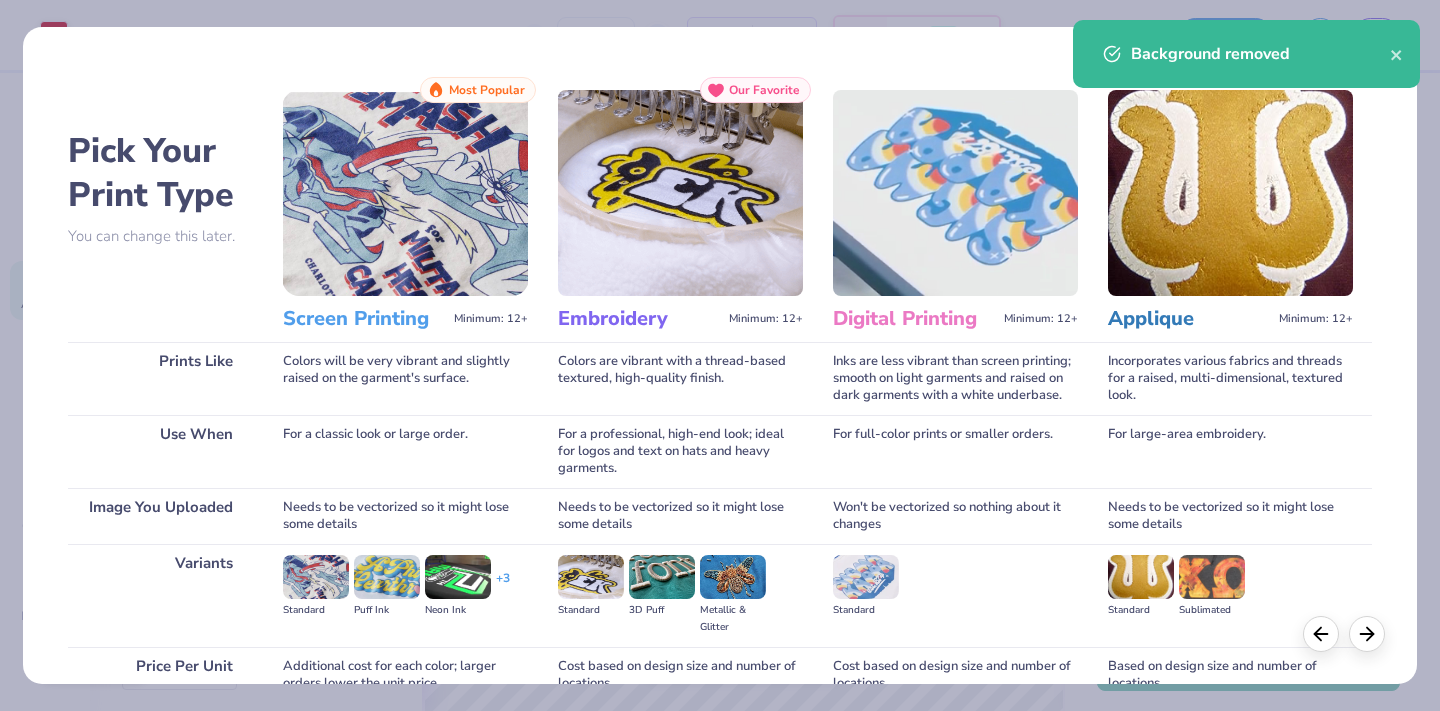 scroll, scrollTop: 186, scrollLeft: 0, axis: vertical 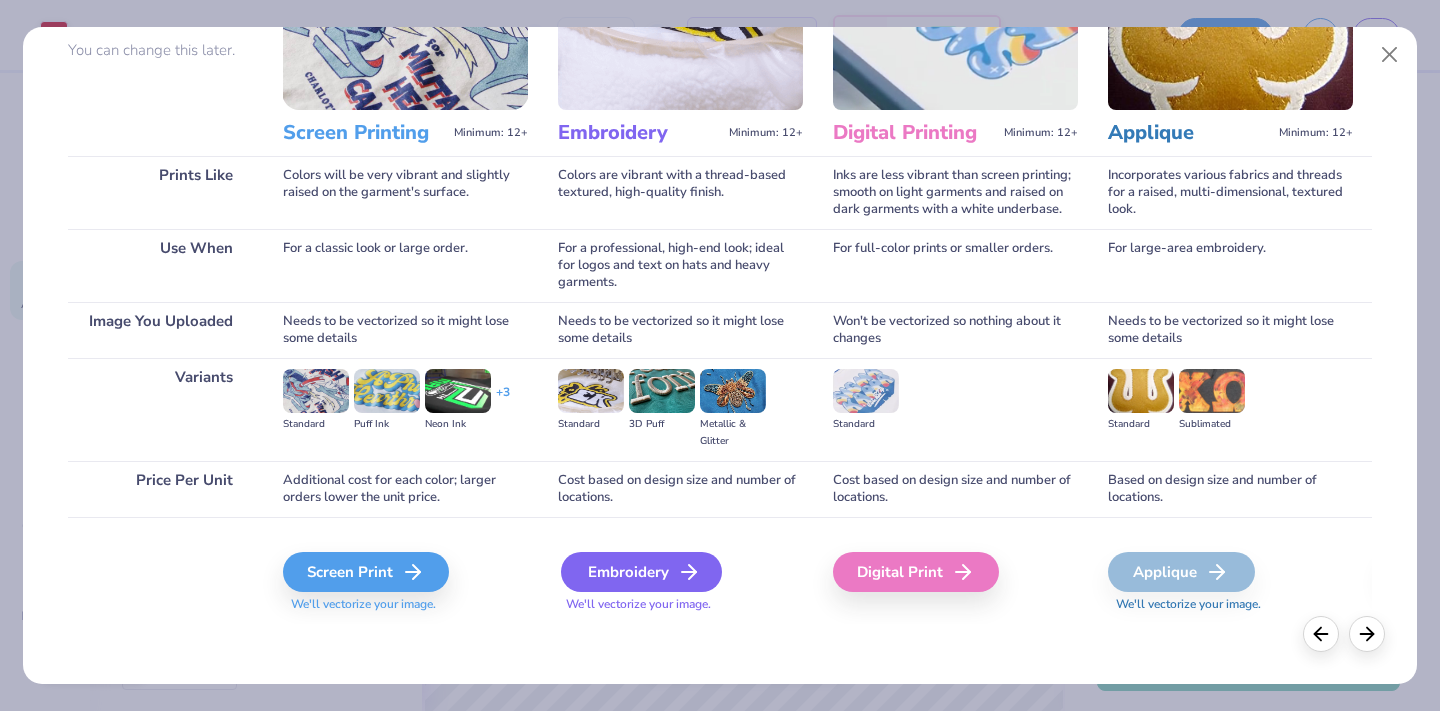 click on "Embroidery" at bounding box center (641, 572) 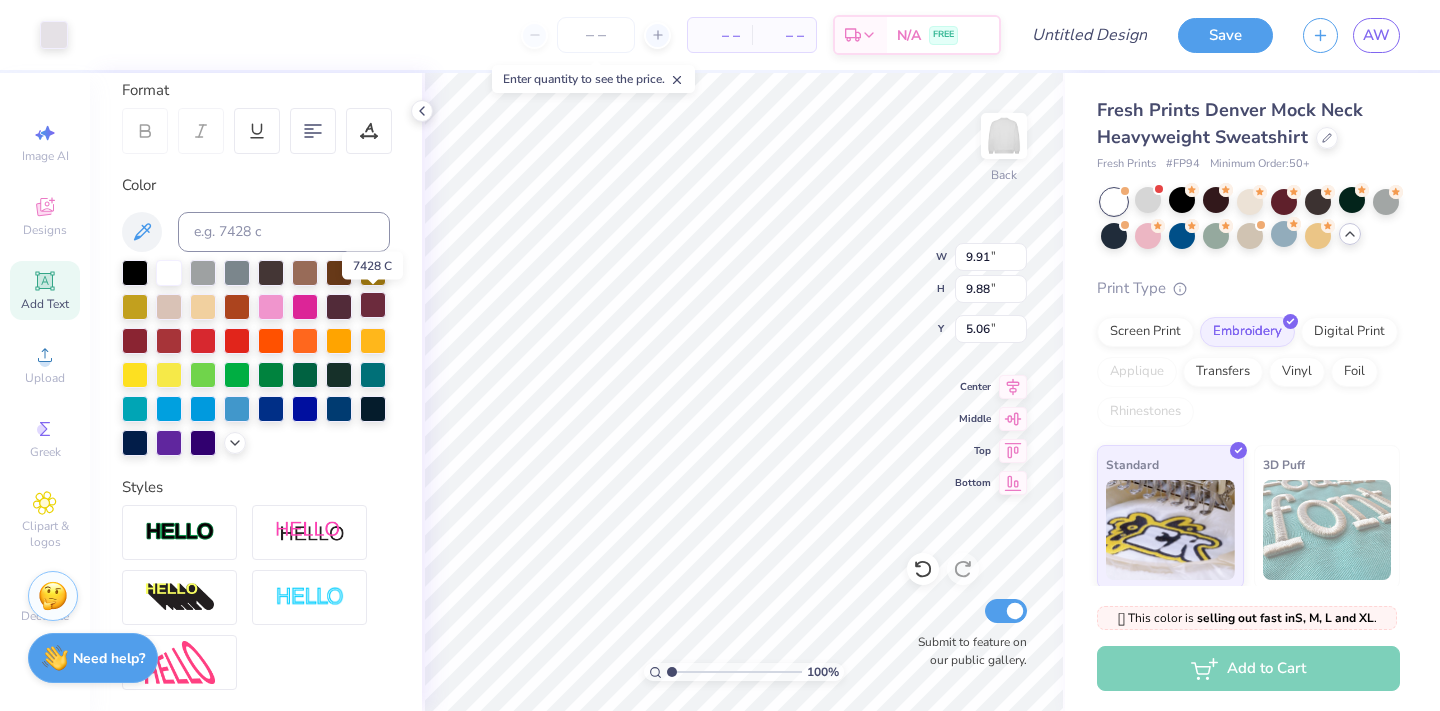click at bounding box center (373, 305) 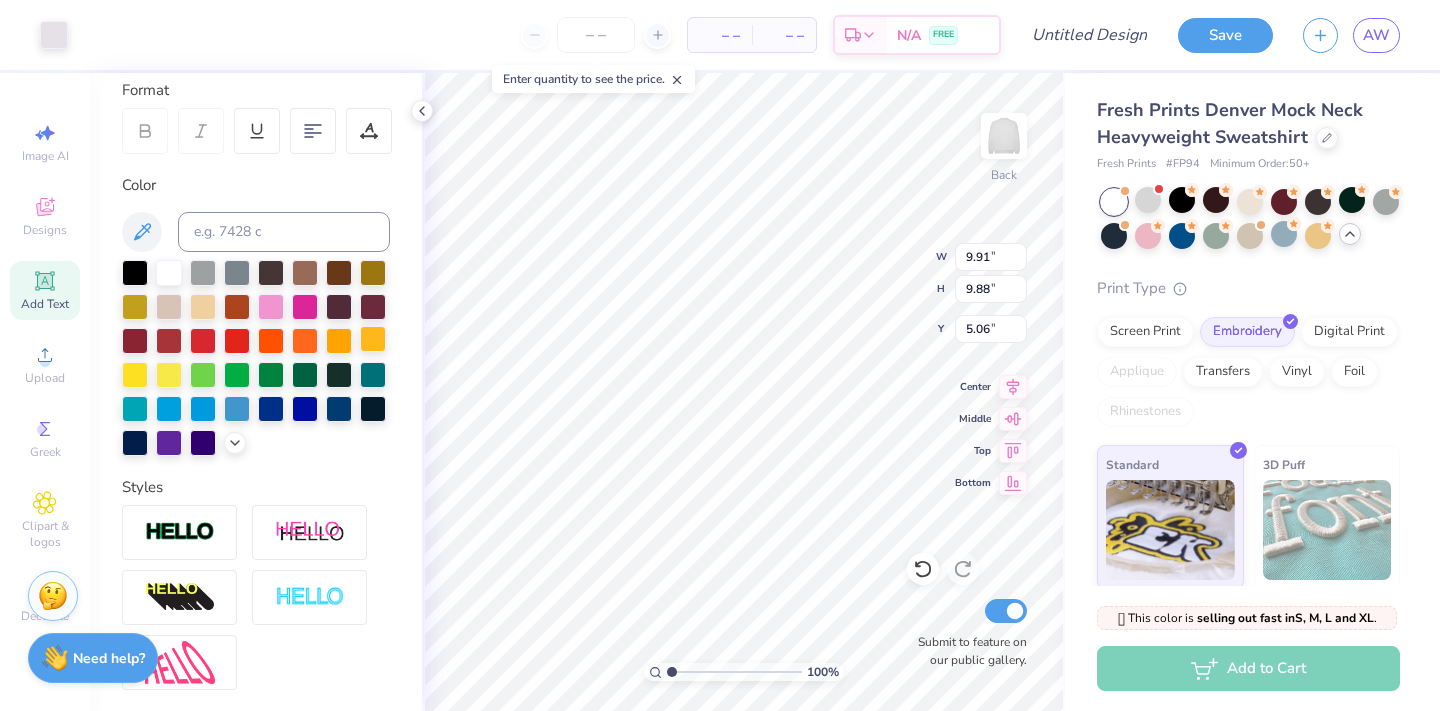 click at bounding box center [373, 339] 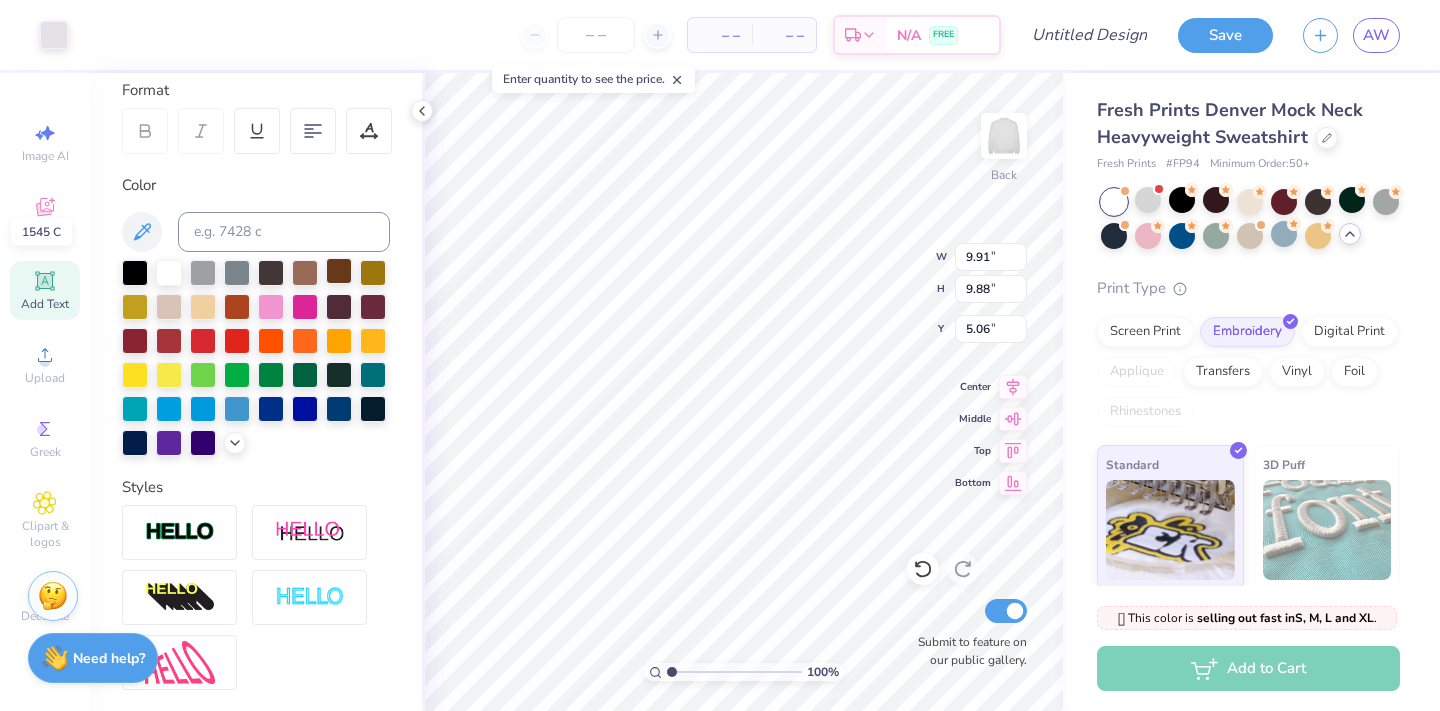 click at bounding box center [339, 271] 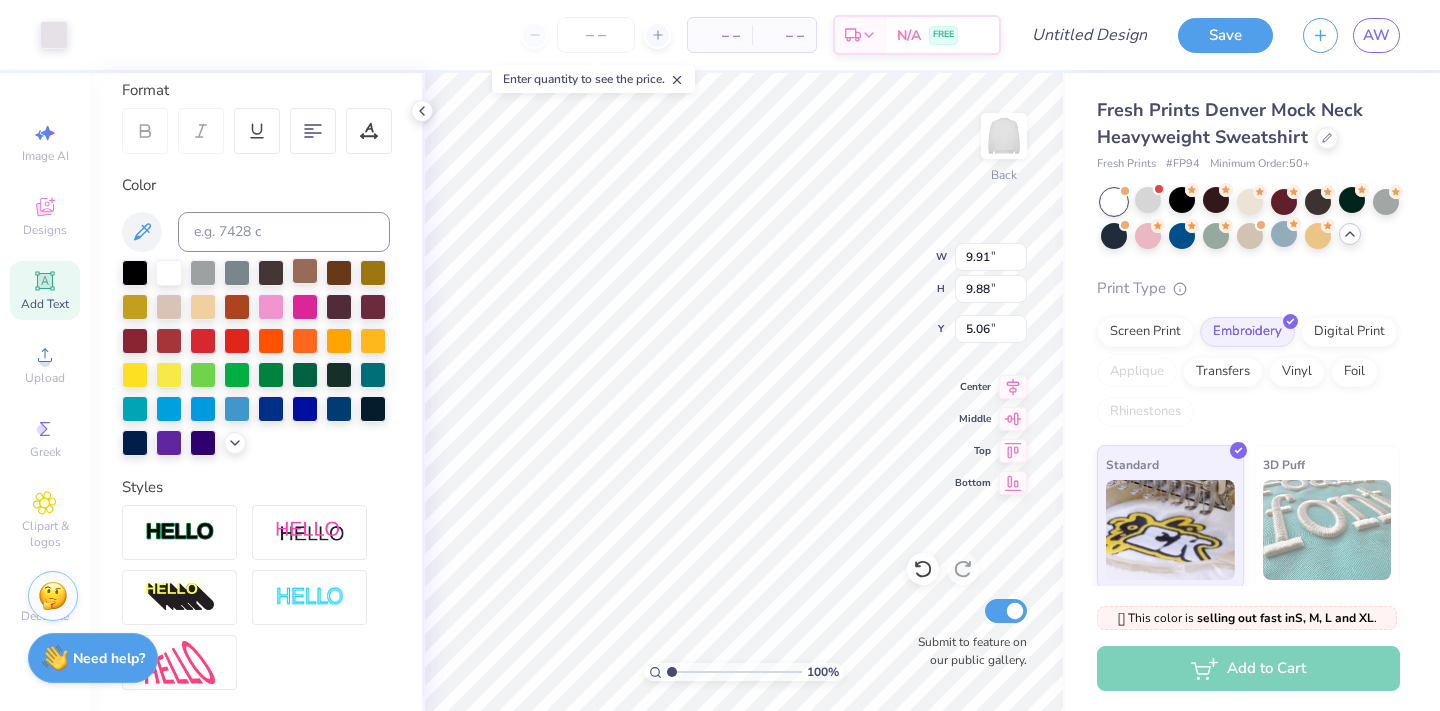 click at bounding box center [305, 271] 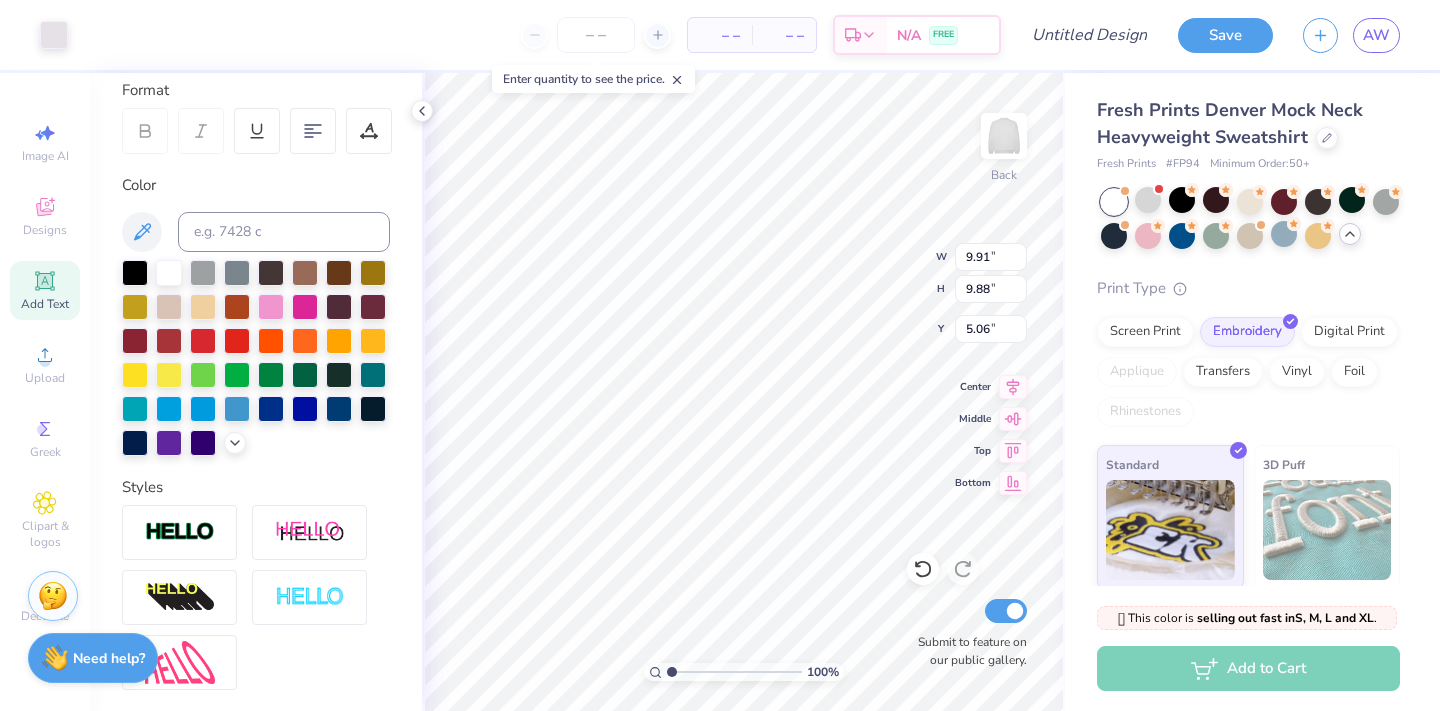 type on "4.37" 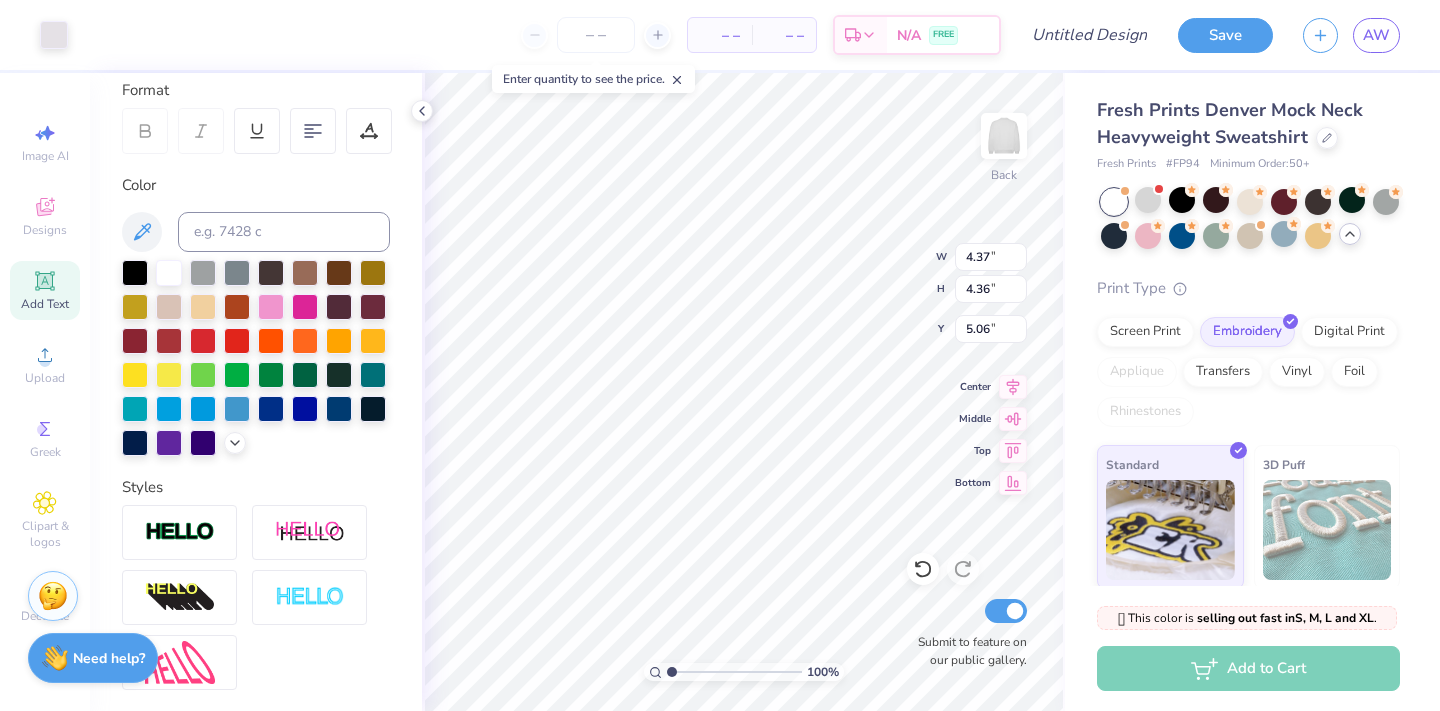 type on "9.91" 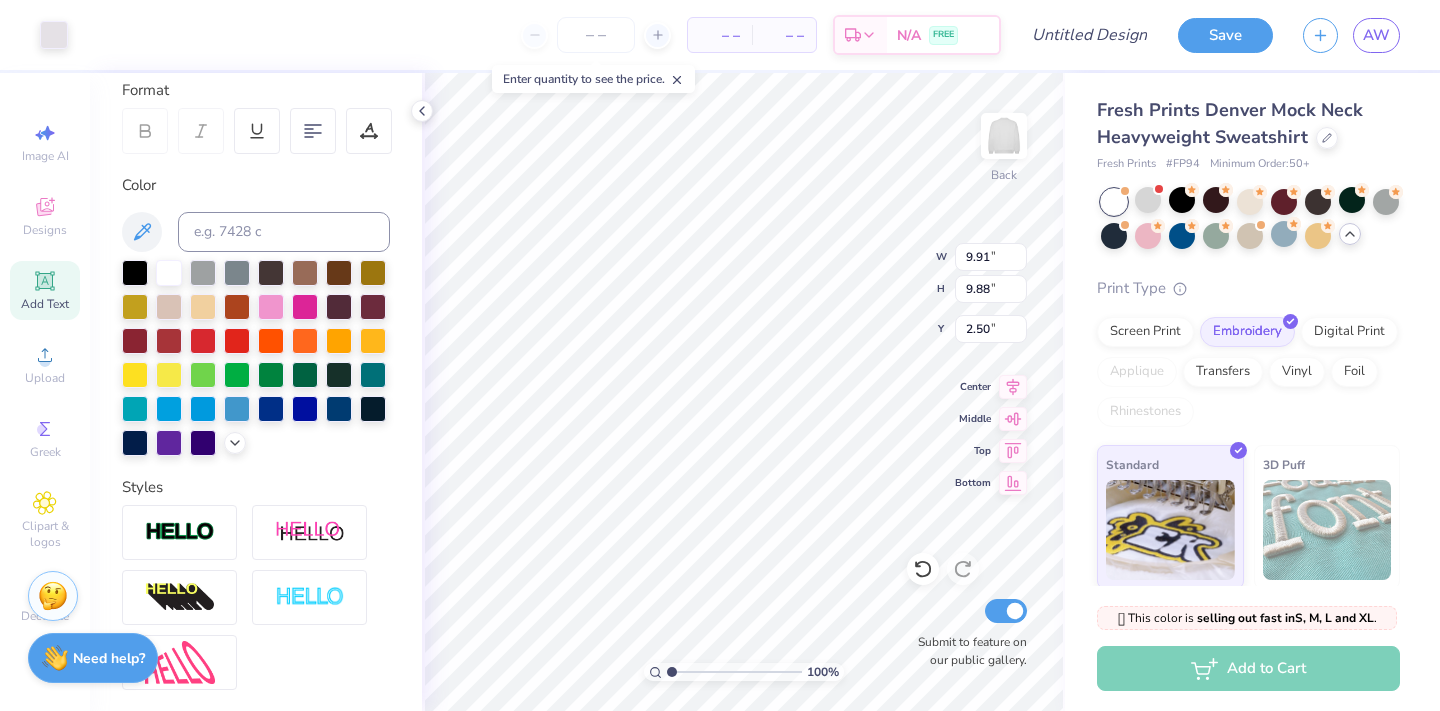 type on "2.50" 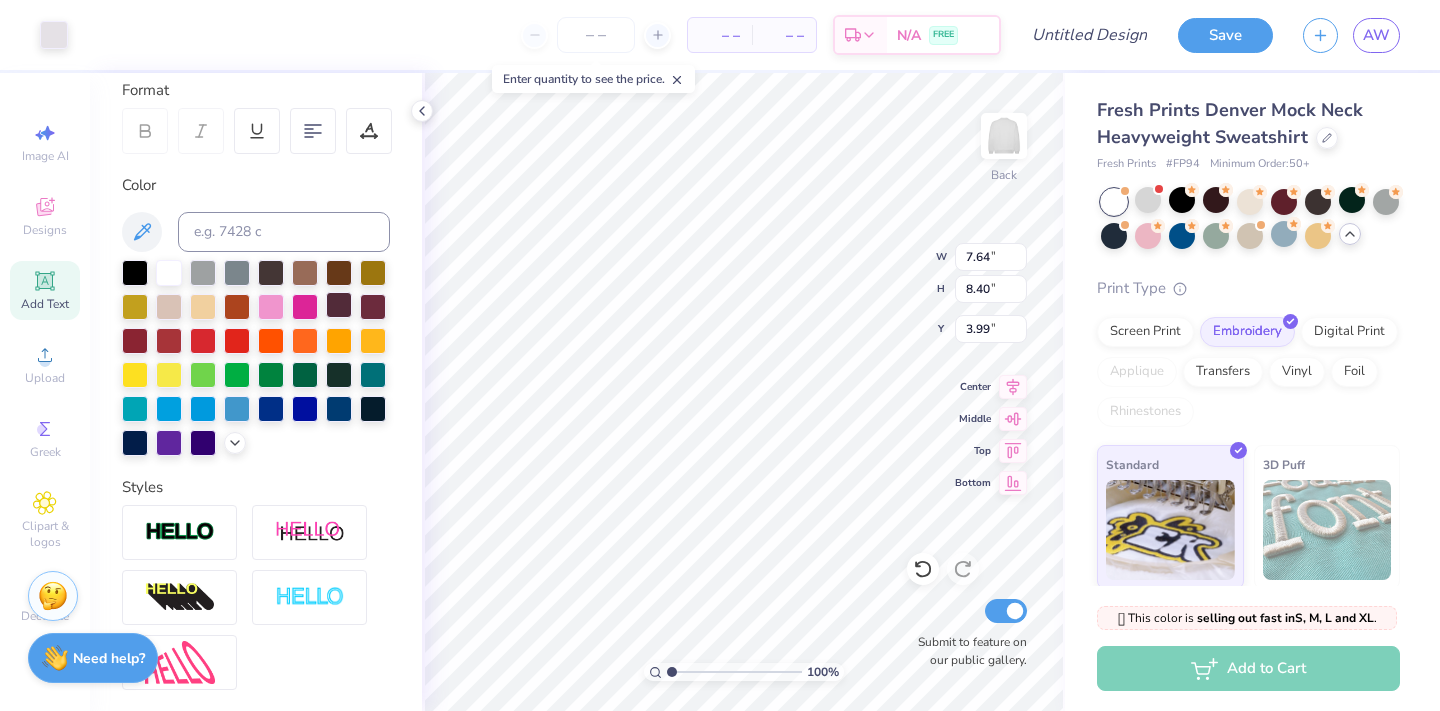 click at bounding box center (339, 305) 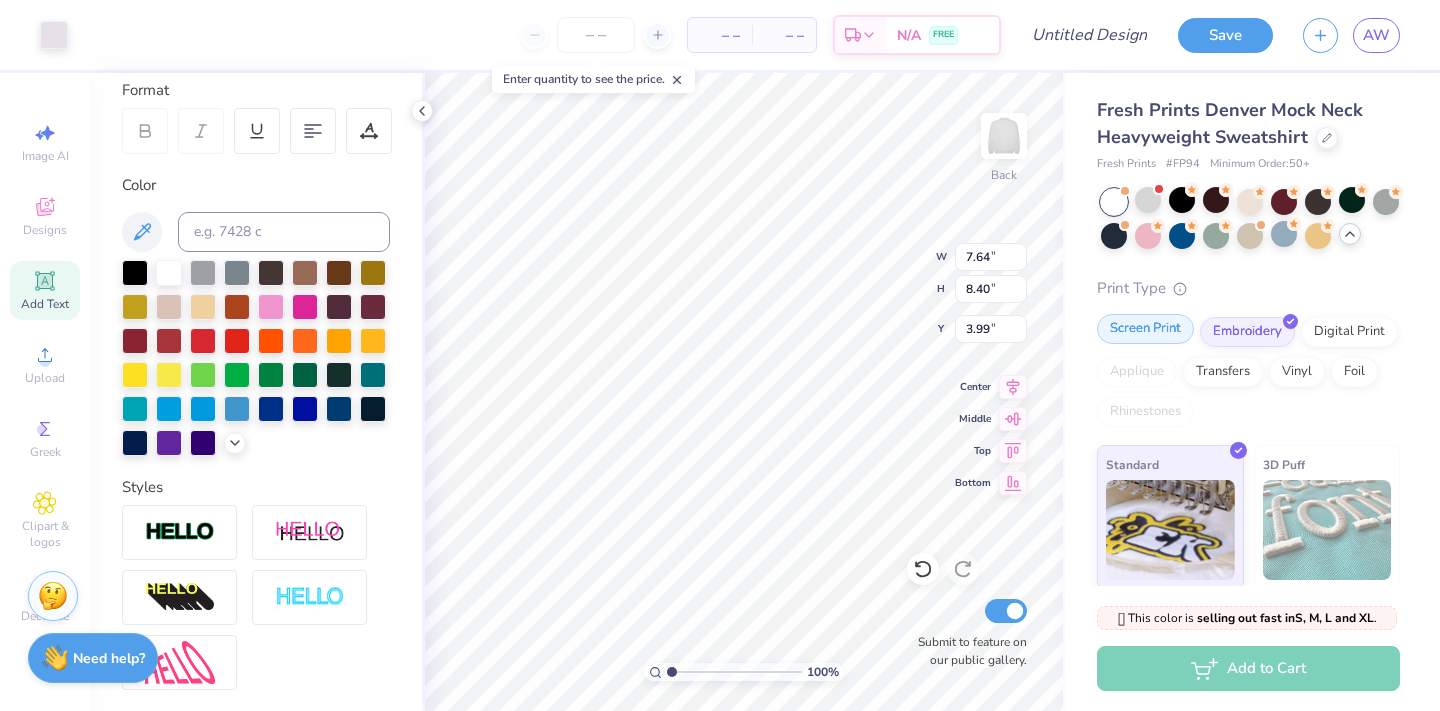 click on "Screen Print" at bounding box center [1145, 329] 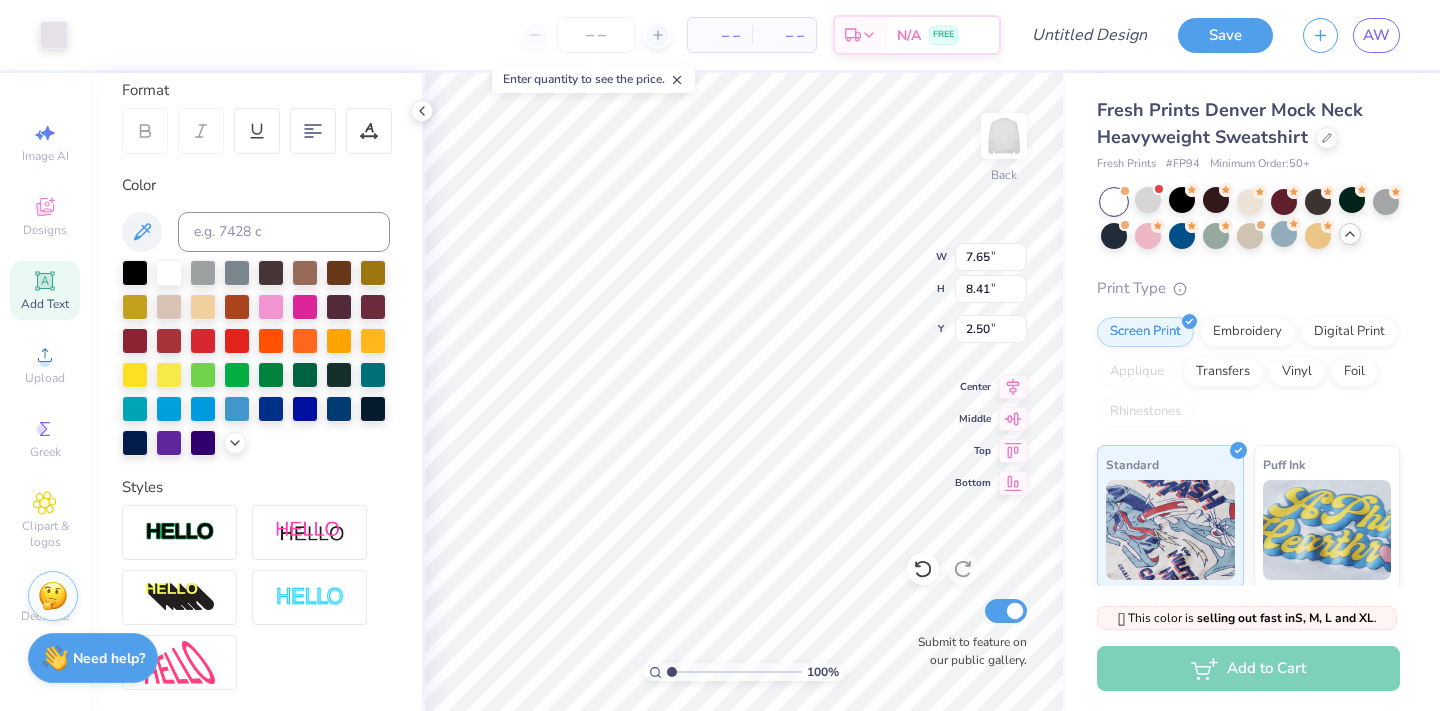 type on "7.64" 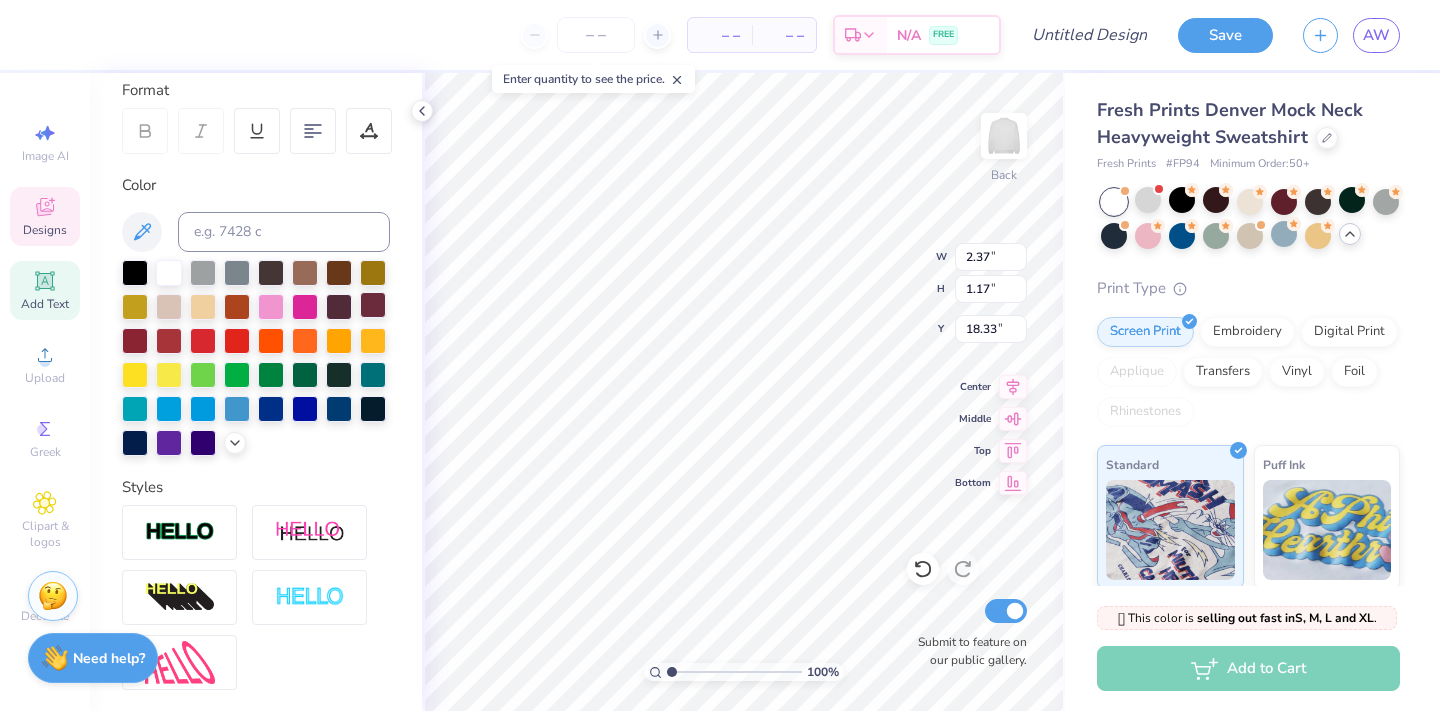 click at bounding box center [373, 305] 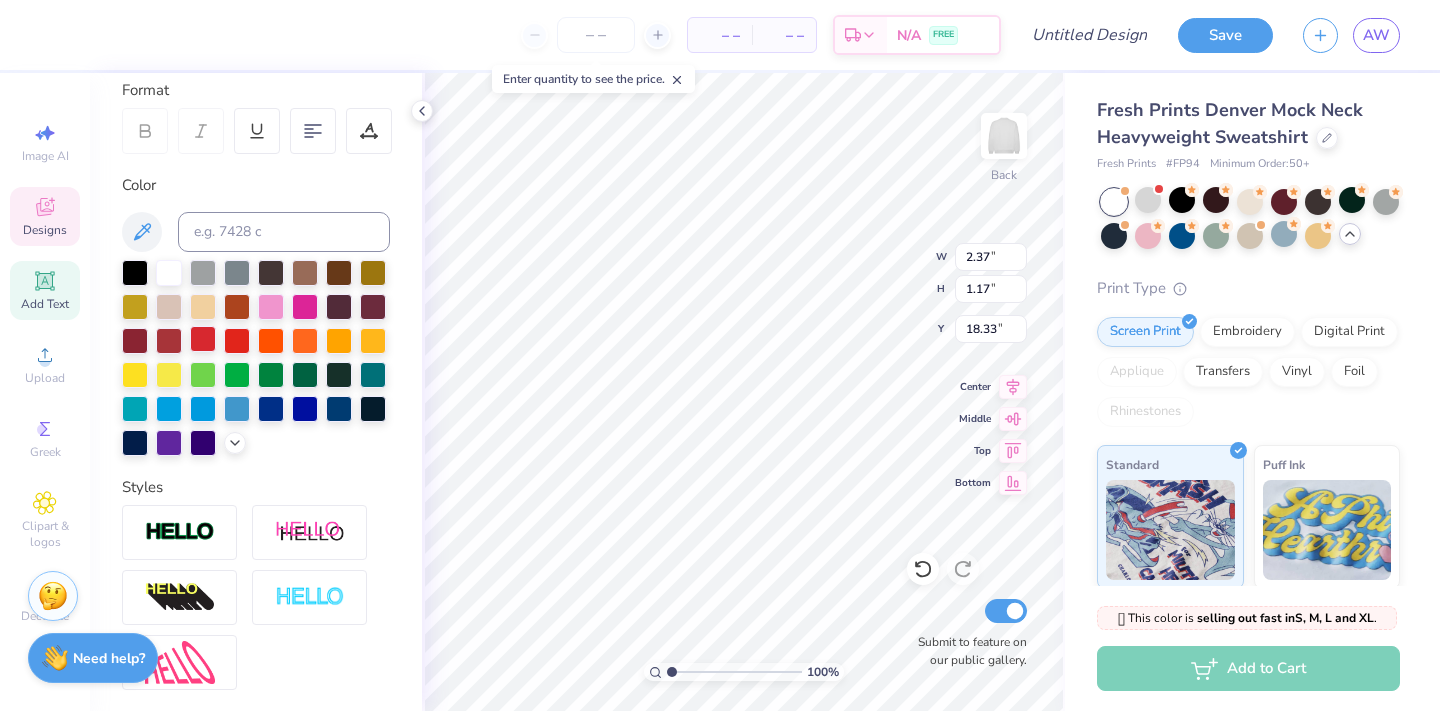 click at bounding box center [203, 339] 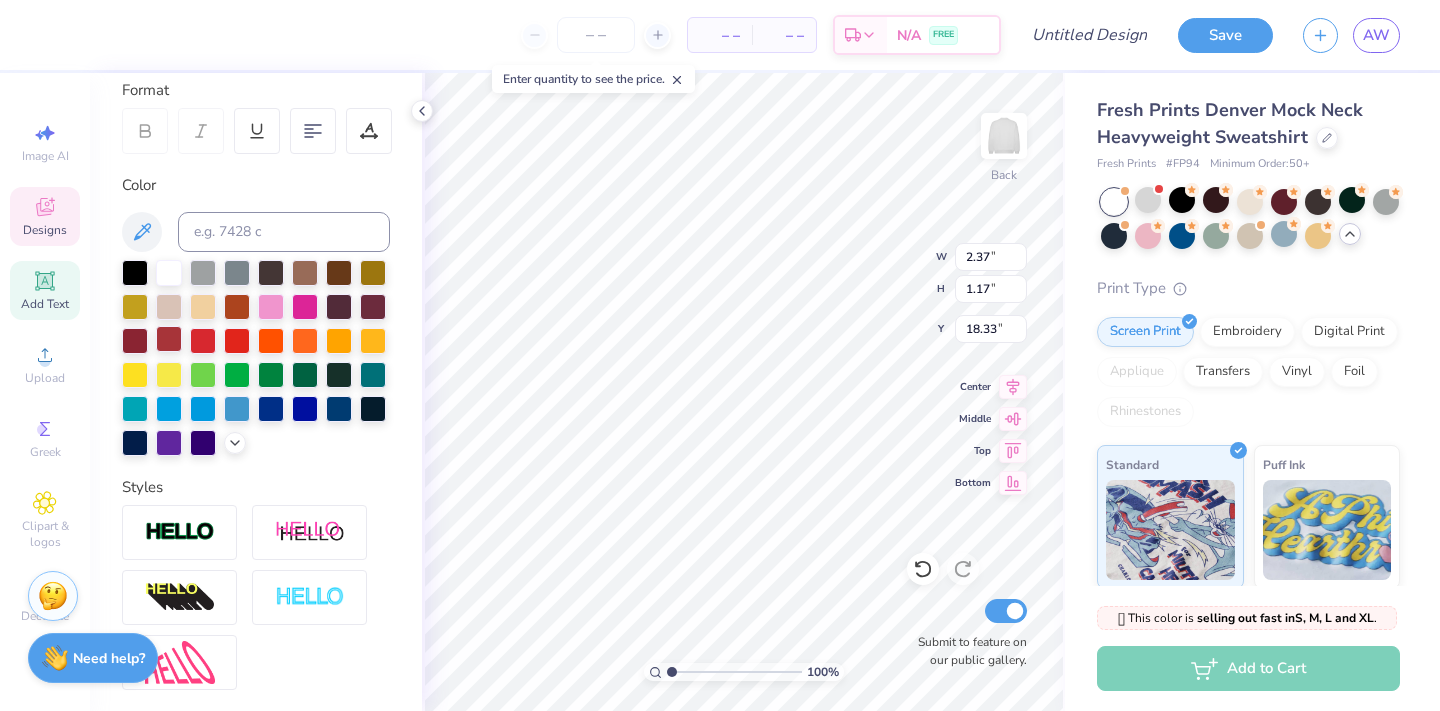 click at bounding box center [169, 339] 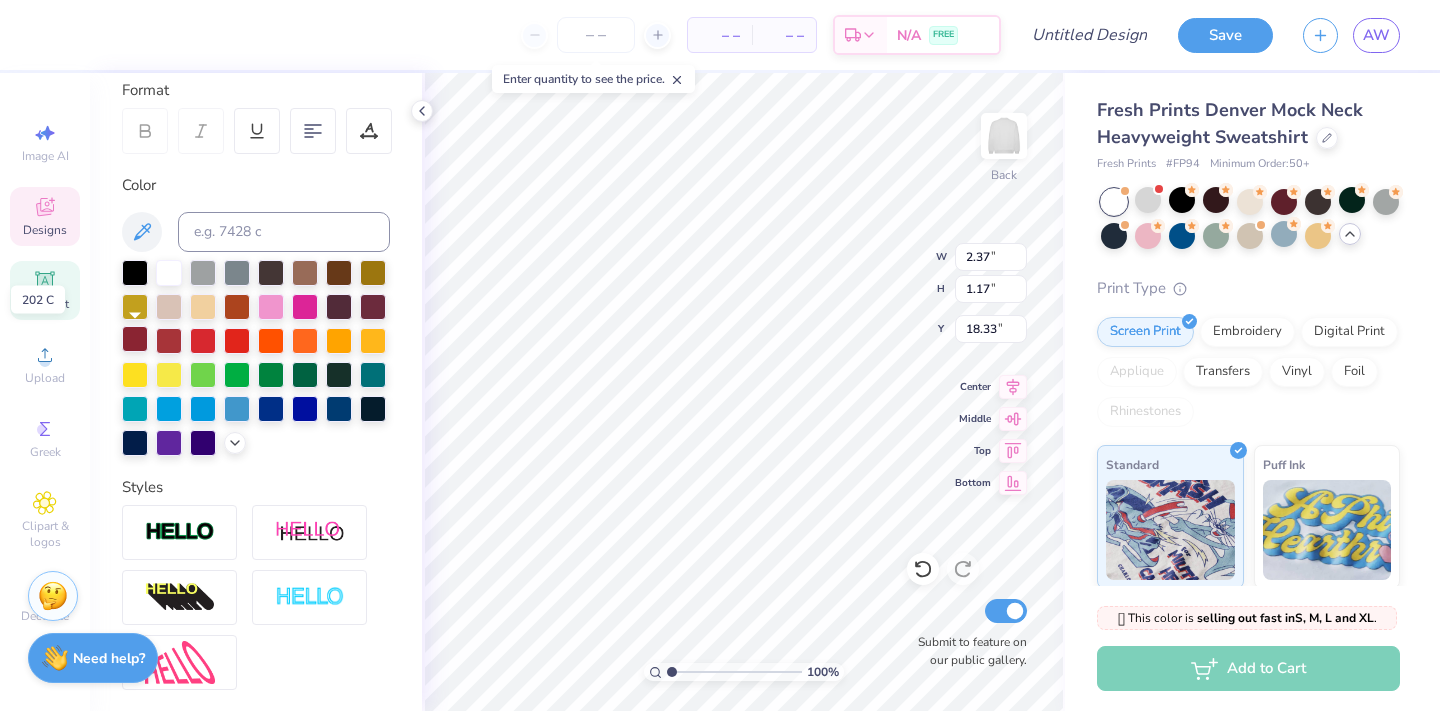 click at bounding box center [135, 339] 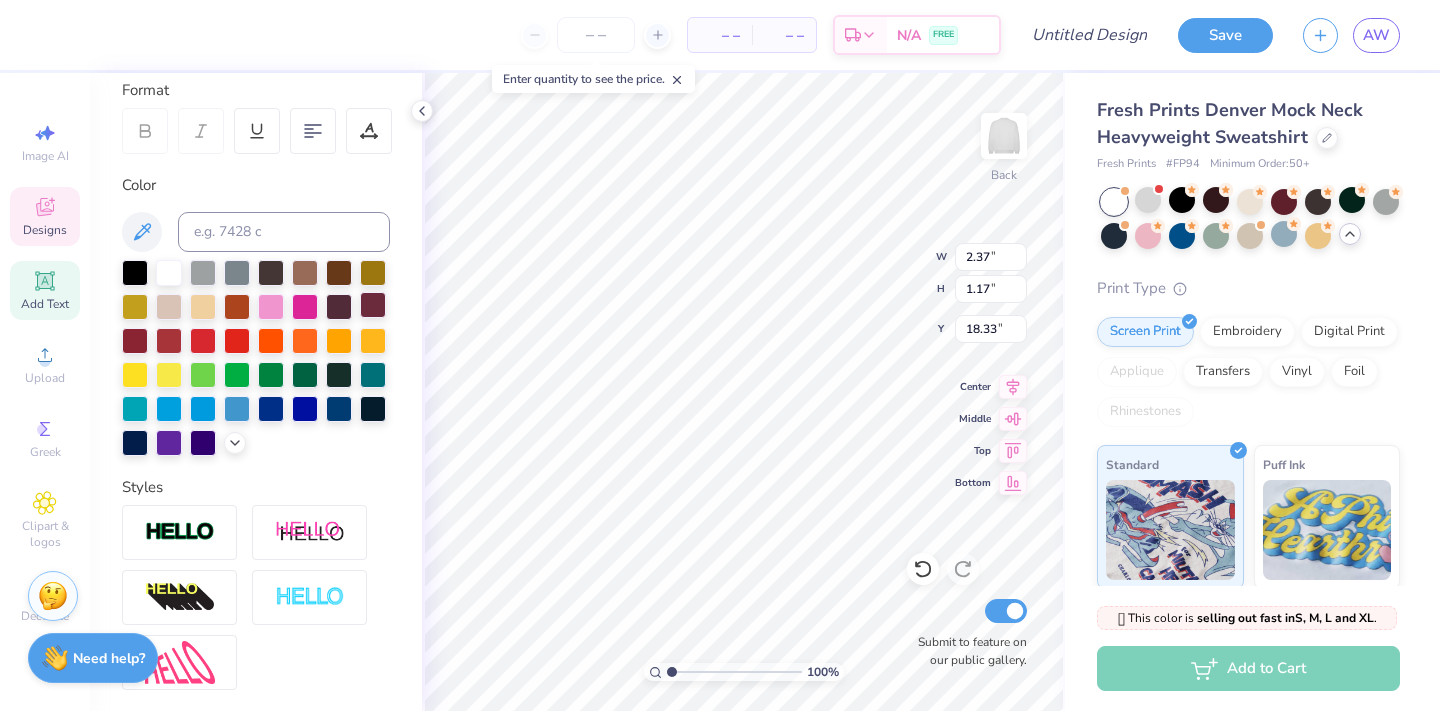 type on "4.76" 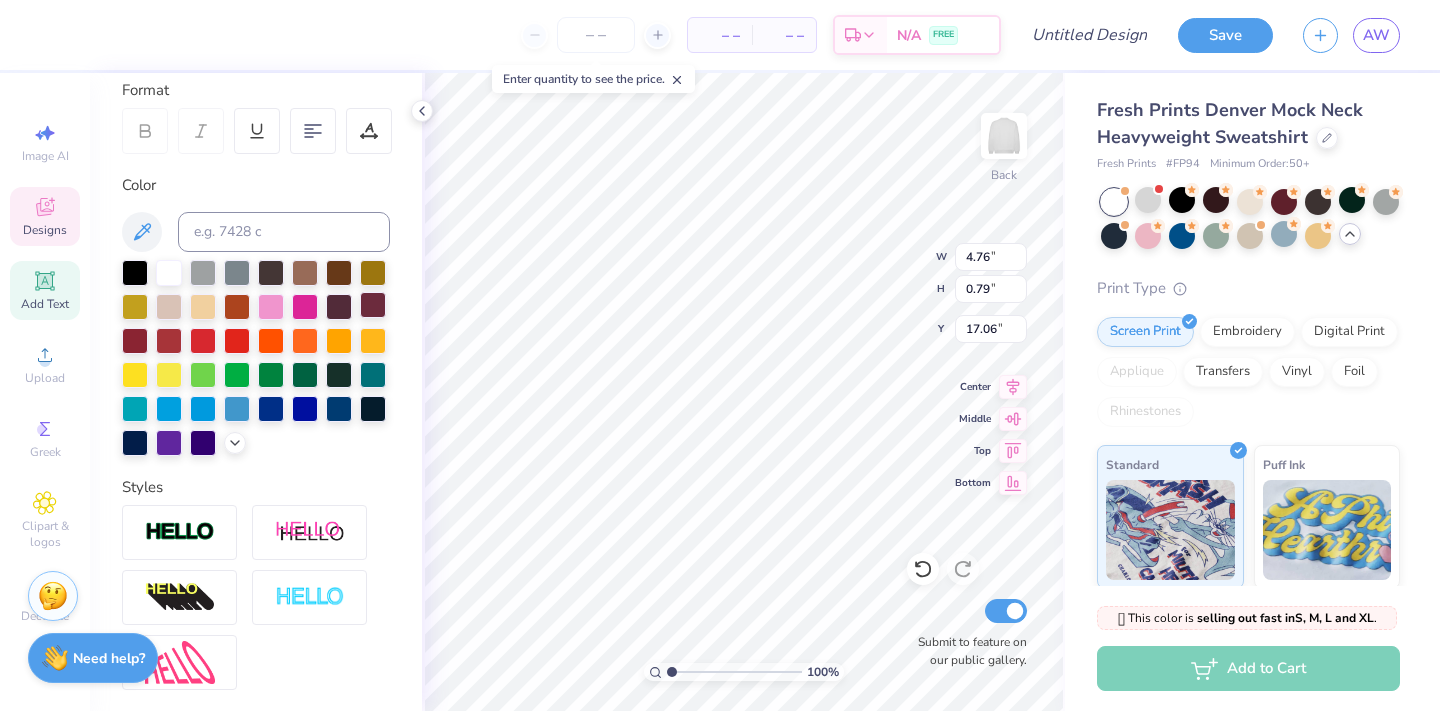 type on "17.07" 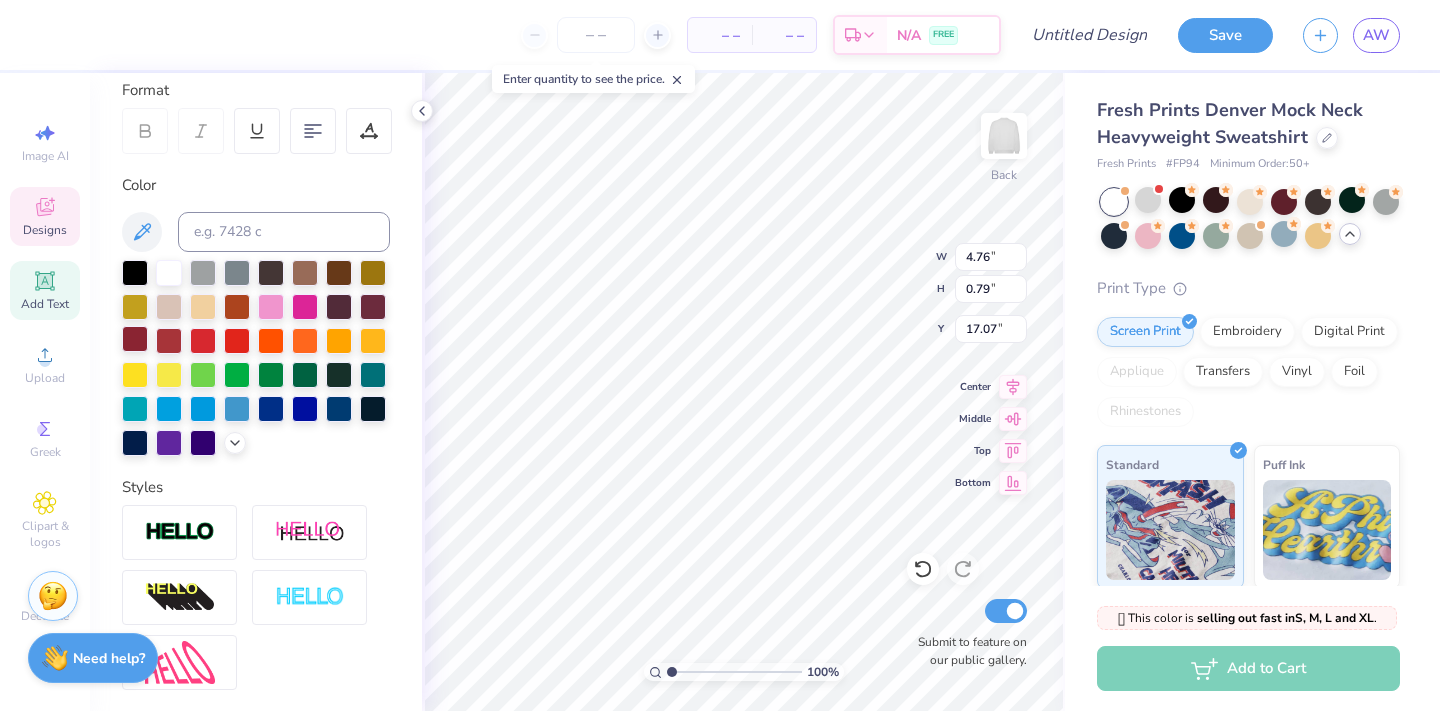 click at bounding box center [135, 339] 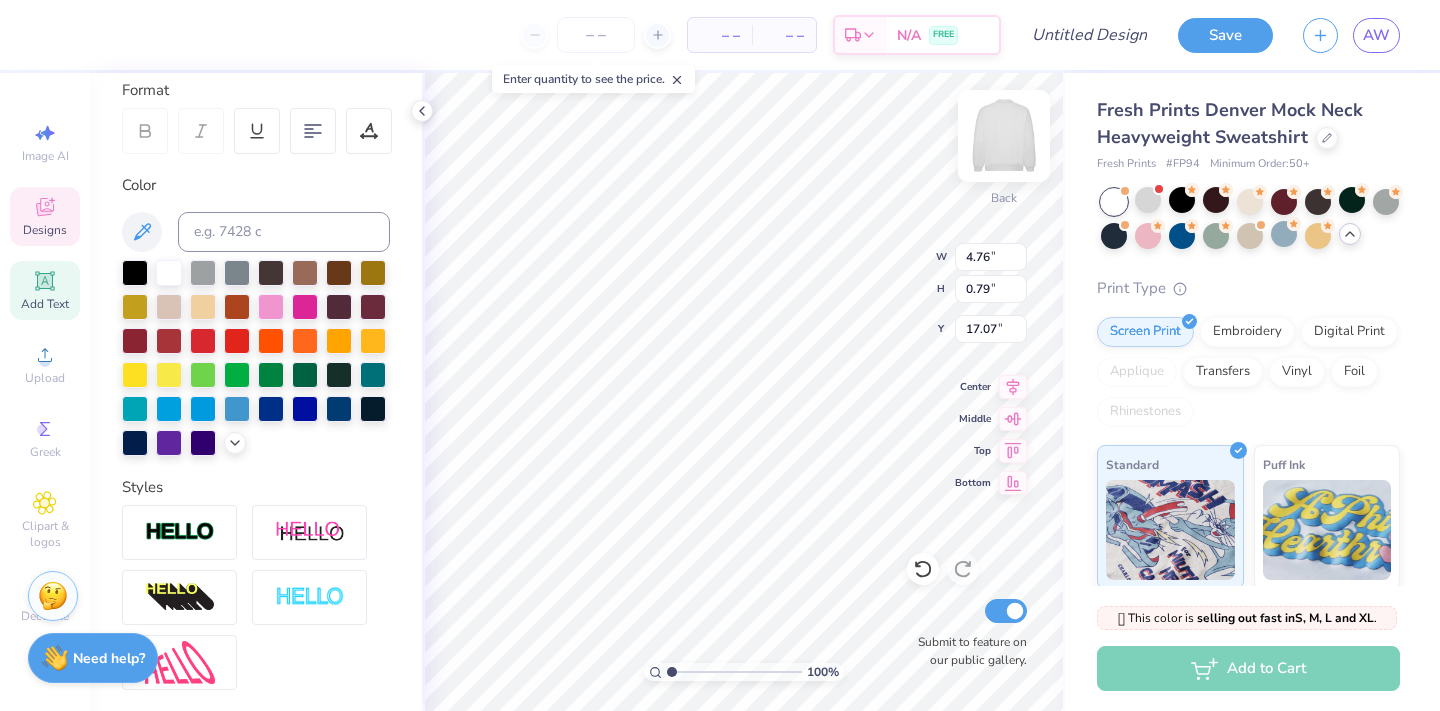 click at bounding box center [1004, 136] 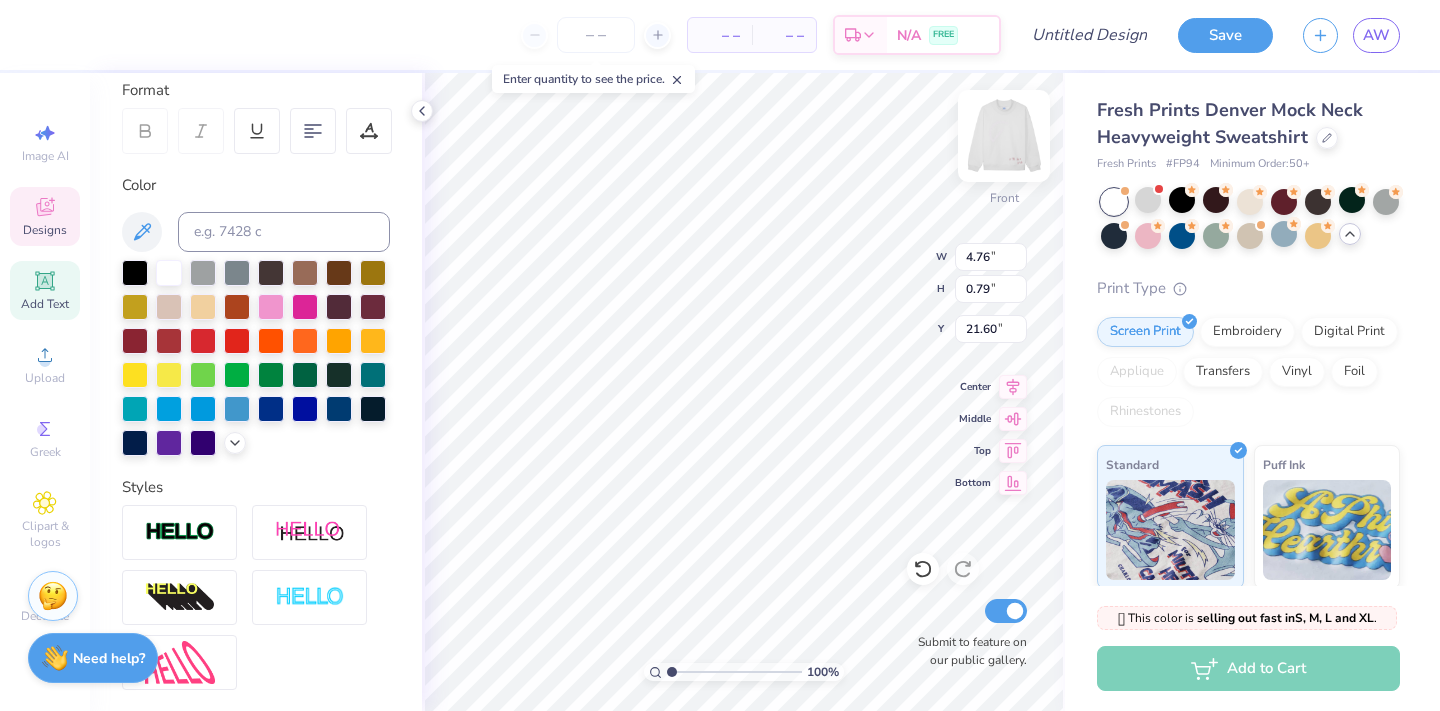 click at bounding box center [1004, 136] 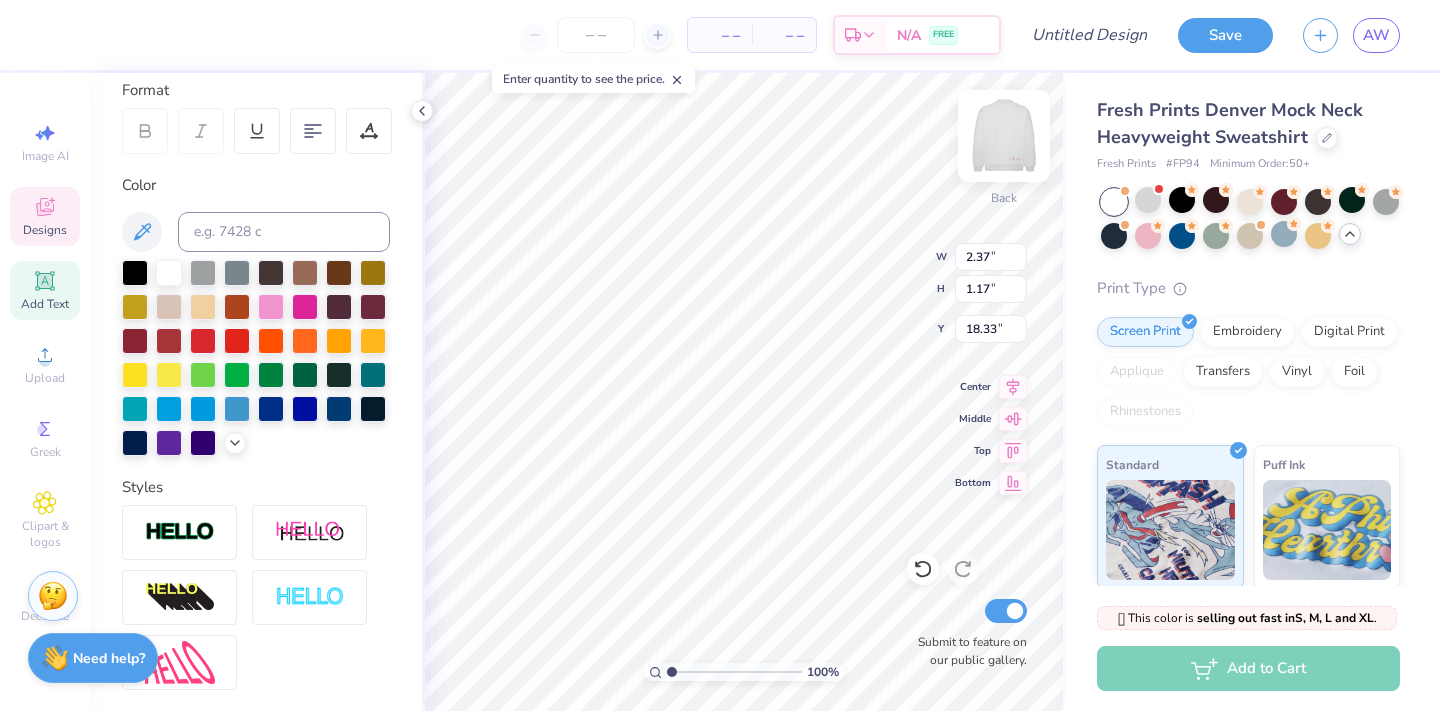 click at bounding box center [1004, 136] 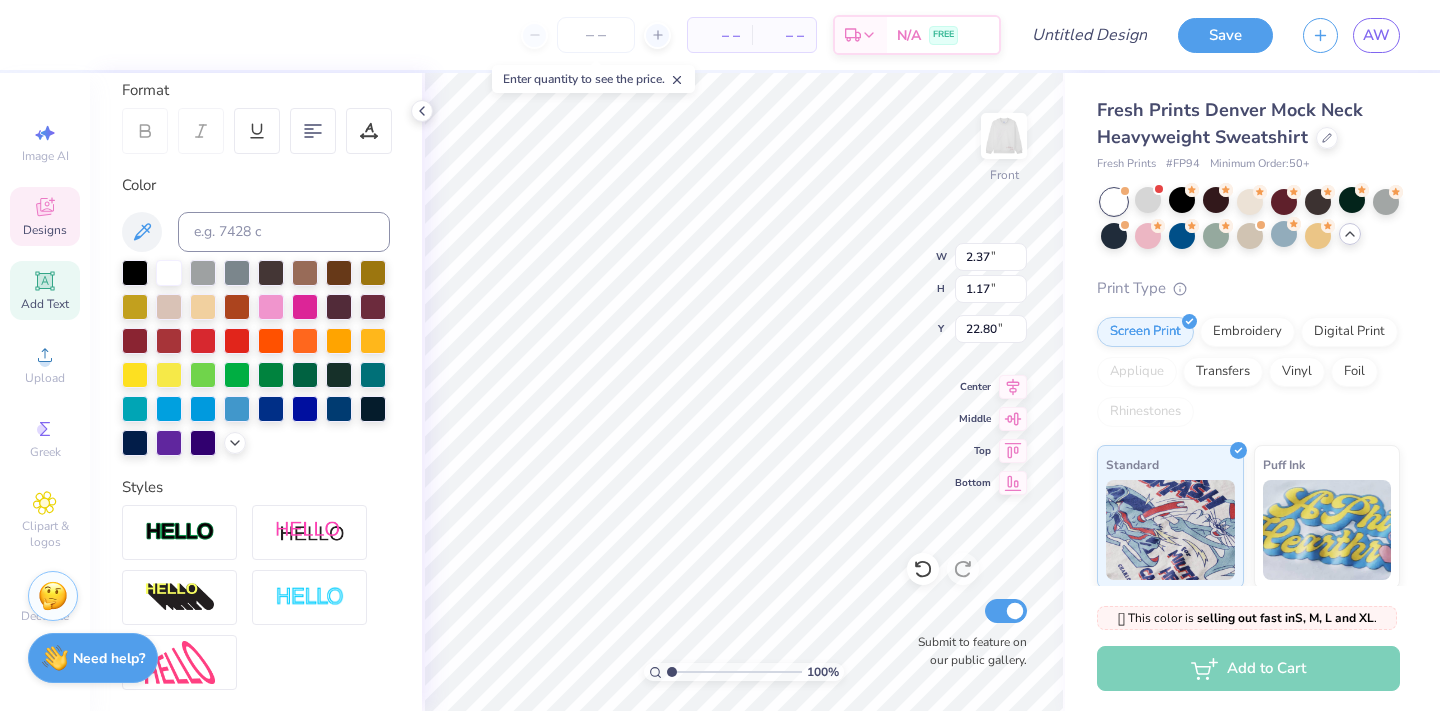 type on "4.76" 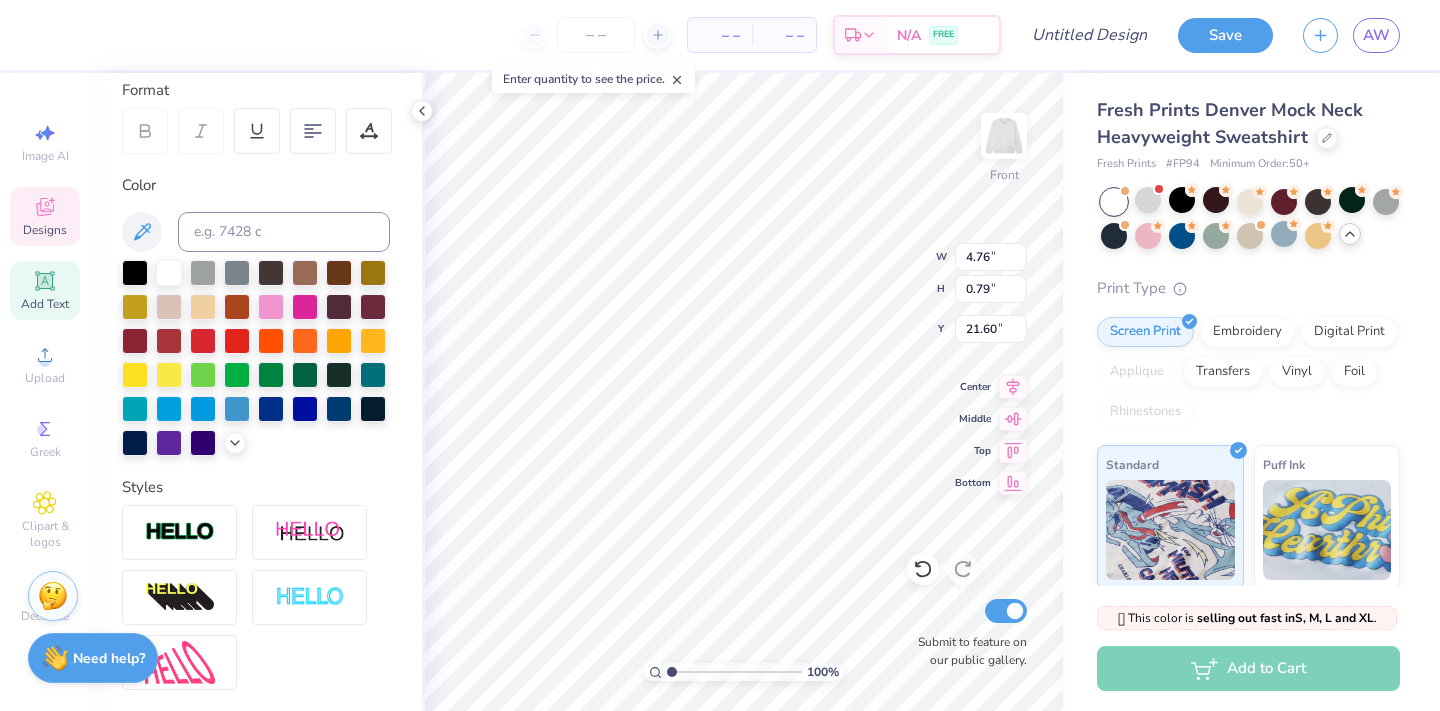 type on "21.08" 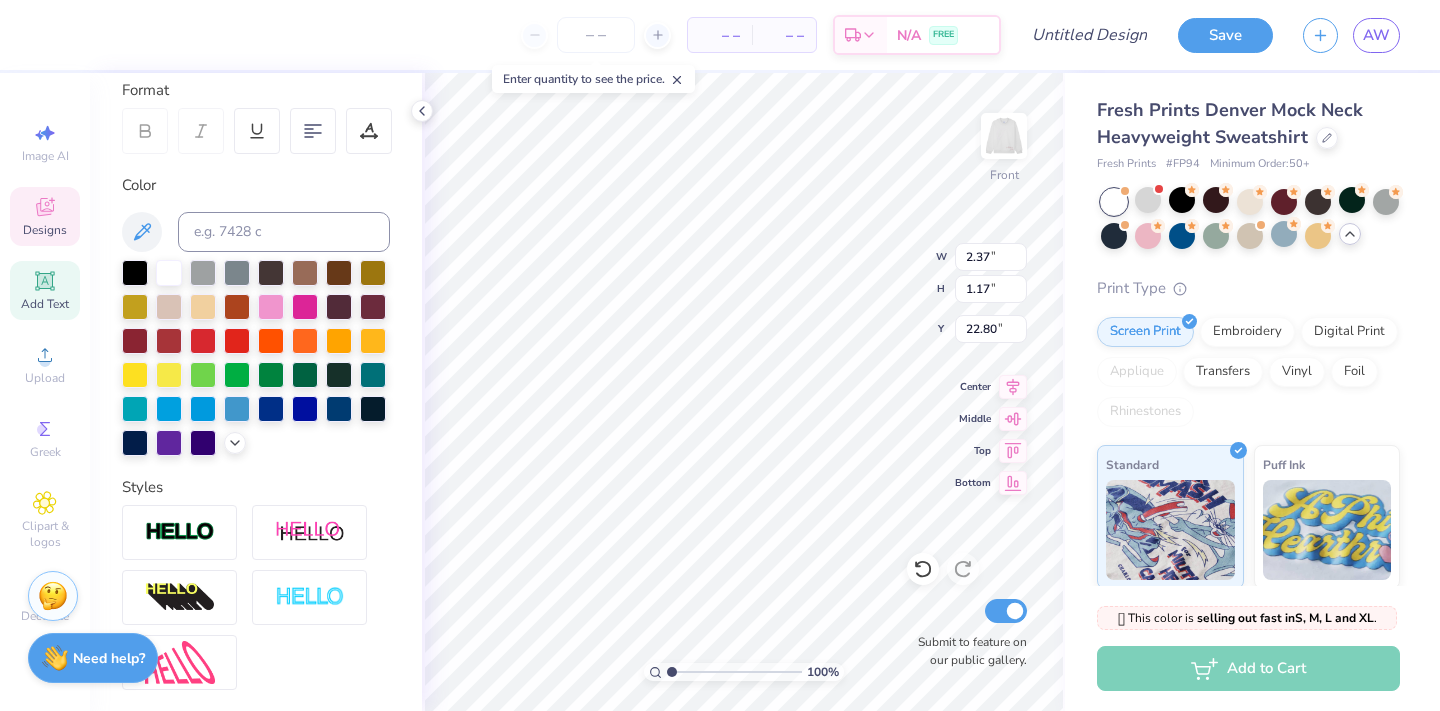 type on "22.14" 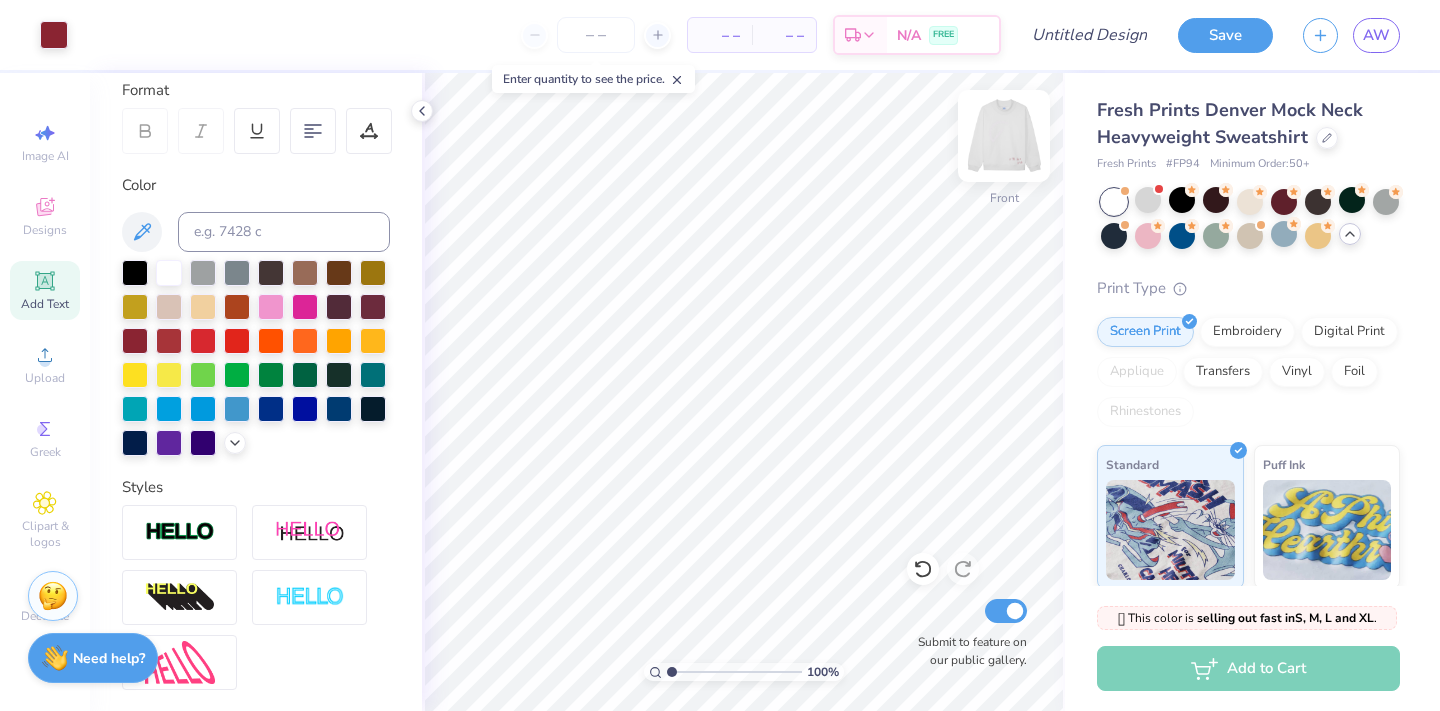 click at bounding box center [1004, 136] 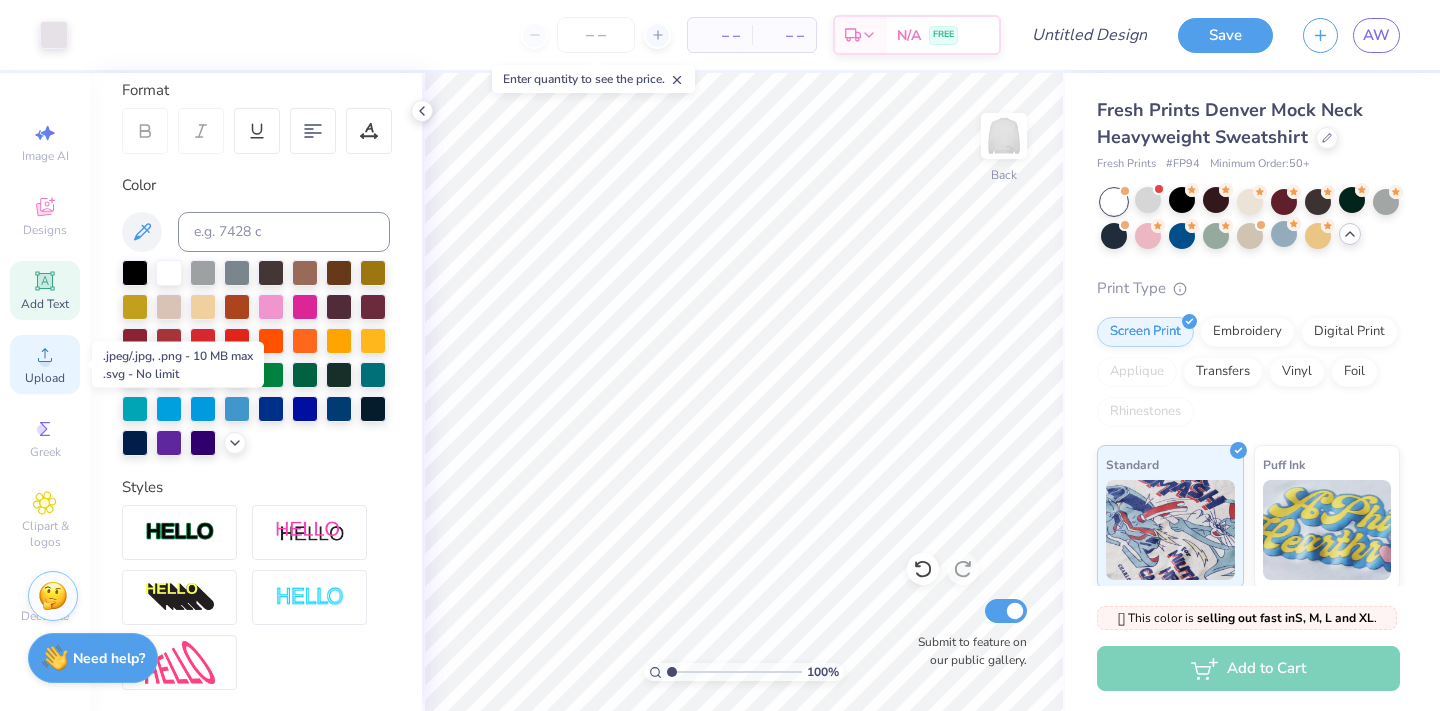 click on "Upload" at bounding box center [45, 364] 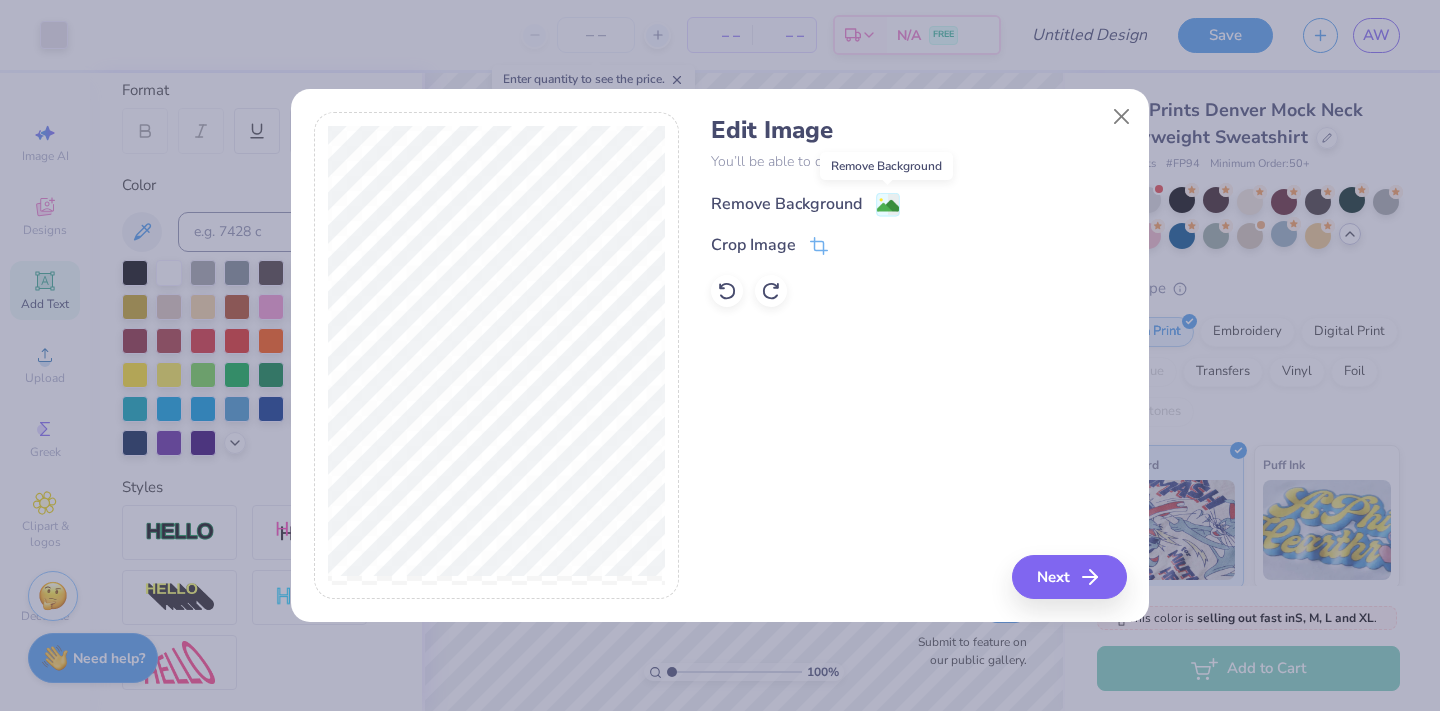 click 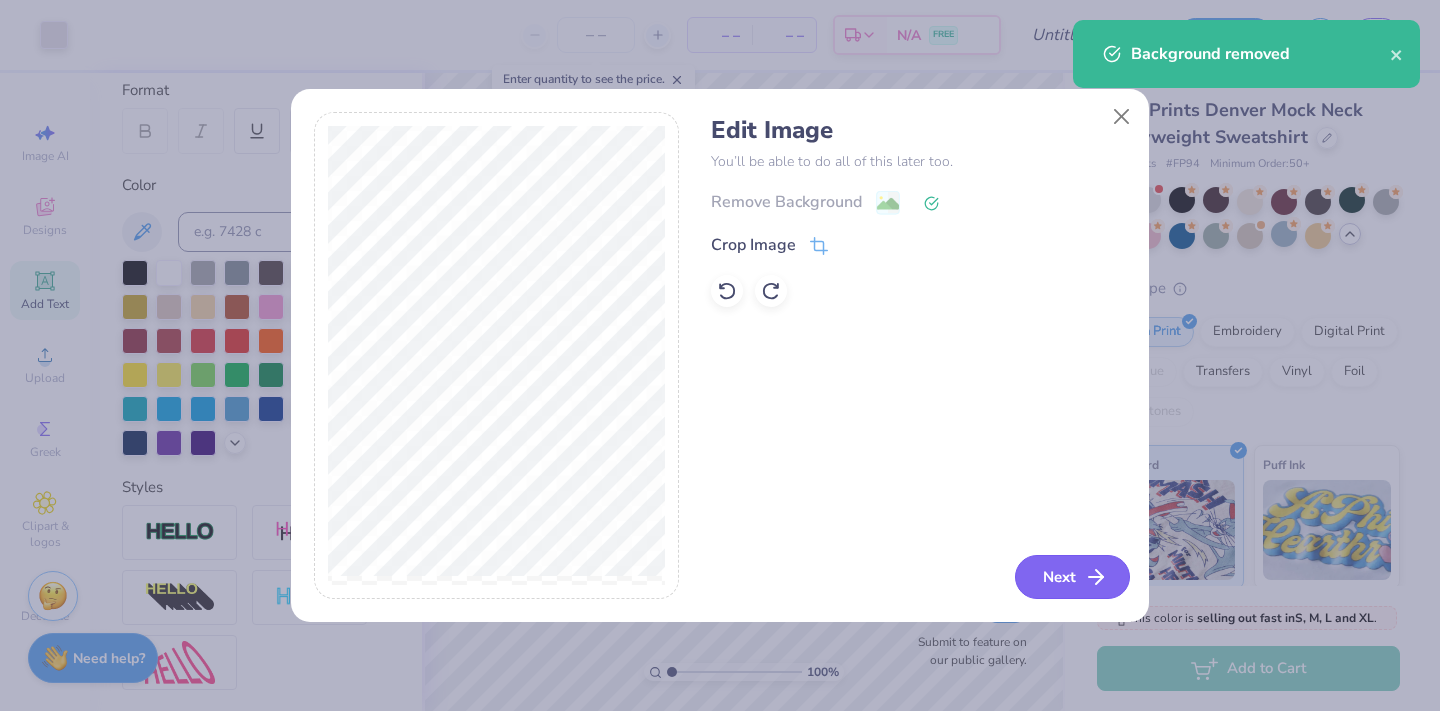 click on "Next" at bounding box center (1072, 577) 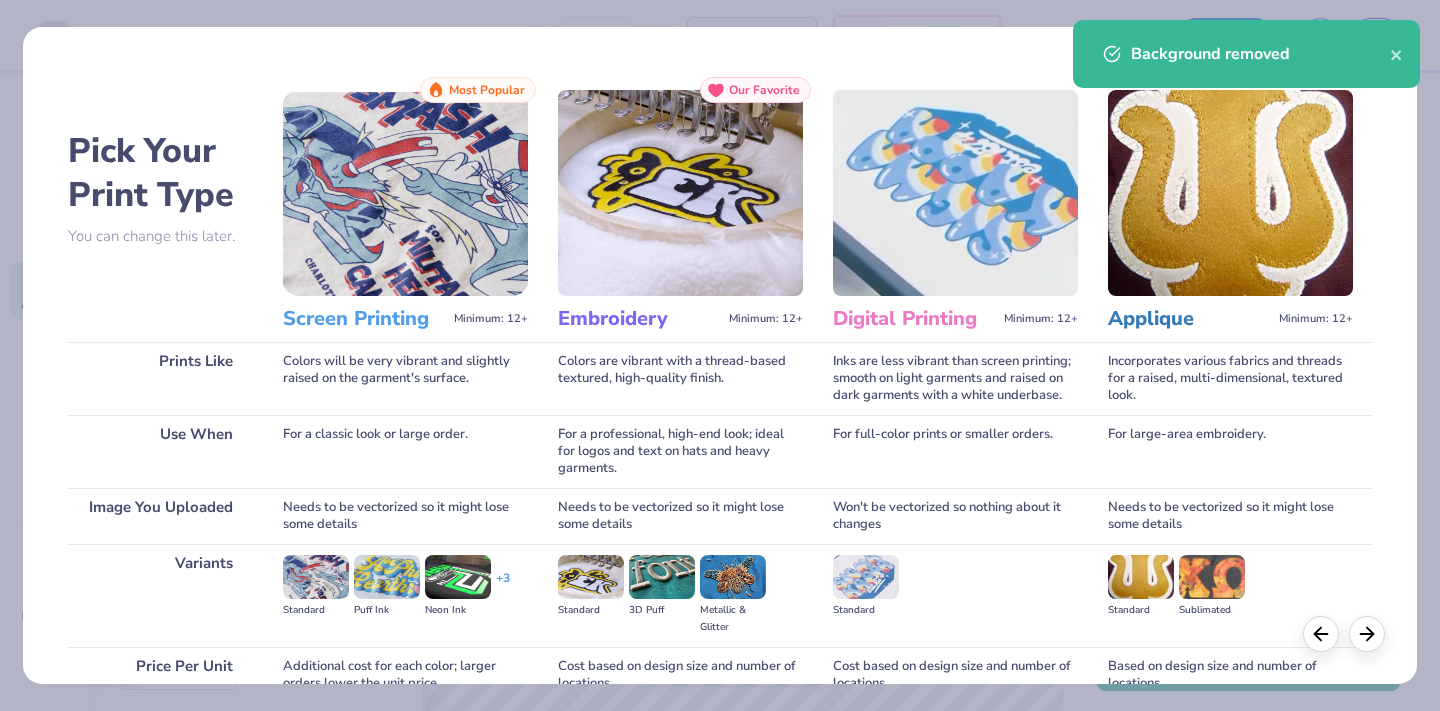 scroll, scrollTop: 186, scrollLeft: 0, axis: vertical 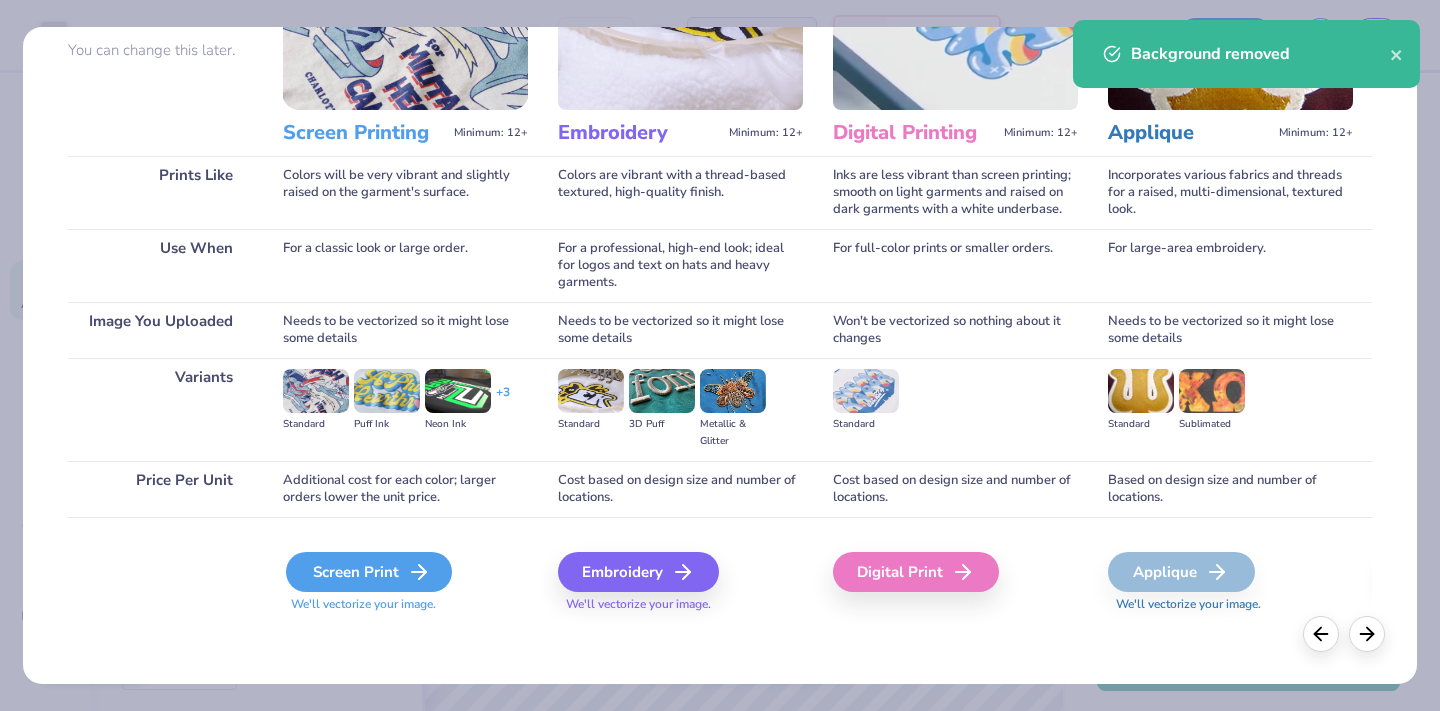 click 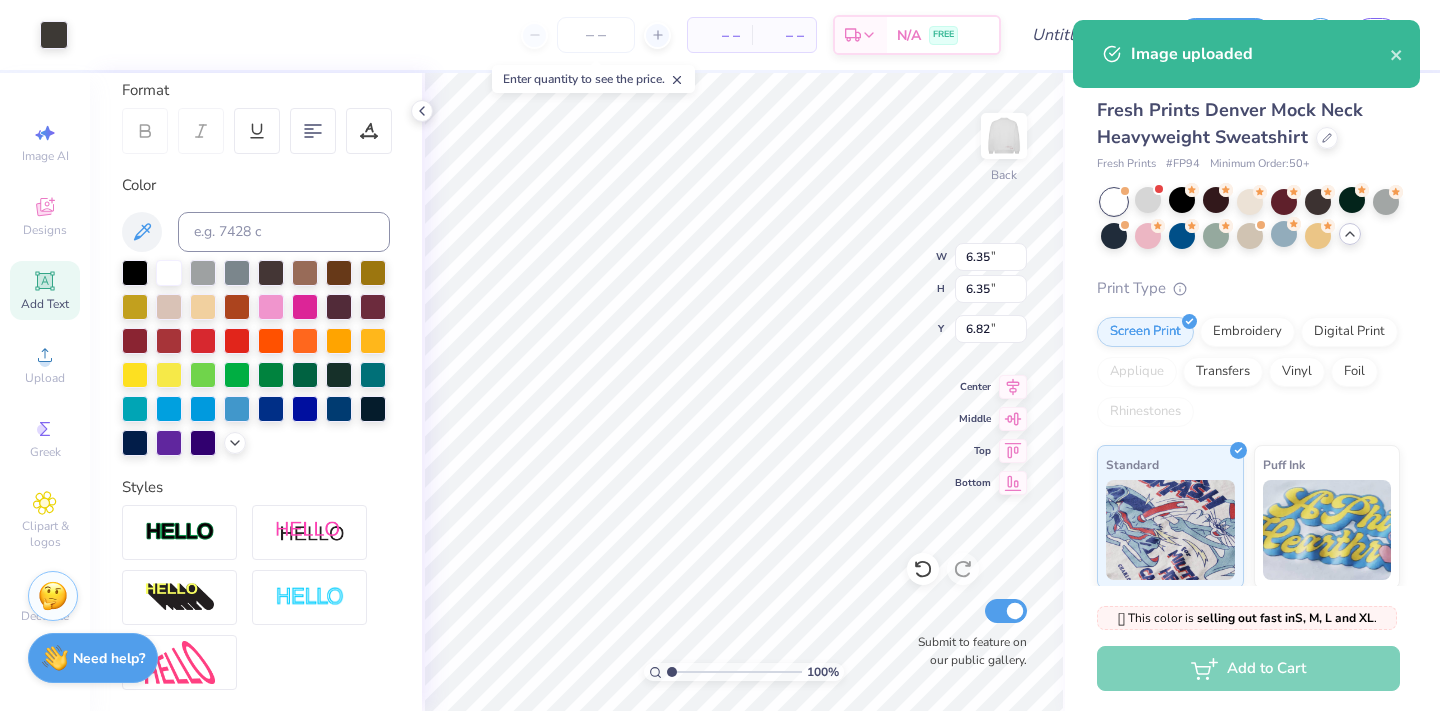type on "0.86" 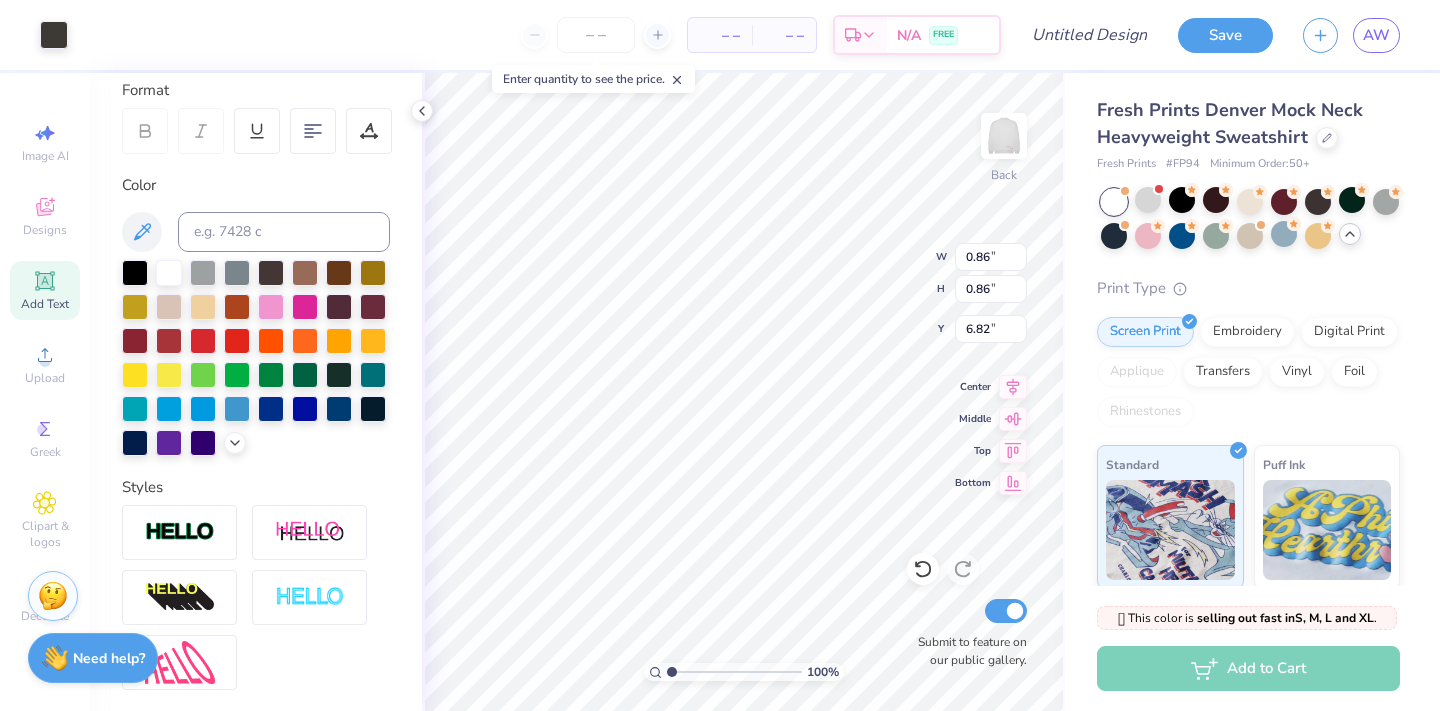 type on "0.50" 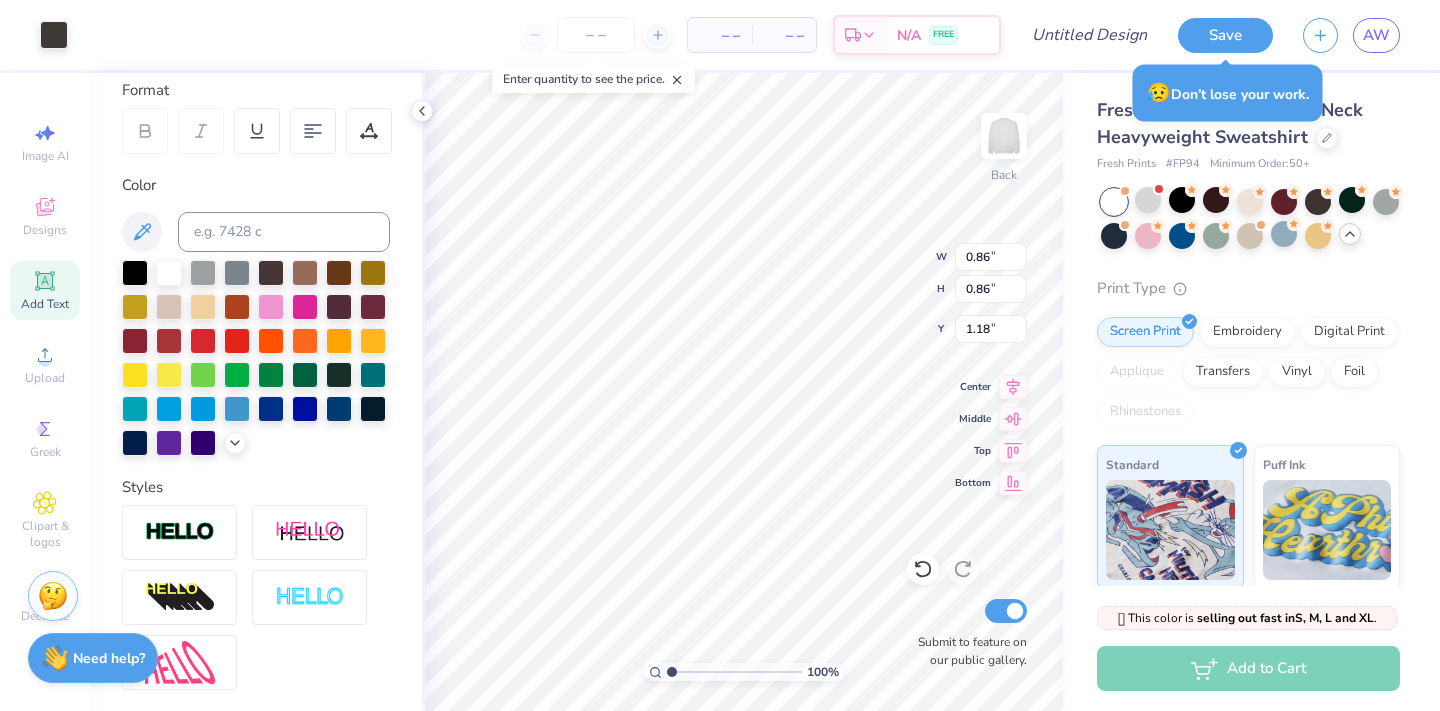 type on "1.18" 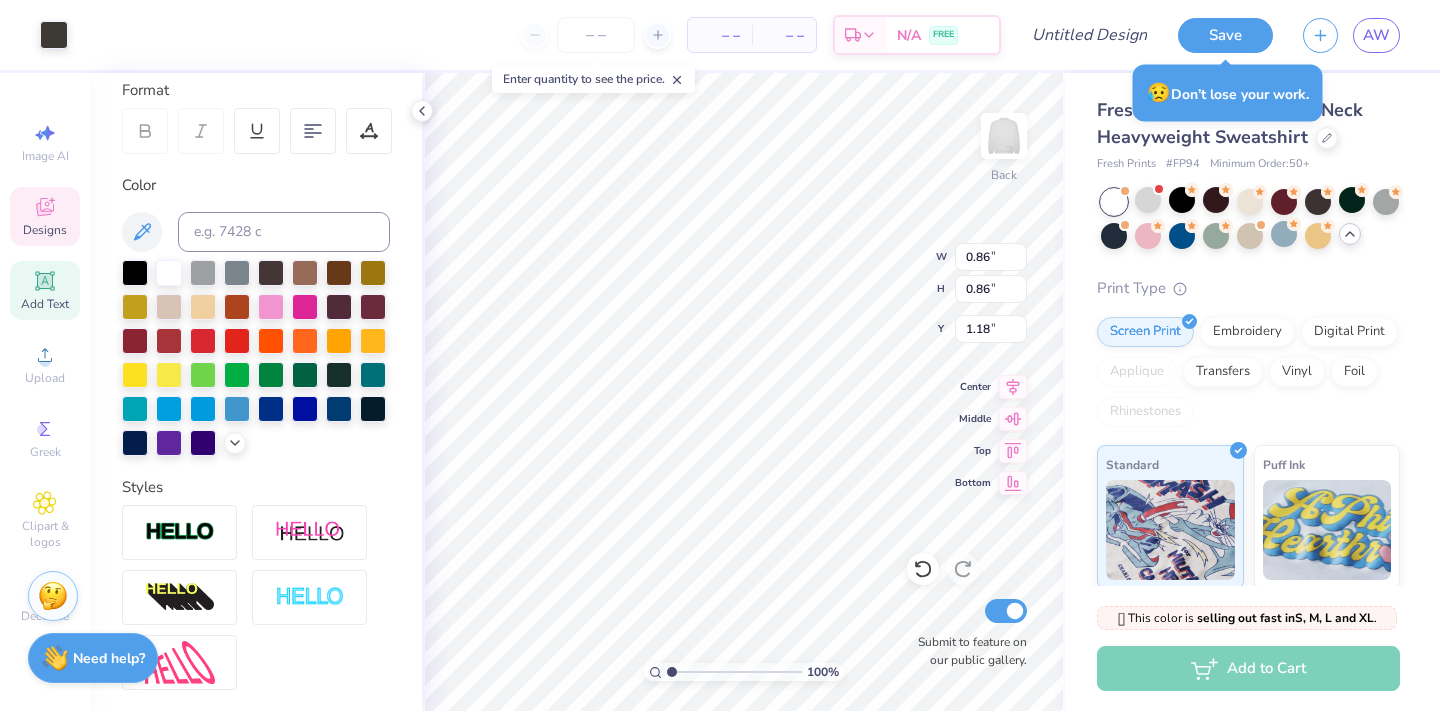 click 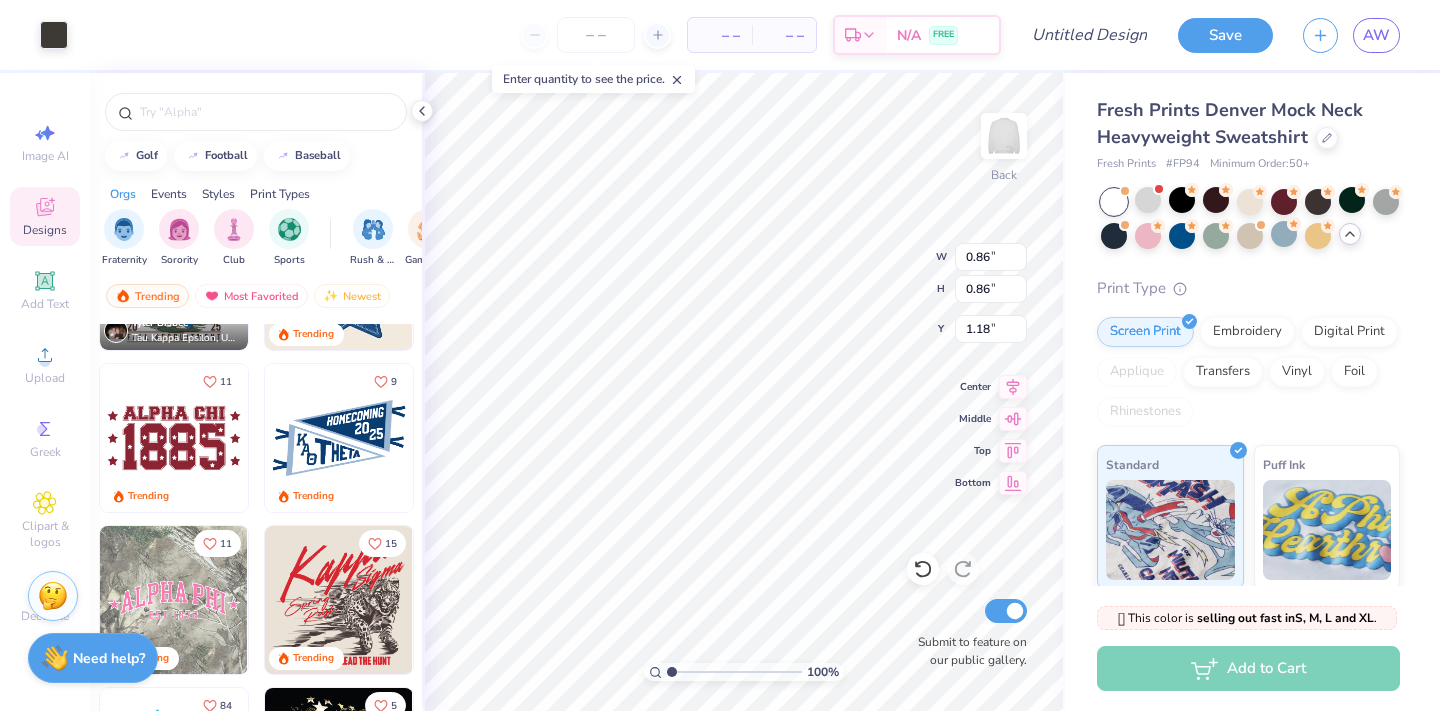 scroll, scrollTop: 5368, scrollLeft: 0, axis: vertical 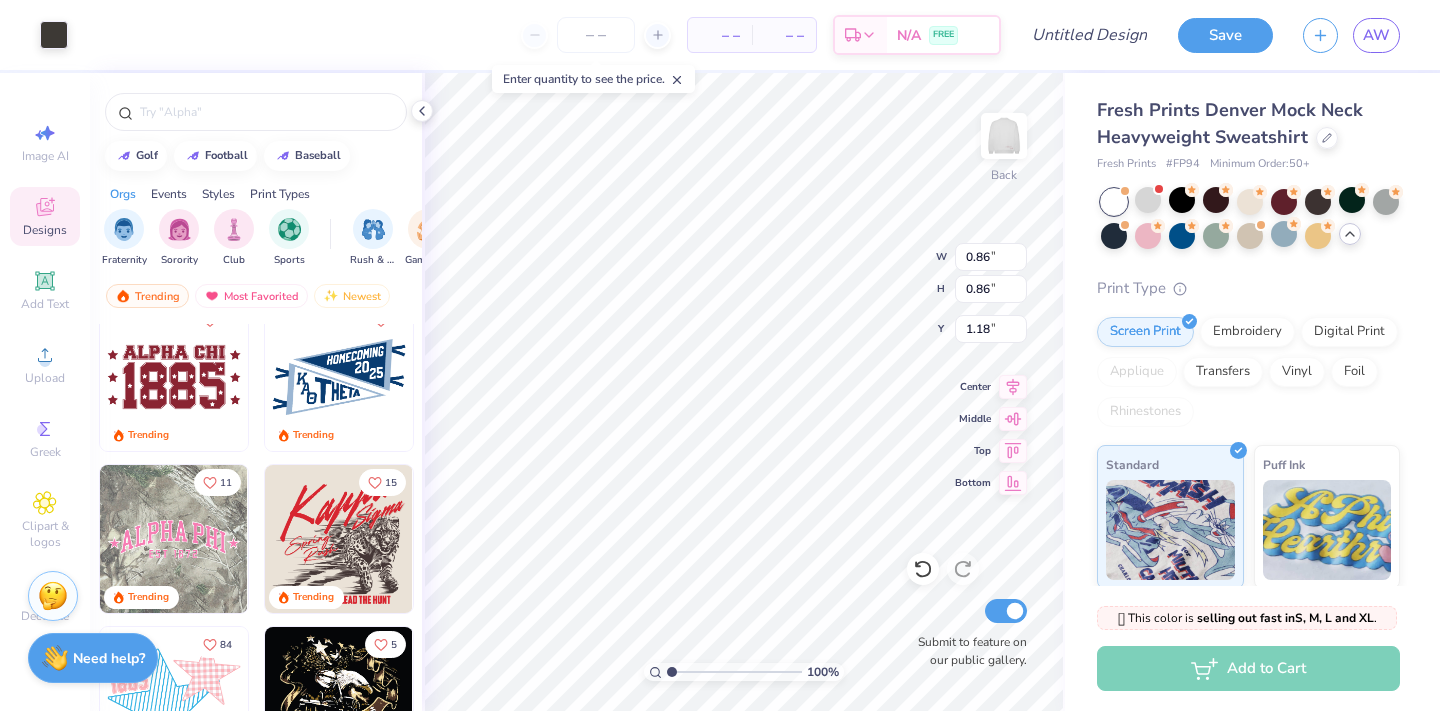type on "1.17" 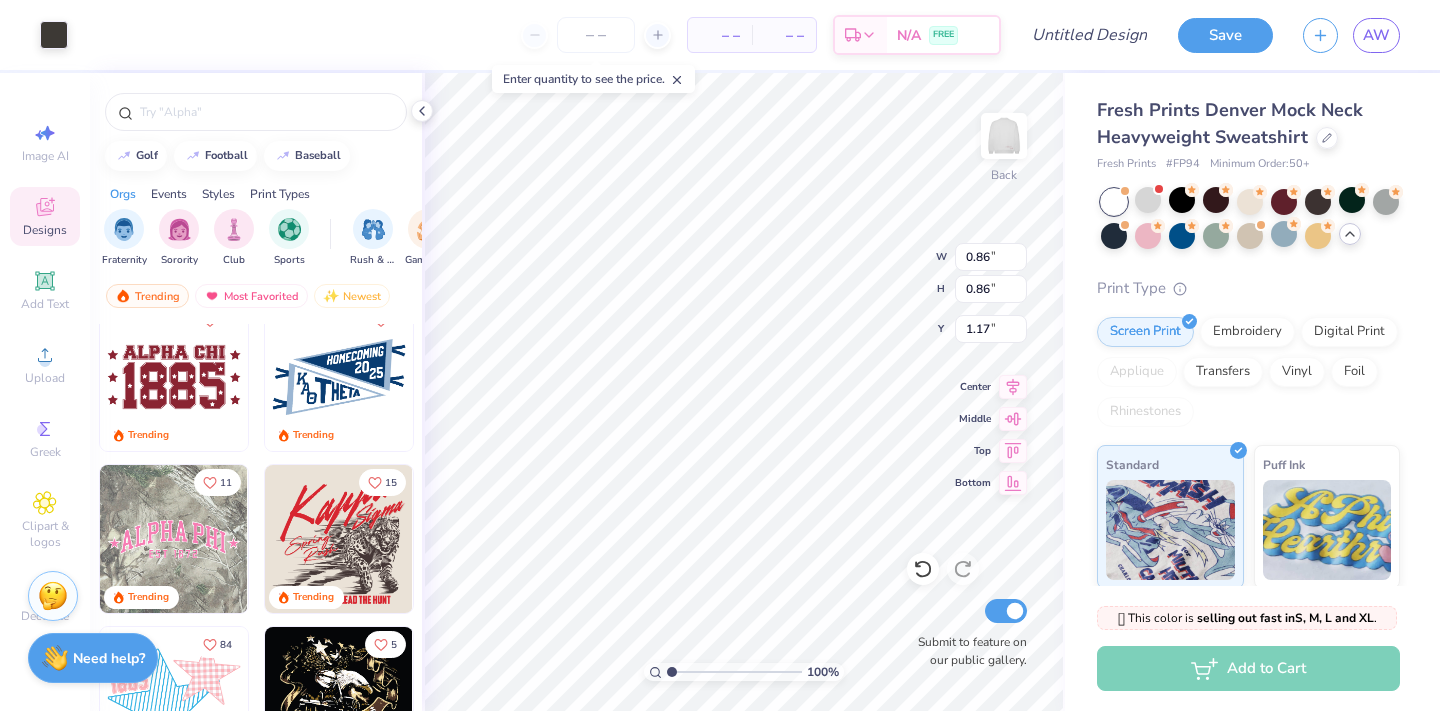 type on "7.64" 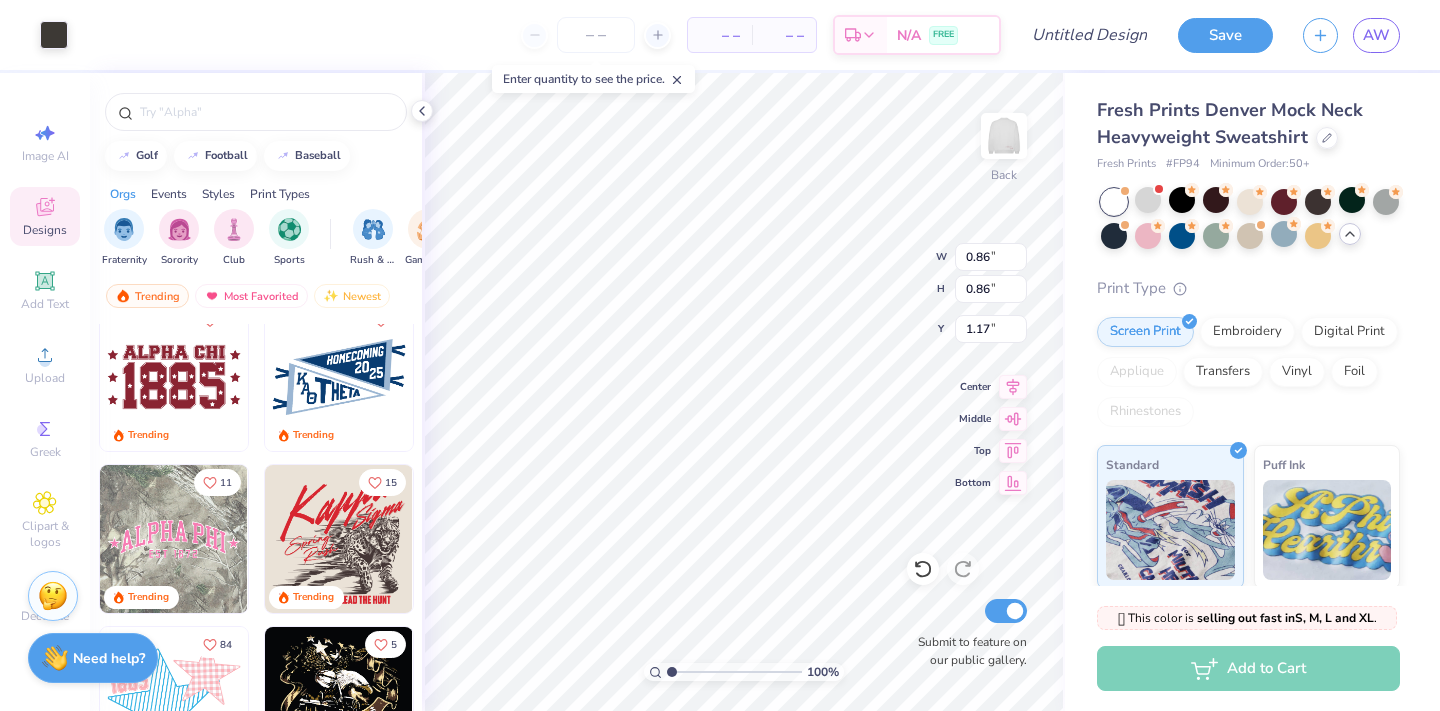 type on "7.64" 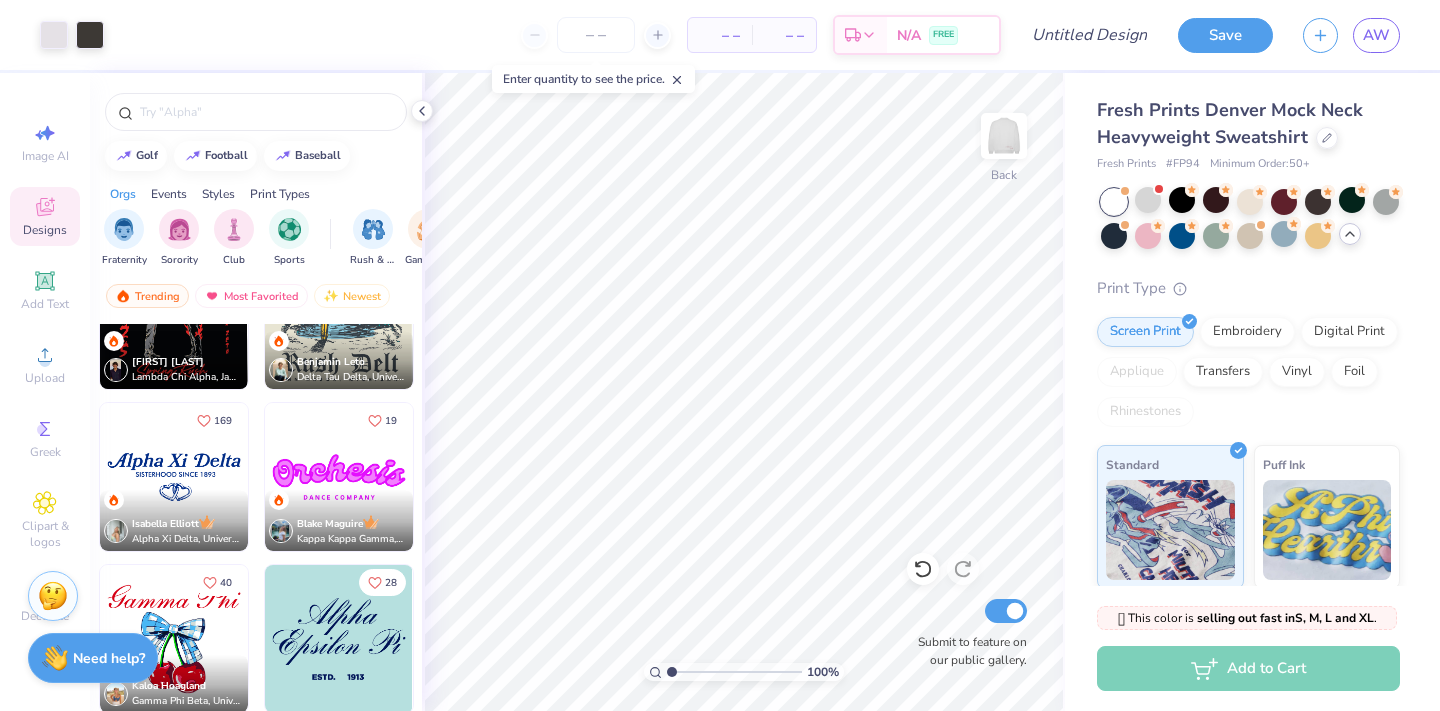 scroll, scrollTop: 6016, scrollLeft: 0, axis: vertical 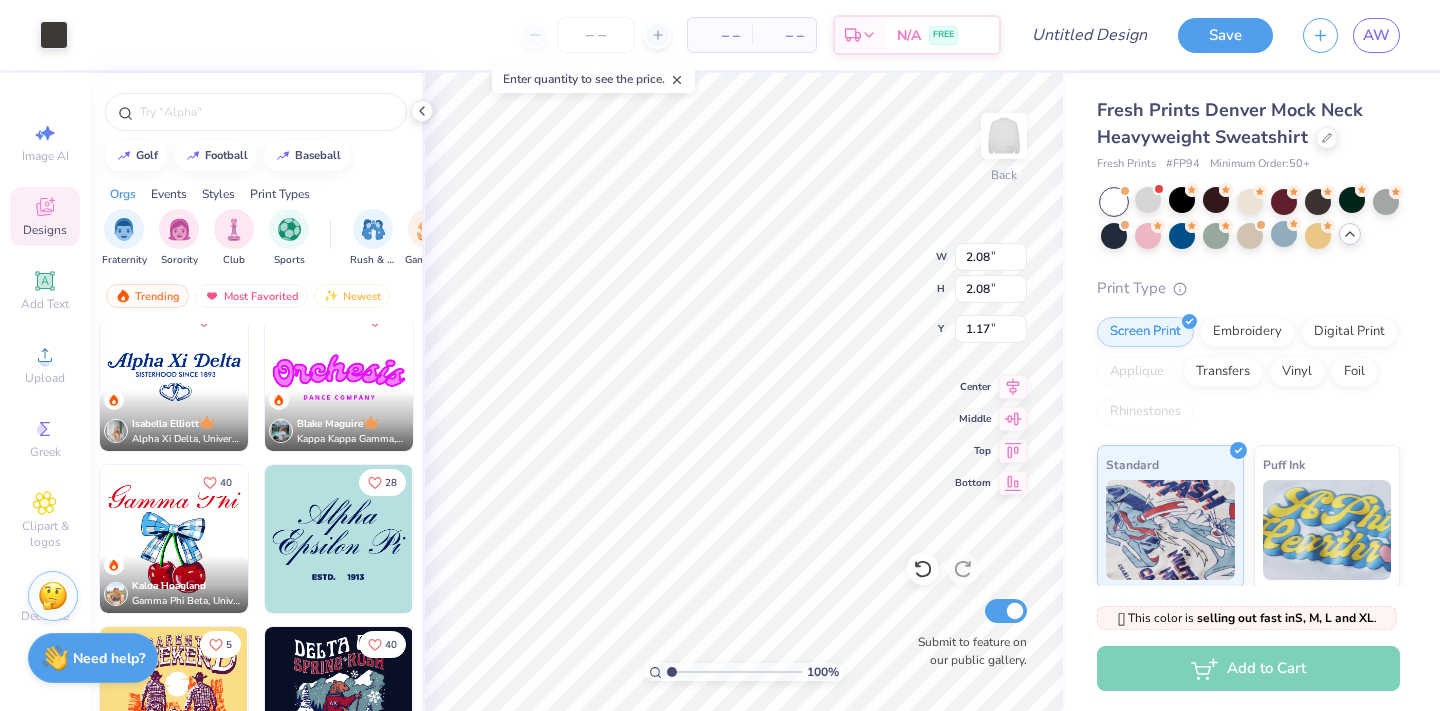 type on "2.08" 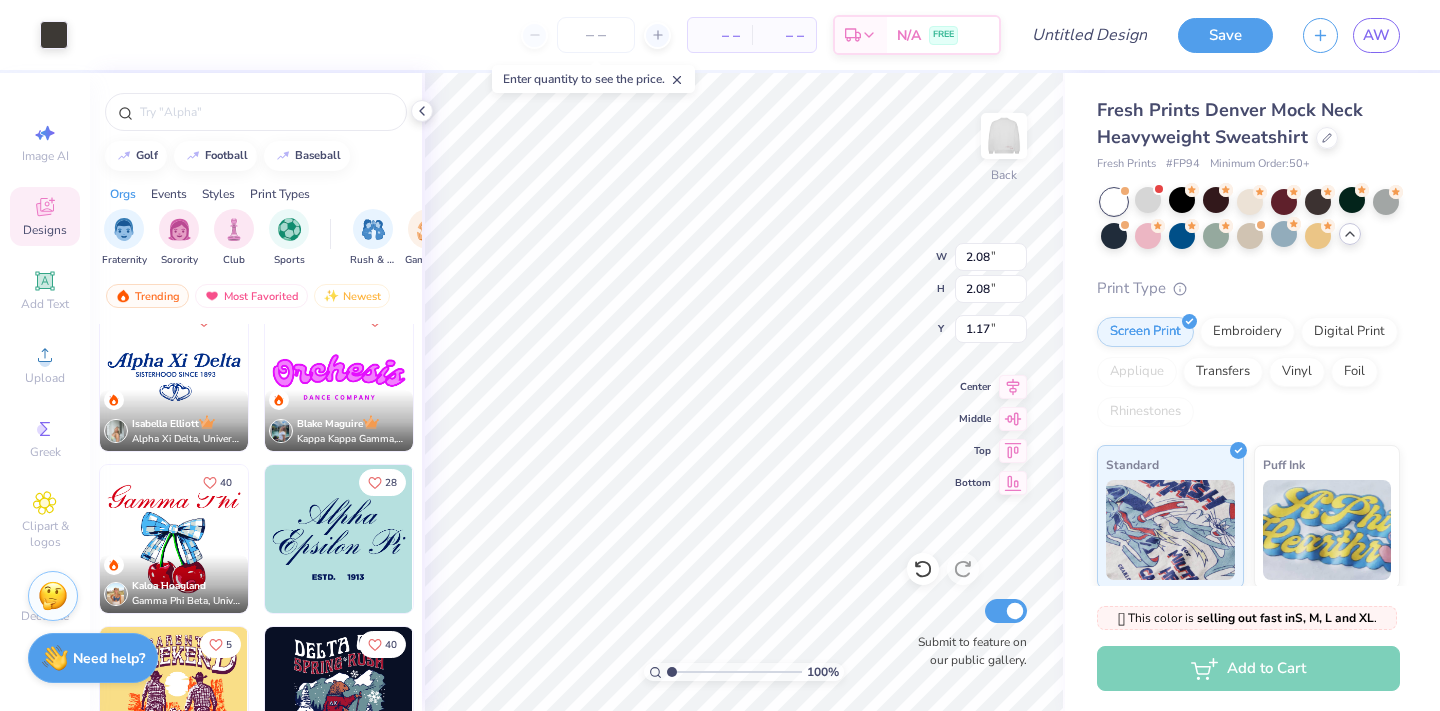type on "2.08" 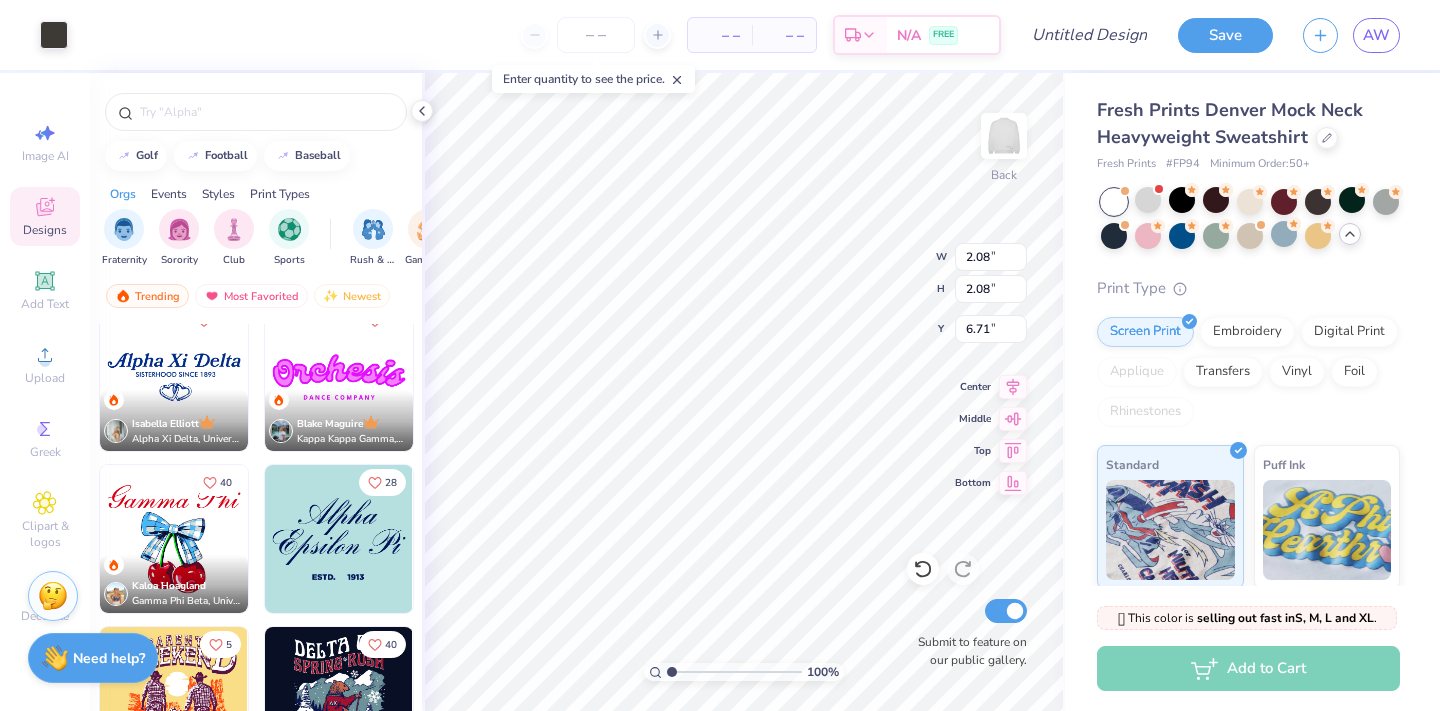 type on "6.71" 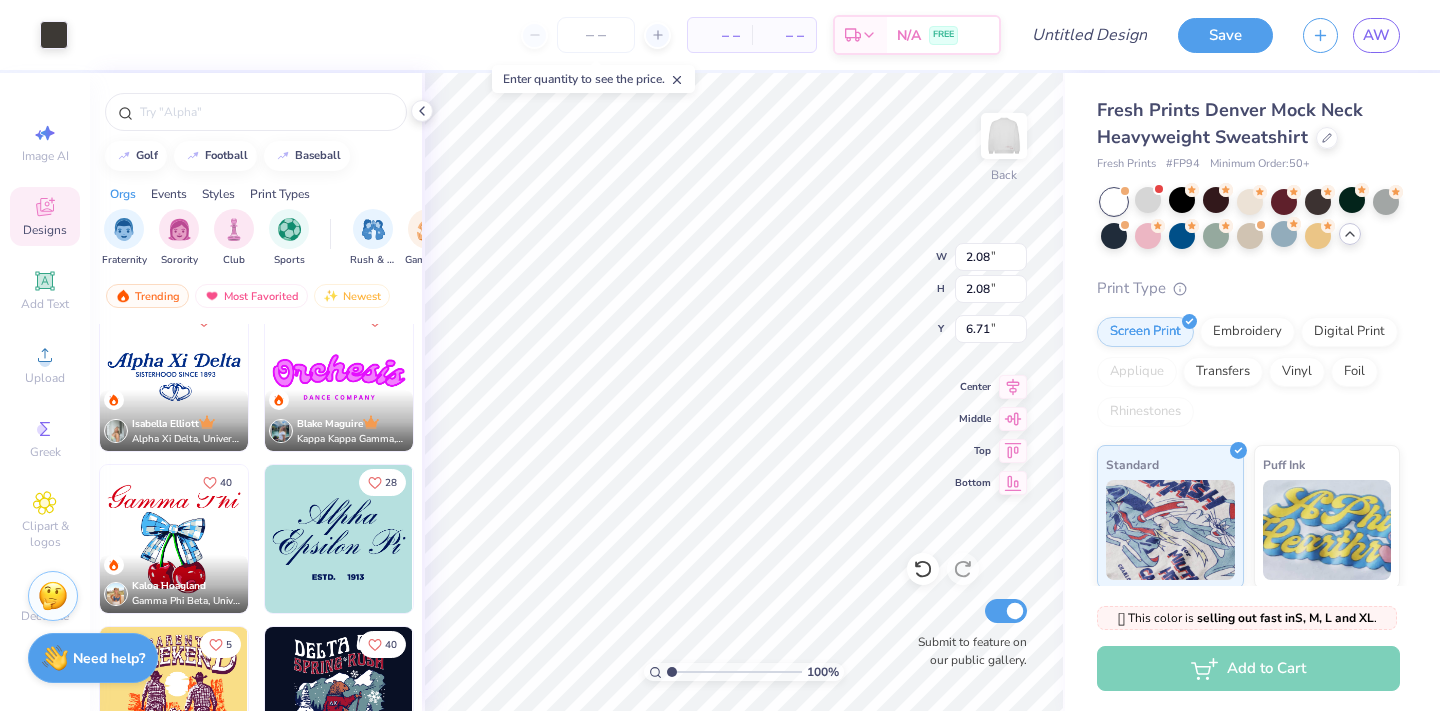 click at bounding box center (174, 377) 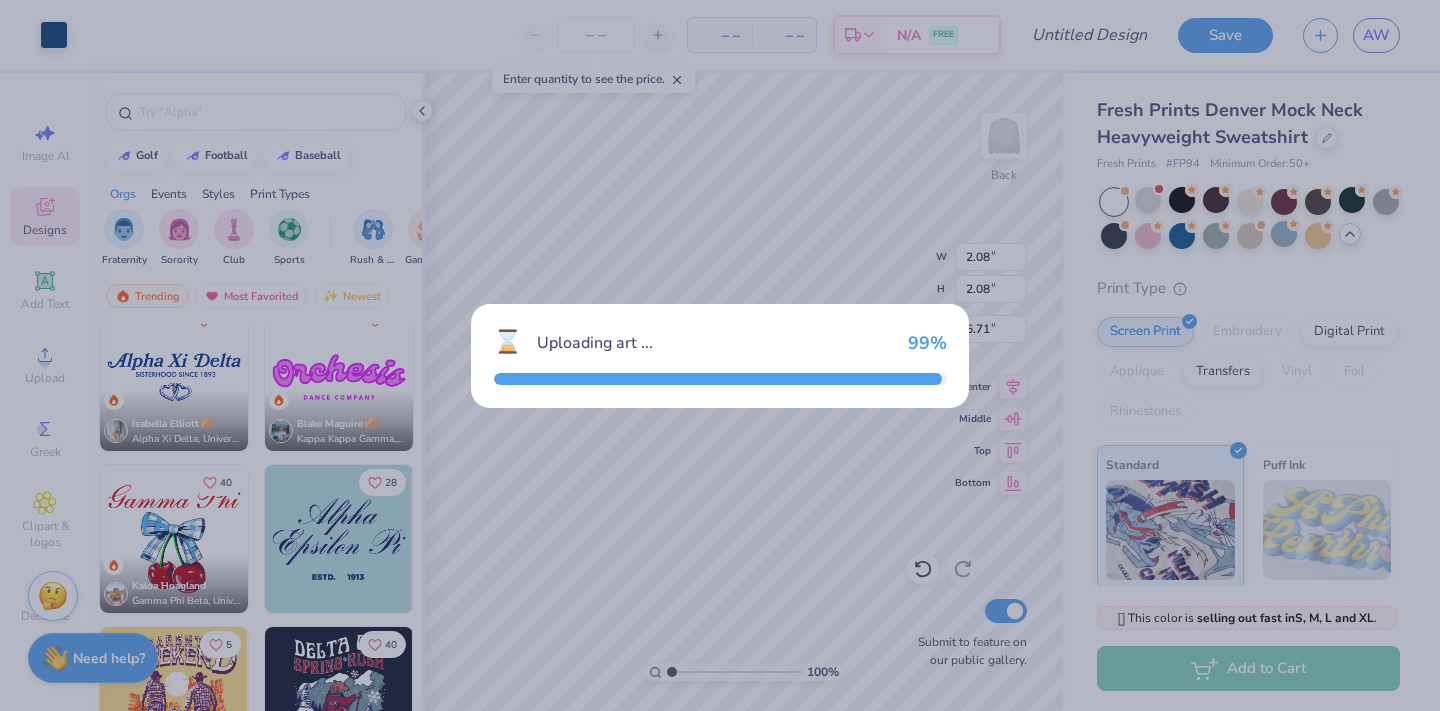 type on "9.36" 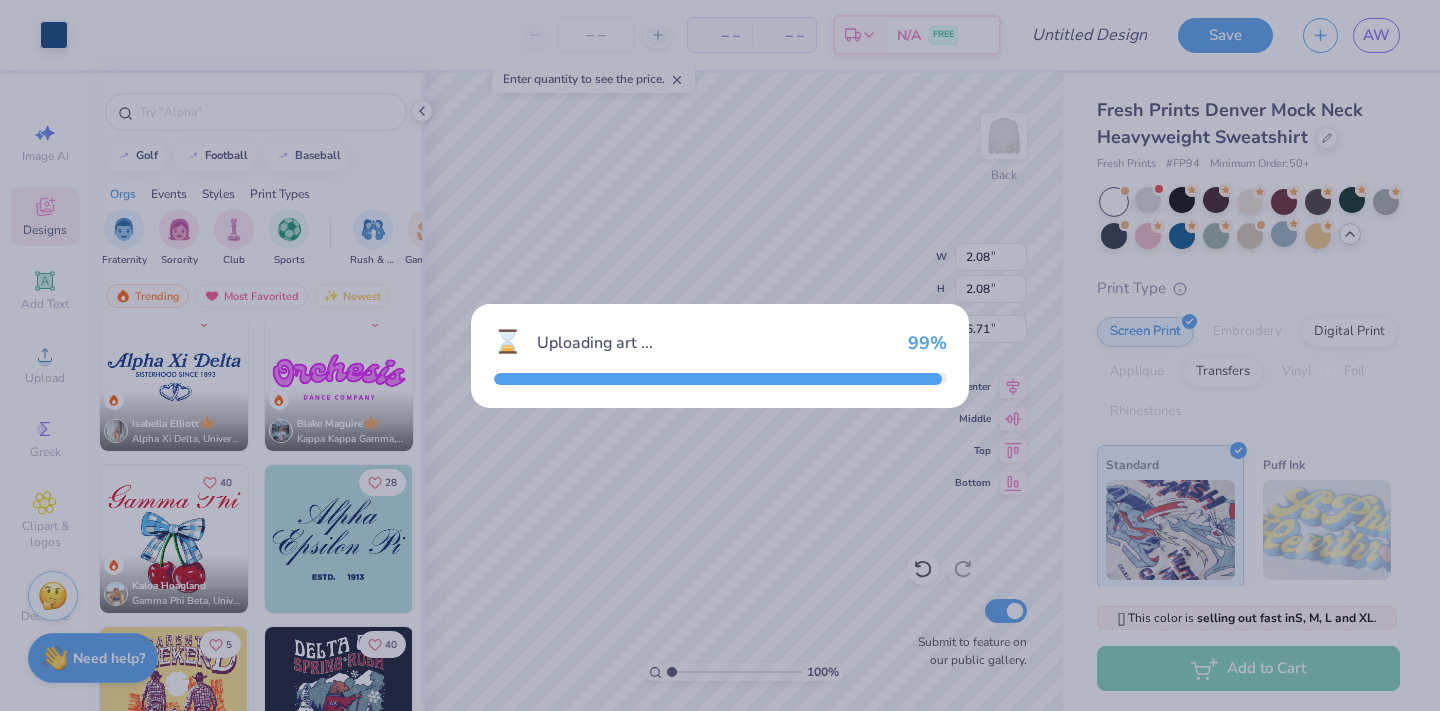 type on "3.38" 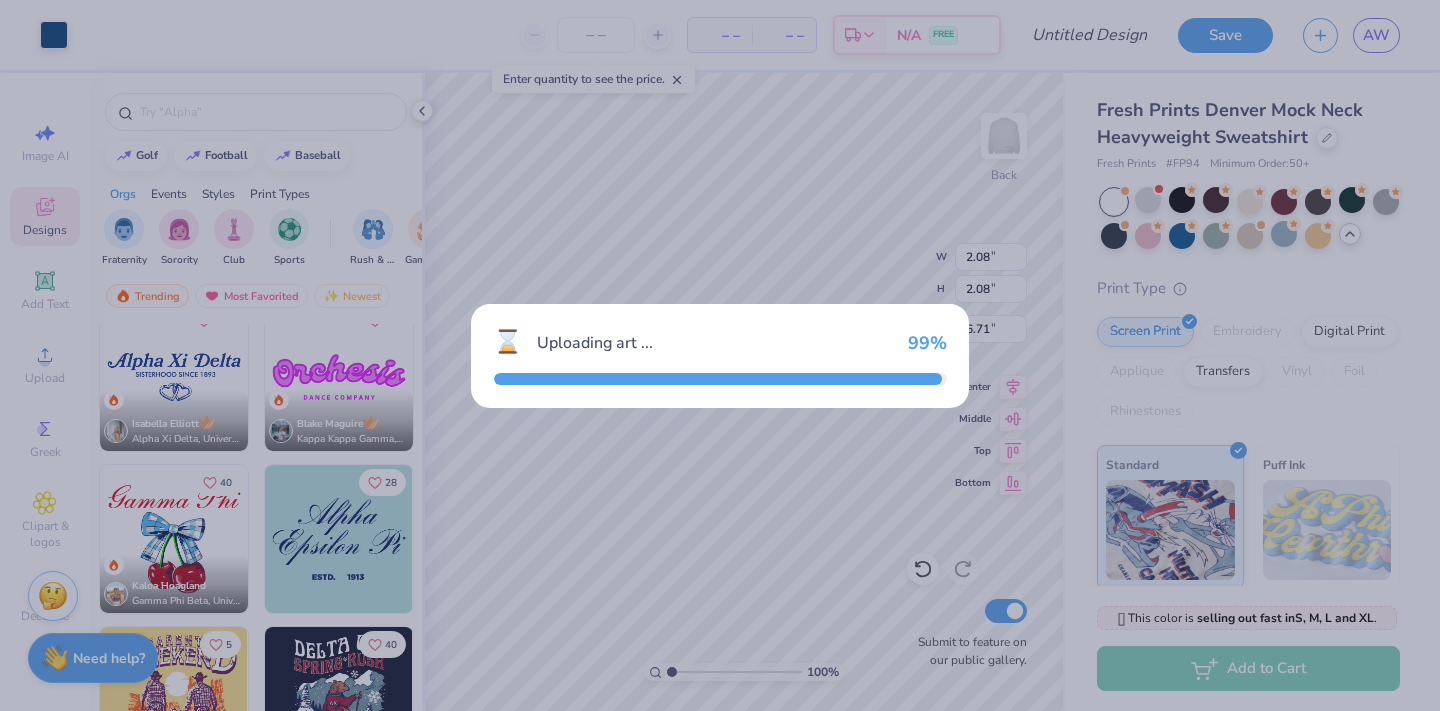 type on "3.00" 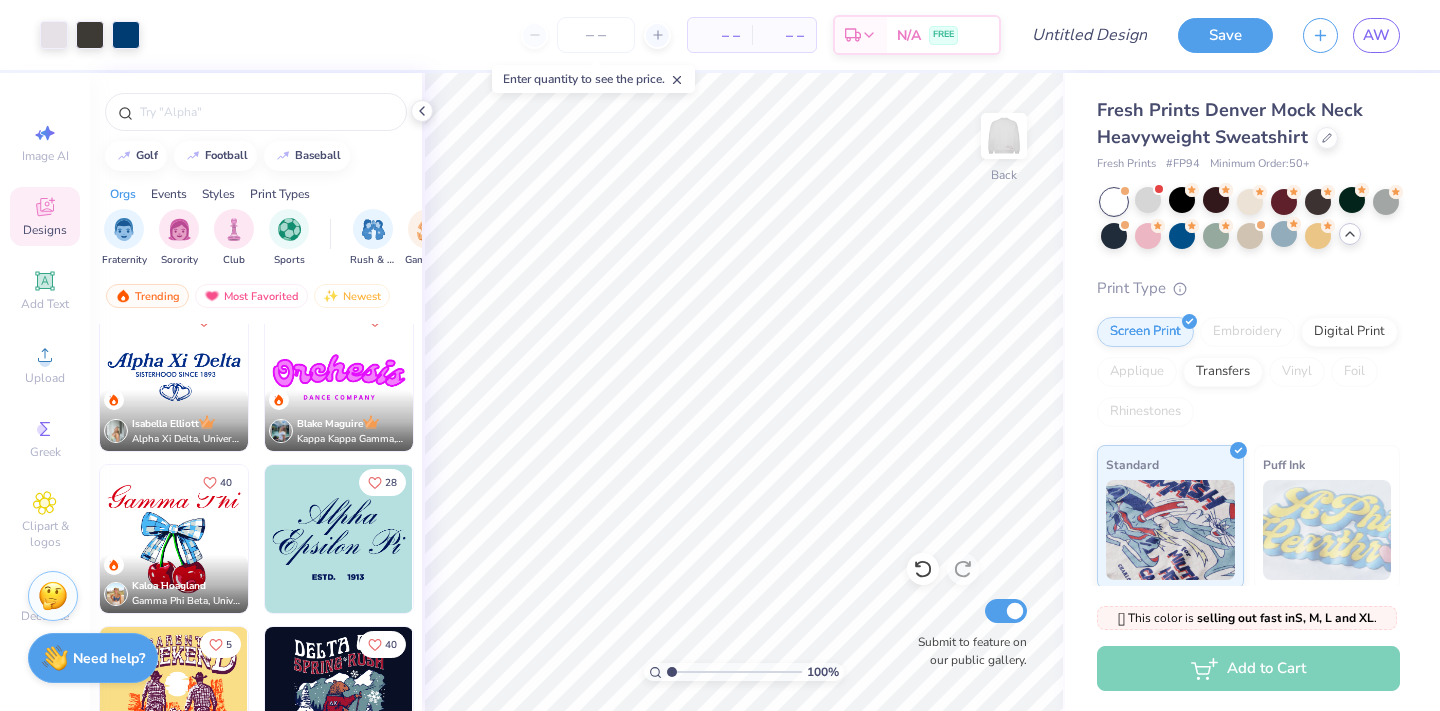 click on "Submit to feature on our public gallery." at bounding box center [967, 632] 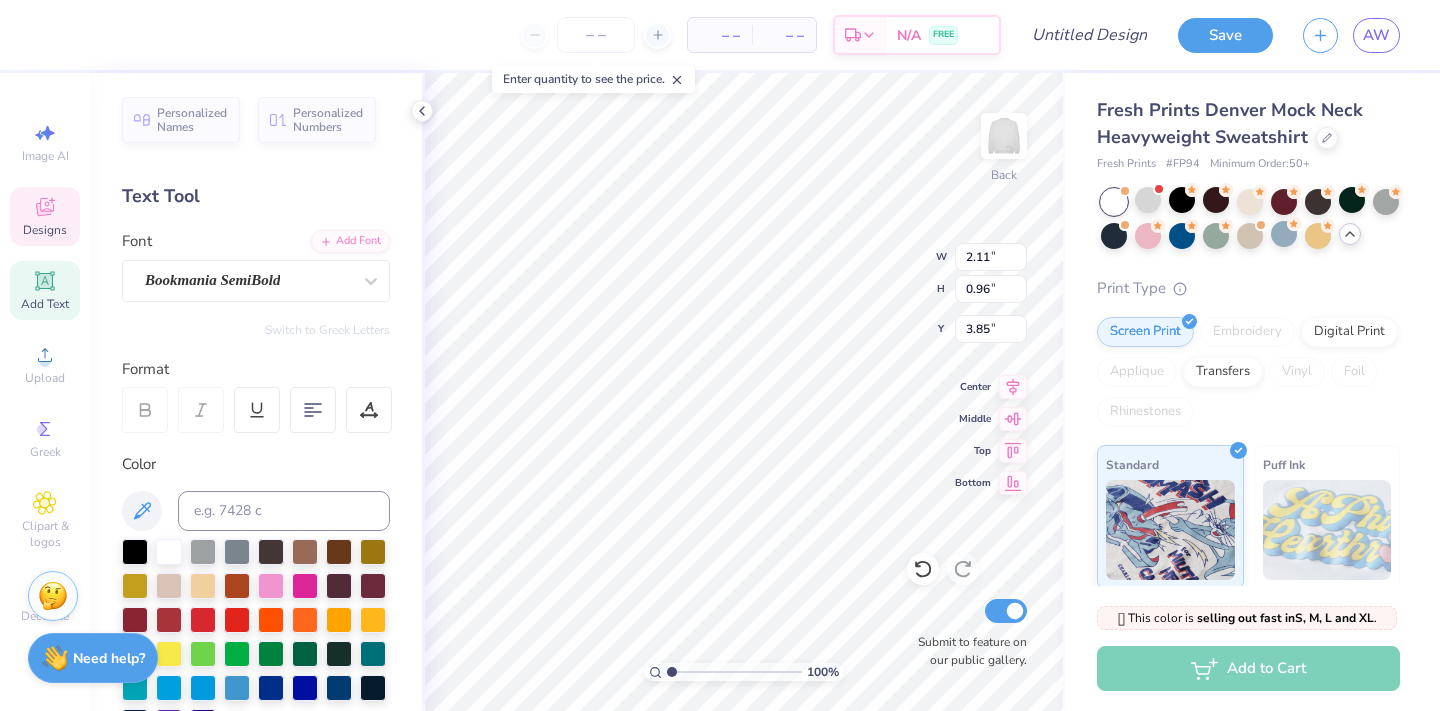 type on "3.01" 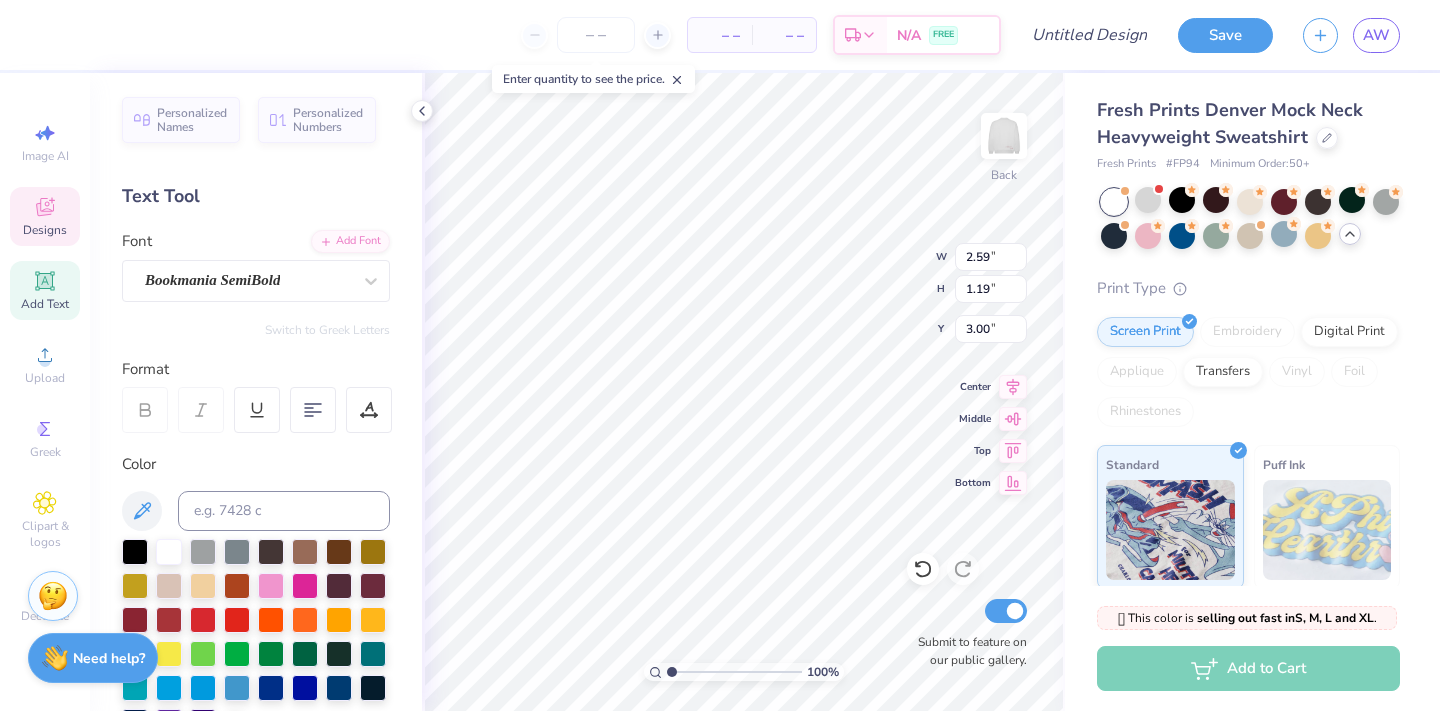 type on "1.41" 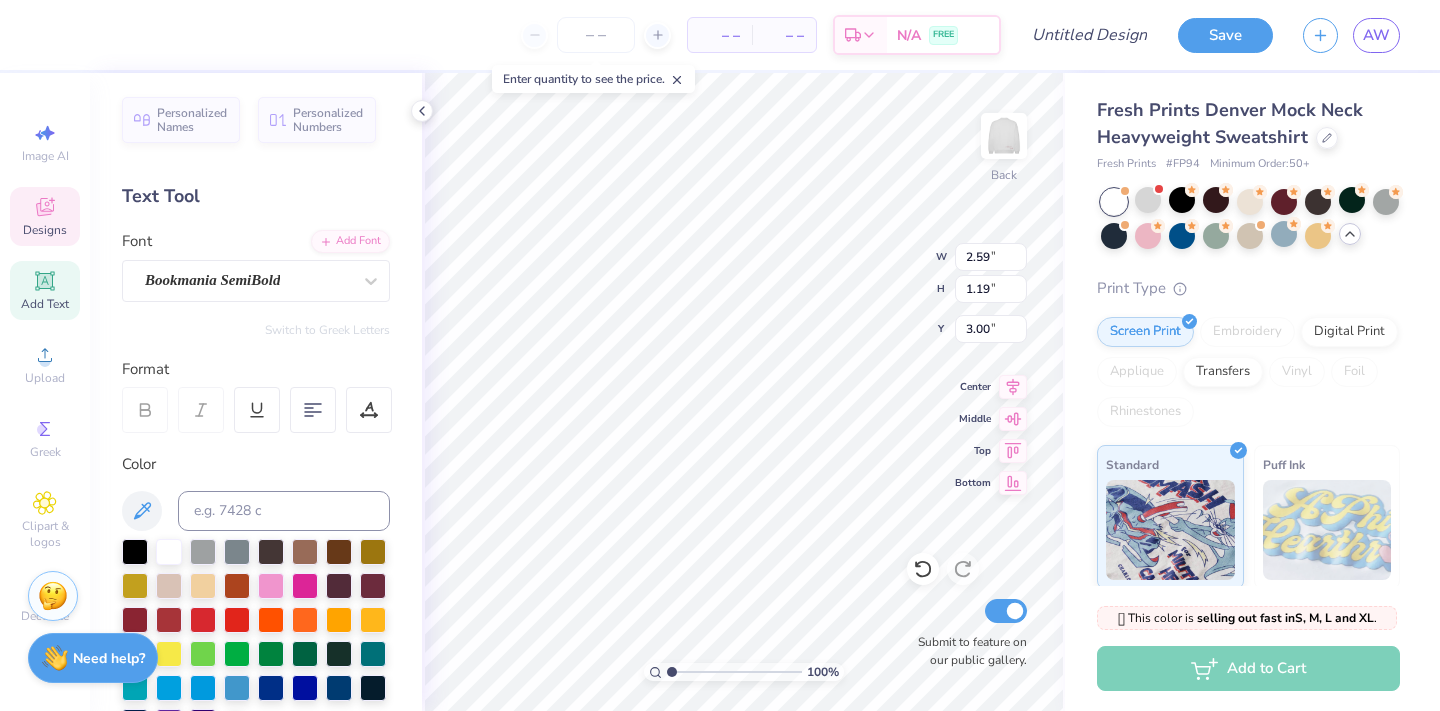type on "1.41" 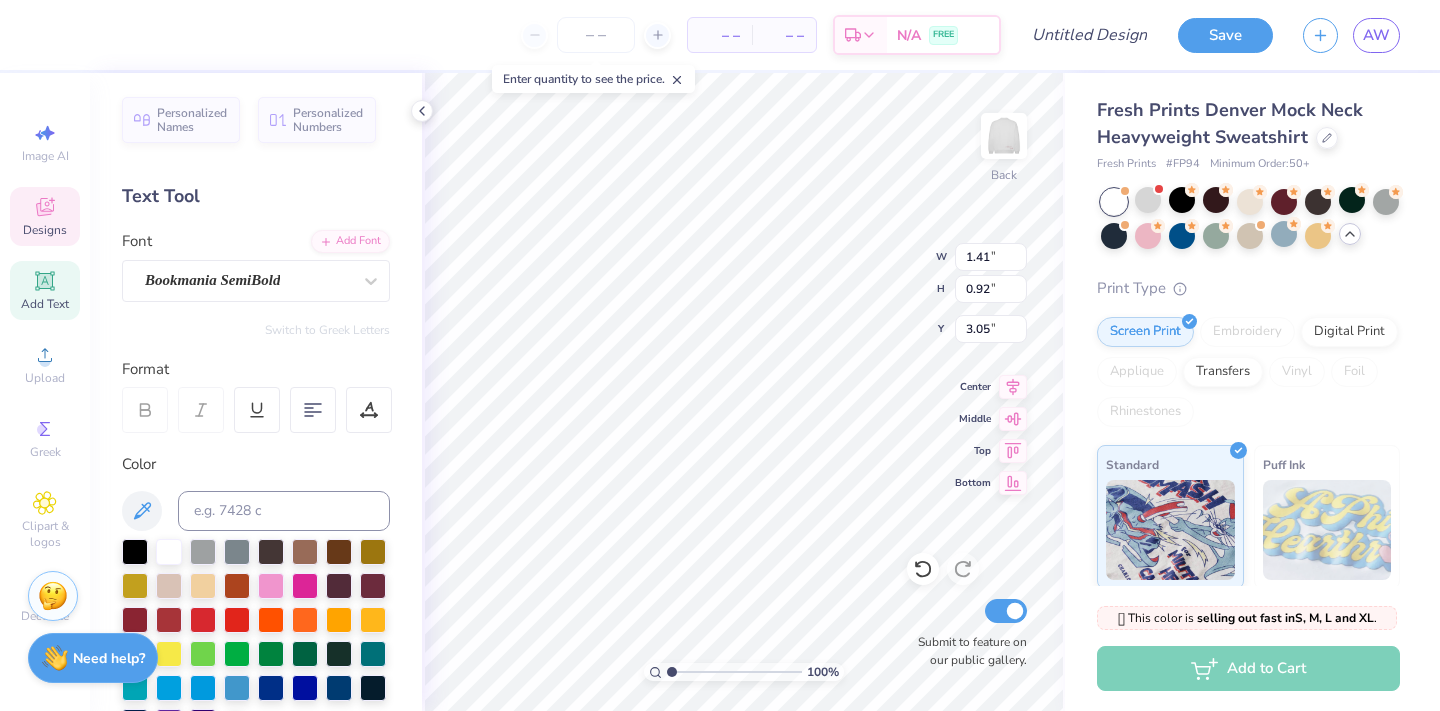 type on "2.59" 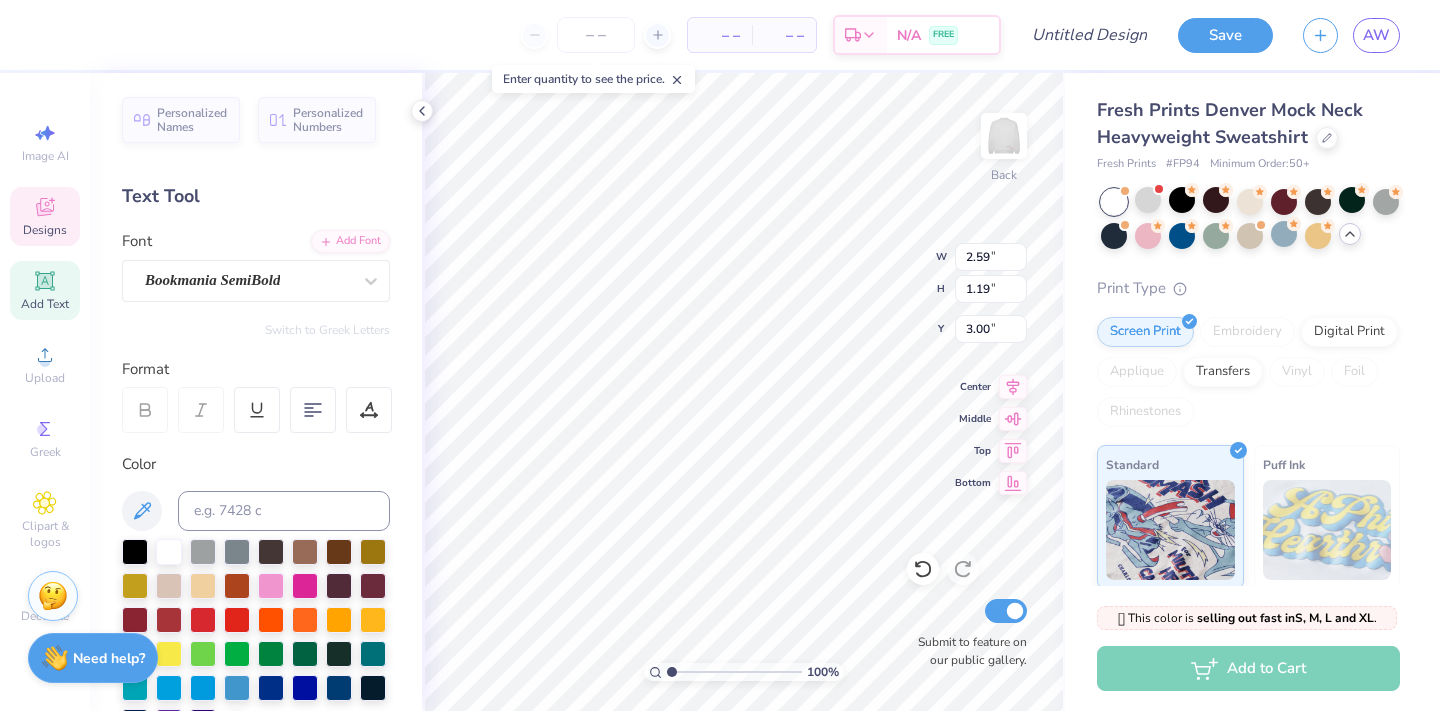 type on "2.11" 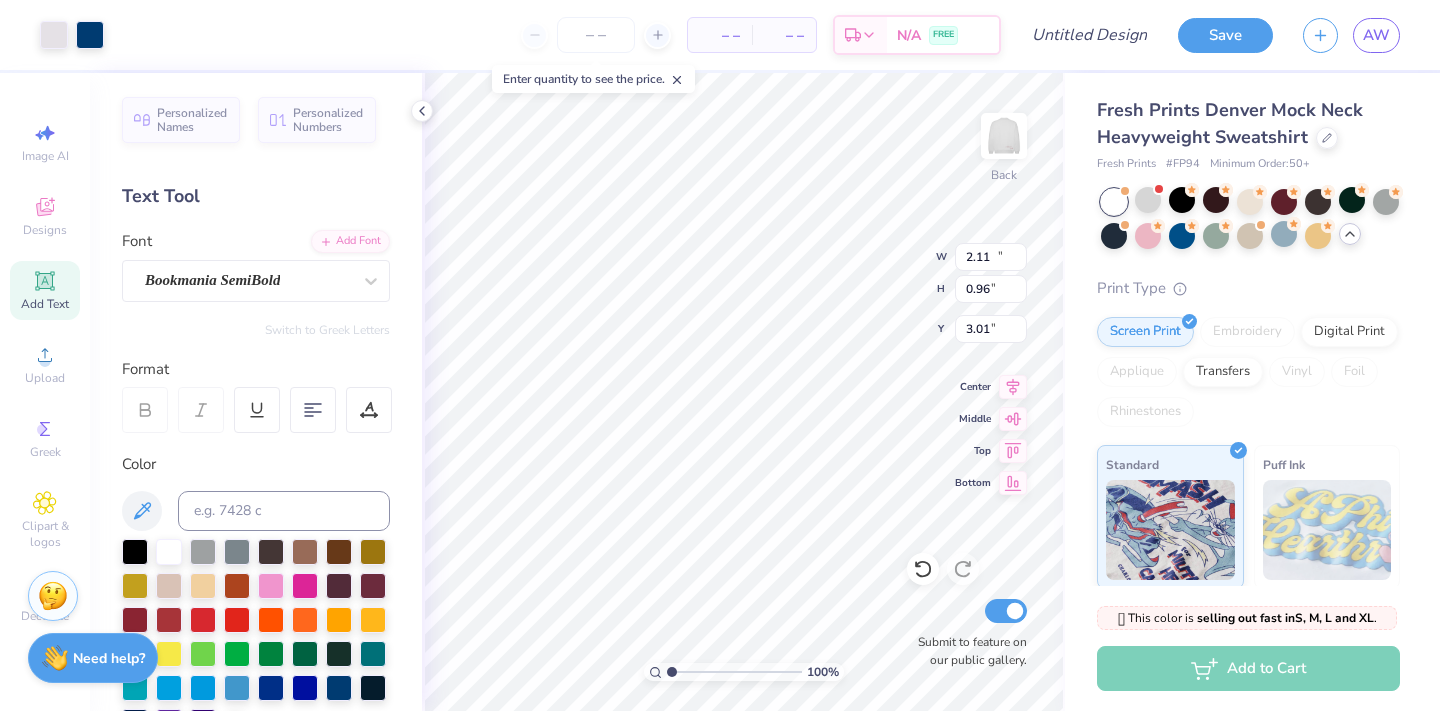 type on "10.60" 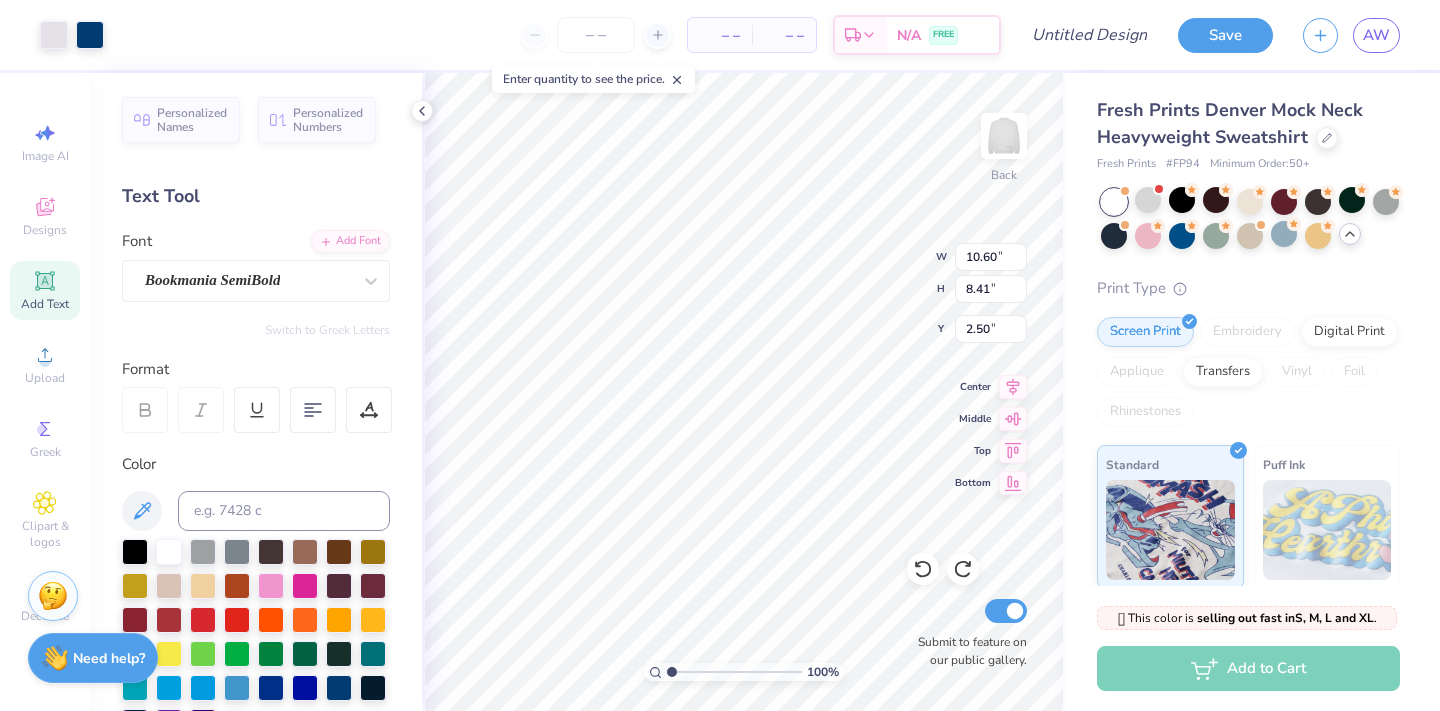 click on "100  % Back W 10.60 10.60 " H 8.41 8.41 " Y 2.50 2.50 " Center Middle Top Bottom Submit to feature on our public gallery." at bounding box center (743, 392) 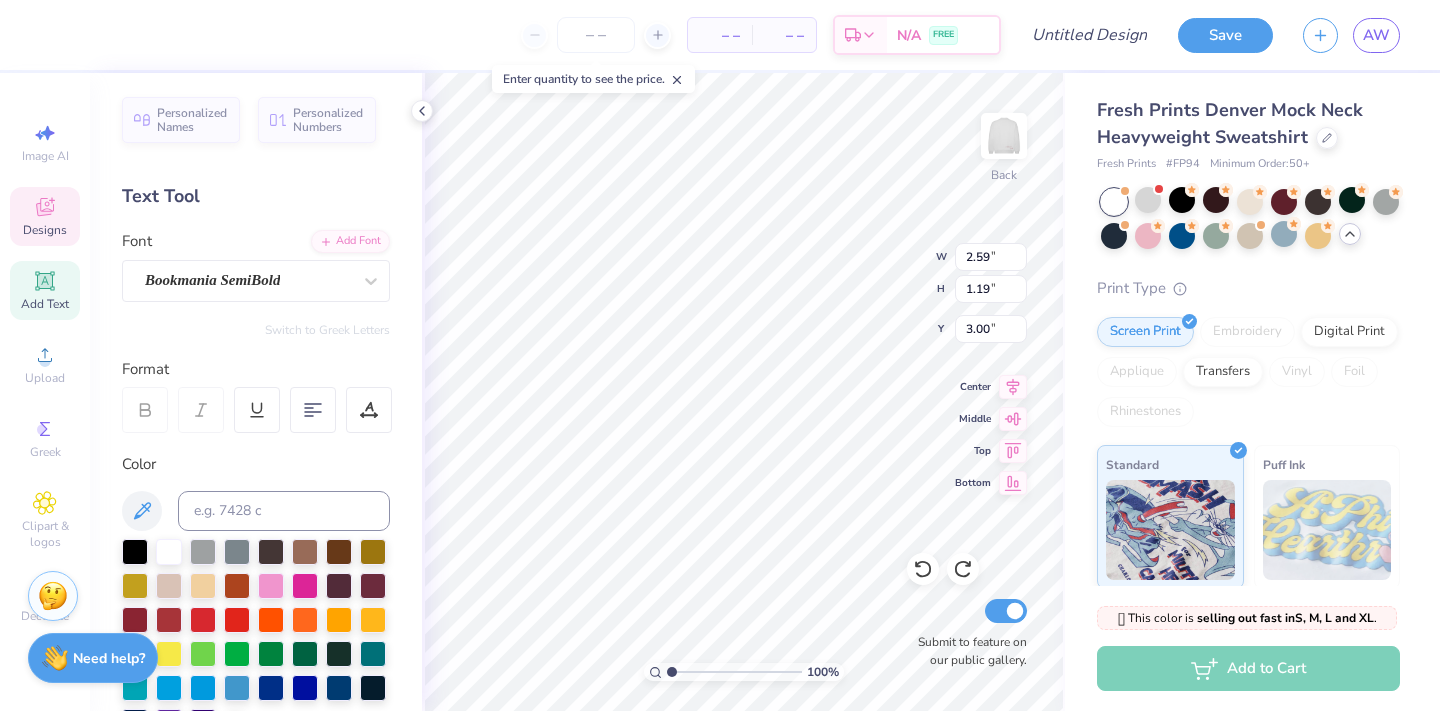 type on "Hylo" 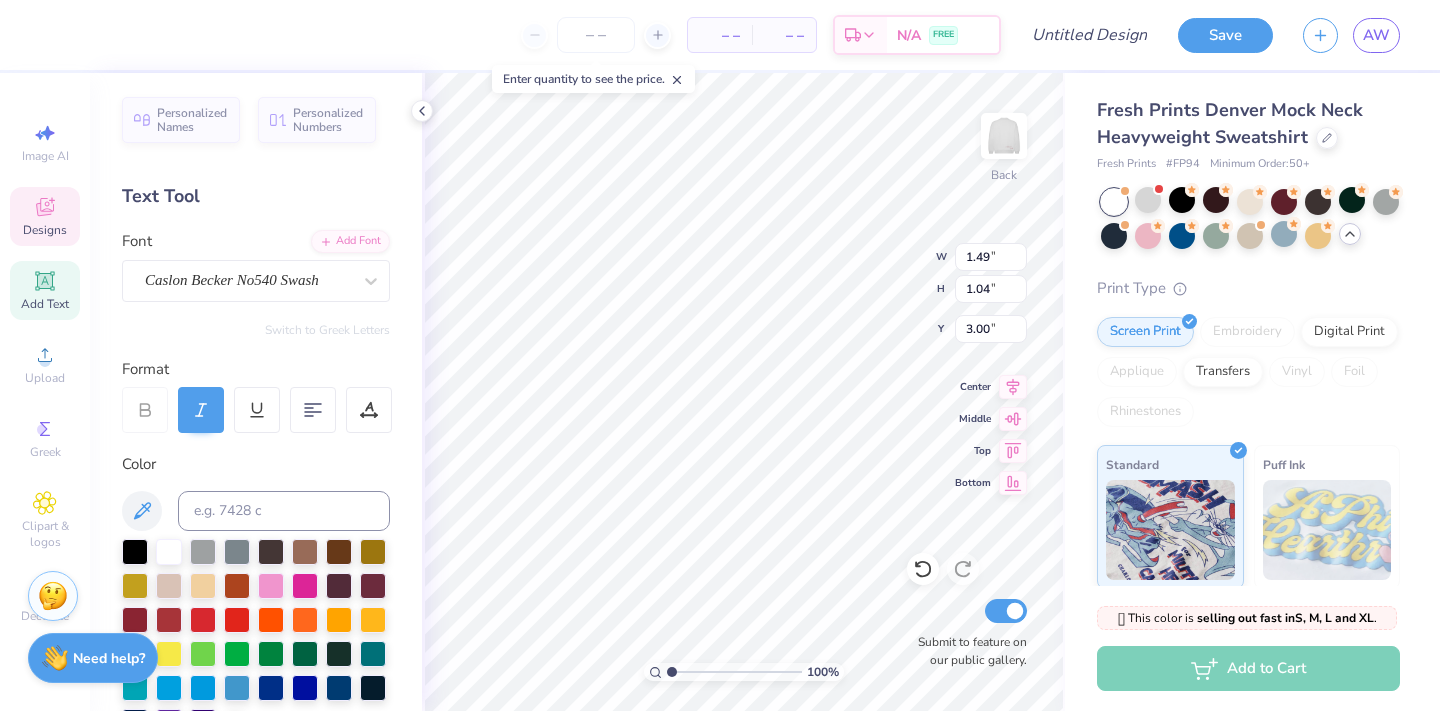 type on "h" 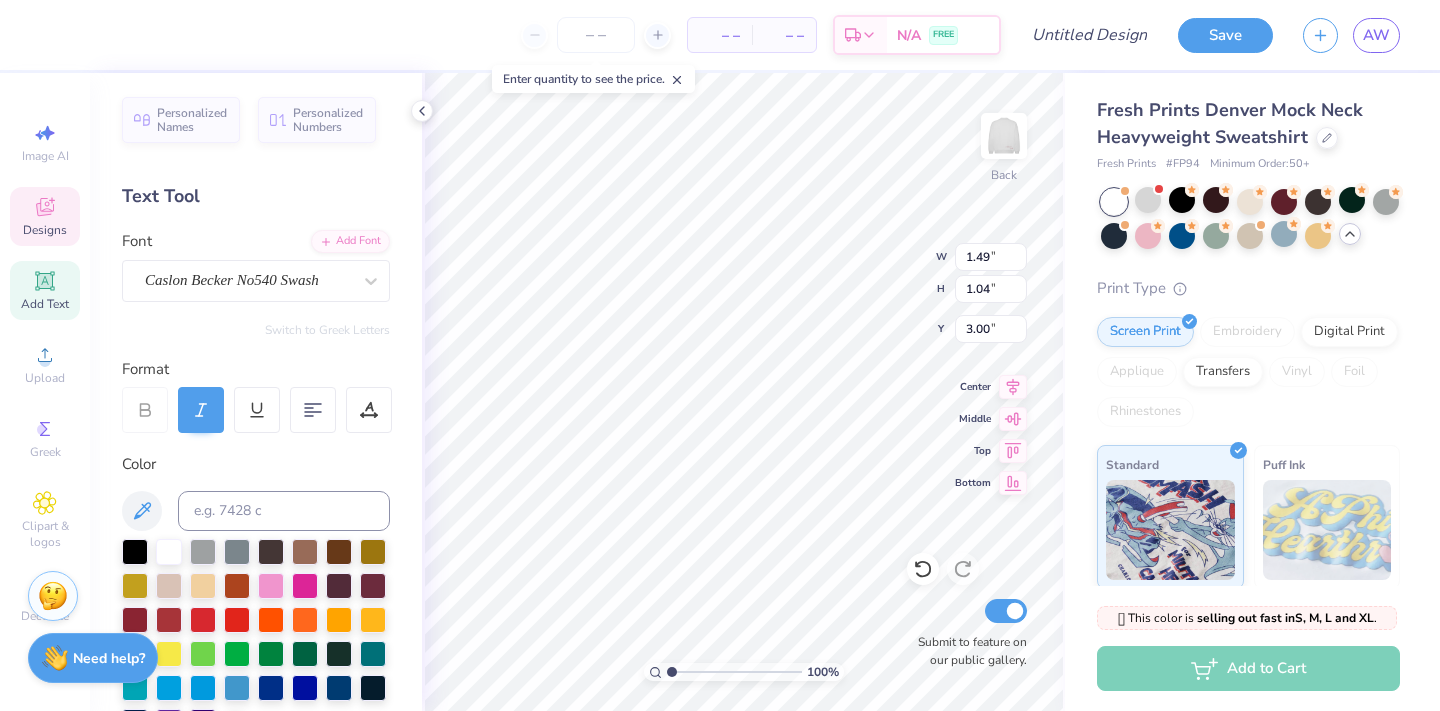 type on "h" 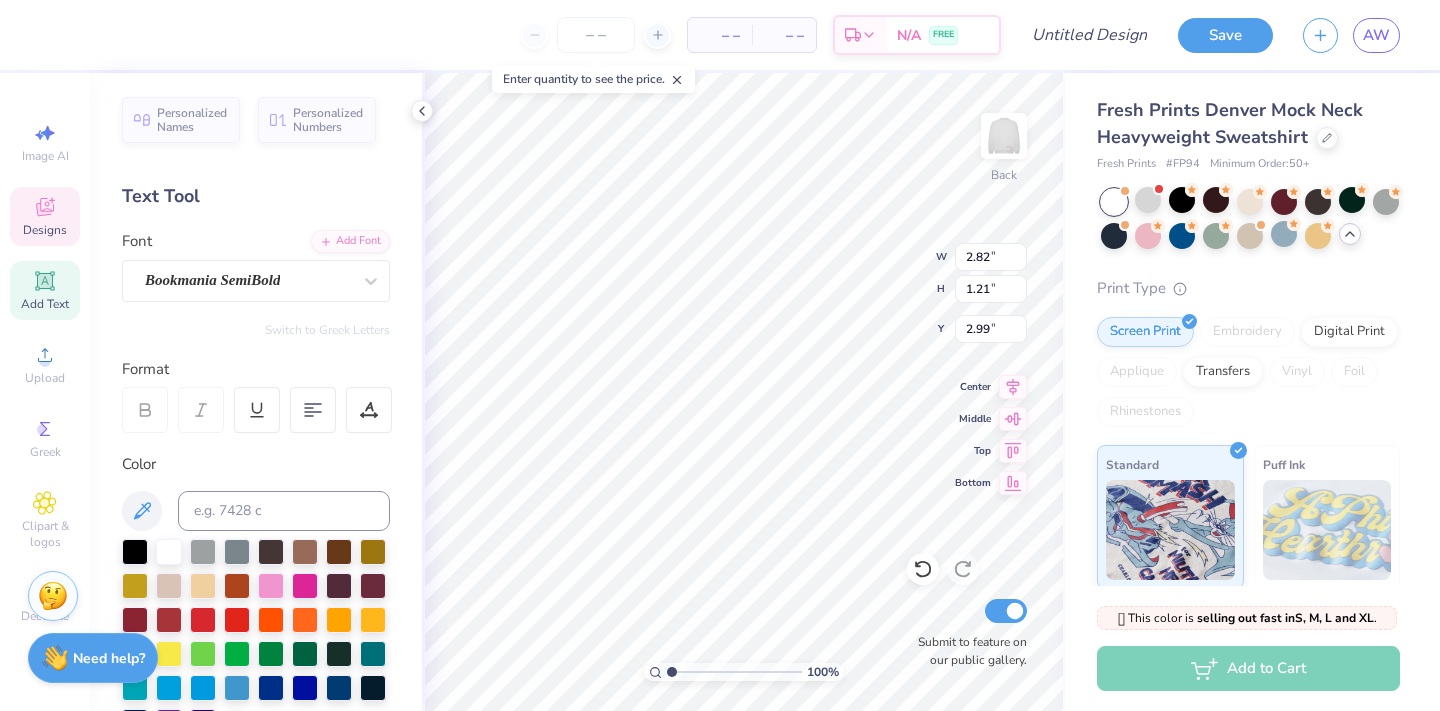type on "HYLO" 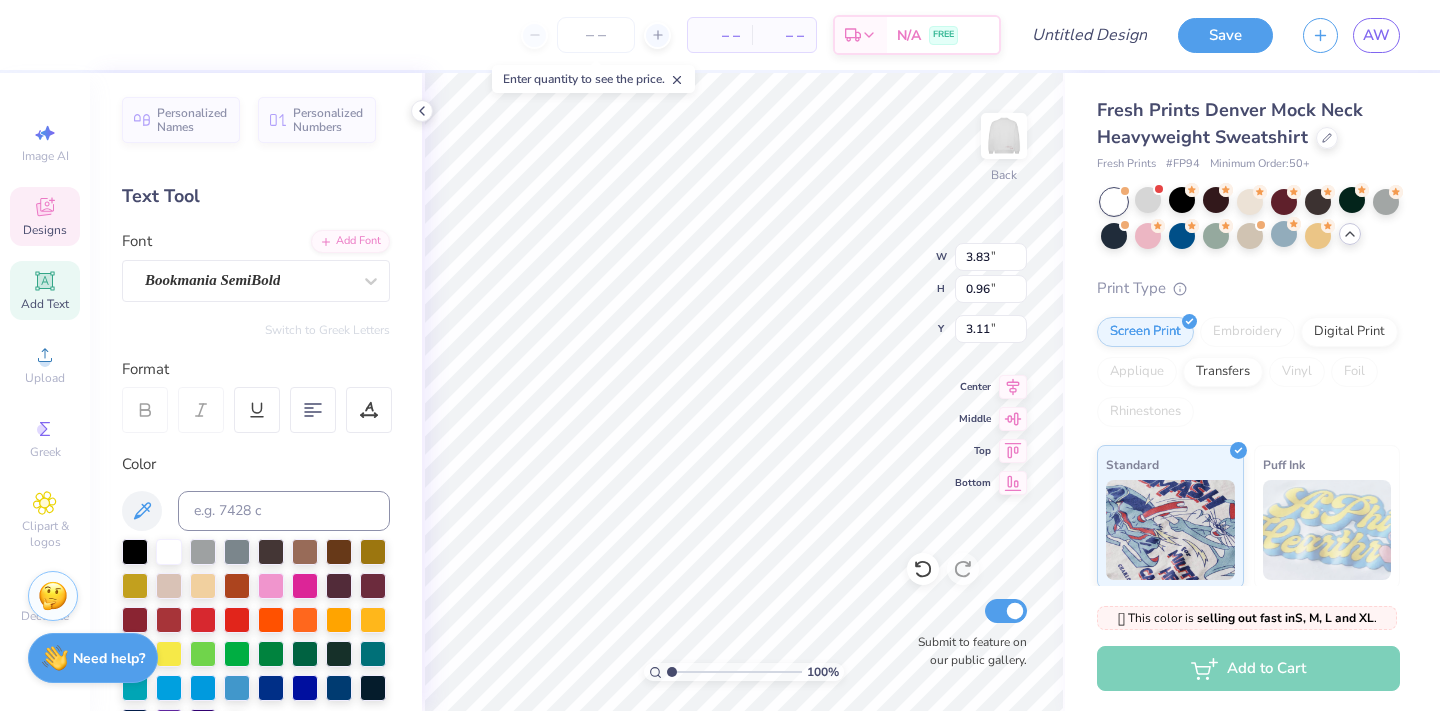 type on "3.00" 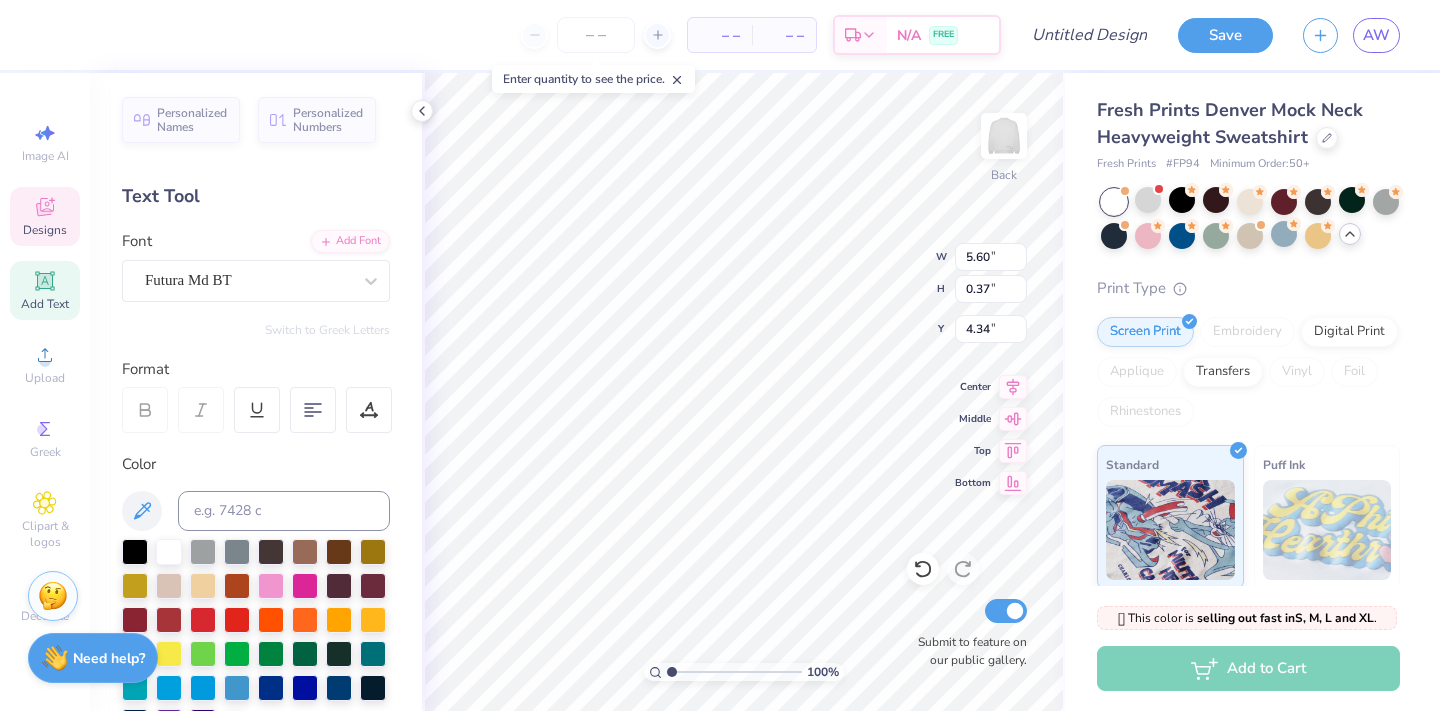 scroll, scrollTop: 0, scrollLeft: 2, axis: horizontal 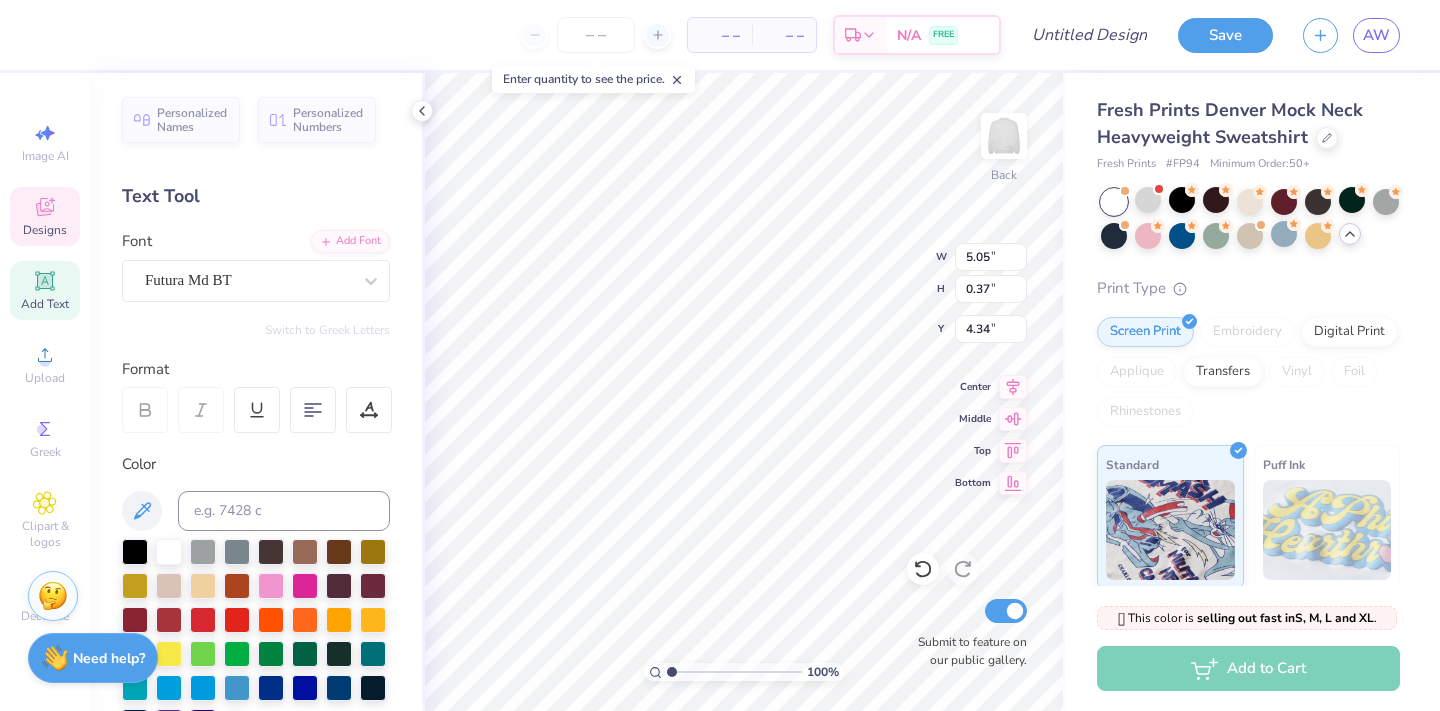 type on "SWEATING SINCE 2024" 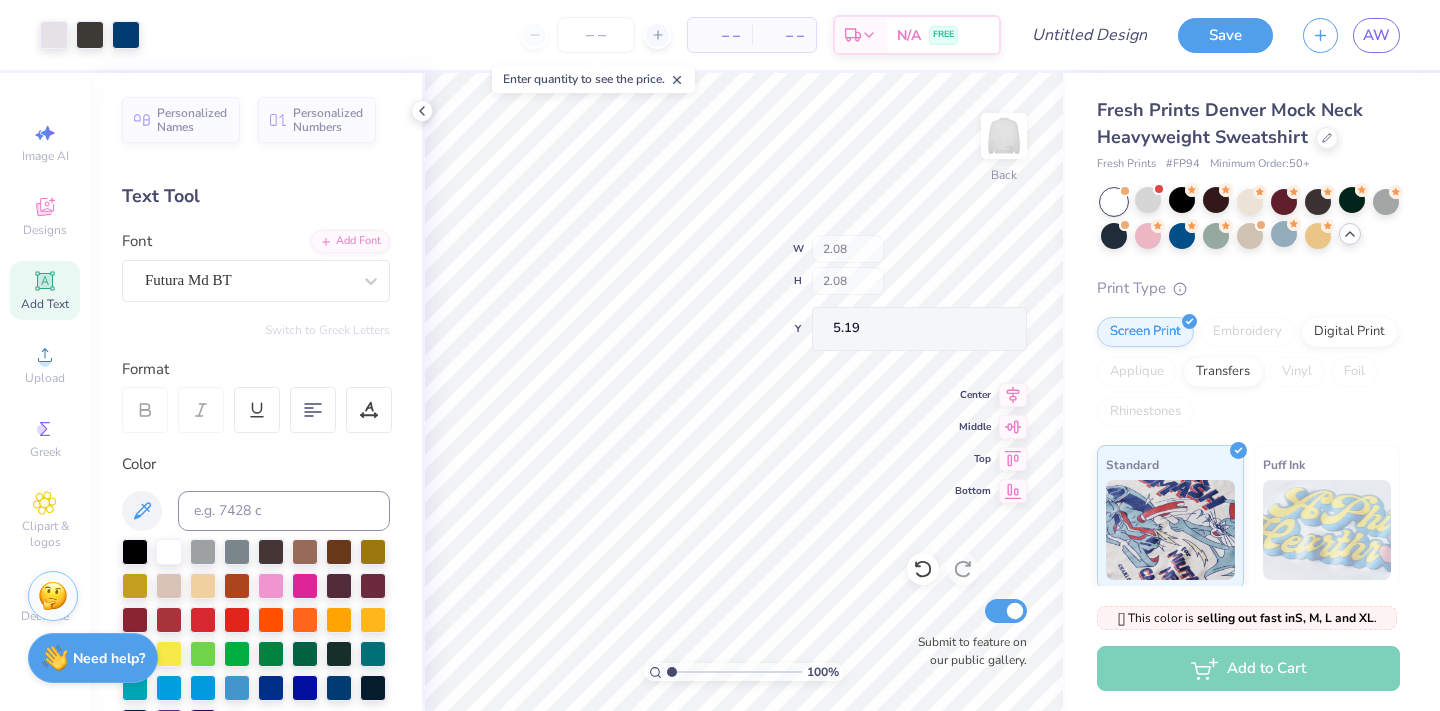 type on "5.19" 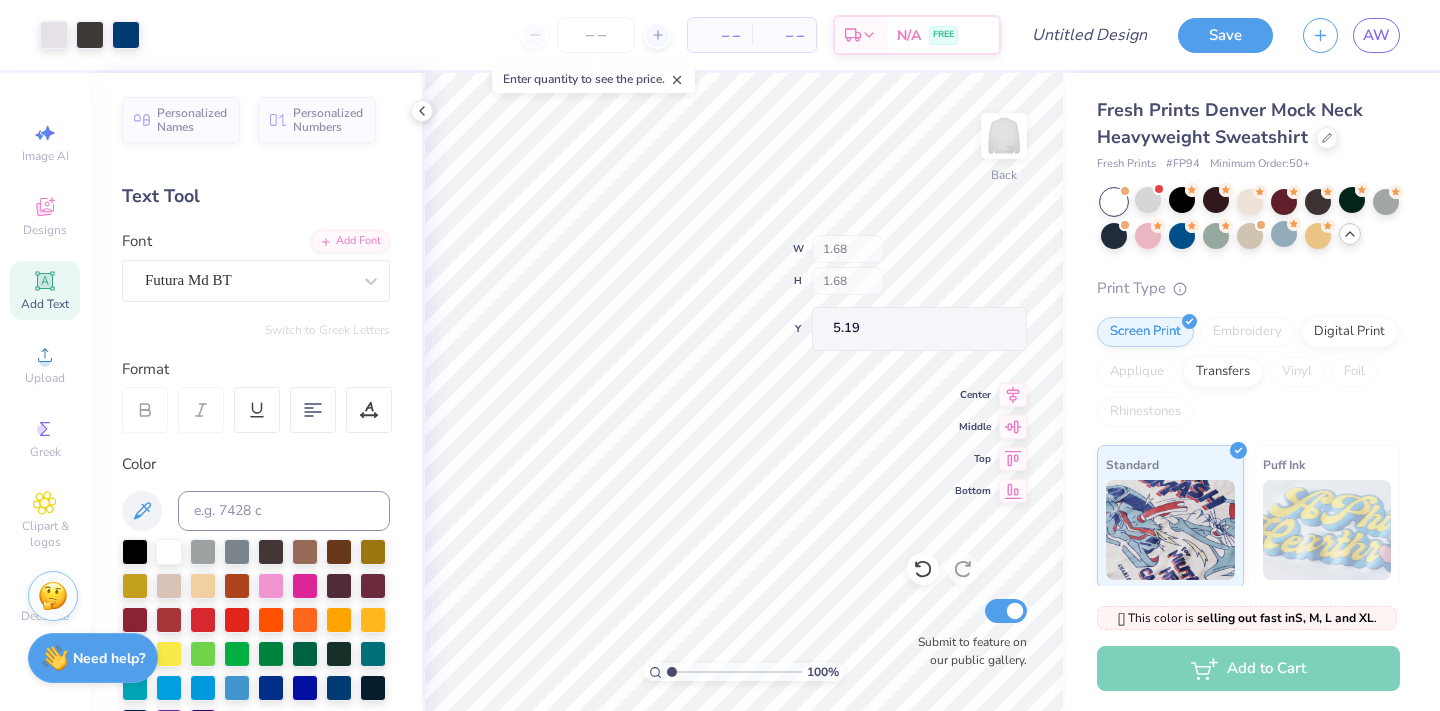 type on "1.68" 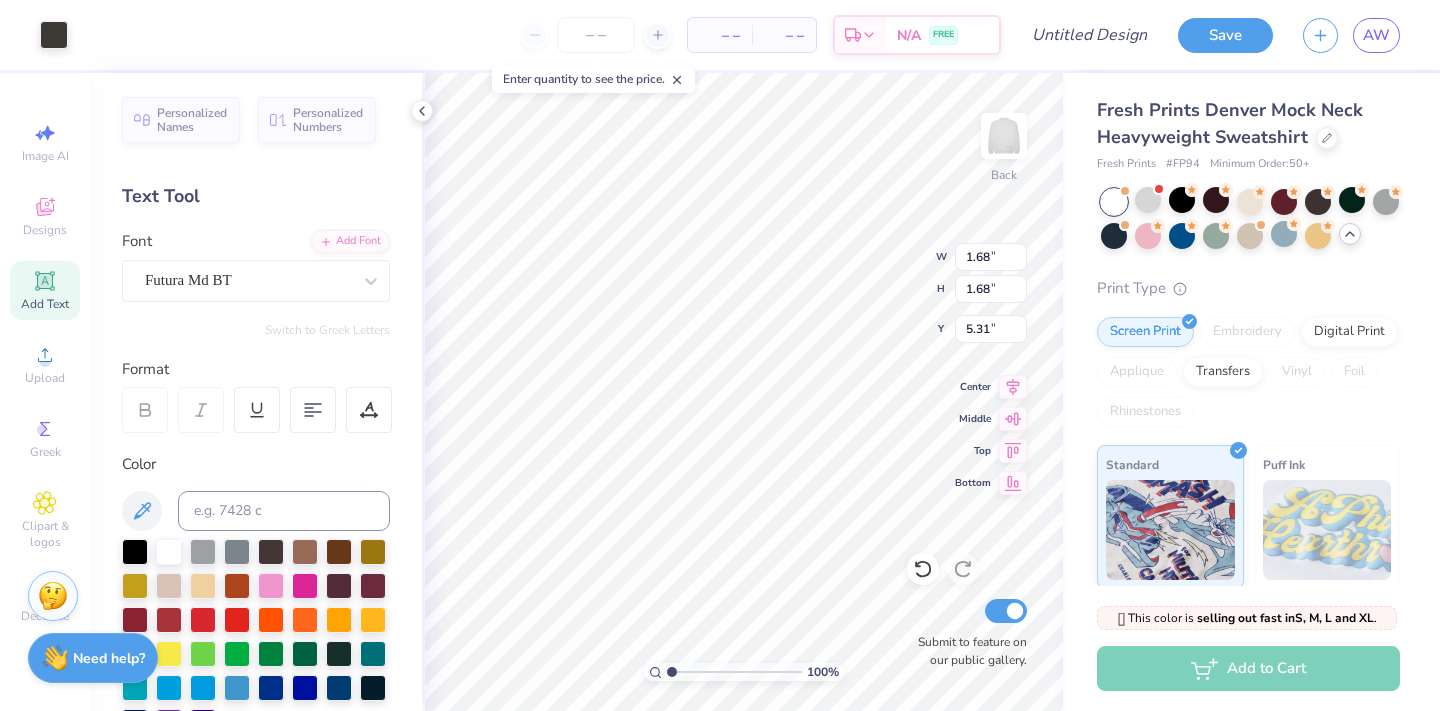 type on "5.31" 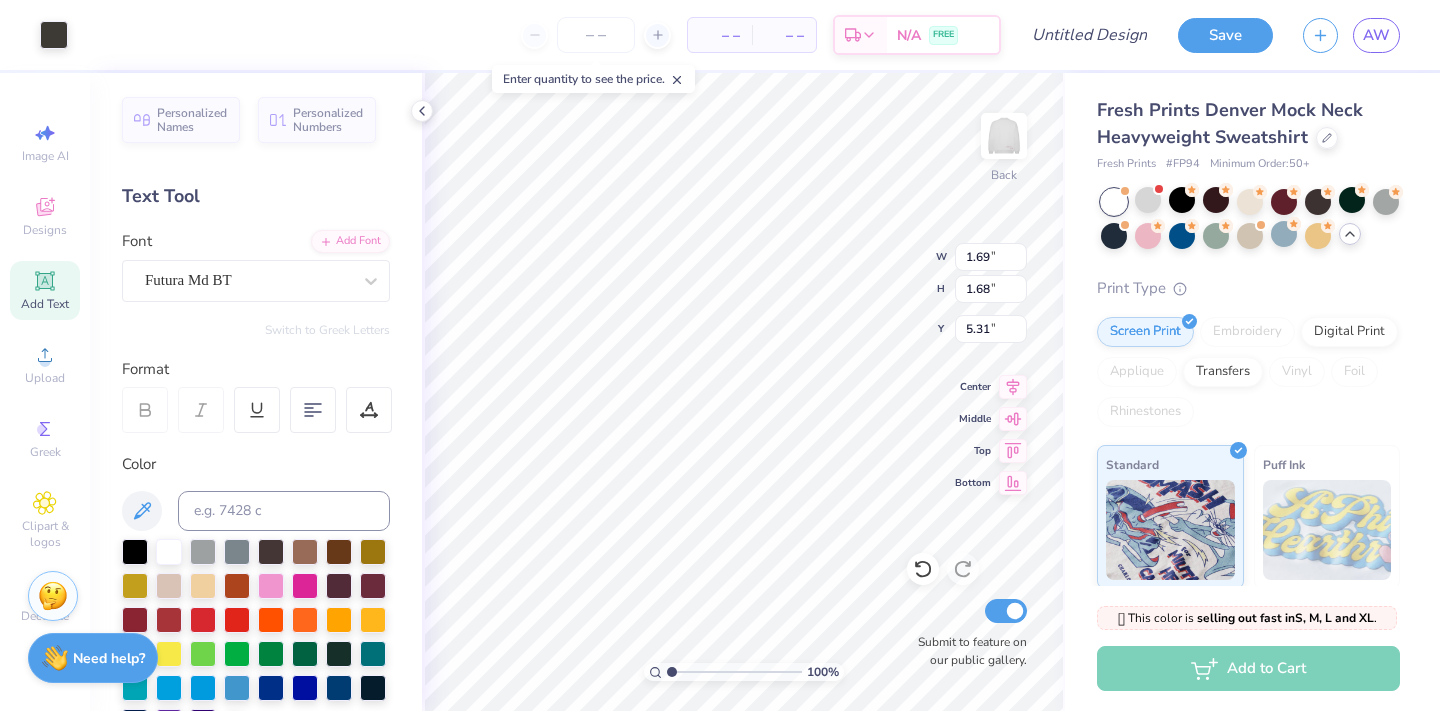 type on "1.69" 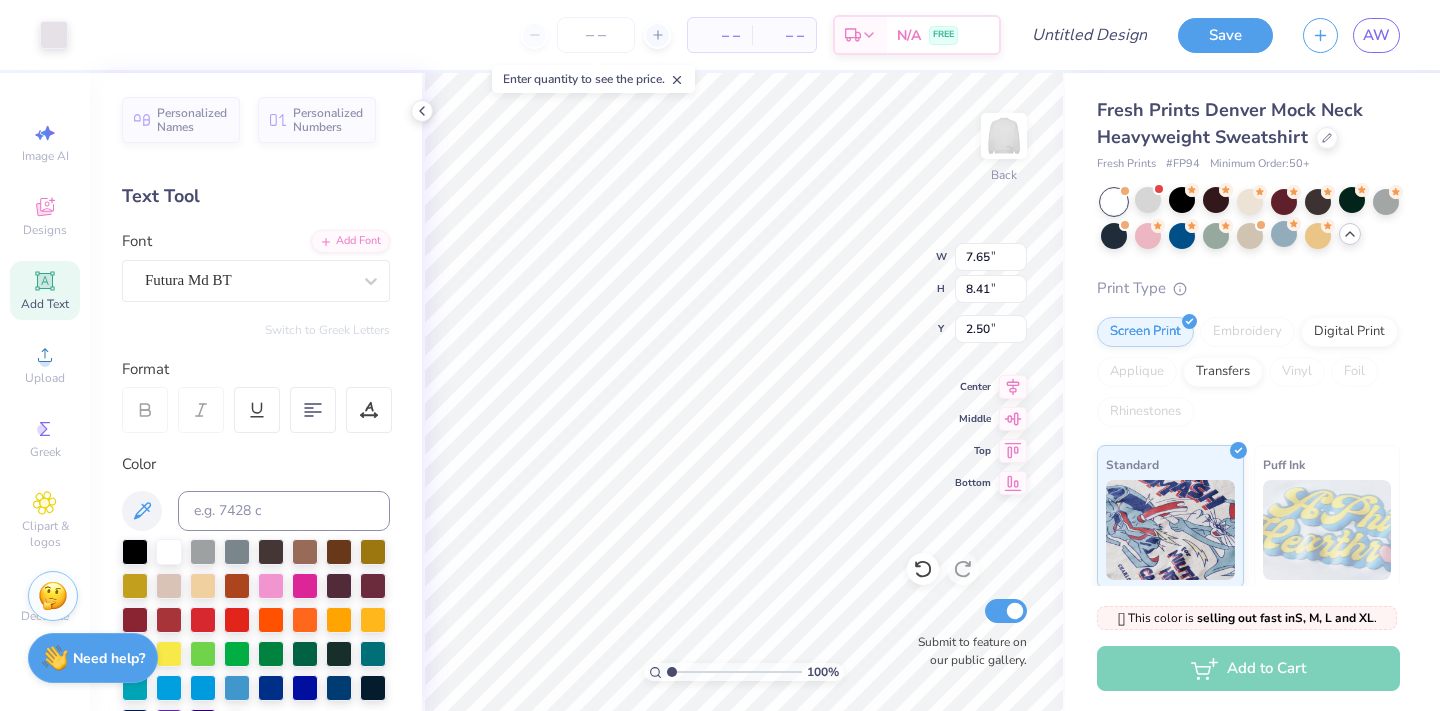 type on "7.65" 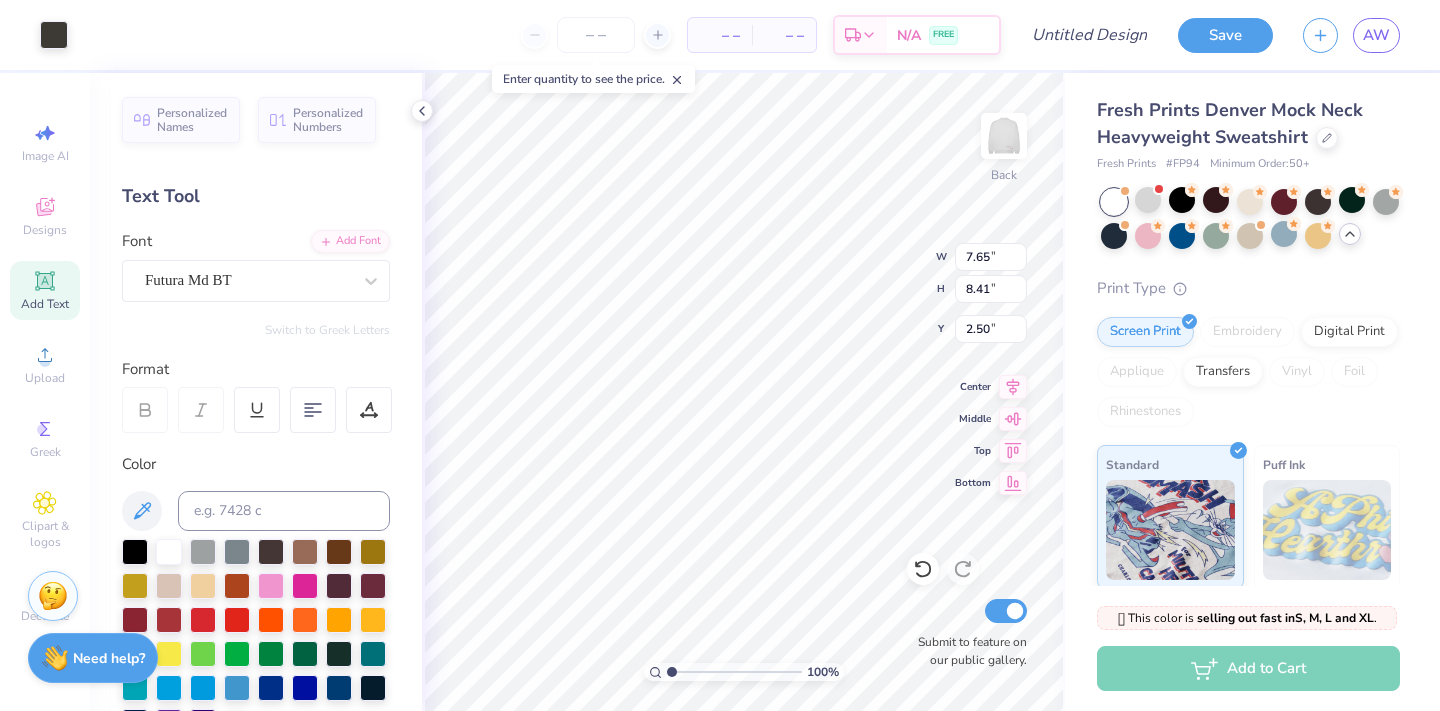 type on "1.04" 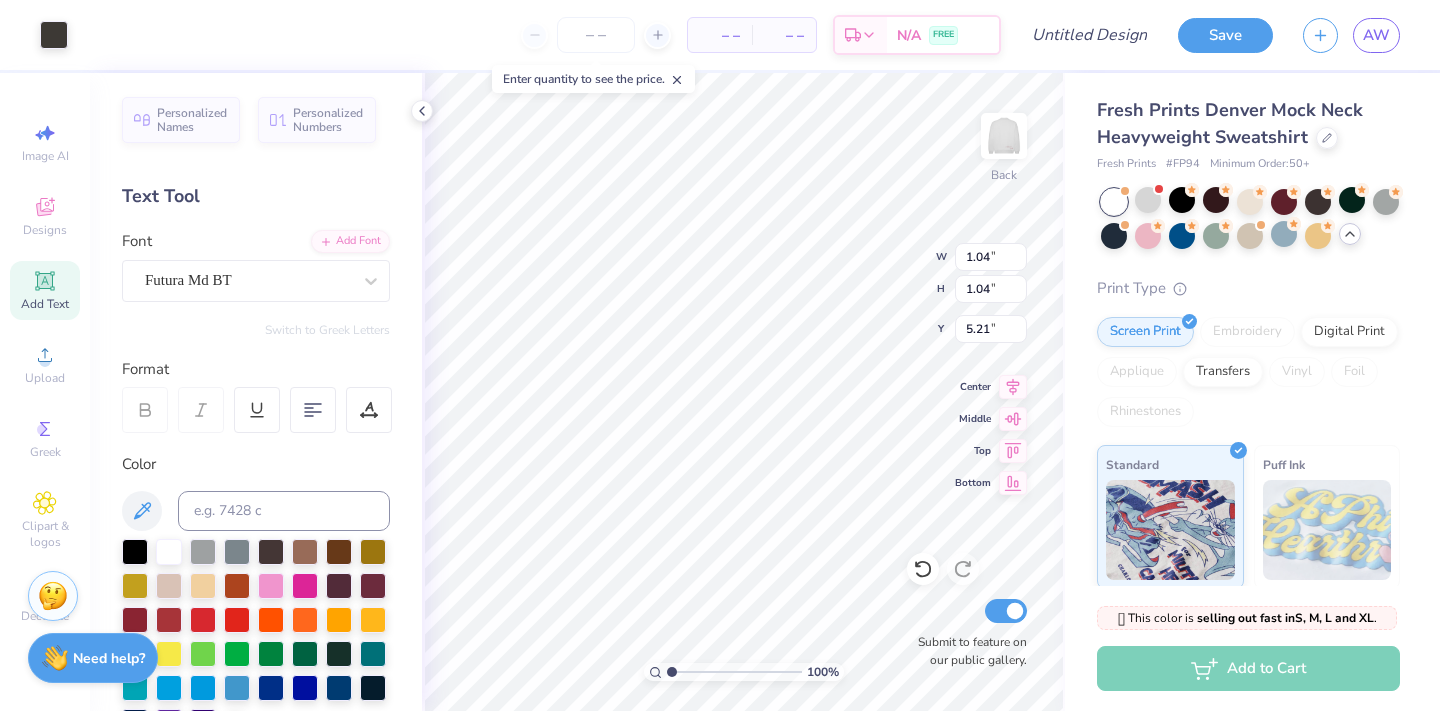 type on "1.68" 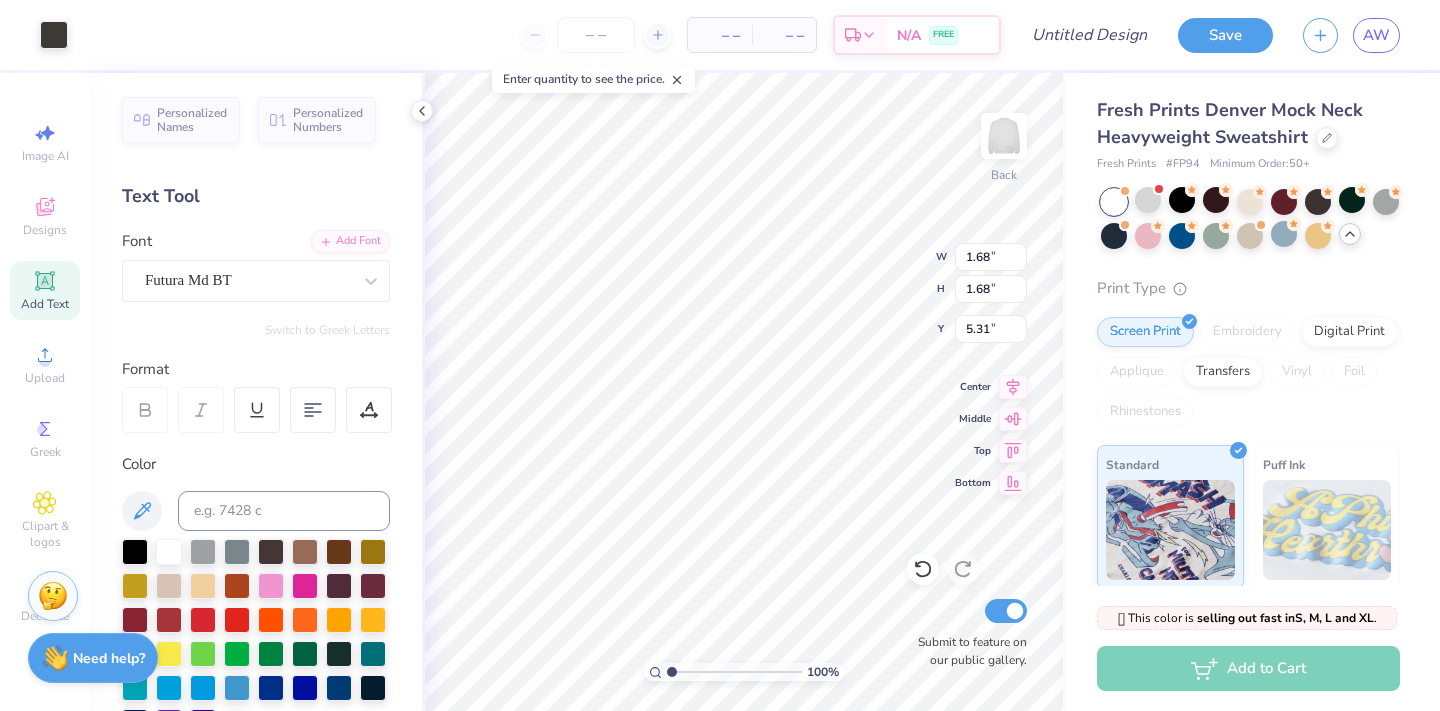 type on "0.95" 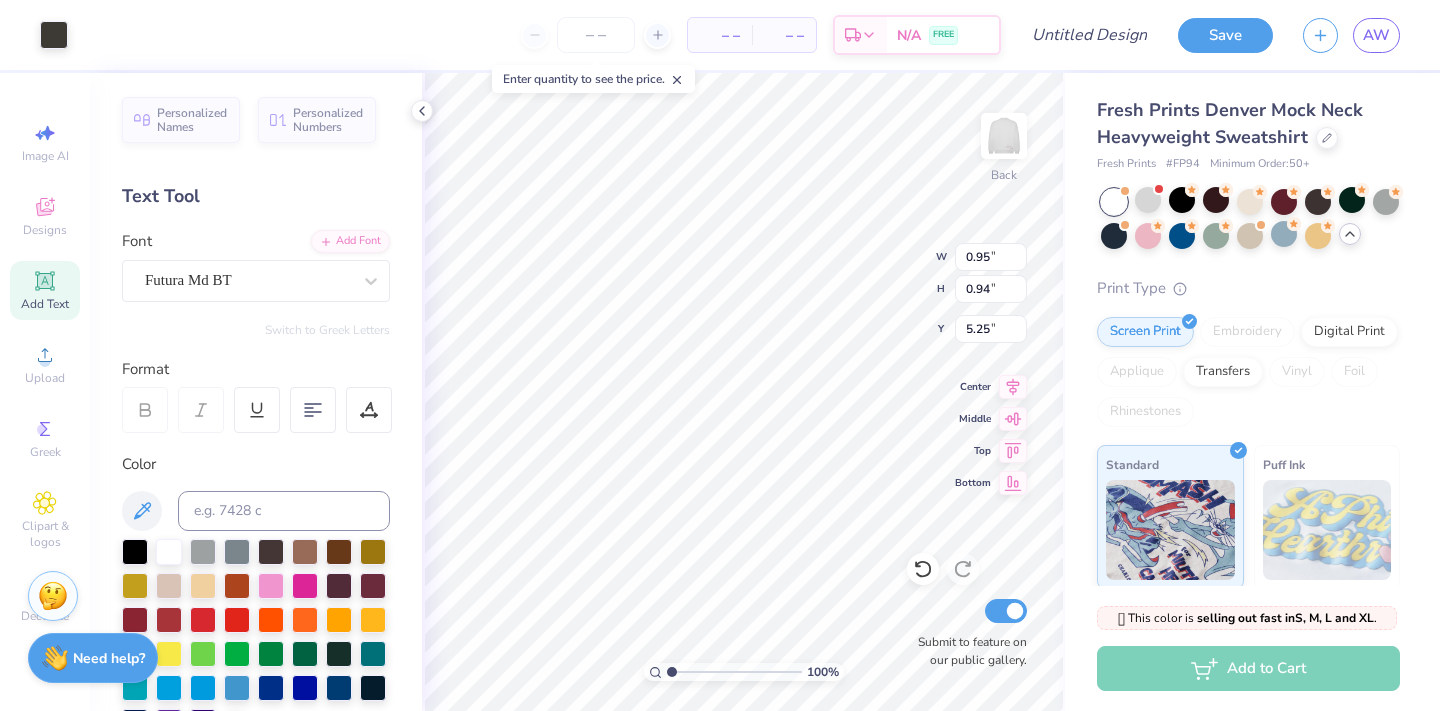 type on "5.11" 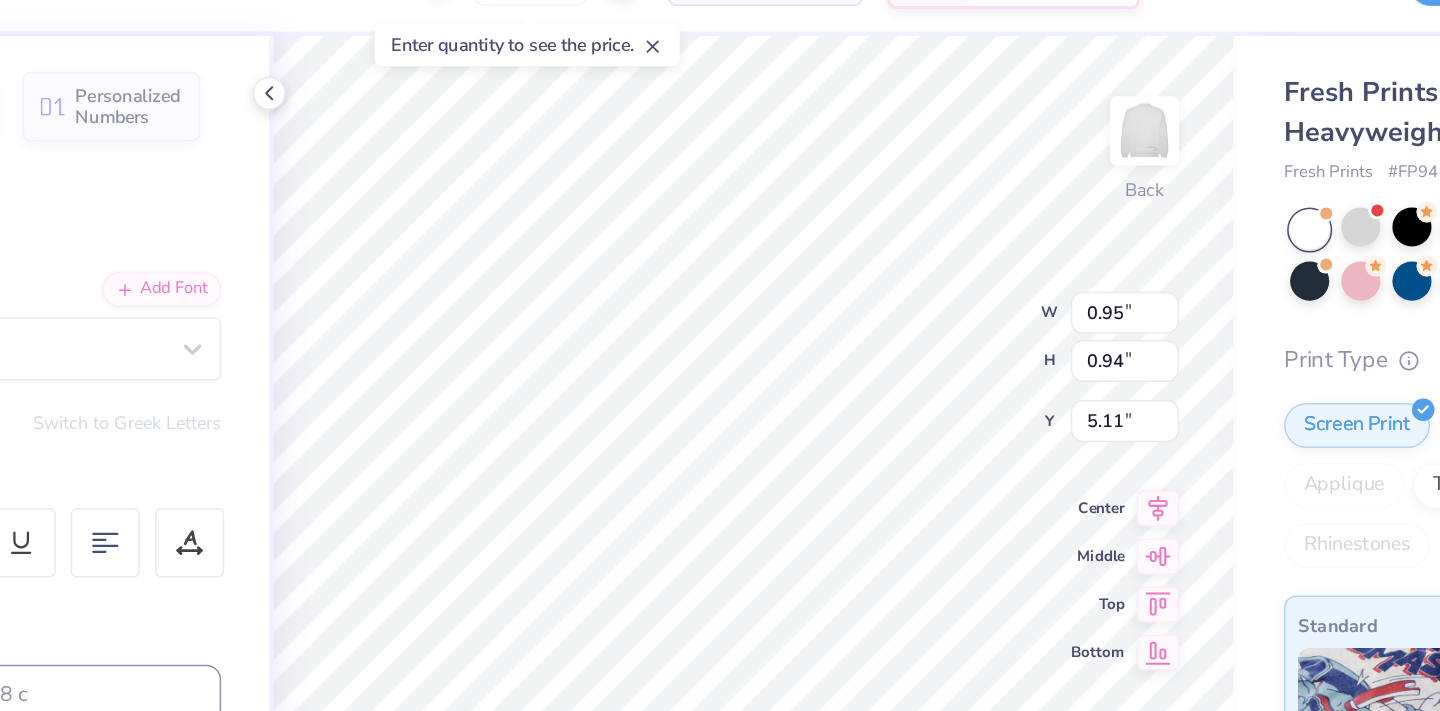 type on "7.65" 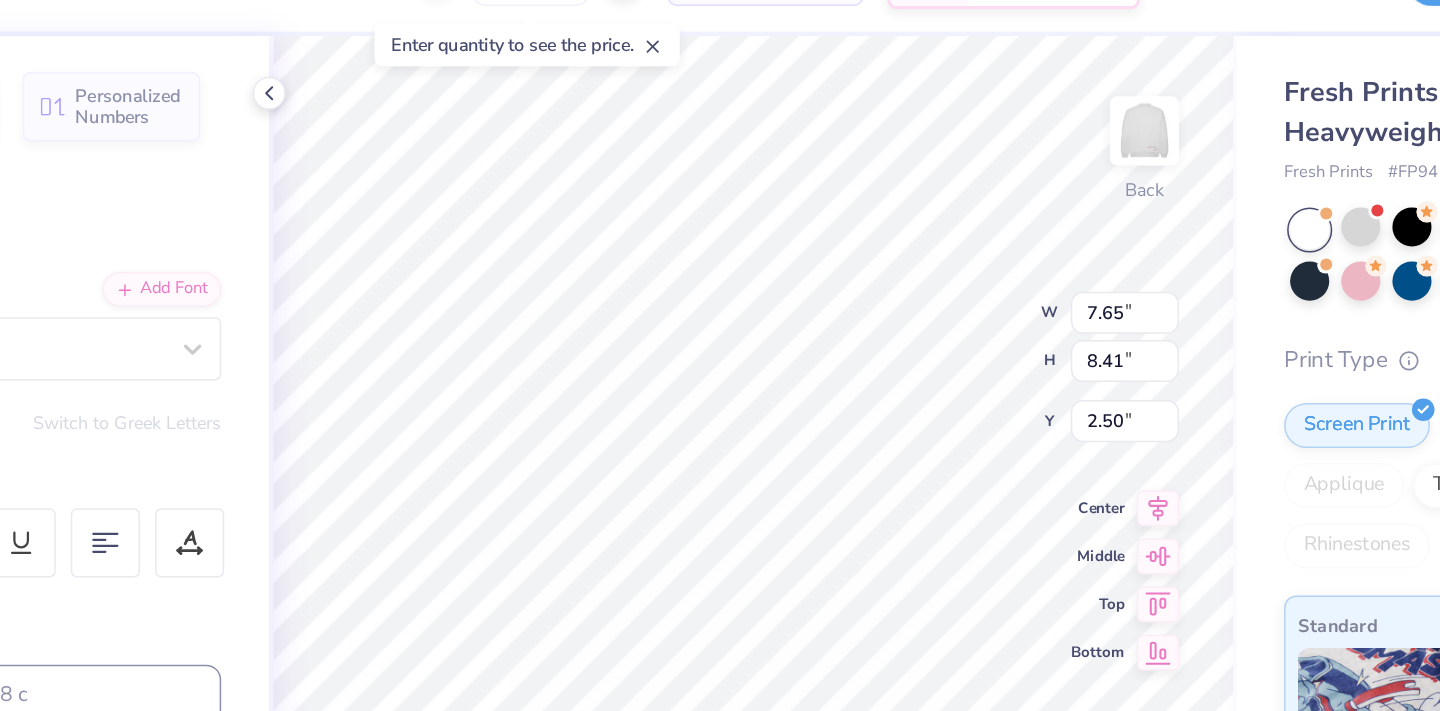 click on "100  % Back W 7.65 7.65 " H 8.41 8.41 " Y 2.50 2.50 " Center Middle Top Bottom Submit to feature on our public gallery." at bounding box center (743, 392) 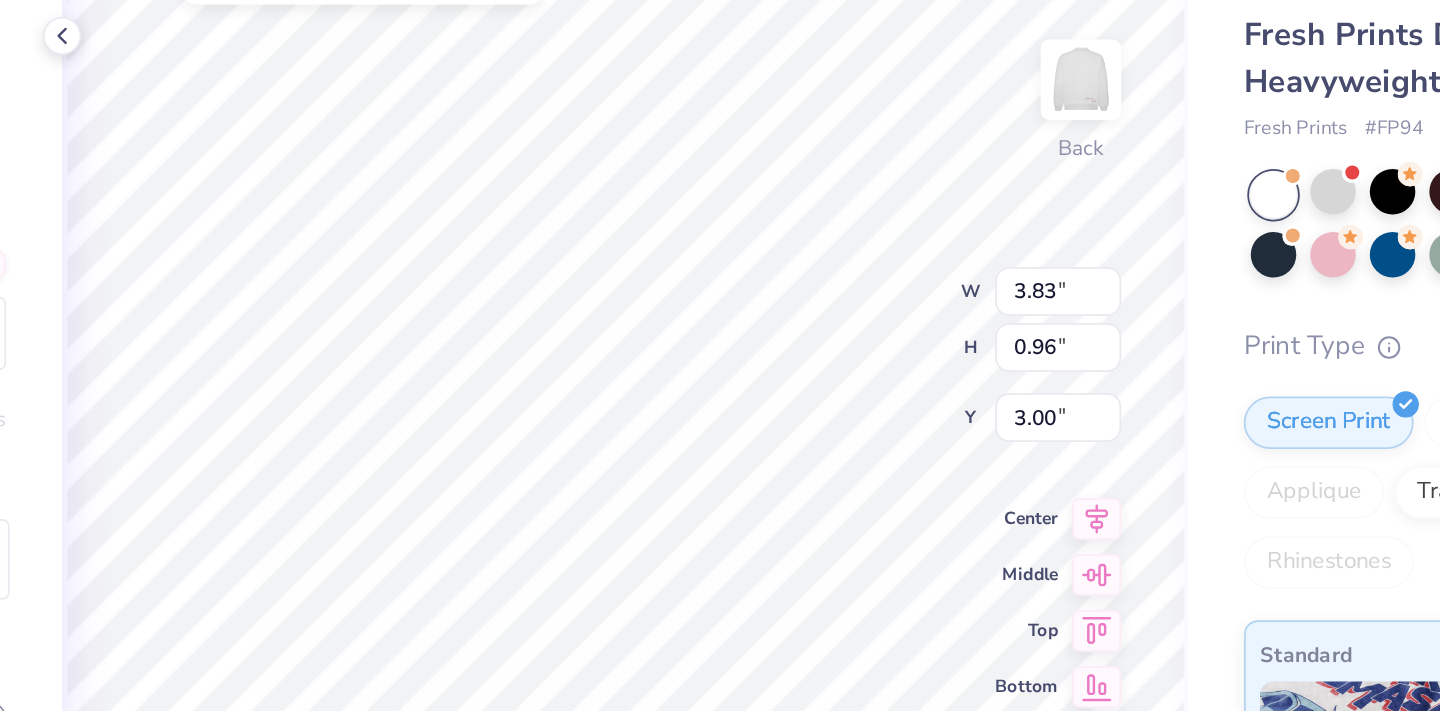 type on "HYL" 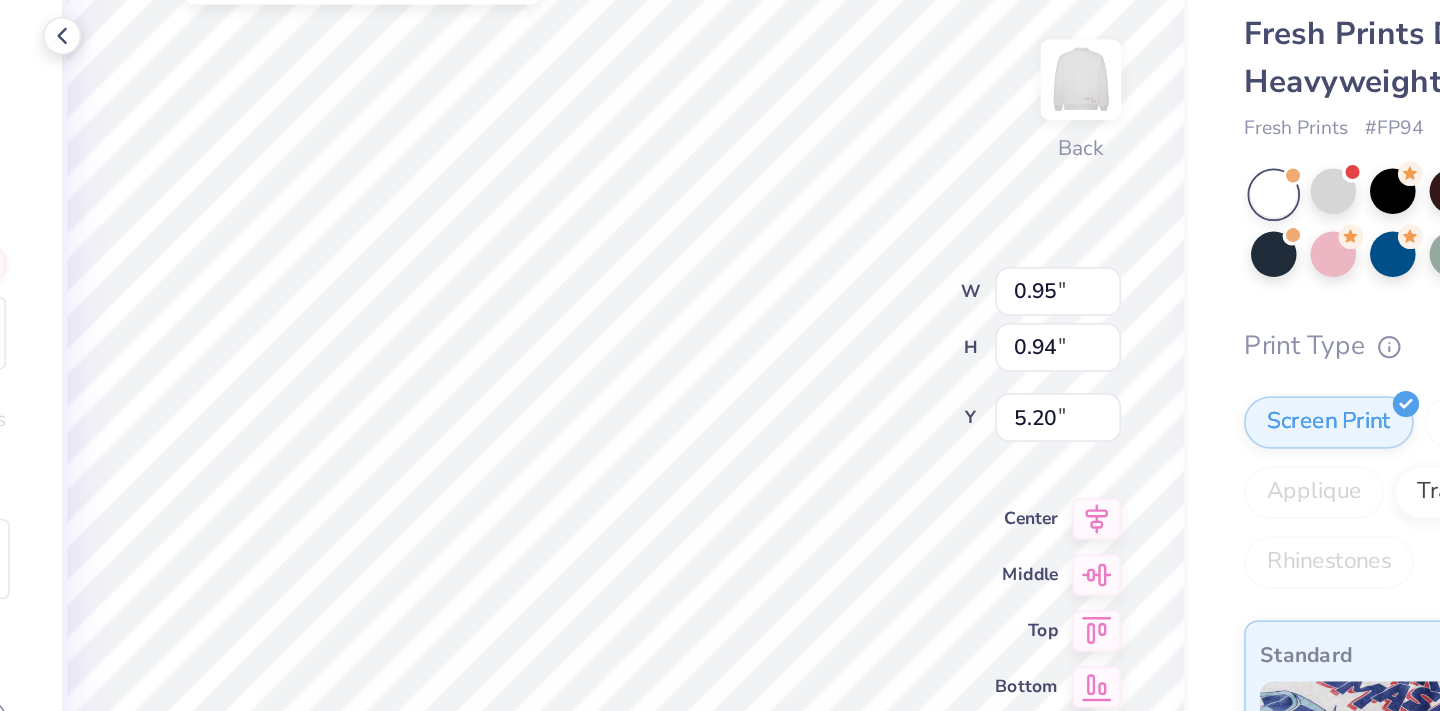 type on "3.00" 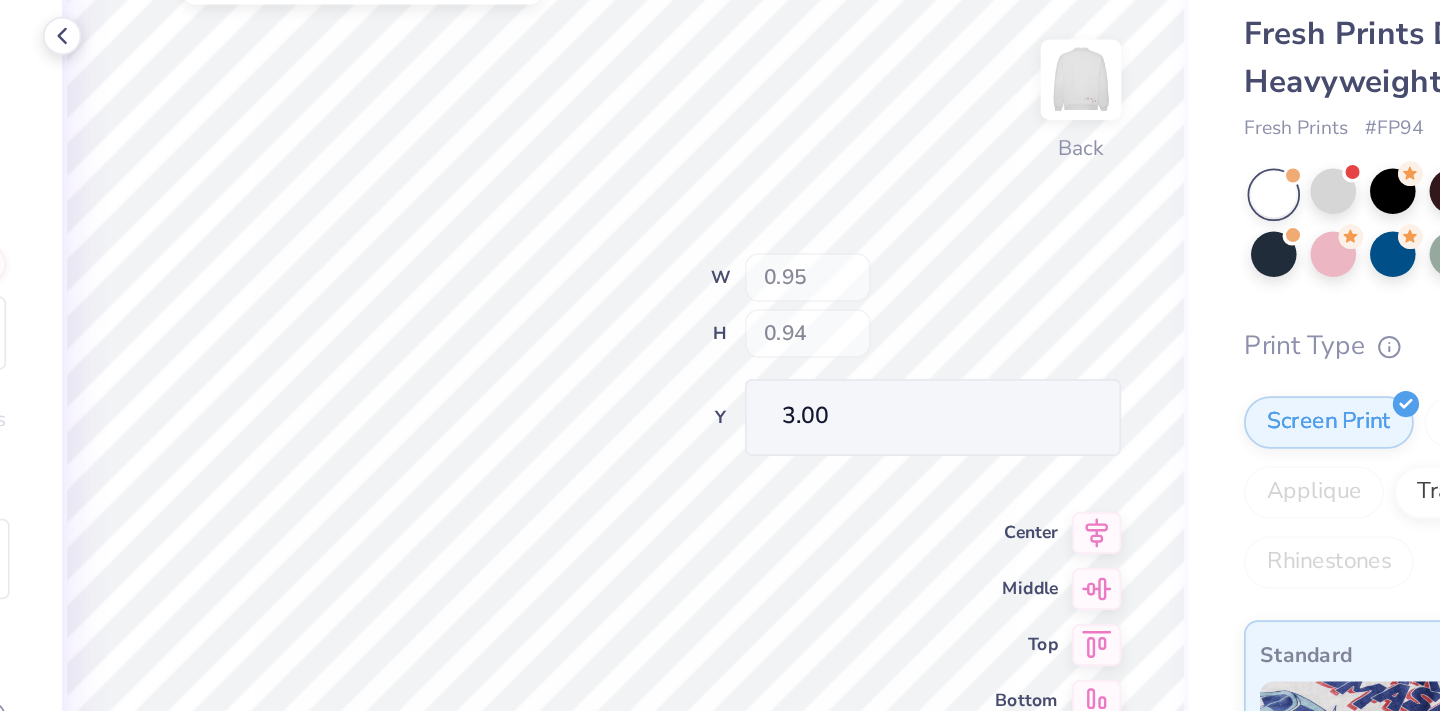 type on "0.65" 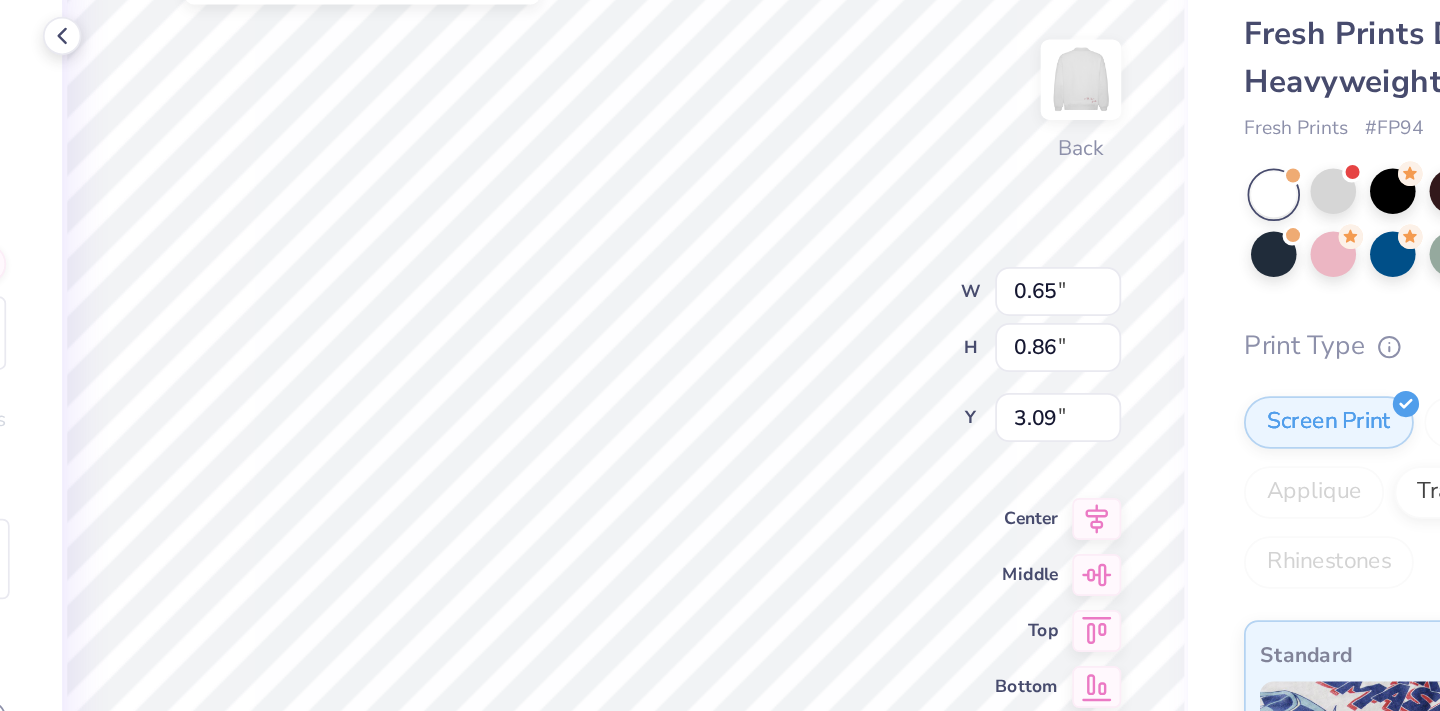 type on "0.80" 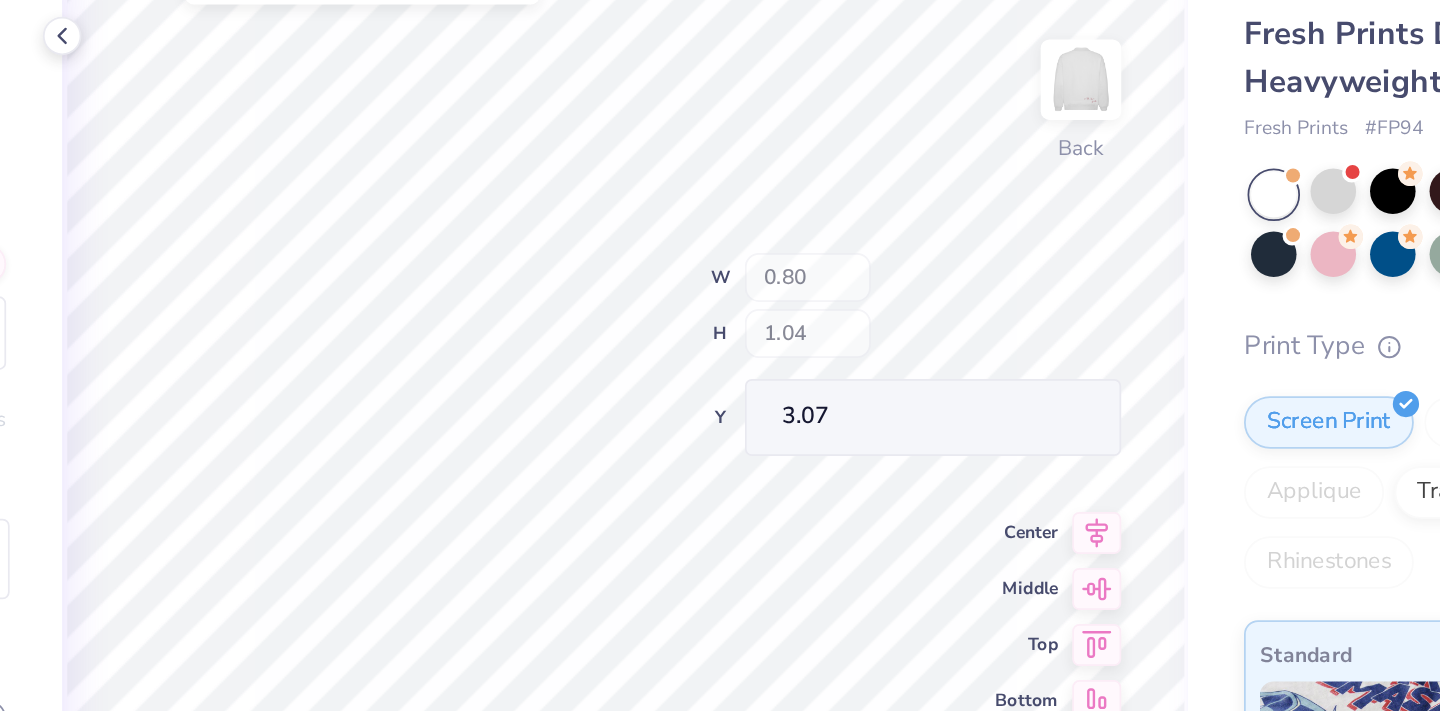 type on "7.65" 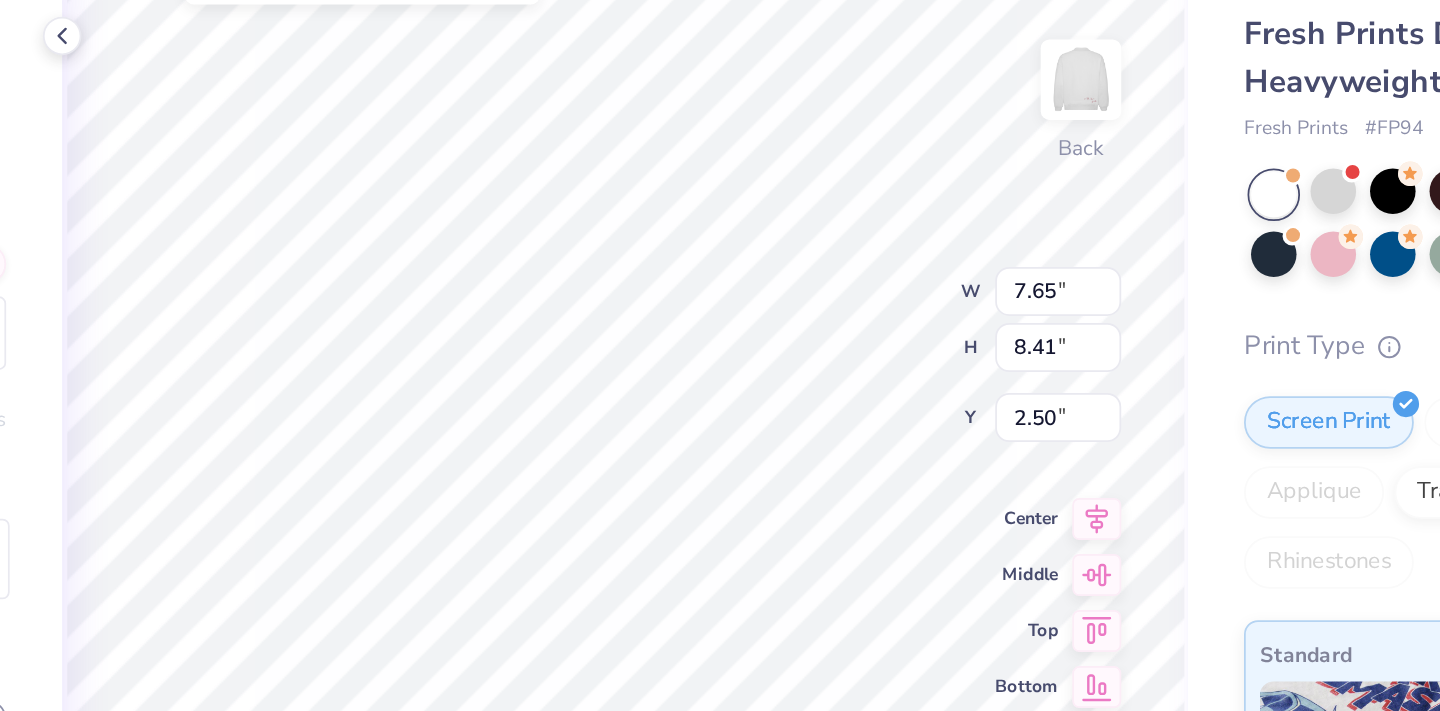 type on "0.80" 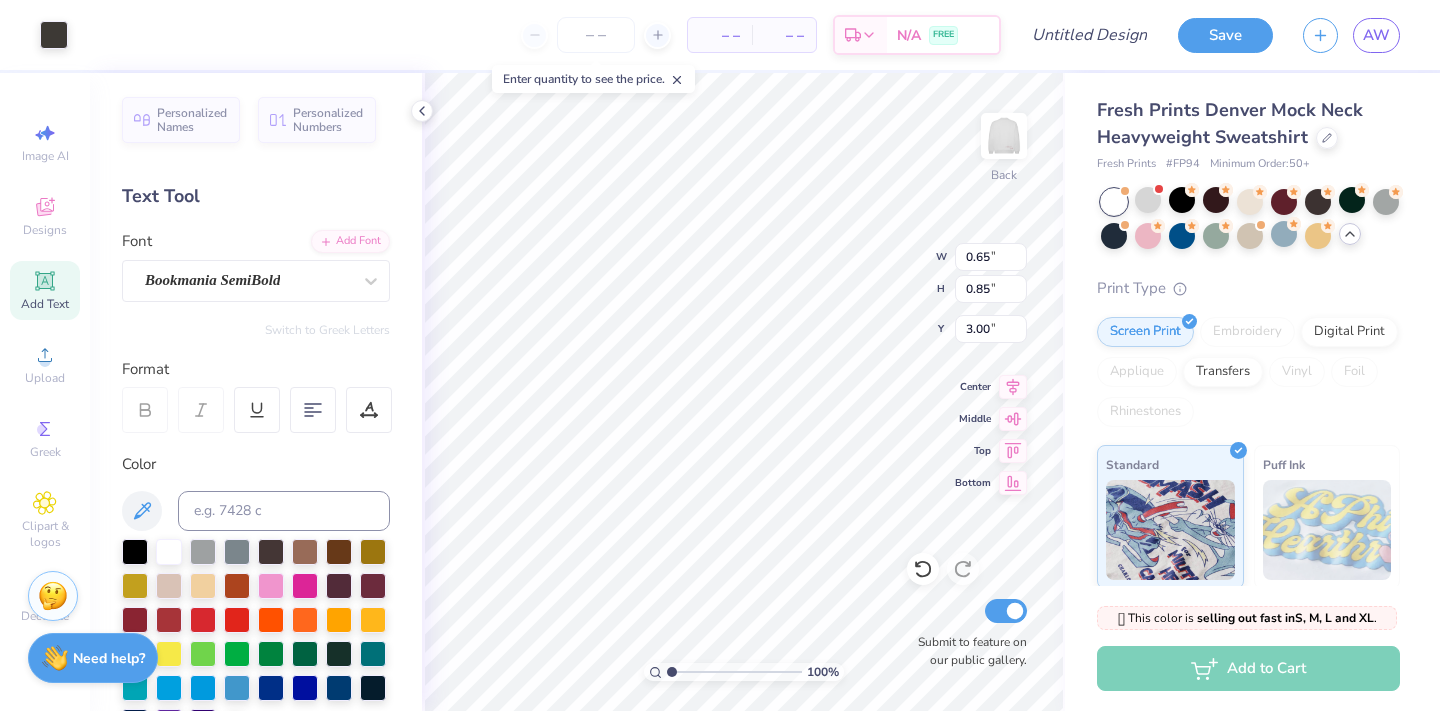 type on "0.39" 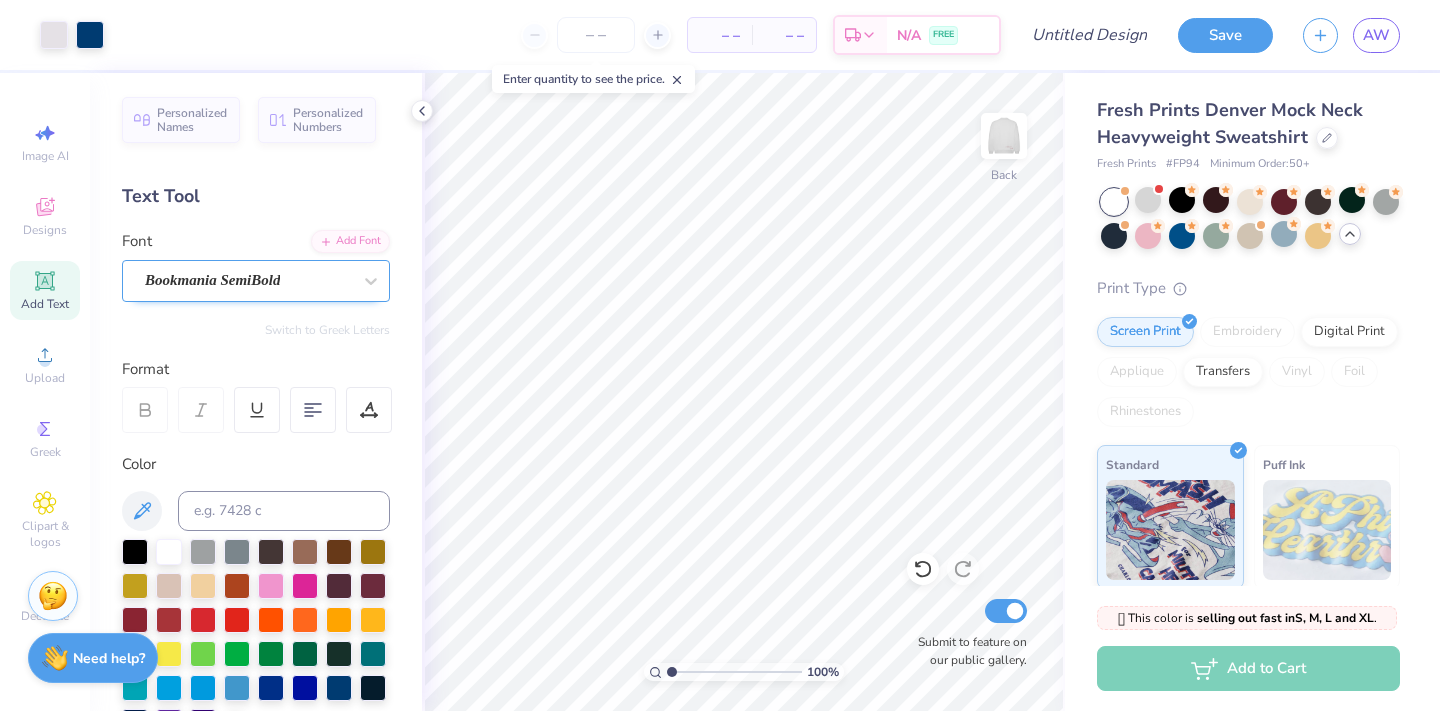 click on "Bookmania SemiBold" at bounding box center [248, 280] 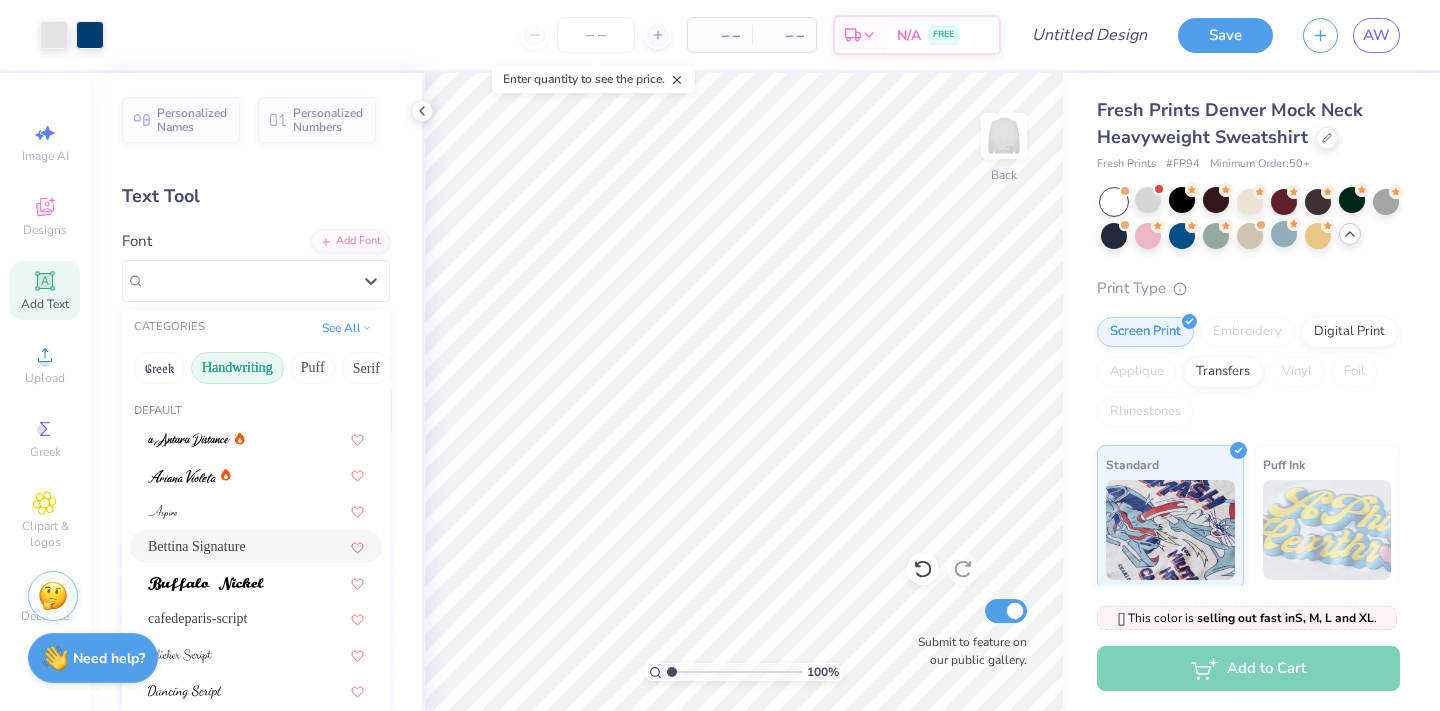 scroll, scrollTop: 454, scrollLeft: 0, axis: vertical 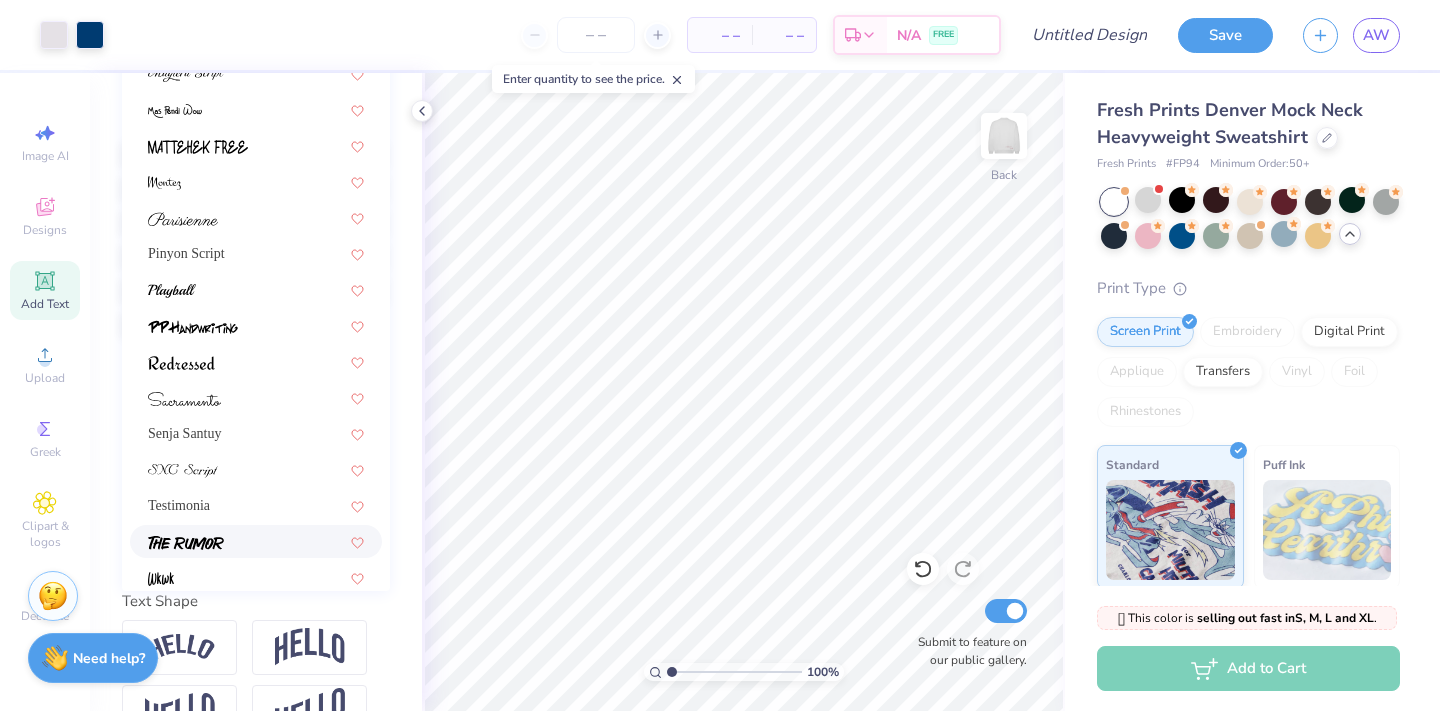 click at bounding box center (256, 541) 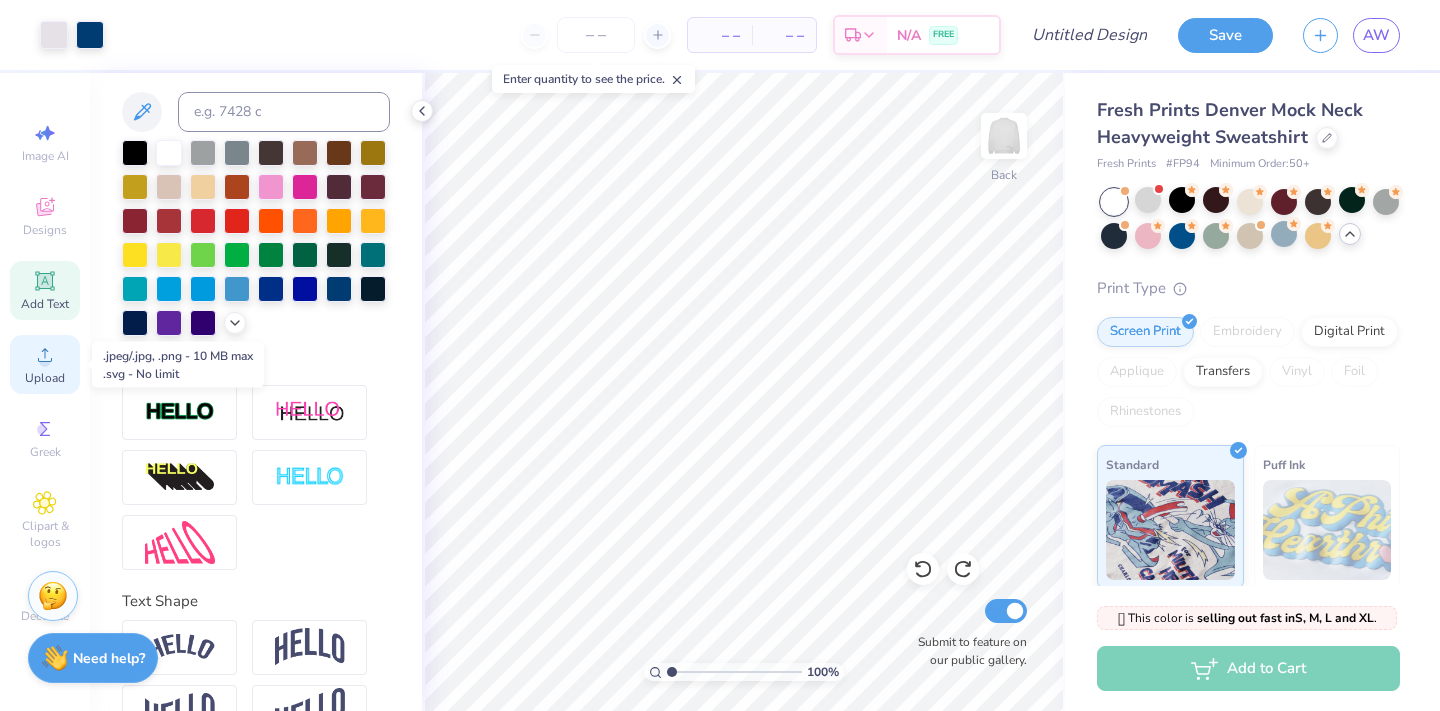 click on "Upload" at bounding box center [45, 364] 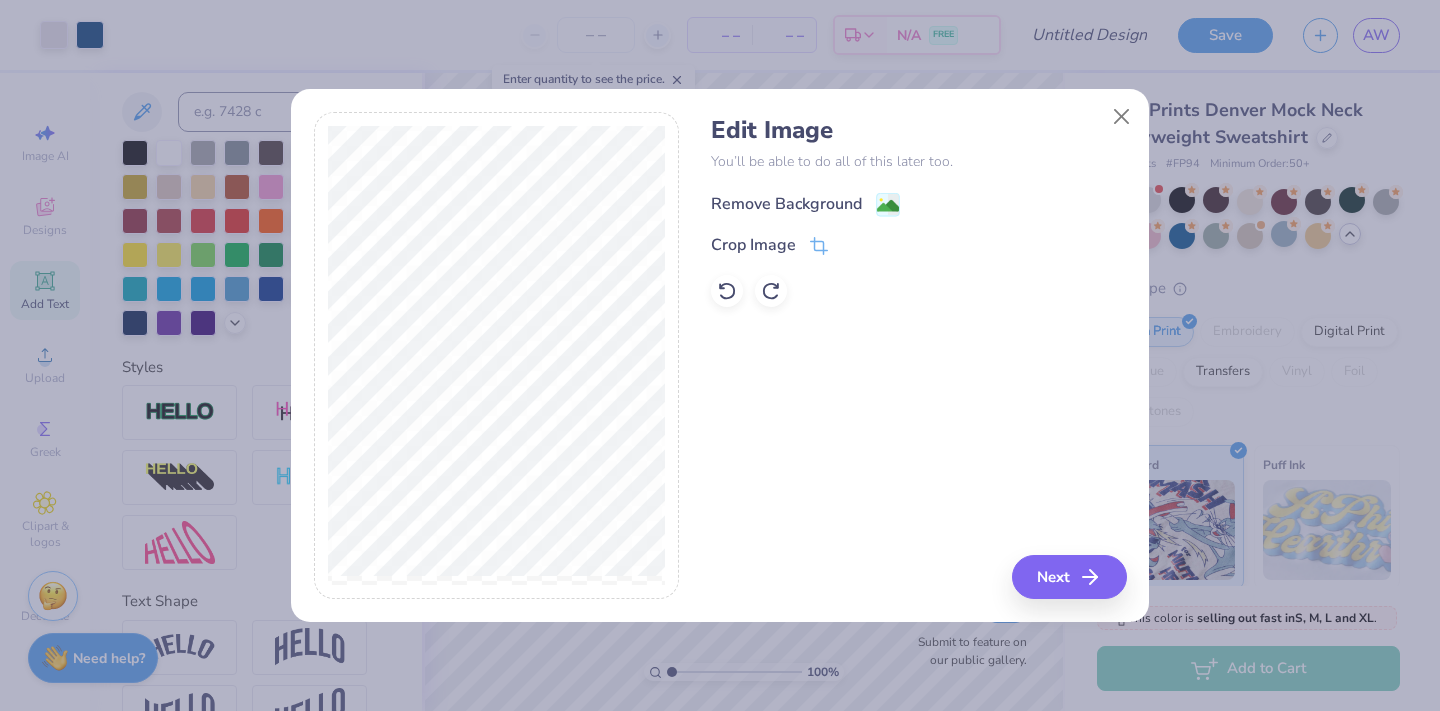 click on "Remove Background" at bounding box center [786, 204] 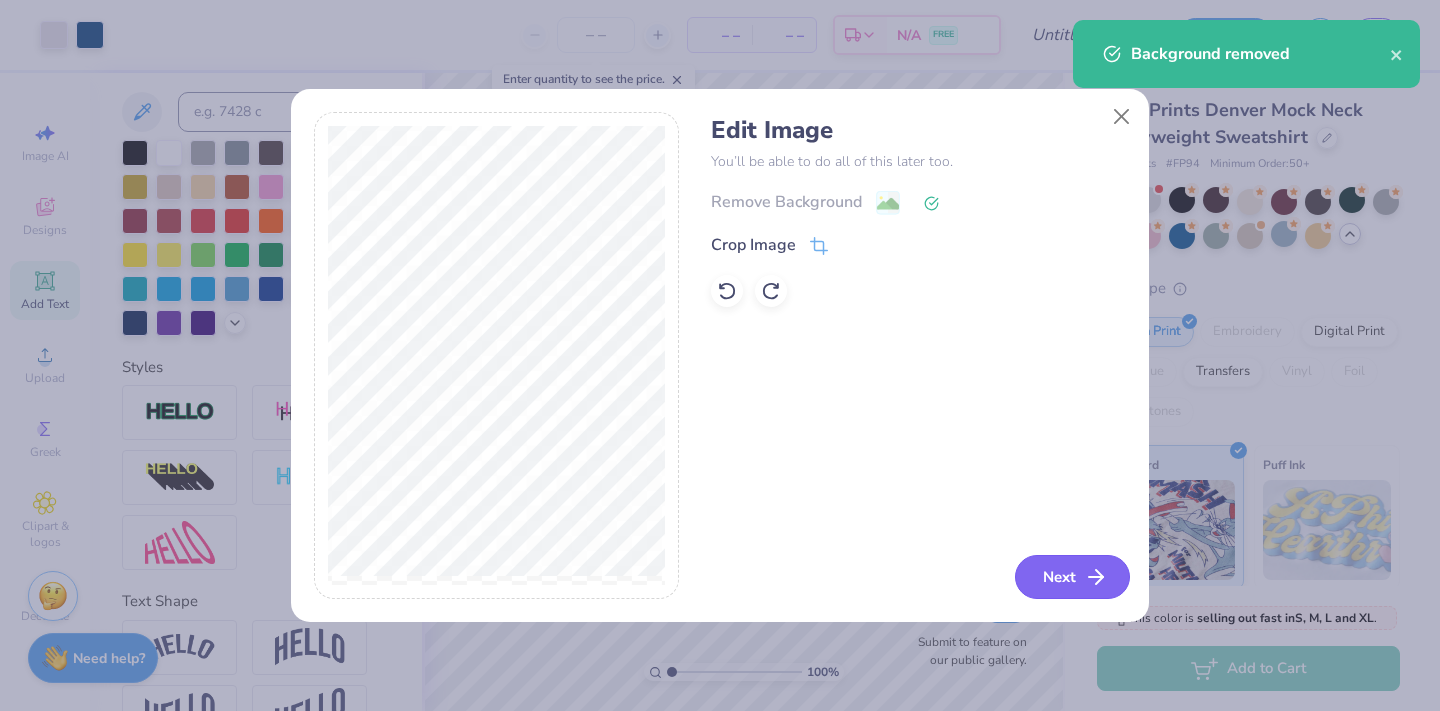 click 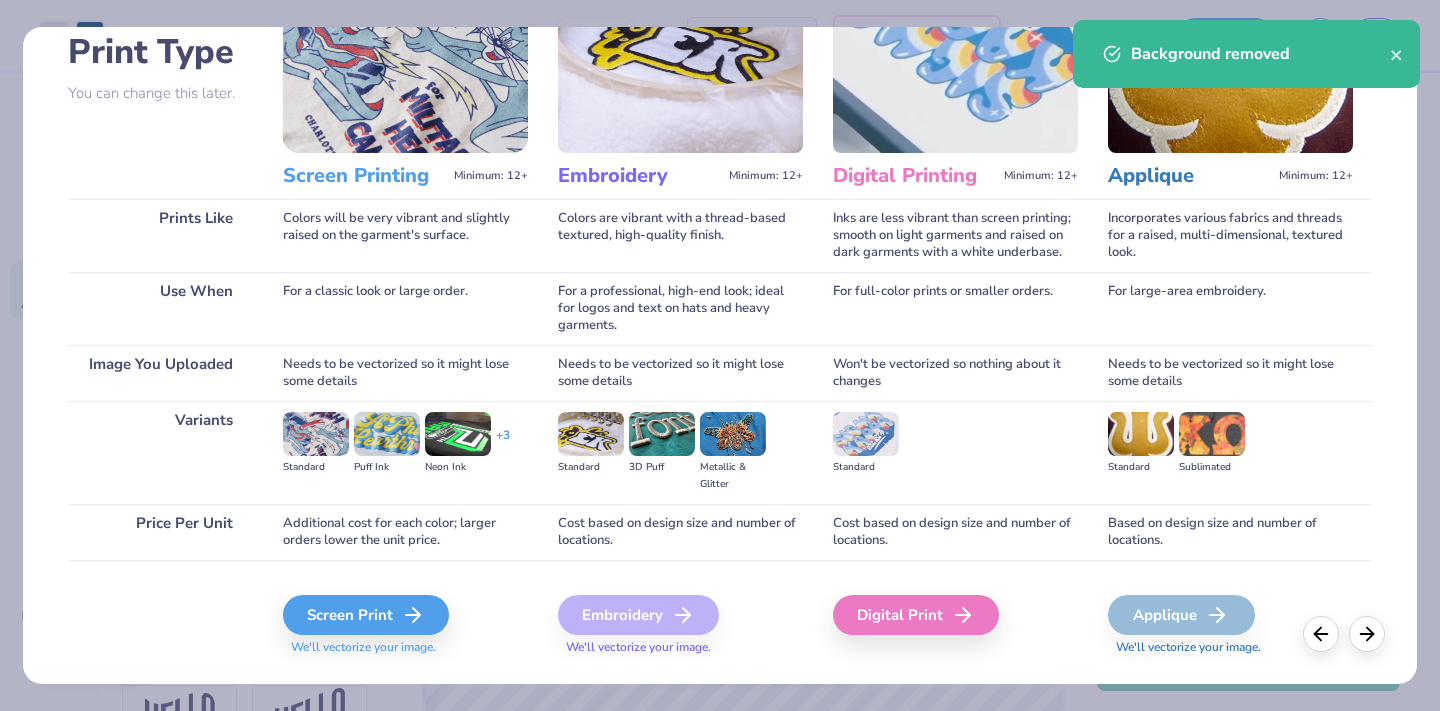 scroll, scrollTop: 186, scrollLeft: 0, axis: vertical 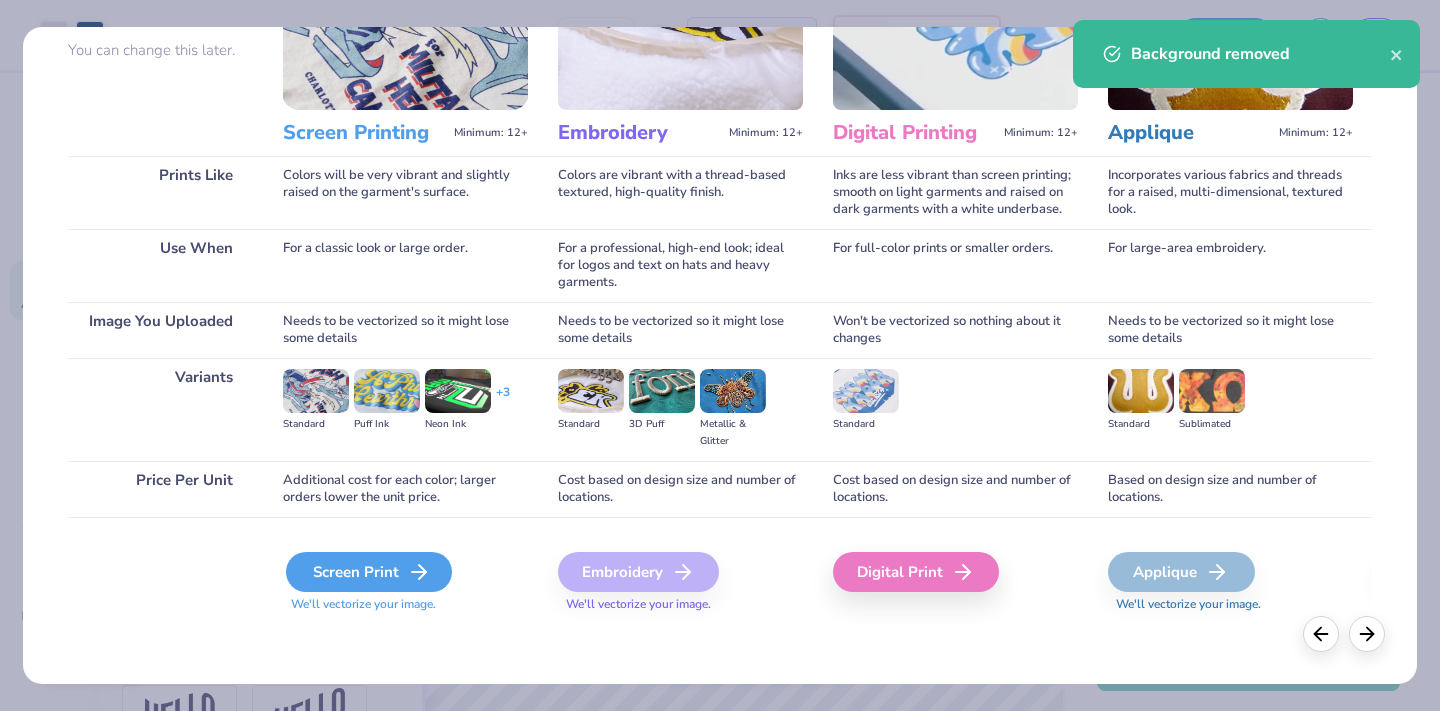 click on "Screen Print" at bounding box center (369, 572) 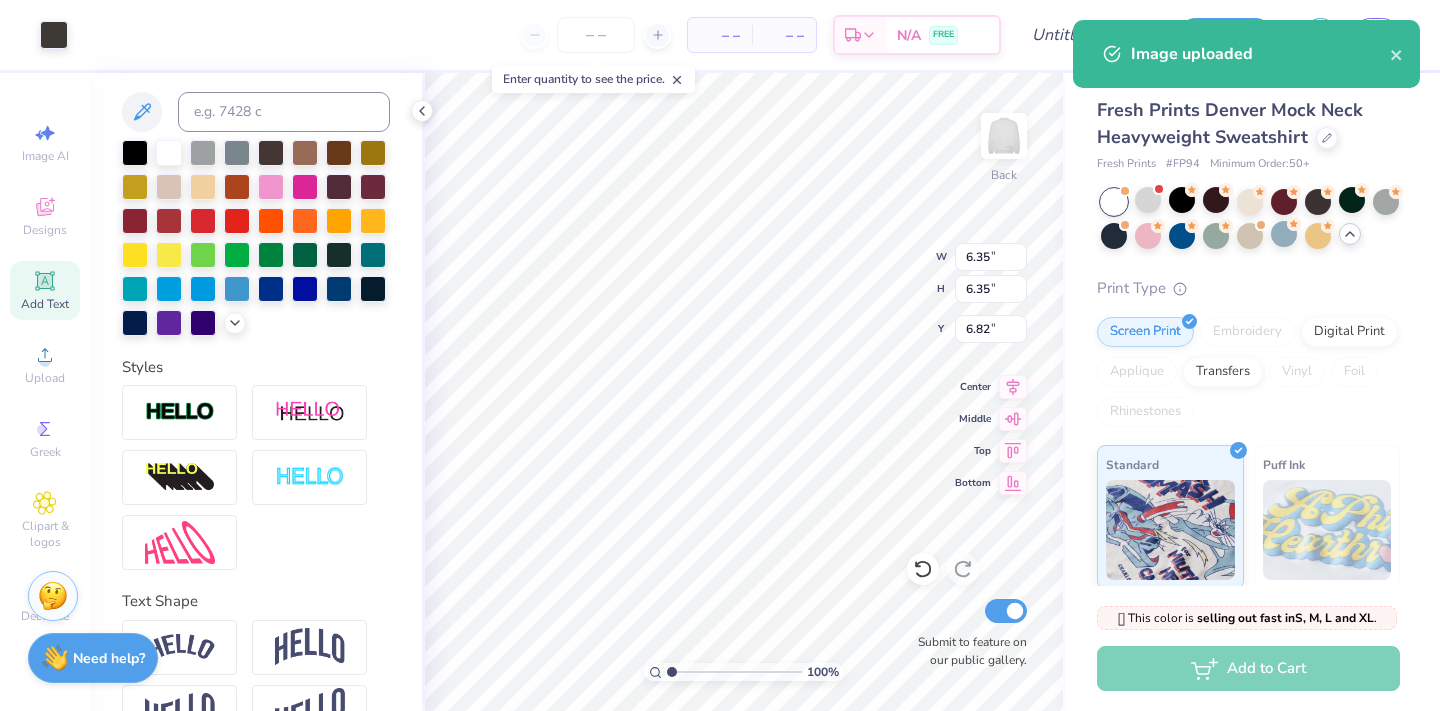 type on "1.89" 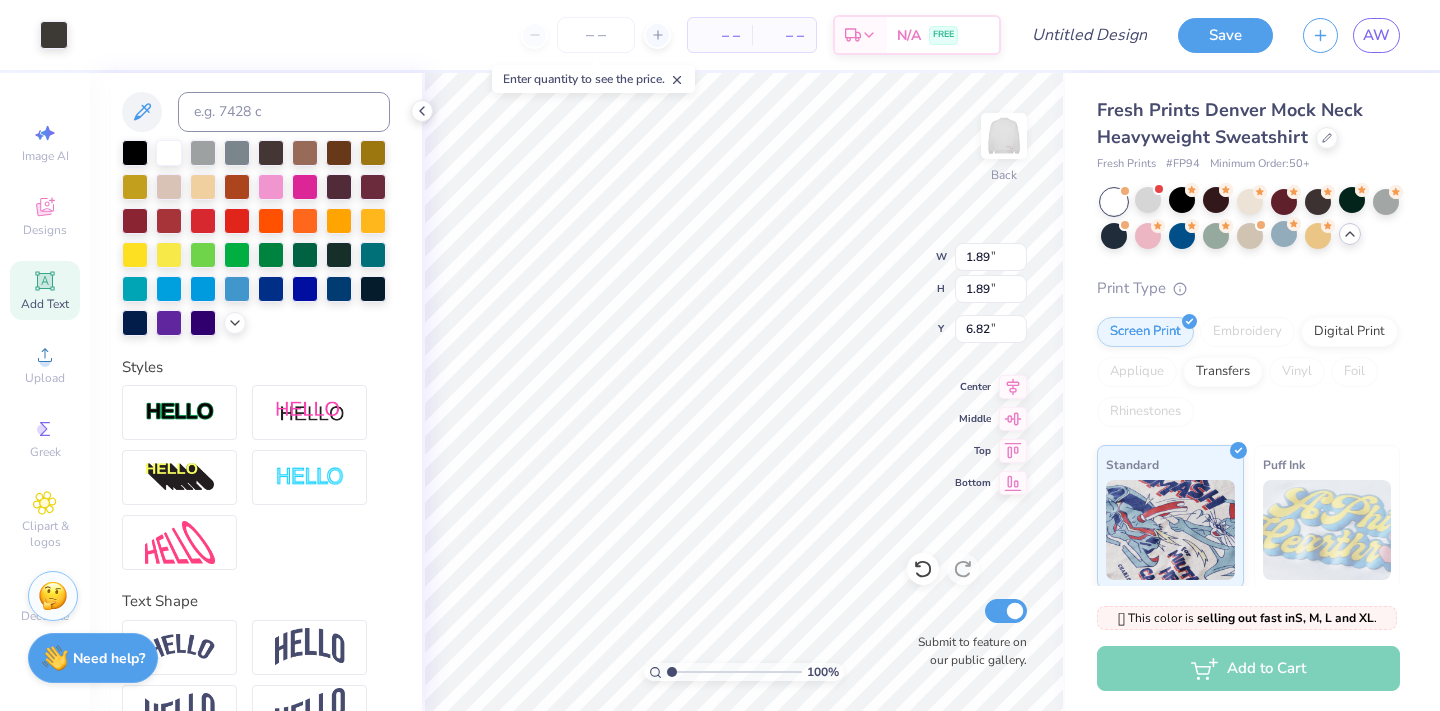 type on "3.00" 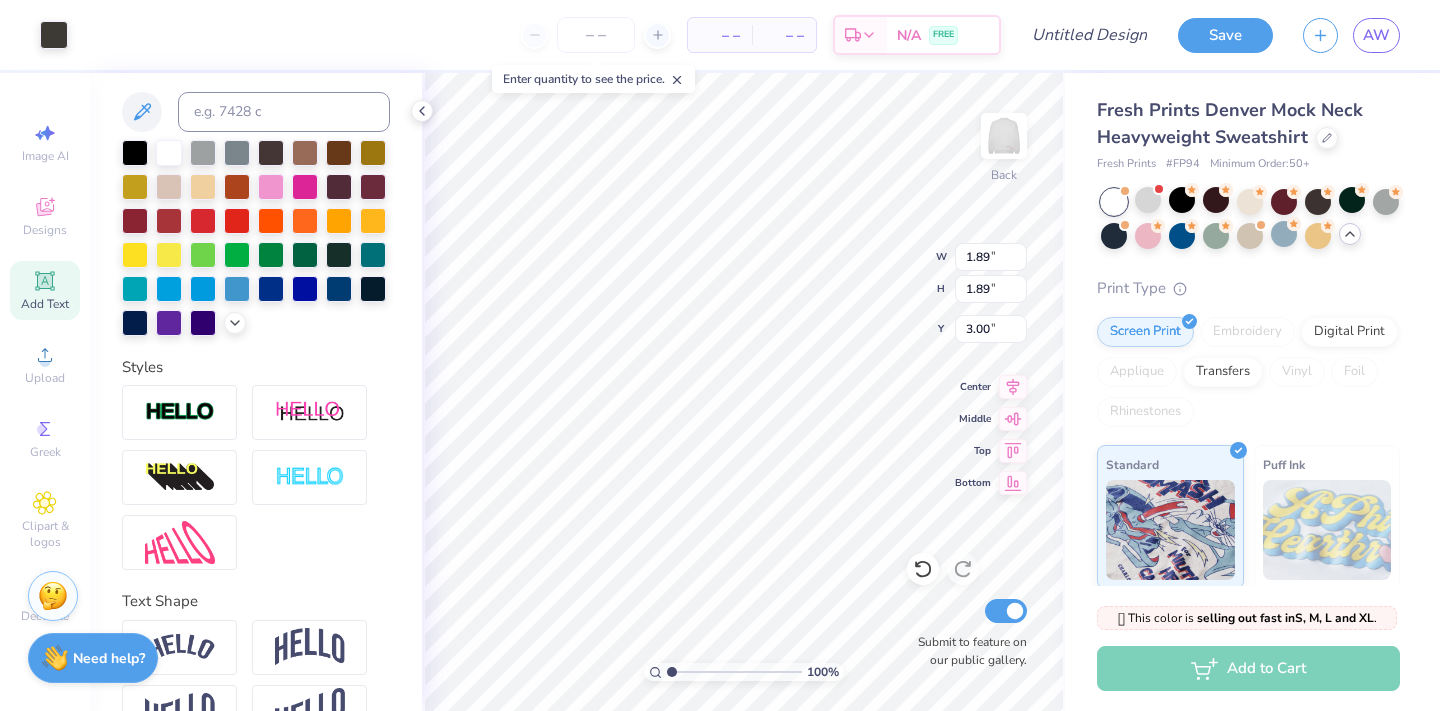 type on "1.17" 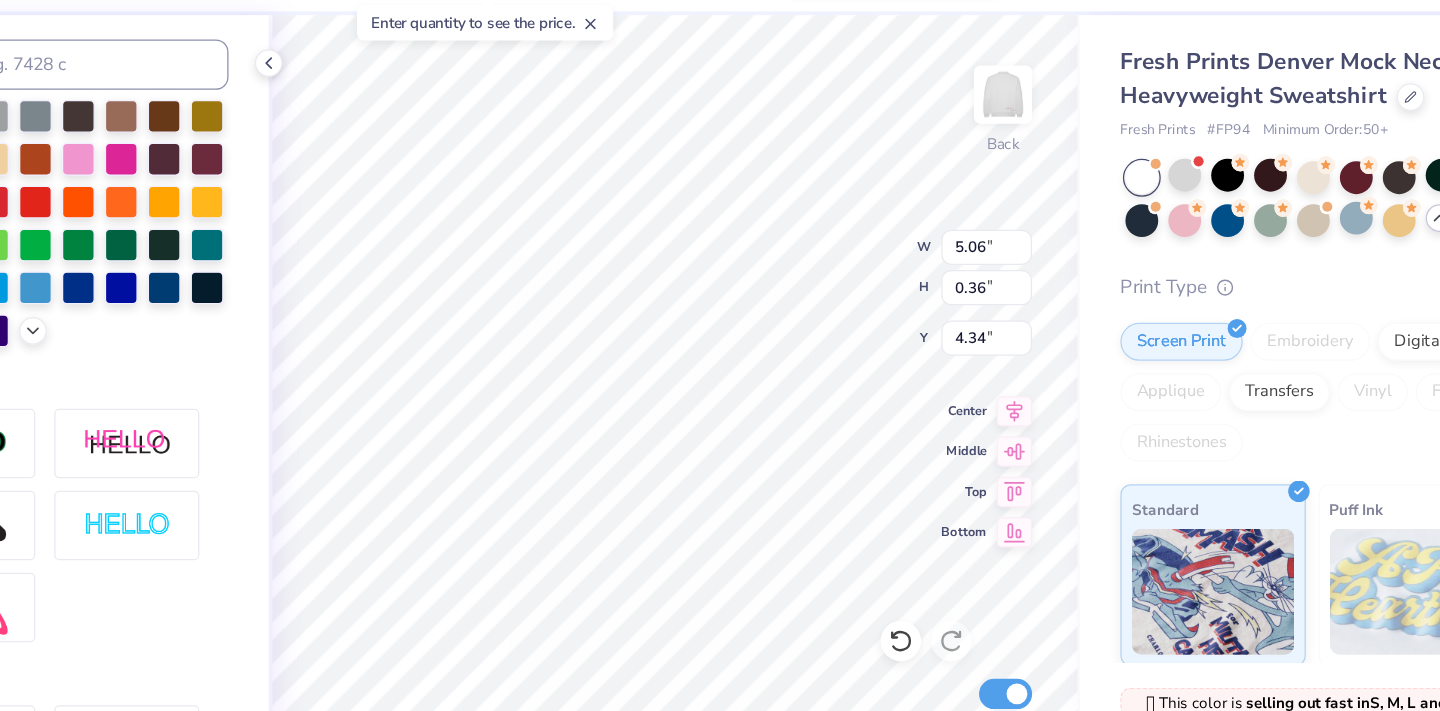 type on "2.79" 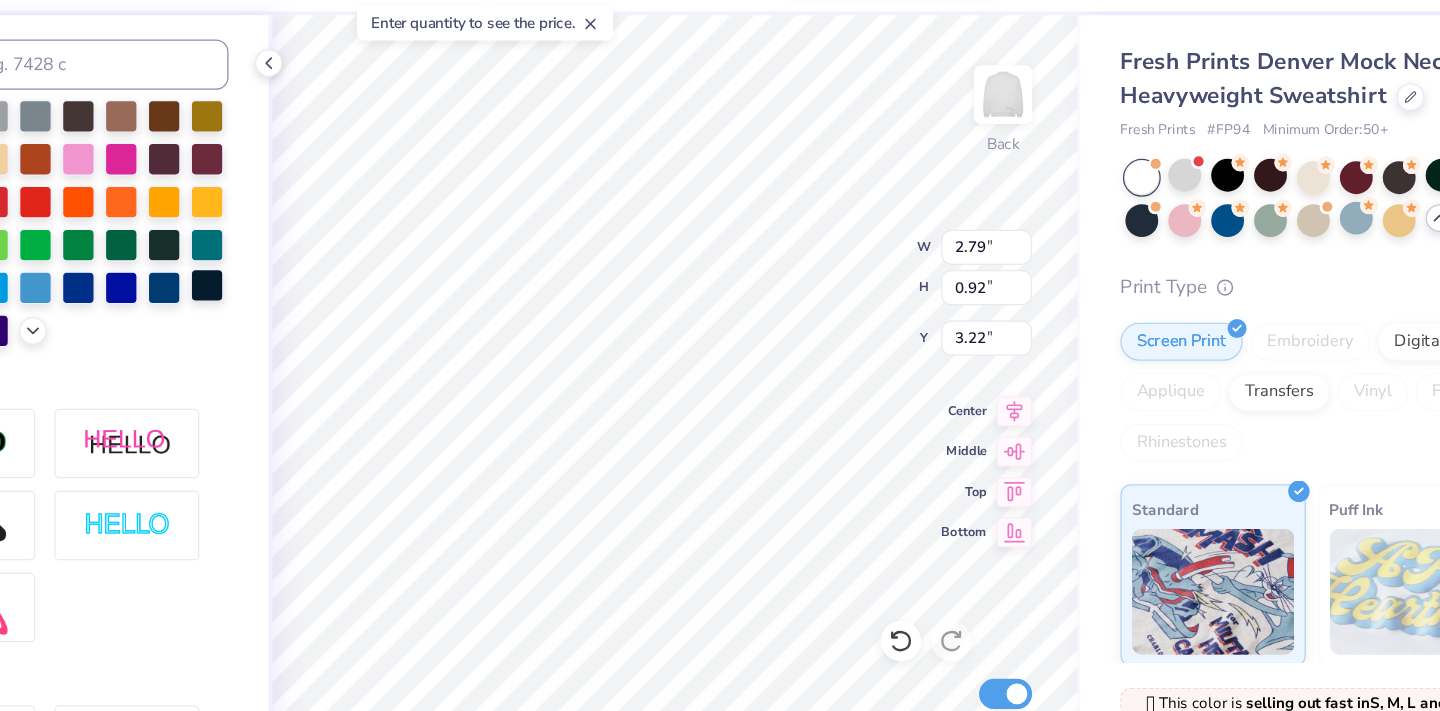 click at bounding box center (373, 287) 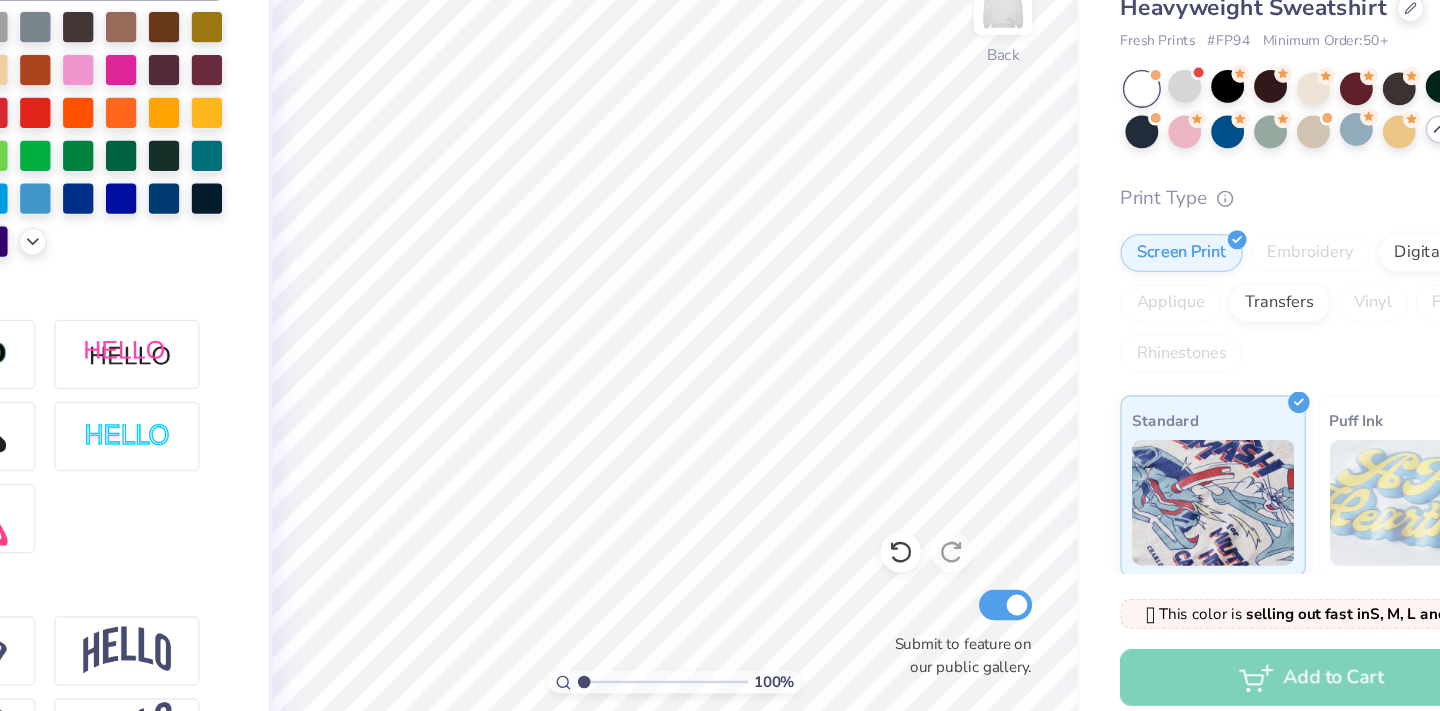 scroll, scrollTop: 0, scrollLeft: 0, axis: both 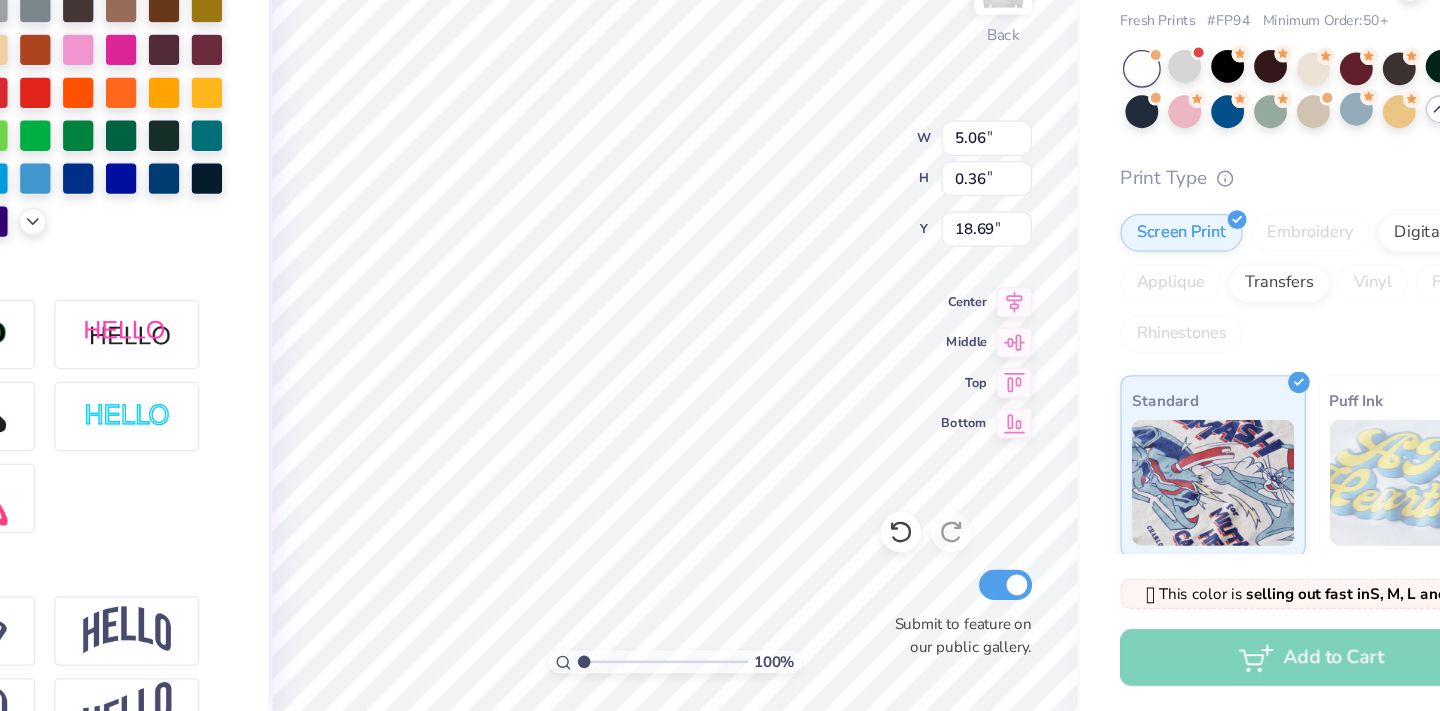 type on "18.69" 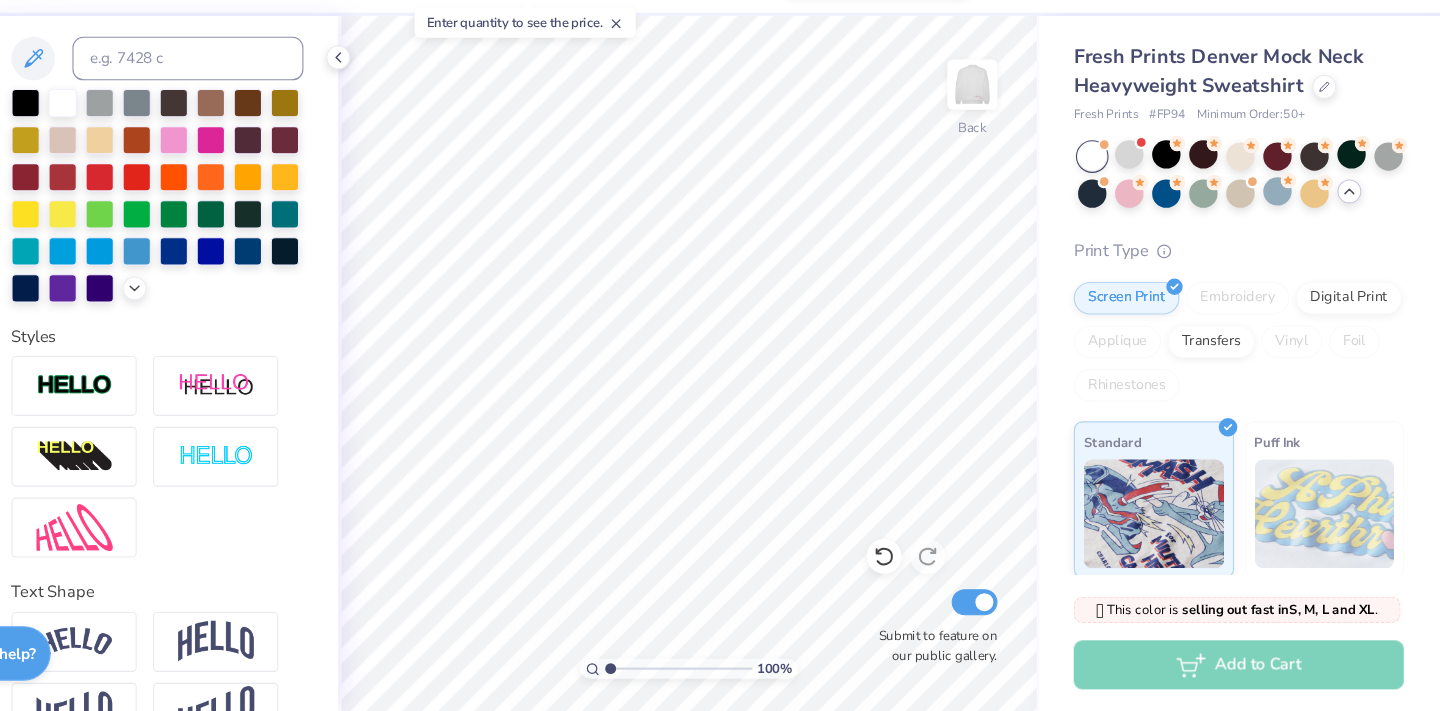 scroll, scrollTop: 0, scrollLeft: 0, axis: both 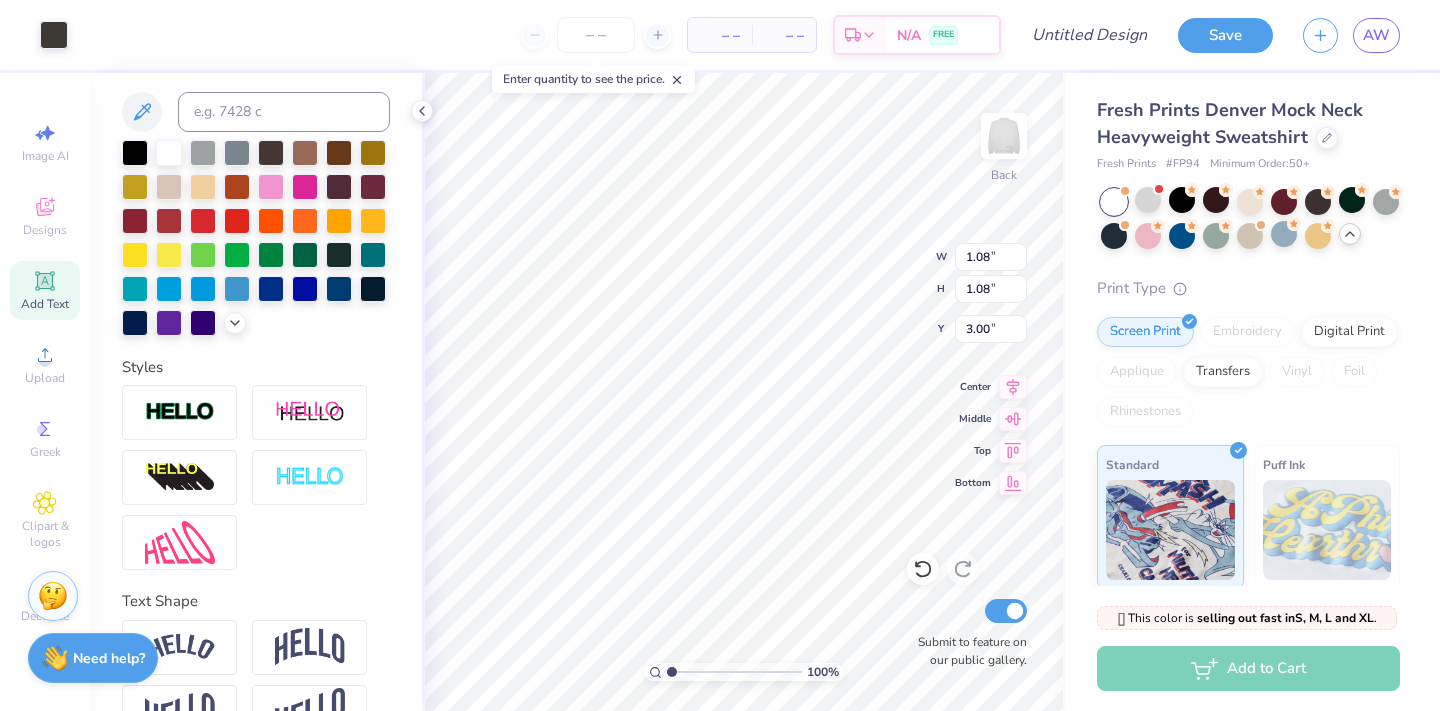type on "1.08" 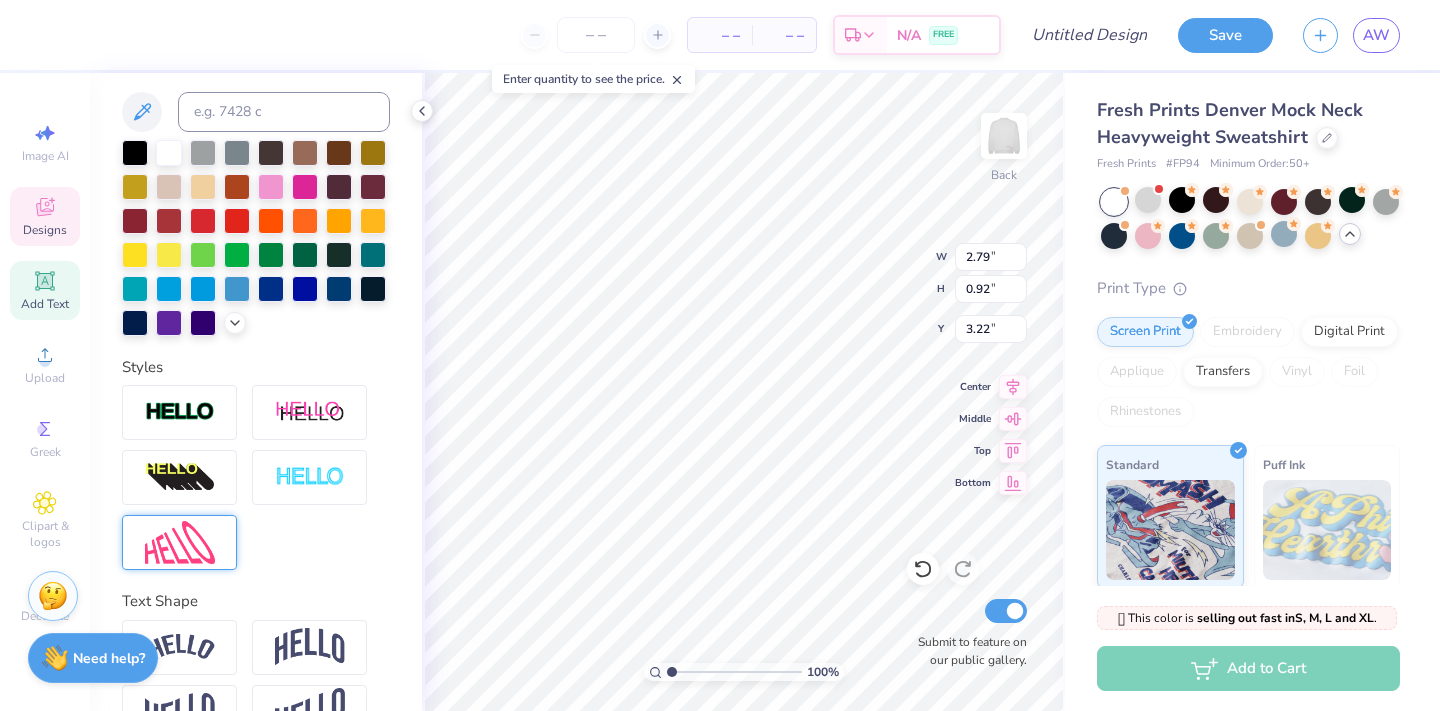 scroll, scrollTop: 436, scrollLeft: 0, axis: vertical 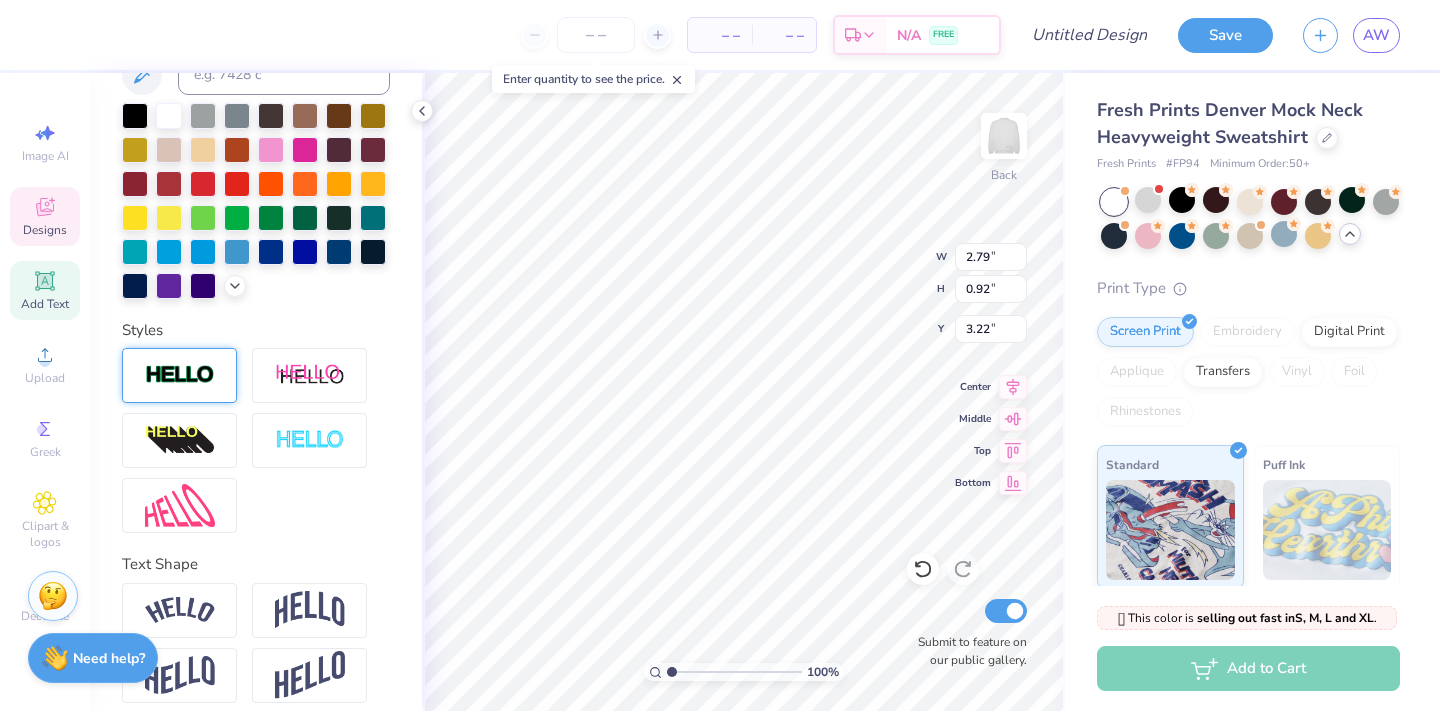 click at bounding box center [180, 375] 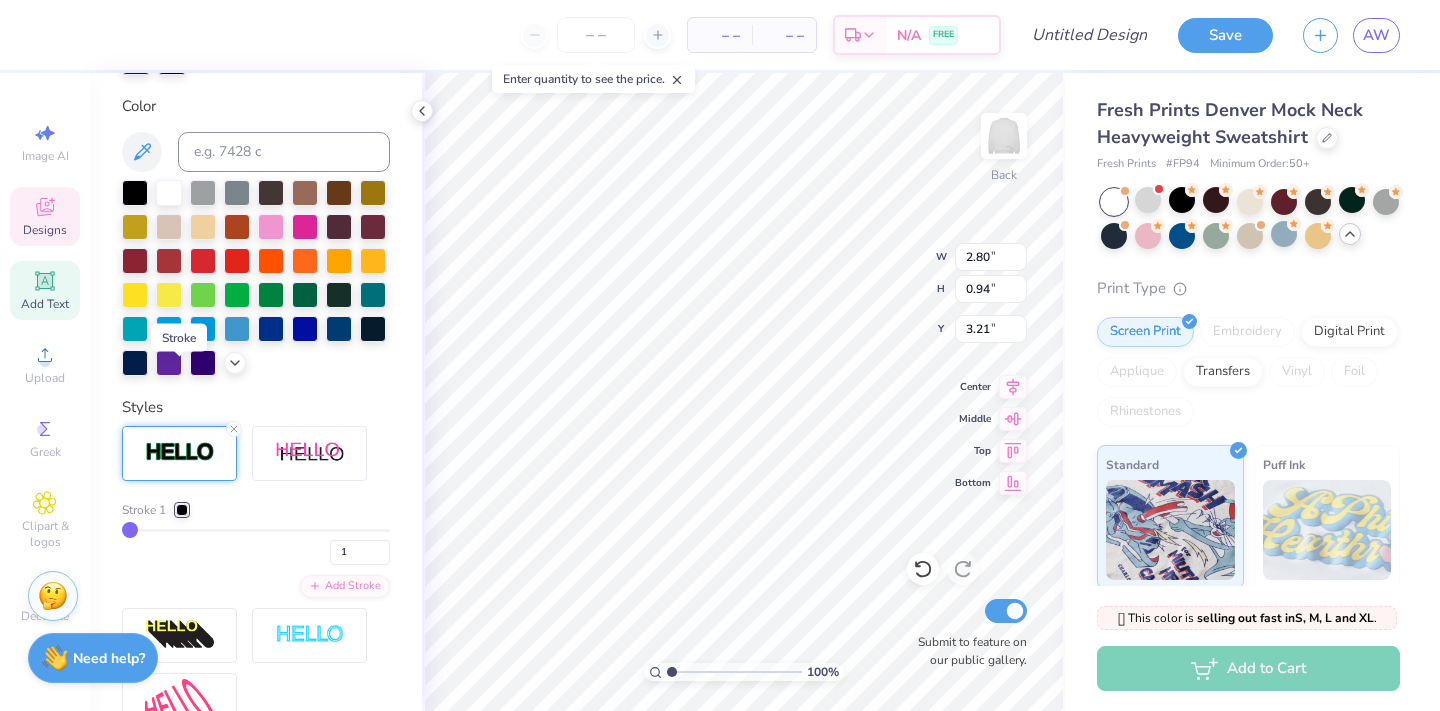 type on "2.80" 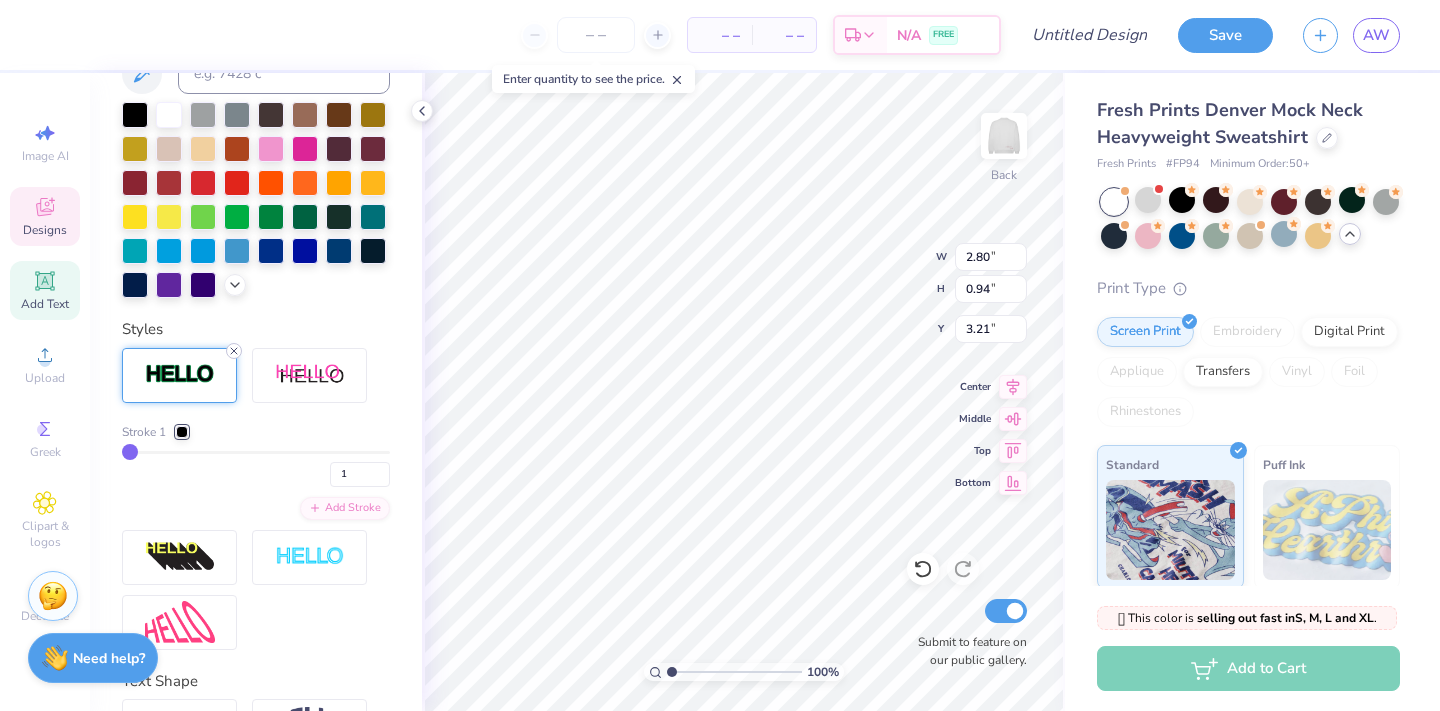 click 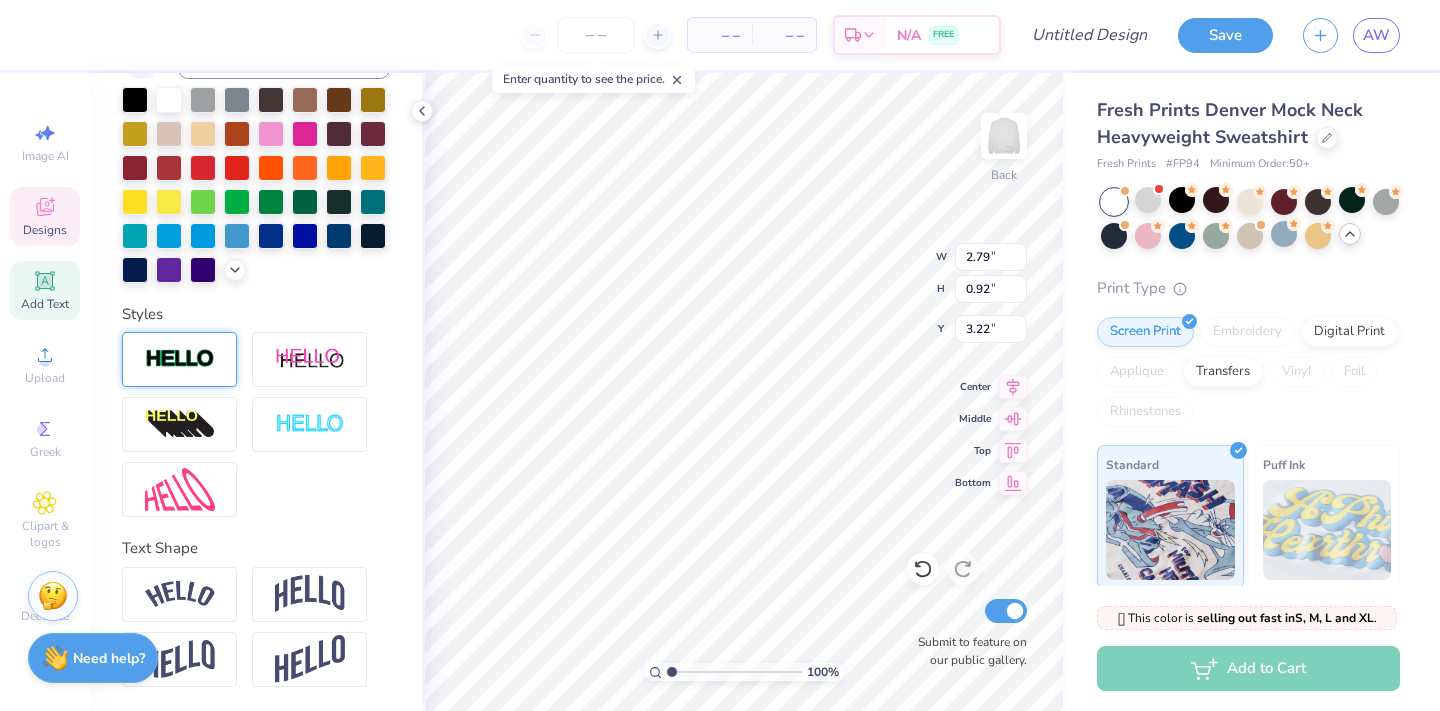 scroll, scrollTop: 436, scrollLeft: 0, axis: vertical 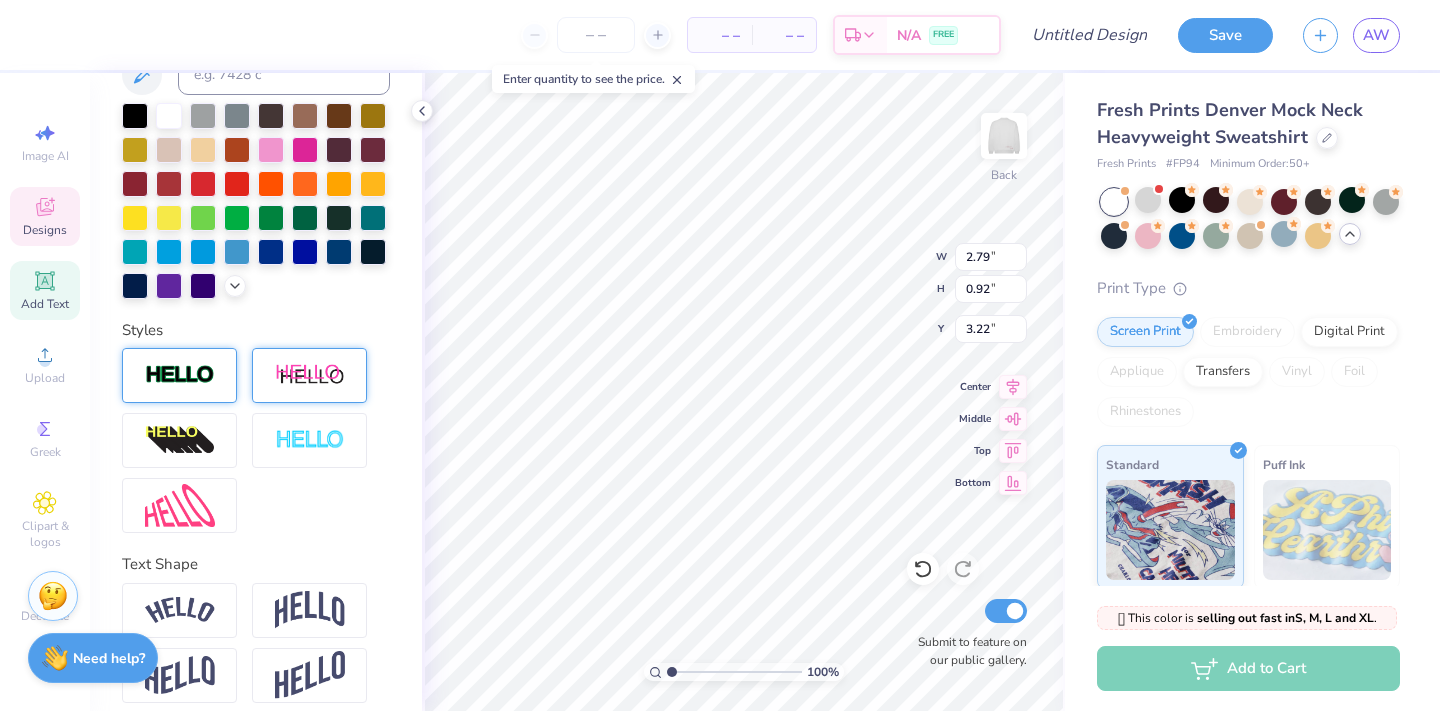 click at bounding box center [310, 375] 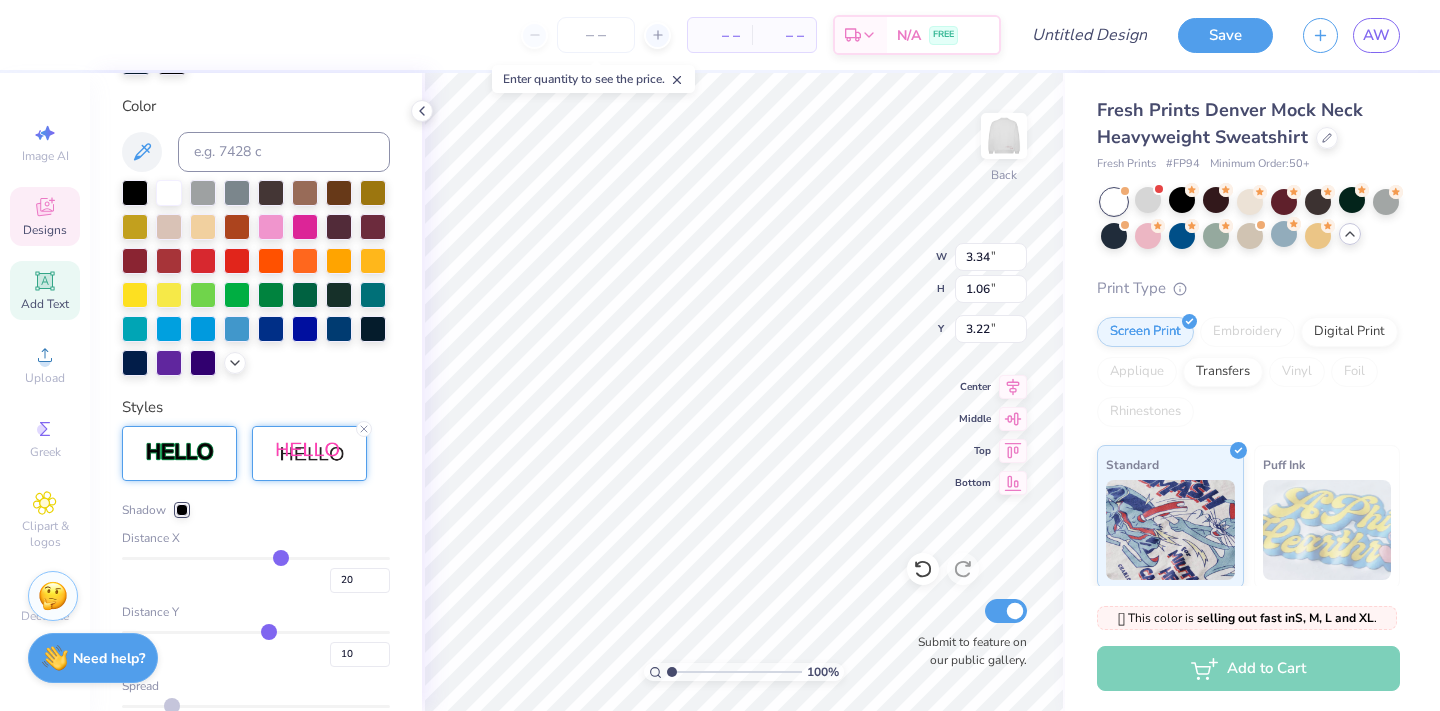 scroll, scrollTop: 514, scrollLeft: 0, axis: vertical 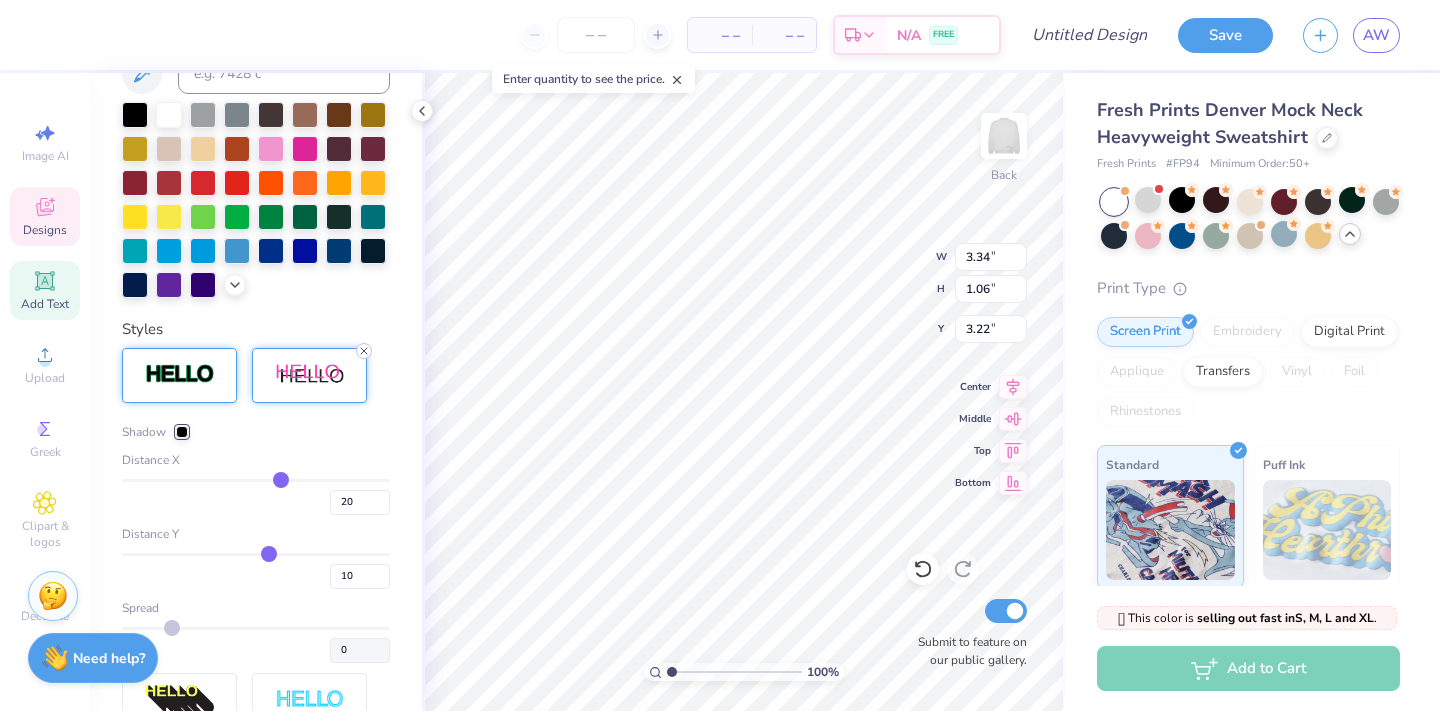 click 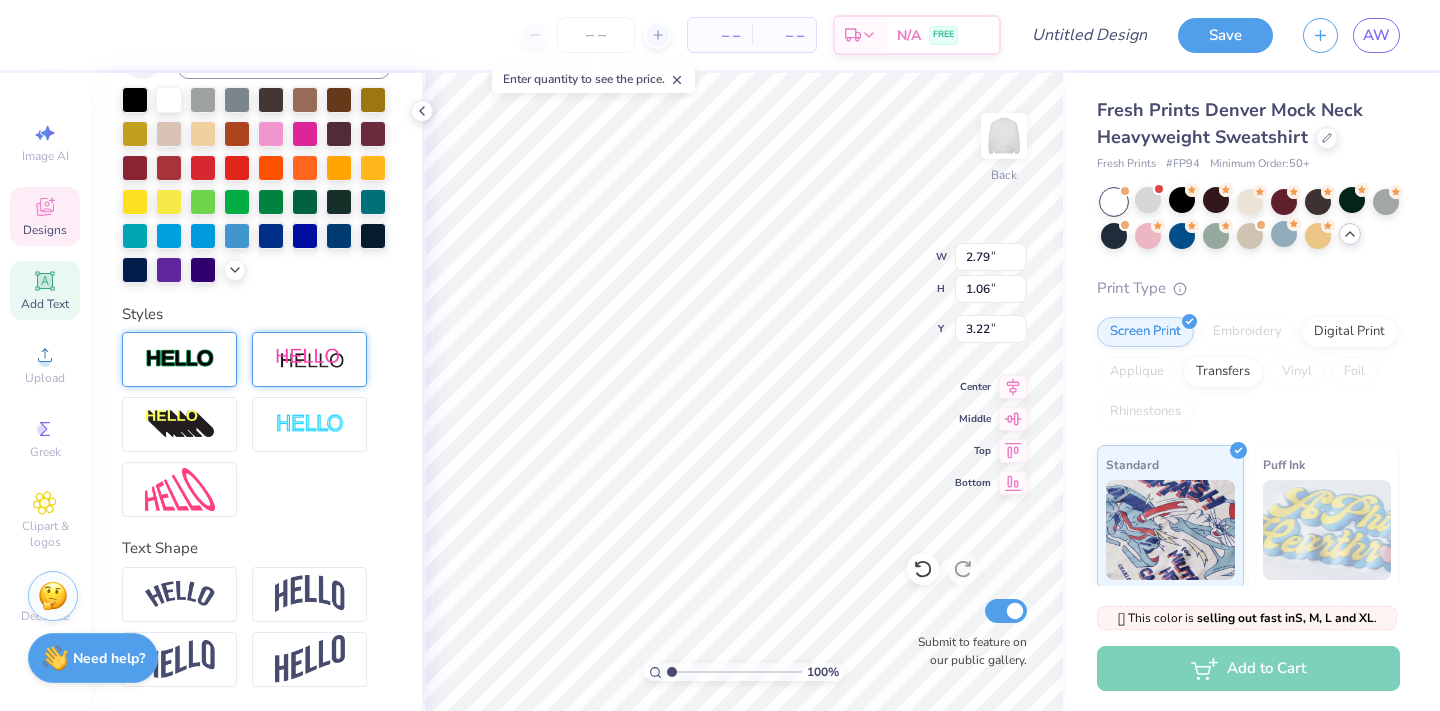 type on "0.92" 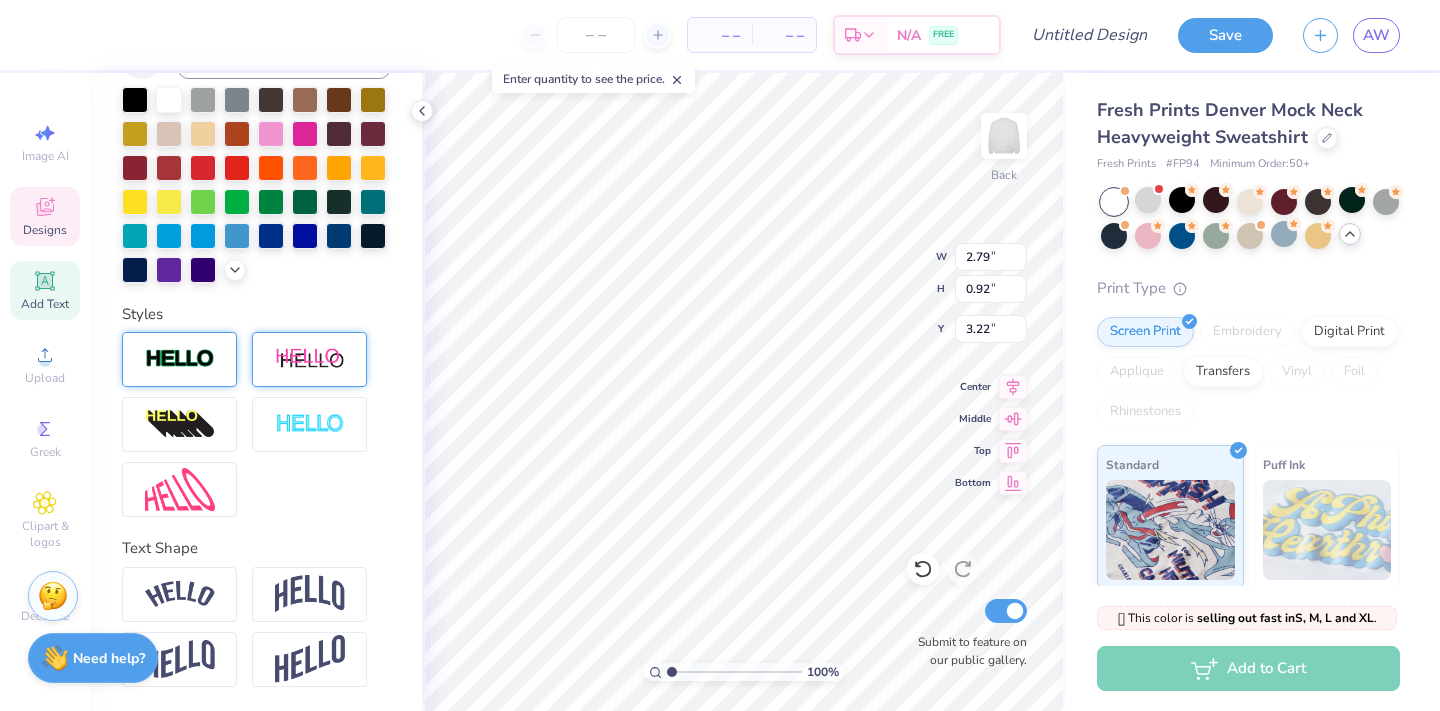 scroll, scrollTop: 436, scrollLeft: 0, axis: vertical 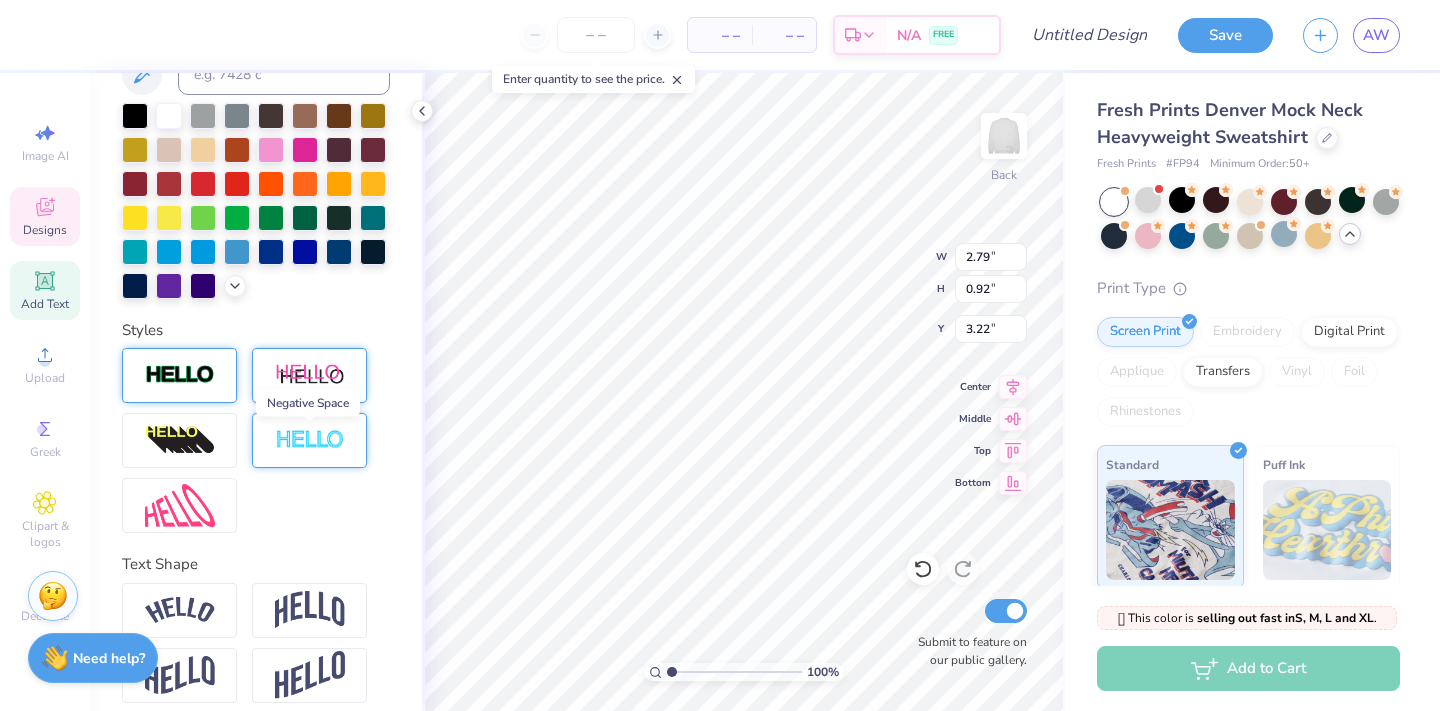click at bounding box center [310, 440] 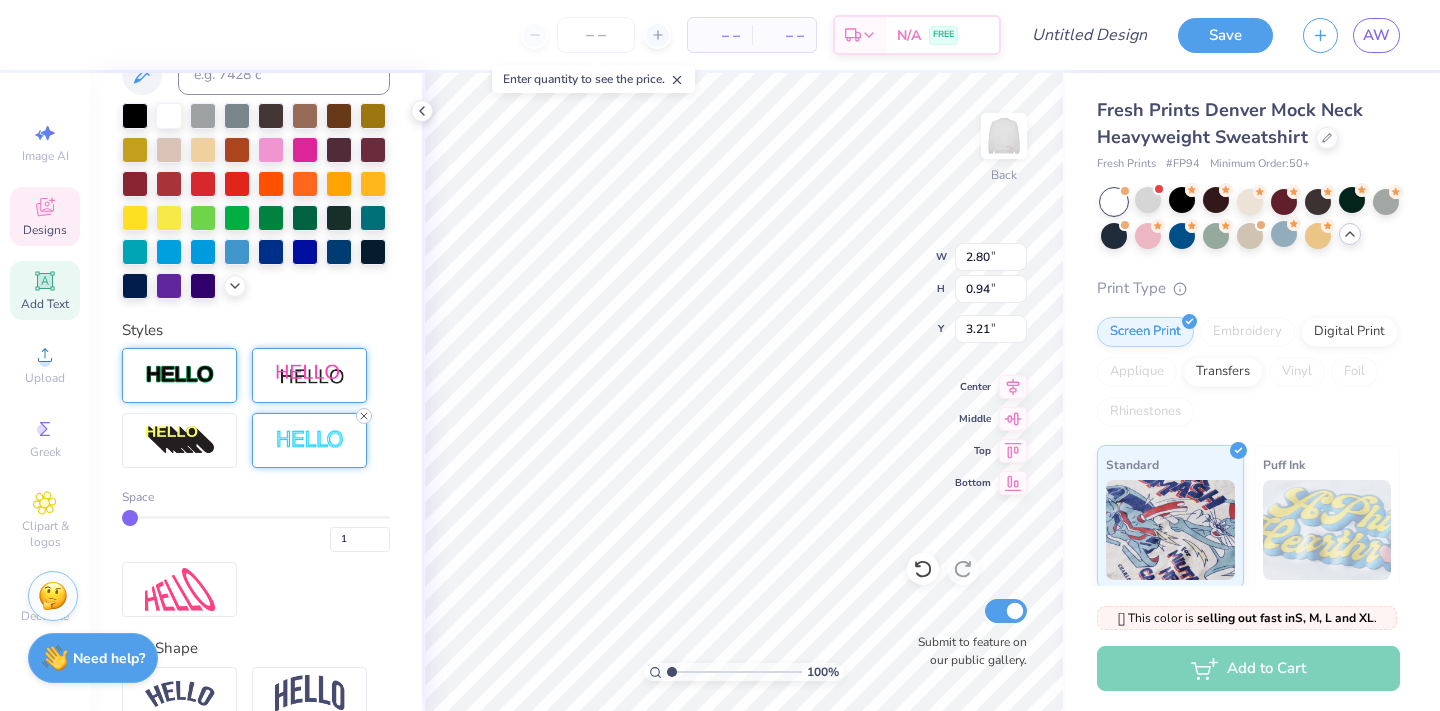 click 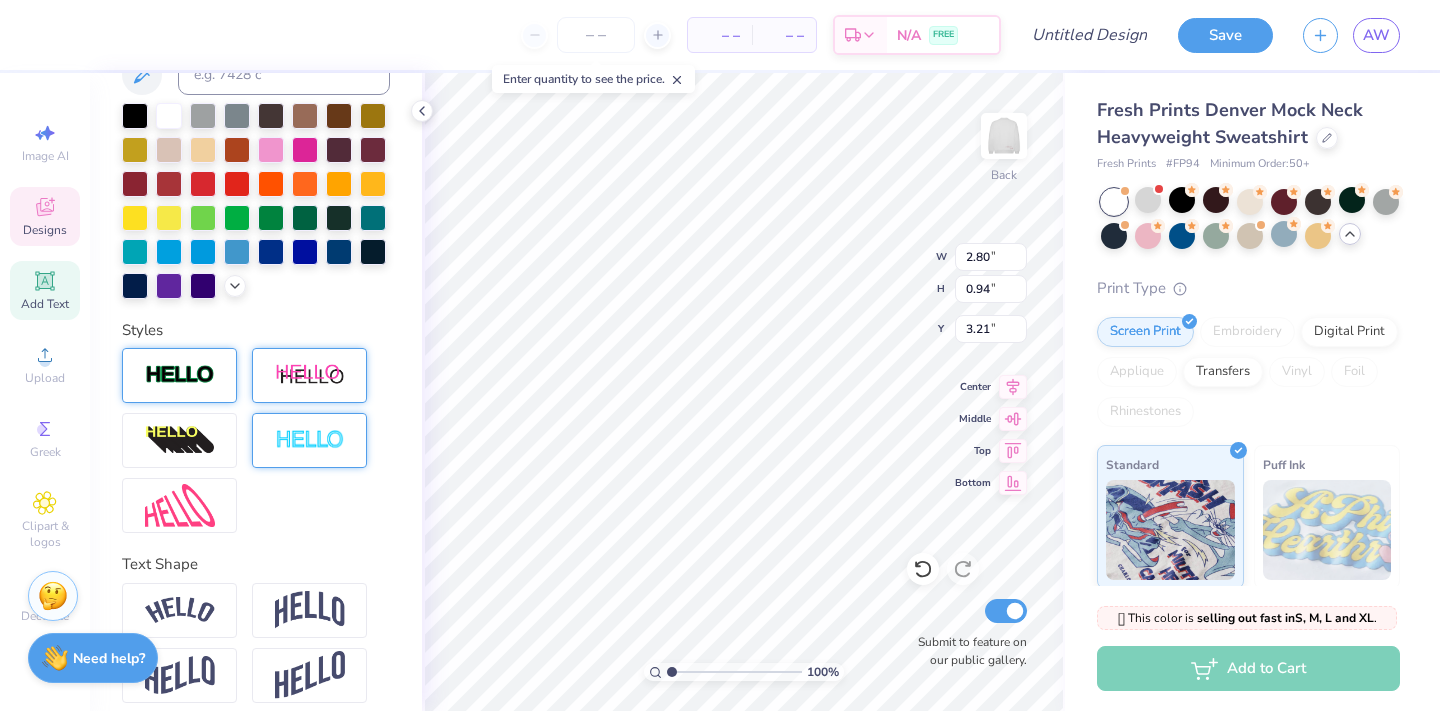 type on "2.79" 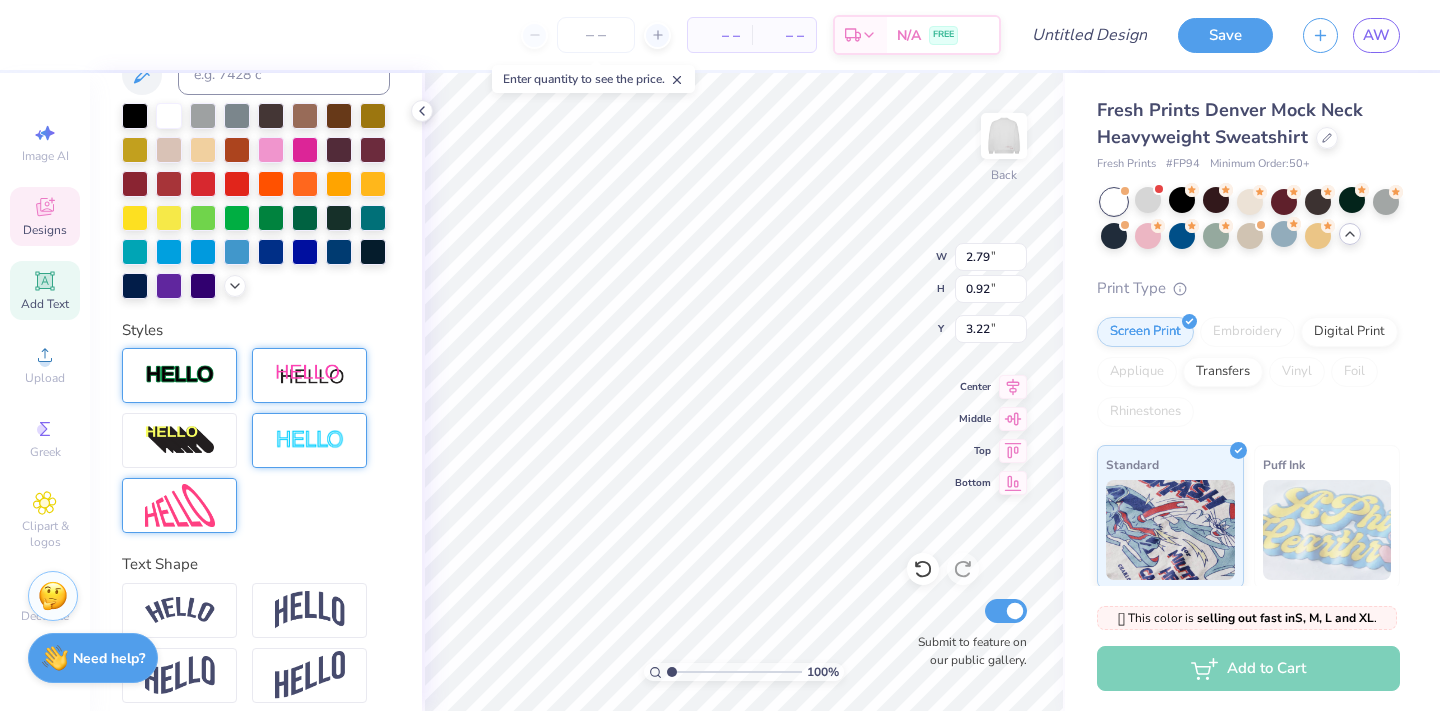 click at bounding box center (180, 505) 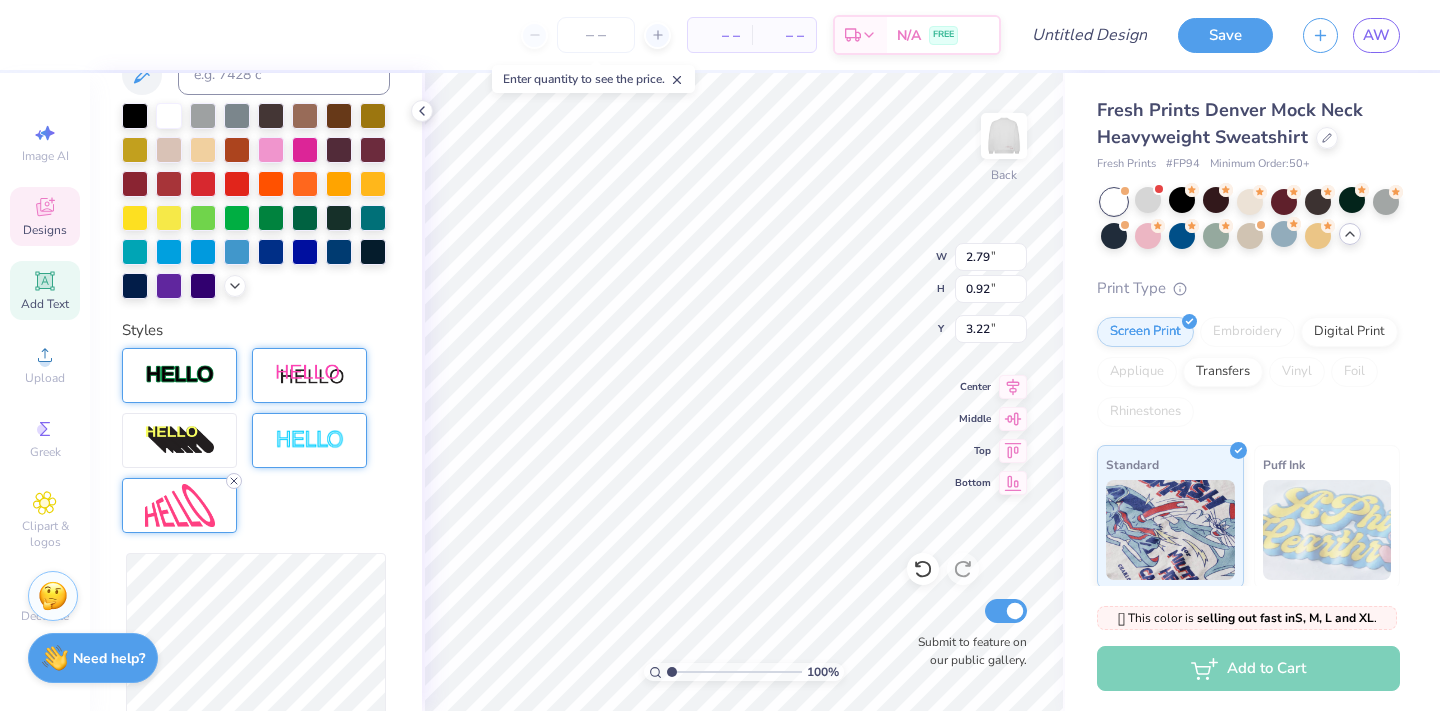 click 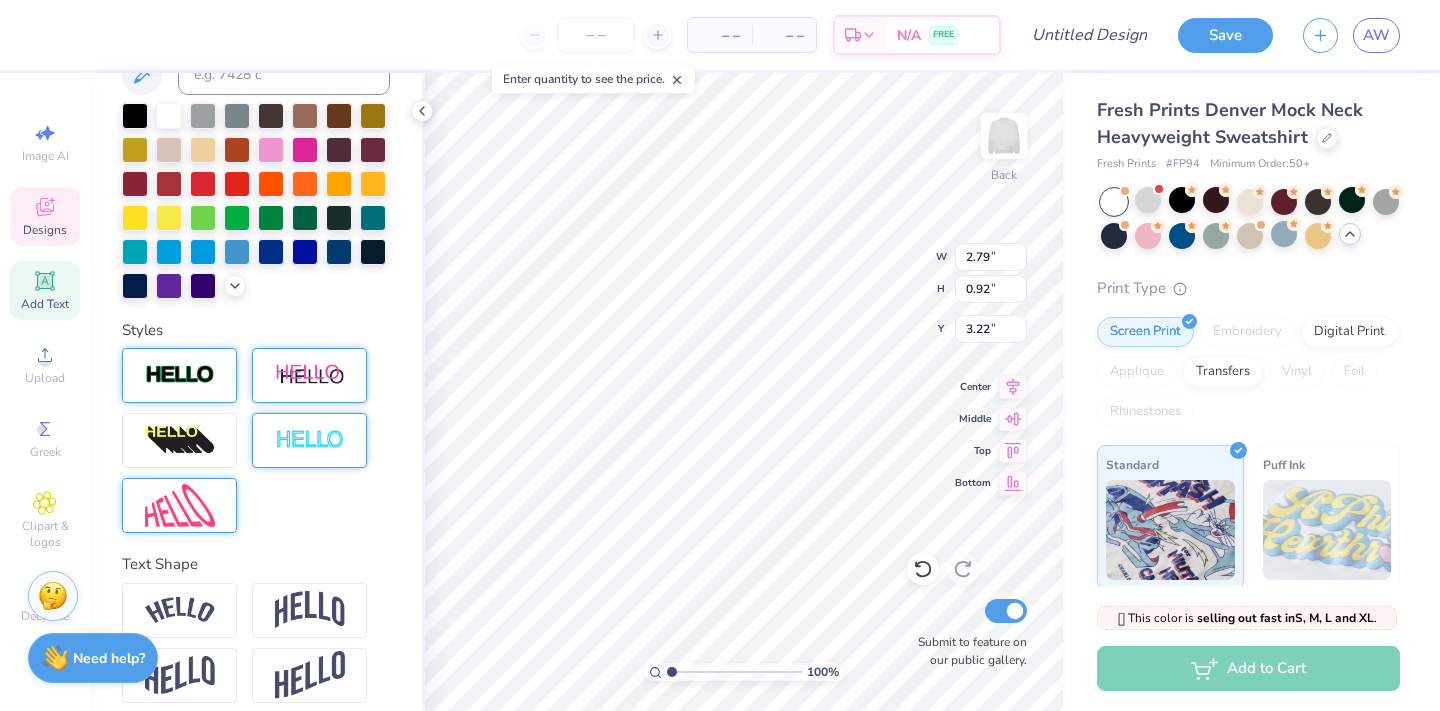 scroll, scrollTop: 451, scrollLeft: 0, axis: vertical 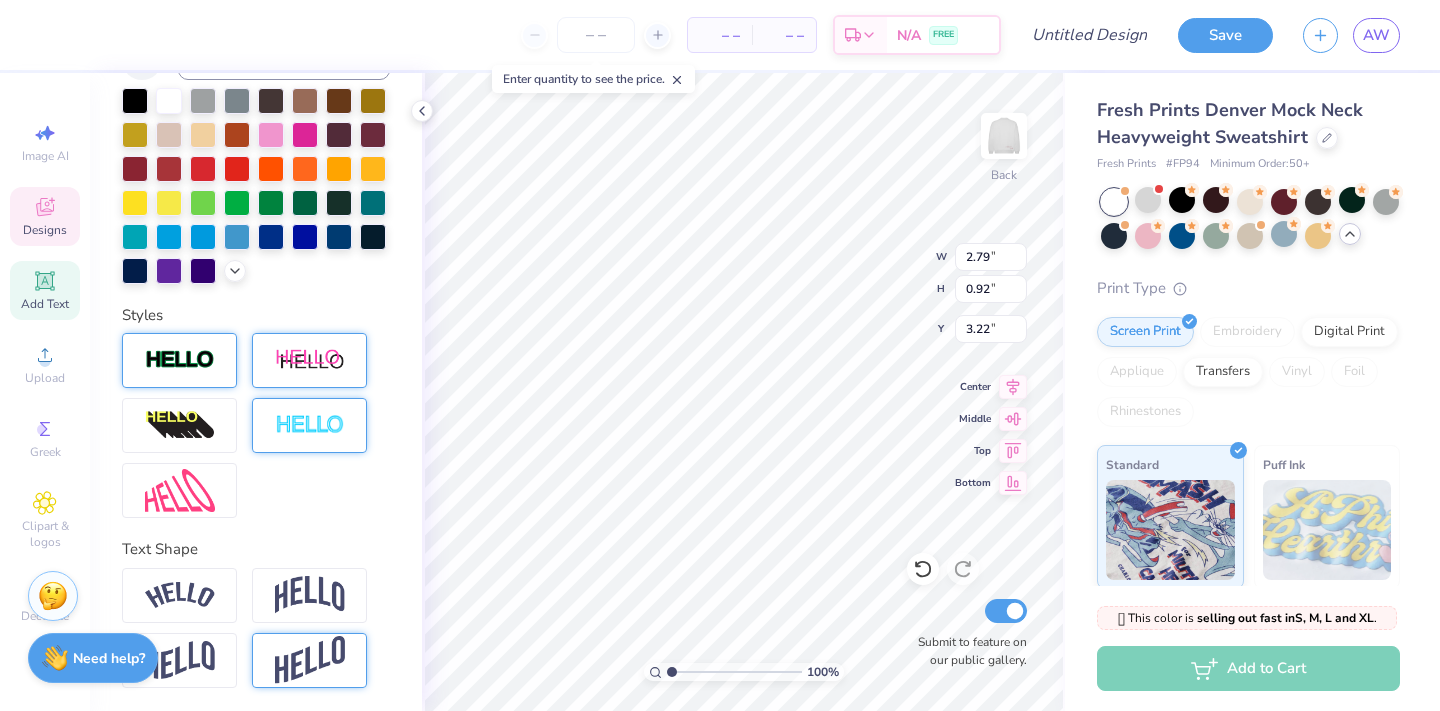 click at bounding box center [310, 660] 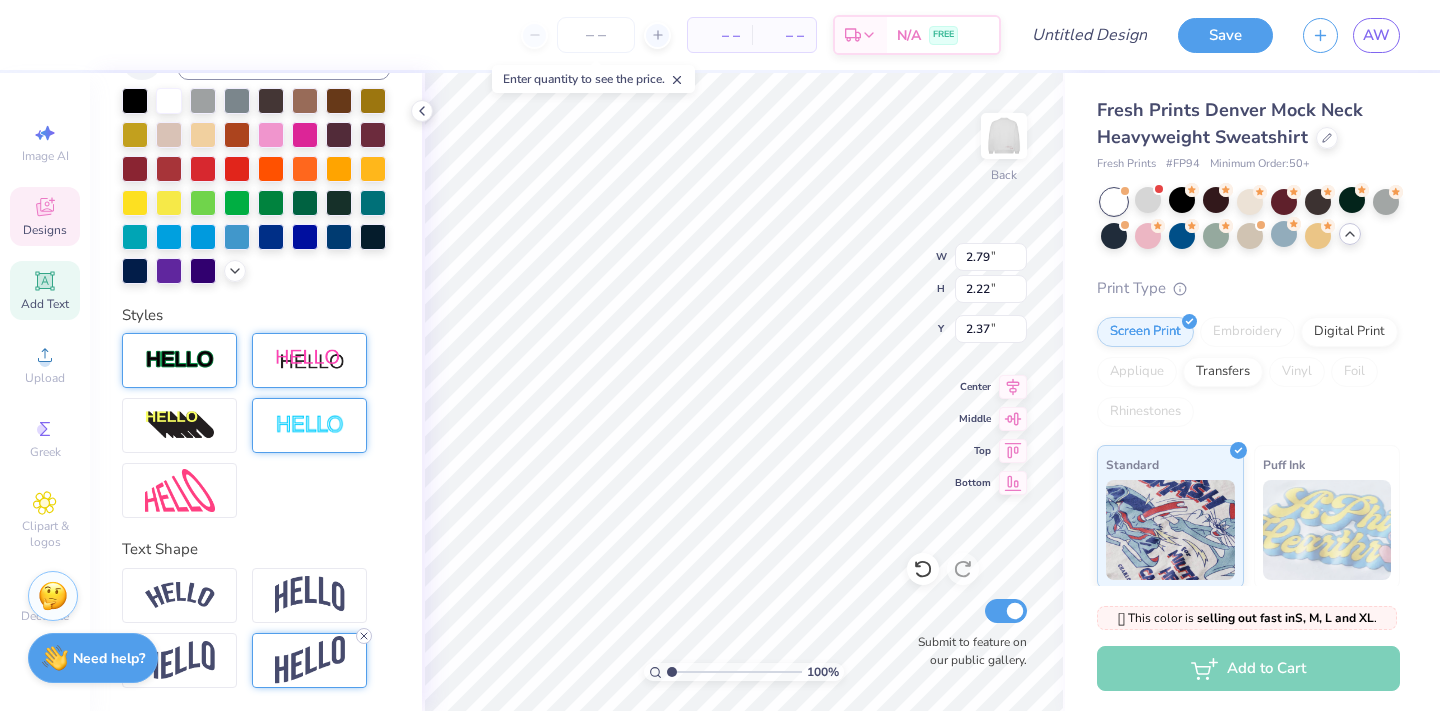 click 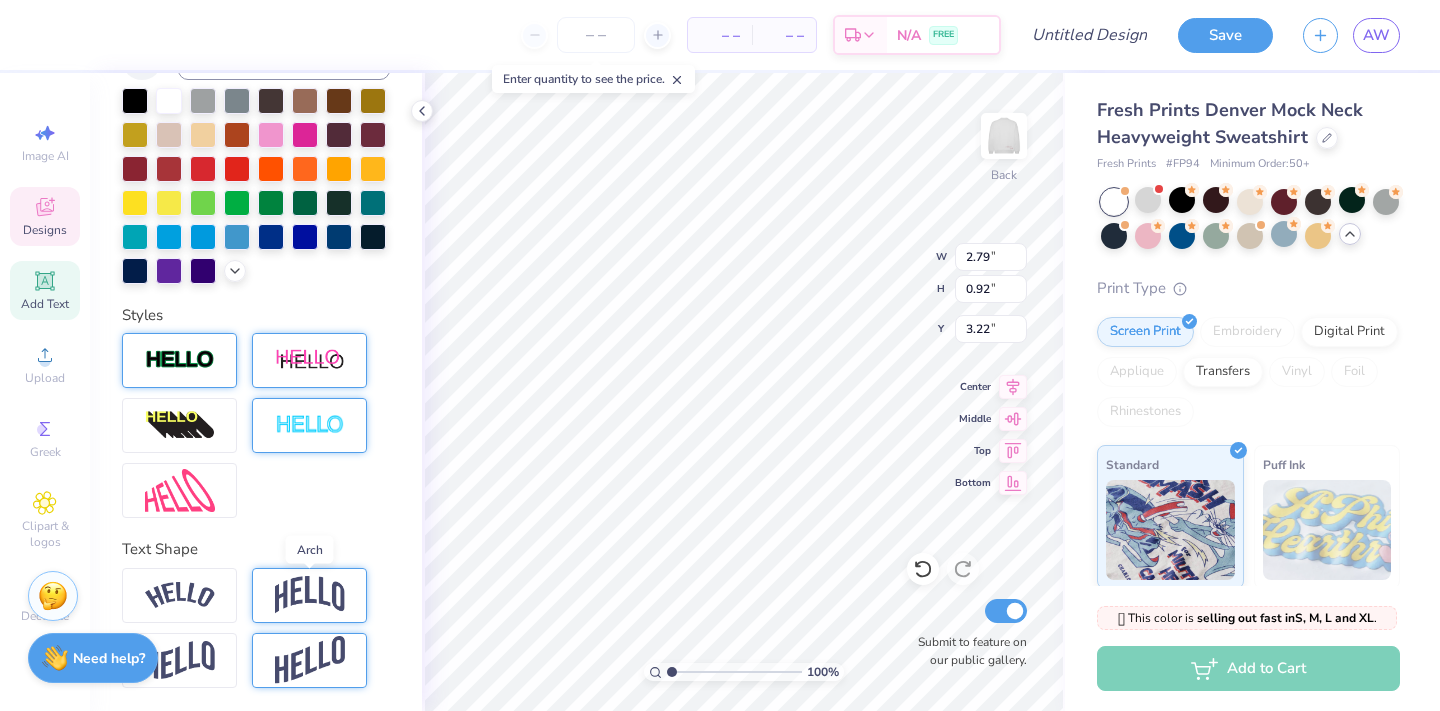 click at bounding box center (310, 595) 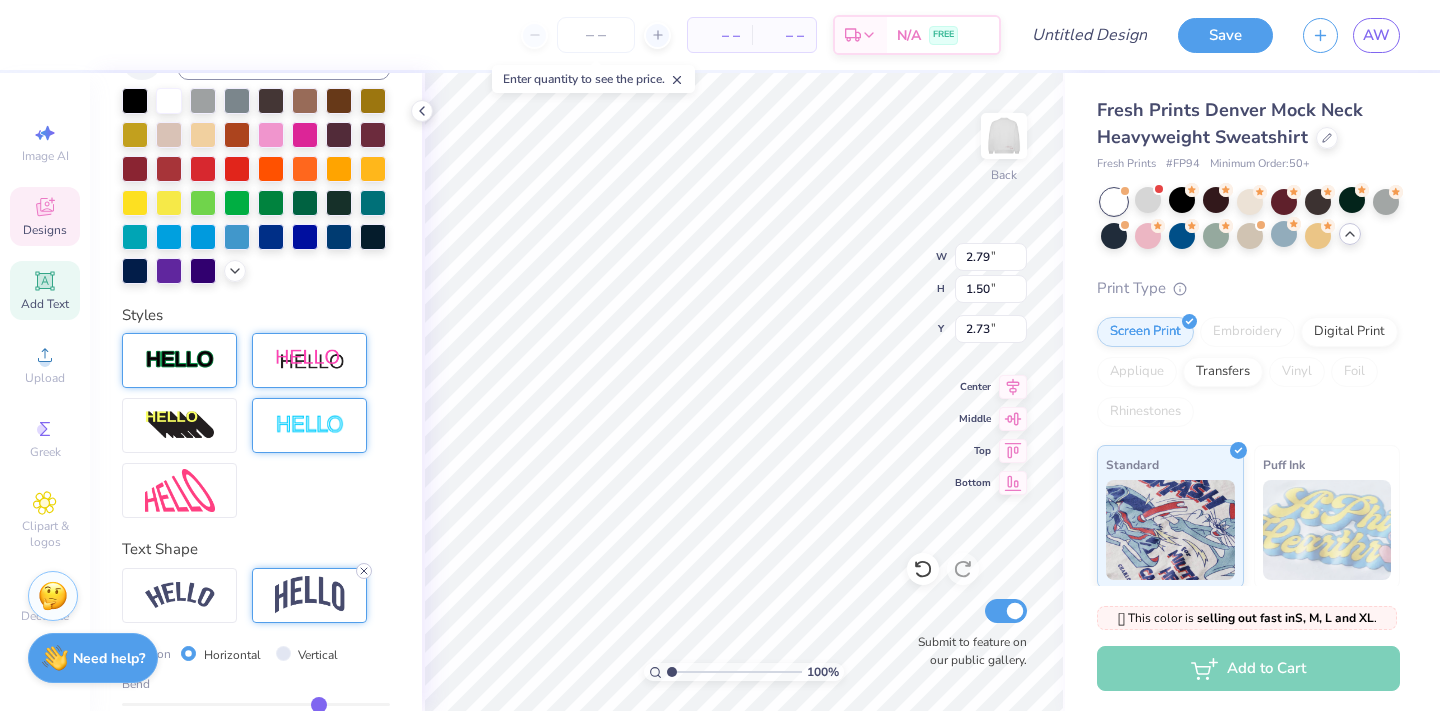 click 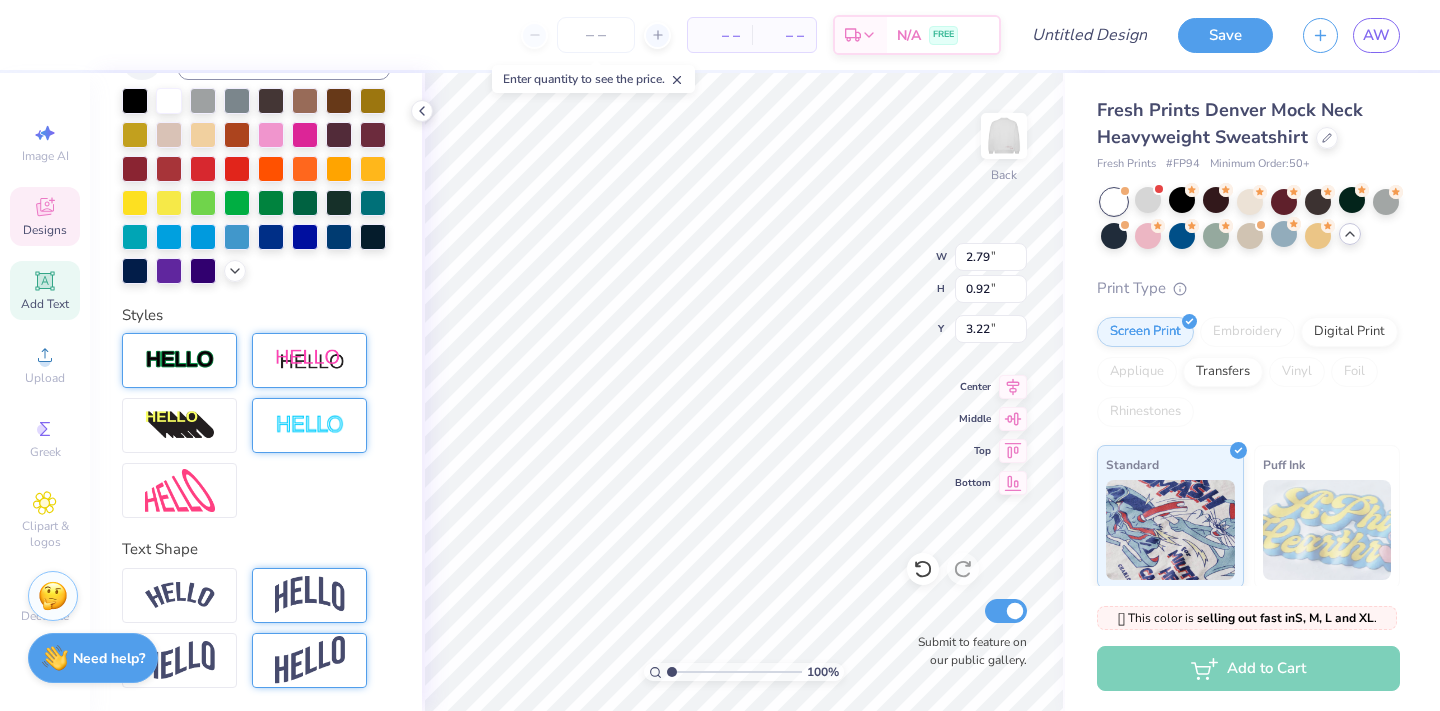 click at bounding box center (180, 360) 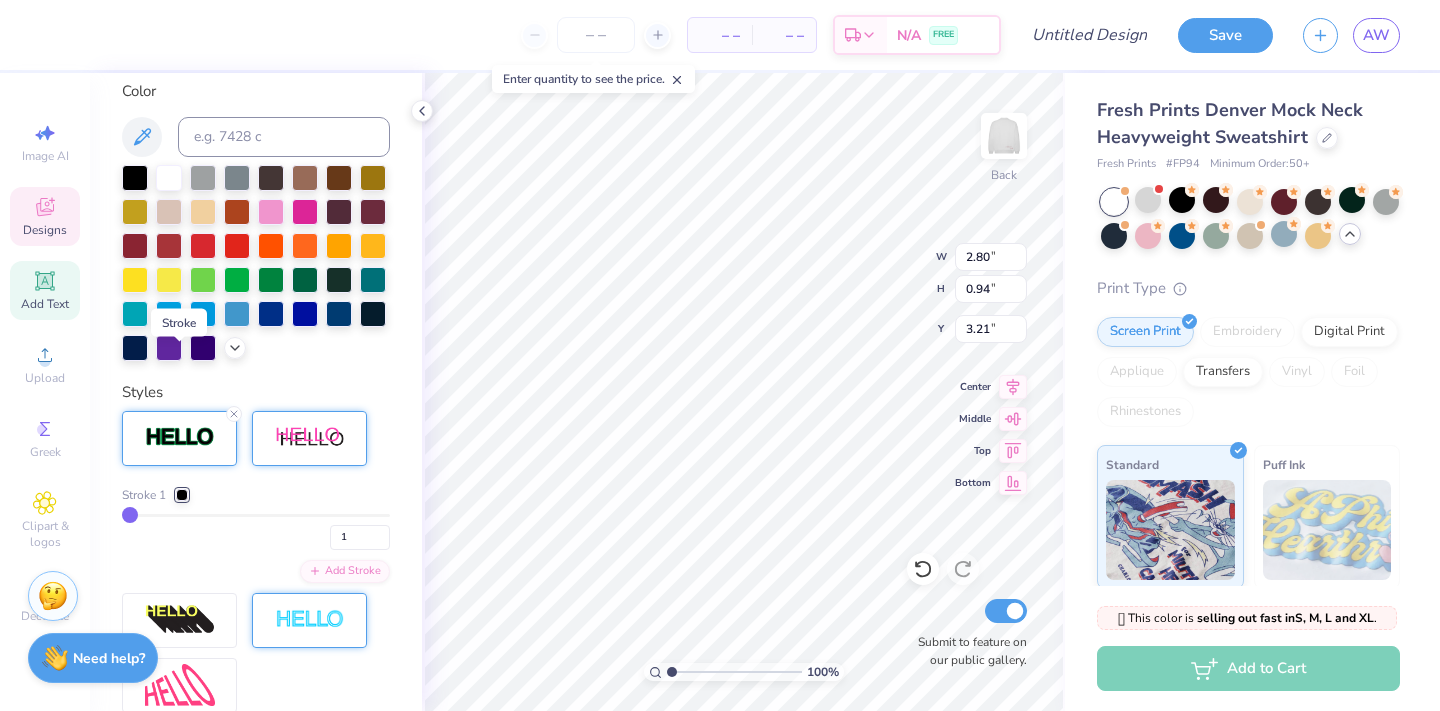 scroll, scrollTop: 529, scrollLeft: 0, axis: vertical 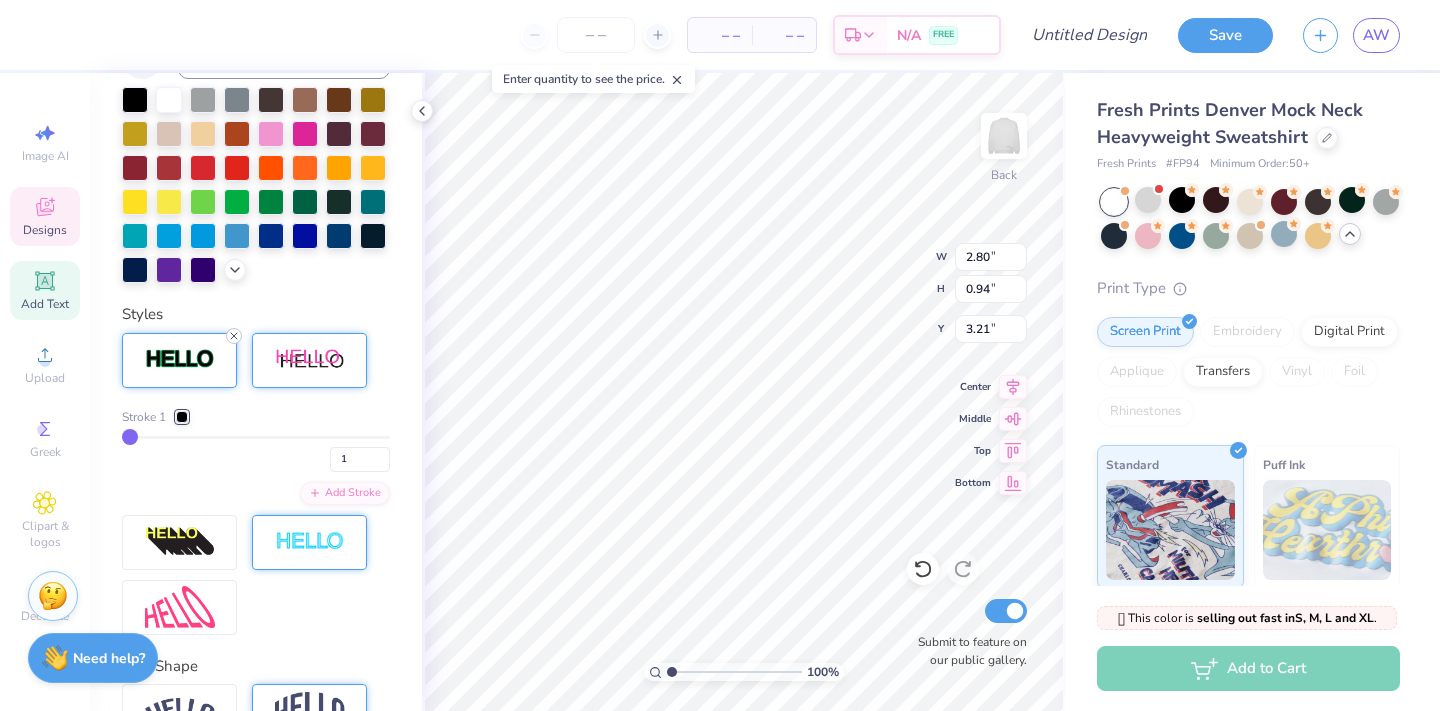 click 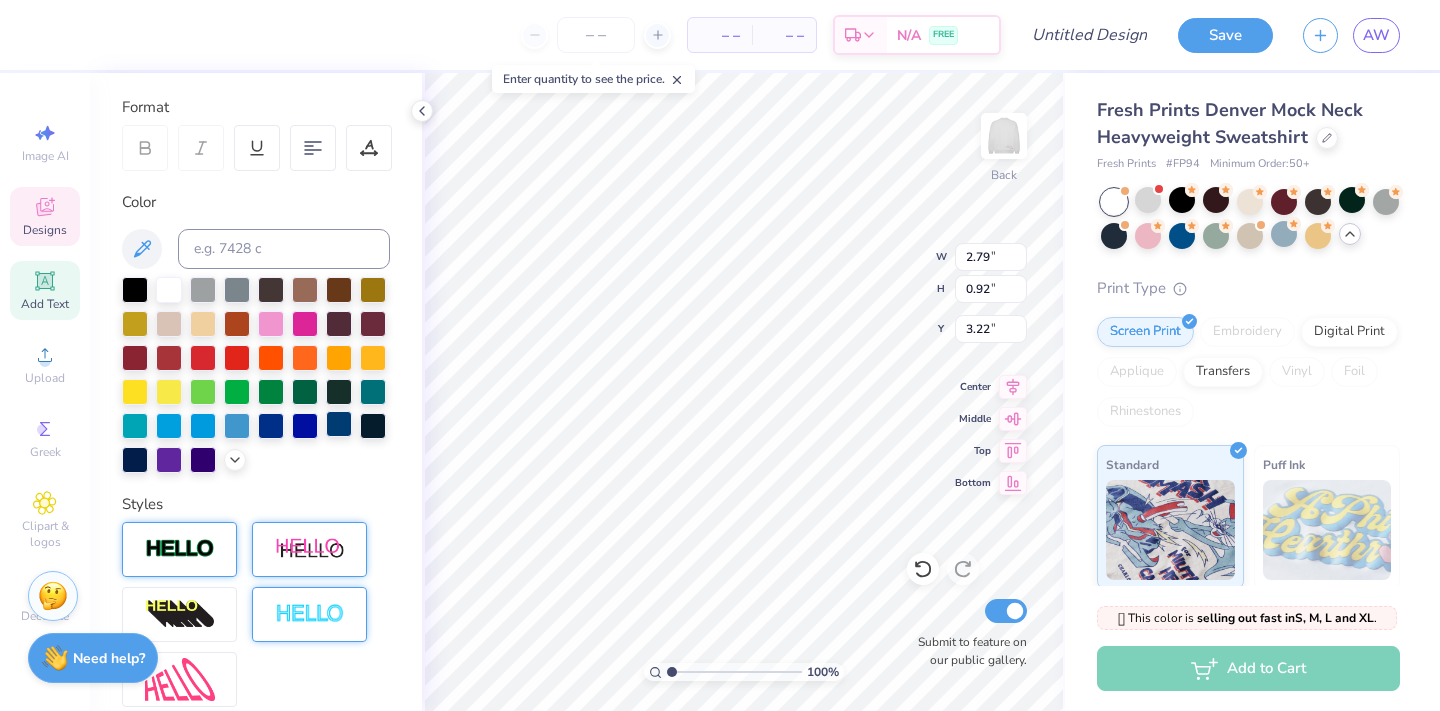 scroll, scrollTop: 136, scrollLeft: 0, axis: vertical 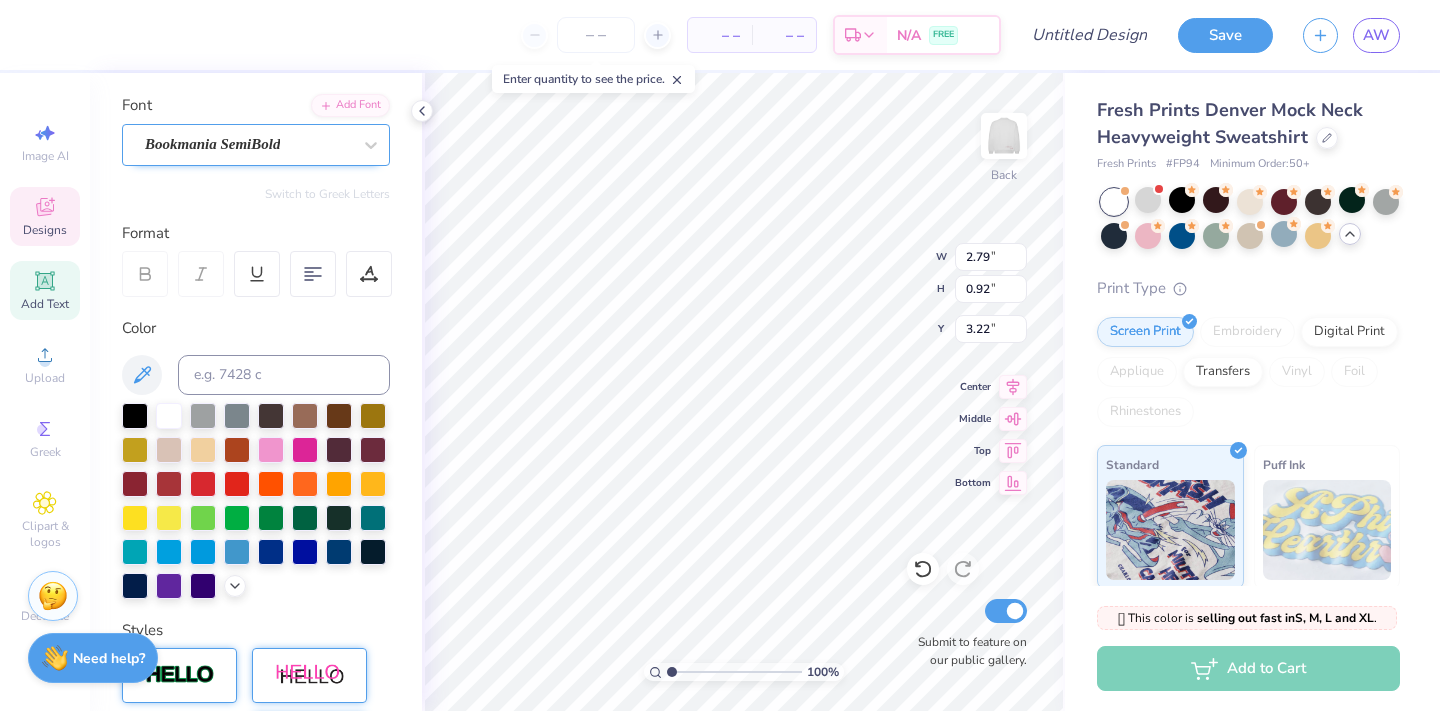 click on "Bookmania SemiBold" at bounding box center [248, 144] 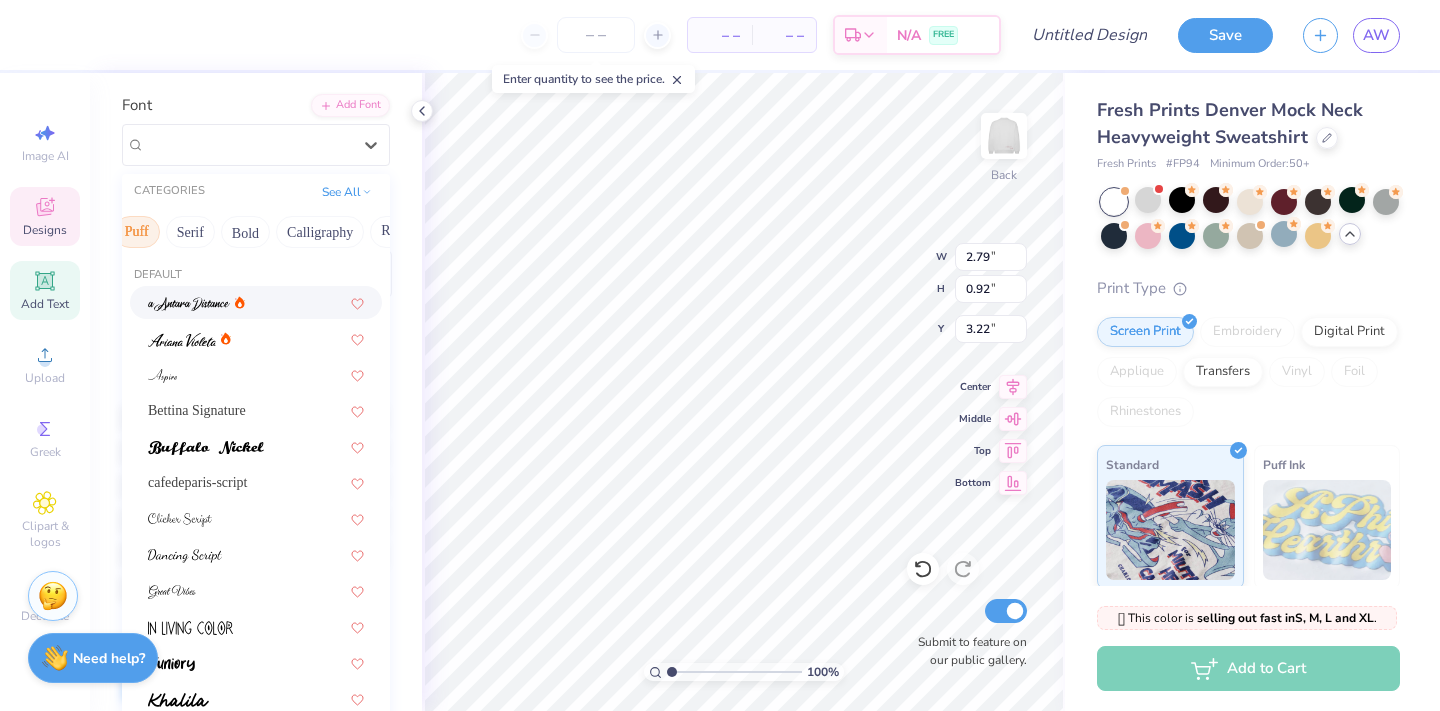 scroll, scrollTop: 0, scrollLeft: 174, axis: horizontal 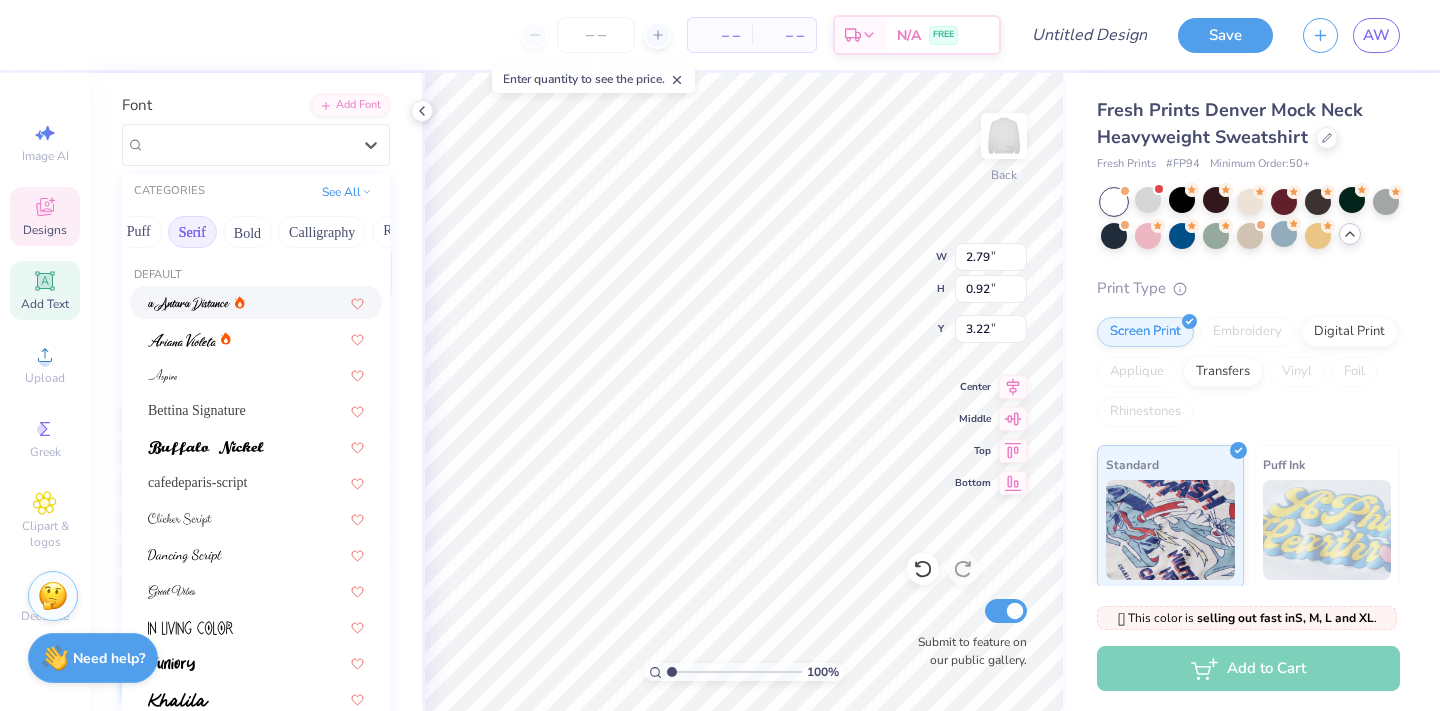 click on "Serif" at bounding box center (192, 232) 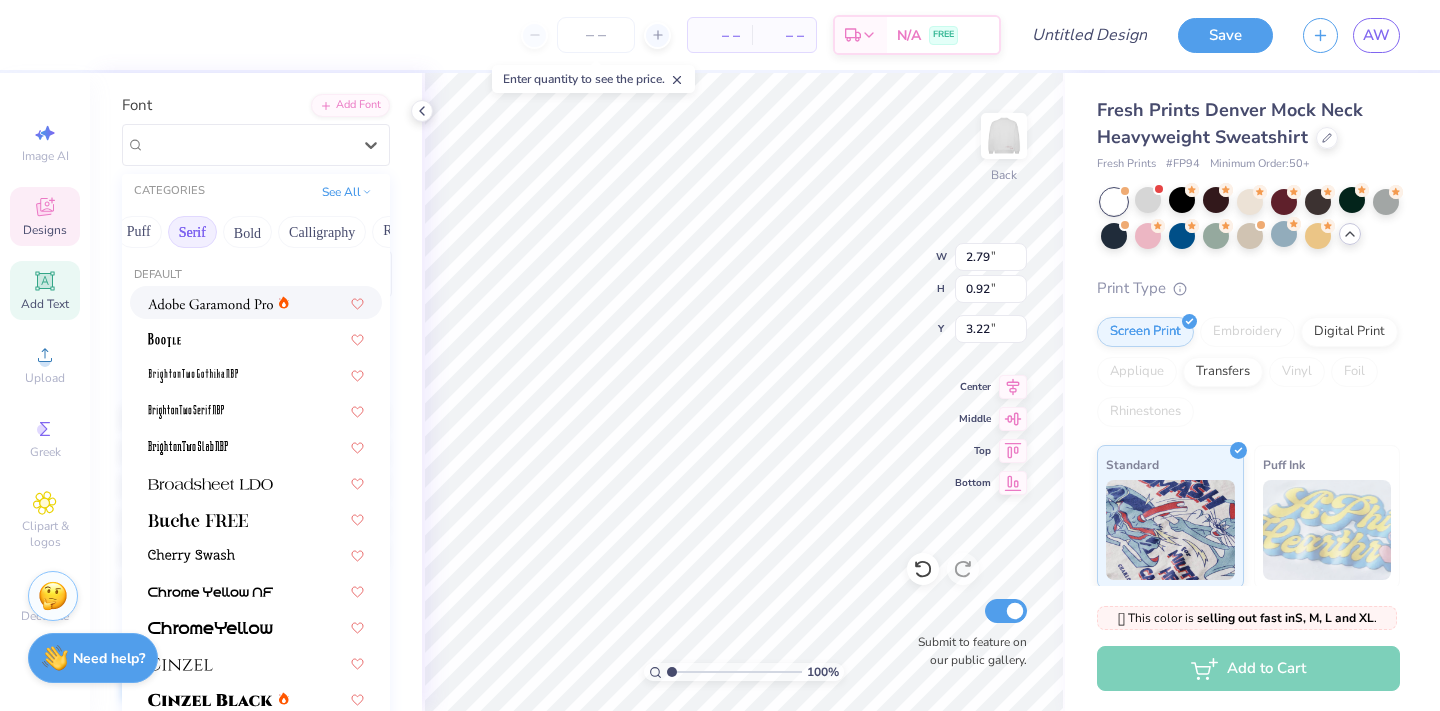 click at bounding box center (210, 304) 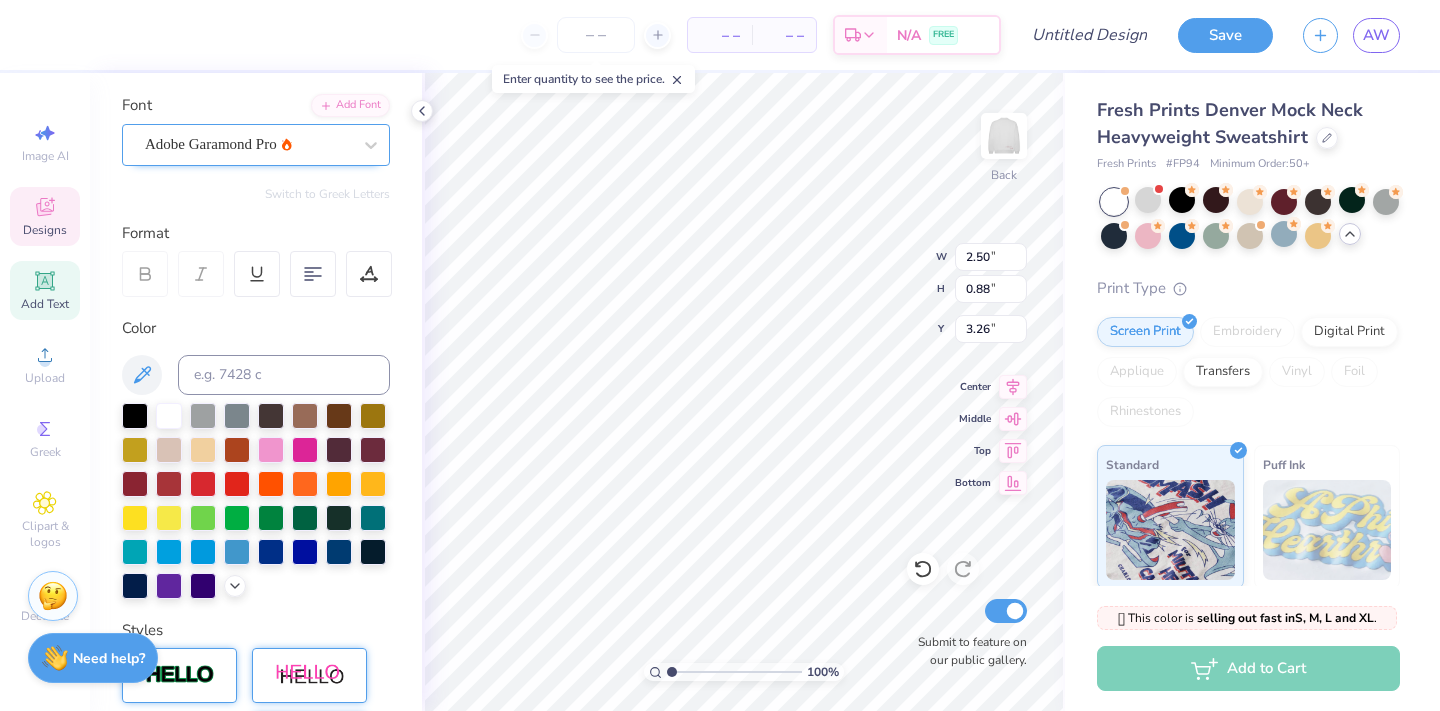 click on "Adobe Garamond Pro" at bounding box center (248, 144) 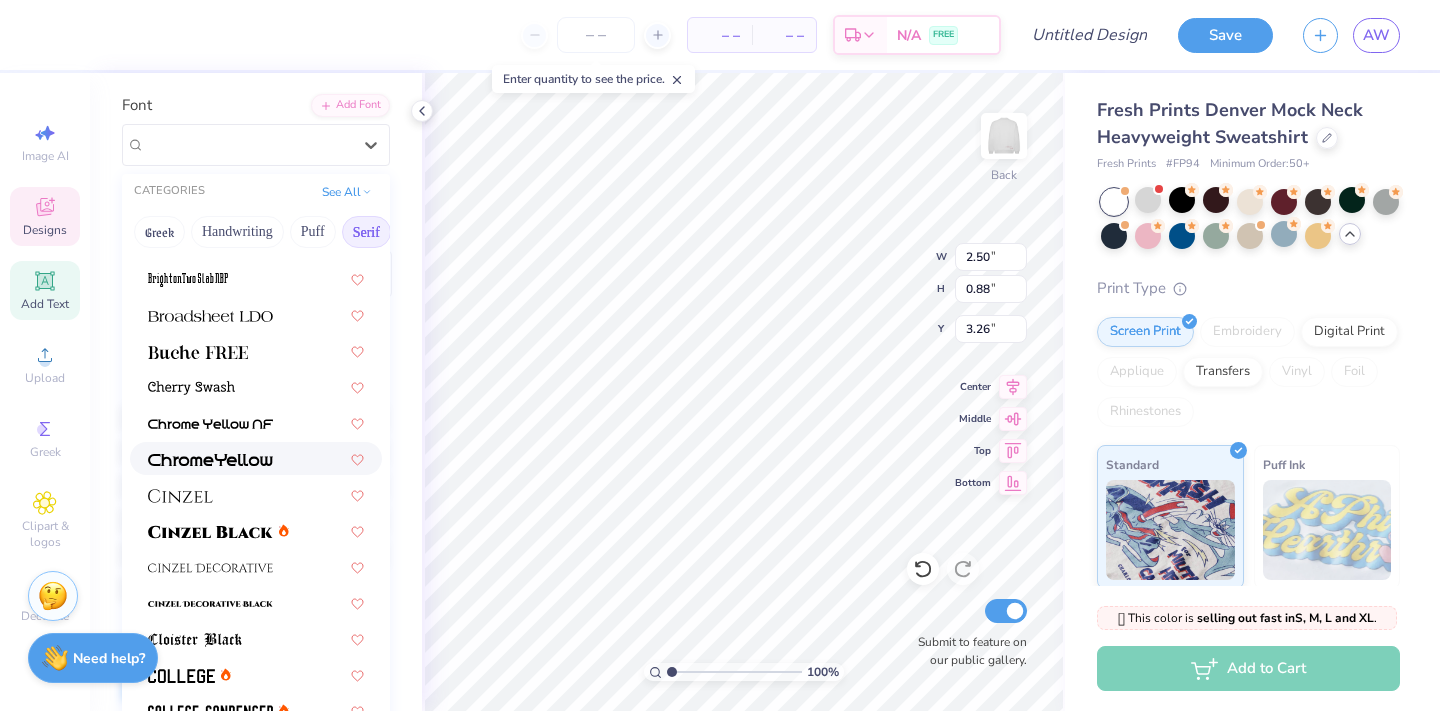scroll, scrollTop: 182, scrollLeft: 0, axis: vertical 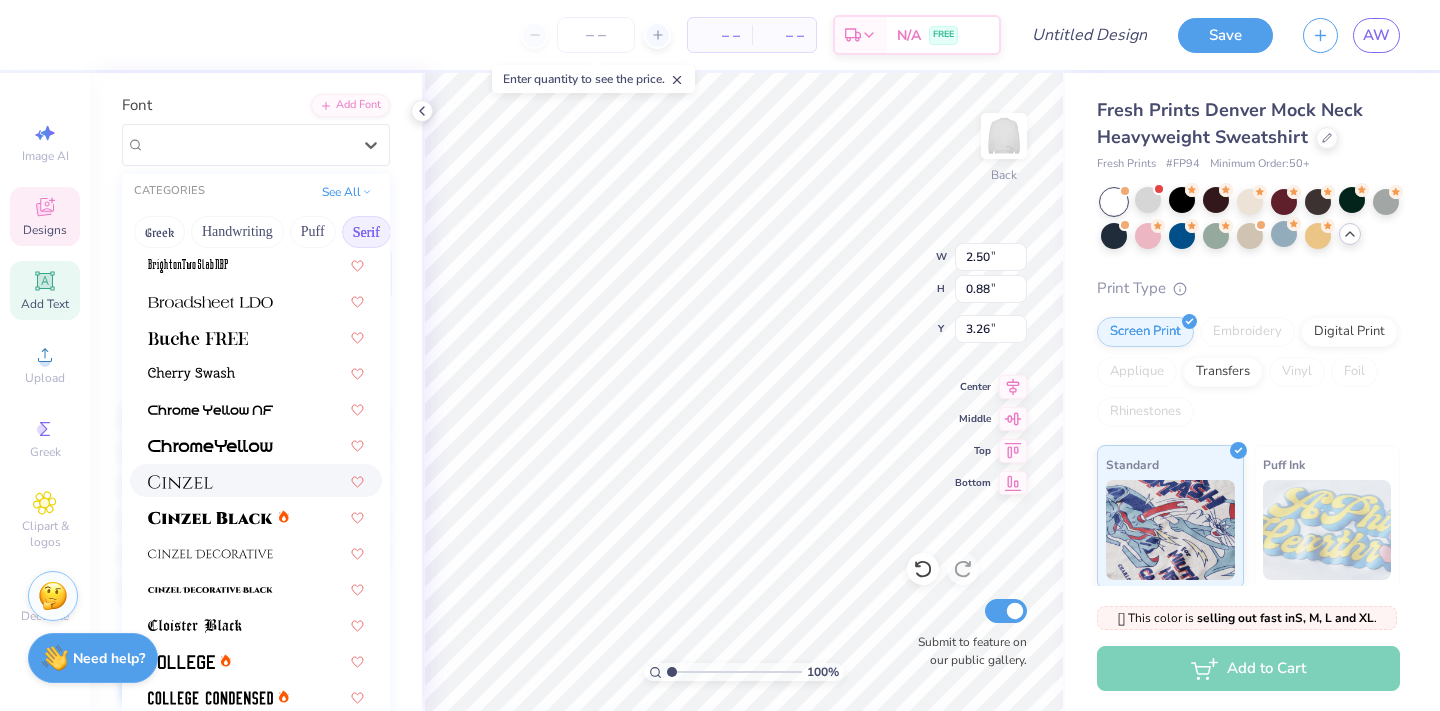 click at bounding box center (256, 480) 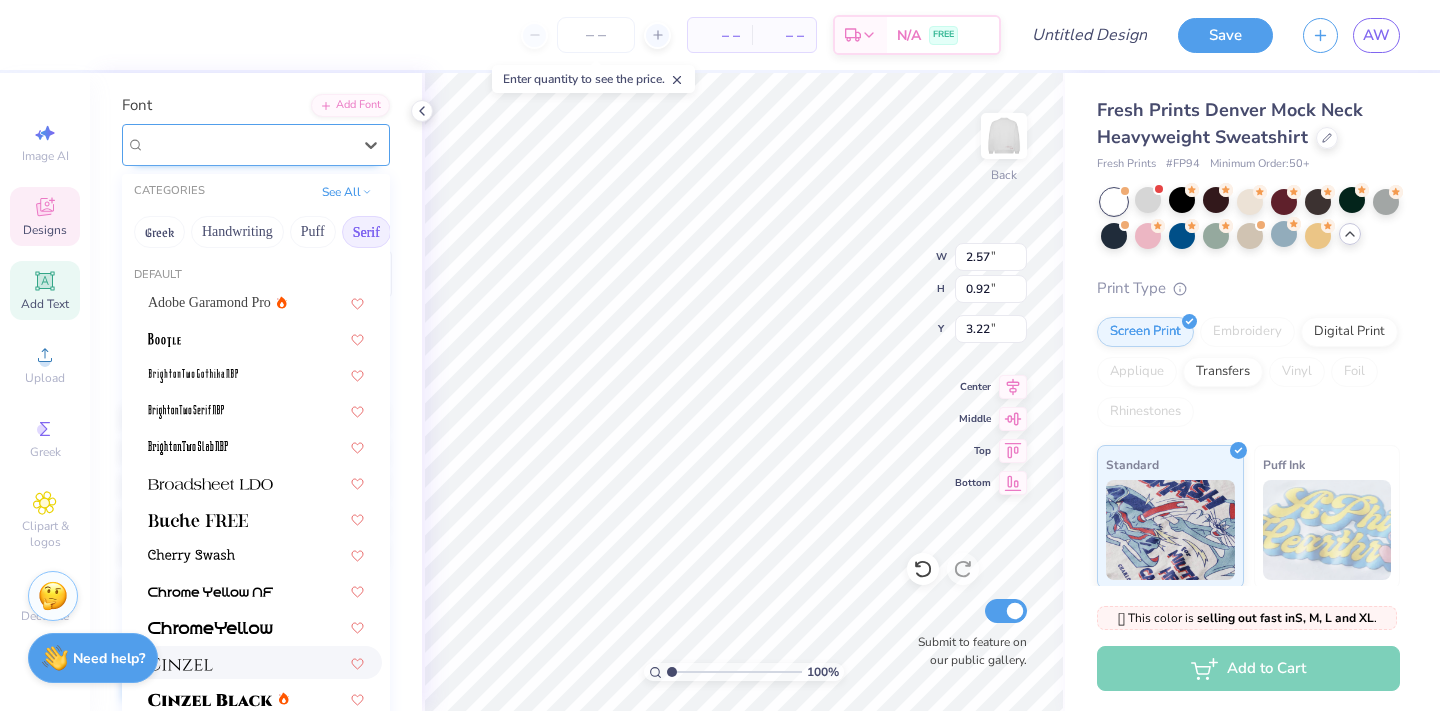 click at bounding box center (248, 144) 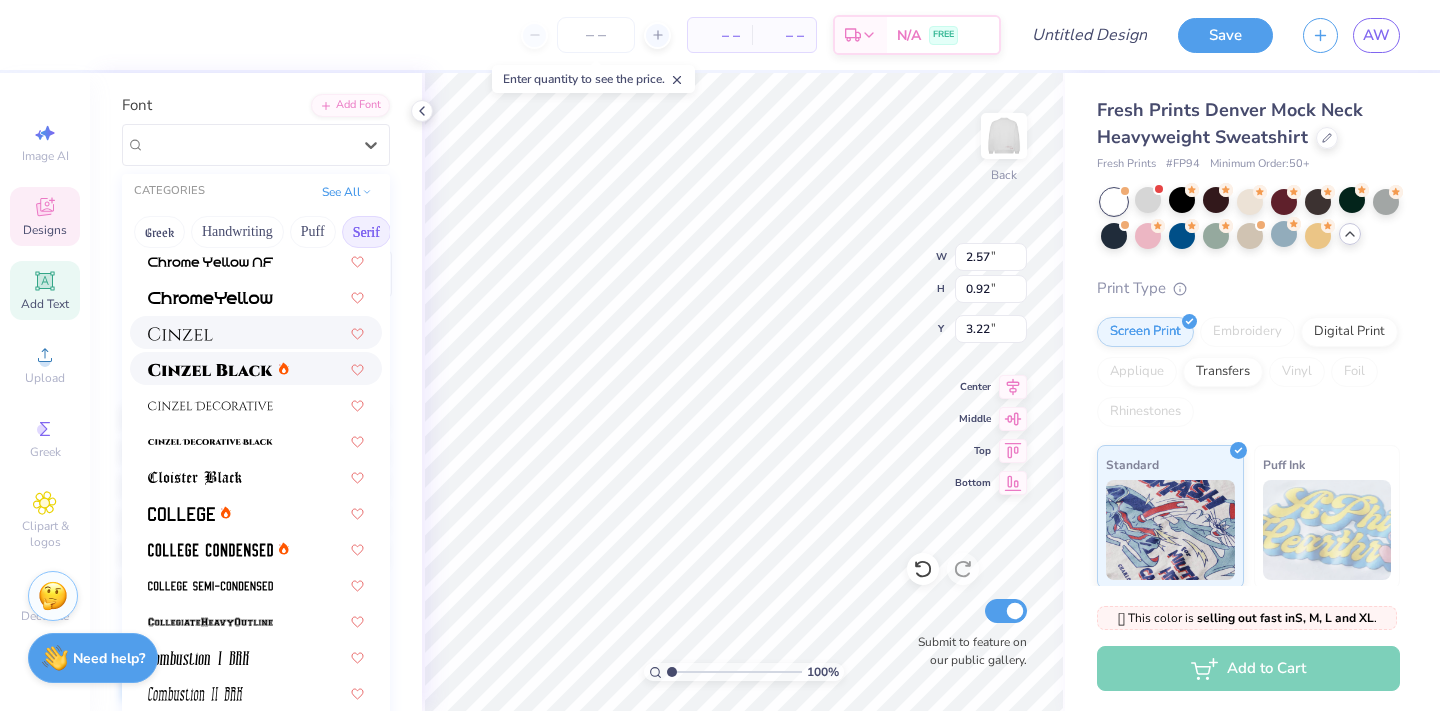 scroll, scrollTop: 345, scrollLeft: 0, axis: vertical 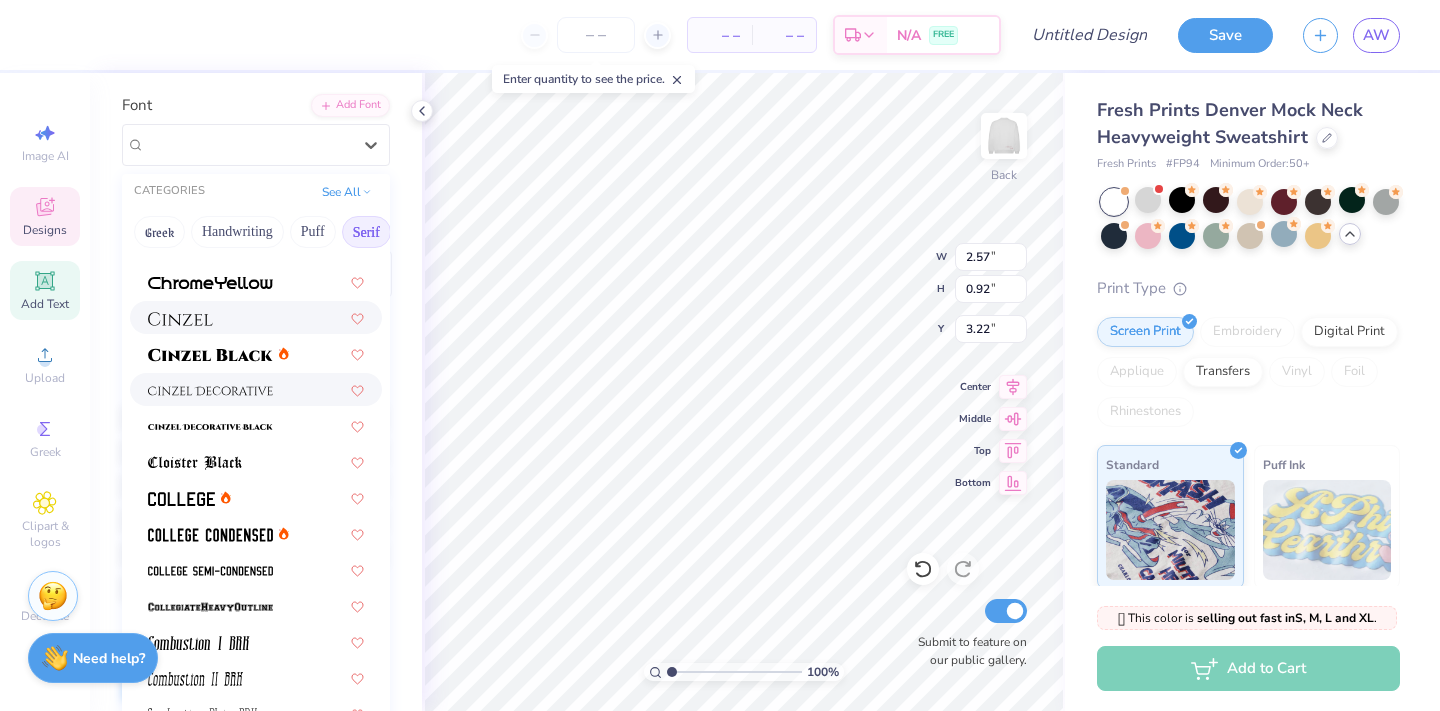 click at bounding box center [210, 391] 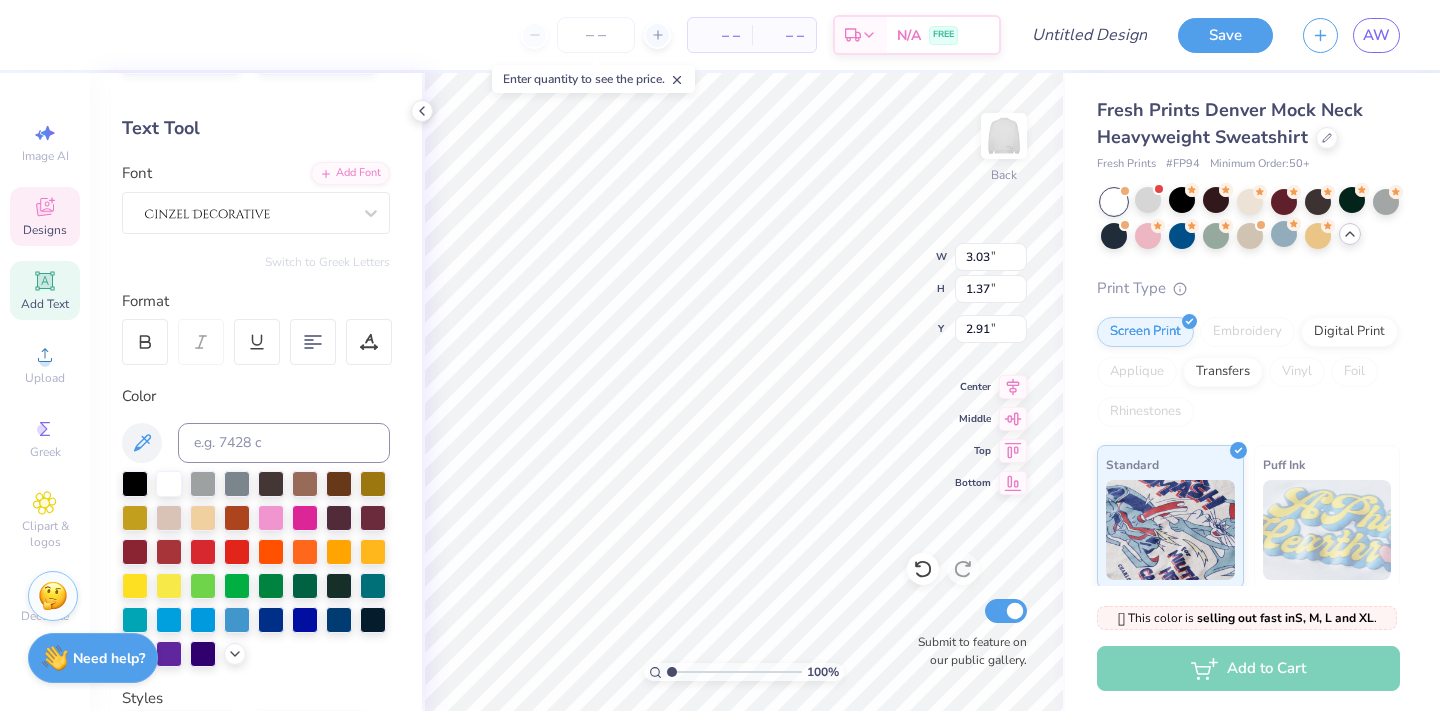 scroll, scrollTop: 67, scrollLeft: 0, axis: vertical 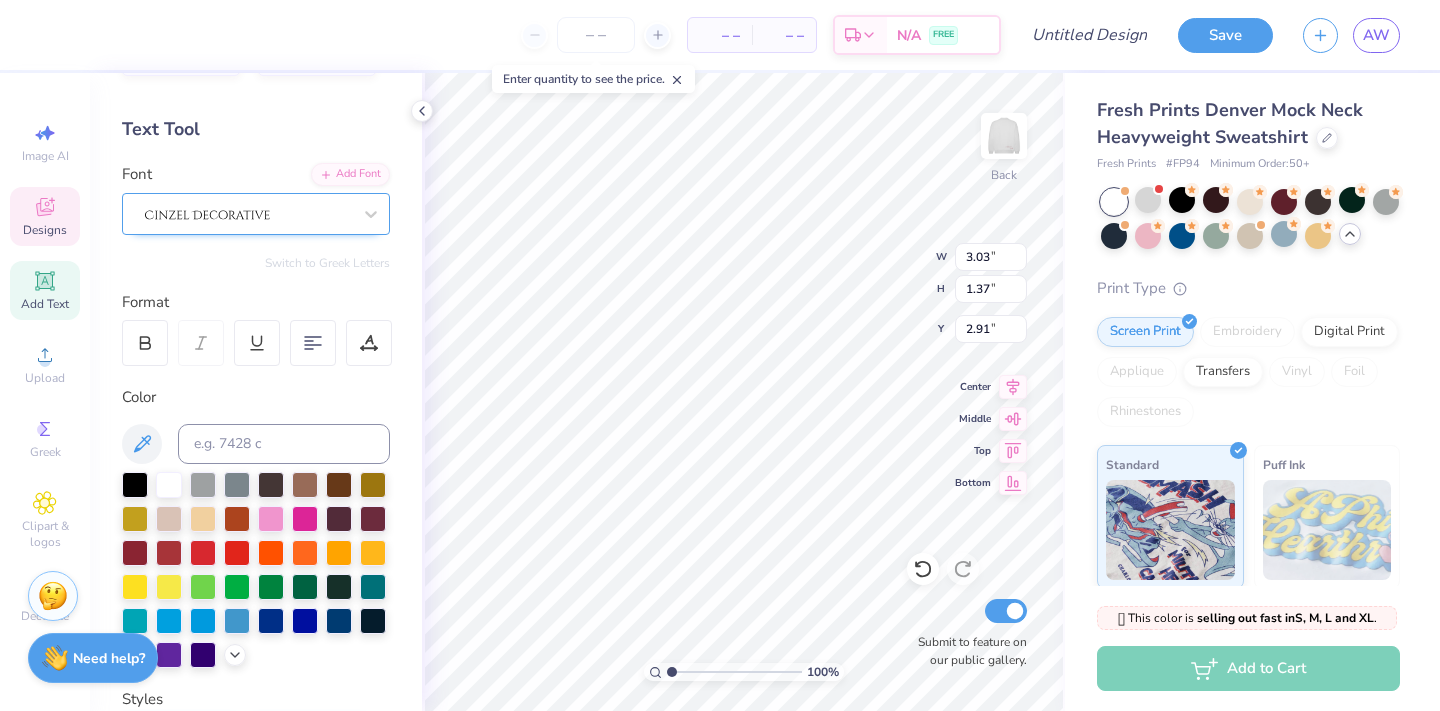 click at bounding box center [248, 213] 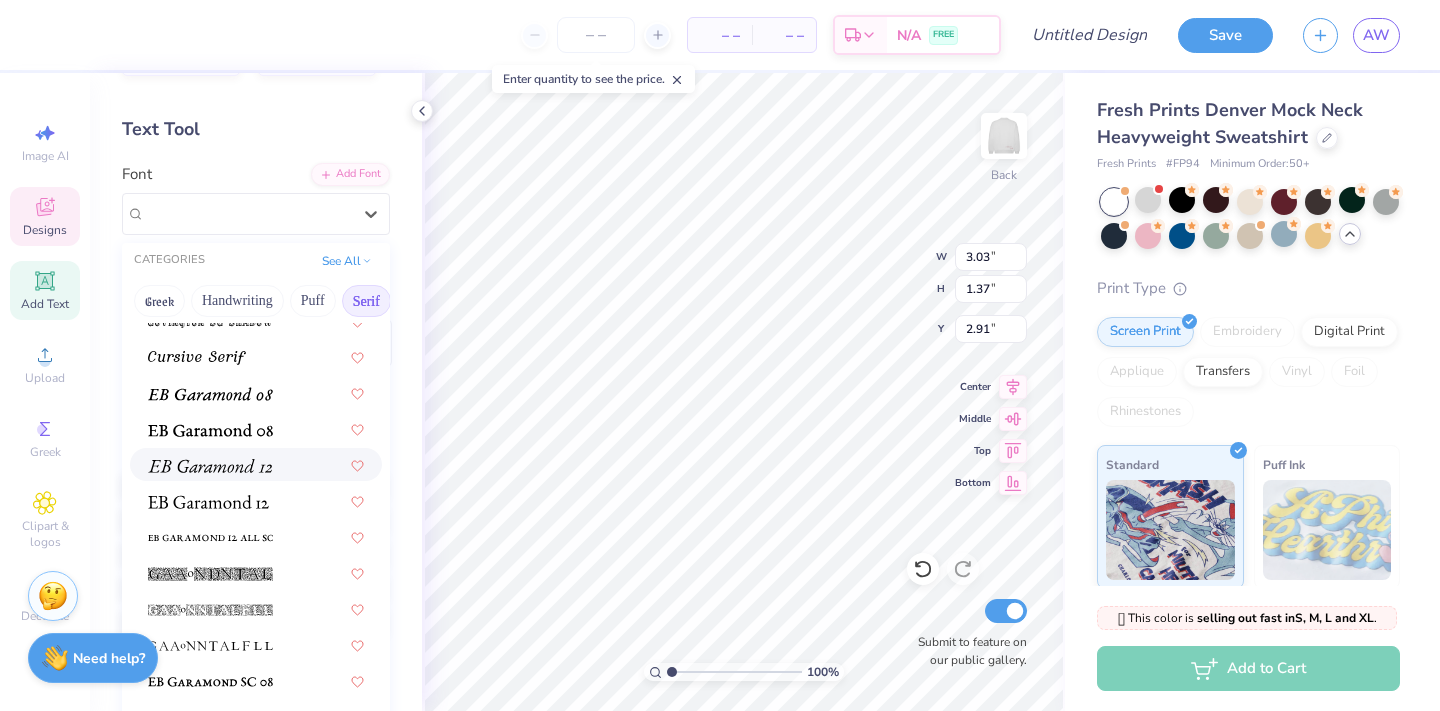 scroll, scrollTop: 1169, scrollLeft: 0, axis: vertical 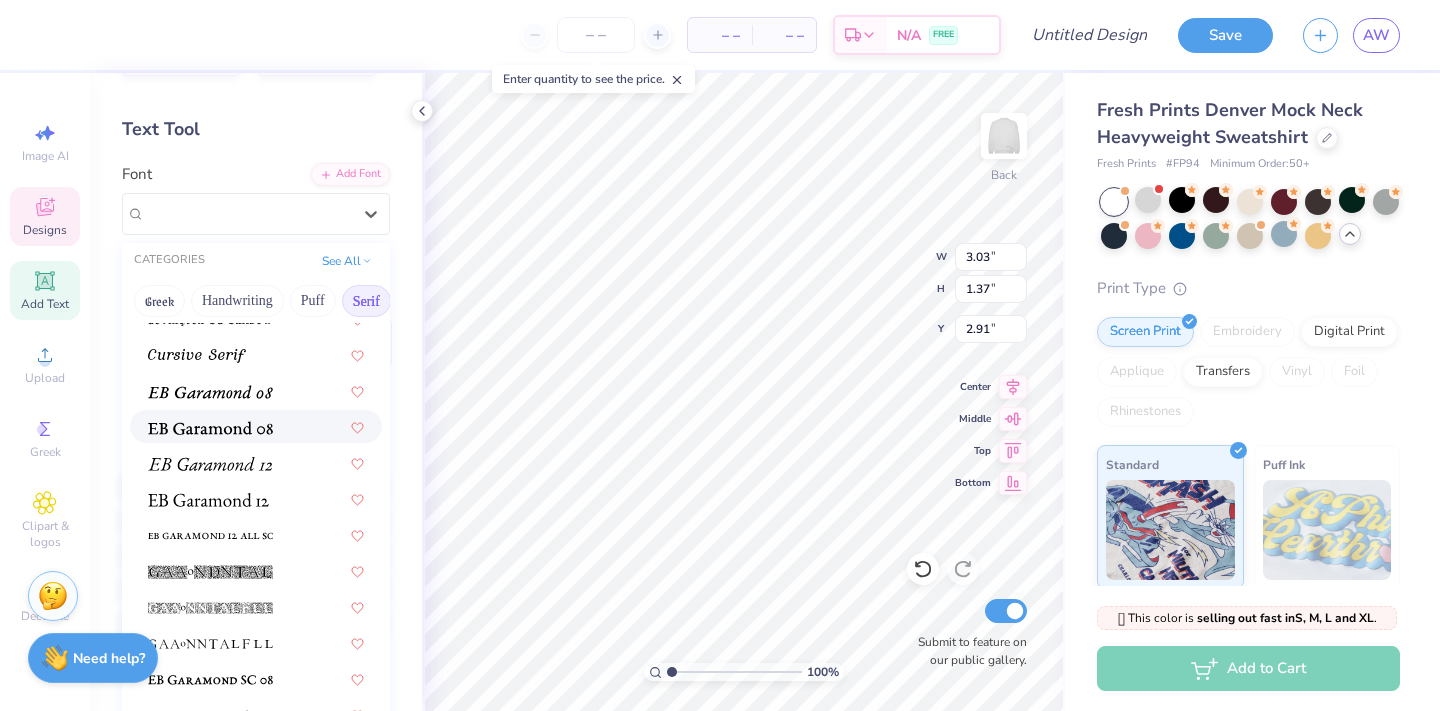click at bounding box center [210, 426] 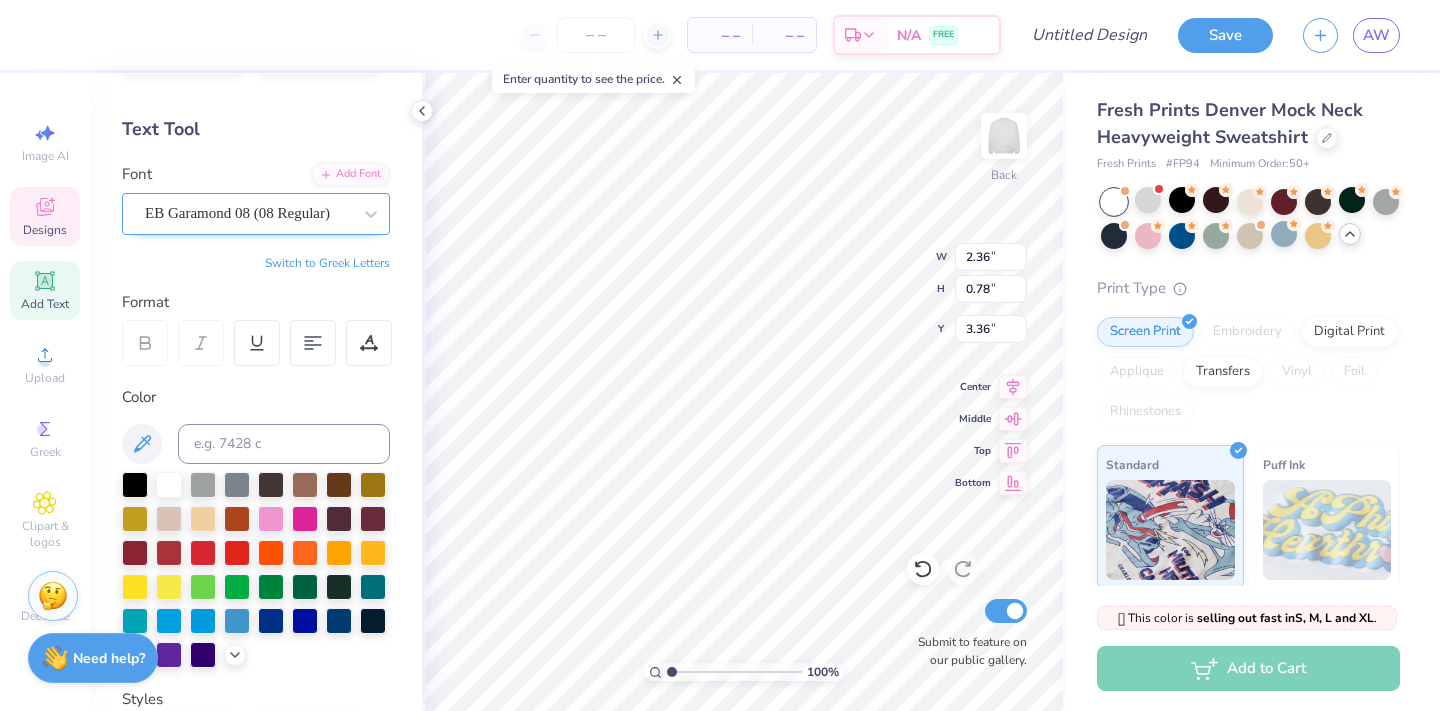 click on "EB Garamond 08 (08 Regular)" at bounding box center [248, 213] 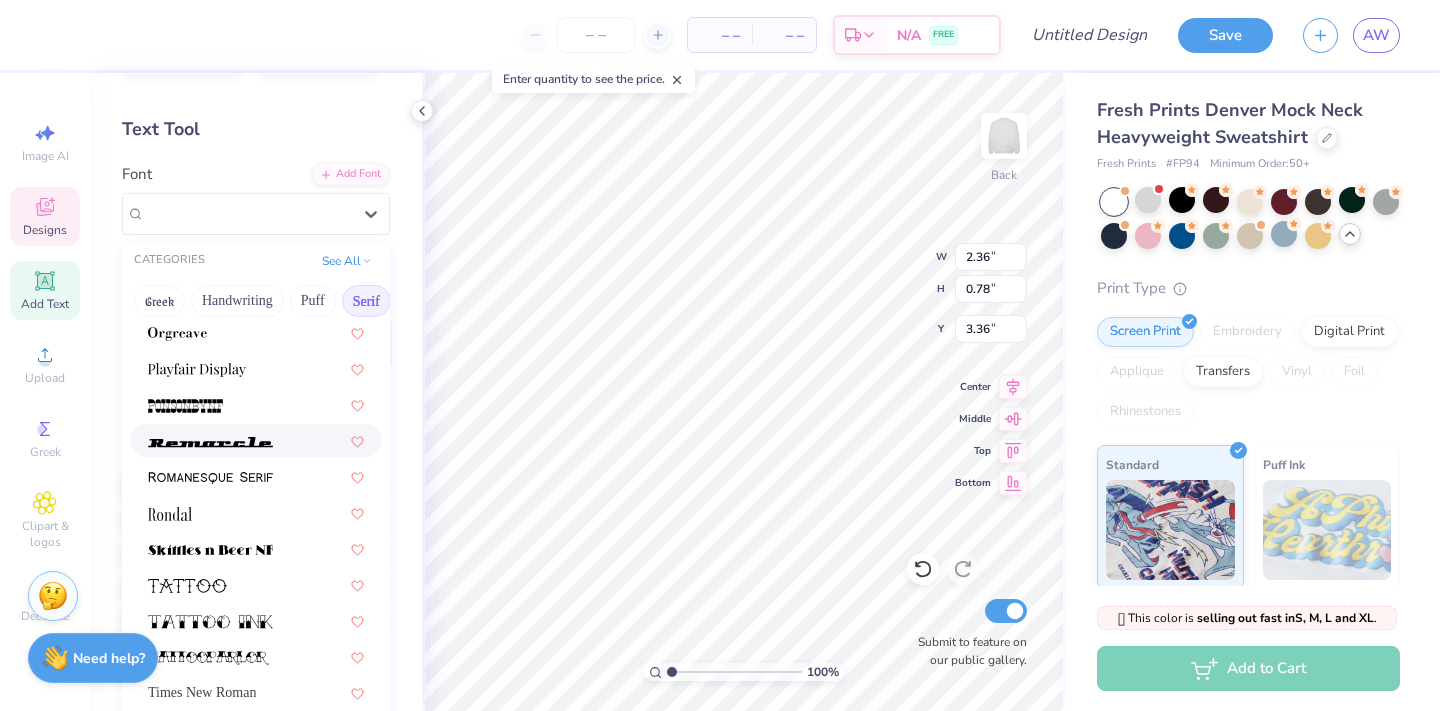 scroll, scrollTop: 2268, scrollLeft: 0, axis: vertical 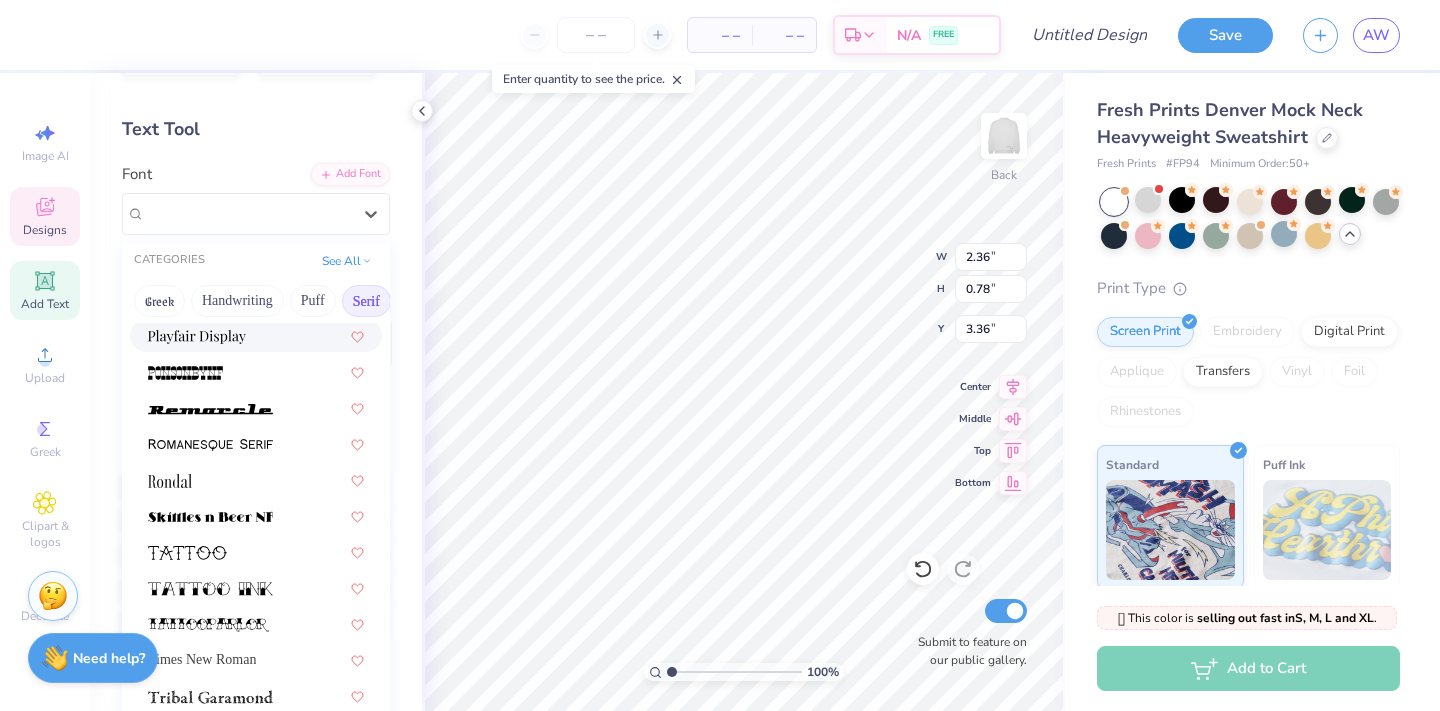 click at bounding box center [197, 335] 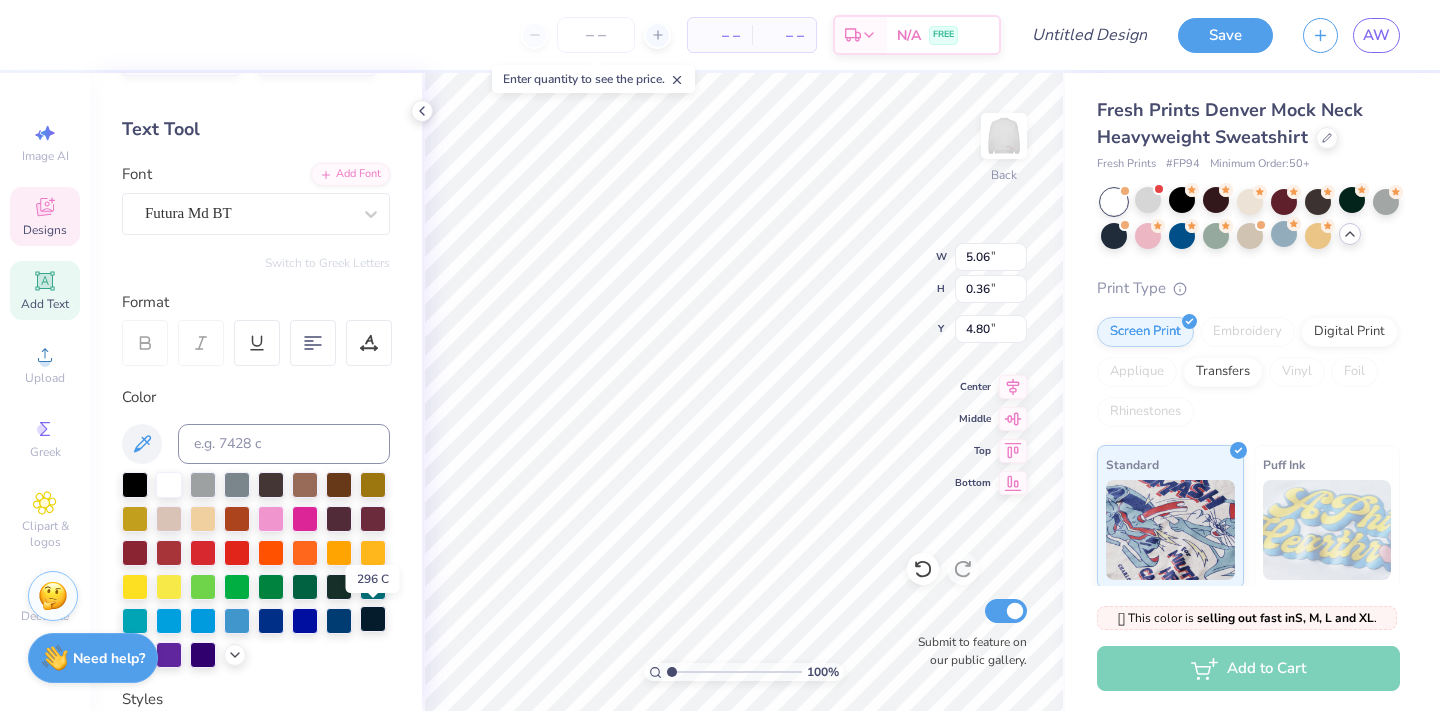click at bounding box center (373, 619) 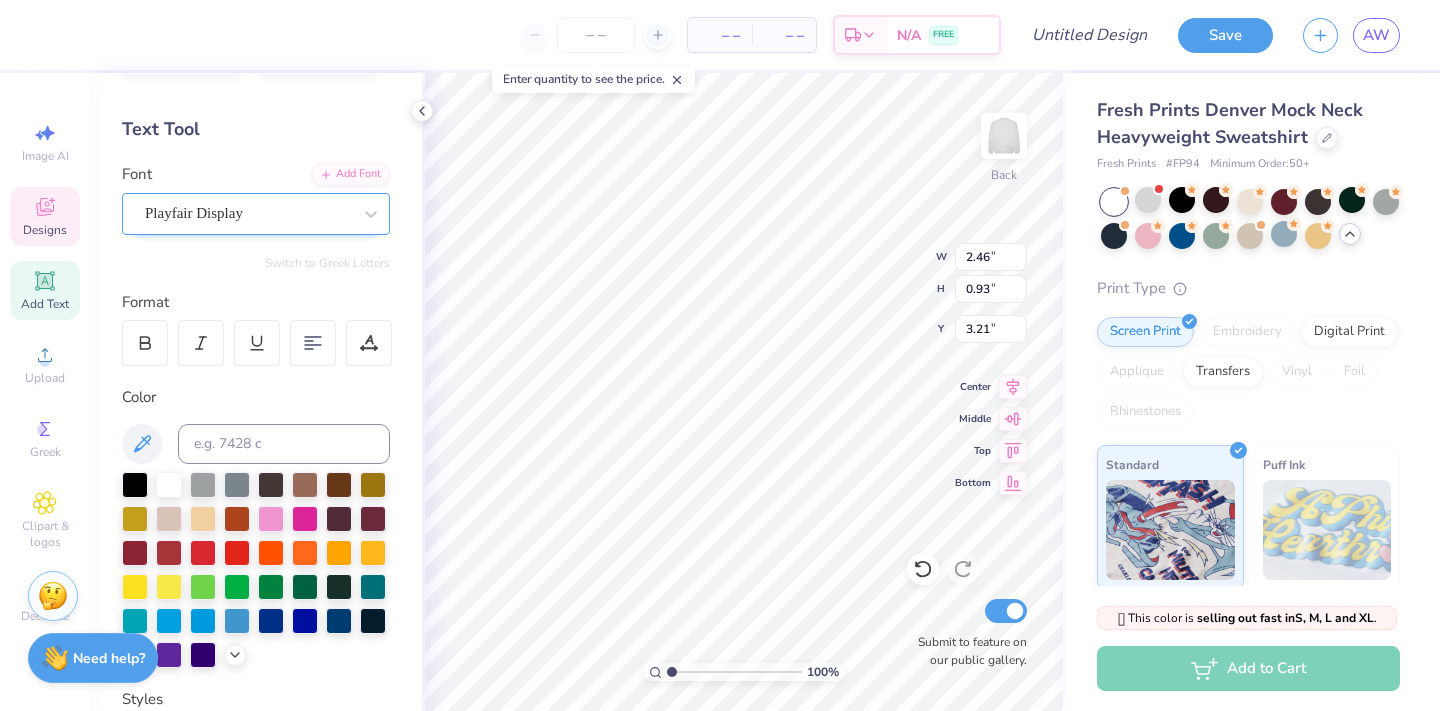 click on "Playfair Display" at bounding box center [248, 213] 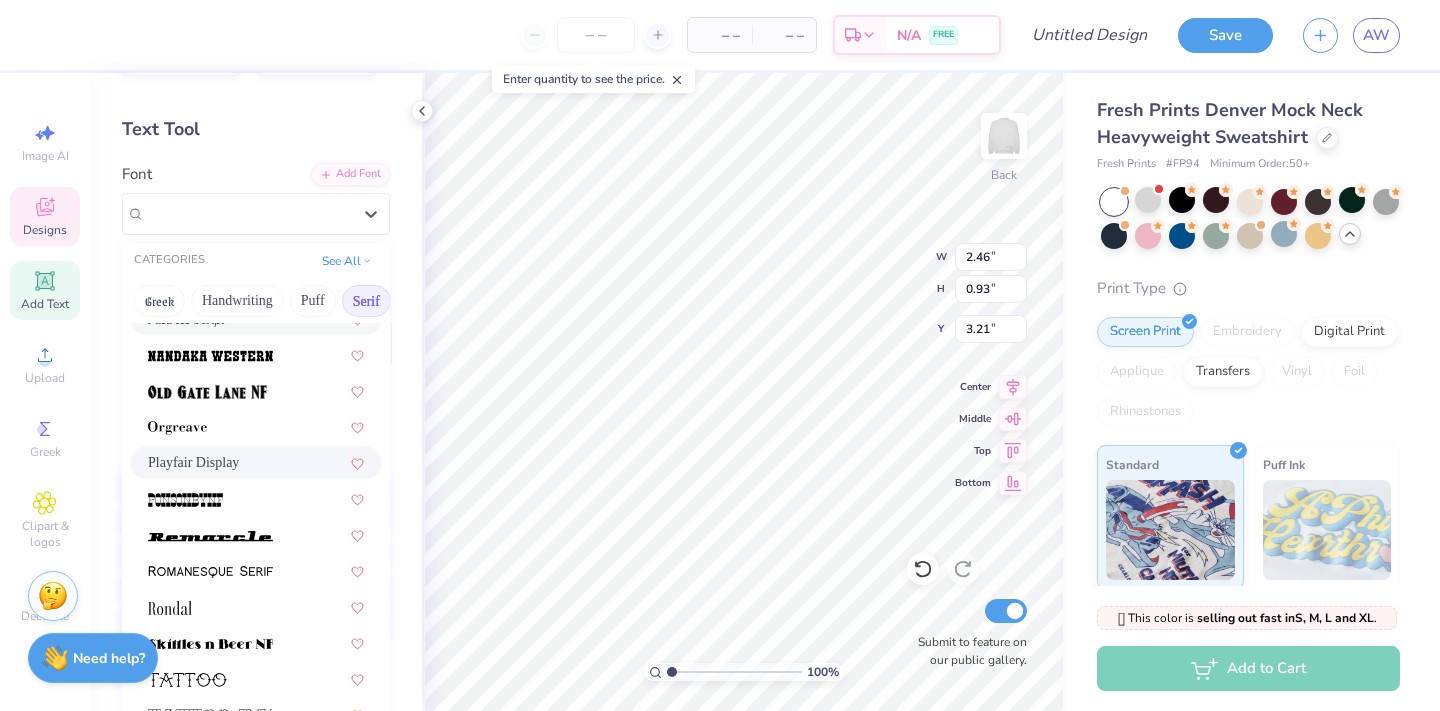 scroll, scrollTop: 2146, scrollLeft: 0, axis: vertical 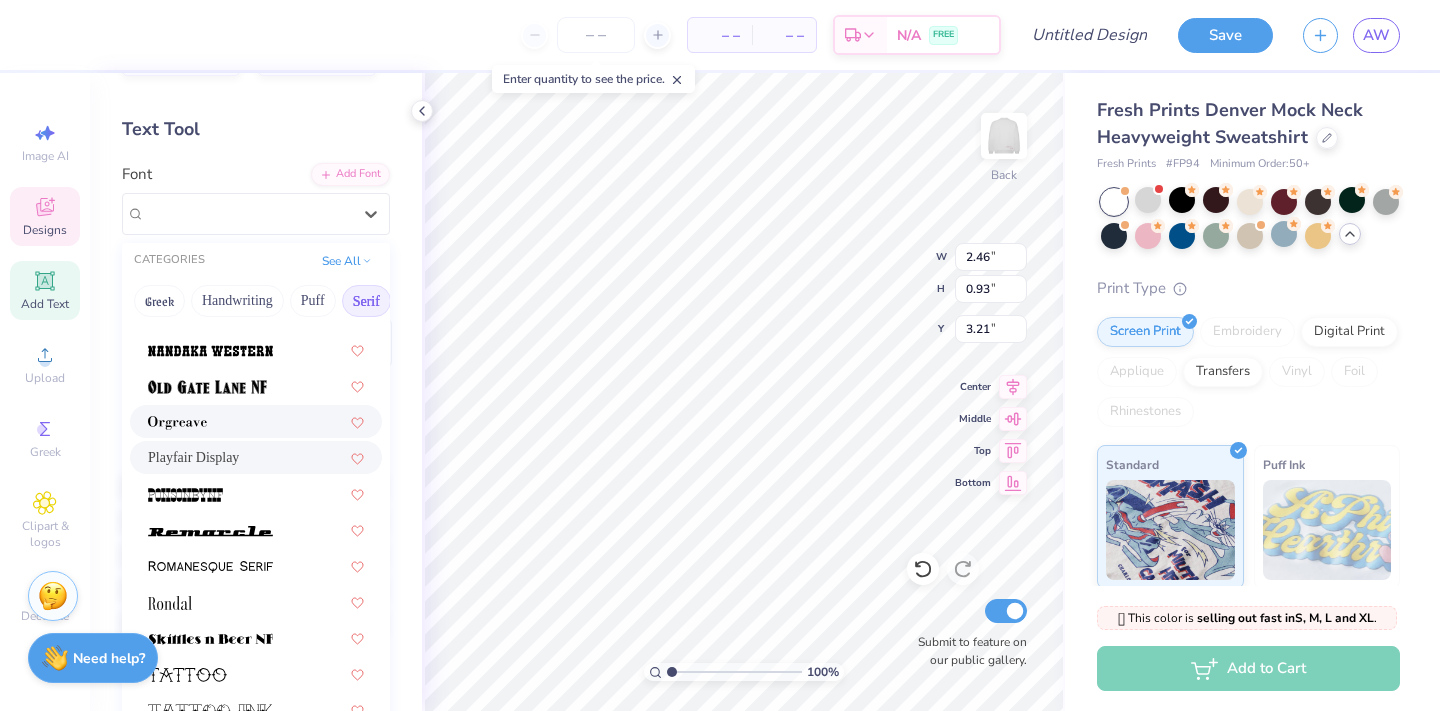 click at bounding box center (256, 421) 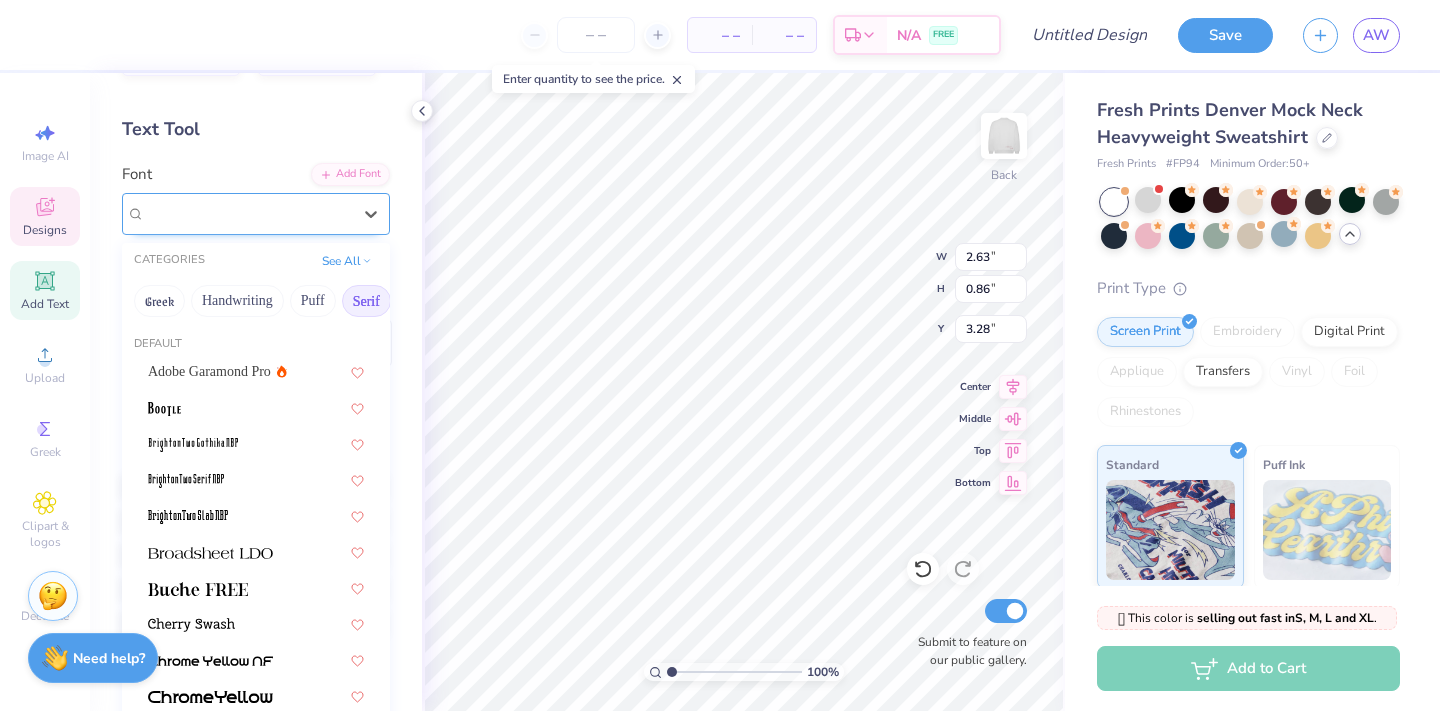 click on "Orgreave" at bounding box center [248, 213] 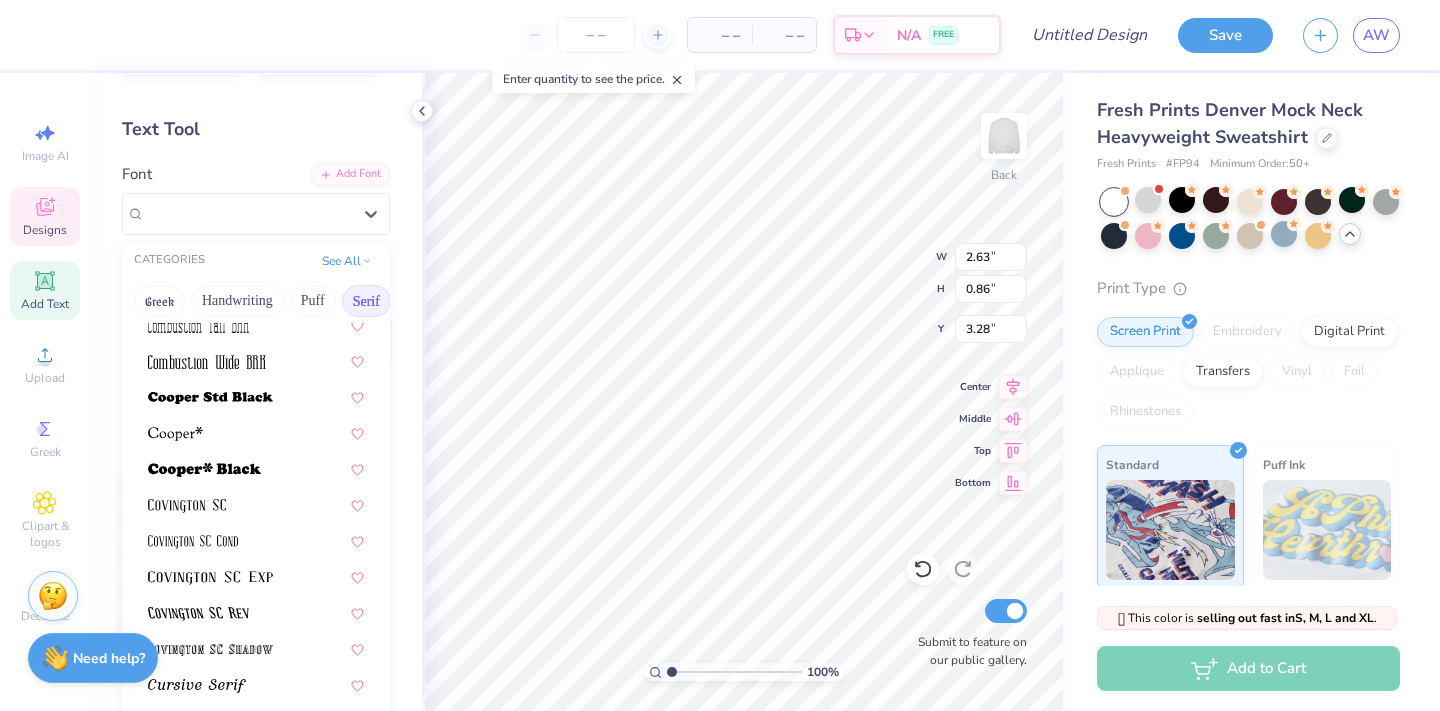 scroll, scrollTop: 1408, scrollLeft: 0, axis: vertical 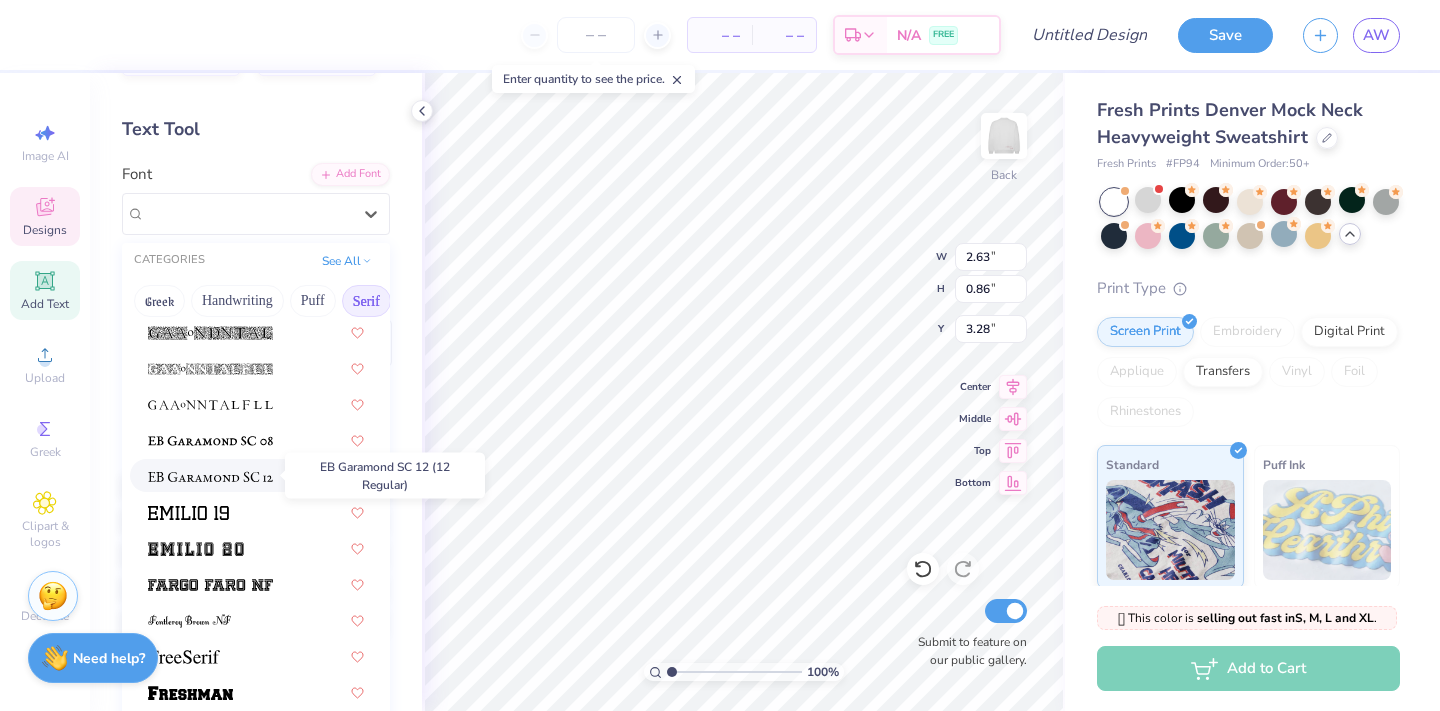 click at bounding box center [210, 477] 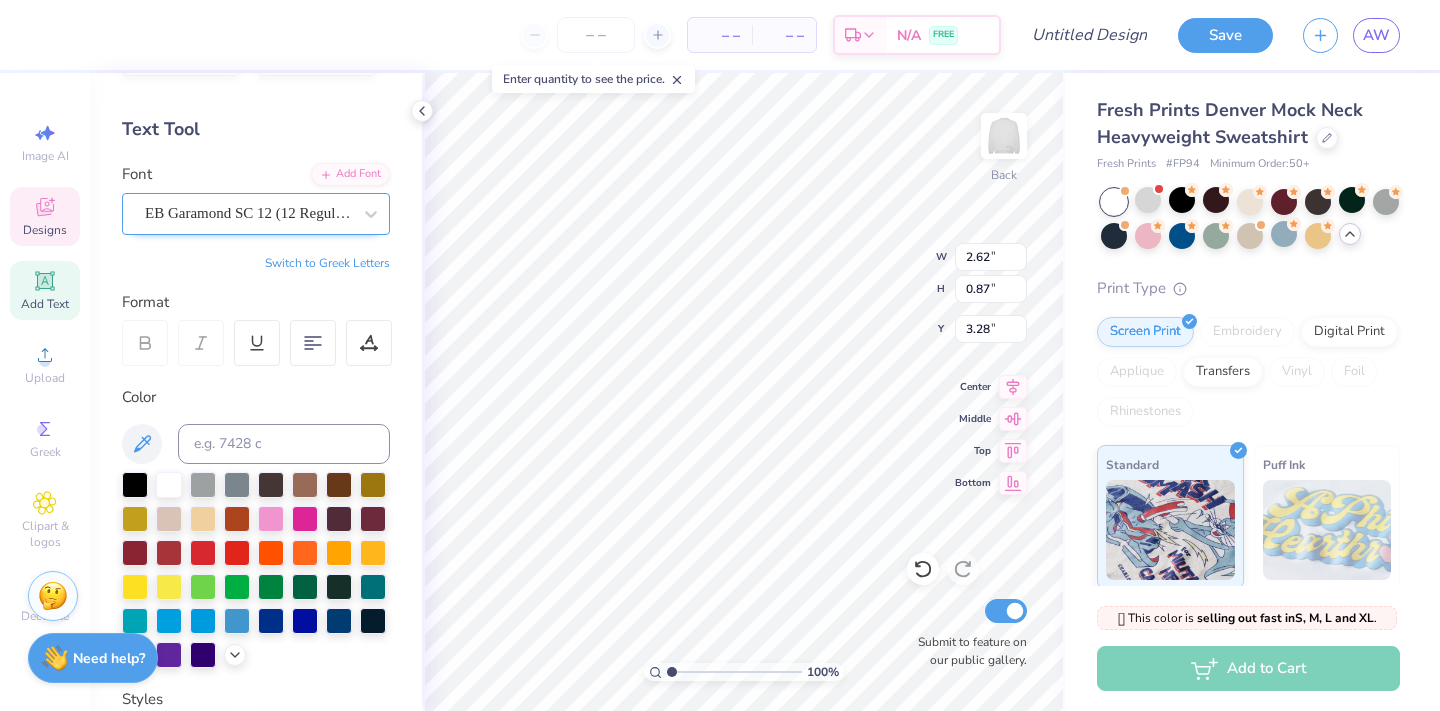 click on "EB Garamond SC 12 (12 Regular)" at bounding box center [248, 213] 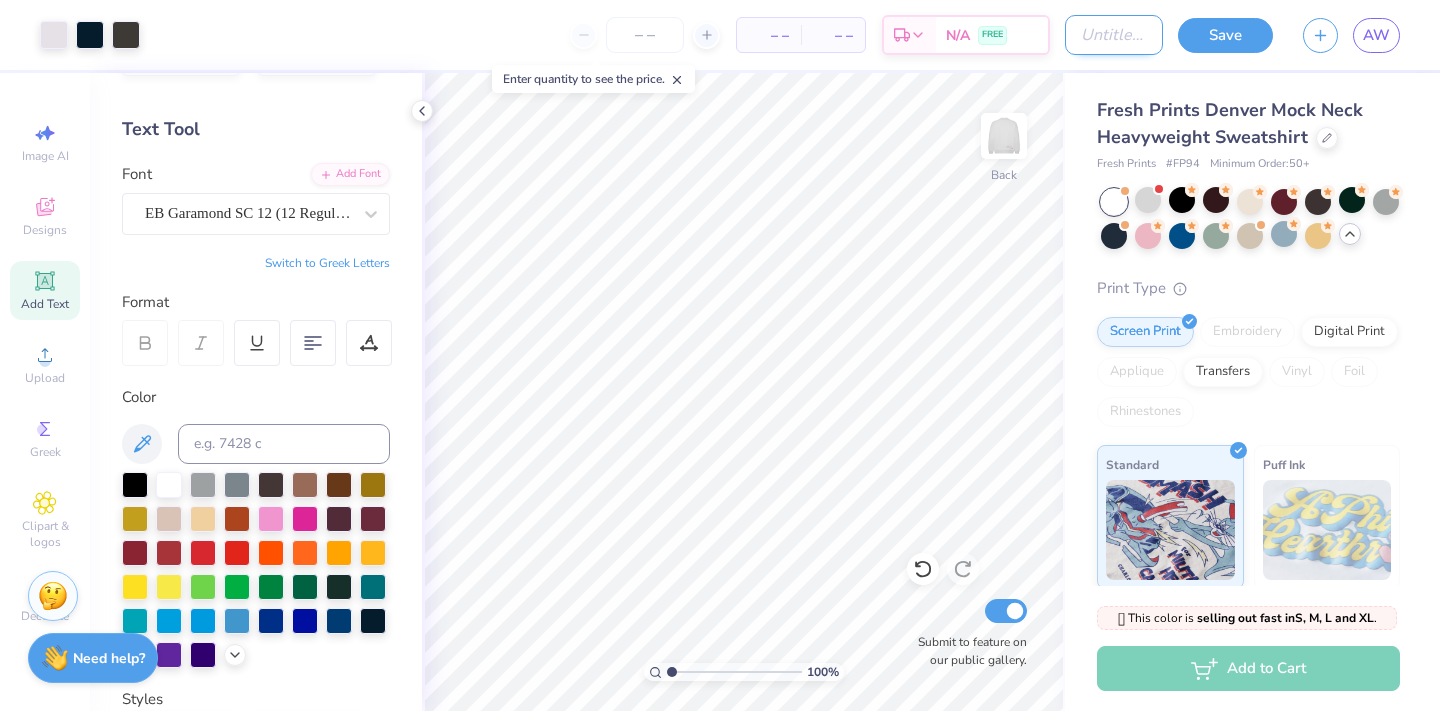 click on "Design Title" at bounding box center [1114, 35] 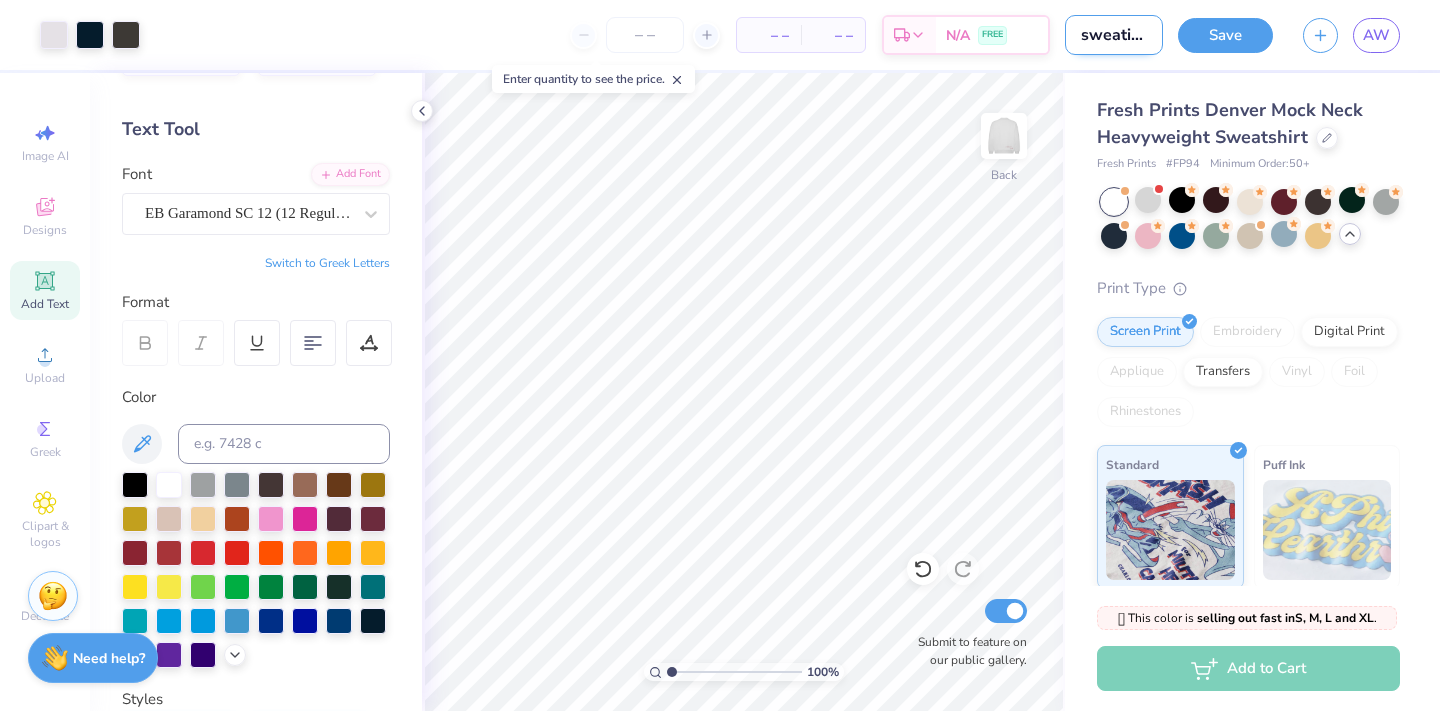 scroll, scrollTop: 0, scrollLeft: 2, axis: horizontal 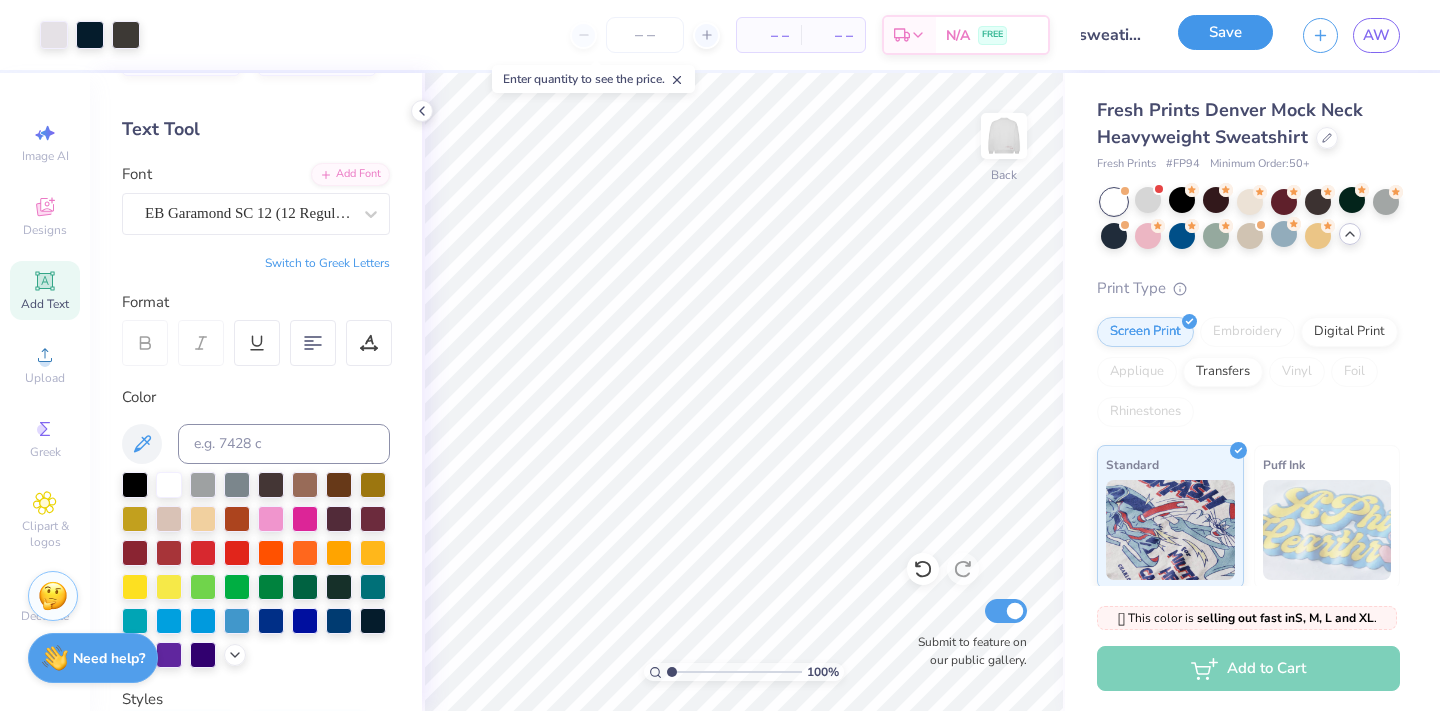 click on "Save" at bounding box center [1225, 32] 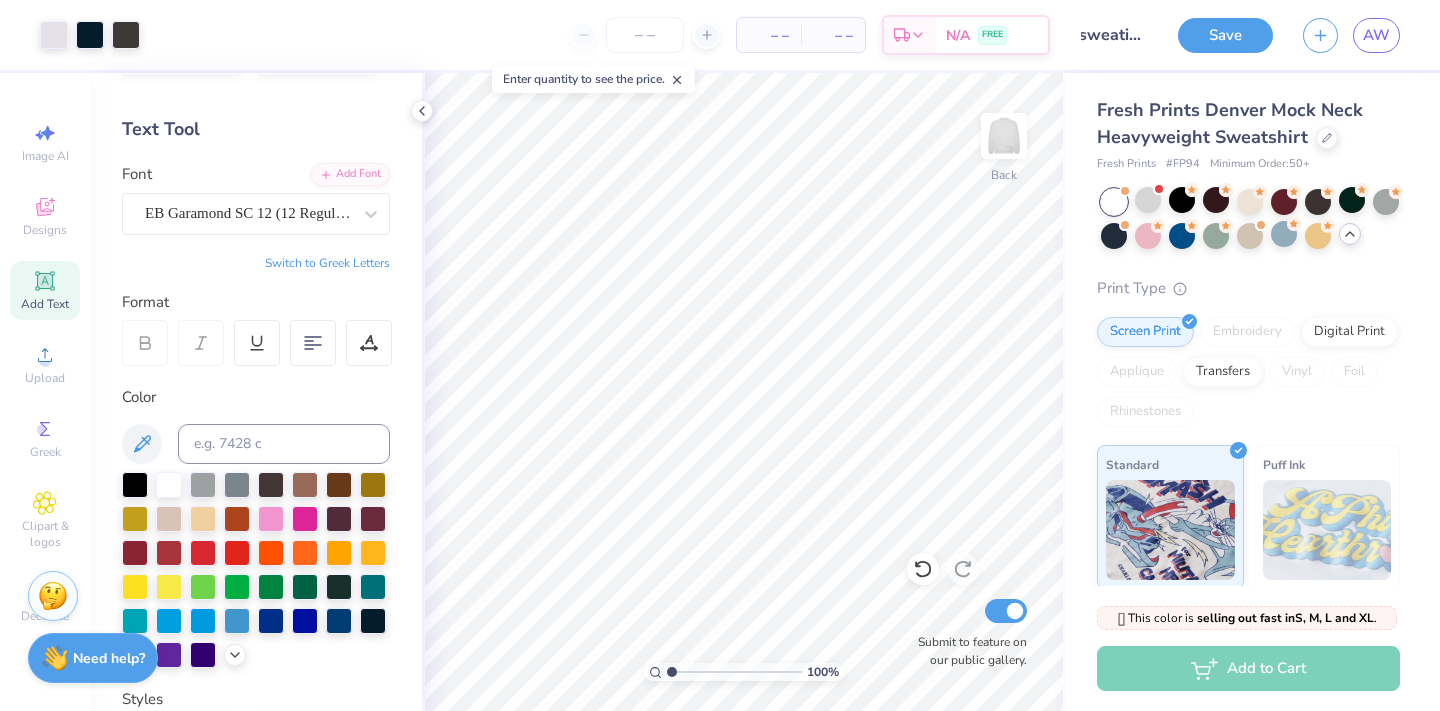 scroll, scrollTop: 0, scrollLeft: 0, axis: both 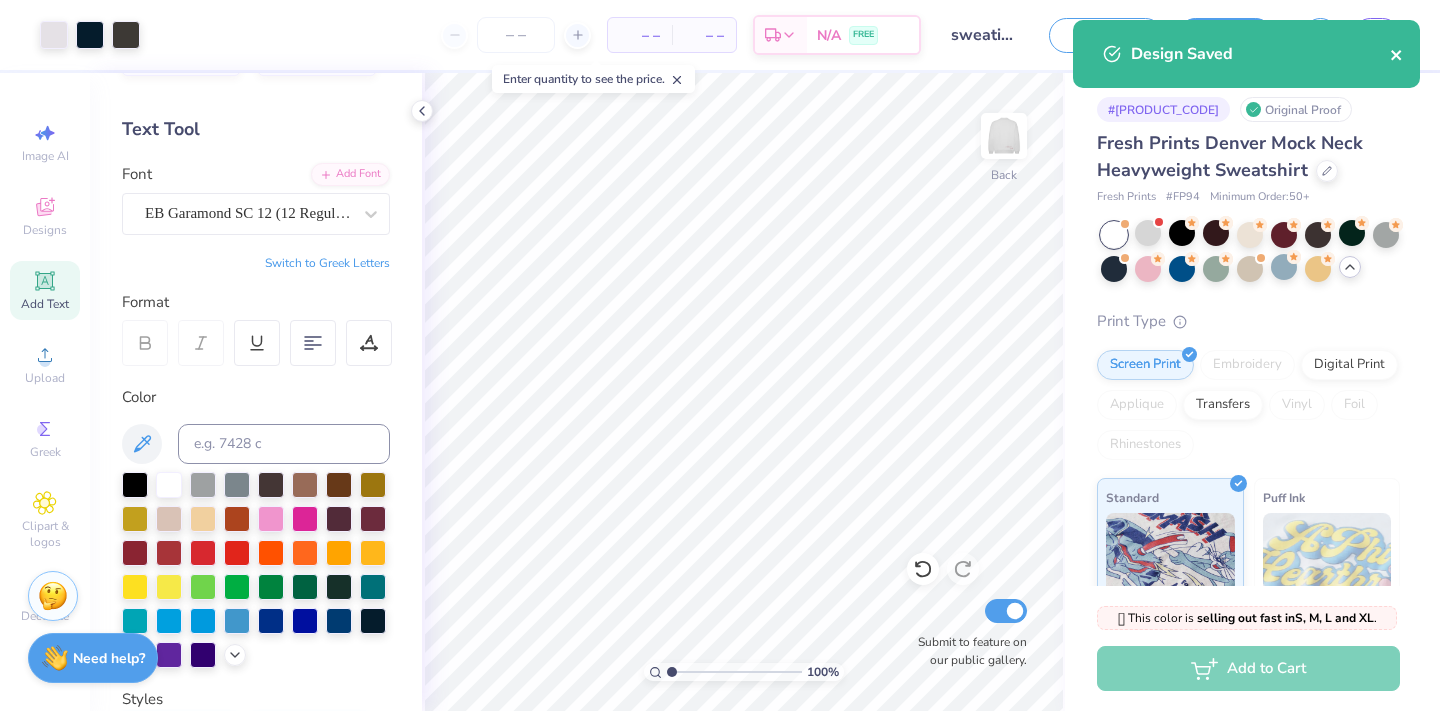 click 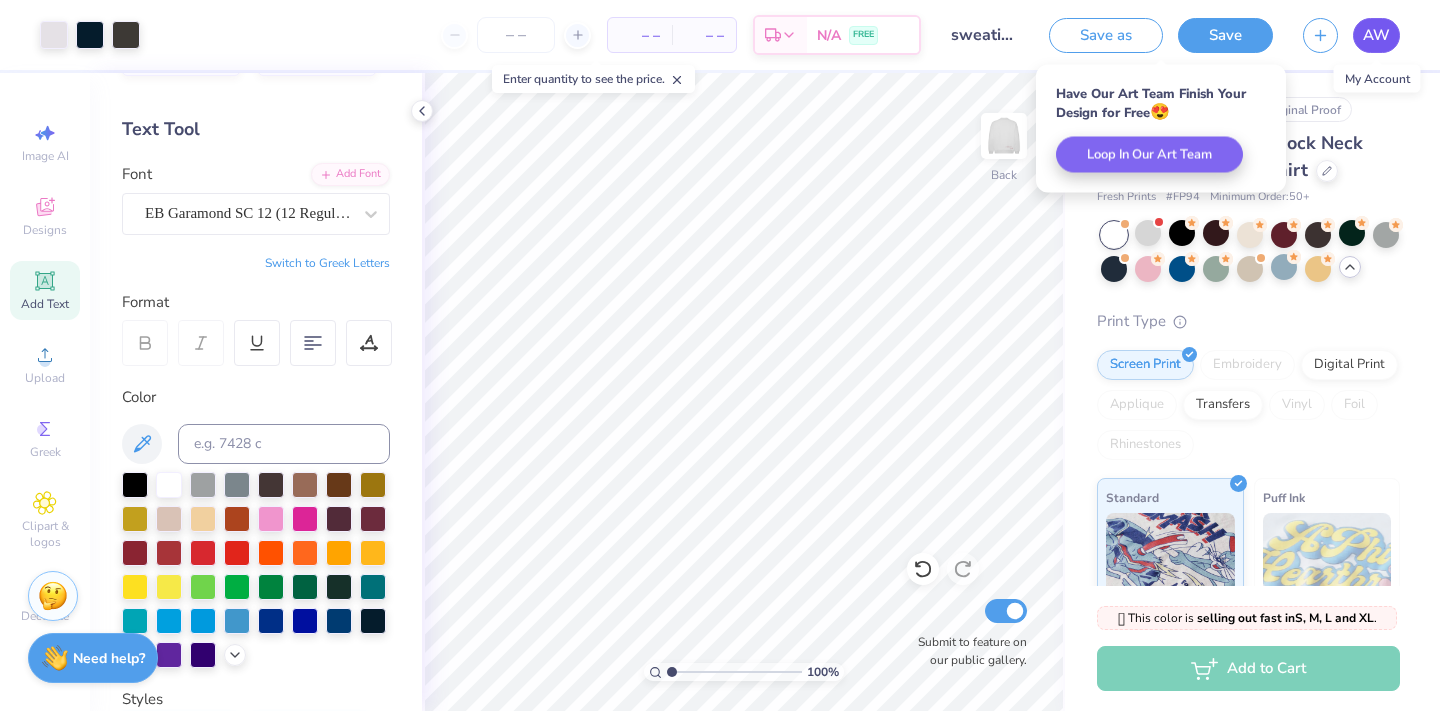 click on "AW" at bounding box center (1376, 35) 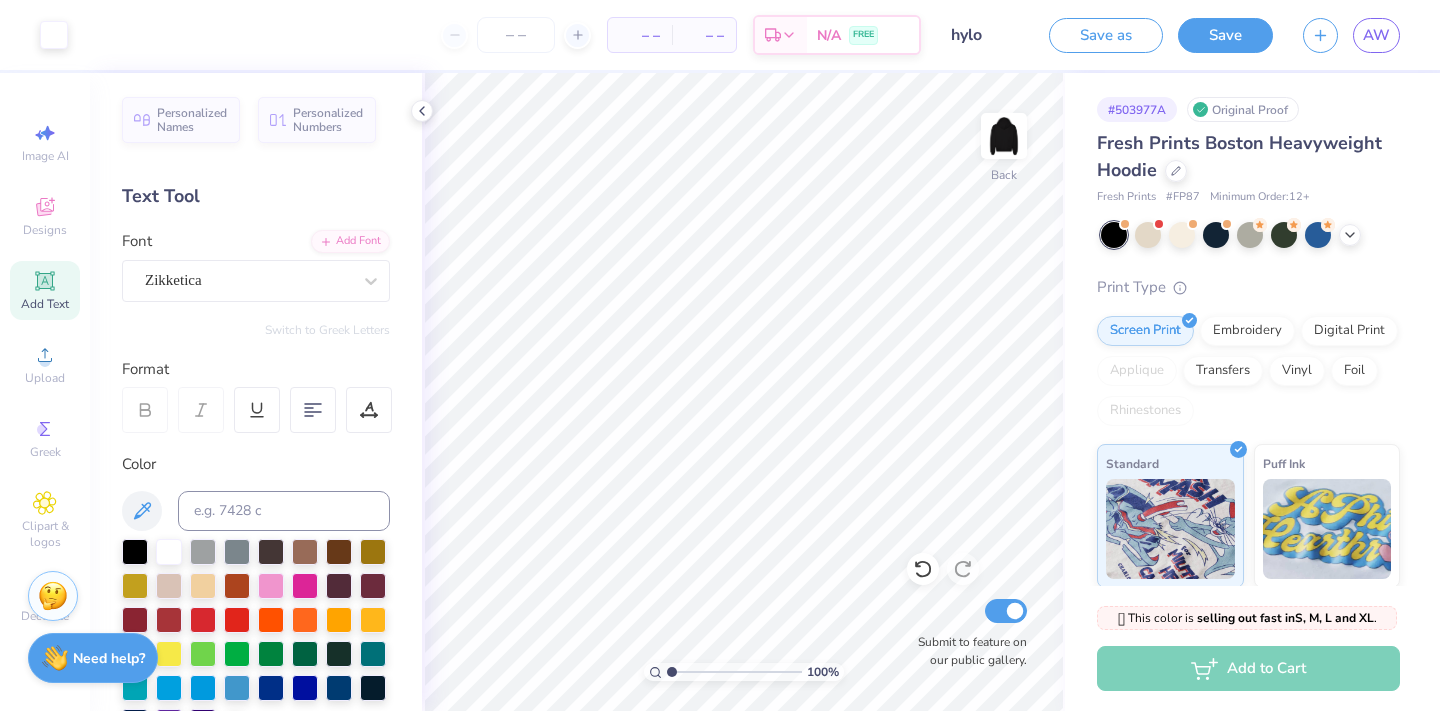 scroll, scrollTop: 0, scrollLeft: 0, axis: both 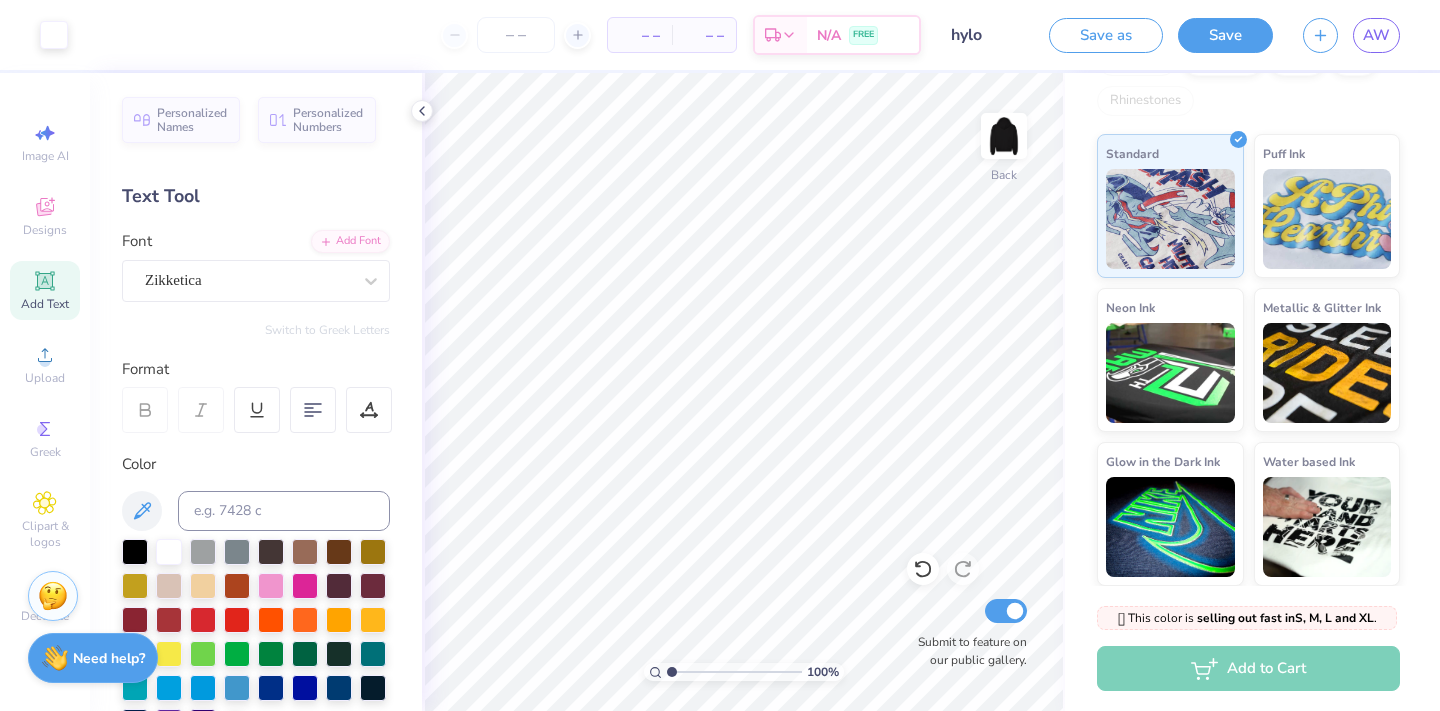 click on "AW" at bounding box center [1351, 35] 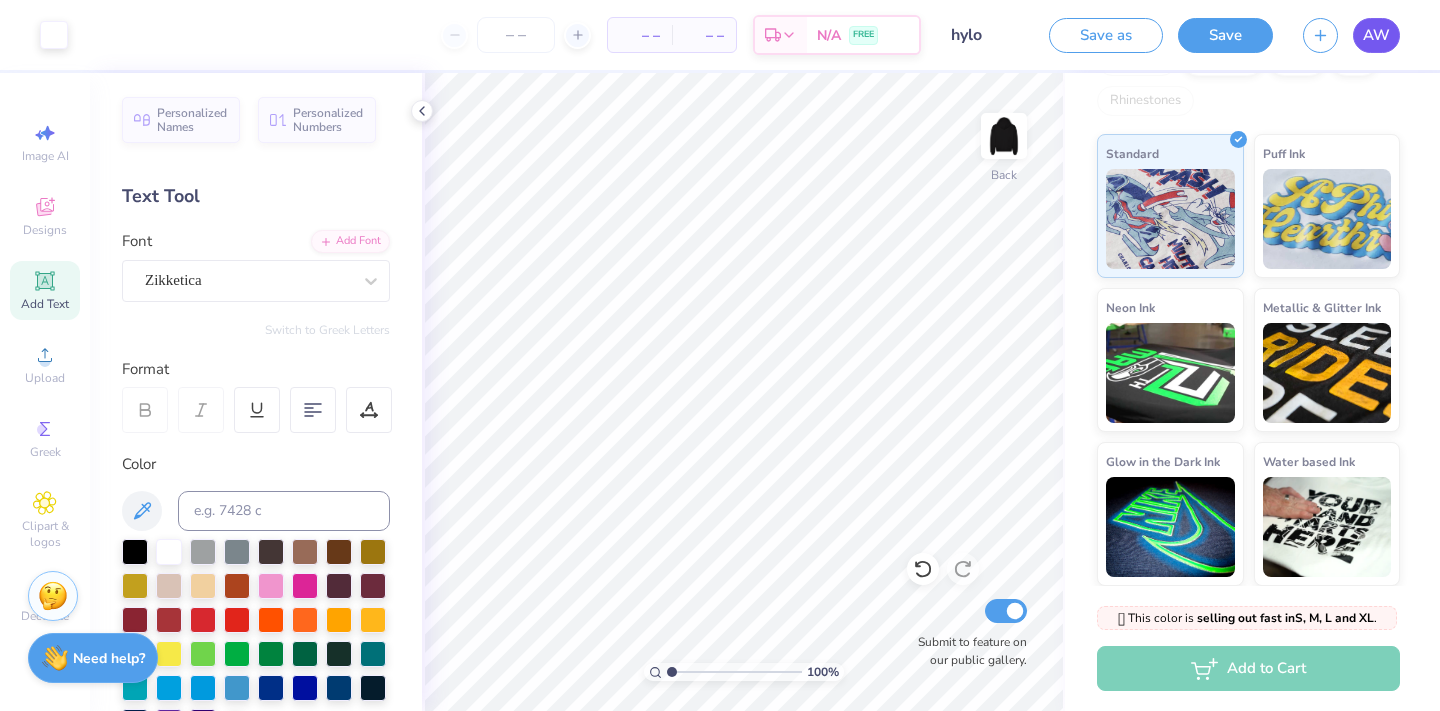 click on "AW" at bounding box center [1376, 35] 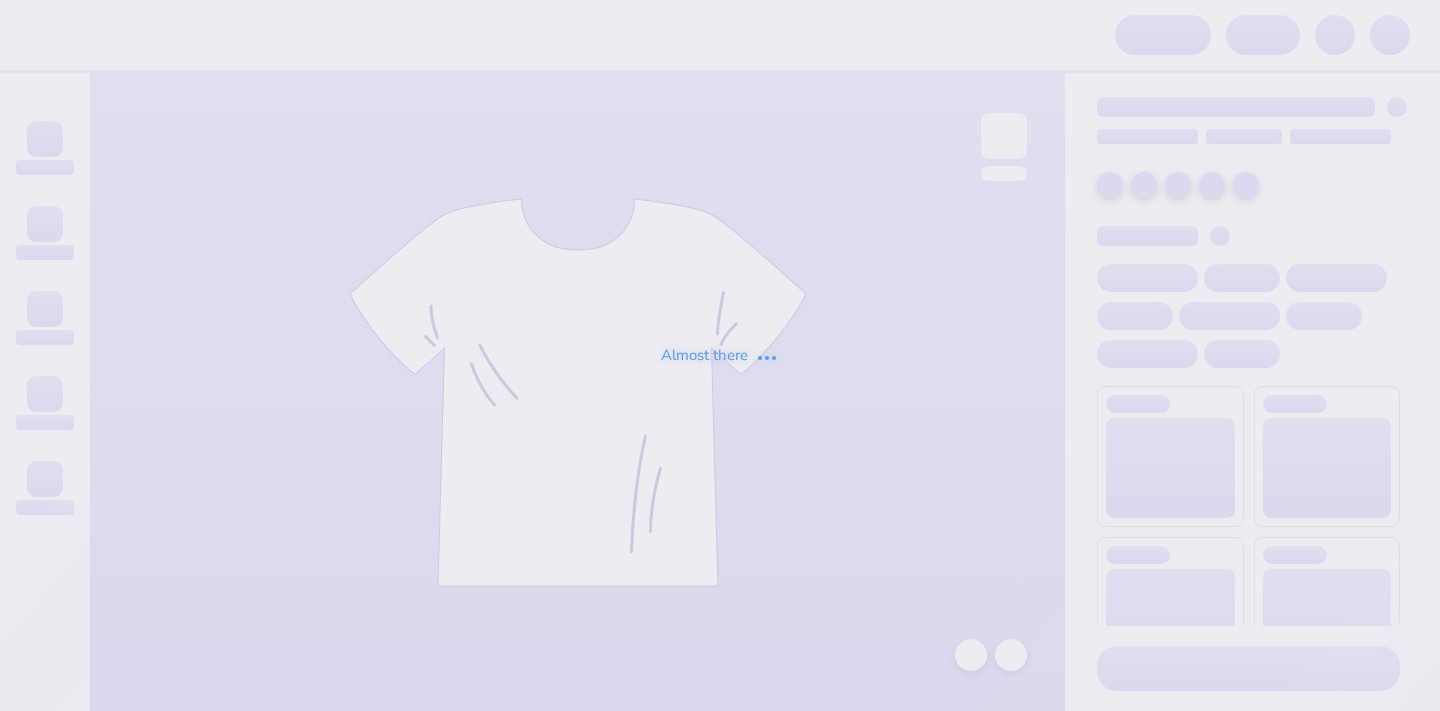 scroll, scrollTop: 0, scrollLeft: 0, axis: both 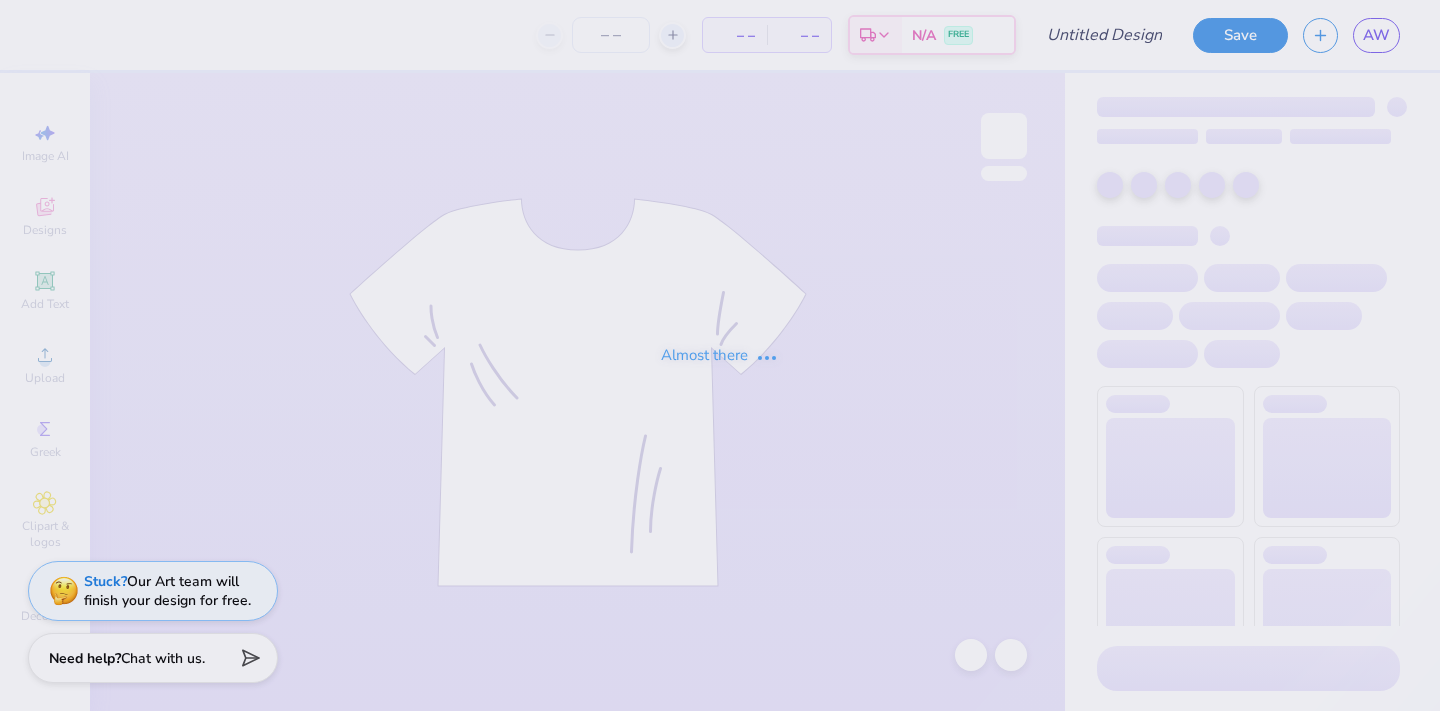 type on "sweating" 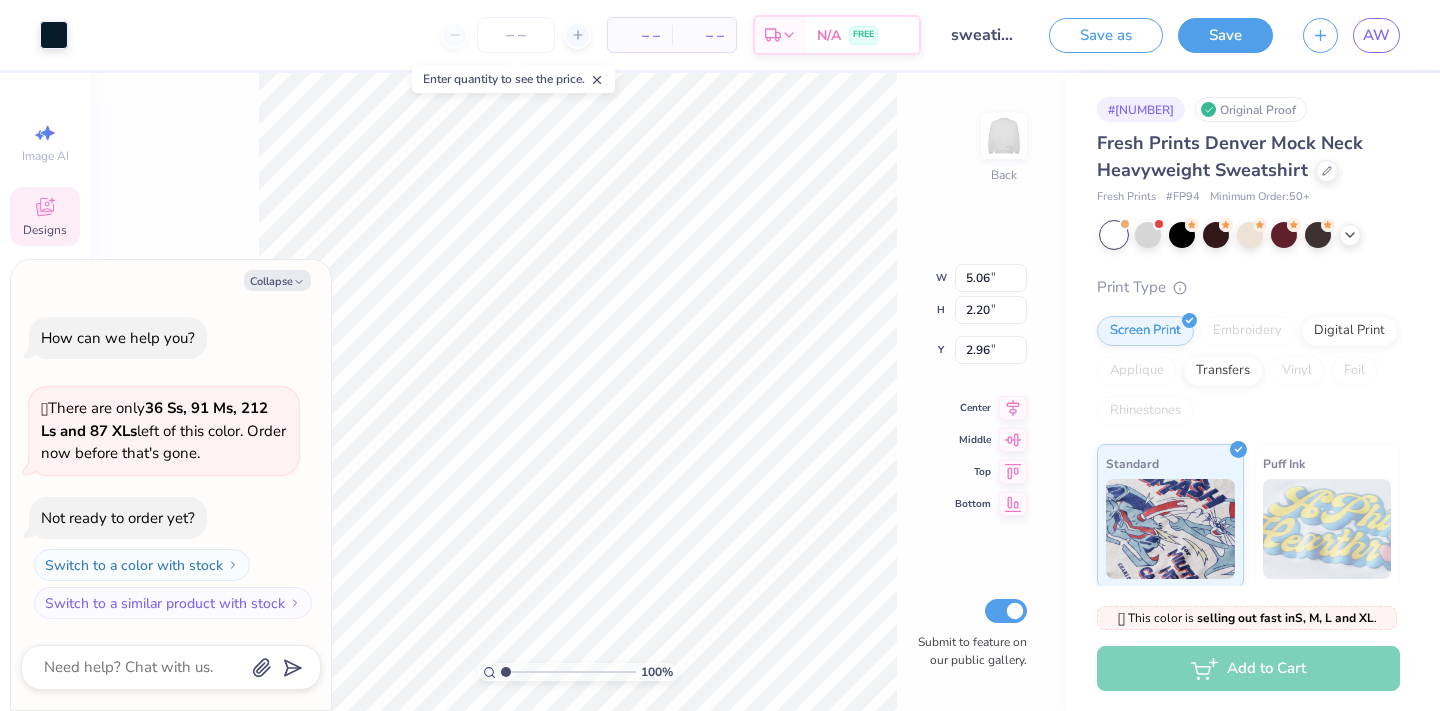 type on "x" 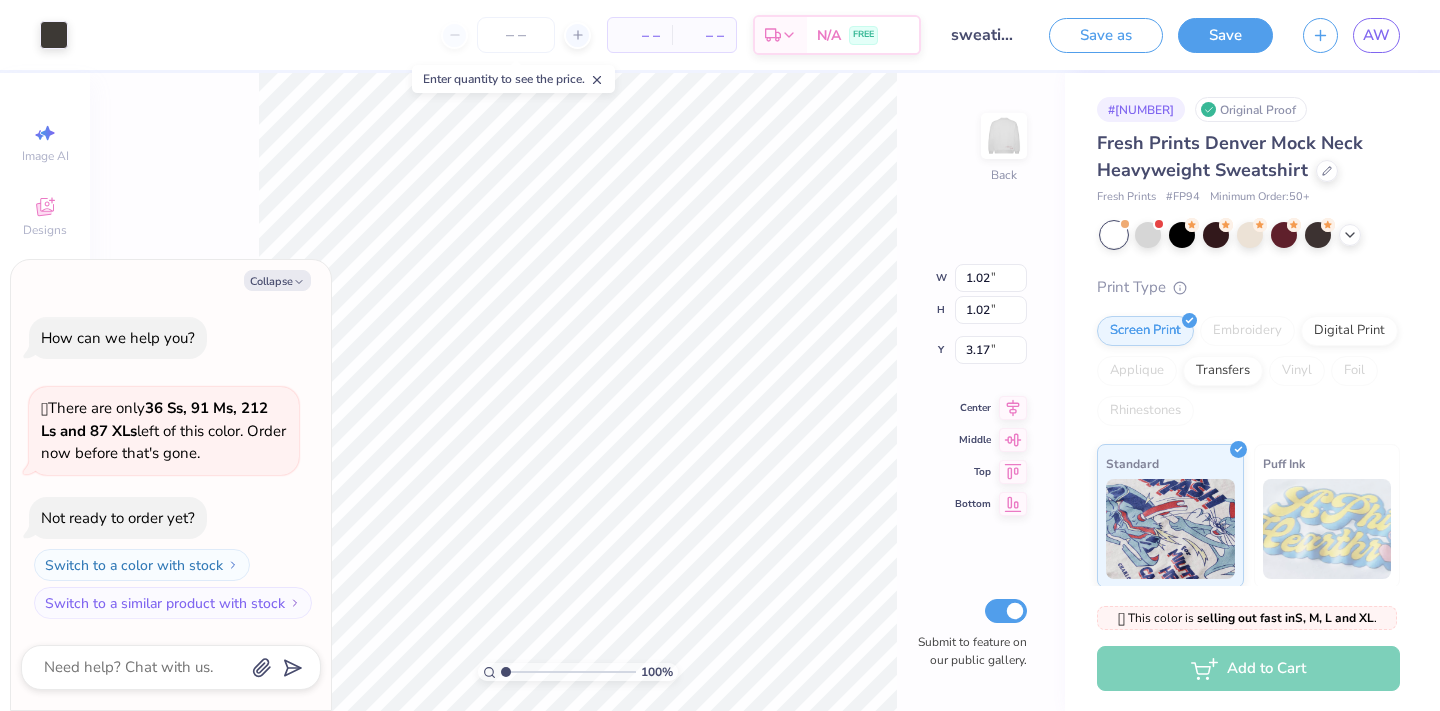 type on "x" 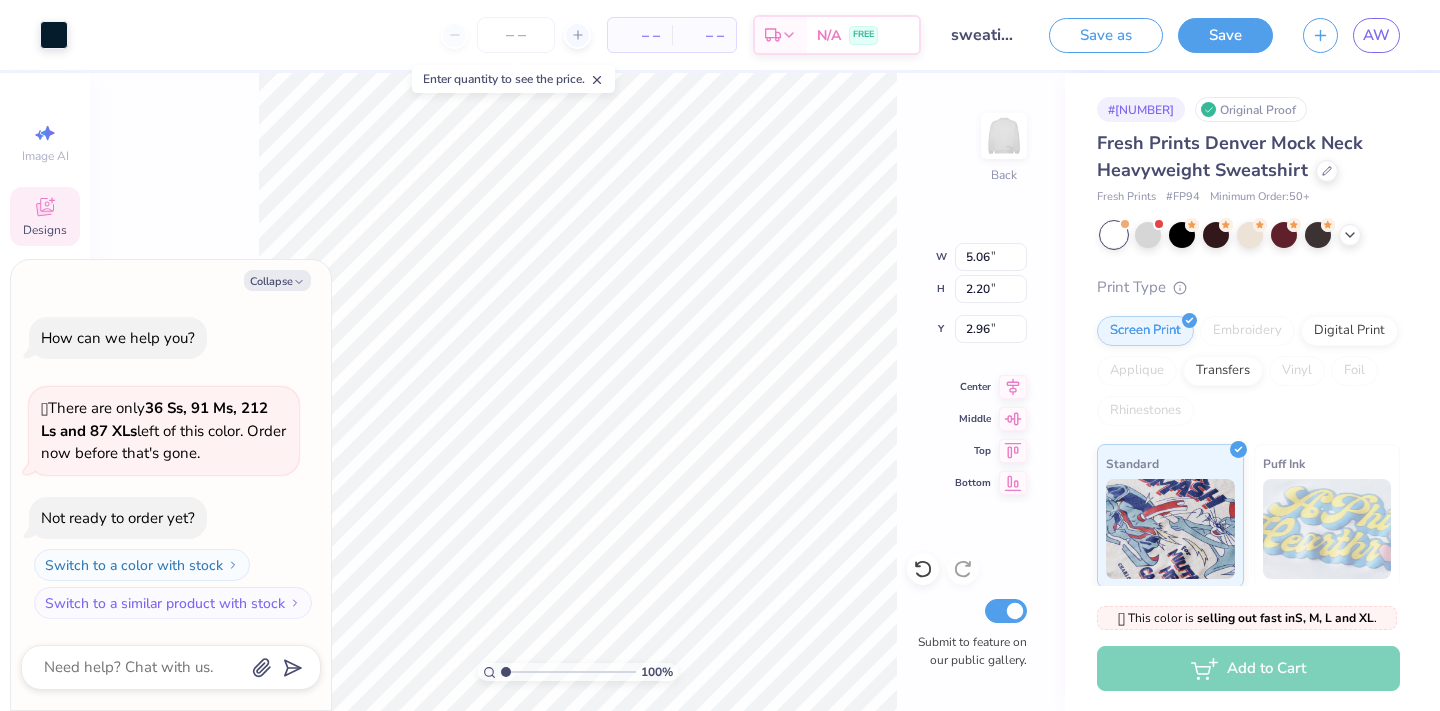type on "x" 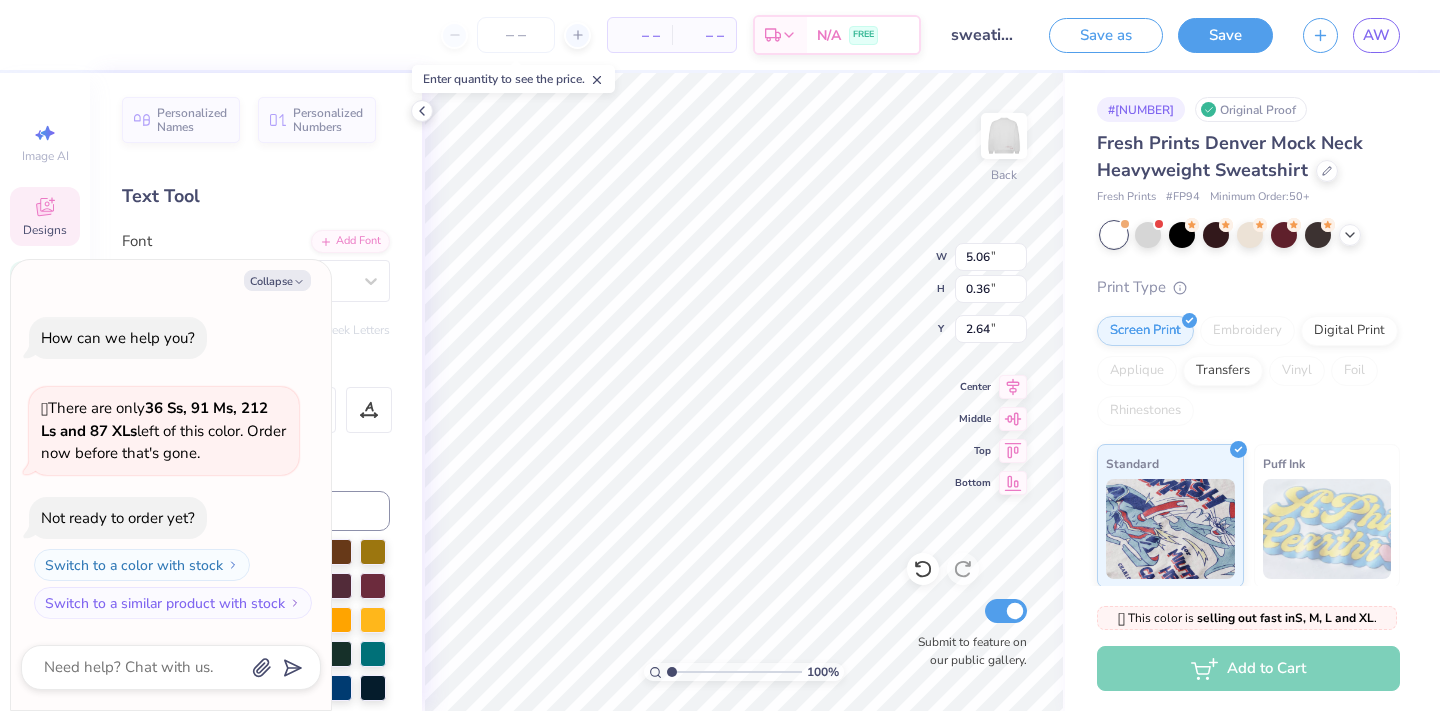 type on "x" 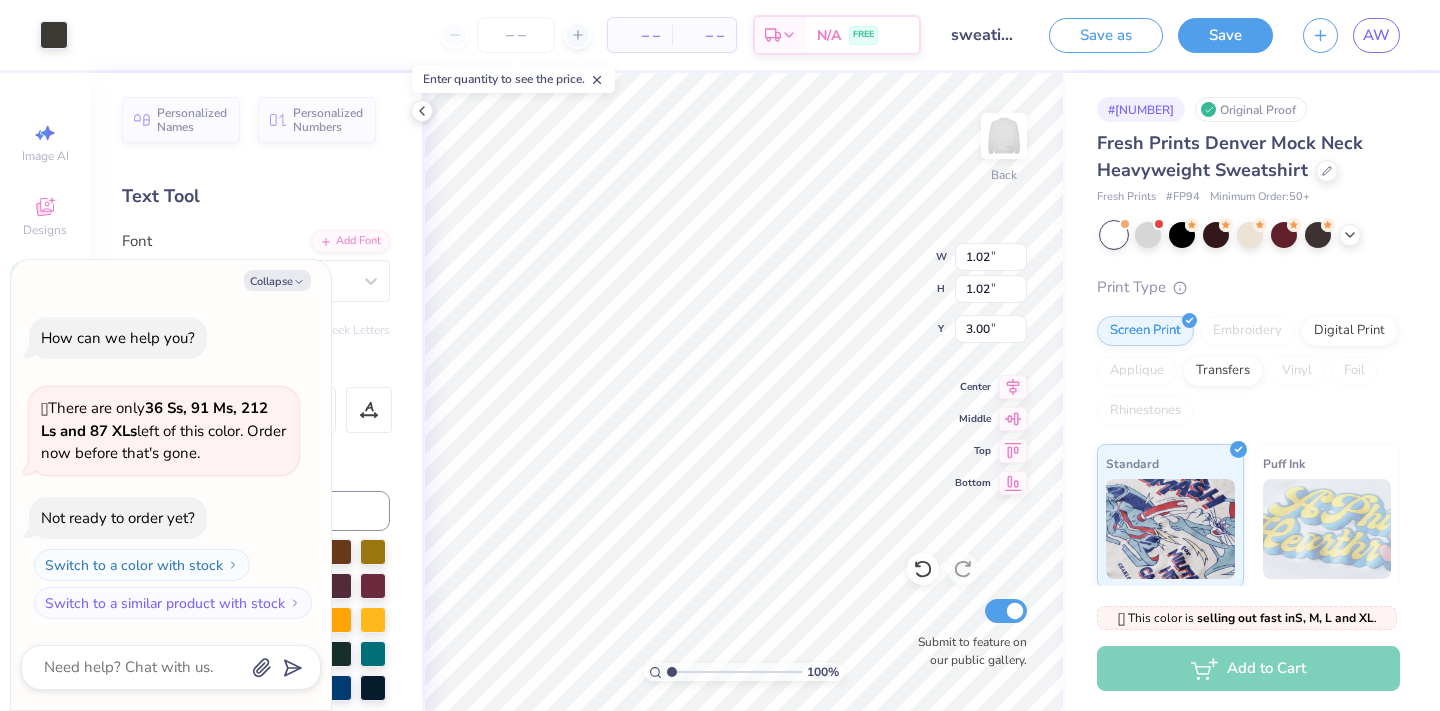 type on "x" 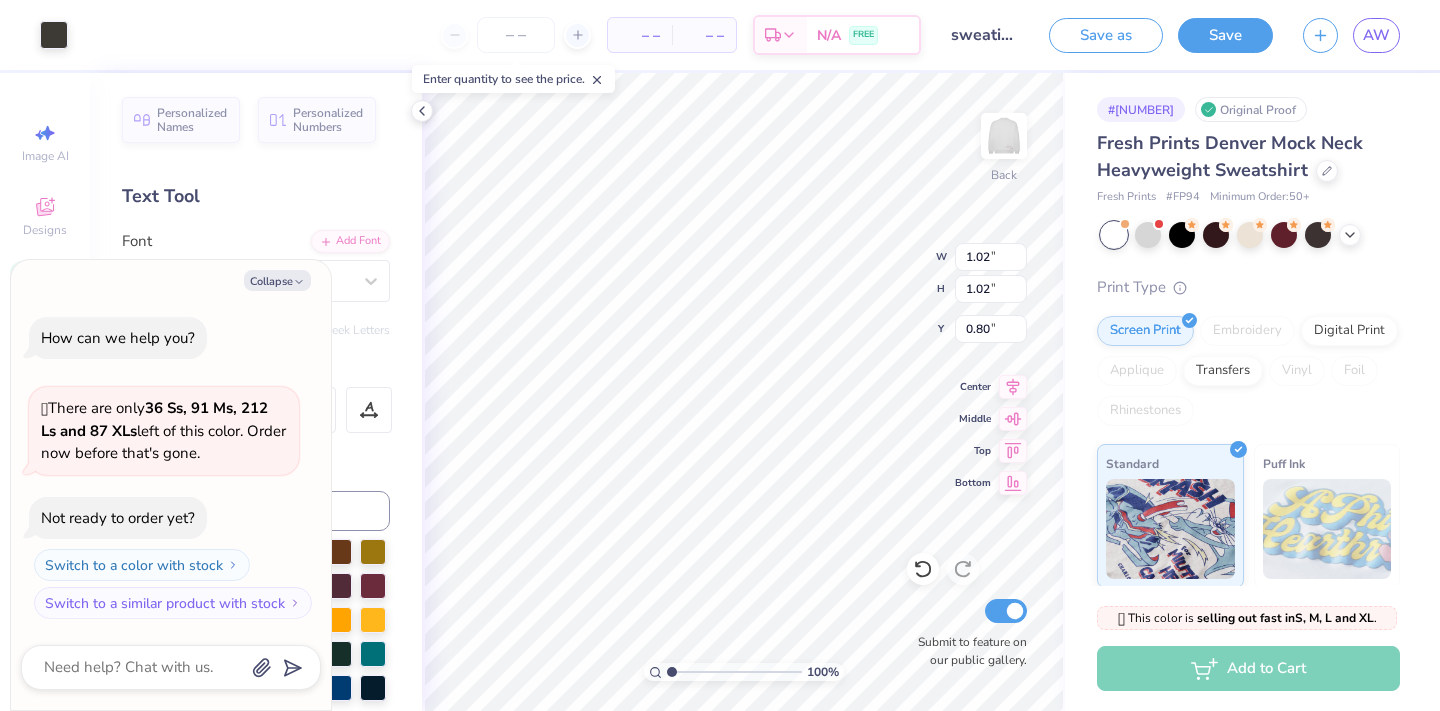 type on "x" 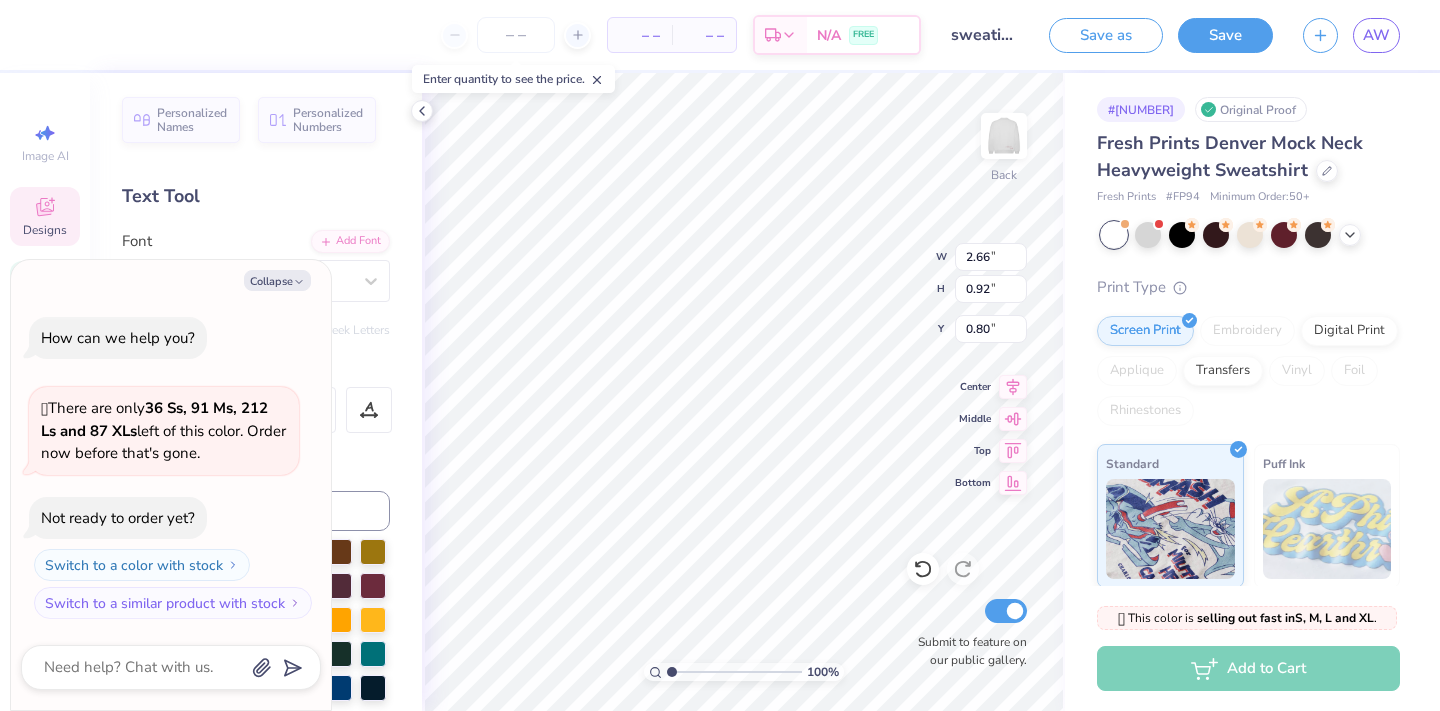 type on "x" 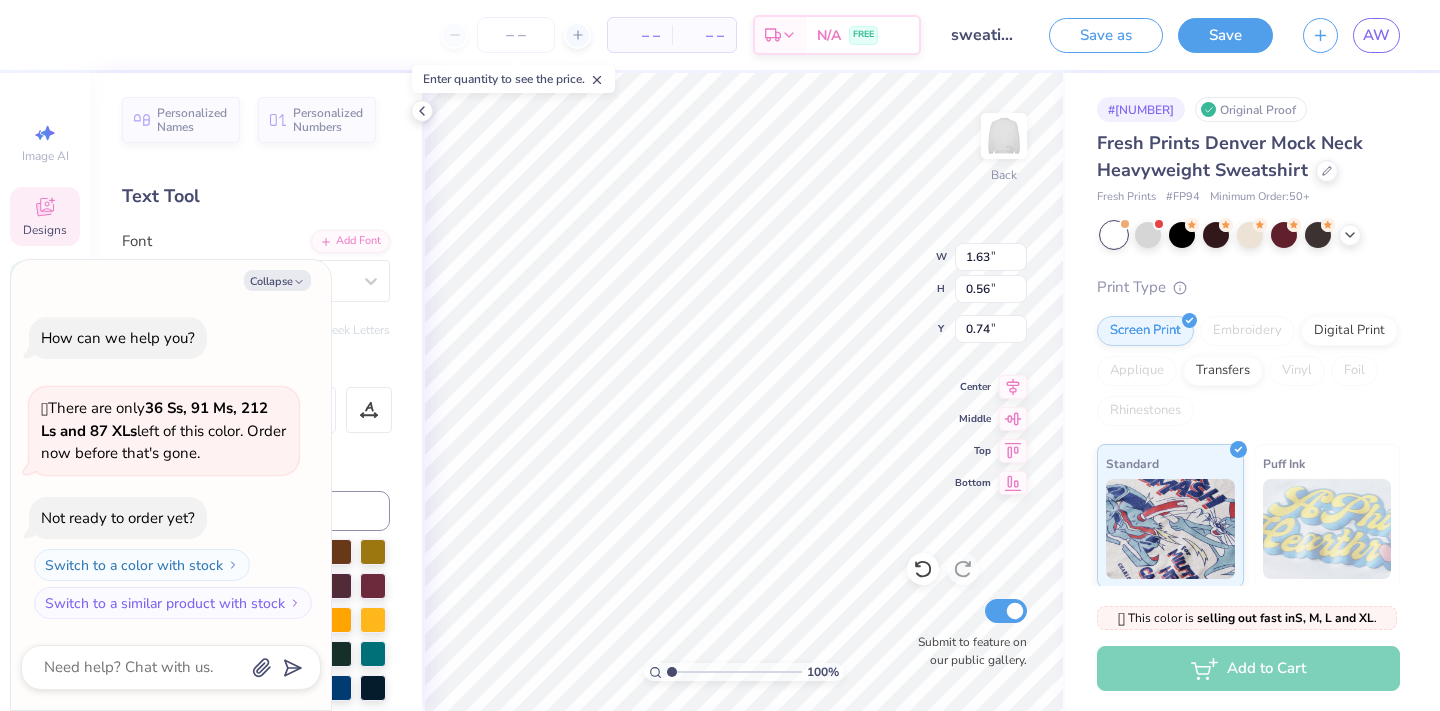 type on "x" 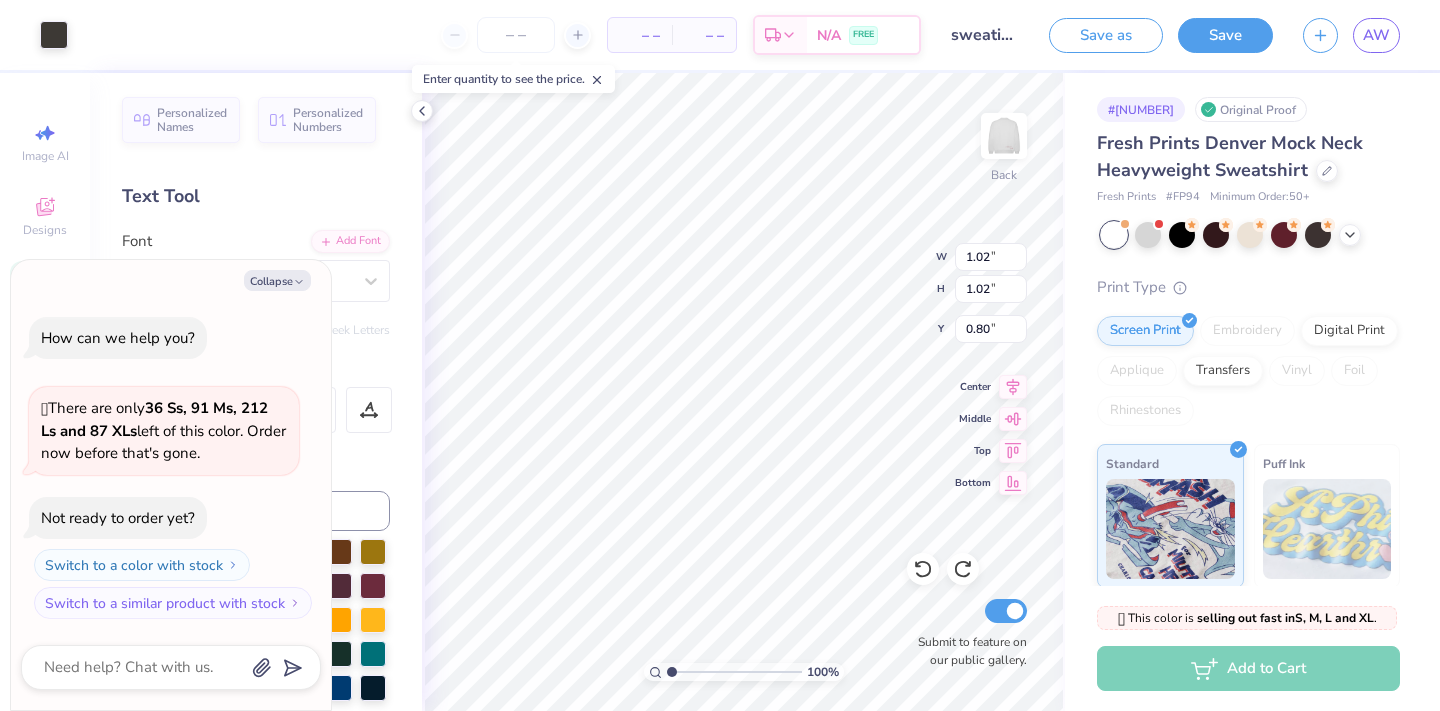 type on "x" 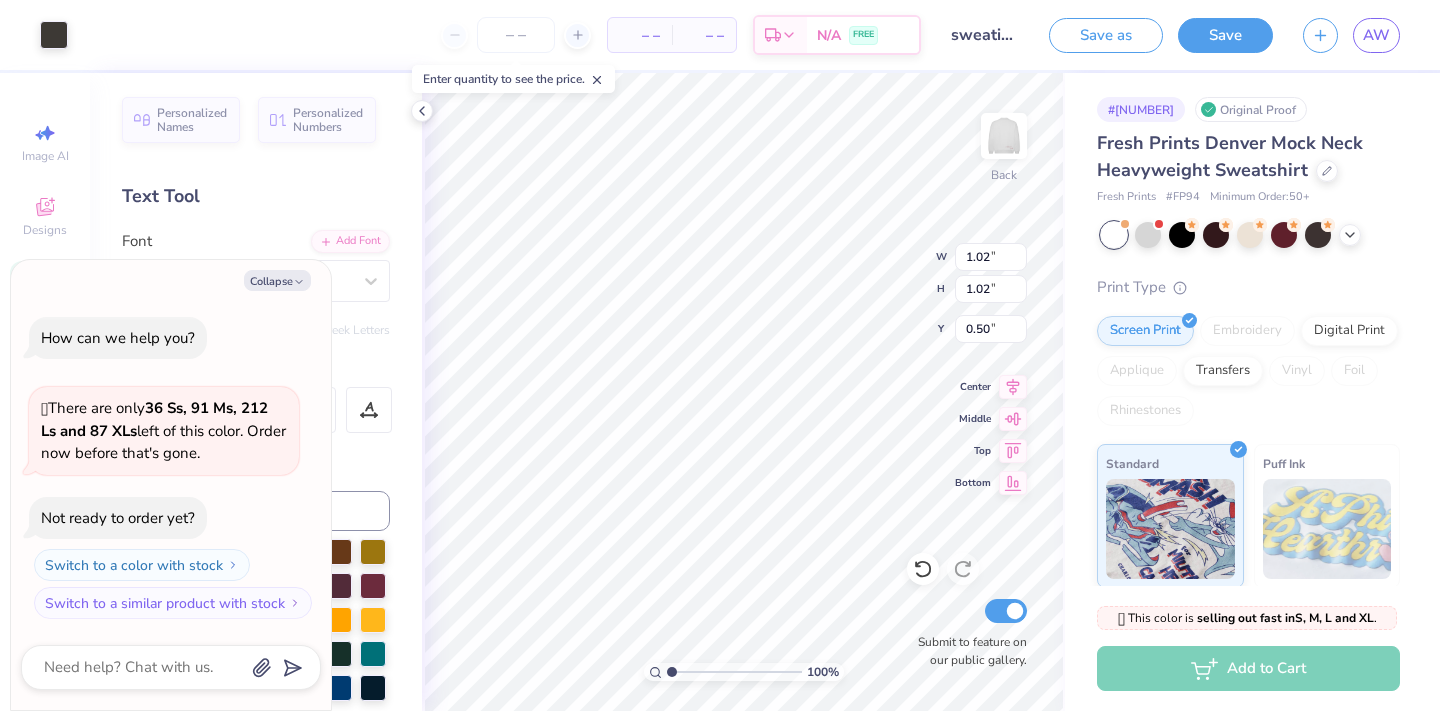 type on "x" 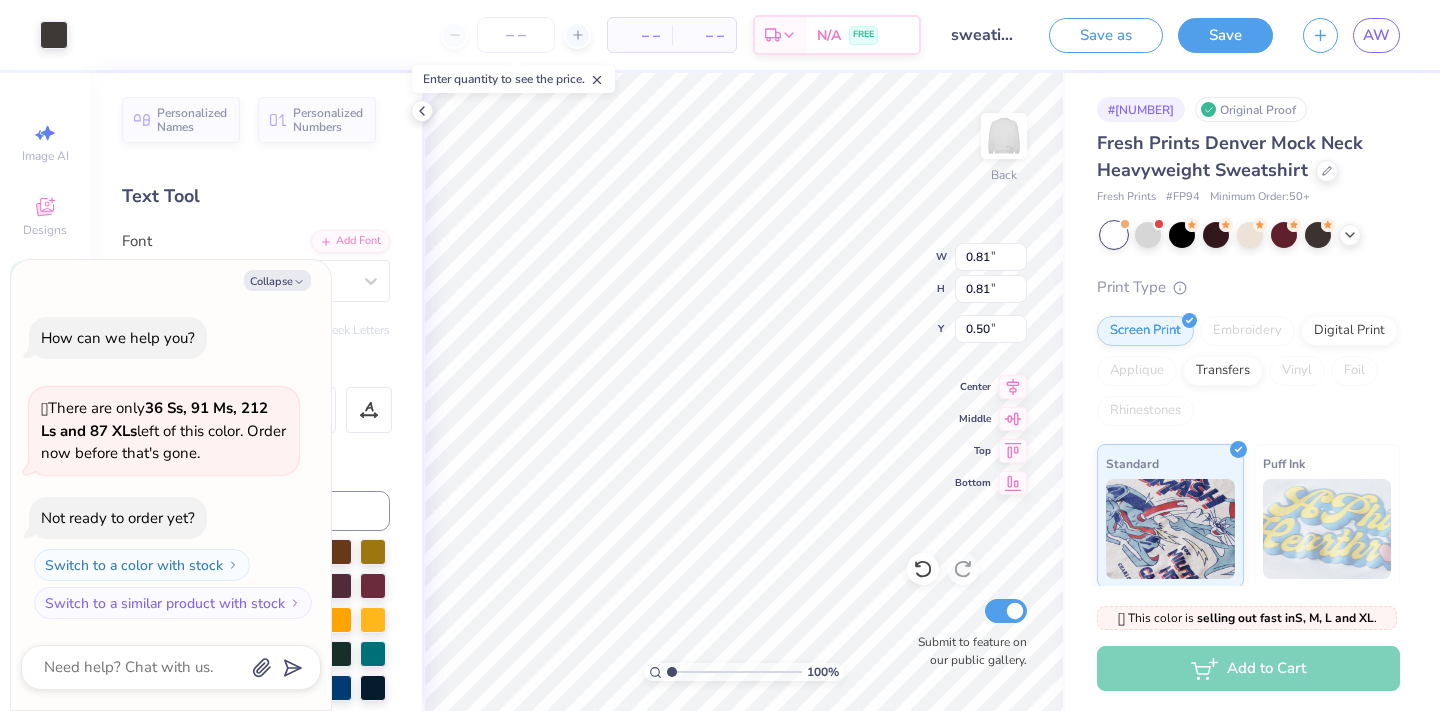 type on "x" 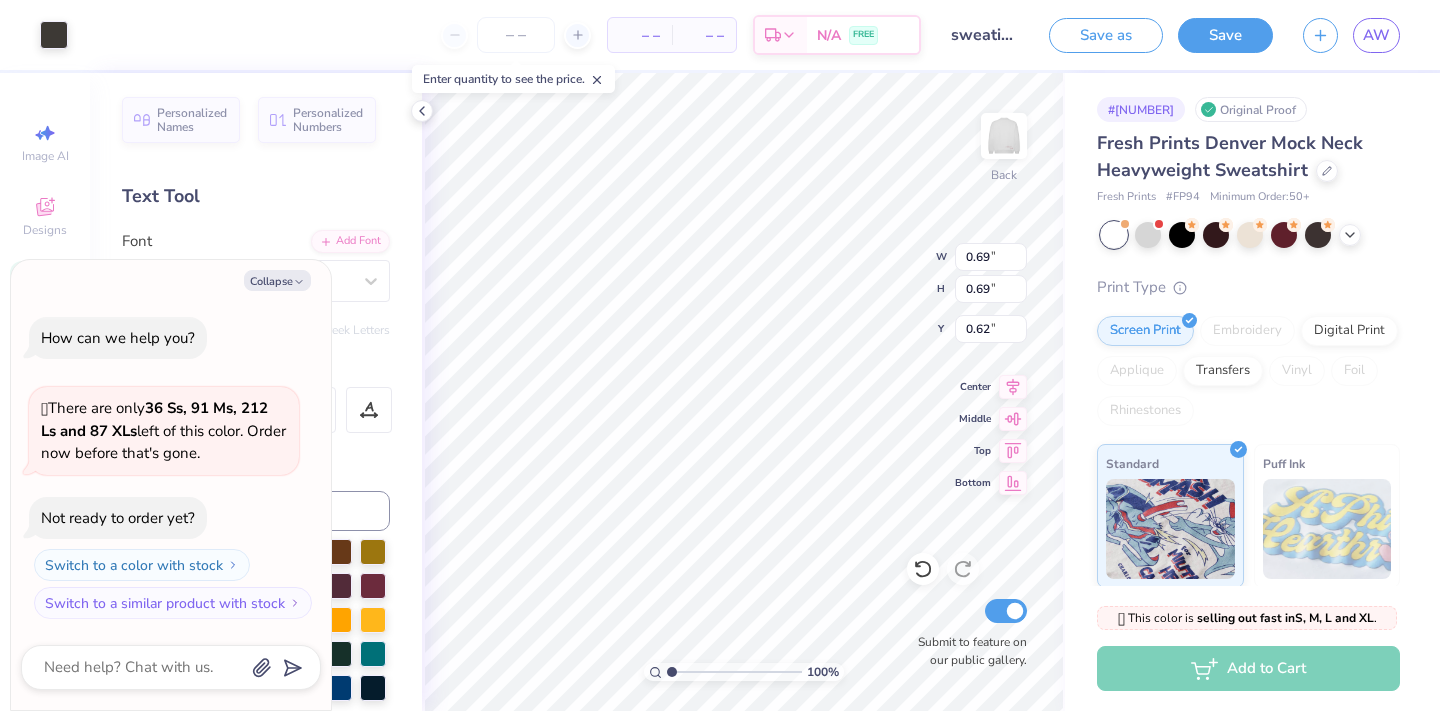 type on "x" 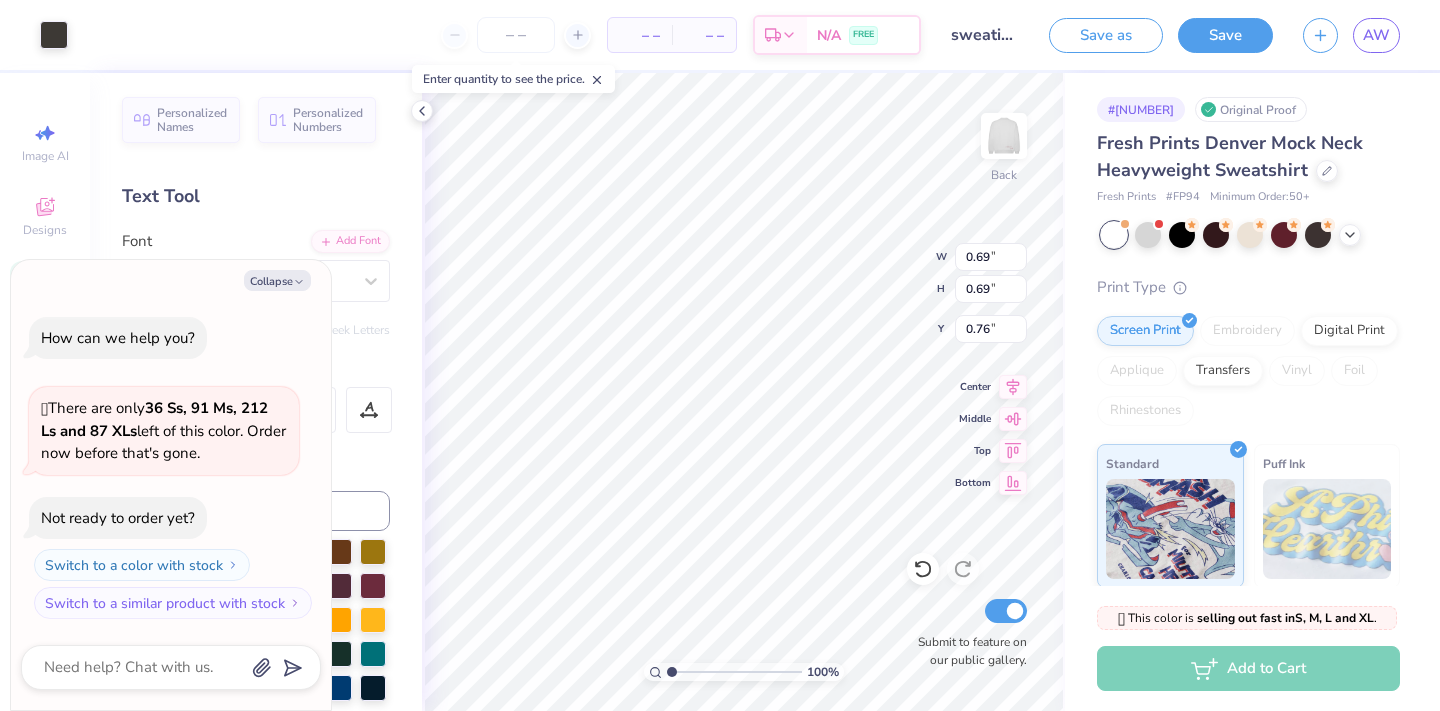 type on "x" 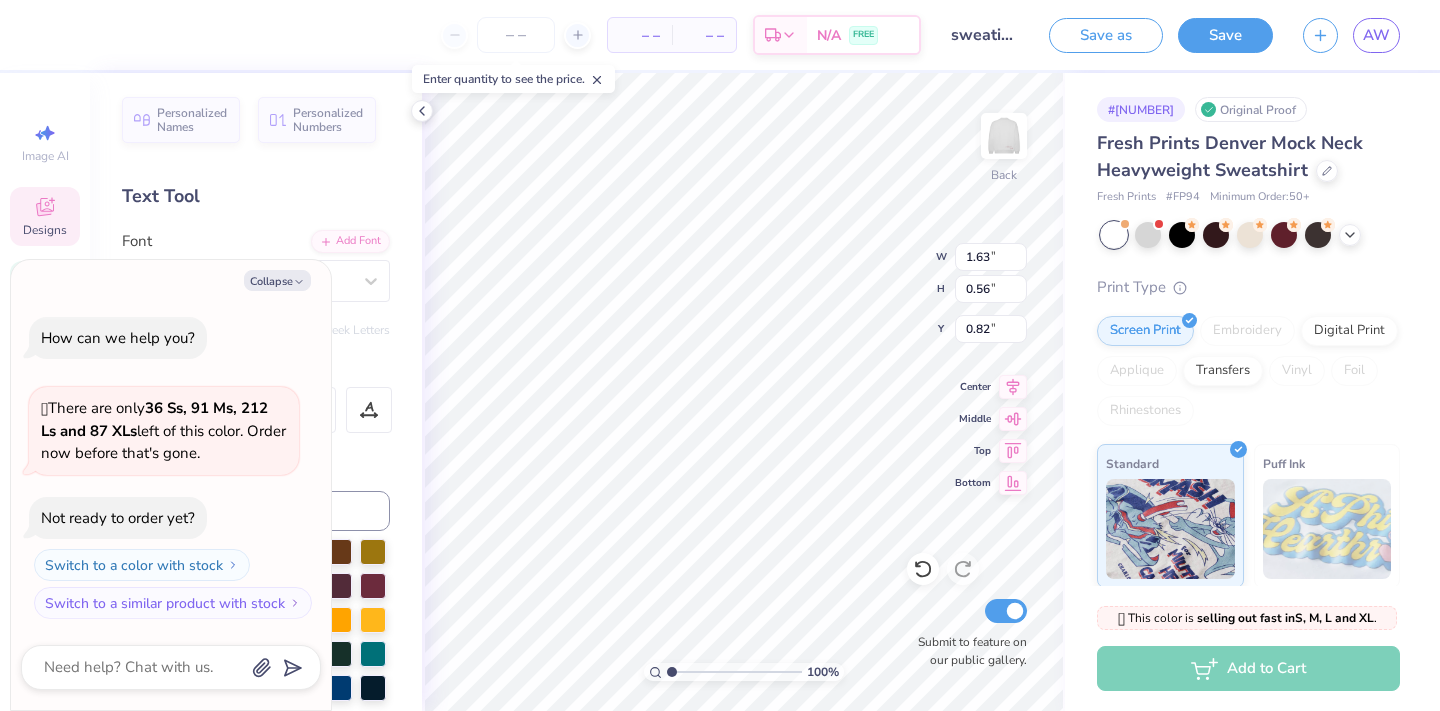 type on "x" 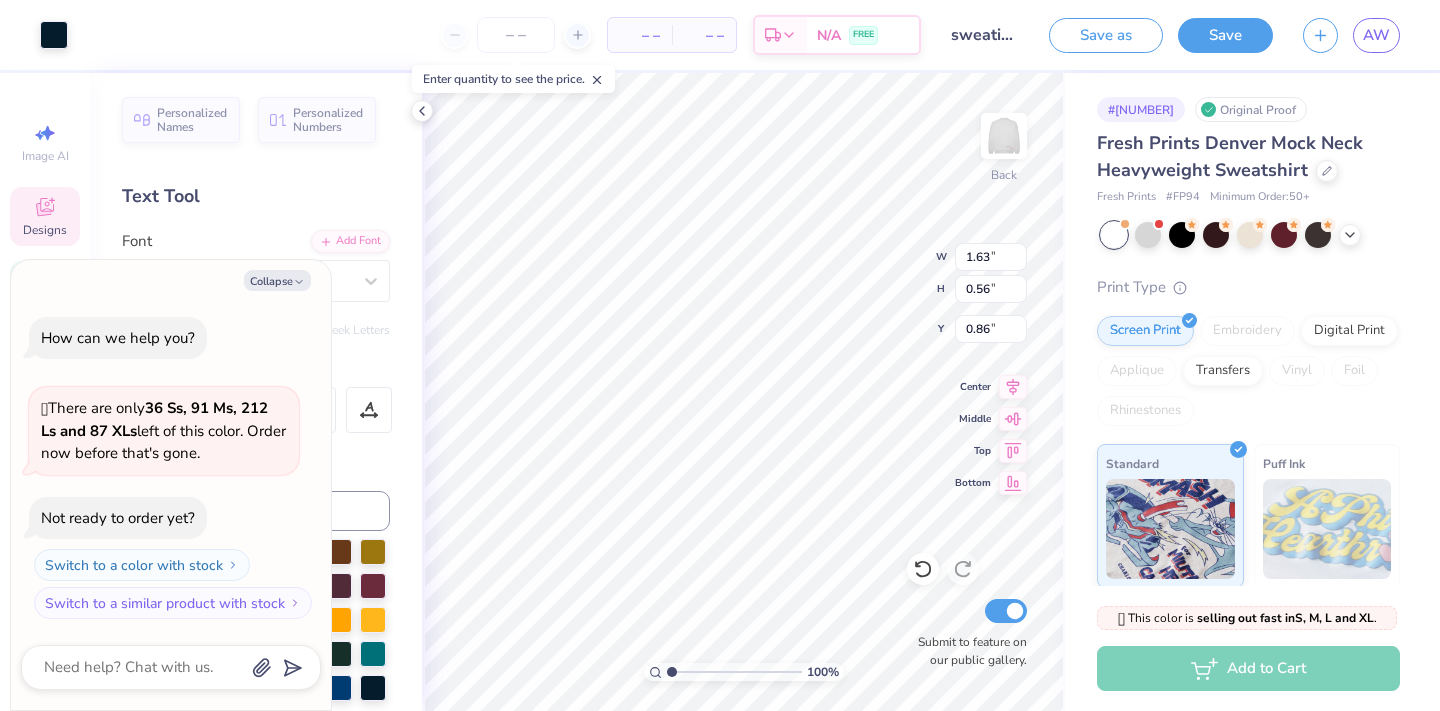 type on "x" 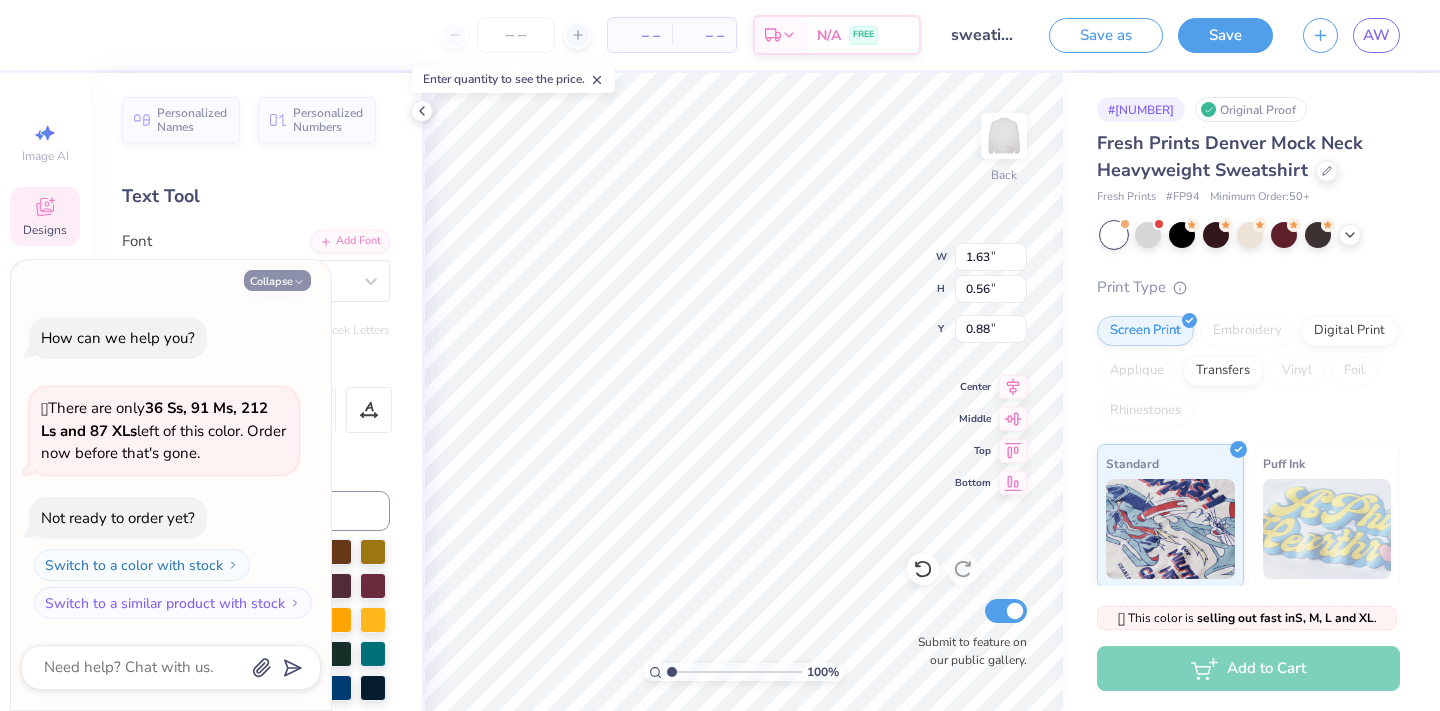 click 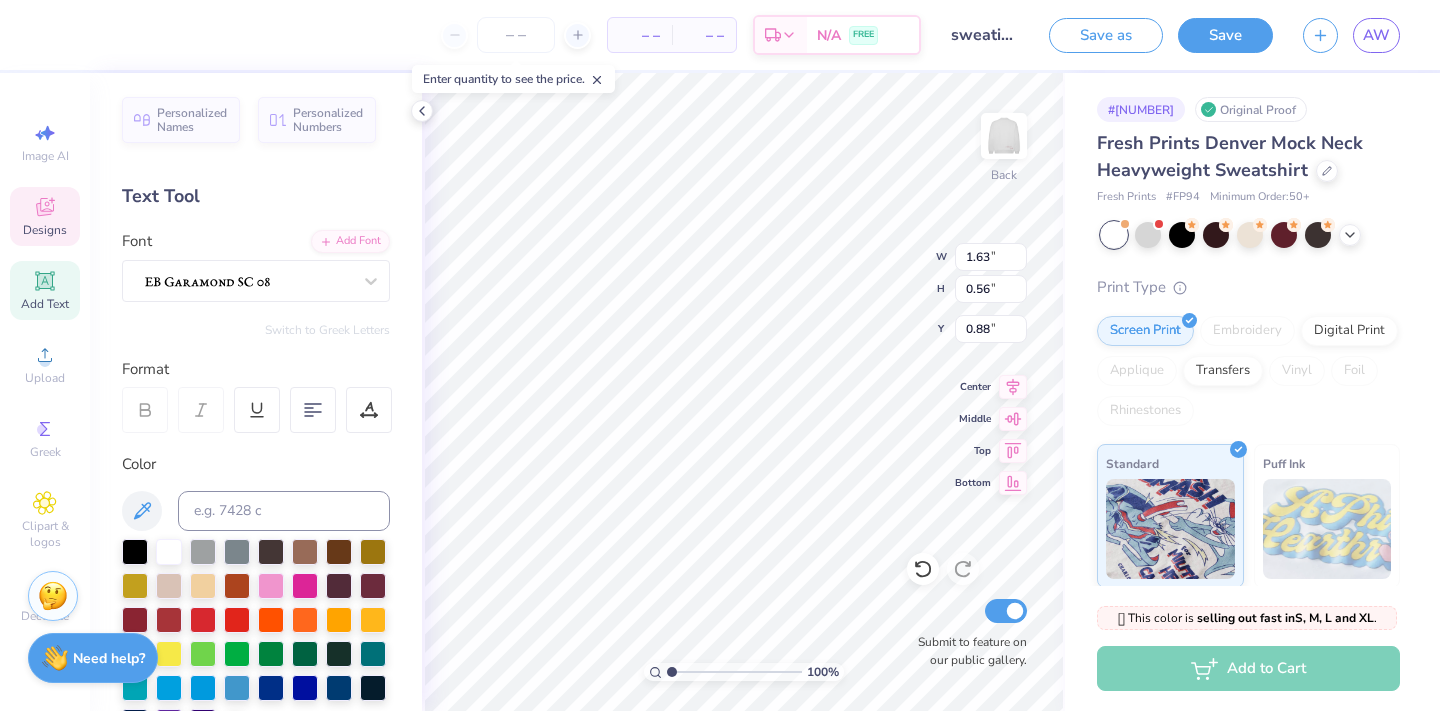 click at bounding box center [248, 280] 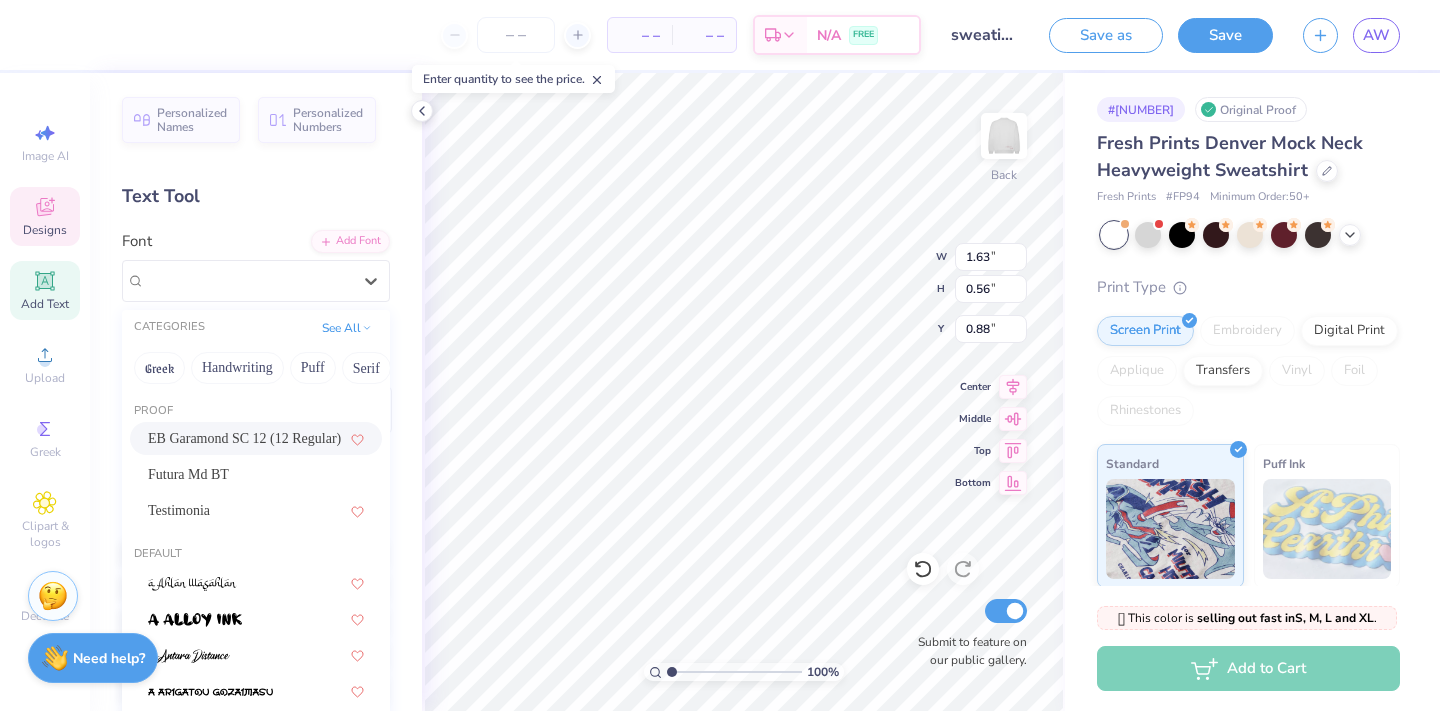 click on "EB Garamond SC 12 (12 Regular)" at bounding box center (244, 438) 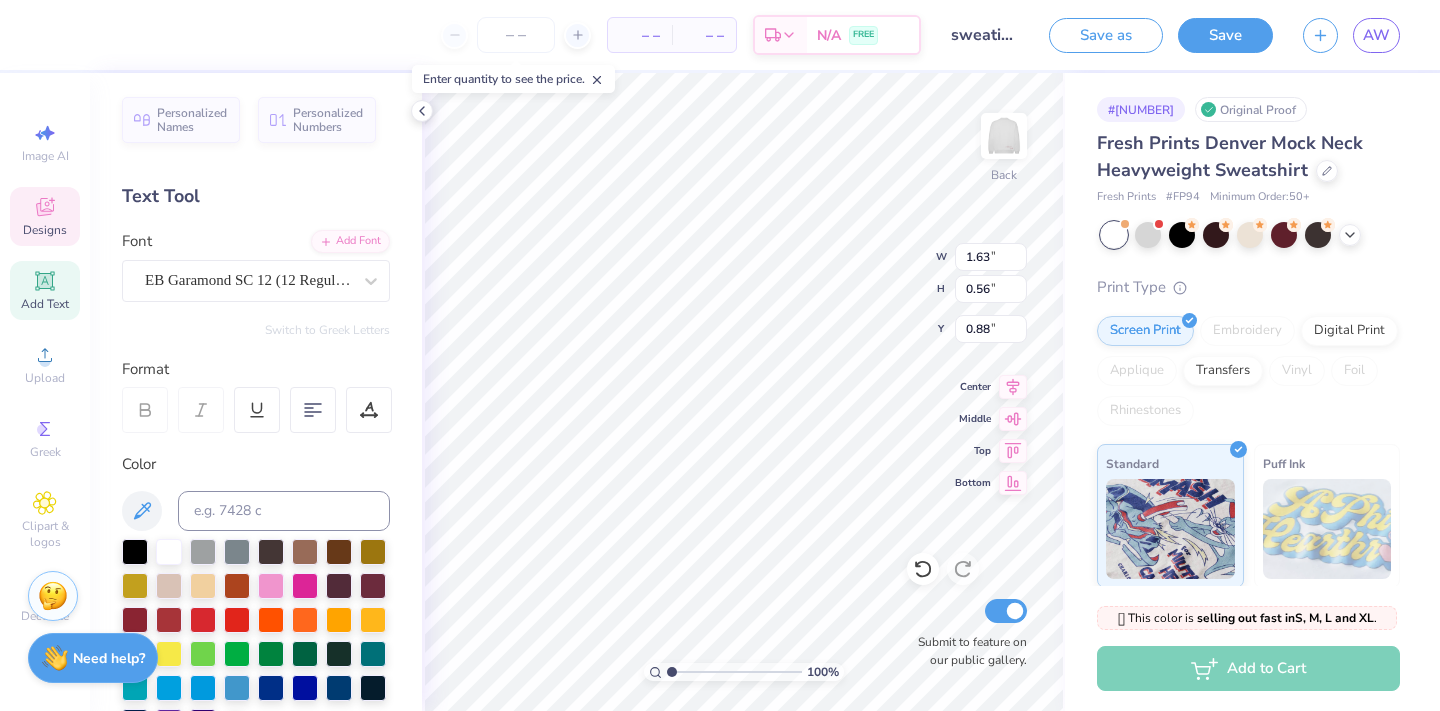 type on "1.60" 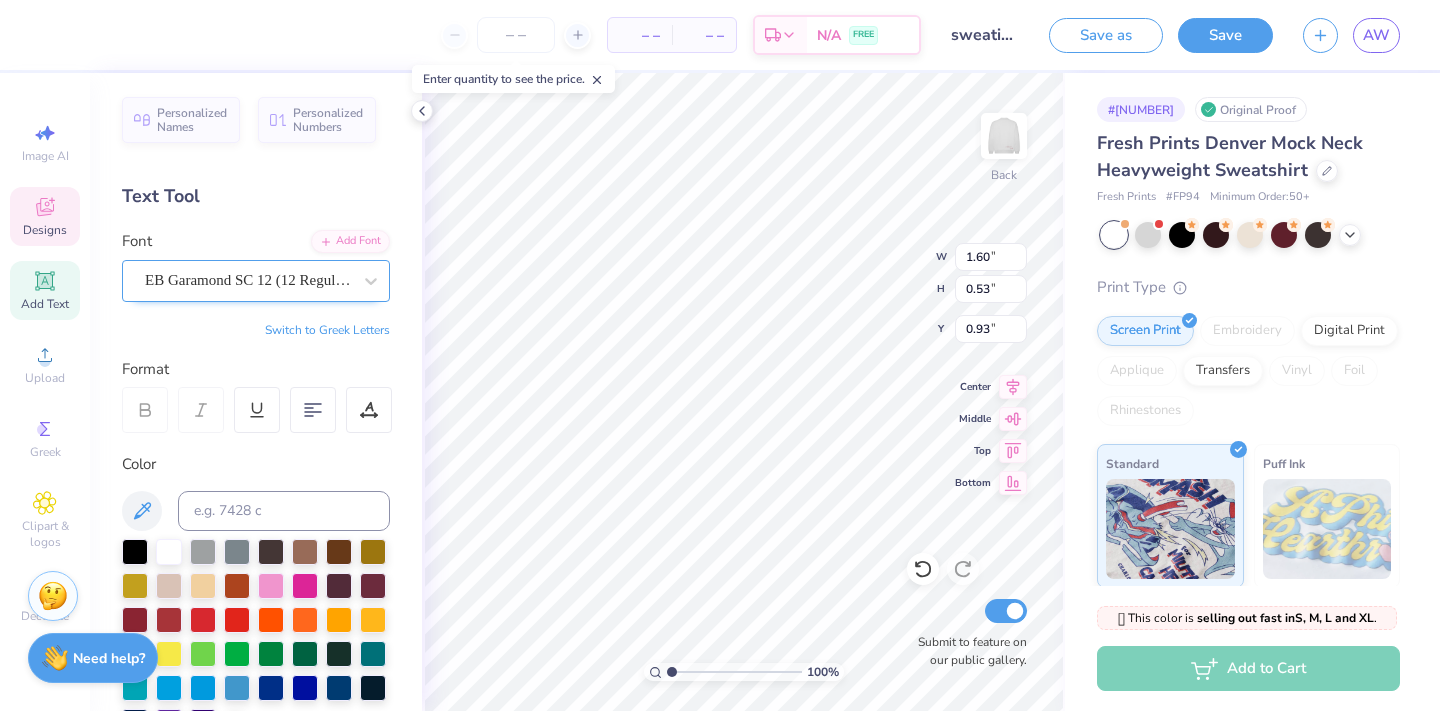 click on "EB Garamond SC 12 (12 Regular)" at bounding box center [248, 280] 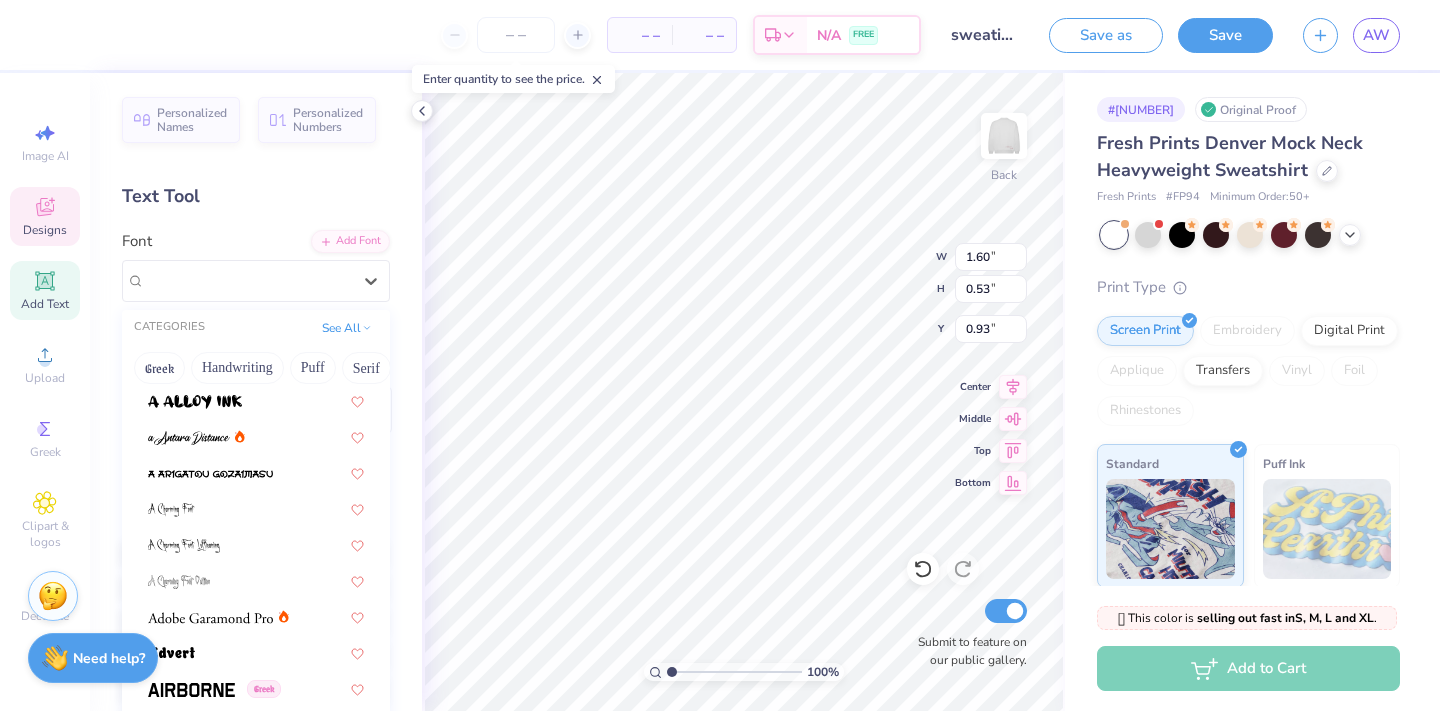 scroll, scrollTop: 219, scrollLeft: 0, axis: vertical 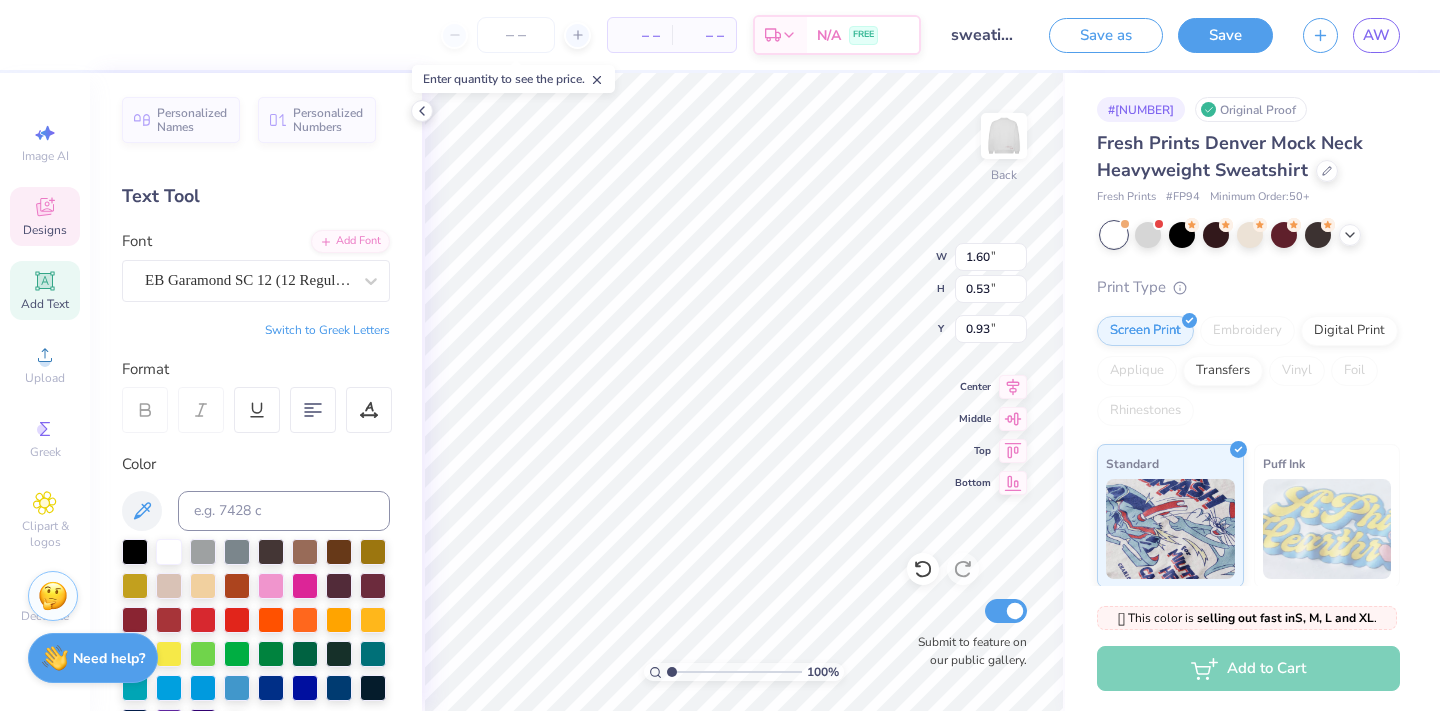 type on "0.86" 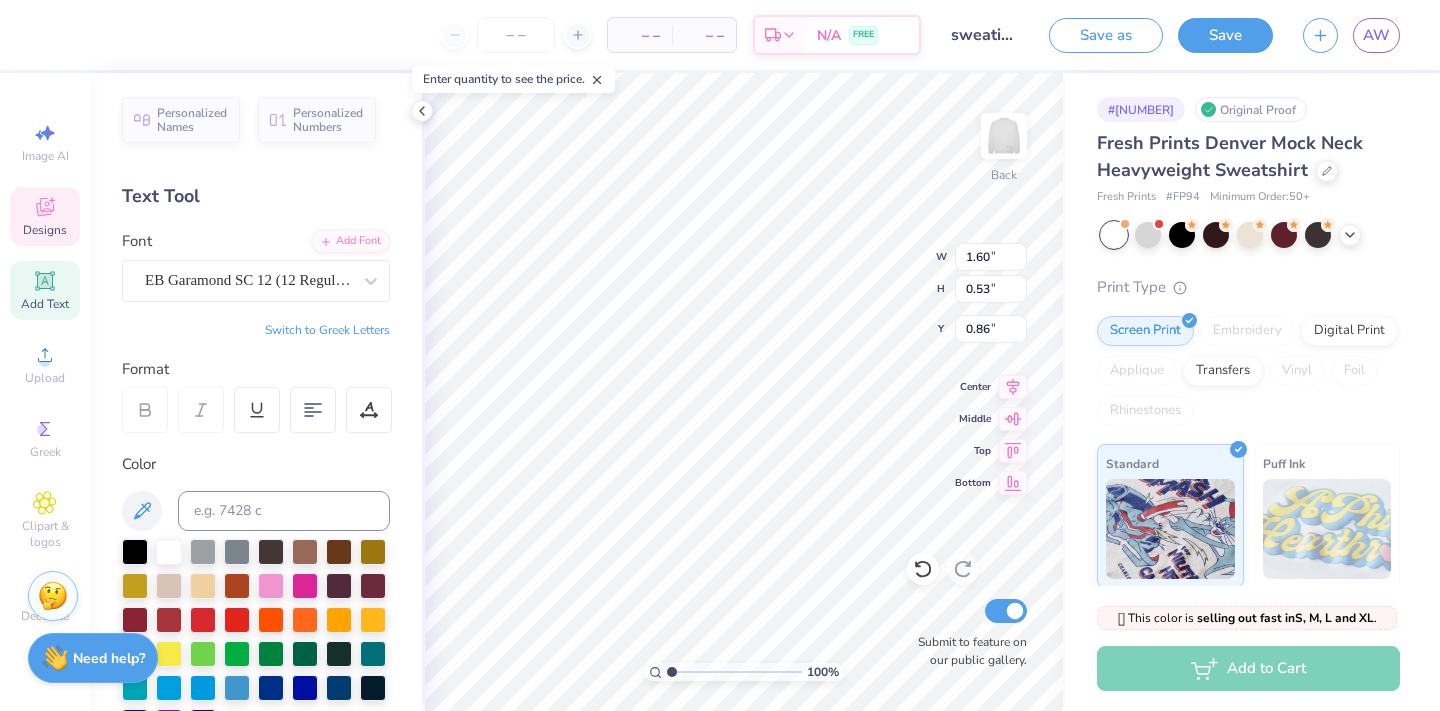 type on "7.65" 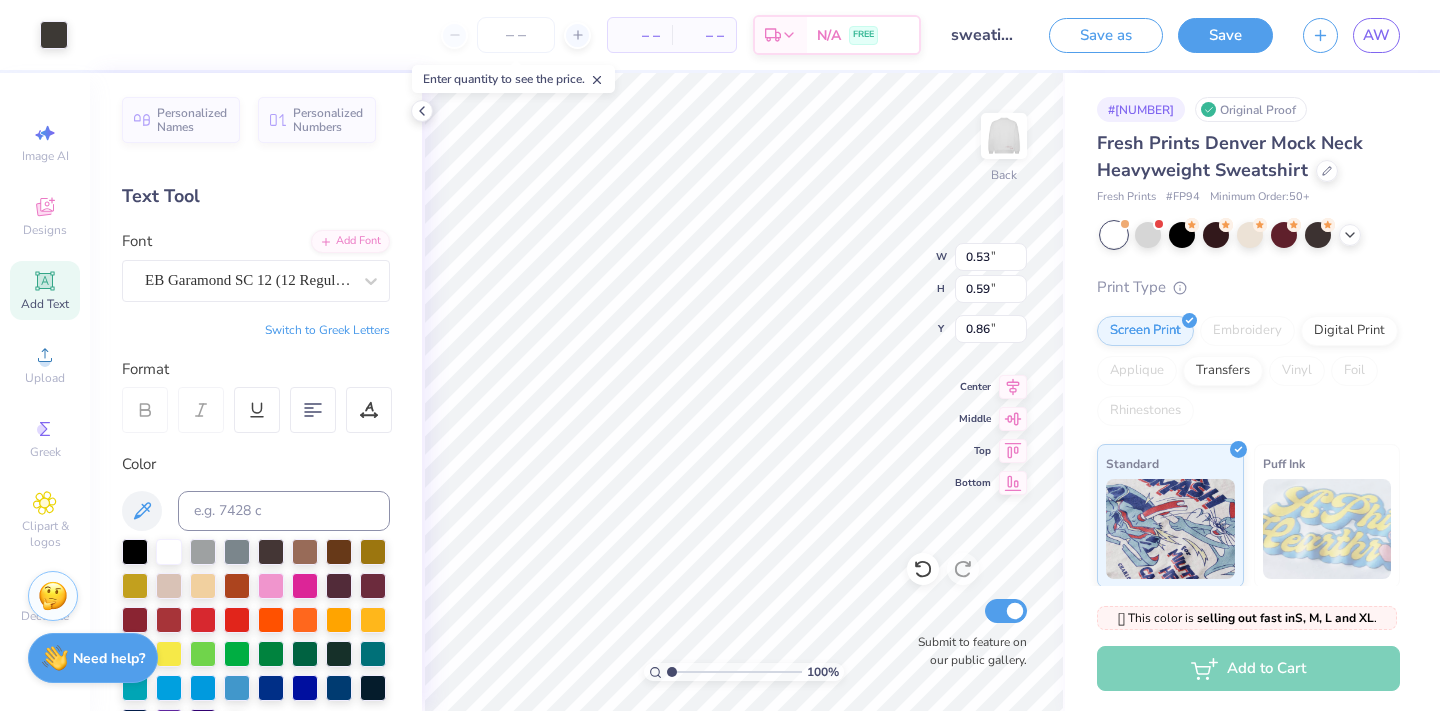 type on "7.65" 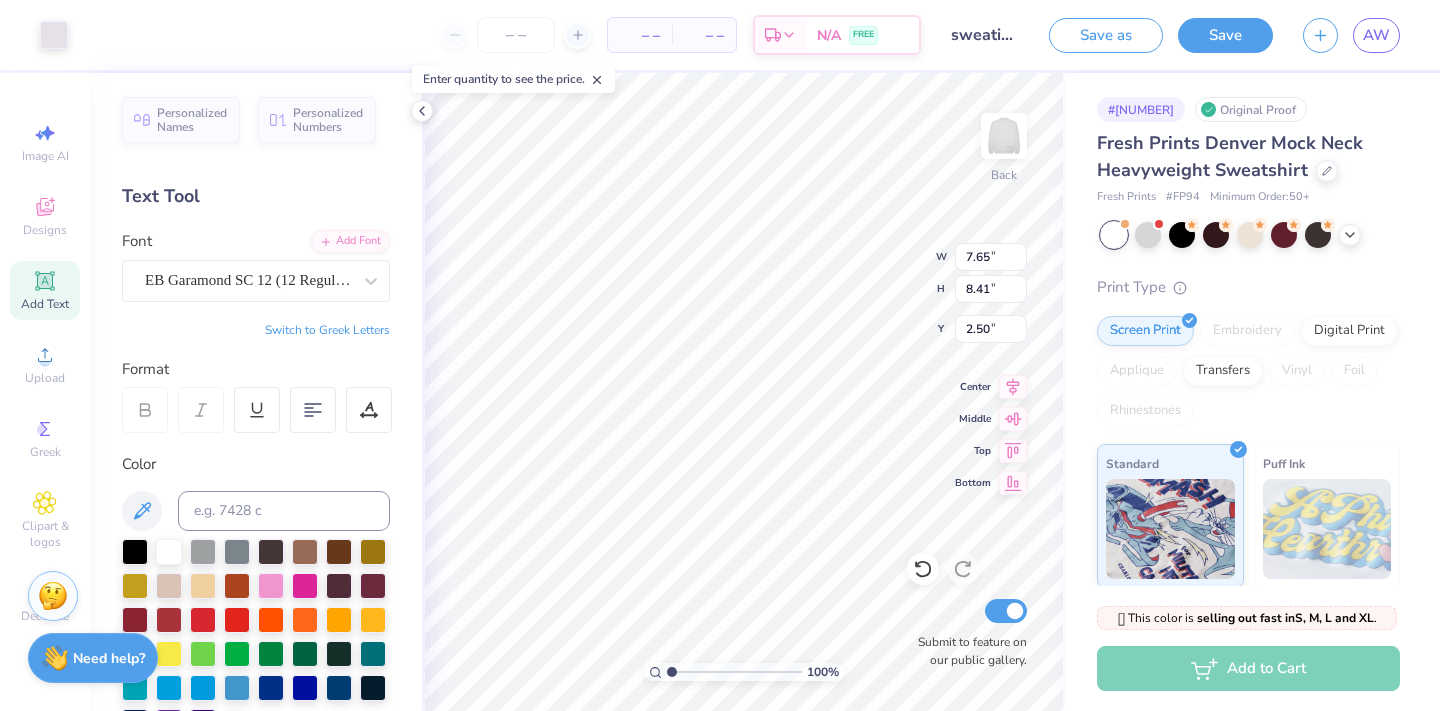 type on "5.06" 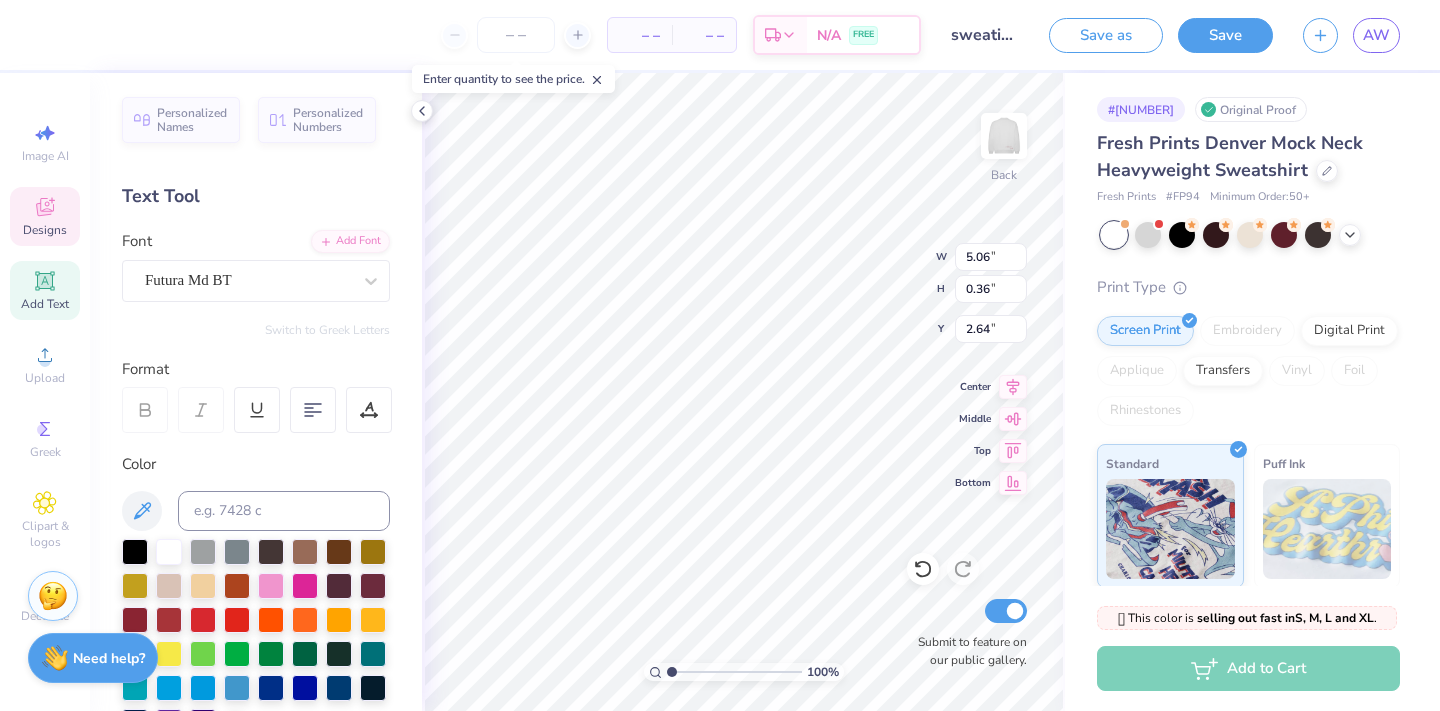 type on "5.72" 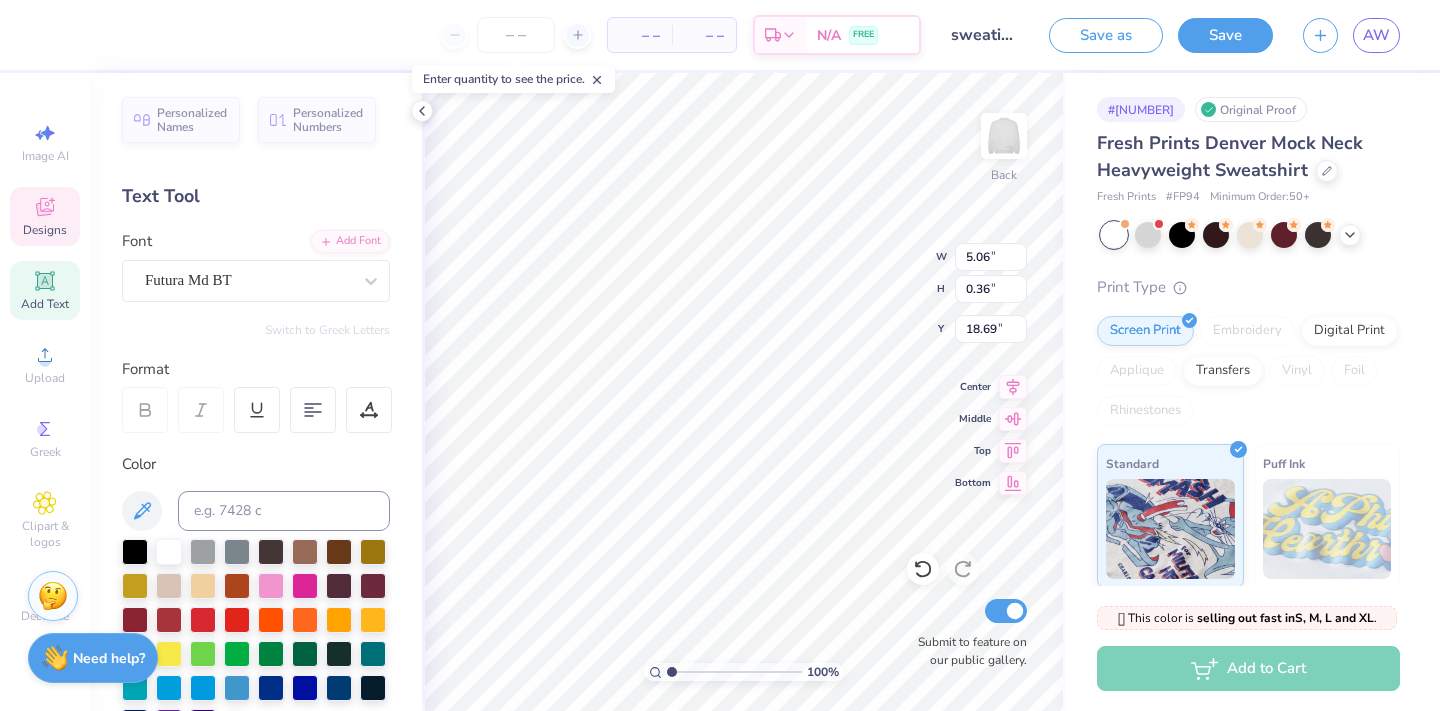 type on "18.69" 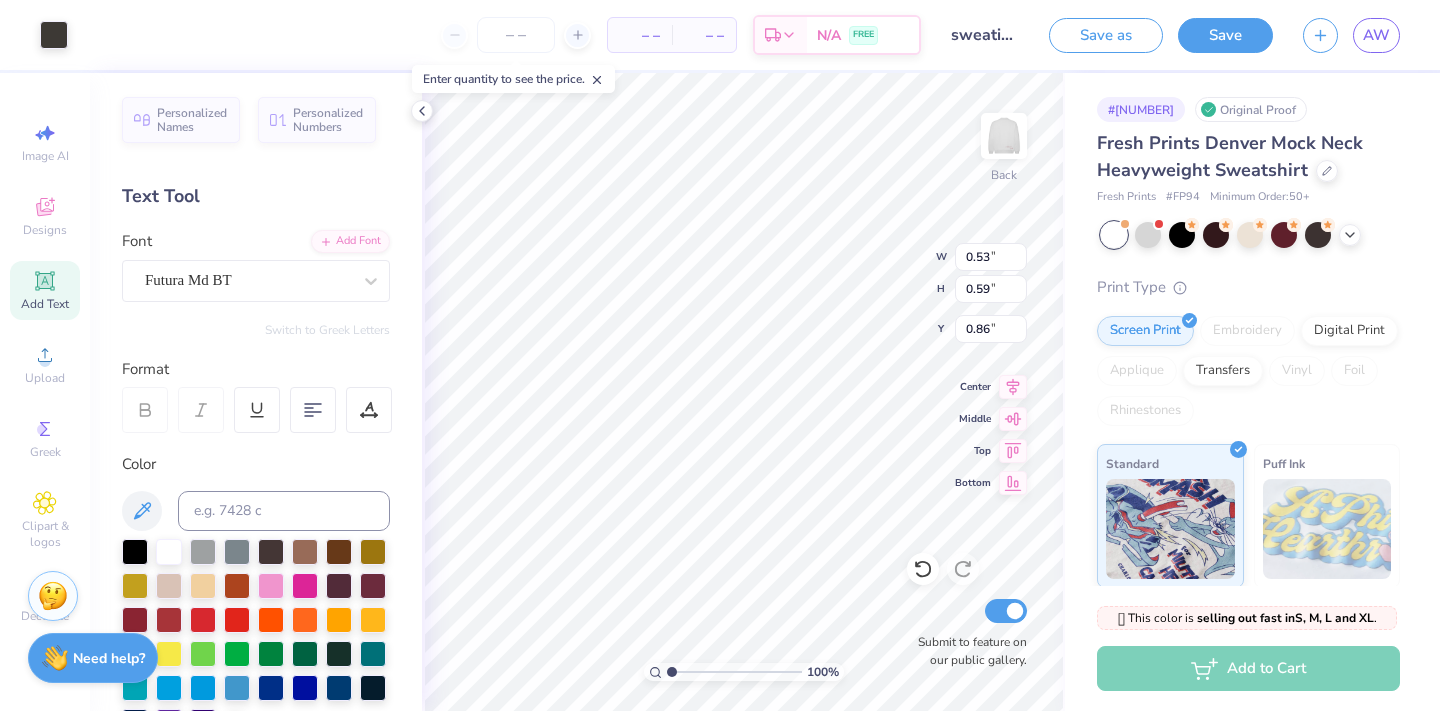 type on "7.65" 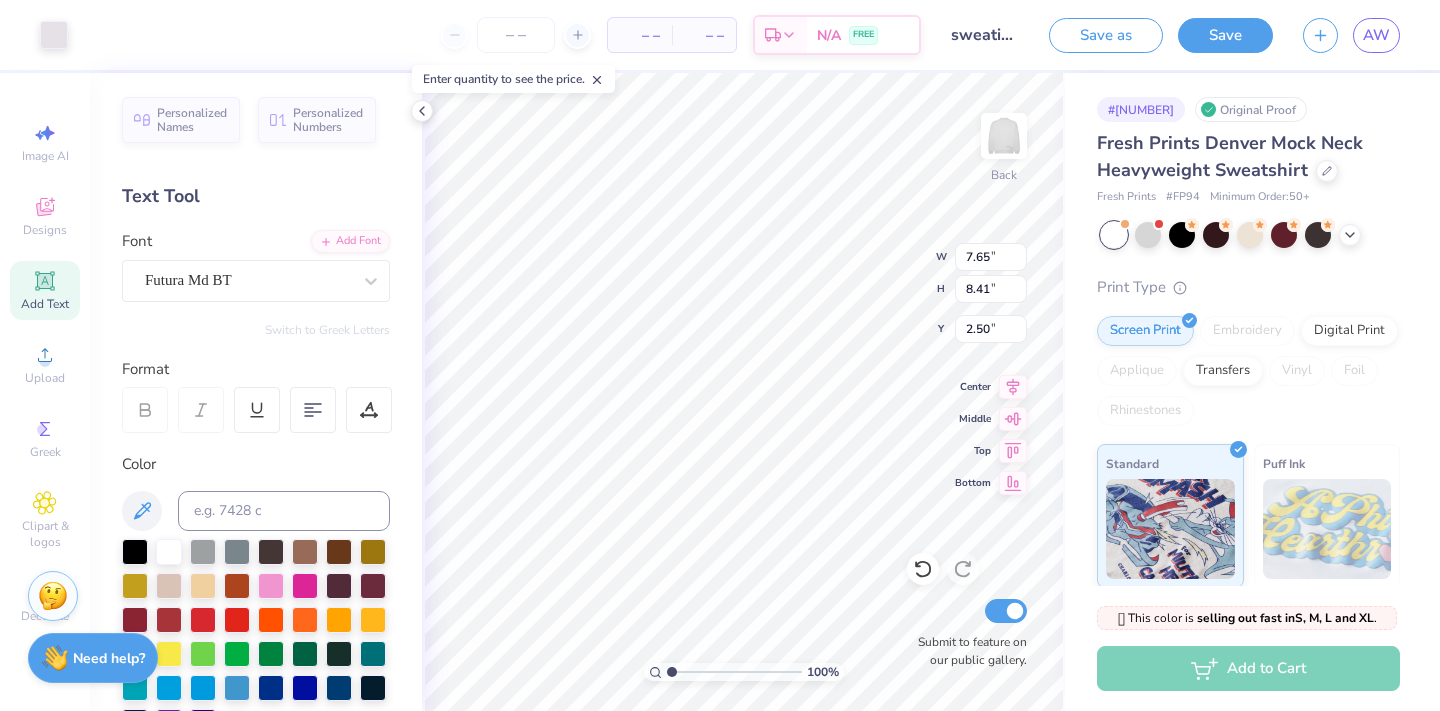 type on "8.41" 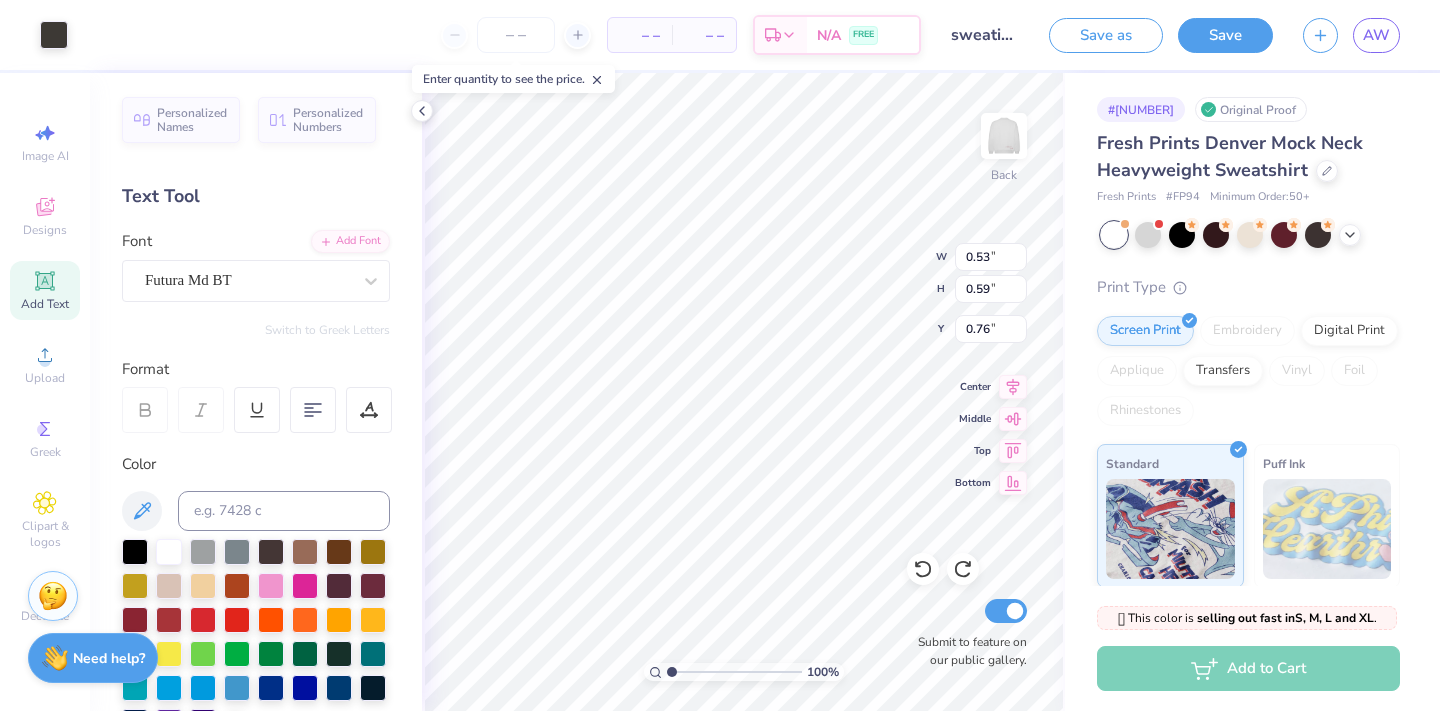 type on "0.81" 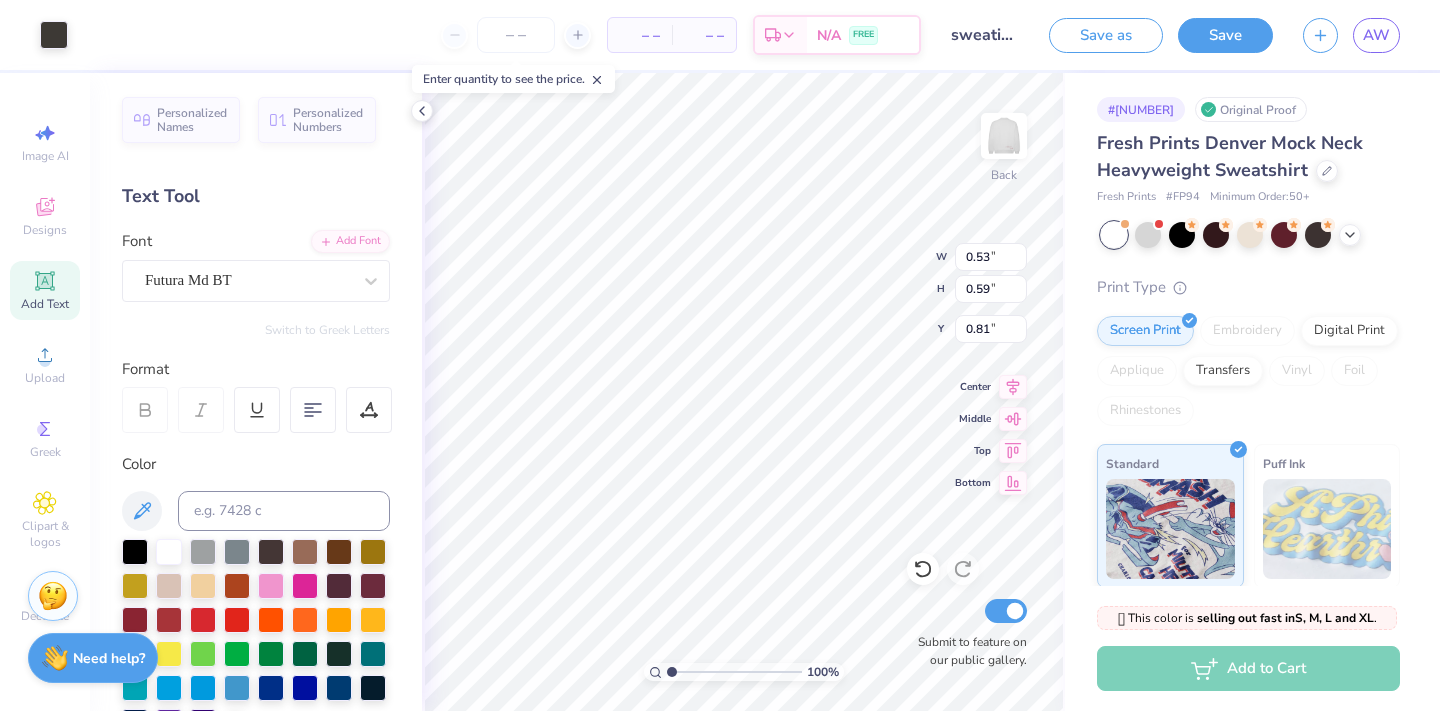 type on "7.65" 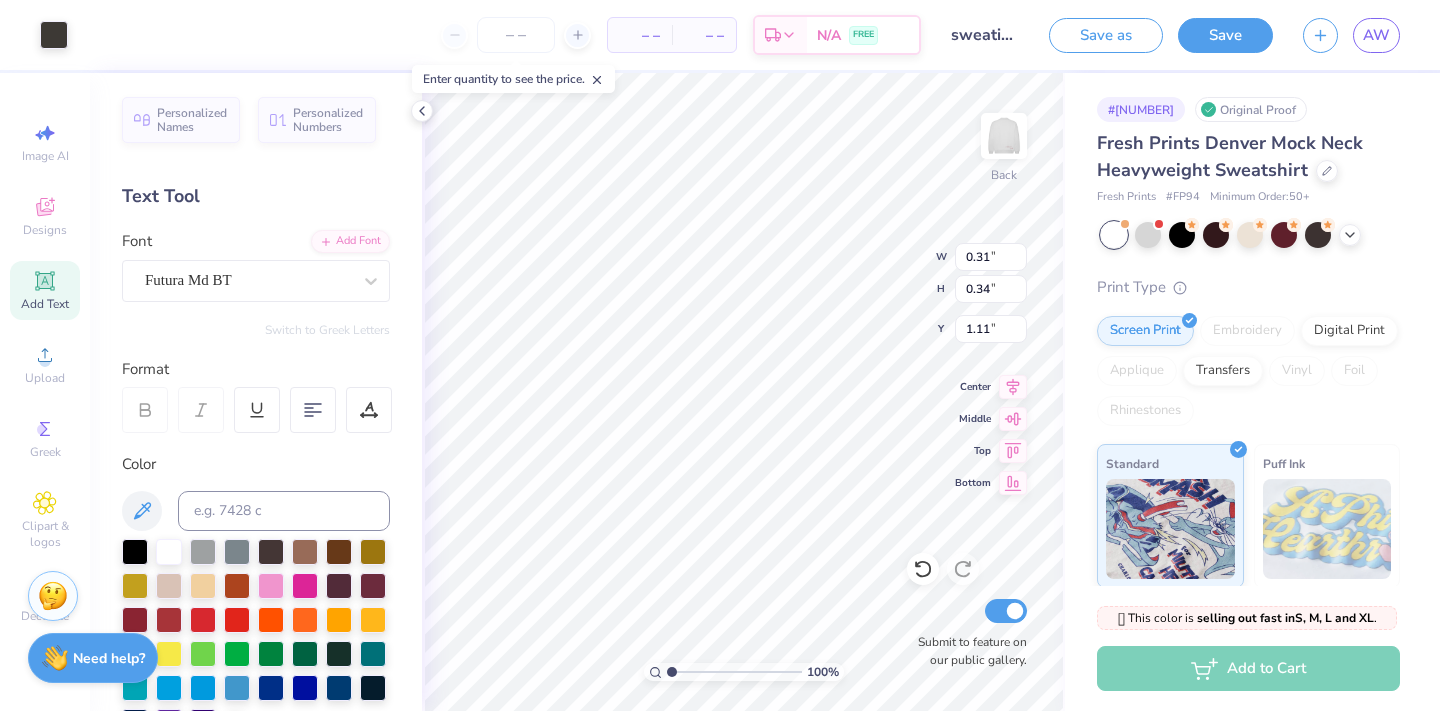 type on "0.31" 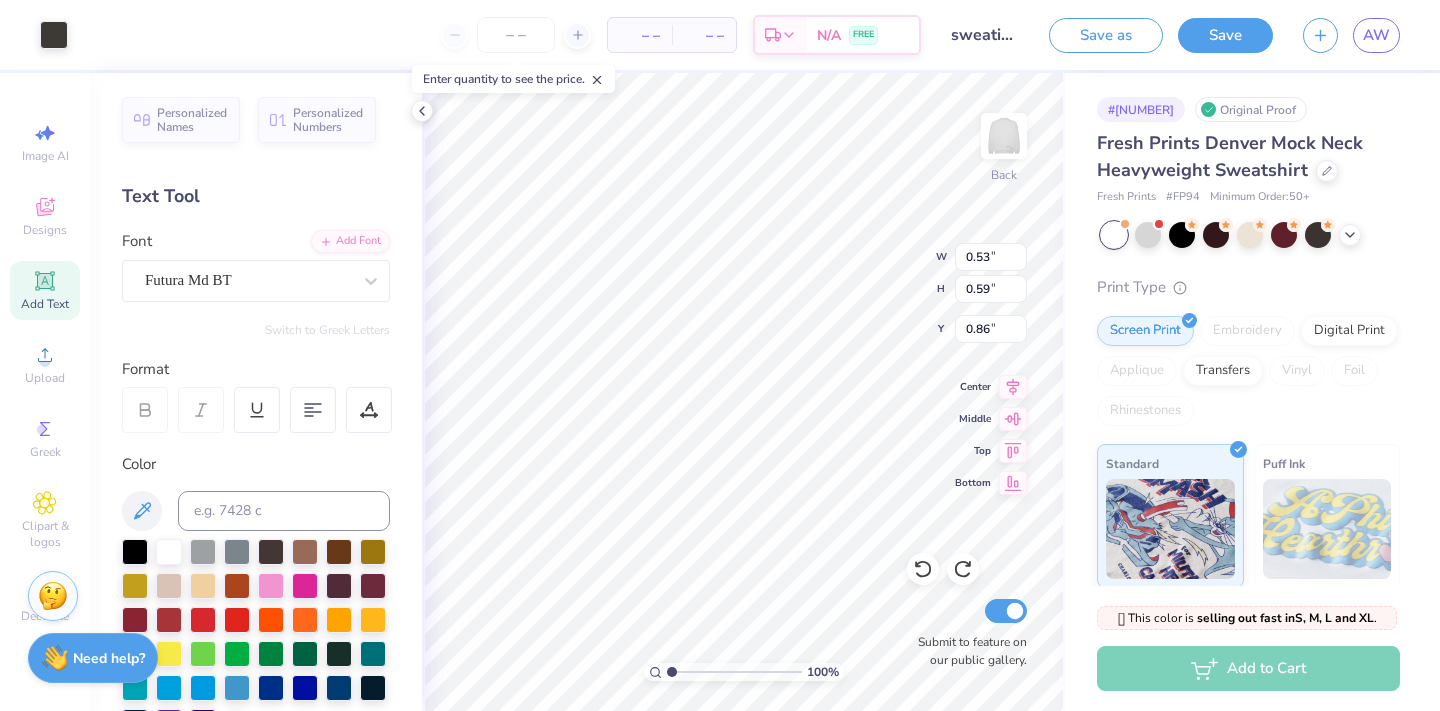 type on "1.10" 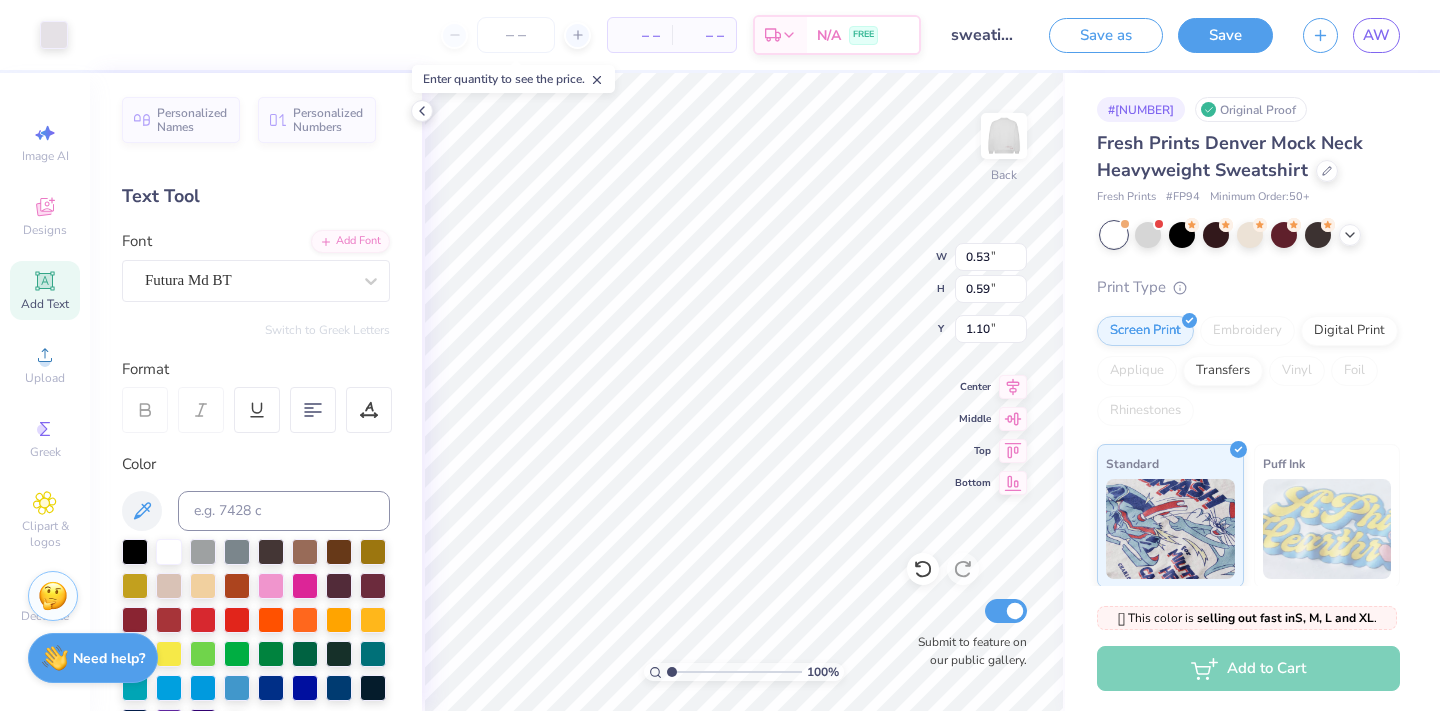 type on "7.65" 